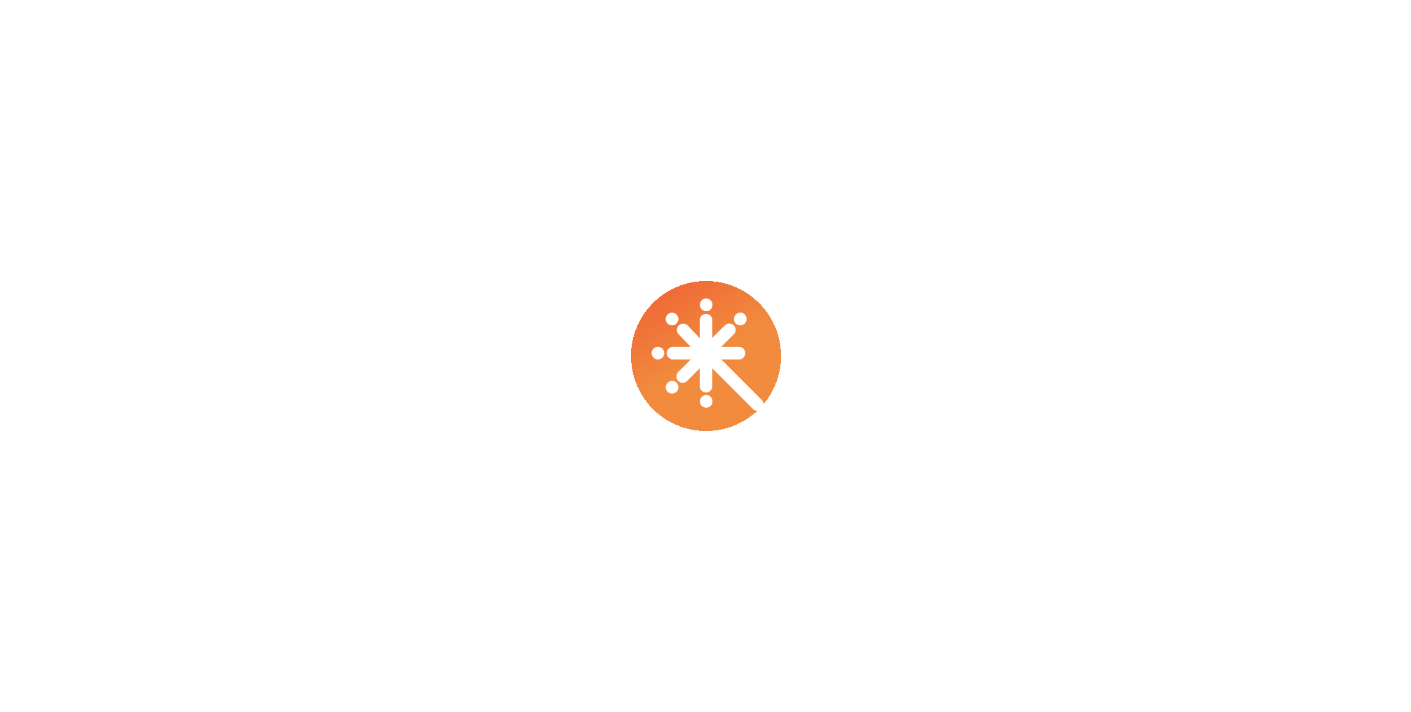 scroll, scrollTop: 0, scrollLeft: 0, axis: both 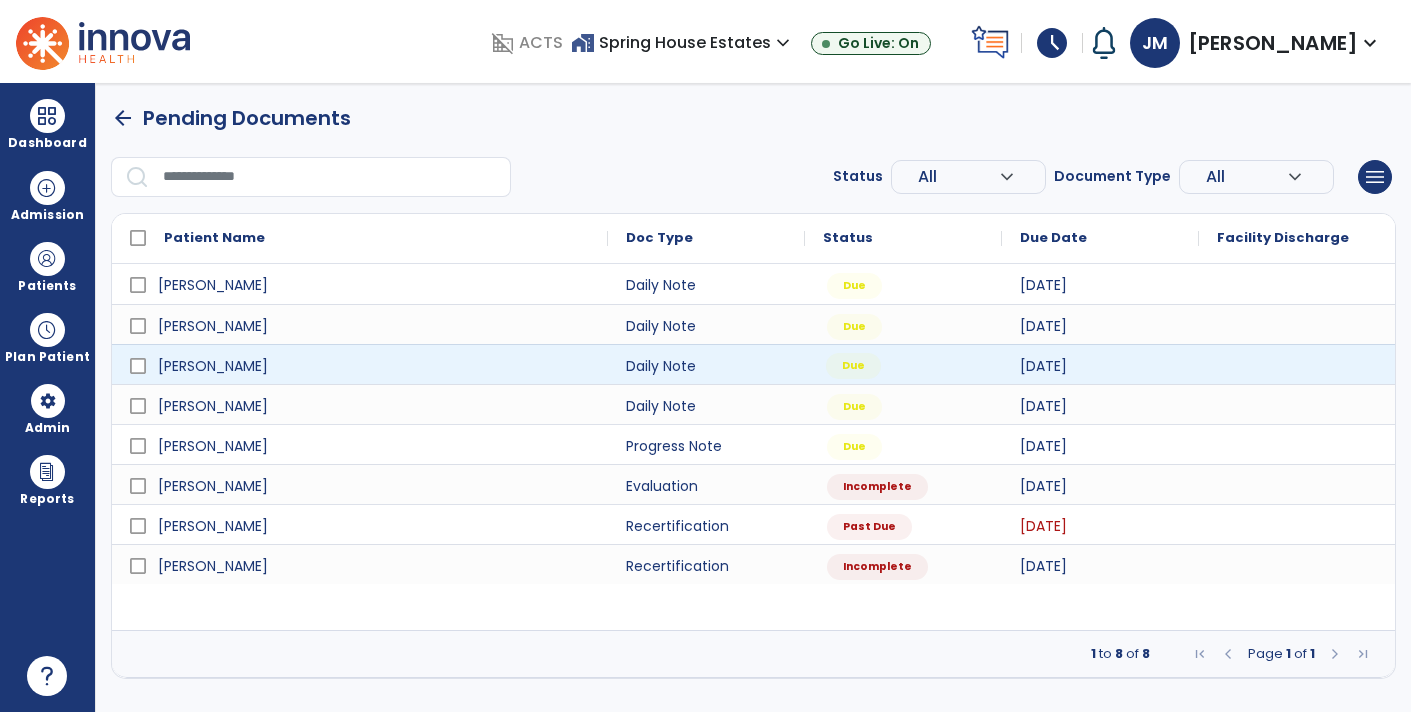 click on "Due" at bounding box center [853, 366] 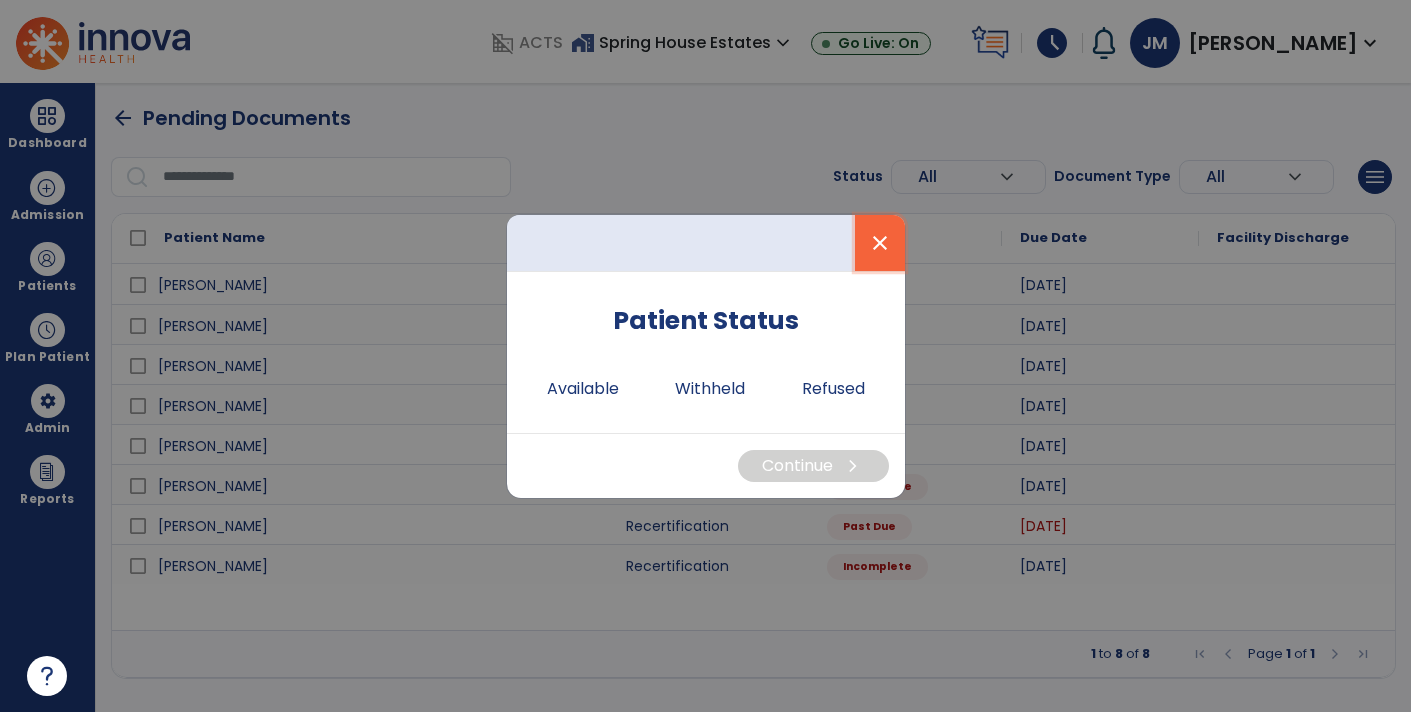 click on "close" at bounding box center [880, 243] 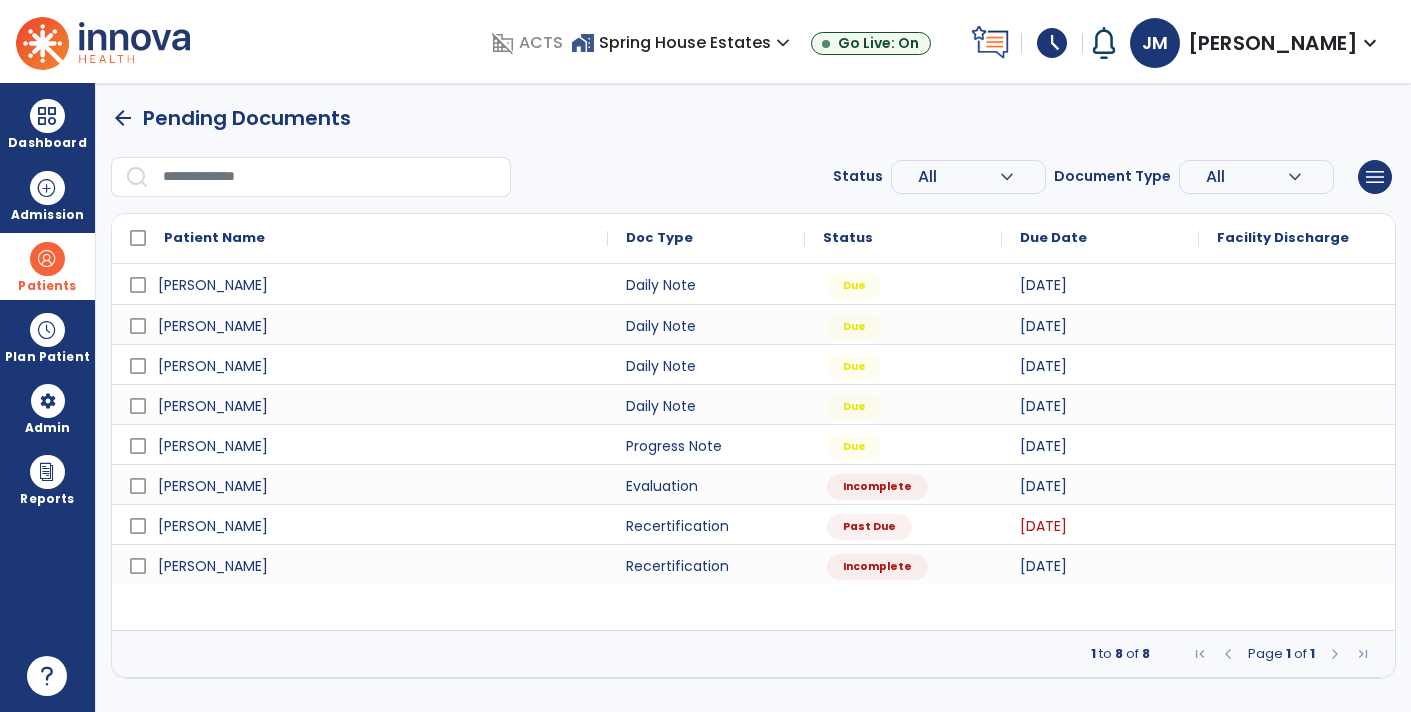 click on "Patients" at bounding box center (47, 266) 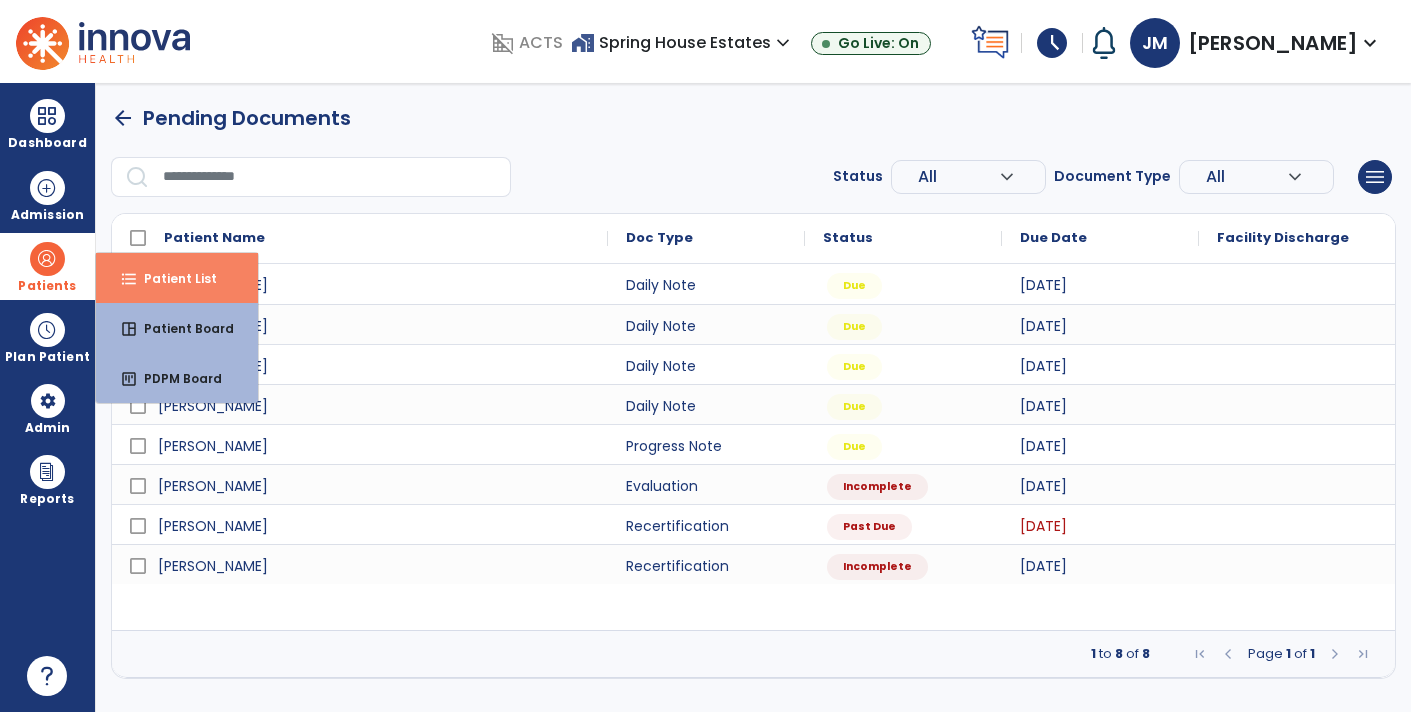 click on "Patient List" at bounding box center (172, 278) 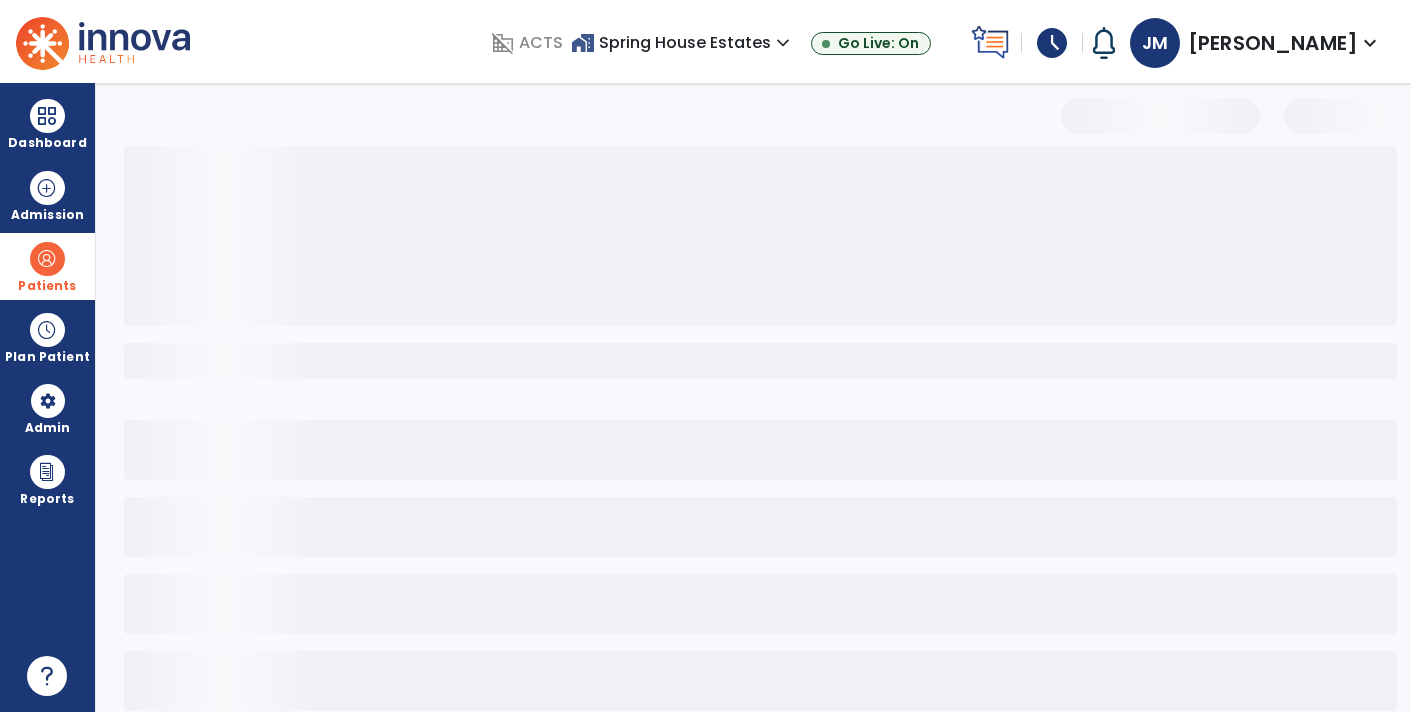 select on "***" 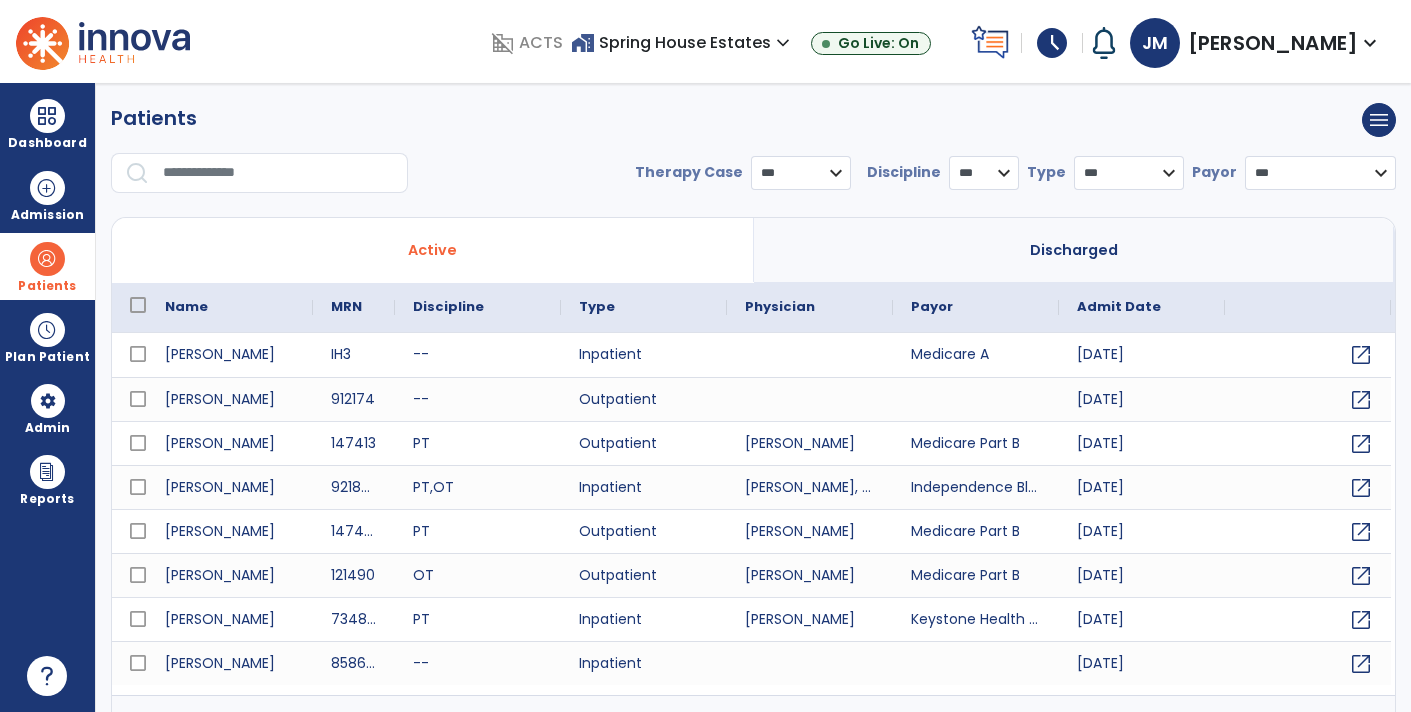 click at bounding box center [278, 173] 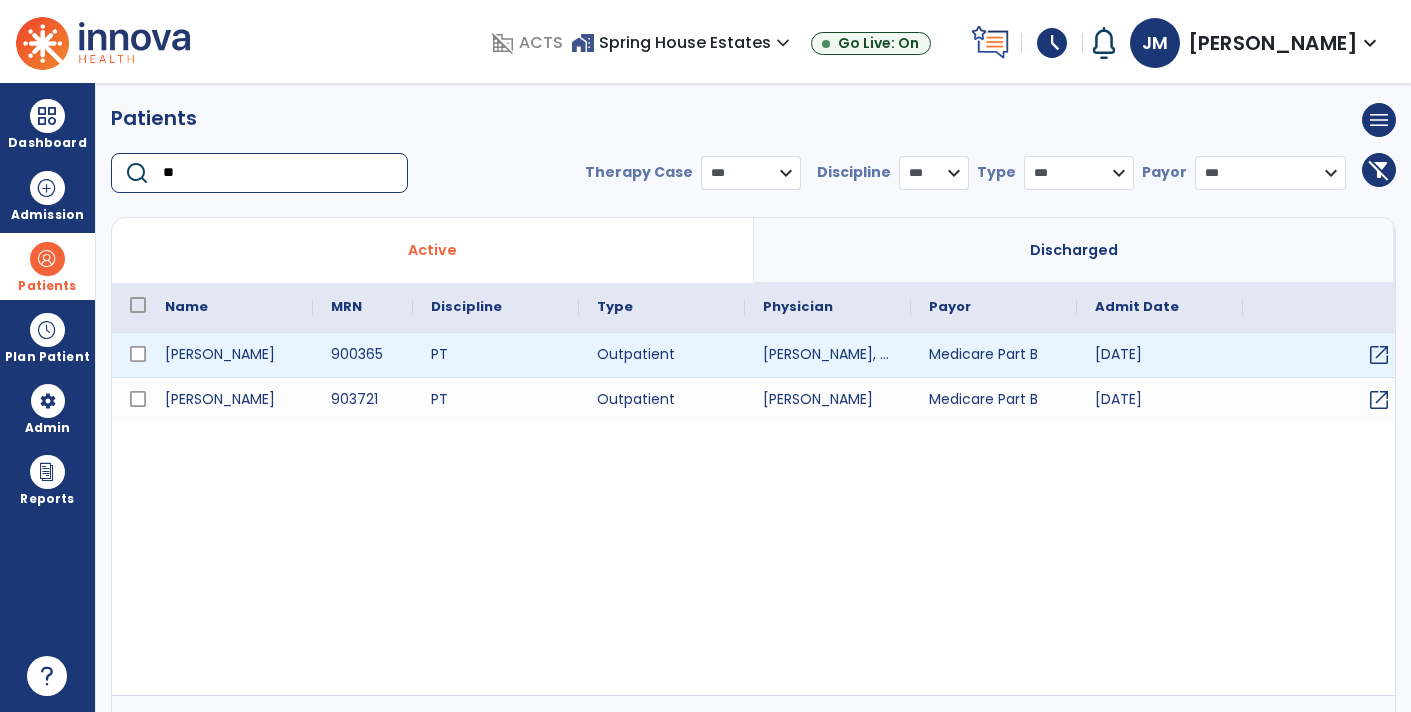 type on "**" 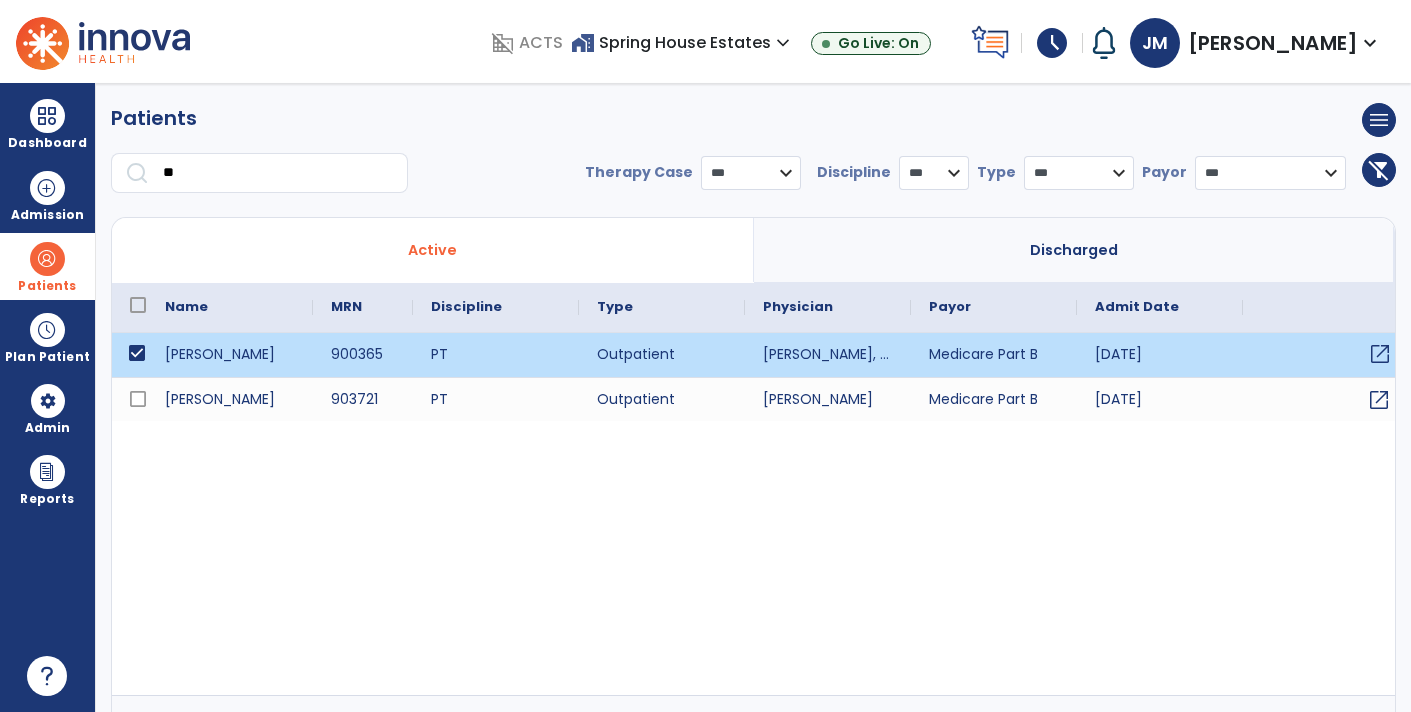 click on "open_in_new" at bounding box center (1380, 354) 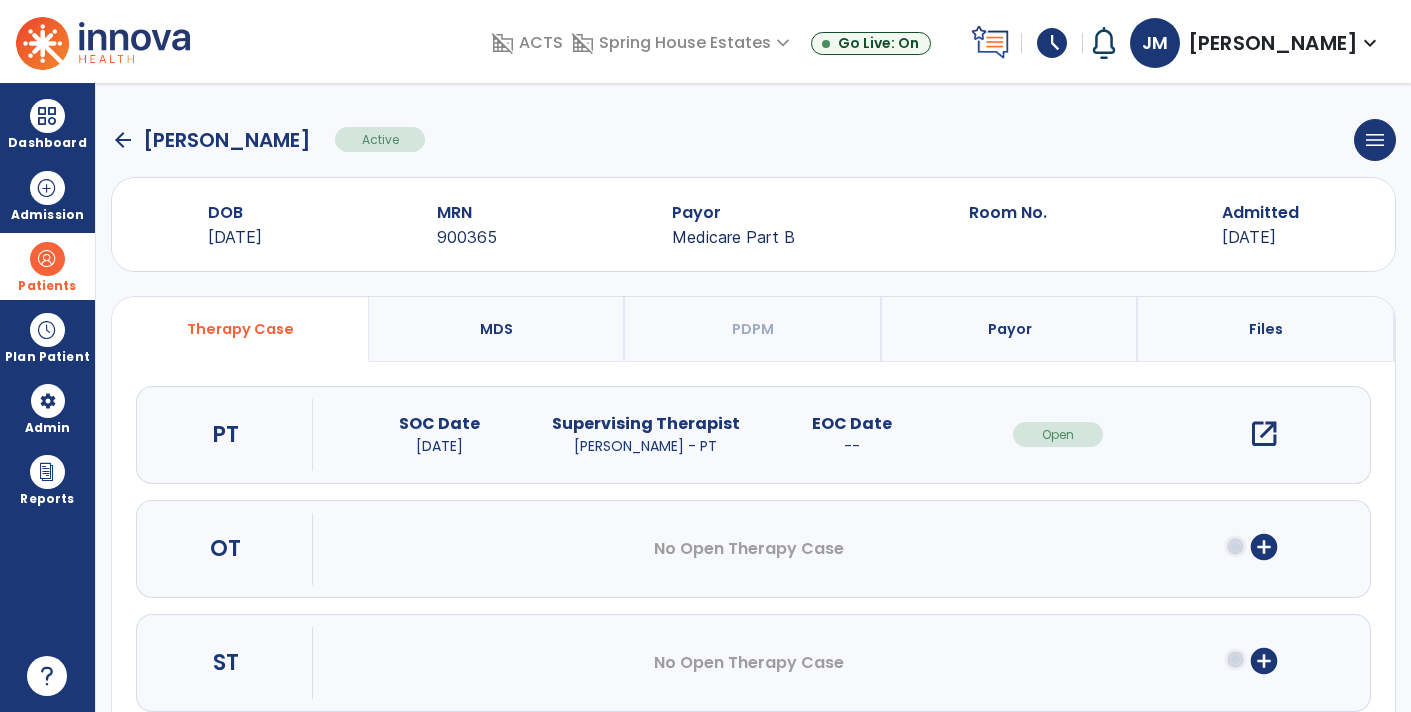 click on "open_in_new" at bounding box center [1264, 434] 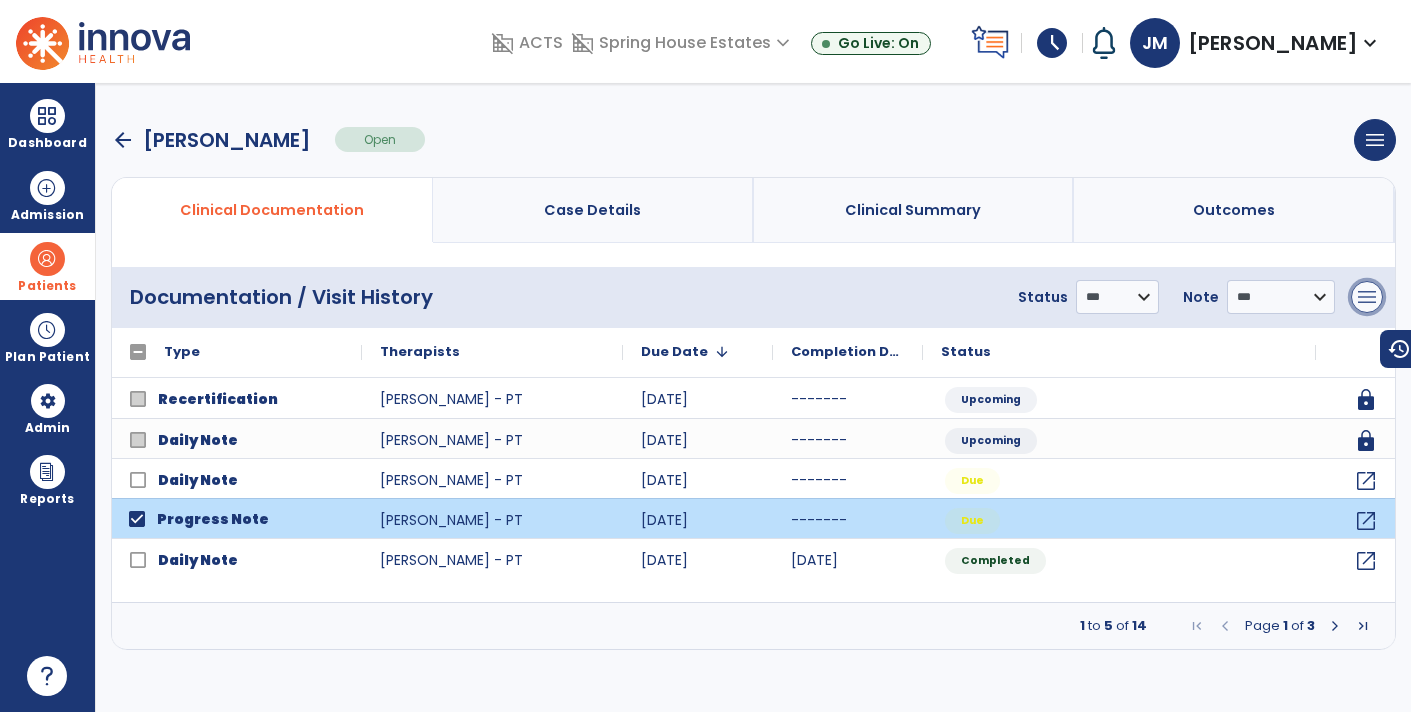 click on "menu" at bounding box center (1367, 297) 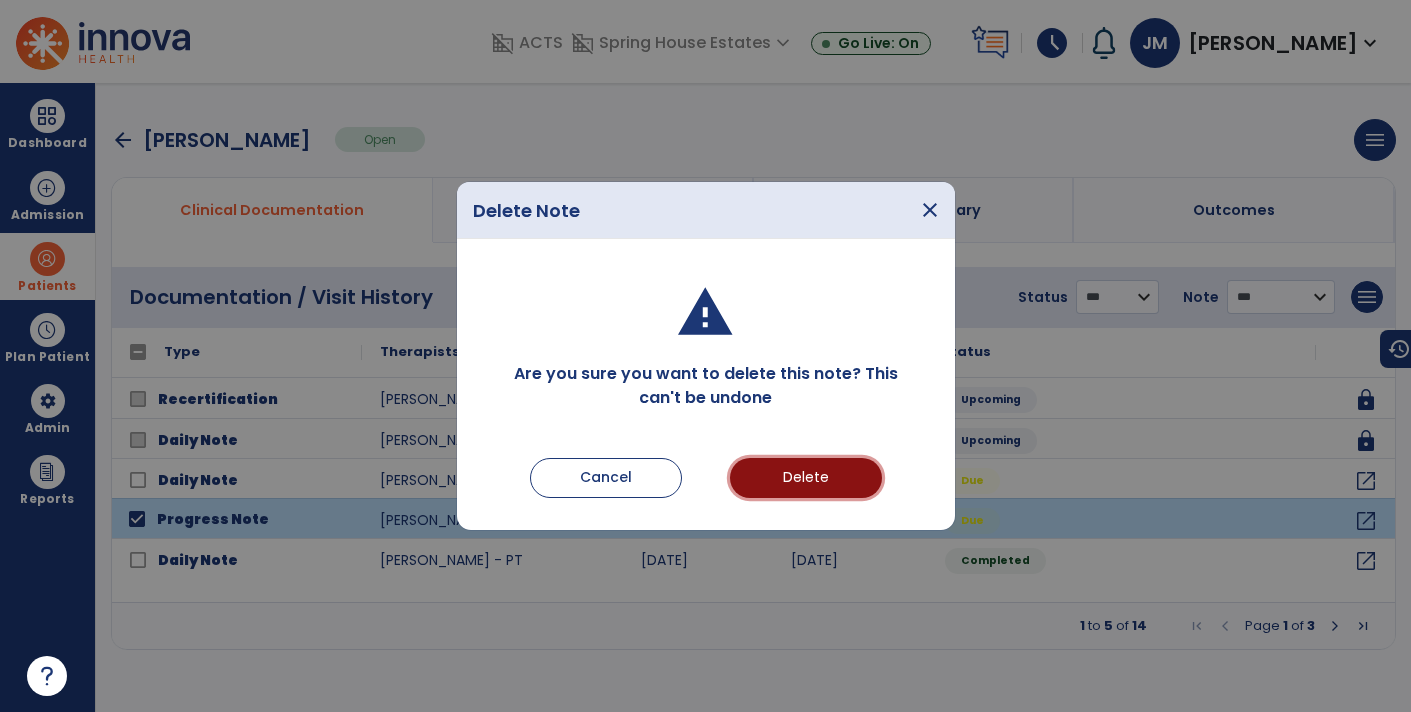 click on "Delete" at bounding box center (806, 478) 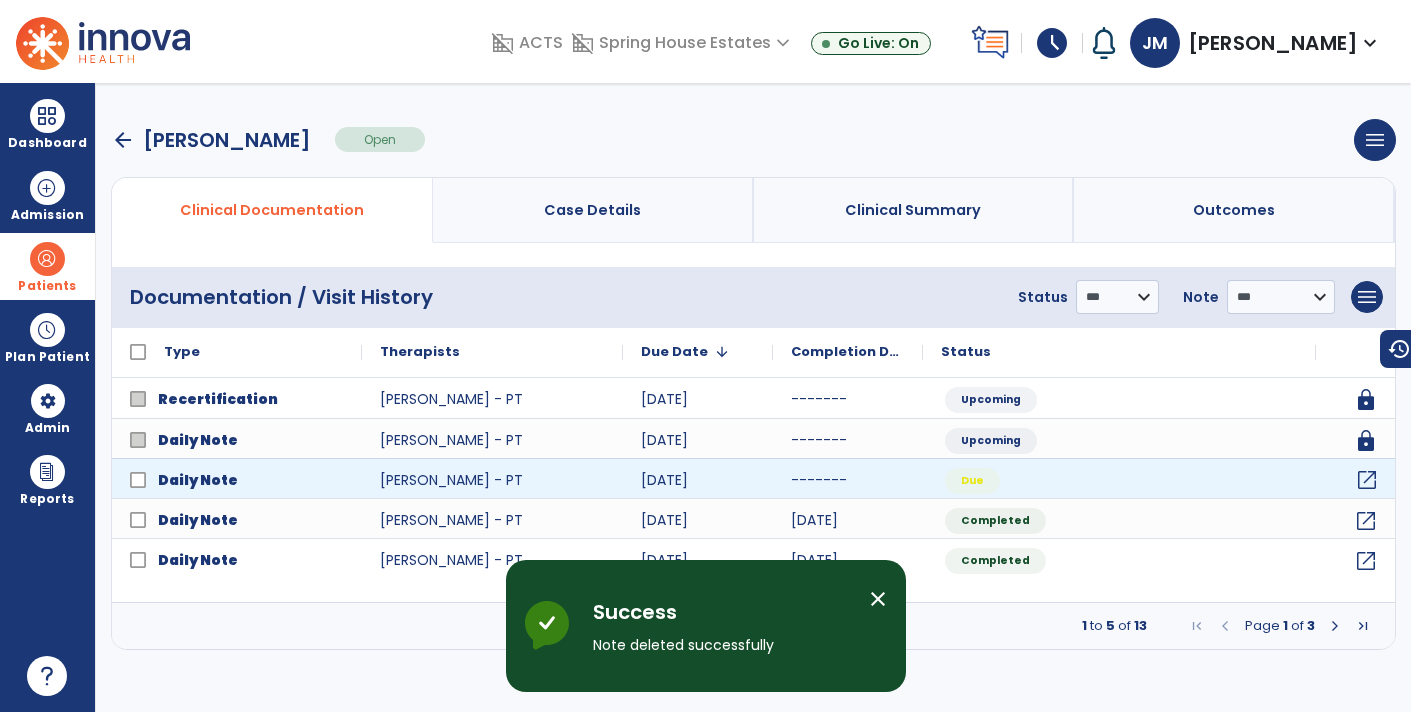 click on "open_in_new" 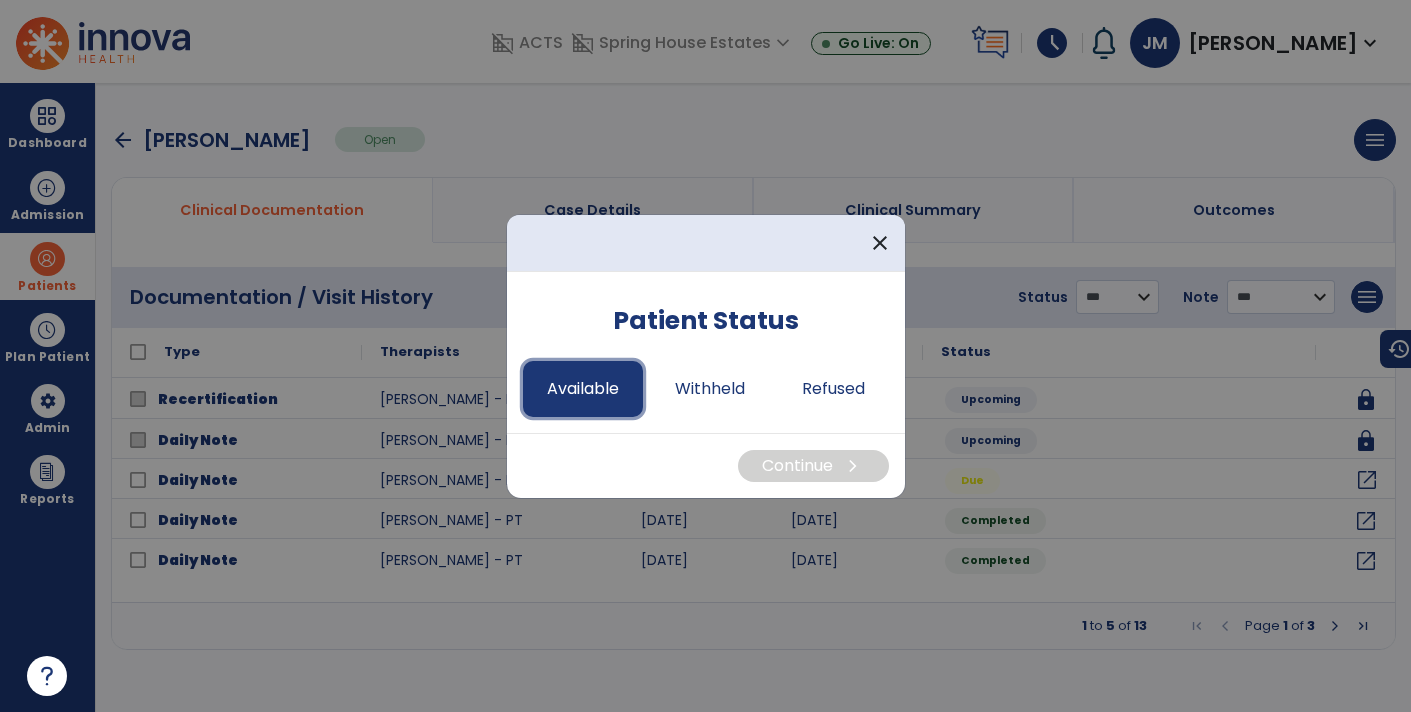 click on "Available" at bounding box center (583, 389) 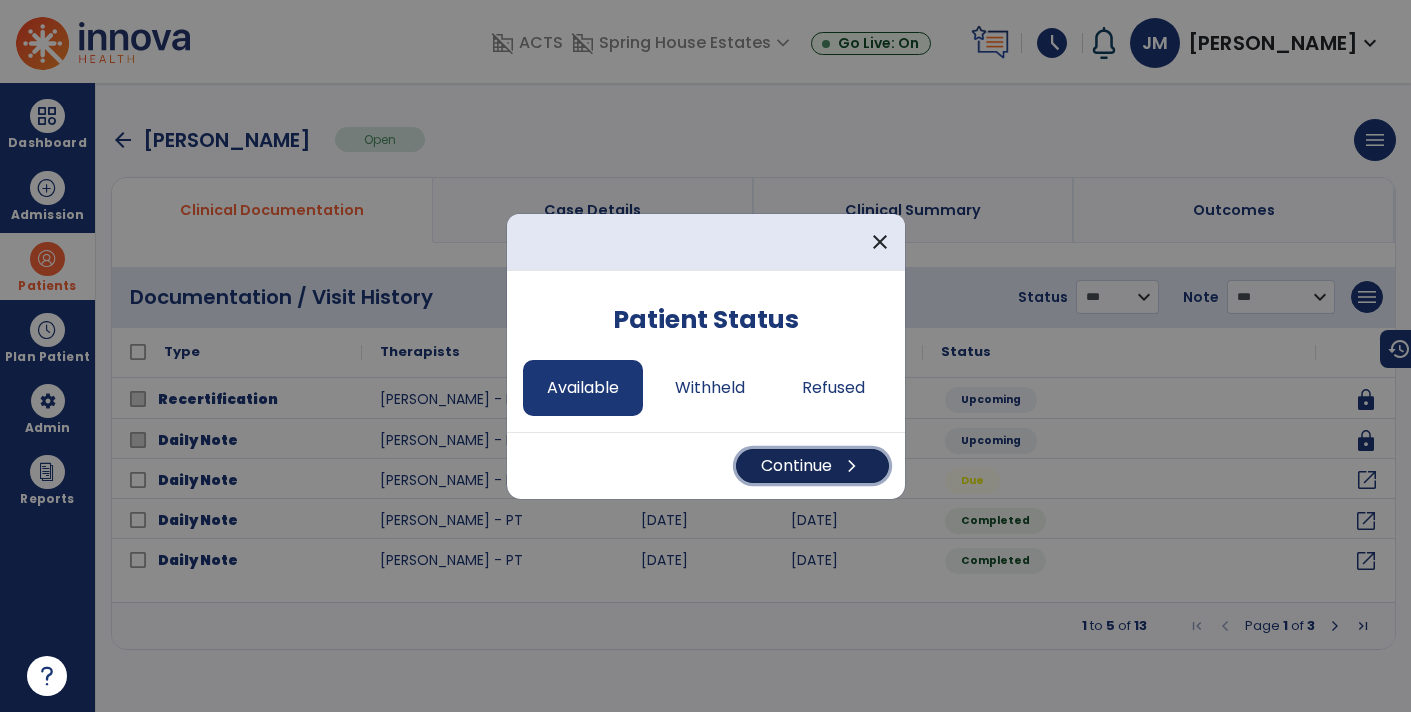click on "Continue   chevron_right" at bounding box center [812, 466] 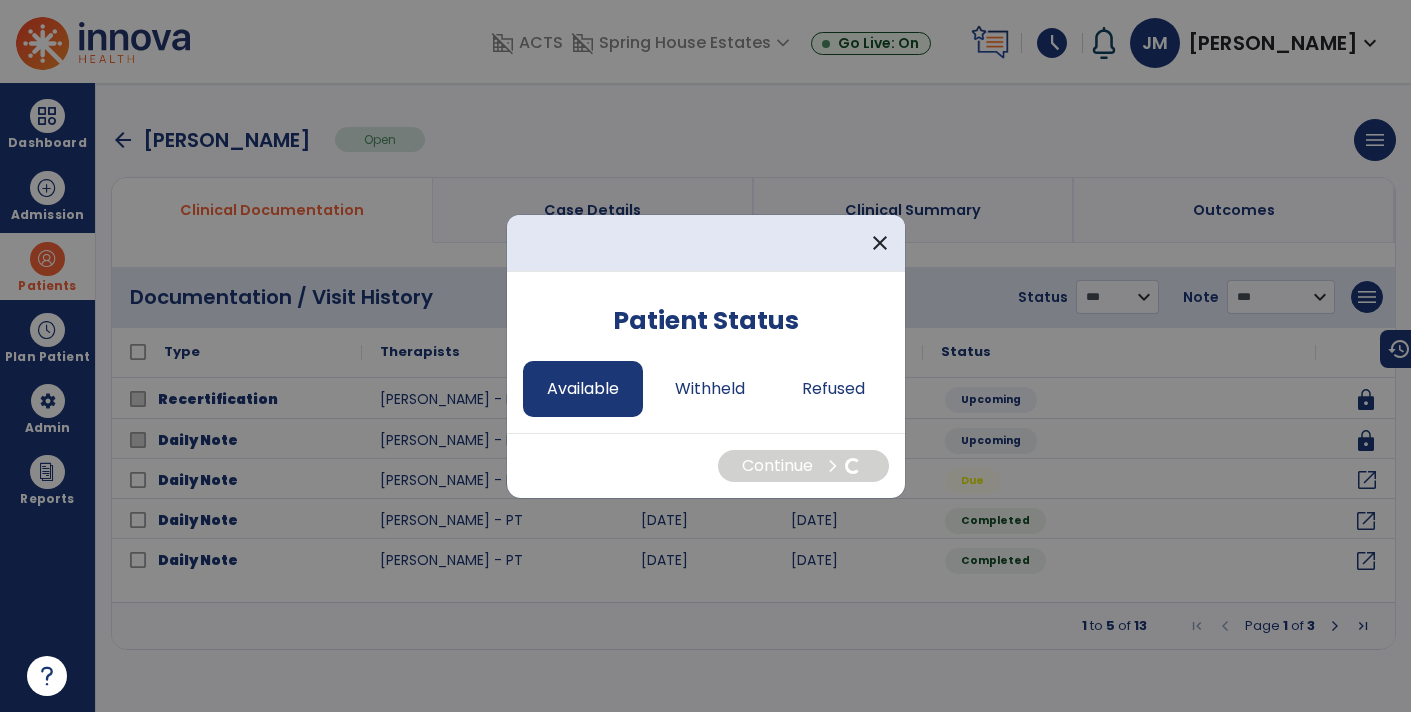 select on "*" 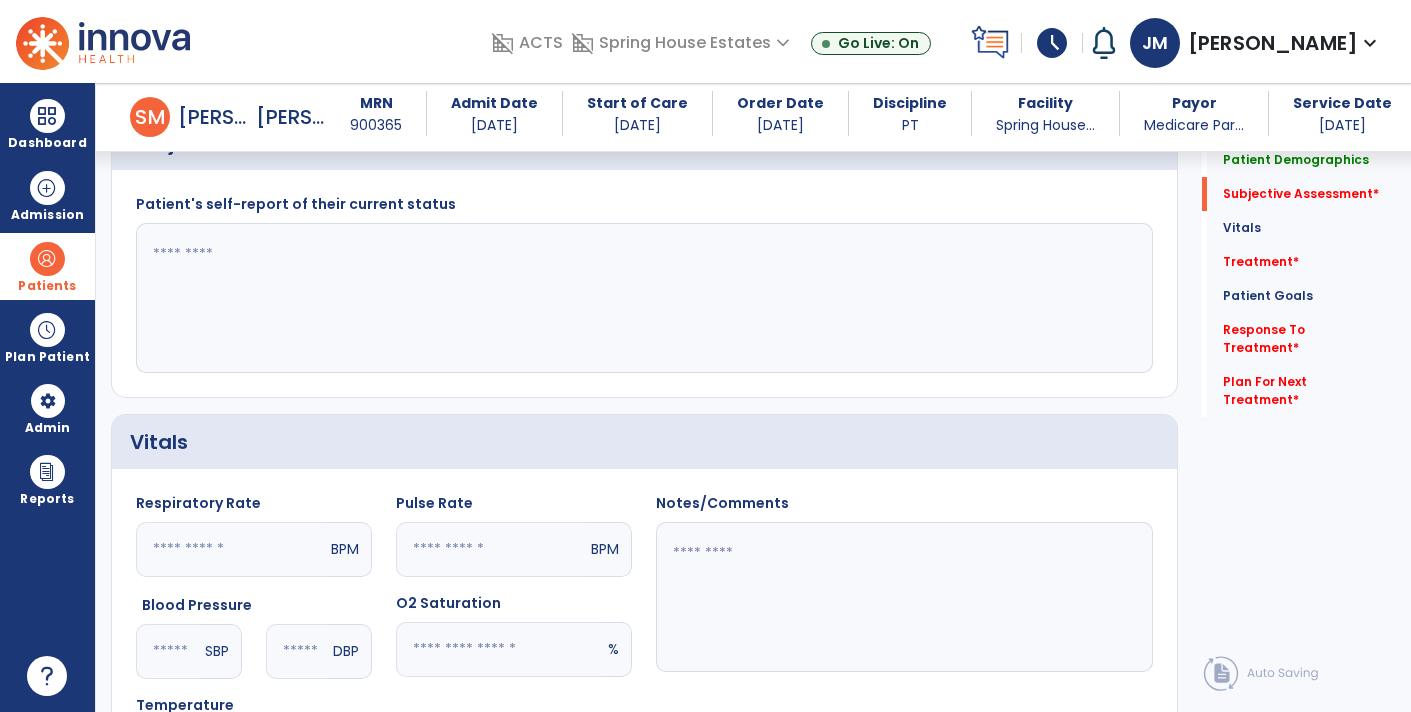 scroll, scrollTop: 529, scrollLeft: 0, axis: vertical 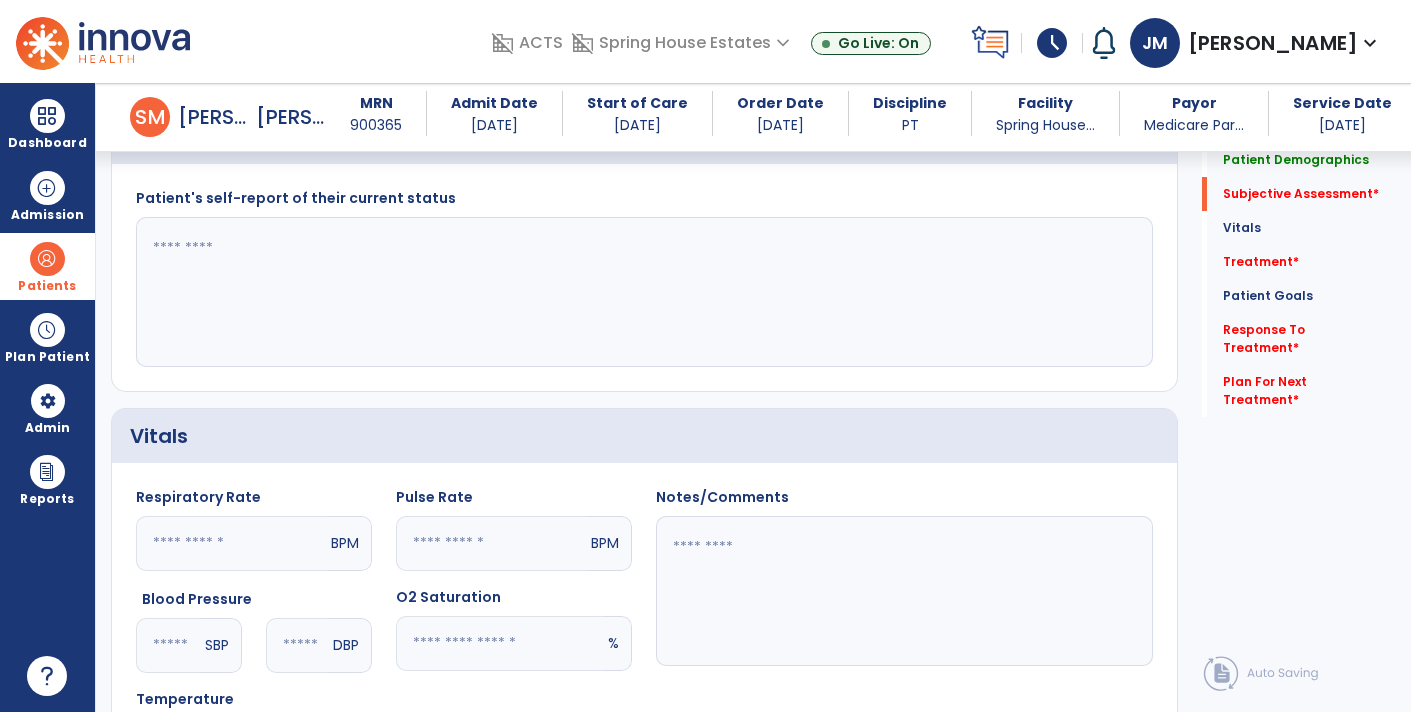 click 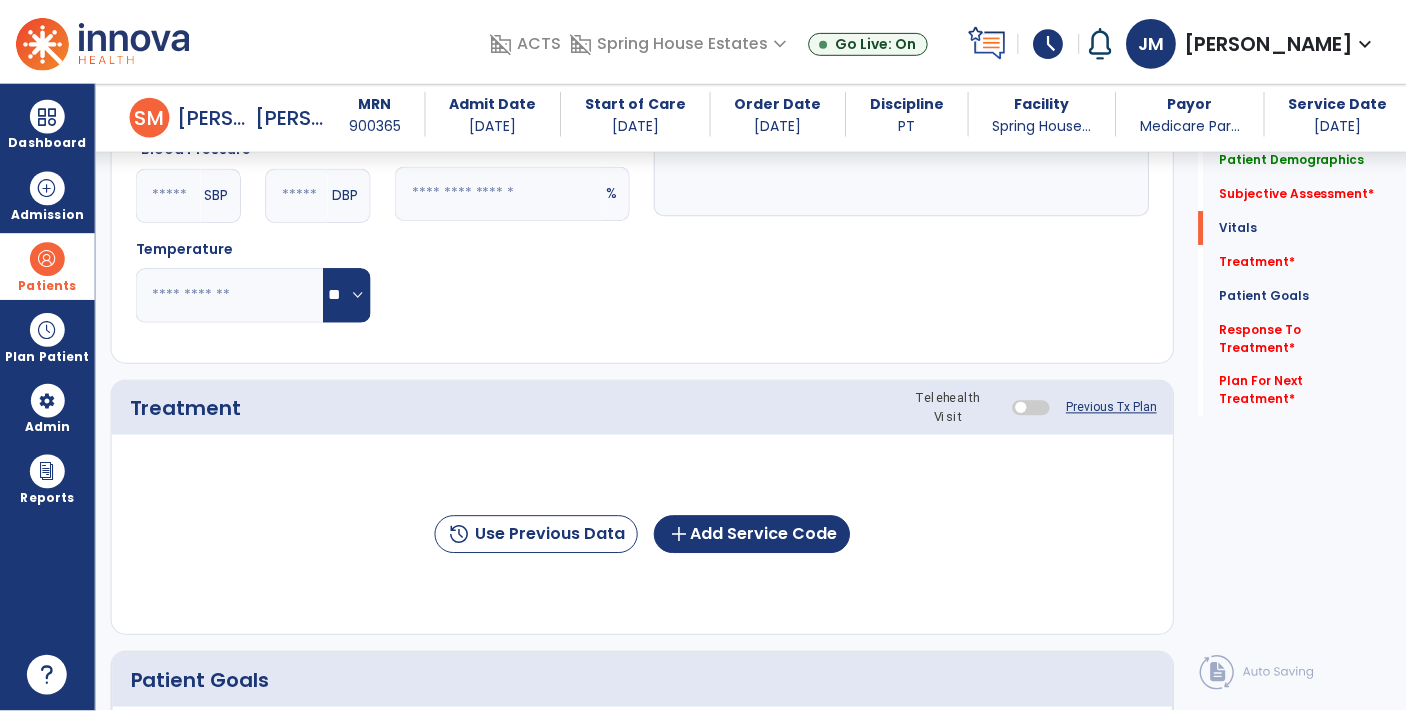 scroll, scrollTop: 1011, scrollLeft: 0, axis: vertical 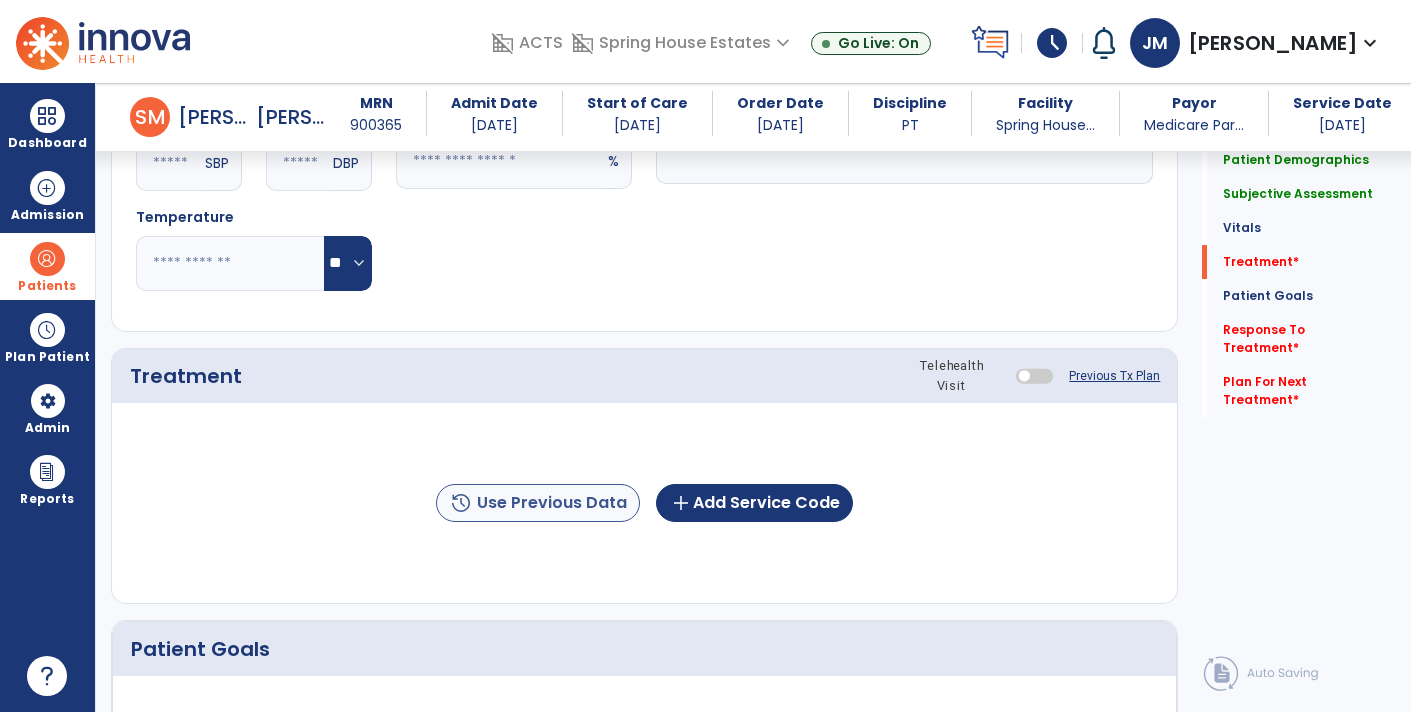 type on "**********" 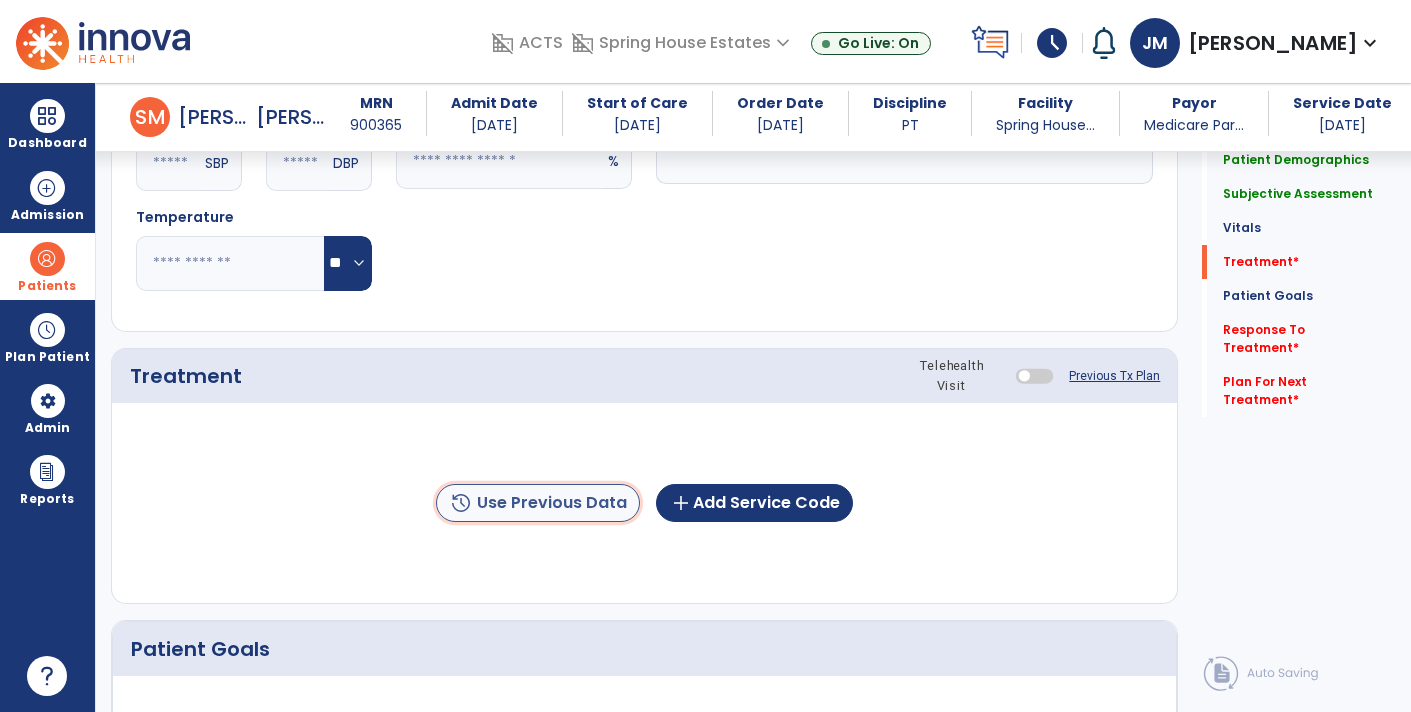 click on "history  Use Previous Data" 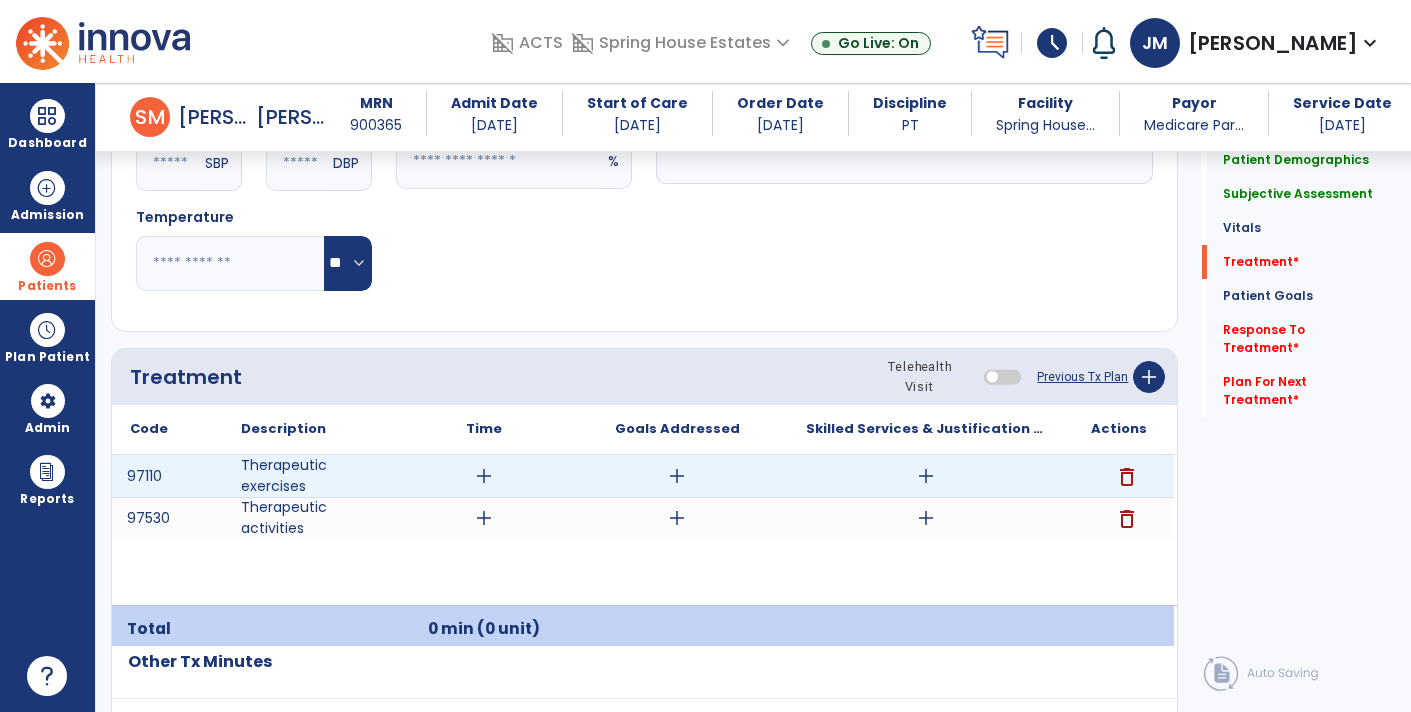 click on "add" at bounding box center (926, 476) 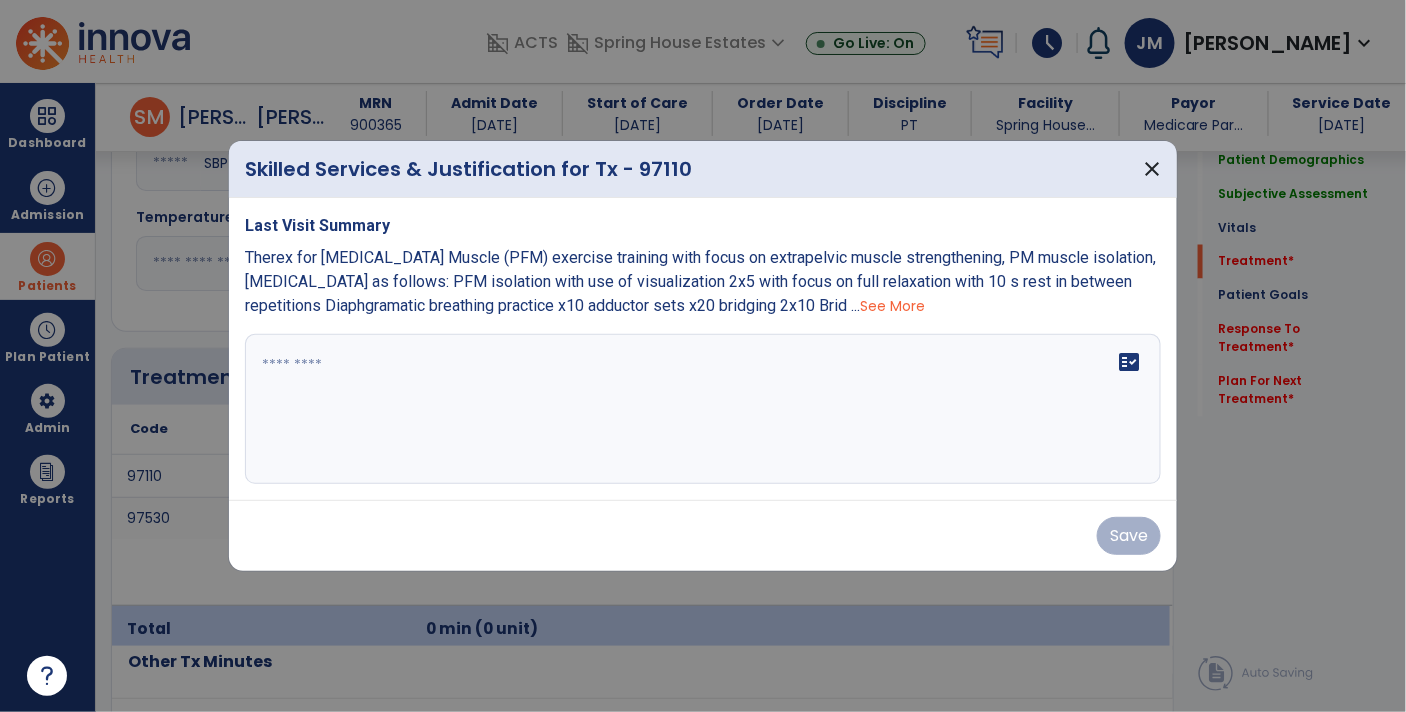 scroll, scrollTop: 1011, scrollLeft: 0, axis: vertical 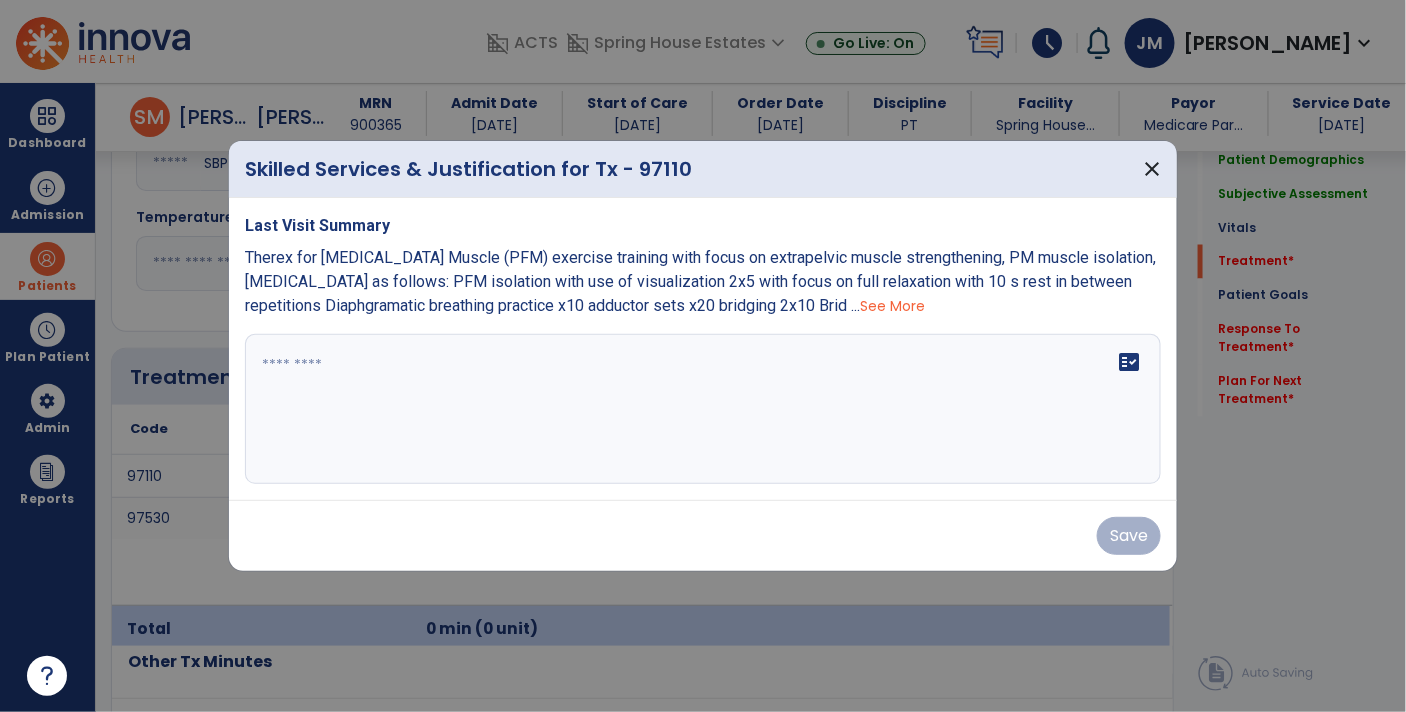 click on "See More" at bounding box center [892, 306] 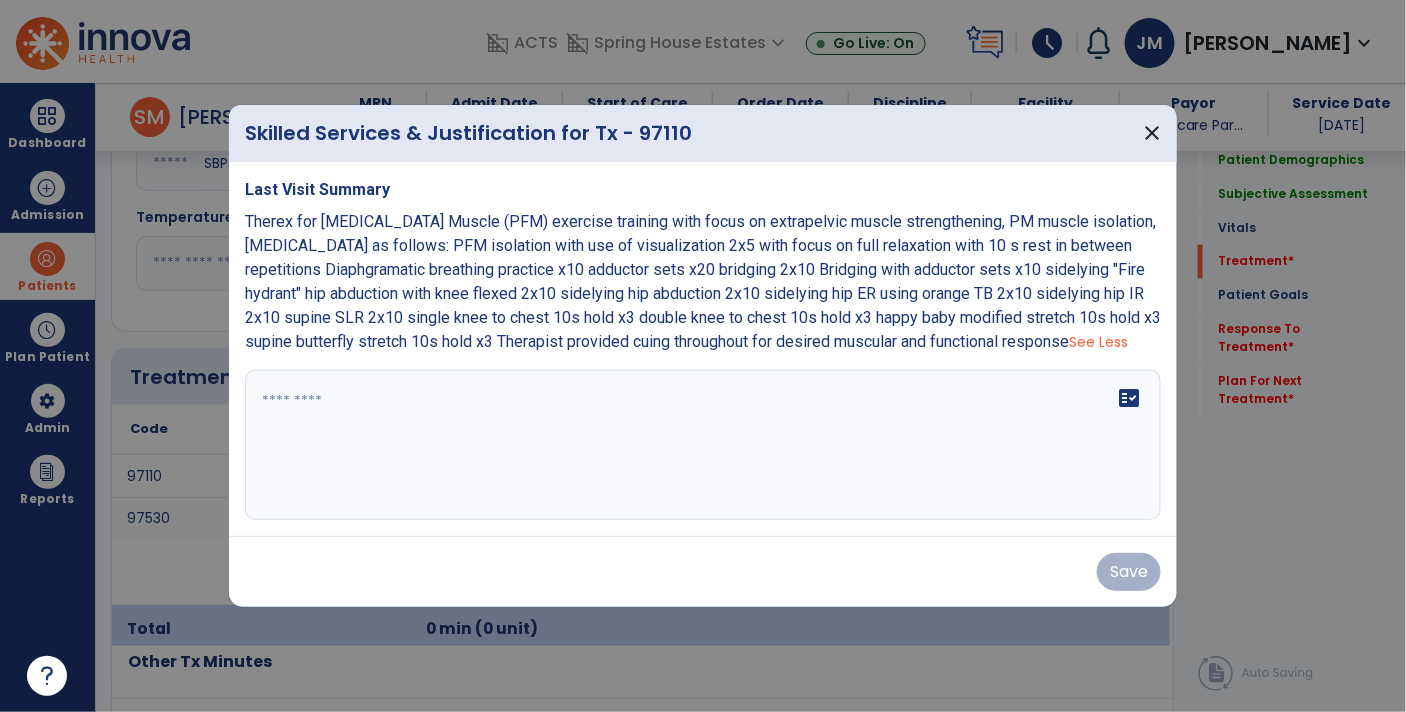 drag, startPoint x: 311, startPoint y: 350, endPoint x: 246, endPoint y: 213, distance: 151.63773 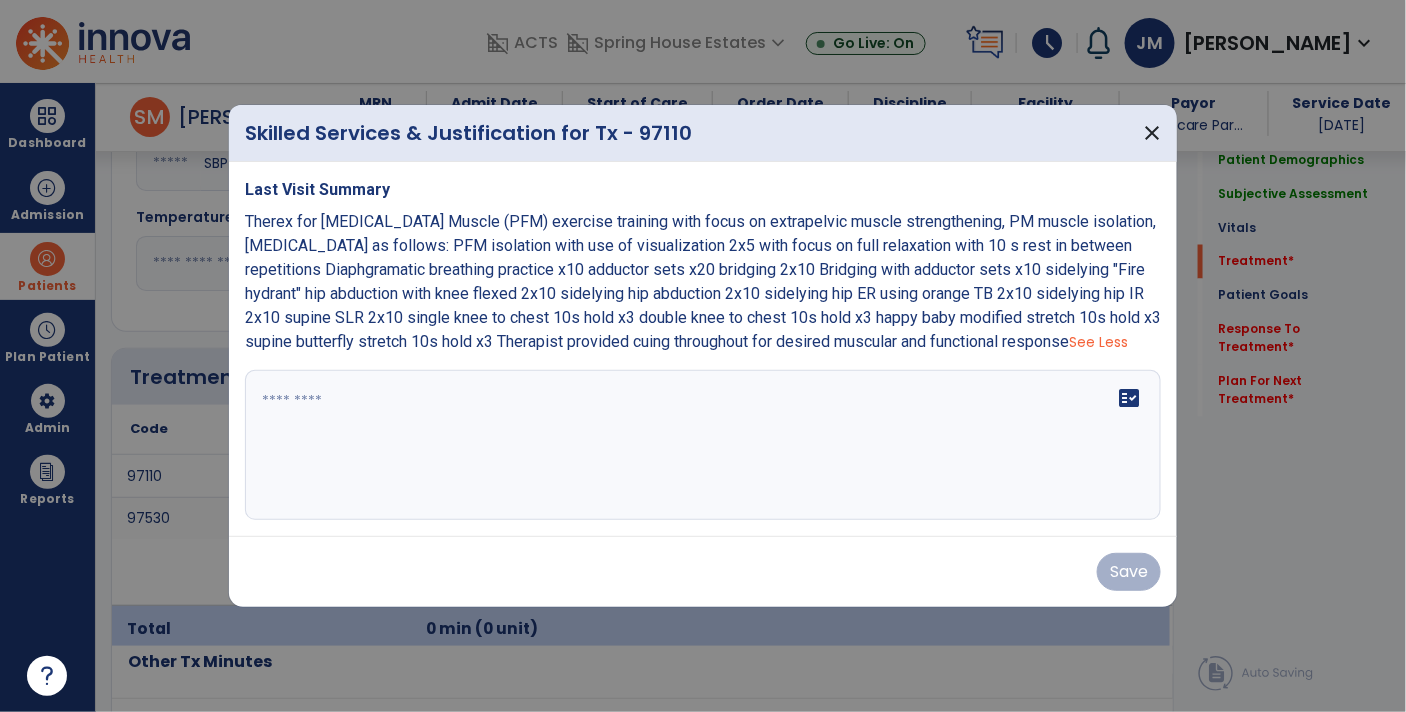 click on "Therex for [MEDICAL_DATA] Muscle (PFM) exercise training with focus on extrapelvic muscle strengthening, PM muscle isolation, [MEDICAL_DATA] as follows:
PFM isolation with use of visualization 2x5 with focus on full relaxation with 10 s rest in between repetitions
Diaphgramatic breathing practice x10
adductor sets x20
bridging 2x10
Bridging with adductor sets x10
sidelying "Fire hydrant" hip abduction with knee flexed 2x10
sidelying hip abduction 2x10
sidelying hip ER using orange TB 2x10
sidelying hip IR 2x10
supine SLR 2x10
single knee to chest 10s hold x3
double knee to chest 10s hold x3
happy baby modified stretch 10s hold x3
supine butterfly stretch 10s hold x3
Therapist provided cuing throughout for desired muscular and functional response  See Less" at bounding box center [703, 282] 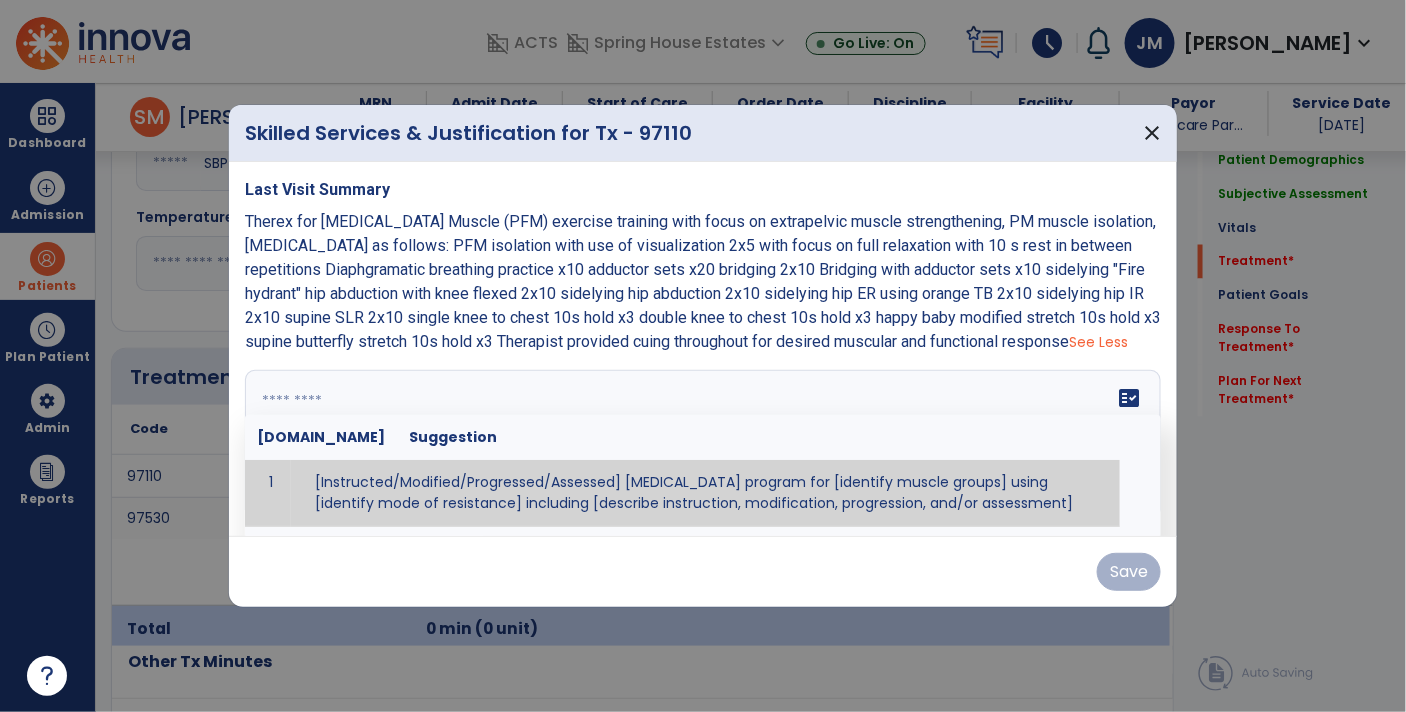 paste on "**********" 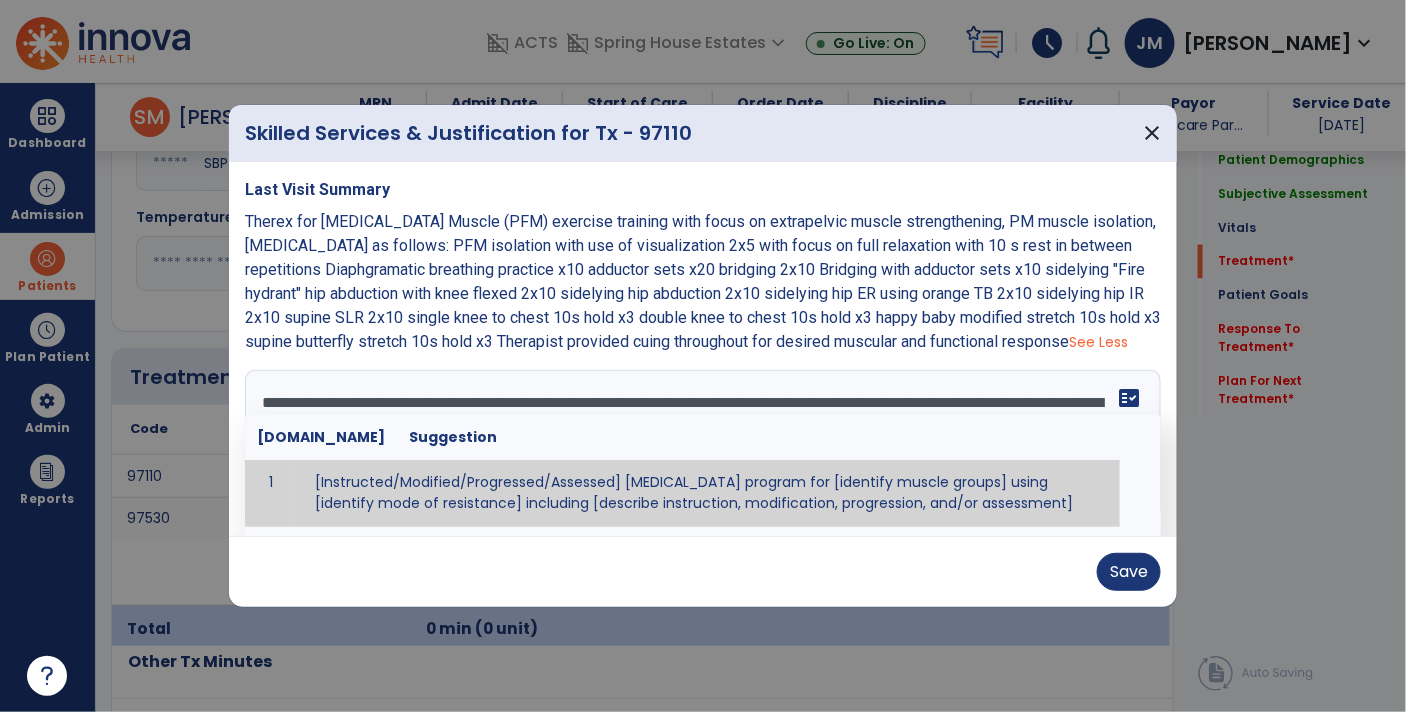 scroll, scrollTop: 63, scrollLeft: 0, axis: vertical 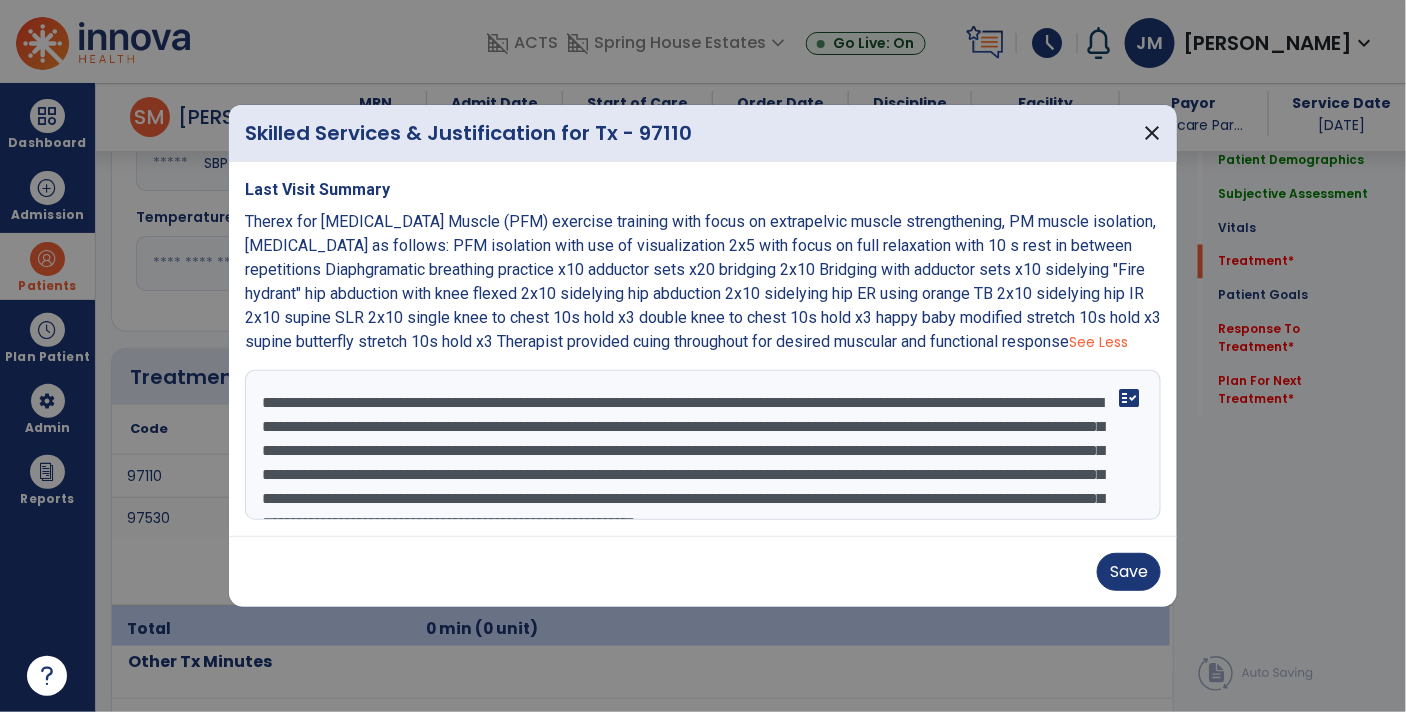 click on "**********" at bounding box center (703, 445) 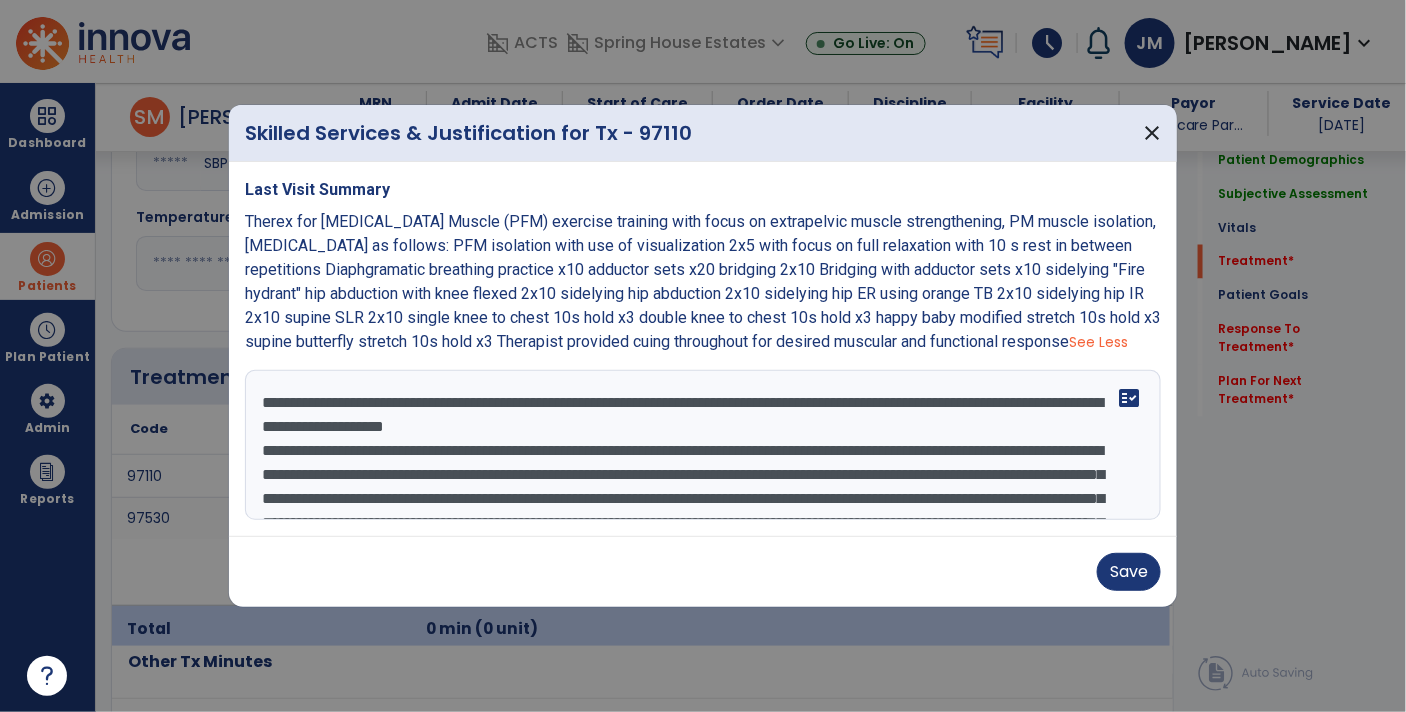 click on "**********" at bounding box center [703, 445] 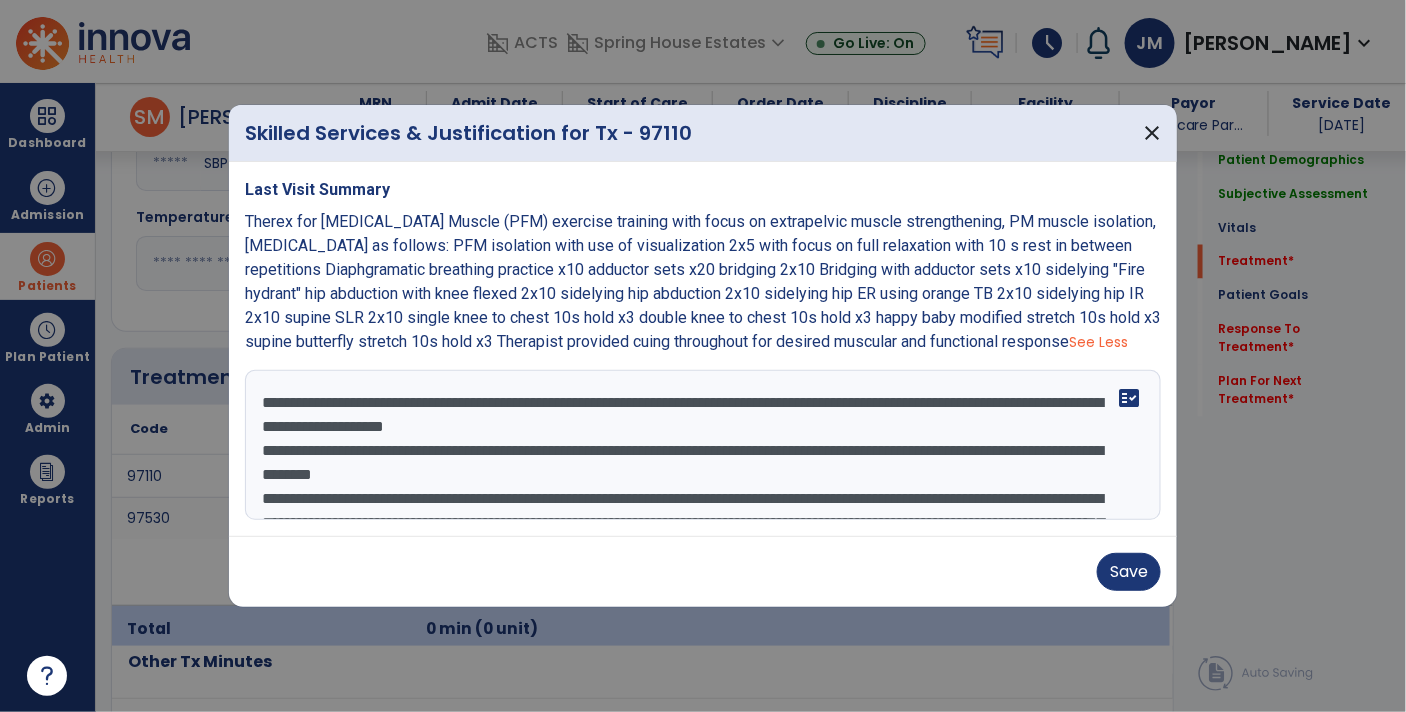 click on "**********" at bounding box center [703, 445] 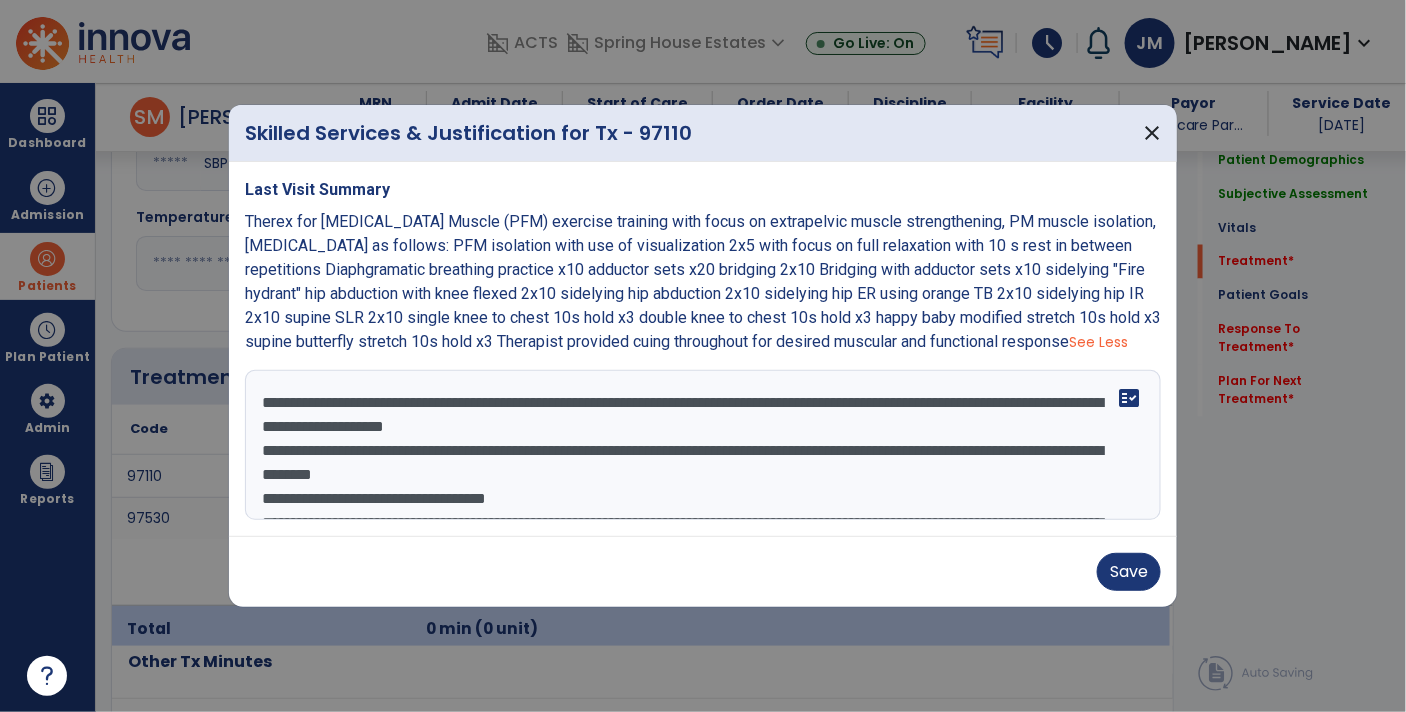 scroll, scrollTop: 15, scrollLeft: 0, axis: vertical 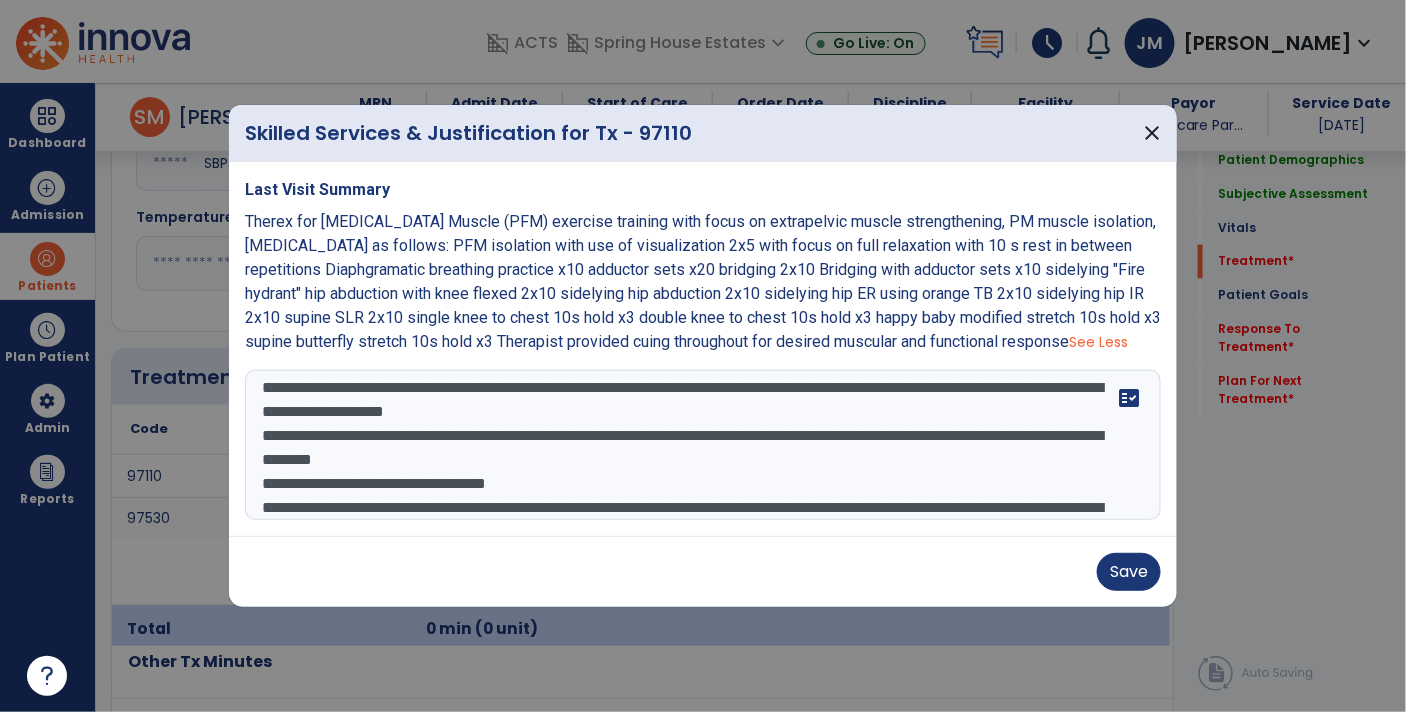 click on "**********" at bounding box center (703, 445) 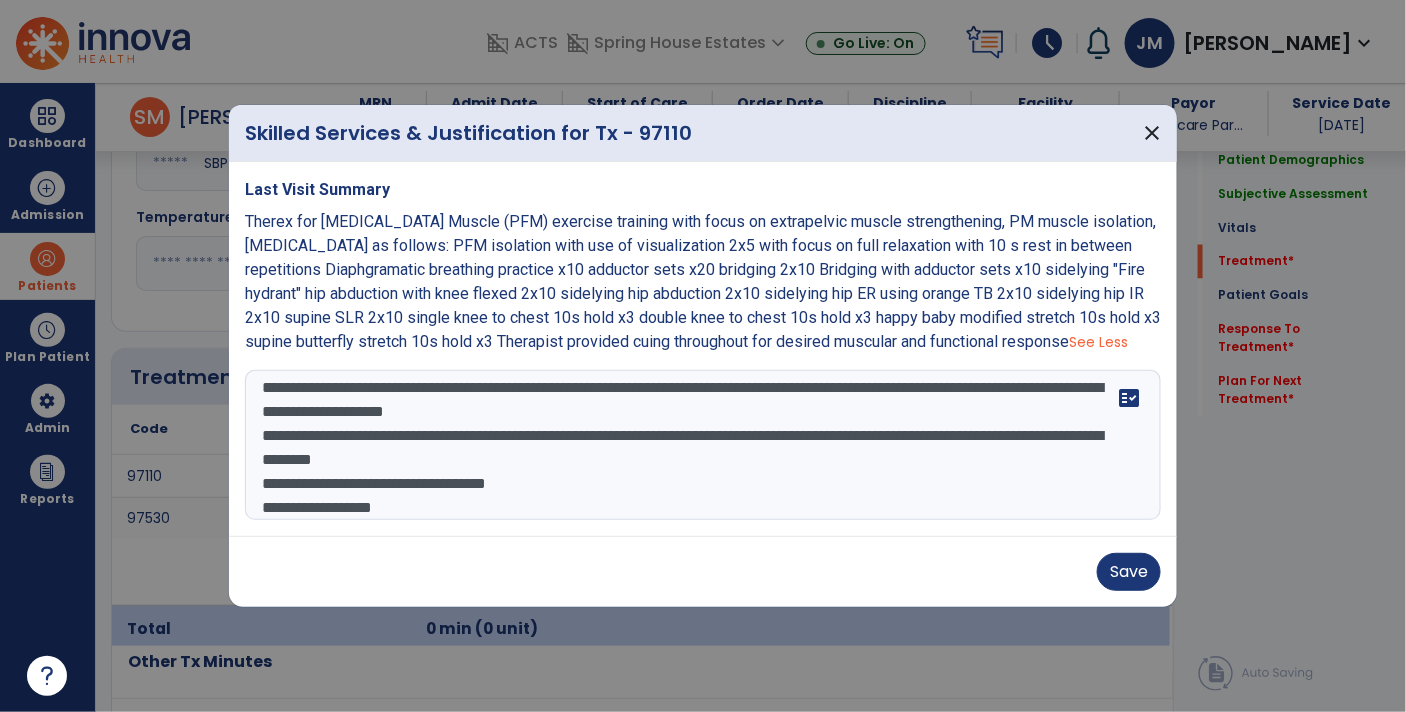 scroll, scrollTop: 38, scrollLeft: 0, axis: vertical 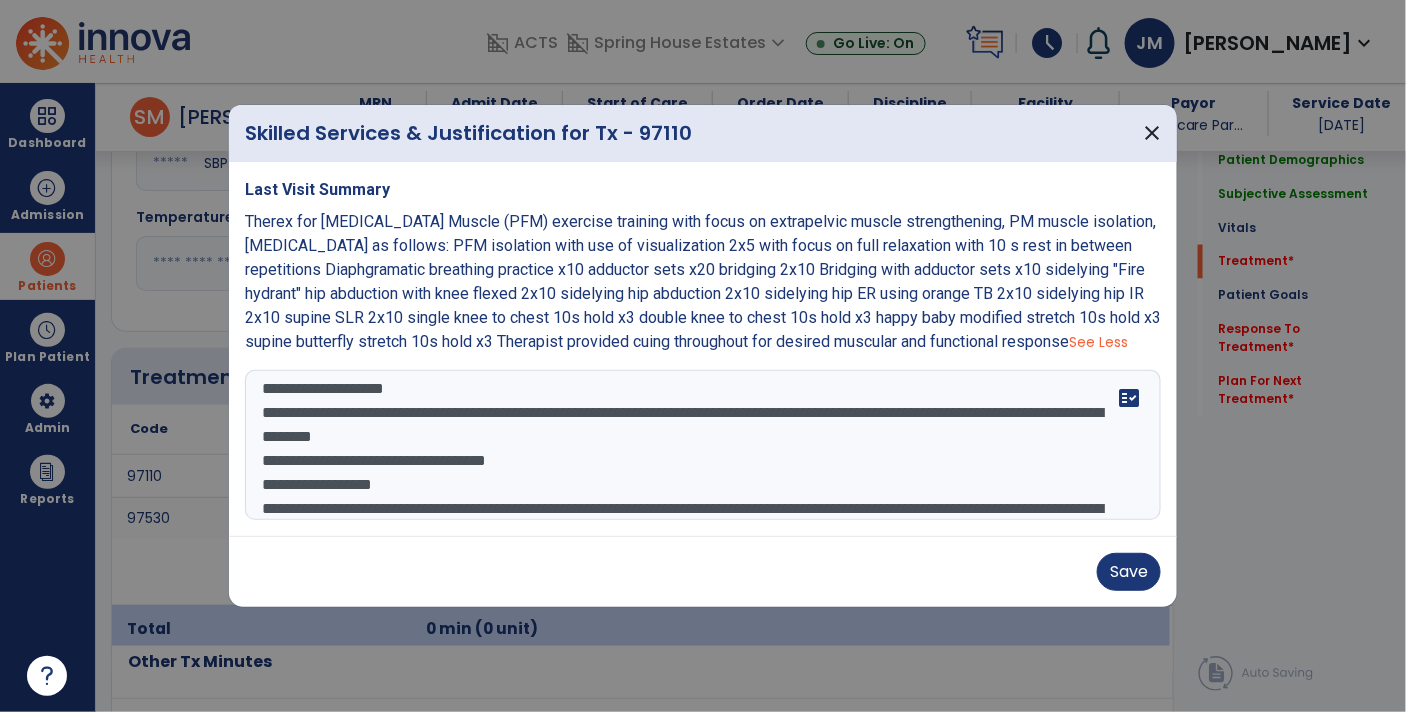 click on "**********" at bounding box center (703, 445) 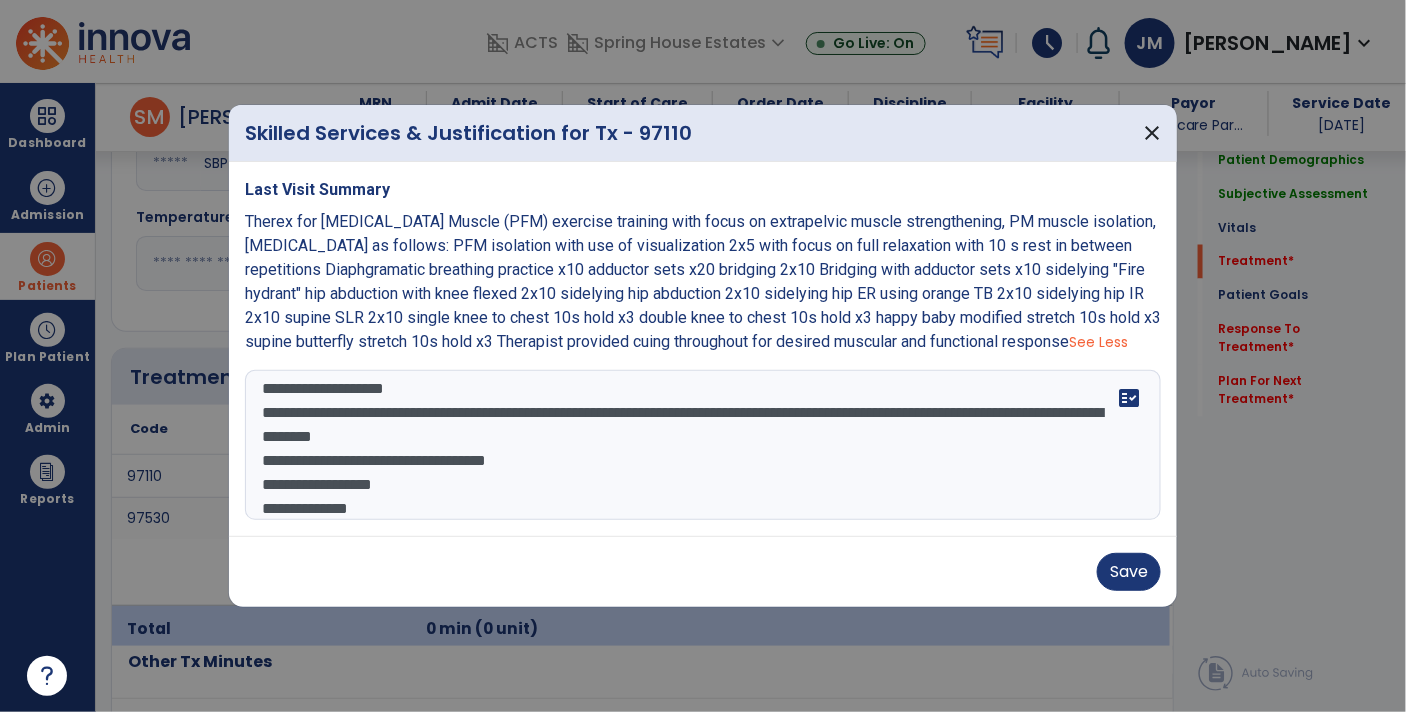 scroll, scrollTop: 63, scrollLeft: 0, axis: vertical 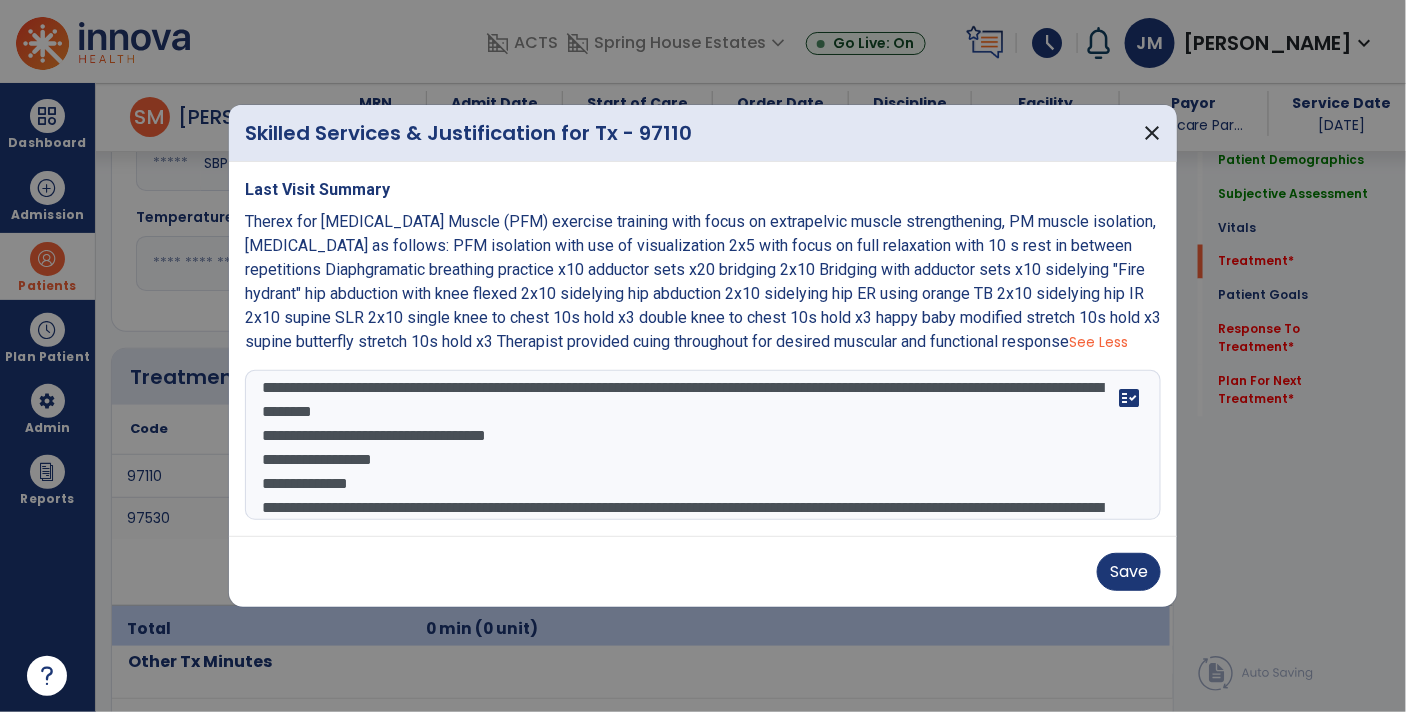 click on "**********" at bounding box center (703, 445) 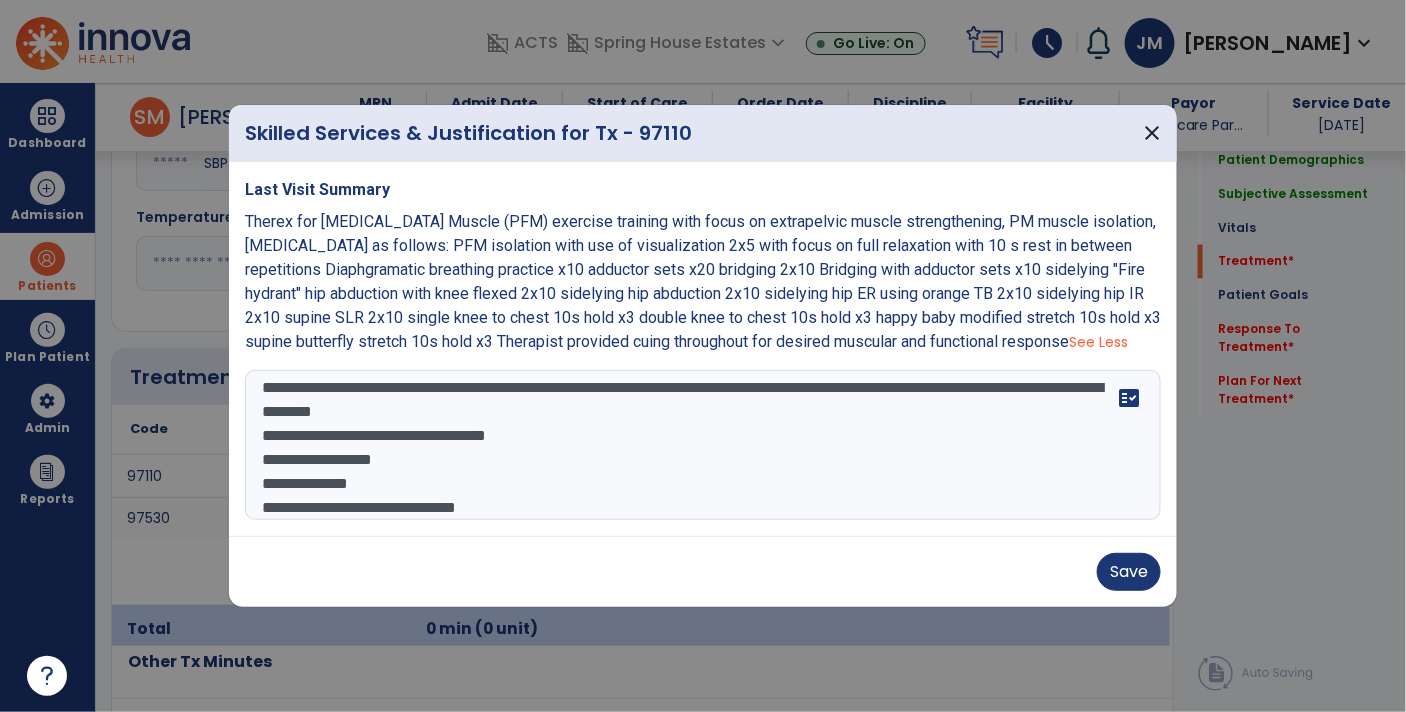scroll, scrollTop: 87, scrollLeft: 0, axis: vertical 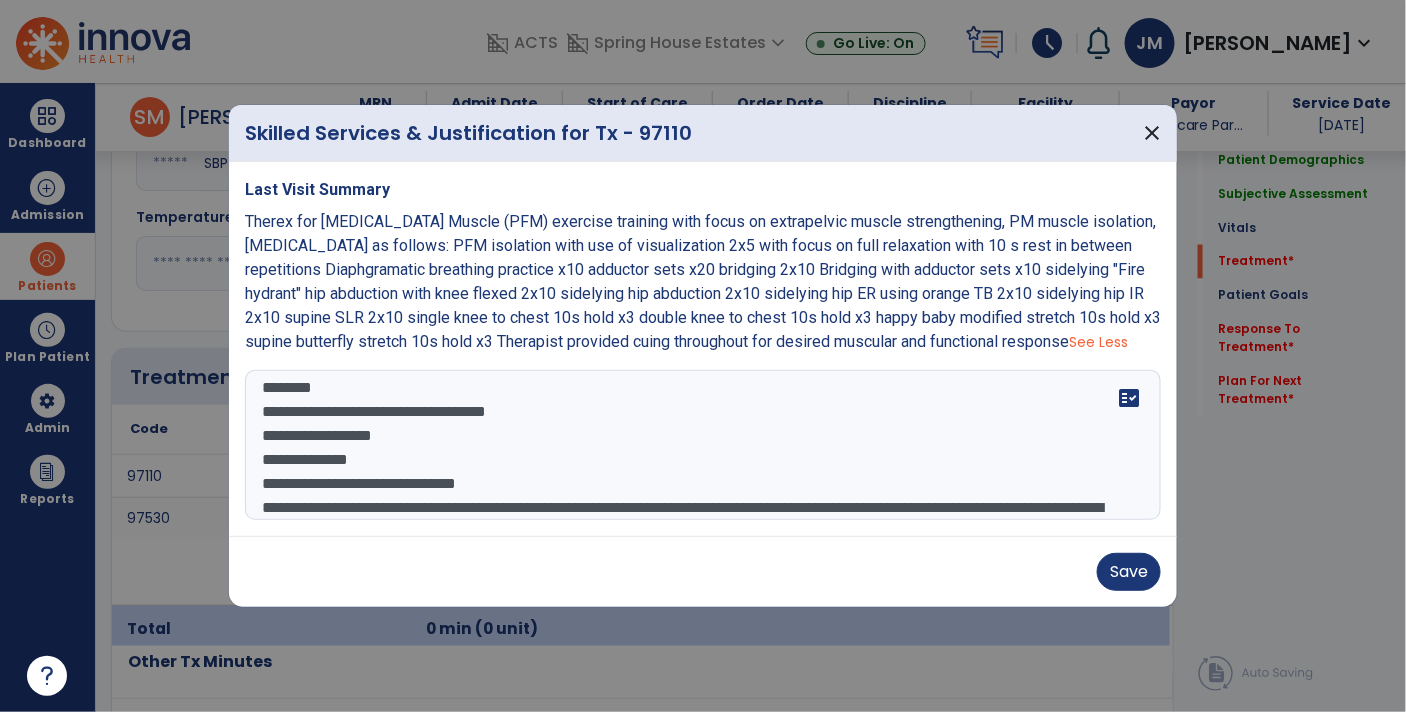click on "**********" at bounding box center [703, 445] 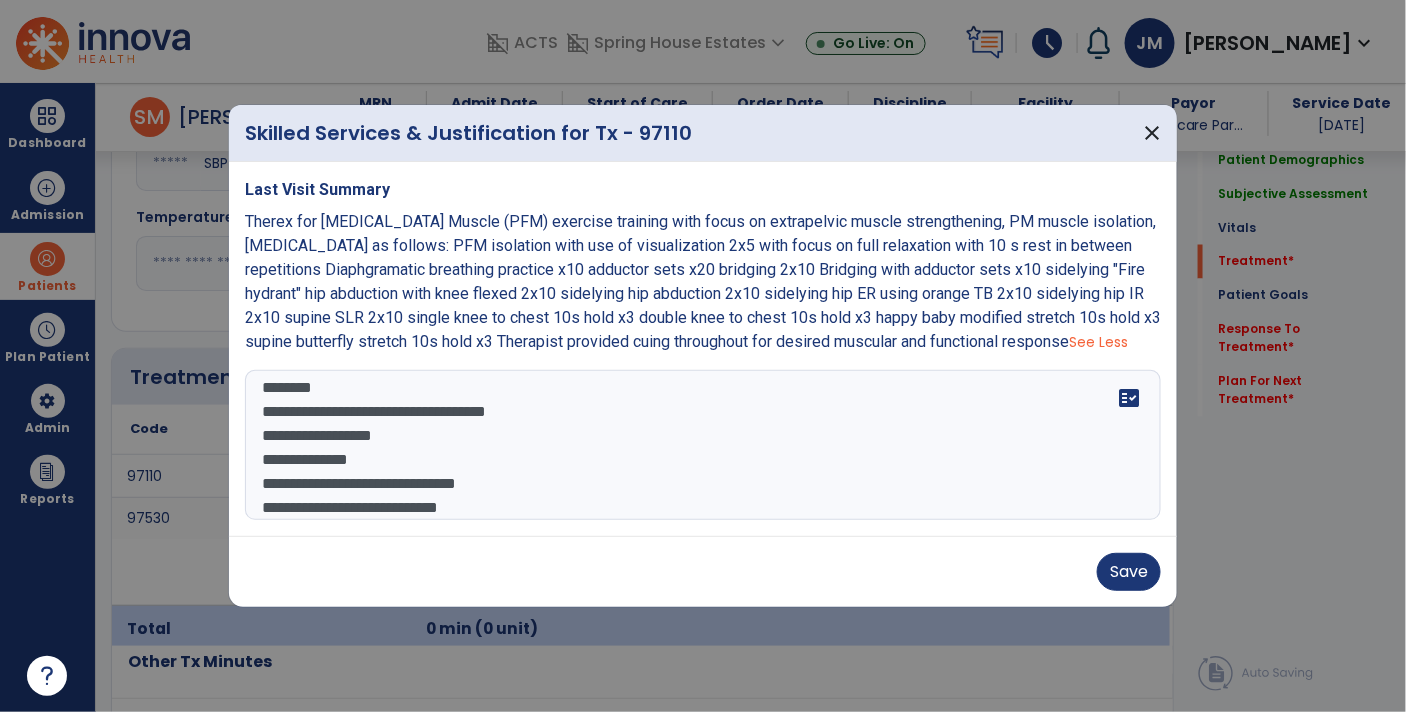 scroll, scrollTop: 110, scrollLeft: 0, axis: vertical 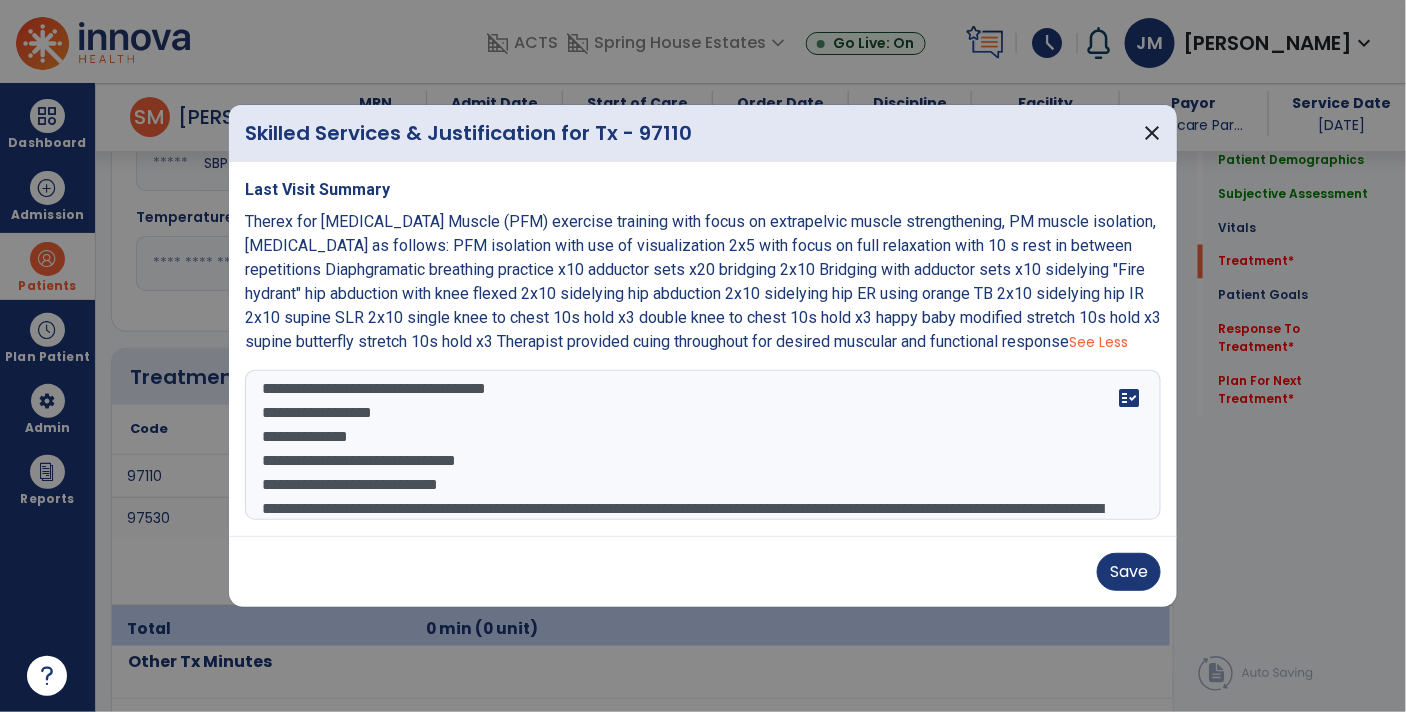 click on "**********" at bounding box center (703, 445) 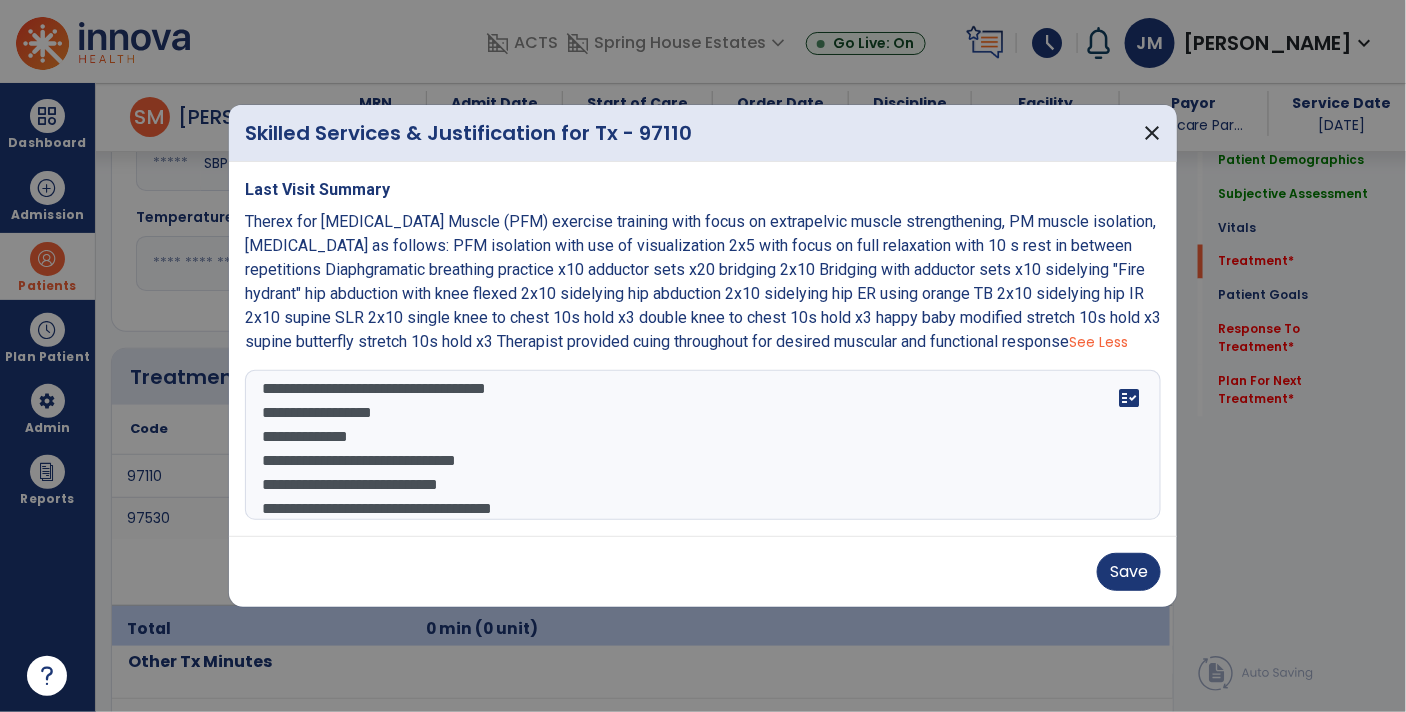 scroll, scrollTop: 135, scrollLeft: 0, axis: vertical 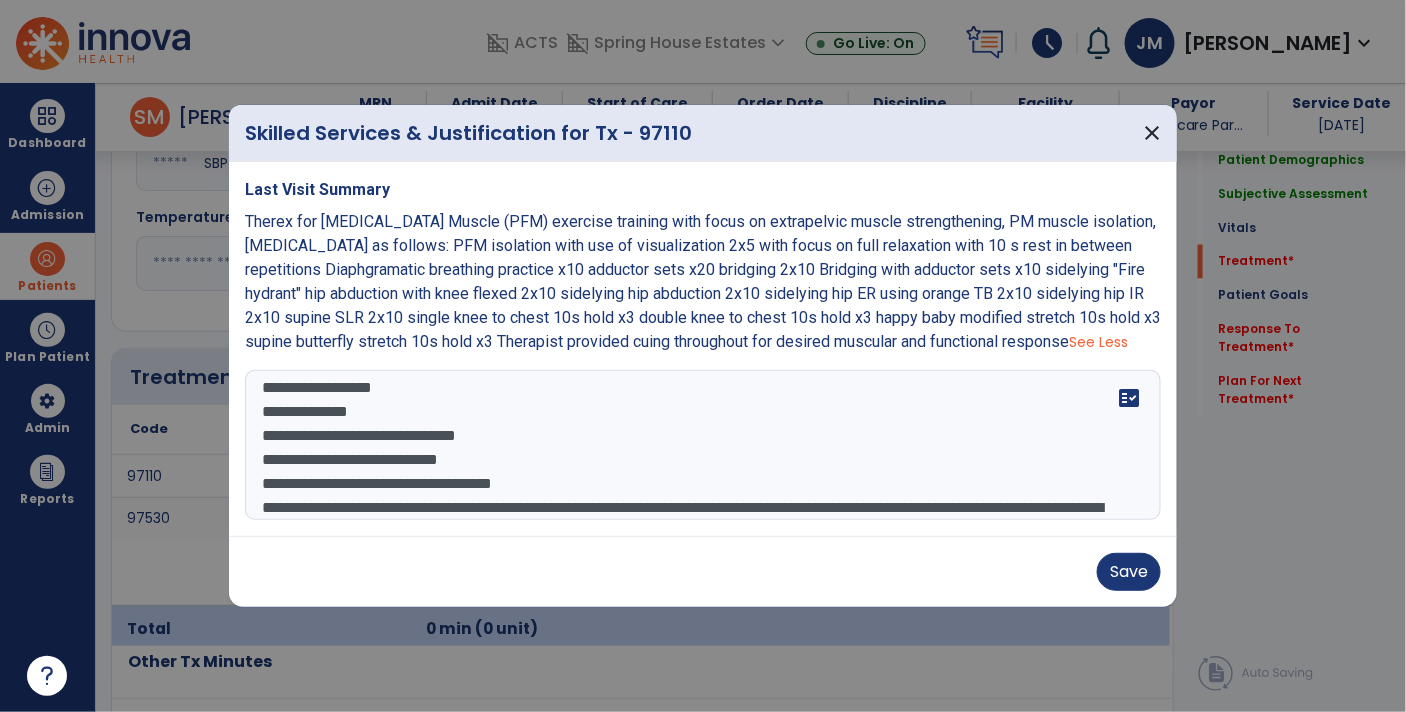 click on "**********" at bounding box center [703, 445] 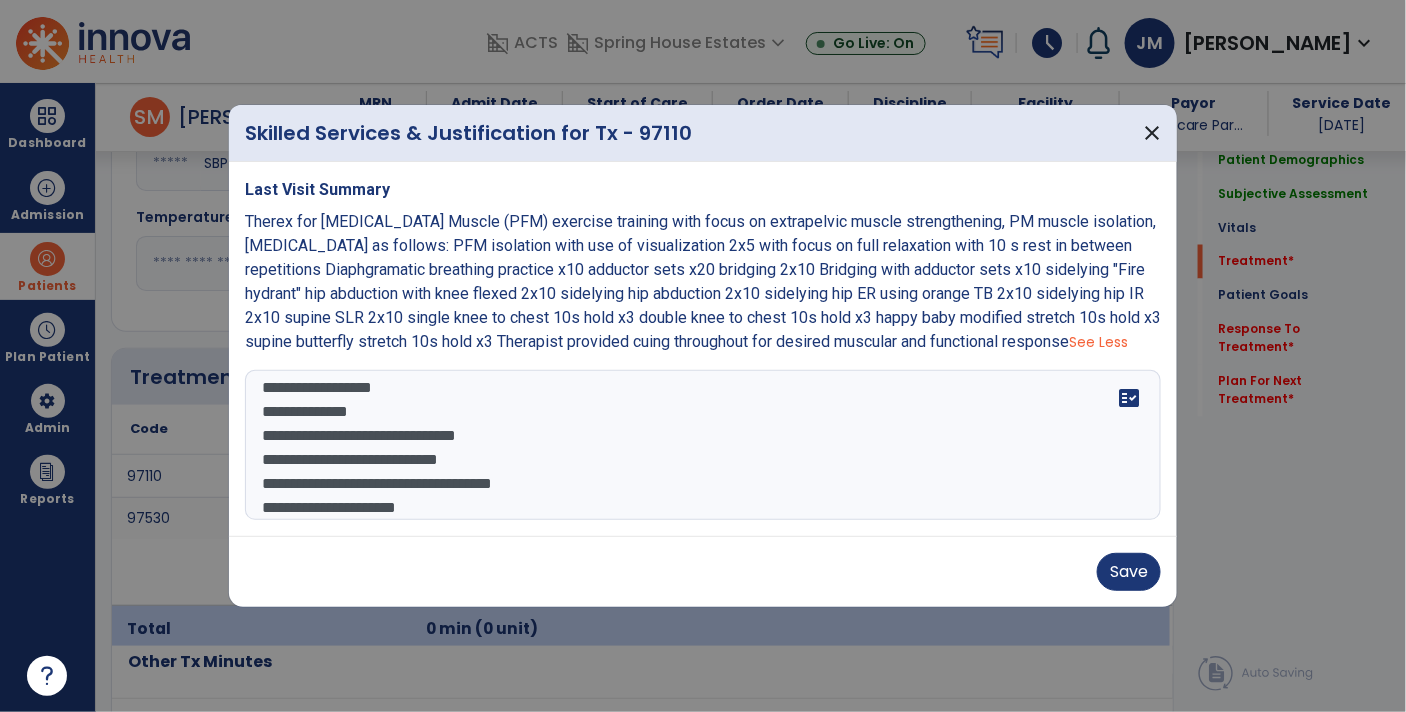 scroll, scrollTop: 159, scrollLeft: 0, axis: vertical 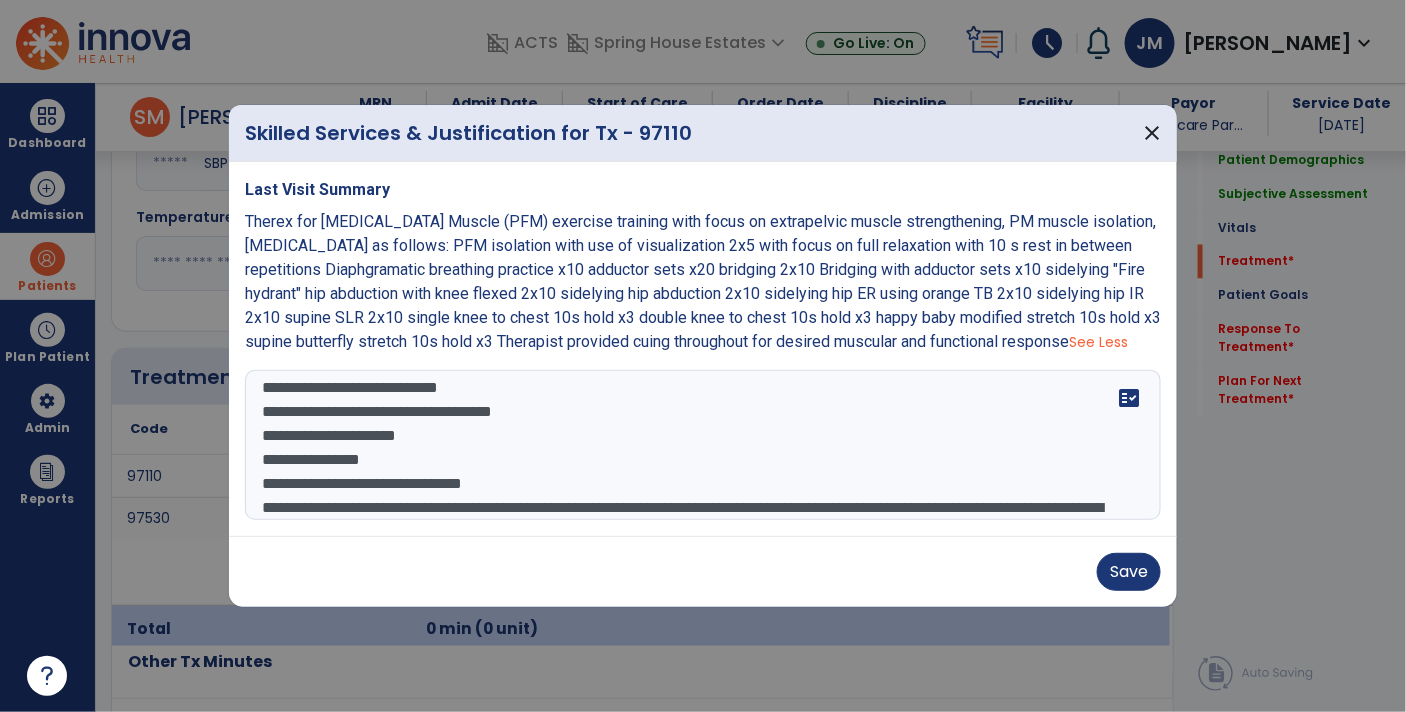 click on "**********" at bounding box center [703, 445] 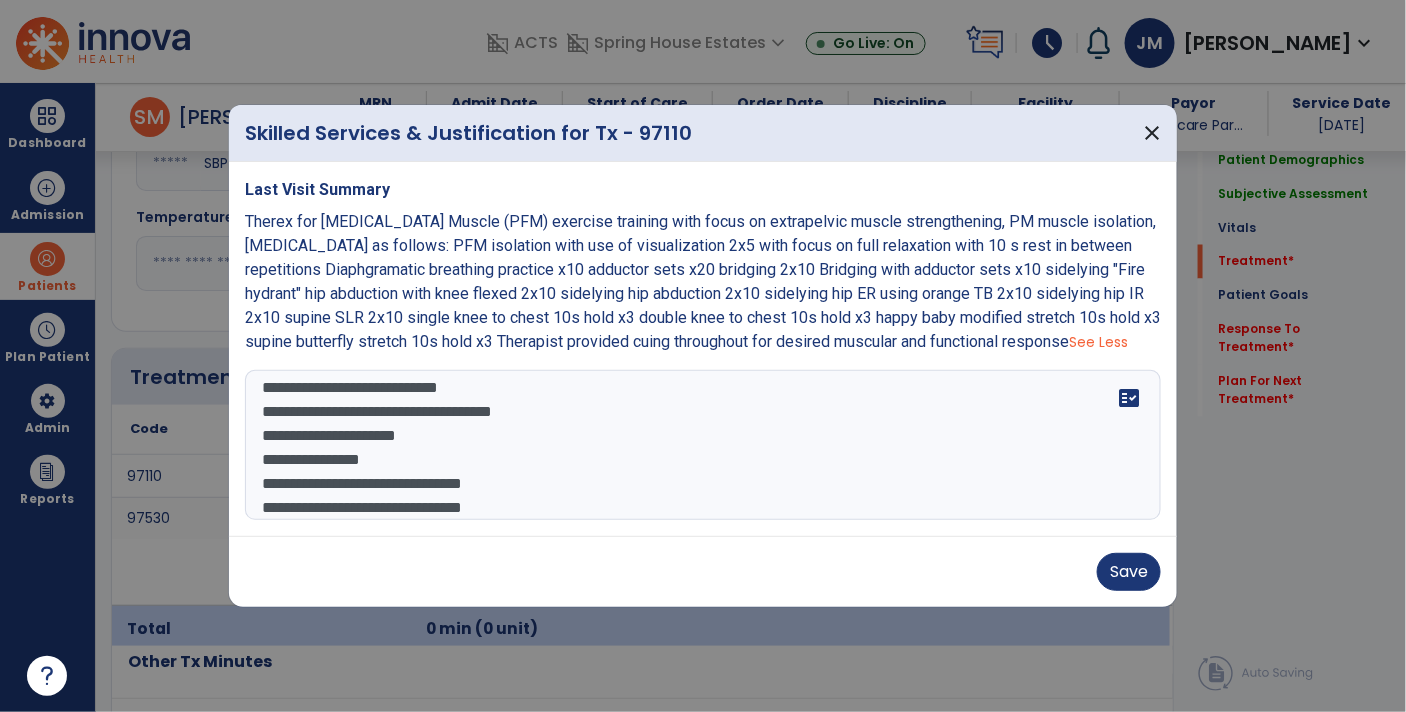 scroll, scrollTop: 230, scrollLeft: 0, axis: vertical 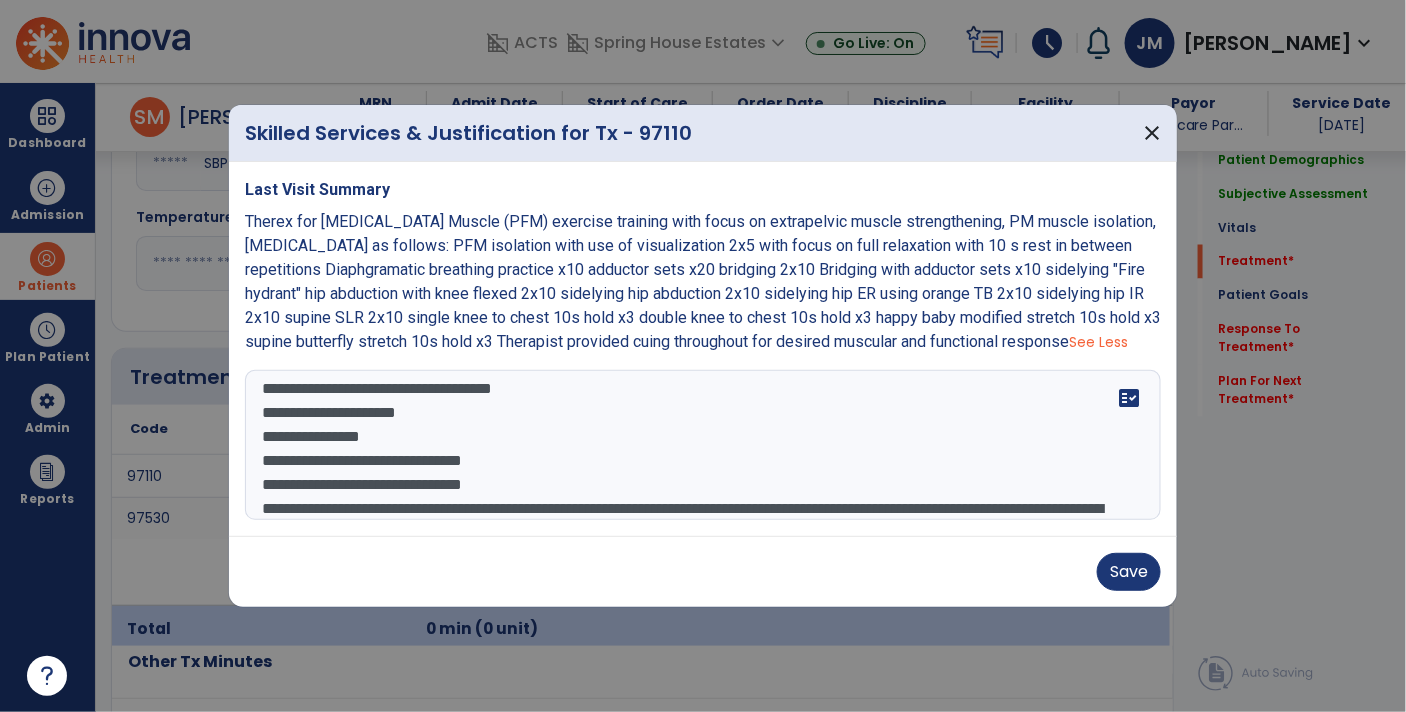 click on "**********" at bounding box center (703, 445) 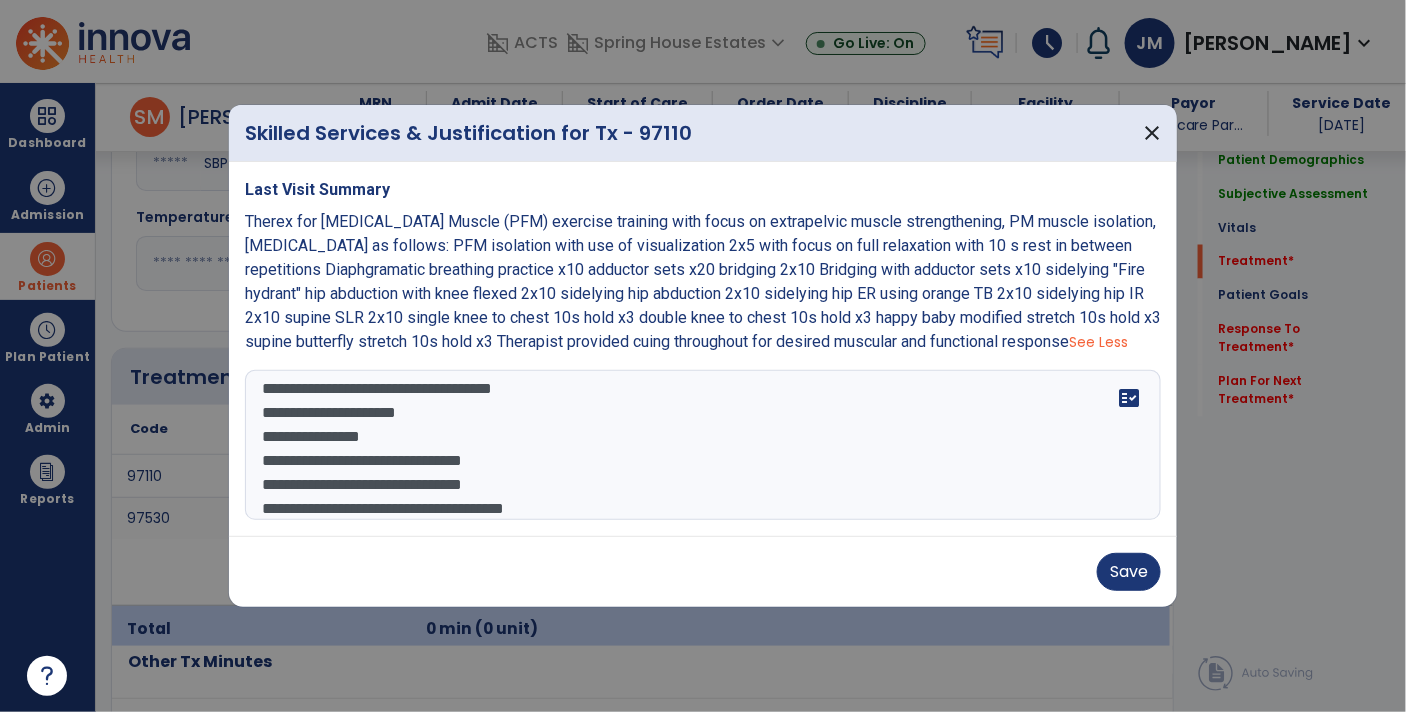 scroll, scrollTop: 255, scrollLeft: 0, axis: vertical 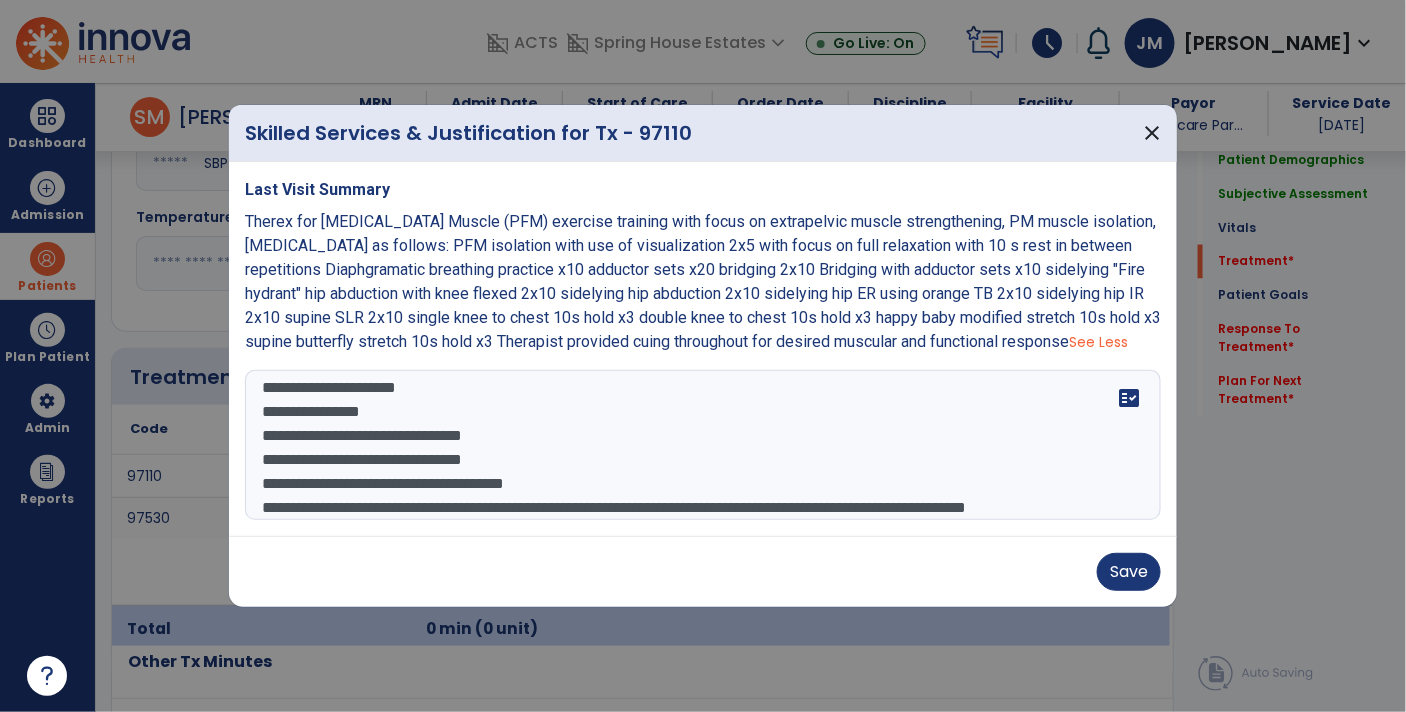 click on "**********" at bounding box center [703, 445] 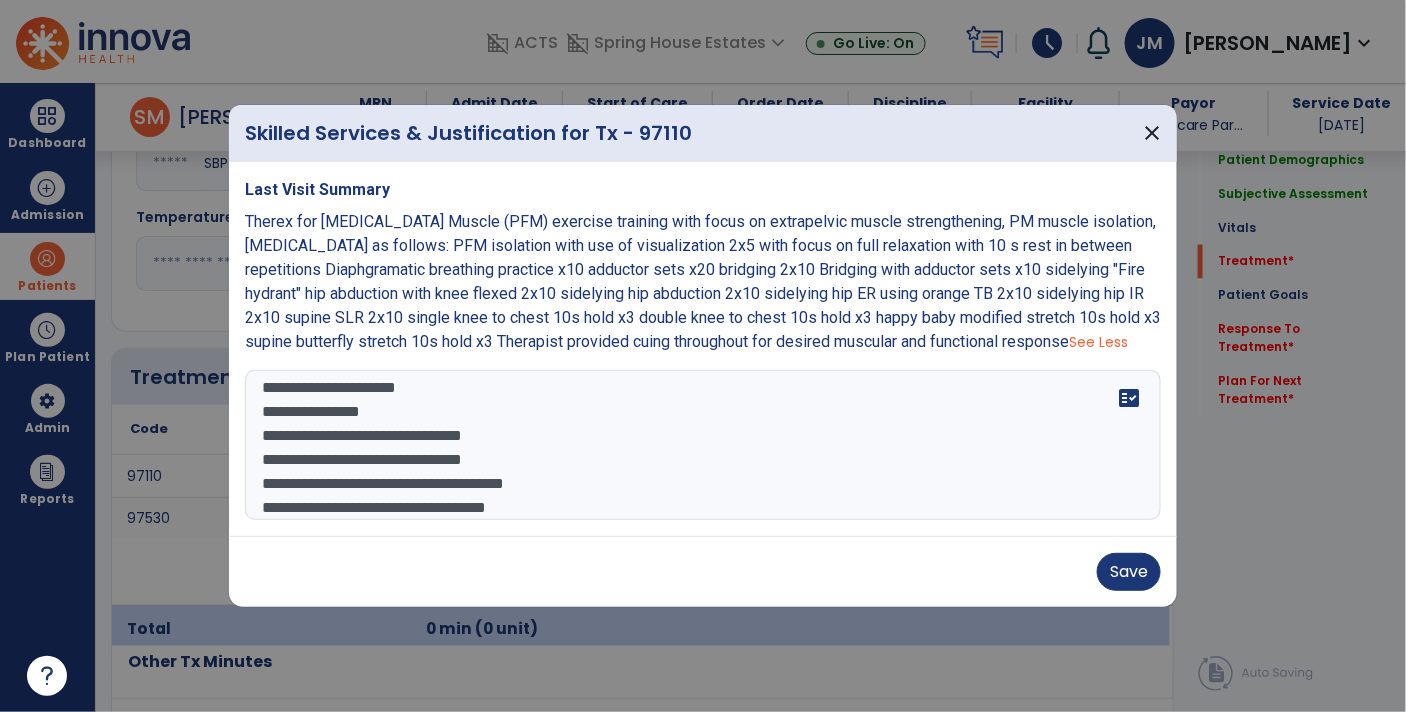 scroll, scrollTop: 279, scrollLeft: 0, axis: vertical 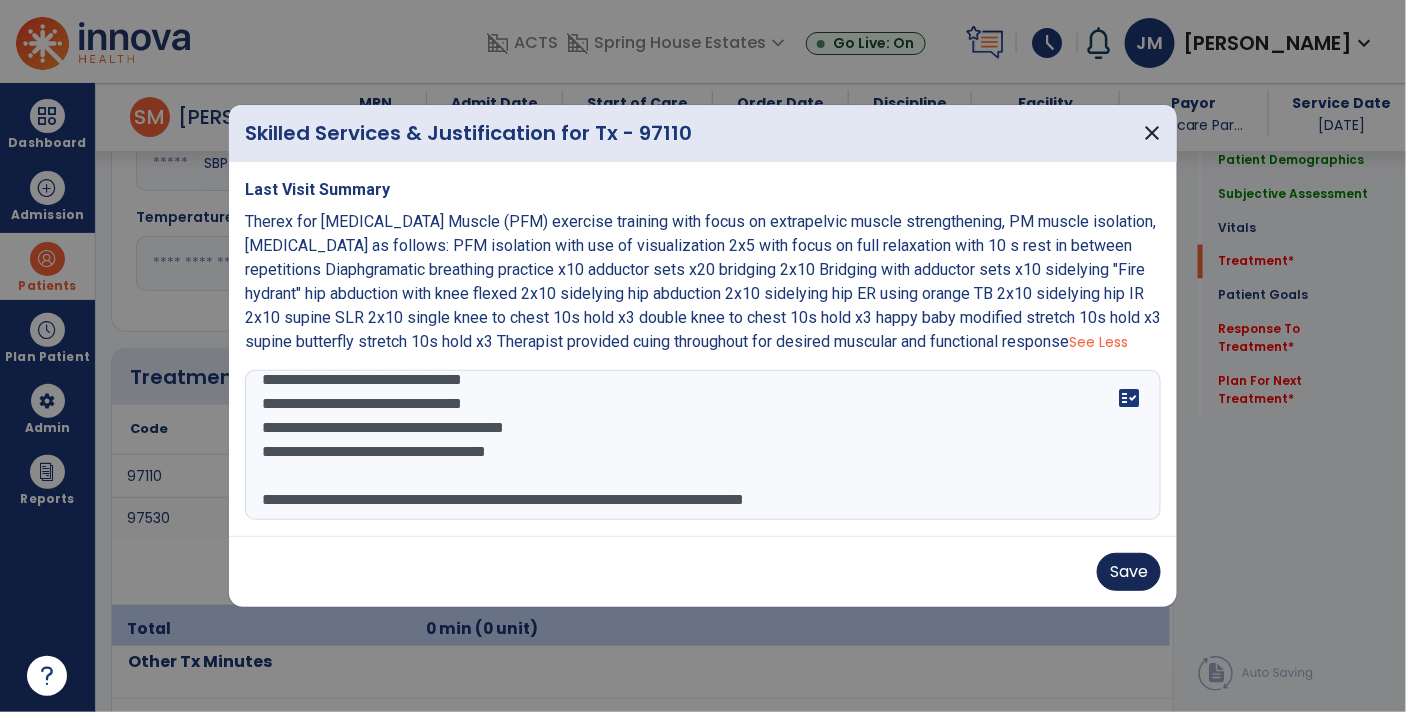 type on "**********" 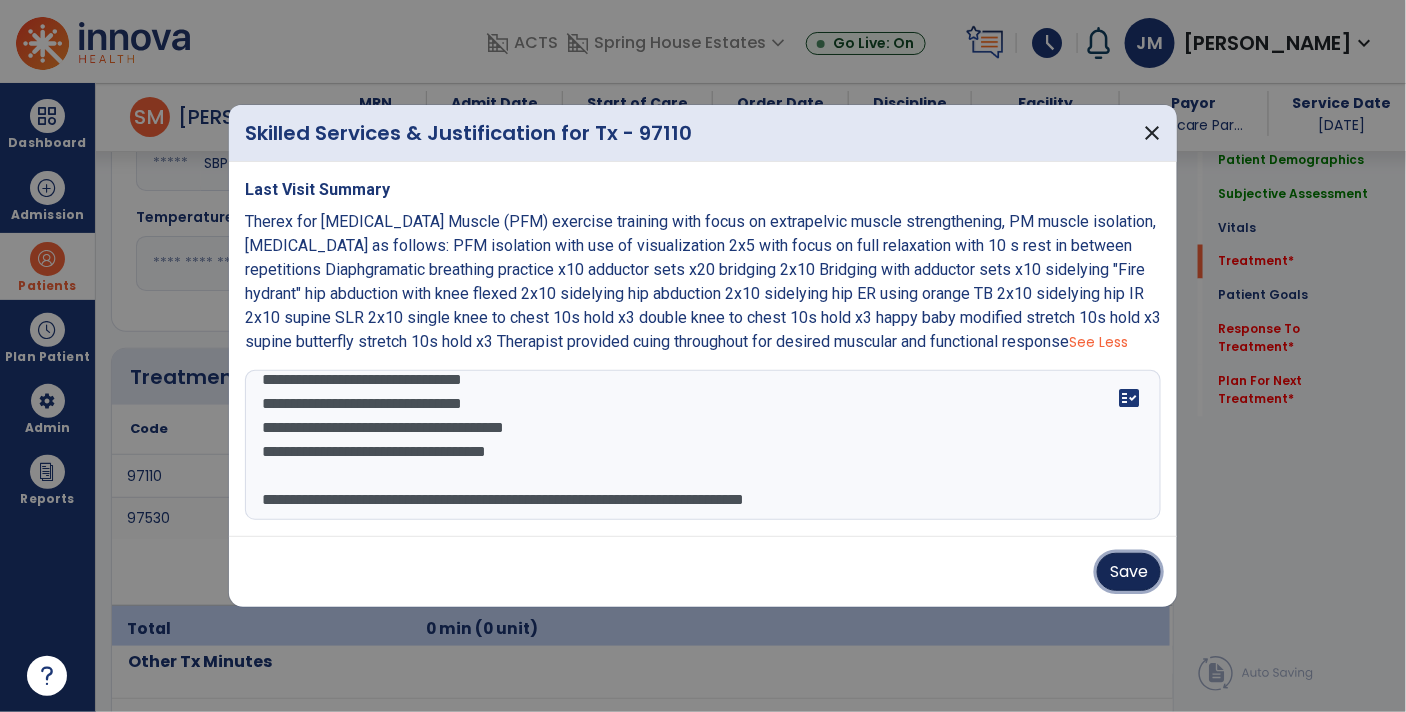 click on "Save" at bounding box center [1129, 572] 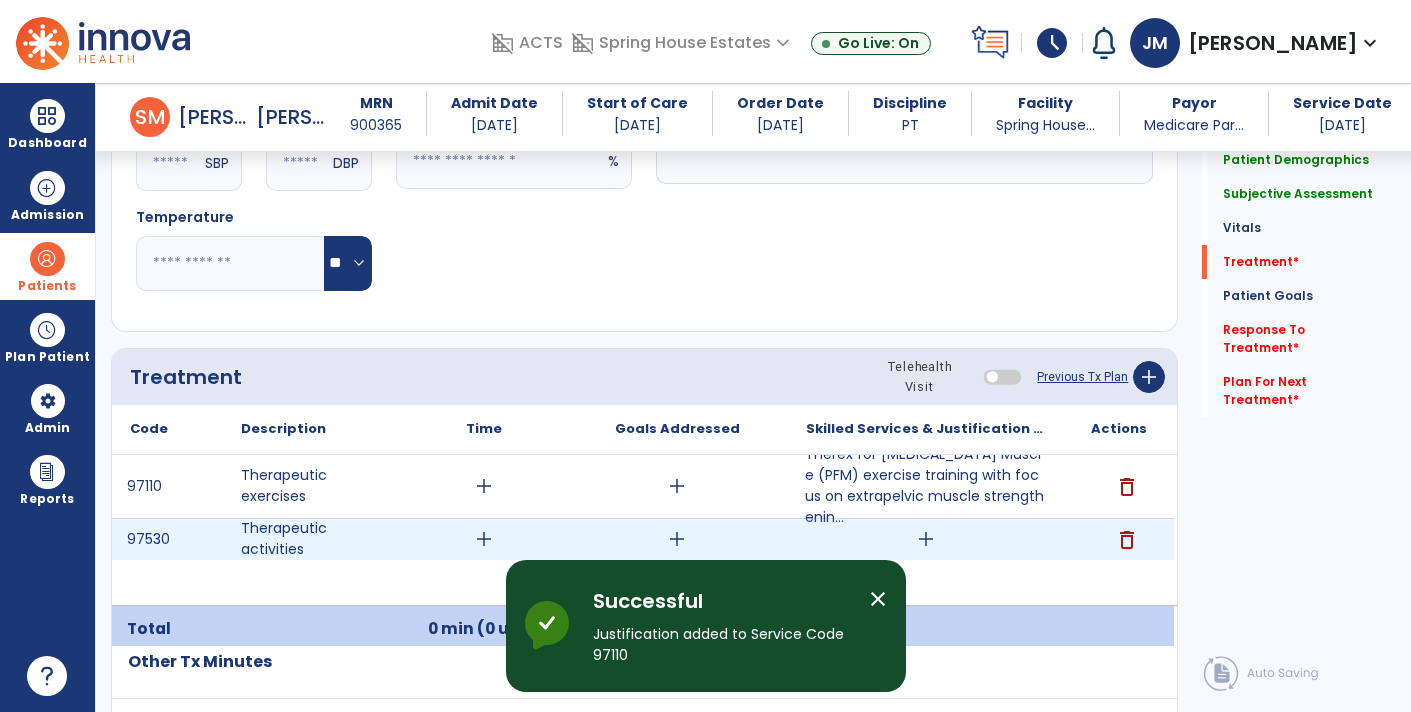 click on "delete" at bounding box center (1127, 540) 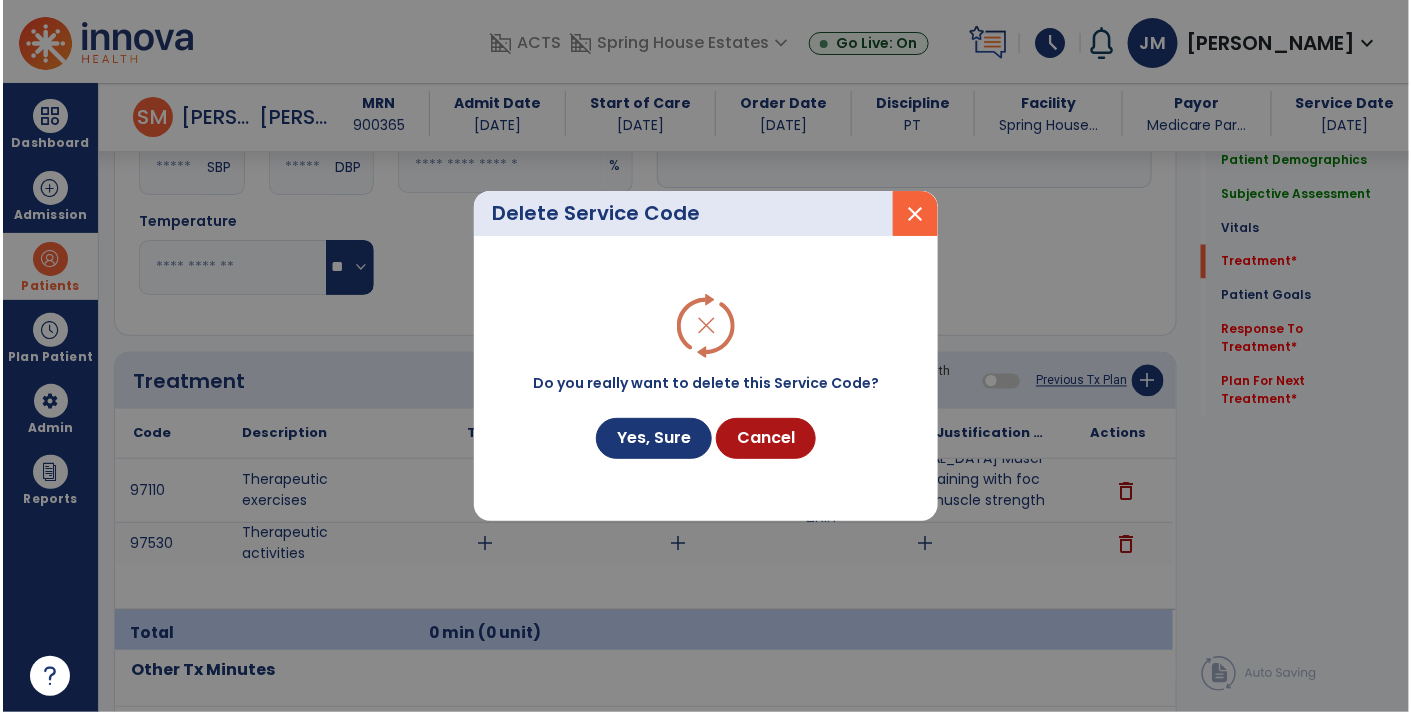 scroll, scrollTop: 1011, scrollLeft: 0, axis: vertical 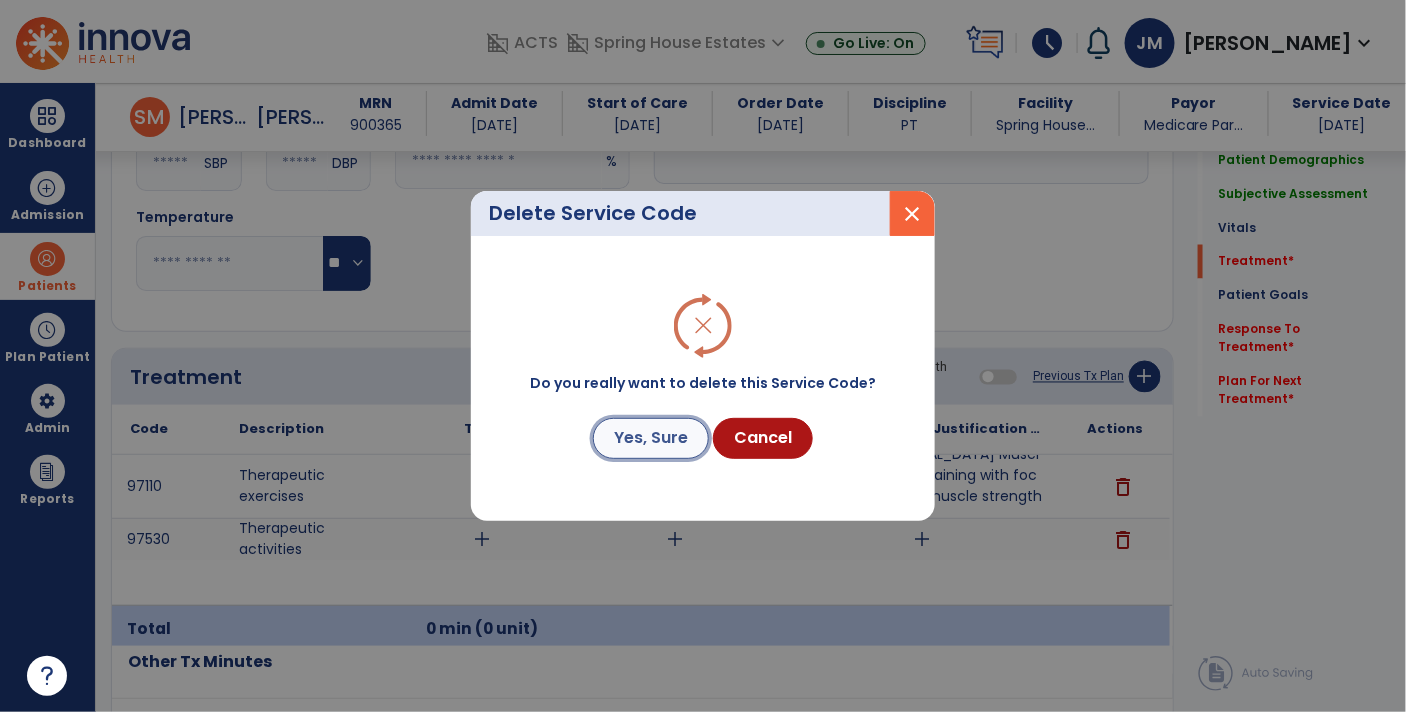 click on "Yes, Sure" at bounding box center [651, 438] 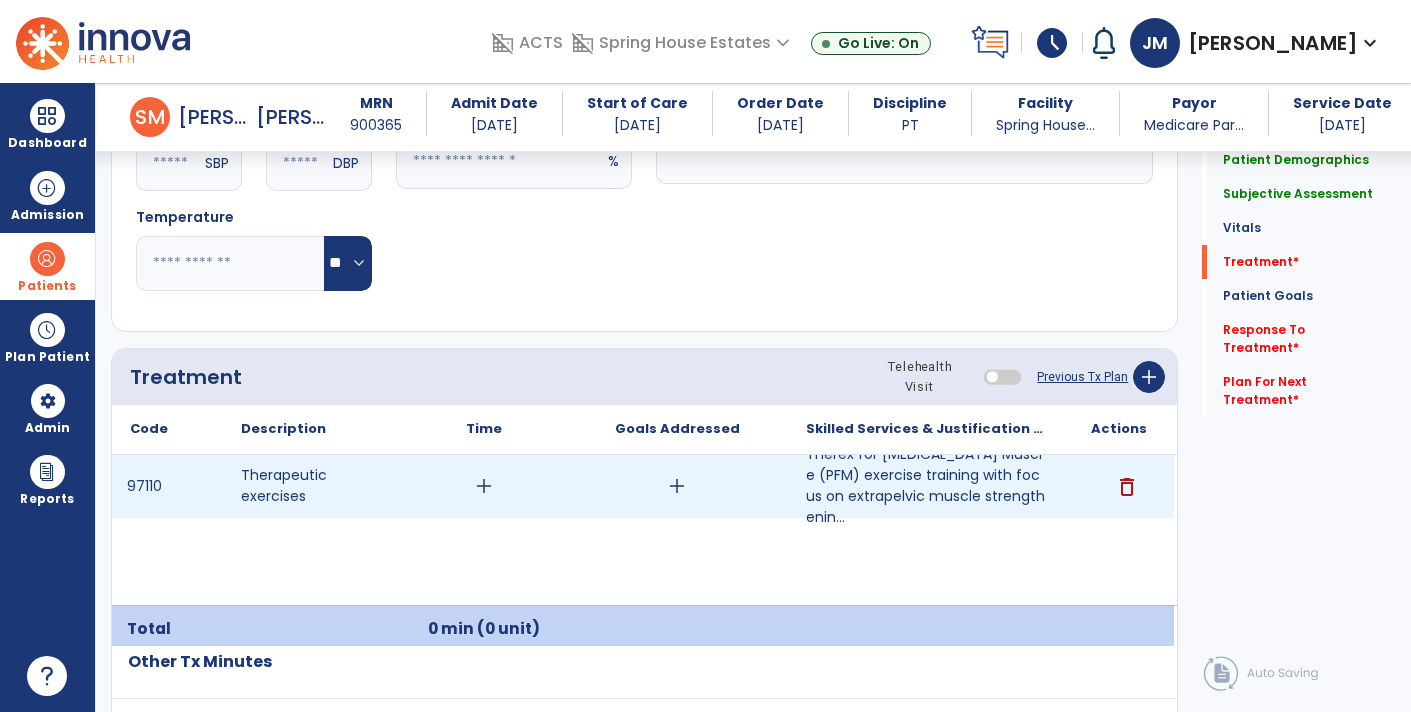 click on "add" at bounding box center (484, 486) 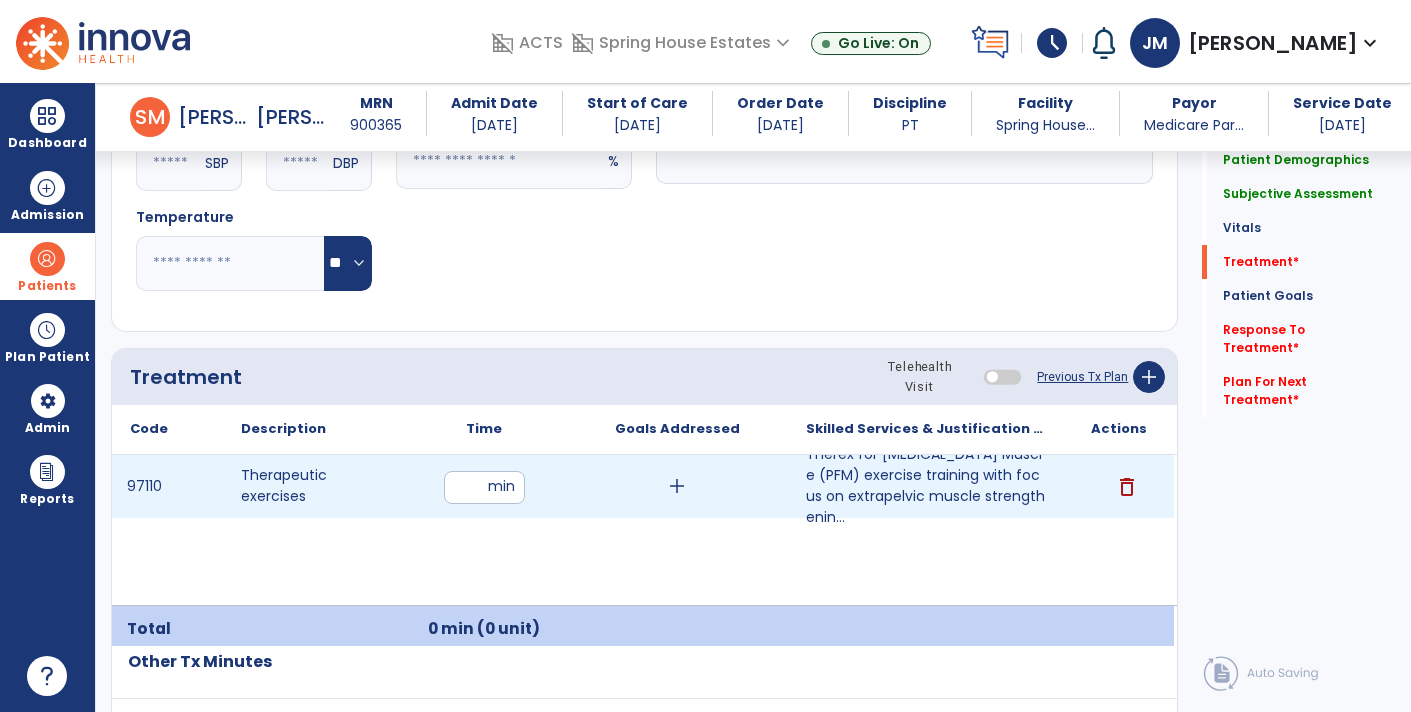 type on "**" 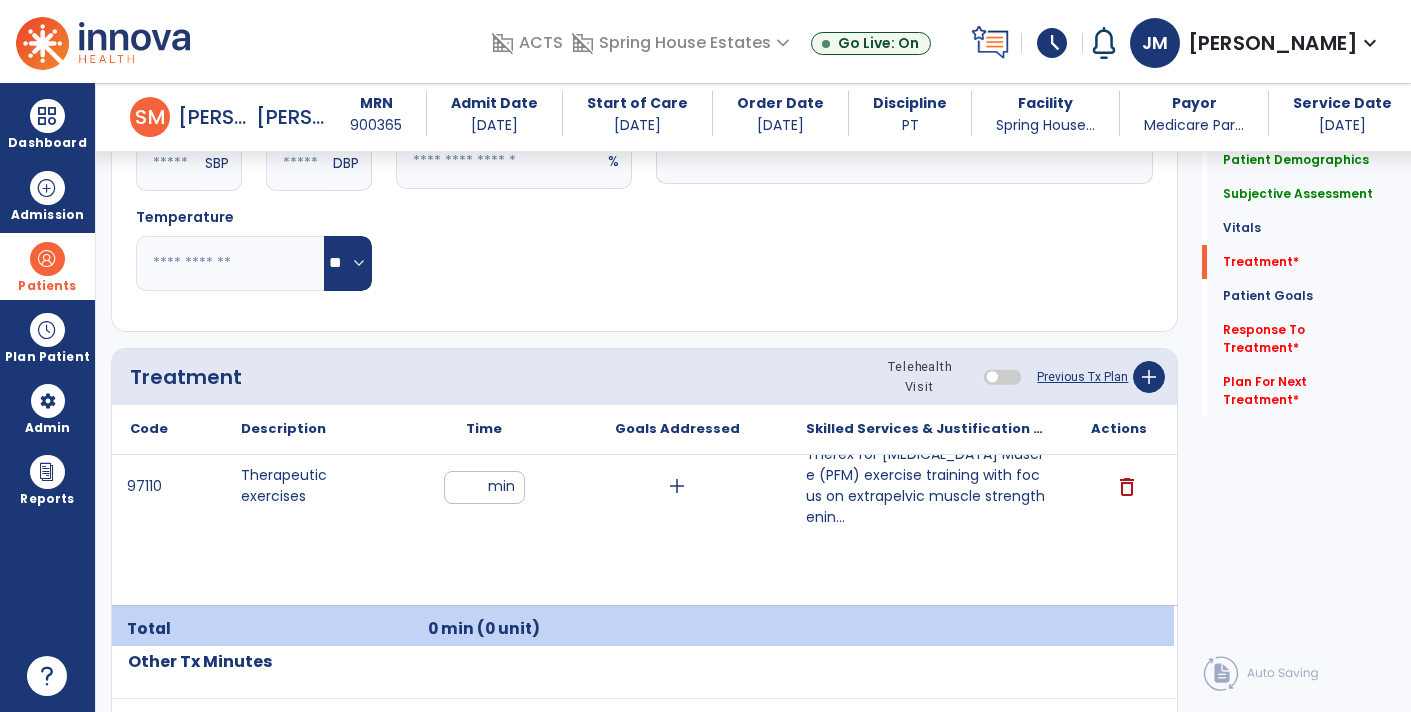 click on "97110  Therapeutic exercises  ** min add  Therex for [MEDICAL_DATA] Muscle (PFM) exercise training with focus on extrapelvic muscle strengthenin...   Therex for [MEDICAL_DATA] Muscle (PFM) exercise training with focus on extrapelvic muscle strengthening, PM muscle isolation, [MEDICAL_DATA] as follows:
PFM isolation with use of visualization 2x5 in hooklying progressing to sitting with focus on full relaxation with 10 s rest in between repetitions
Diaphgramatic breathing practice x10
adductor sets x20
bridging 2x10
Bridging with adductor sets x10
sidelying hip abduction 2x10
sidelying hip ER using orange TB 2x10
sidelying hip IR 2x10
supine SLR 2x10
single knee to chest 10s hold x3
double knee to chest 10s hold x3
happy baby modified stretch 10s hold x3
supine butterfly stretch 10s hold x3
Therapist provided cuing throughout for desired muscular and functional response  delete" at bounding box center (643, 530) 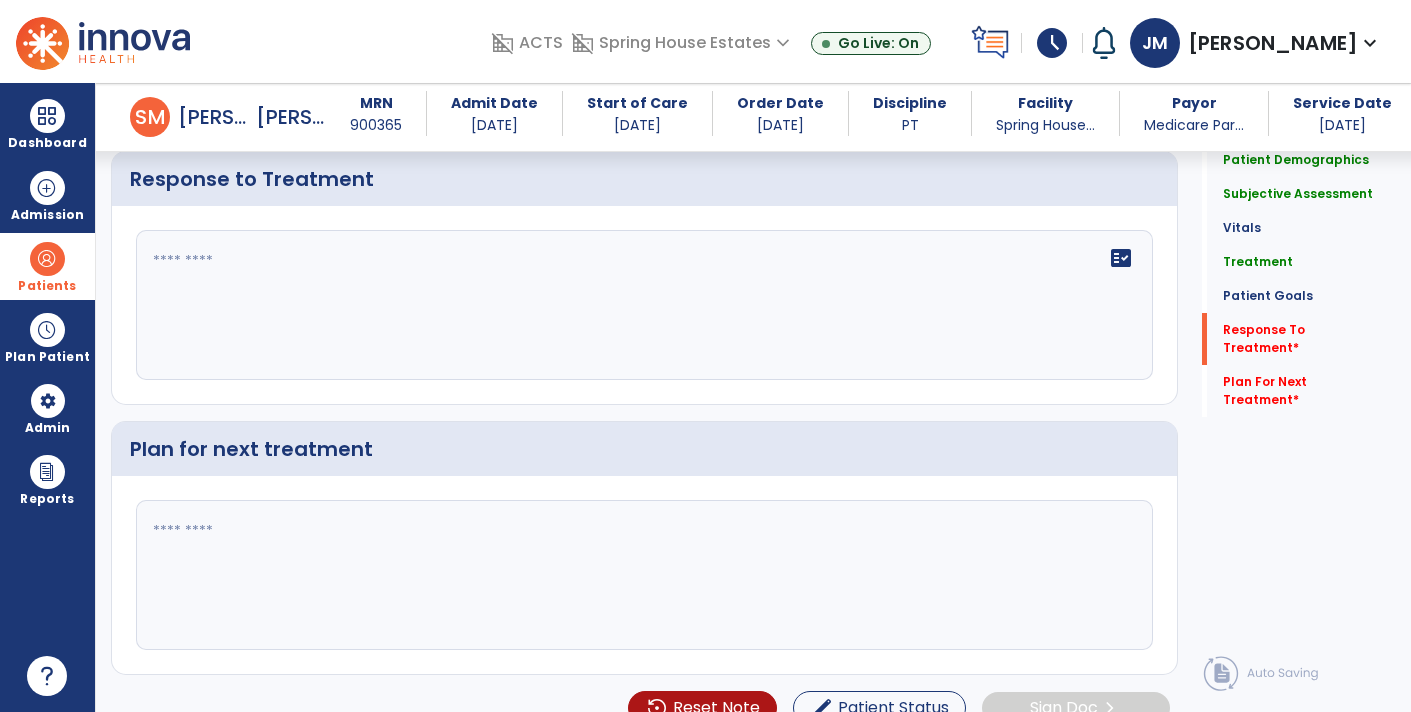 scroll, scrollTop: 3027, scrollLeft: 0, axis: vertical 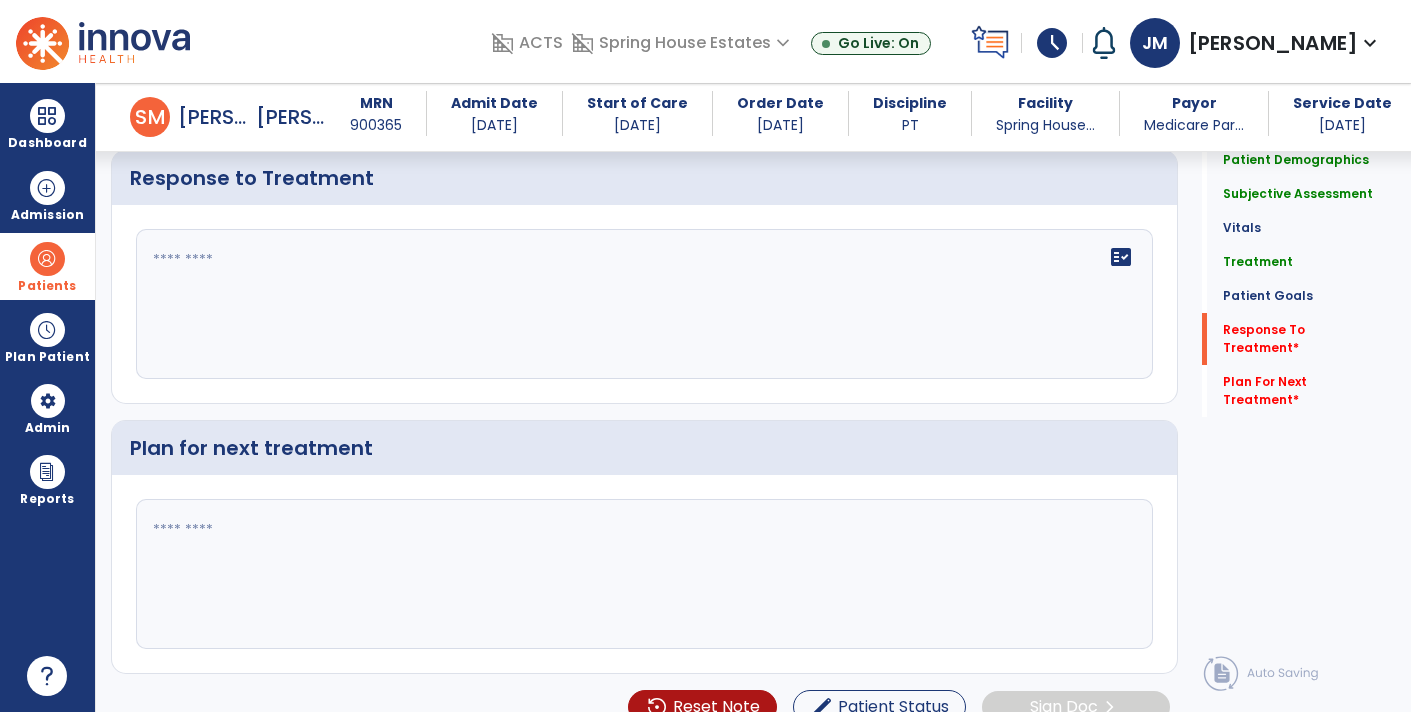 click 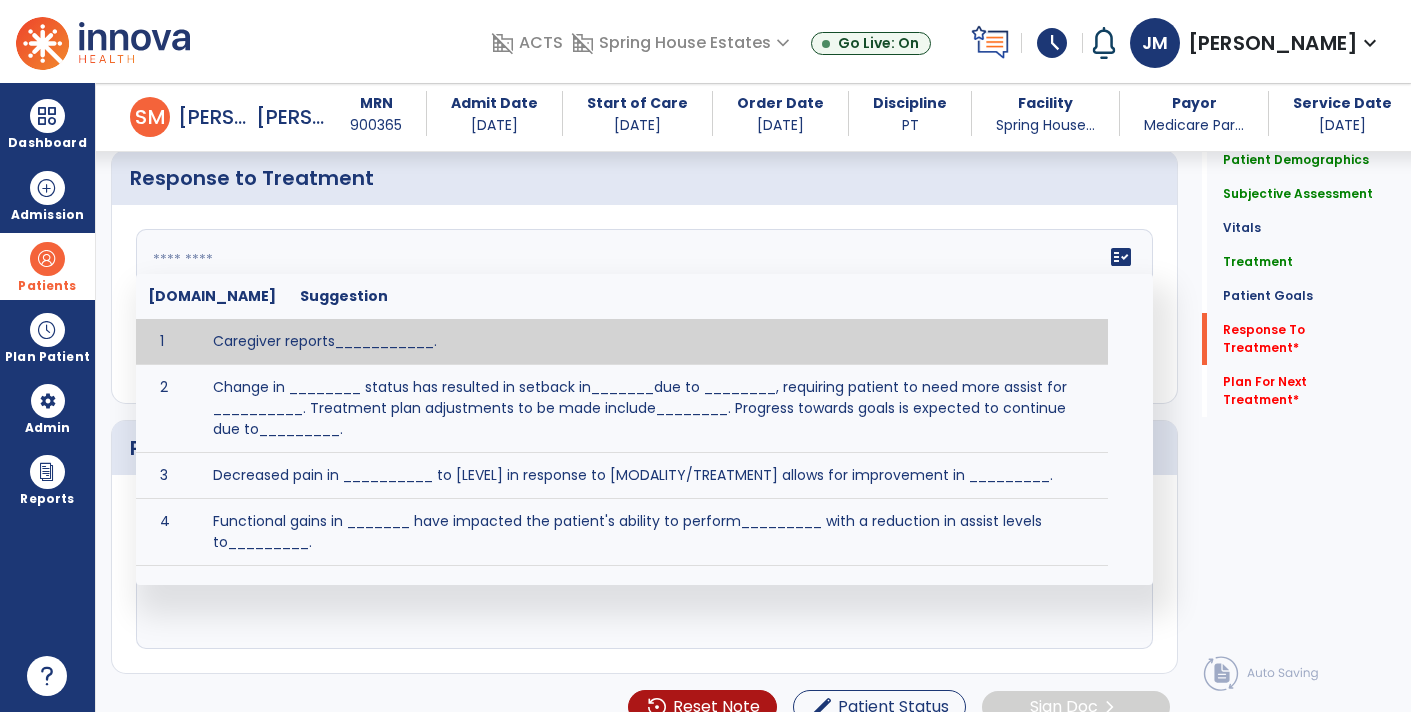 click 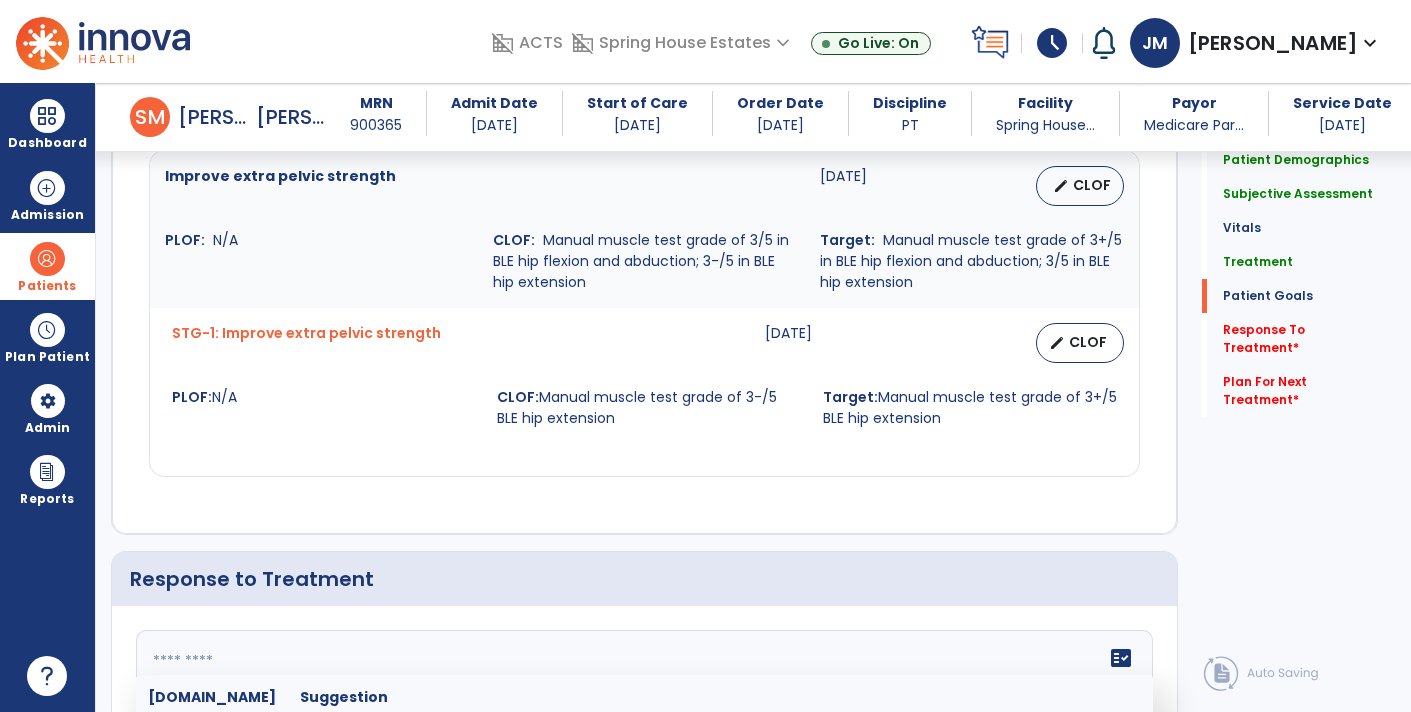 scroll, scrollTop: 2844, scrollLeft: 0, axis: vertical 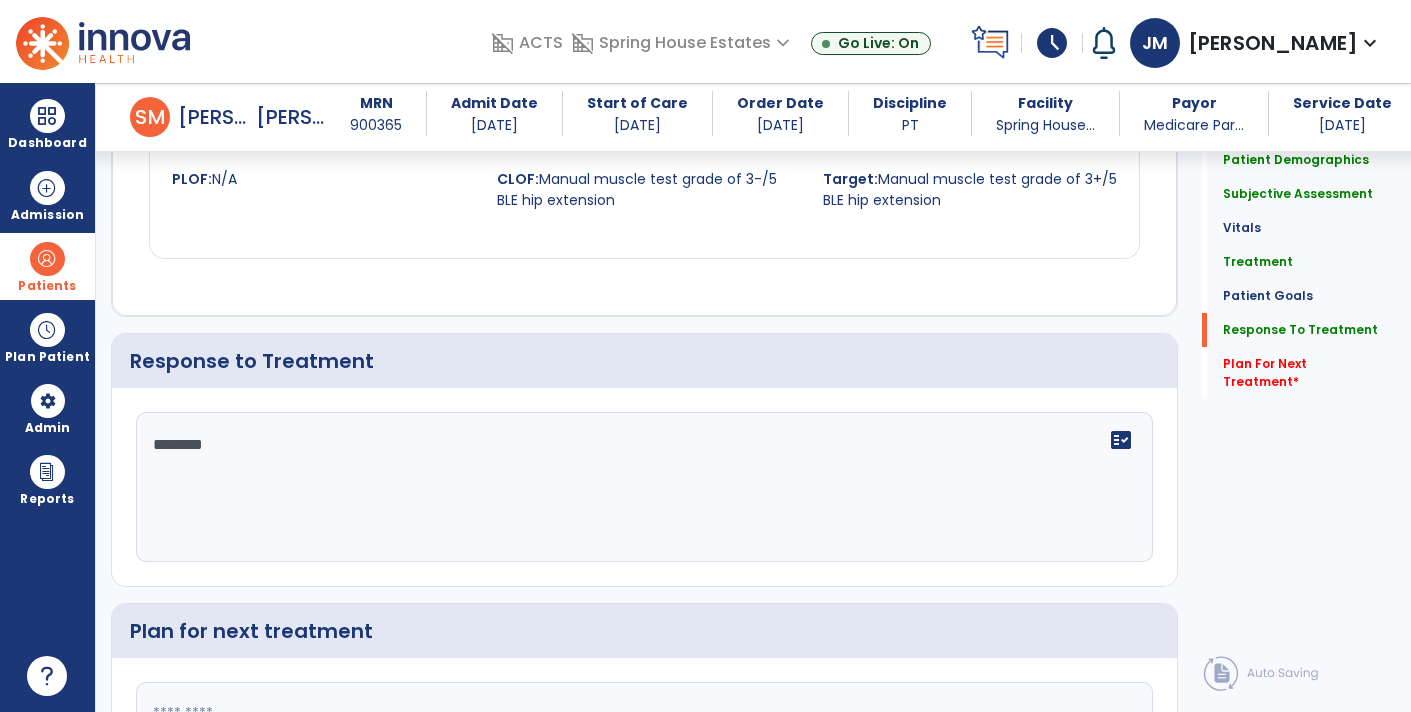 click on "********" 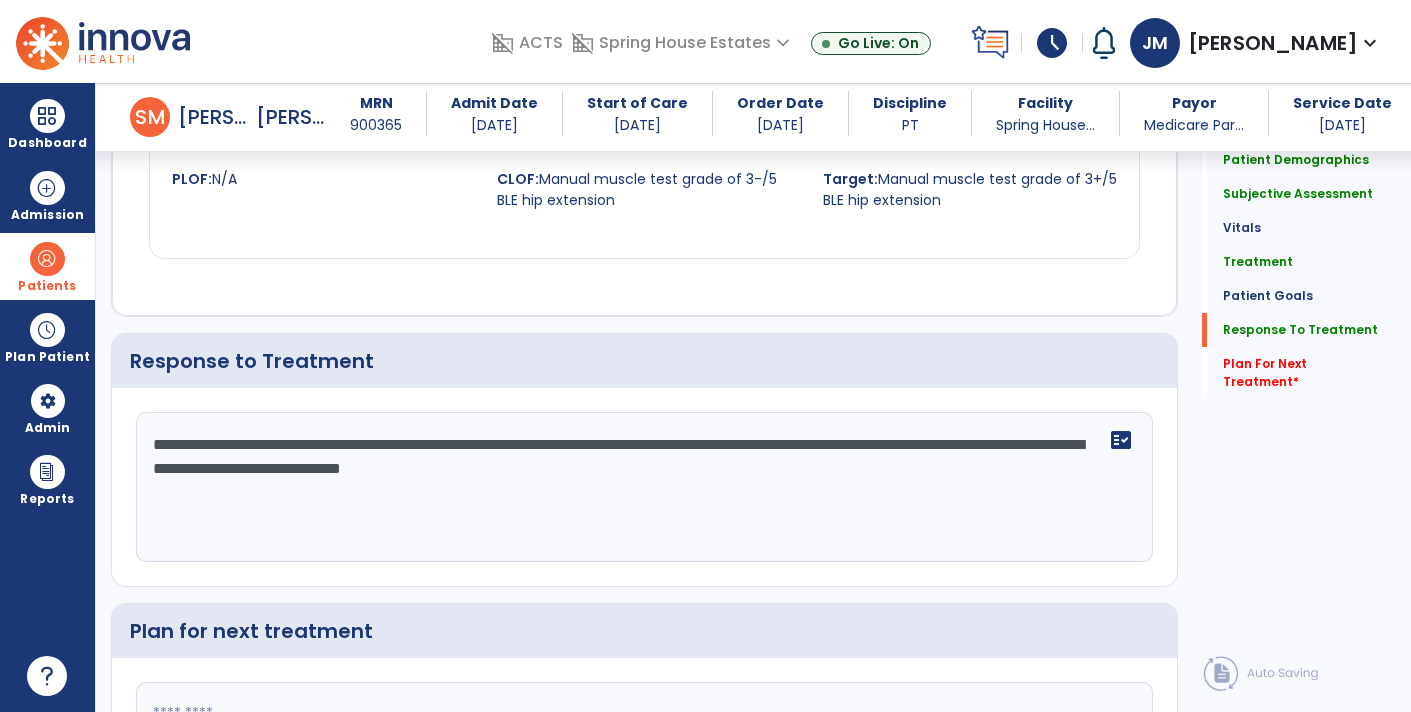 scroll, scrollTop: 2910, scrollLeft: 0, axis: vertical 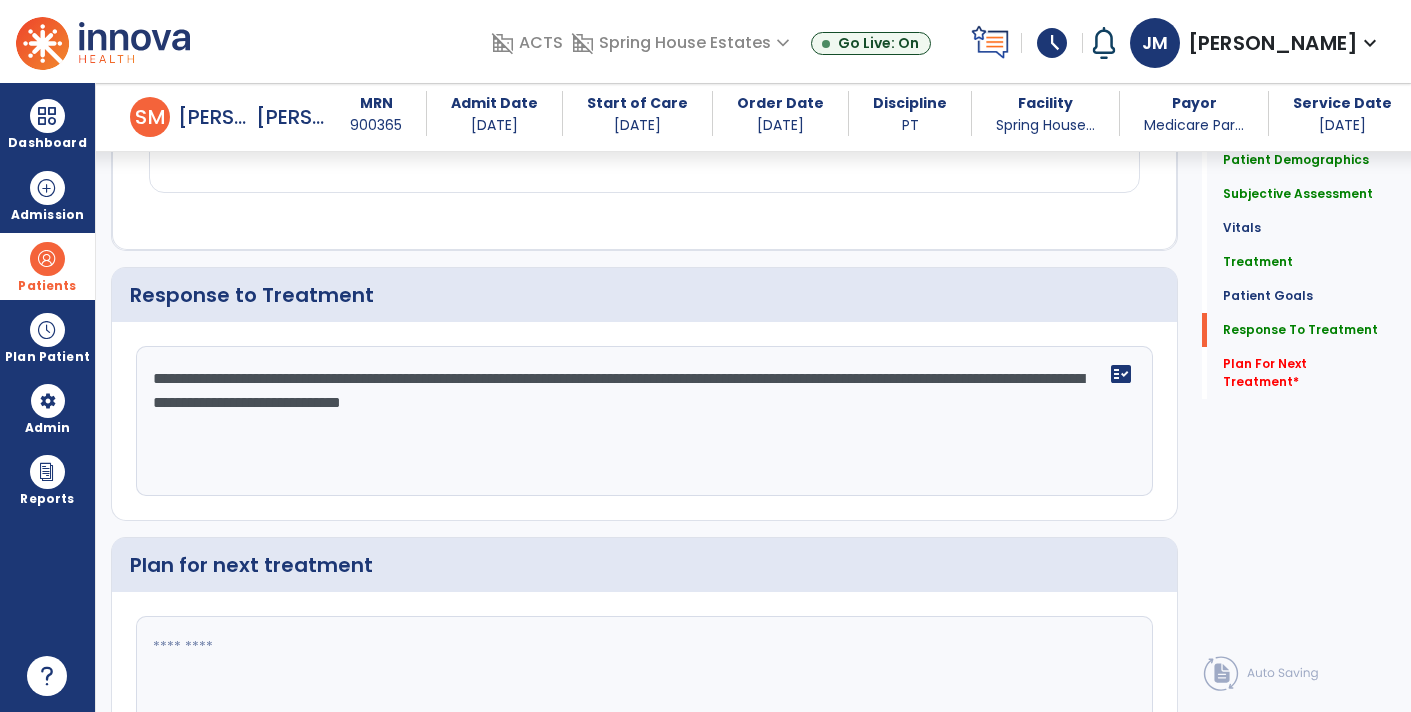 type on "**********" 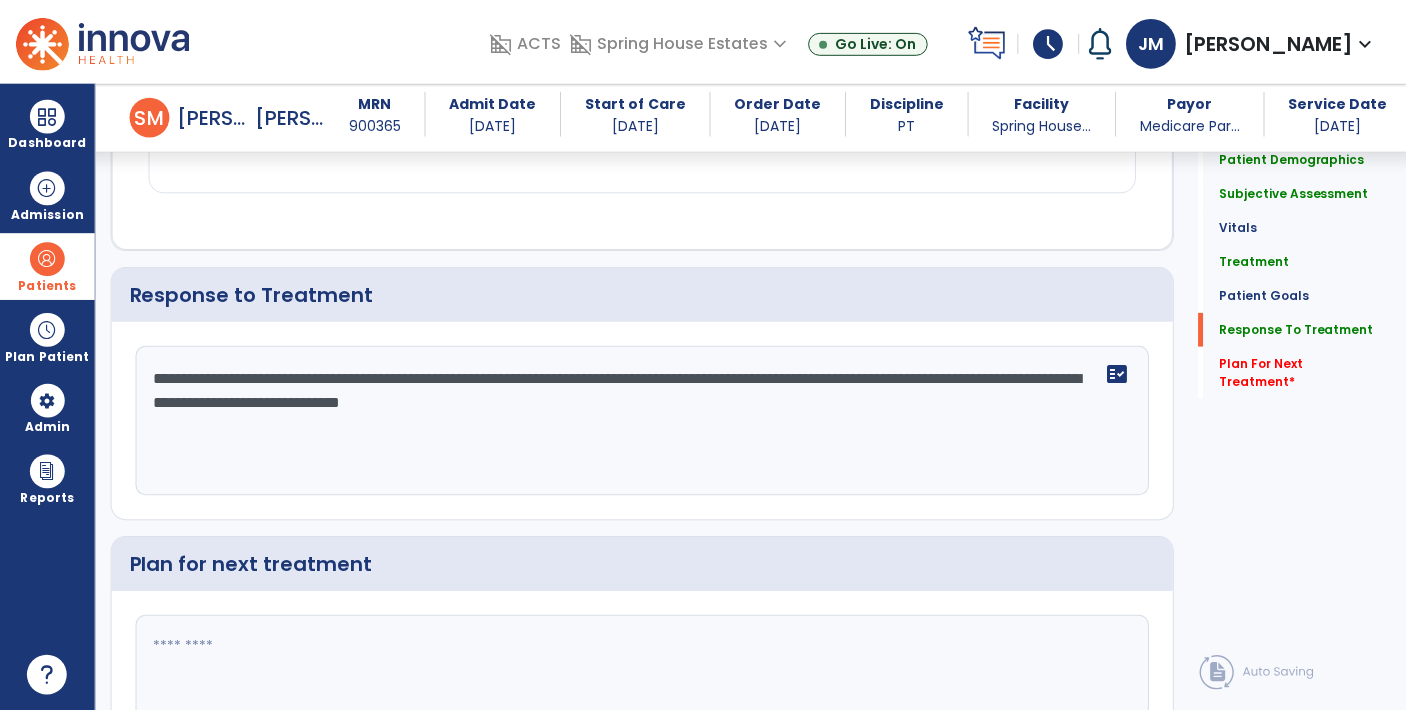 scroll, scrollTop: 3044, scrollLeft: 0, axis: vertical 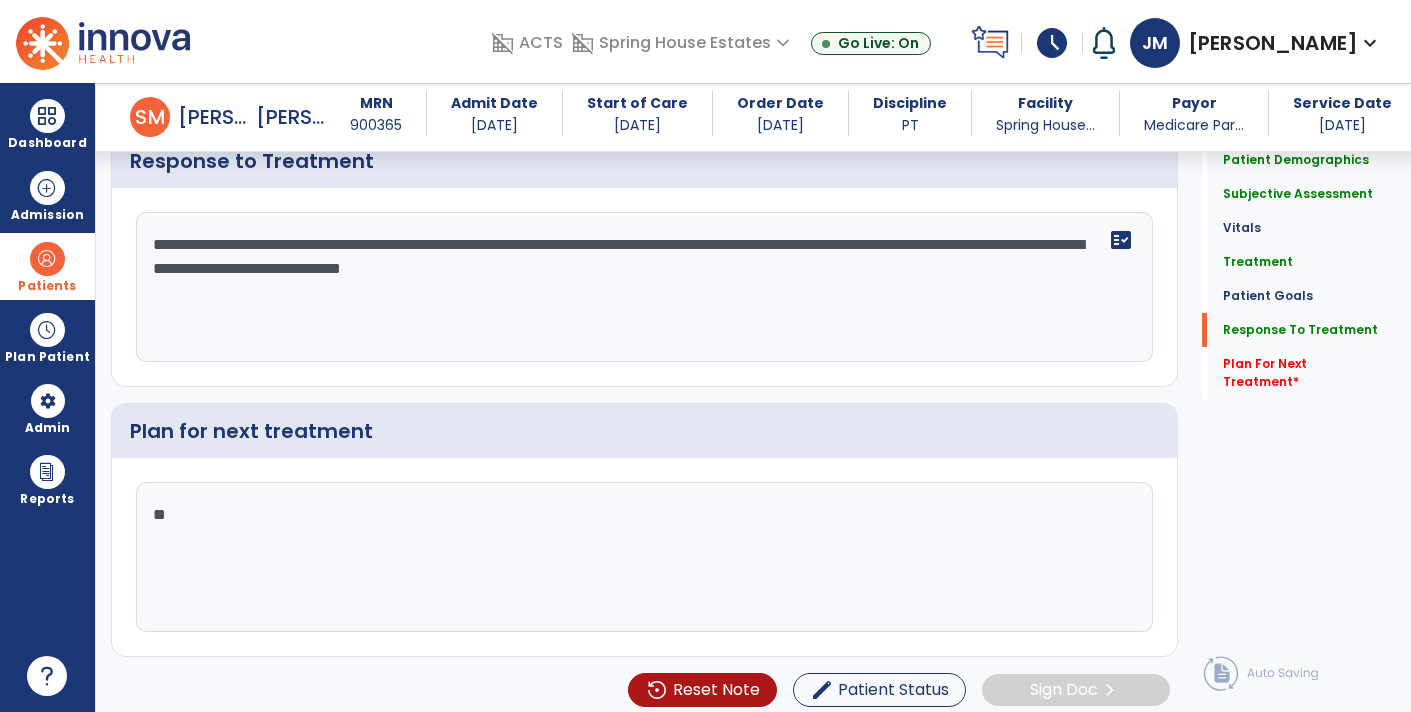 type on "*" 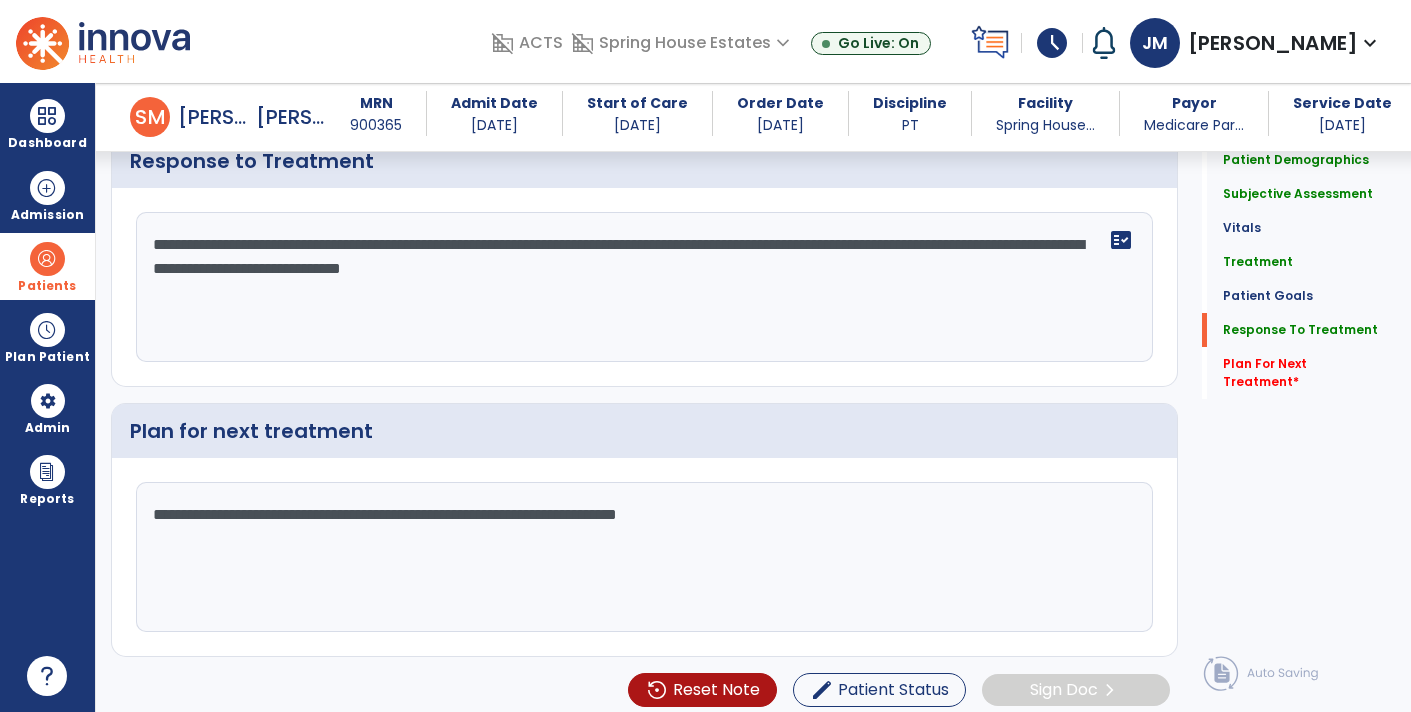 type on "**********" 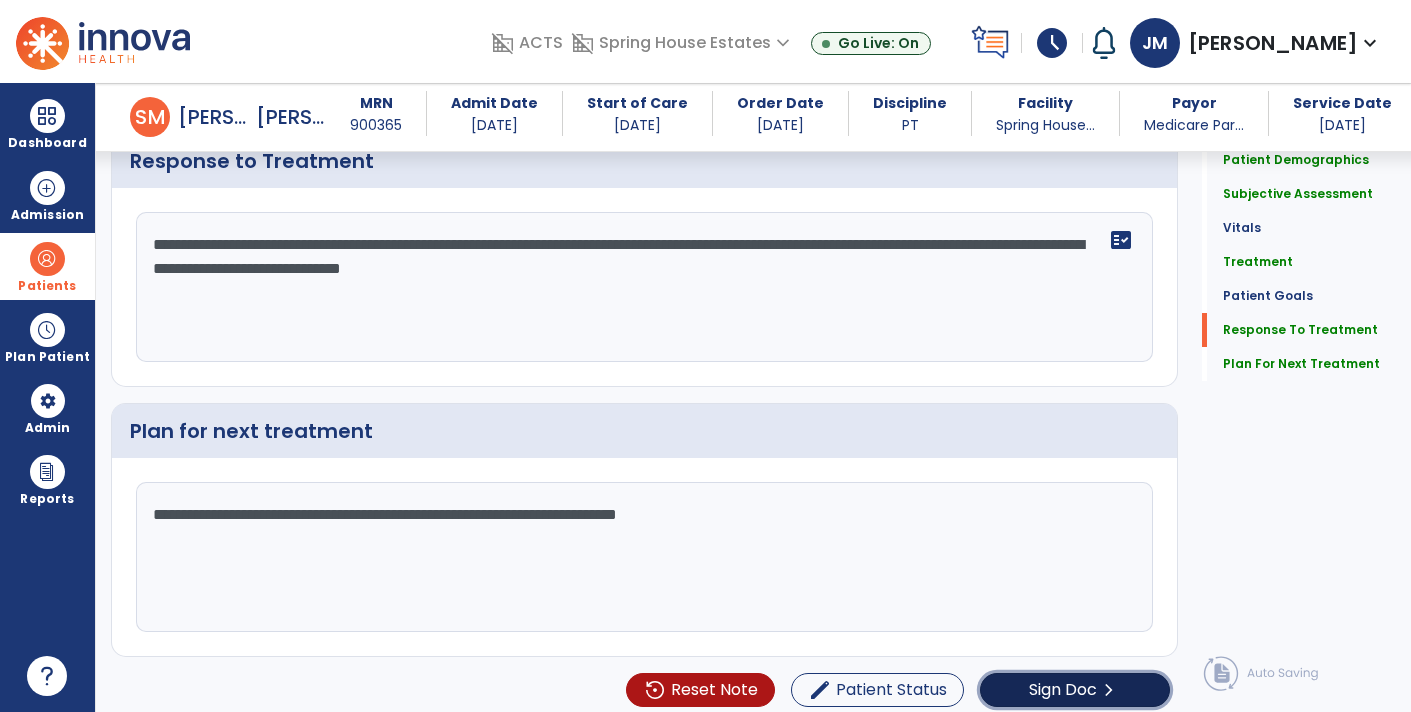 click on "Sign Doc" 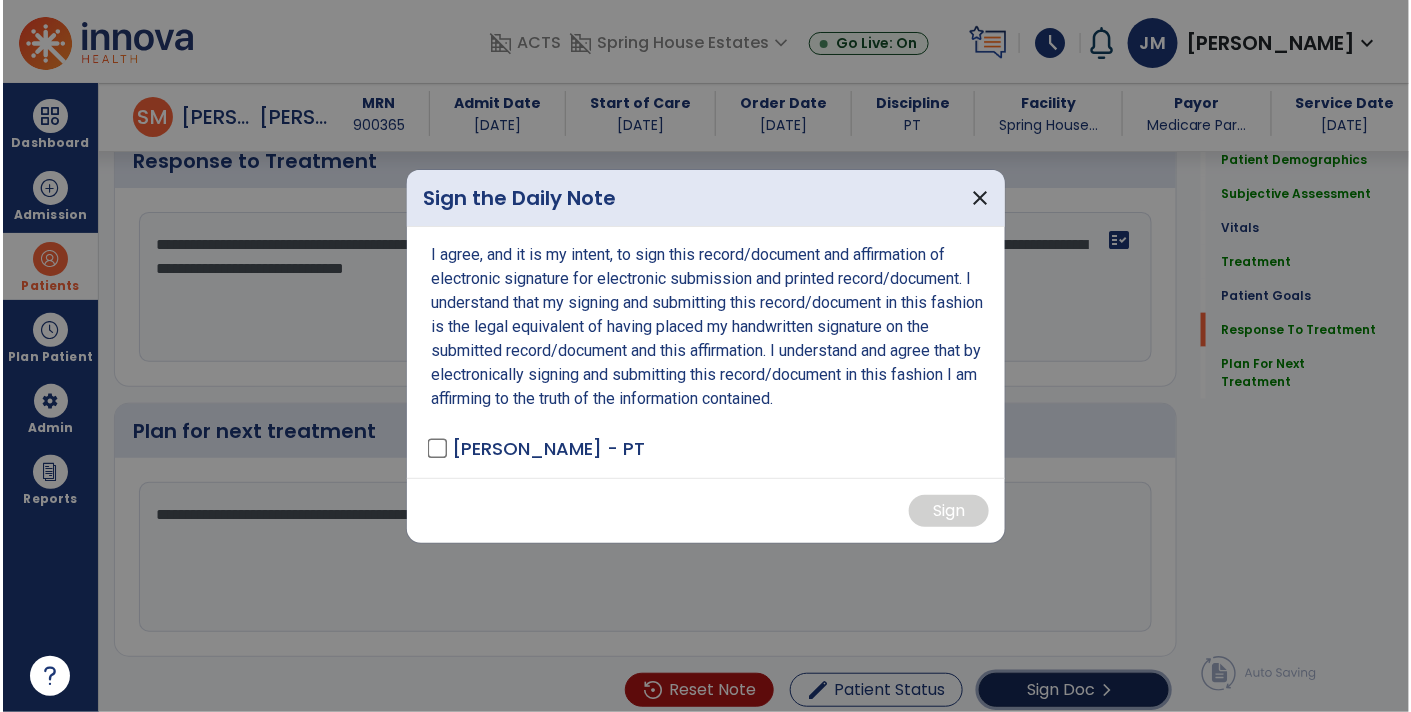 scroll, scrollTop: 3044, scrollLeft: 0, axis: vertical 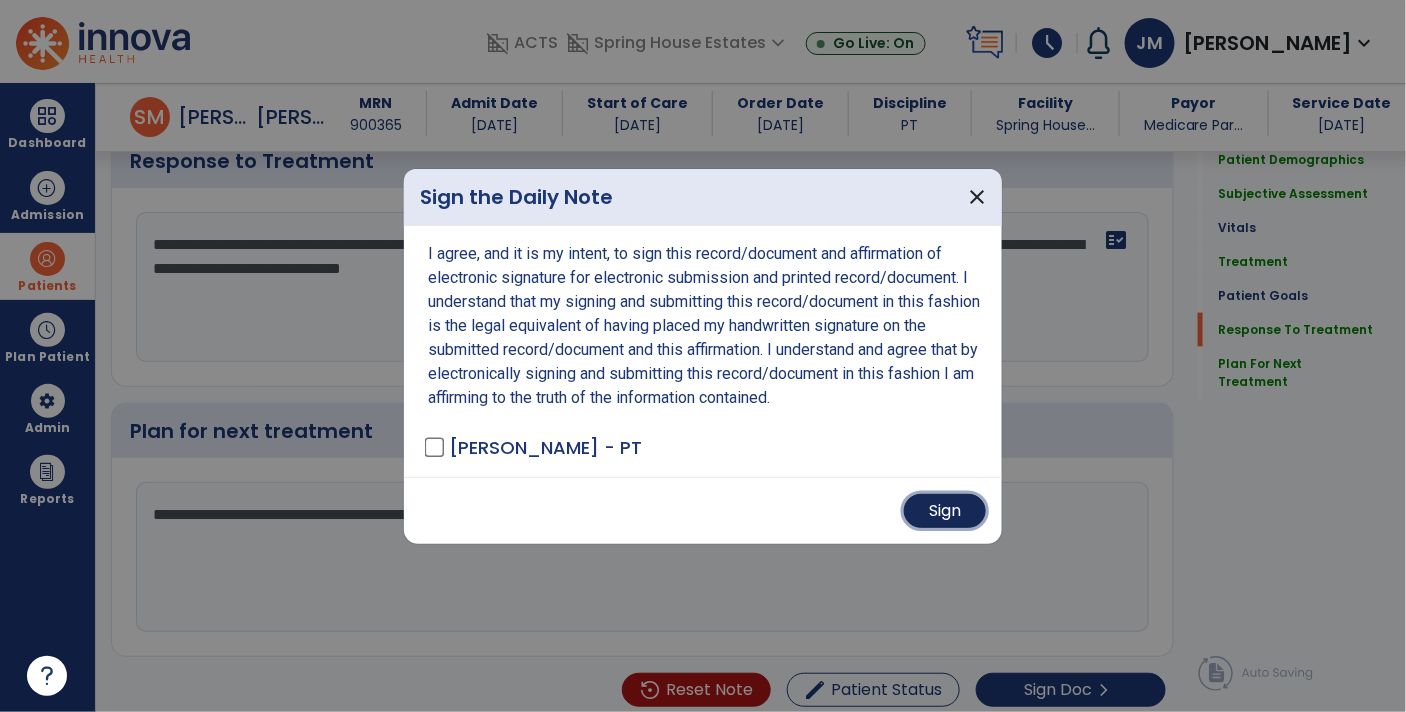 click on "Sign" at bounding box center (945, 511) 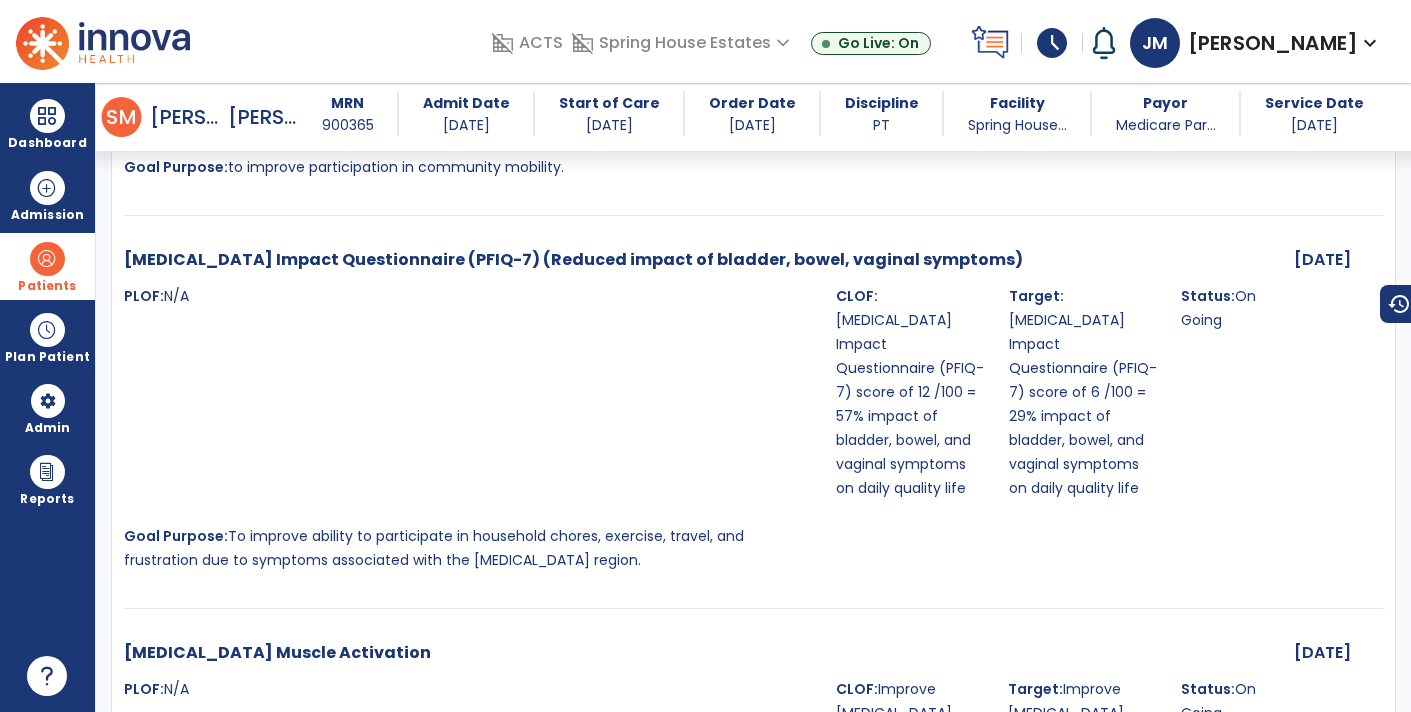 scroll, scrollTop: 0, scrollLeft: 0, axis: both 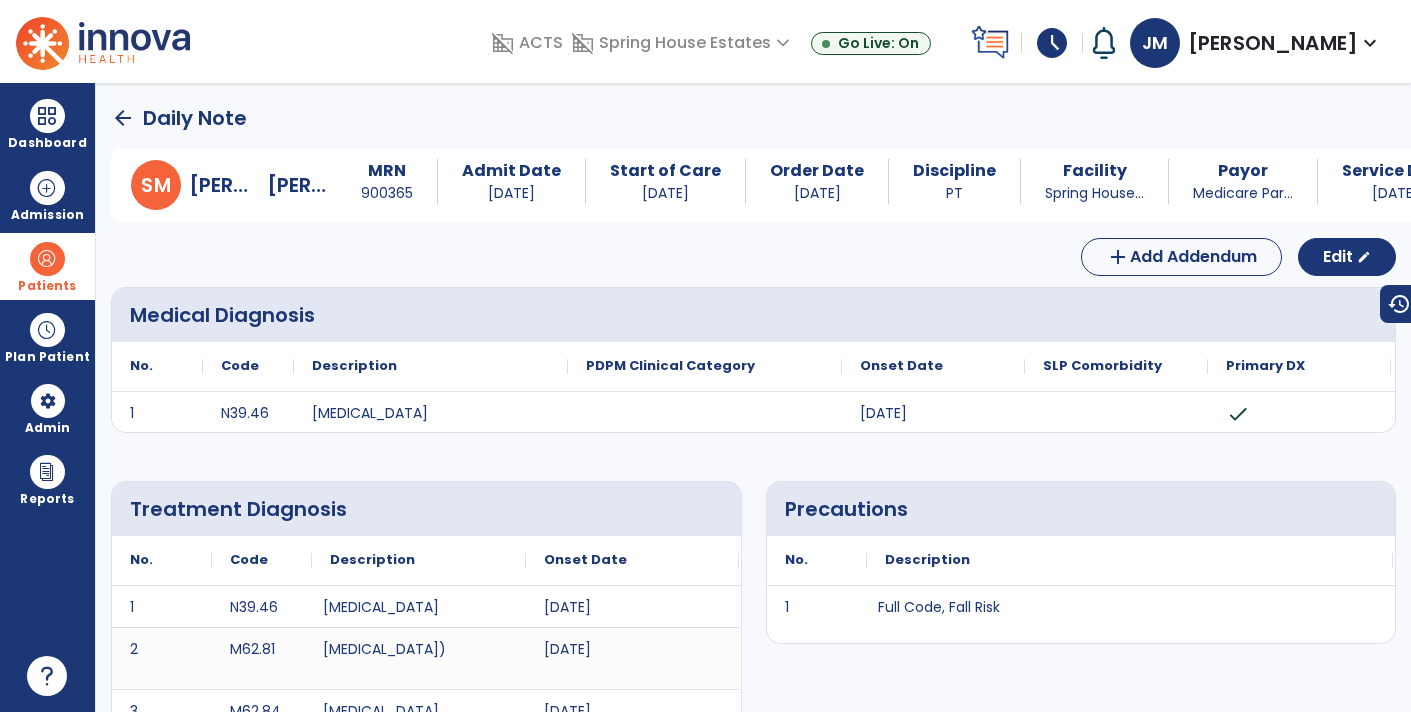 click on "arrow_back" 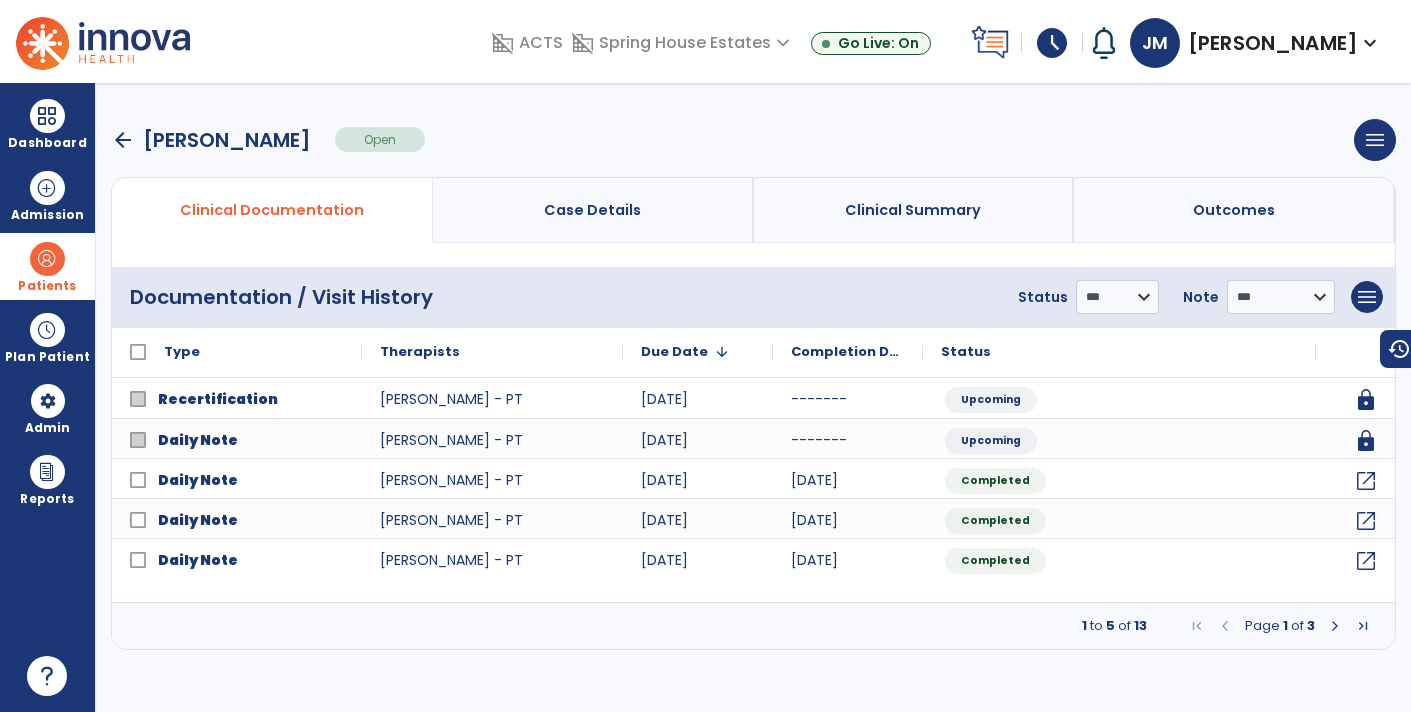 click on "arrow_back" at bounding box center [123, 140] 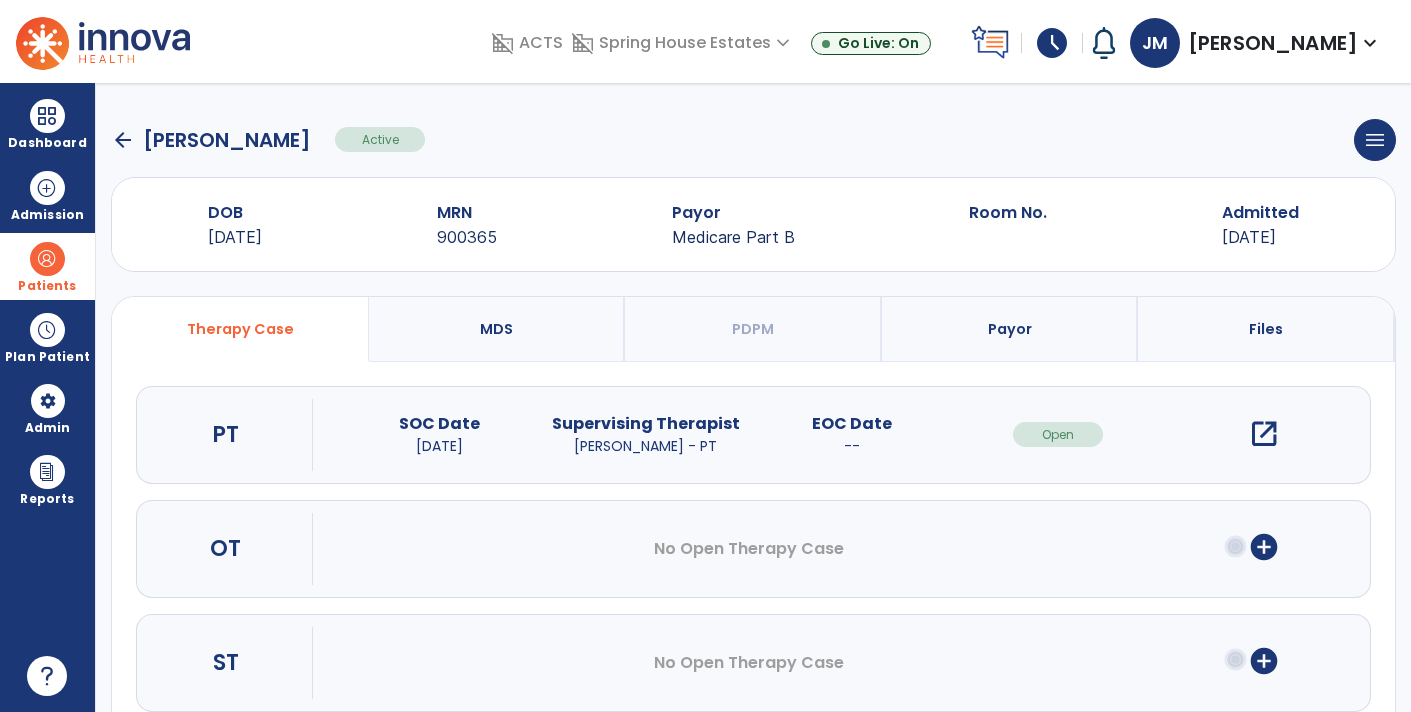 click on "arrow_back" 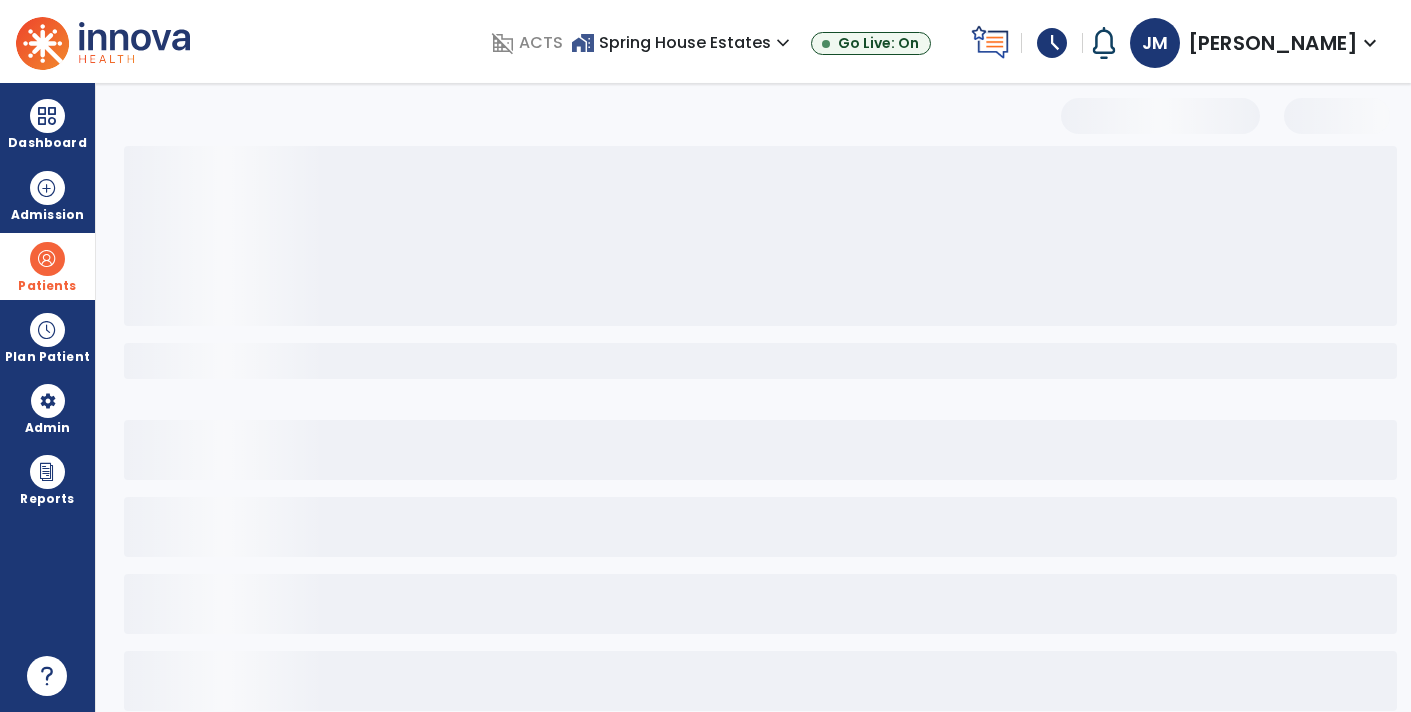 select on "***" 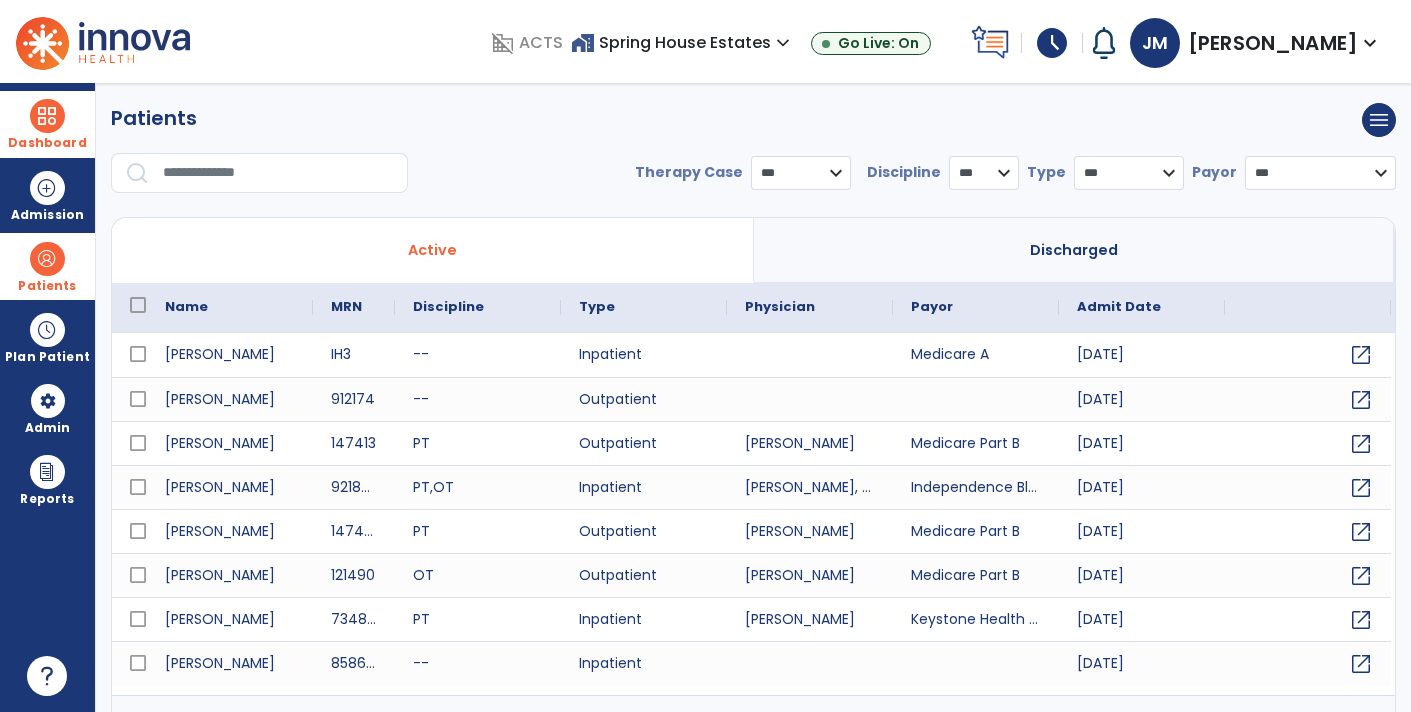click on "Dashboard" at bounding box center [47, 124] 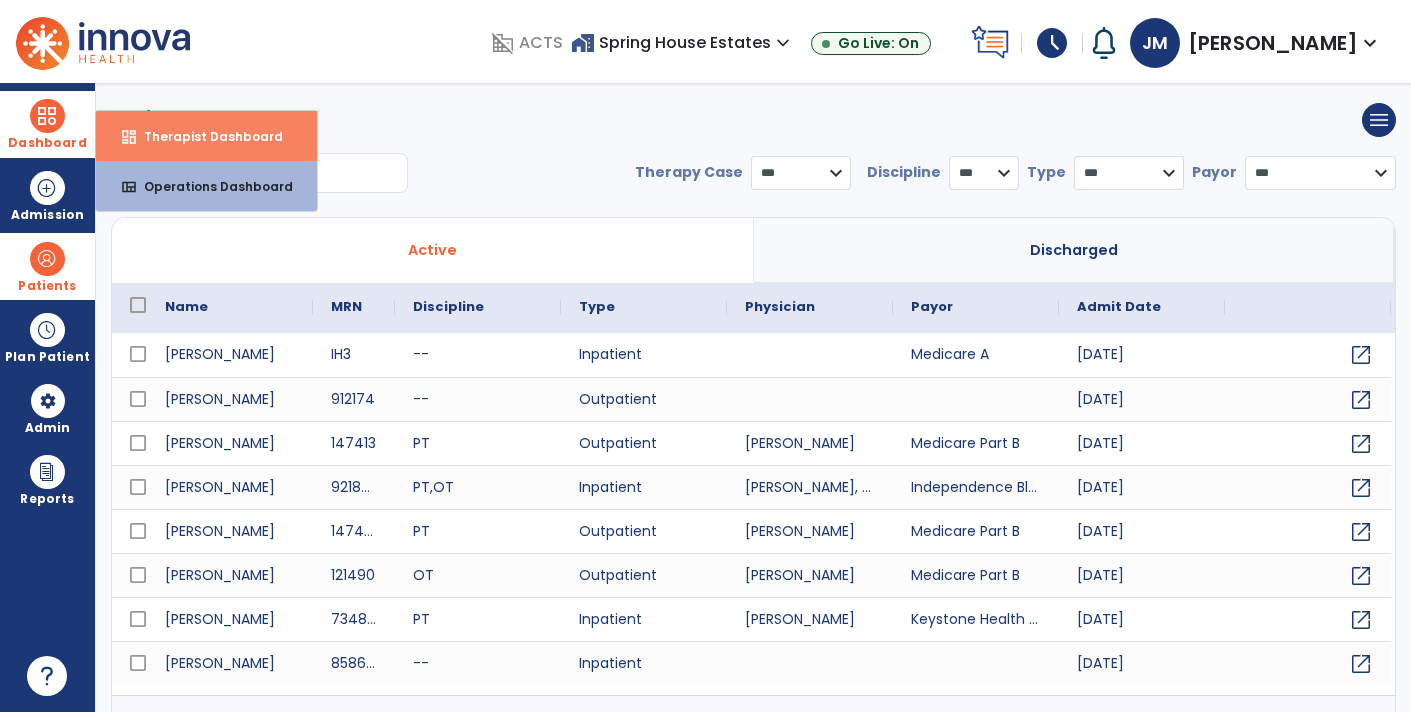 click on "dashboard  Therapist Dashboard" at bounding box center [206, 136] 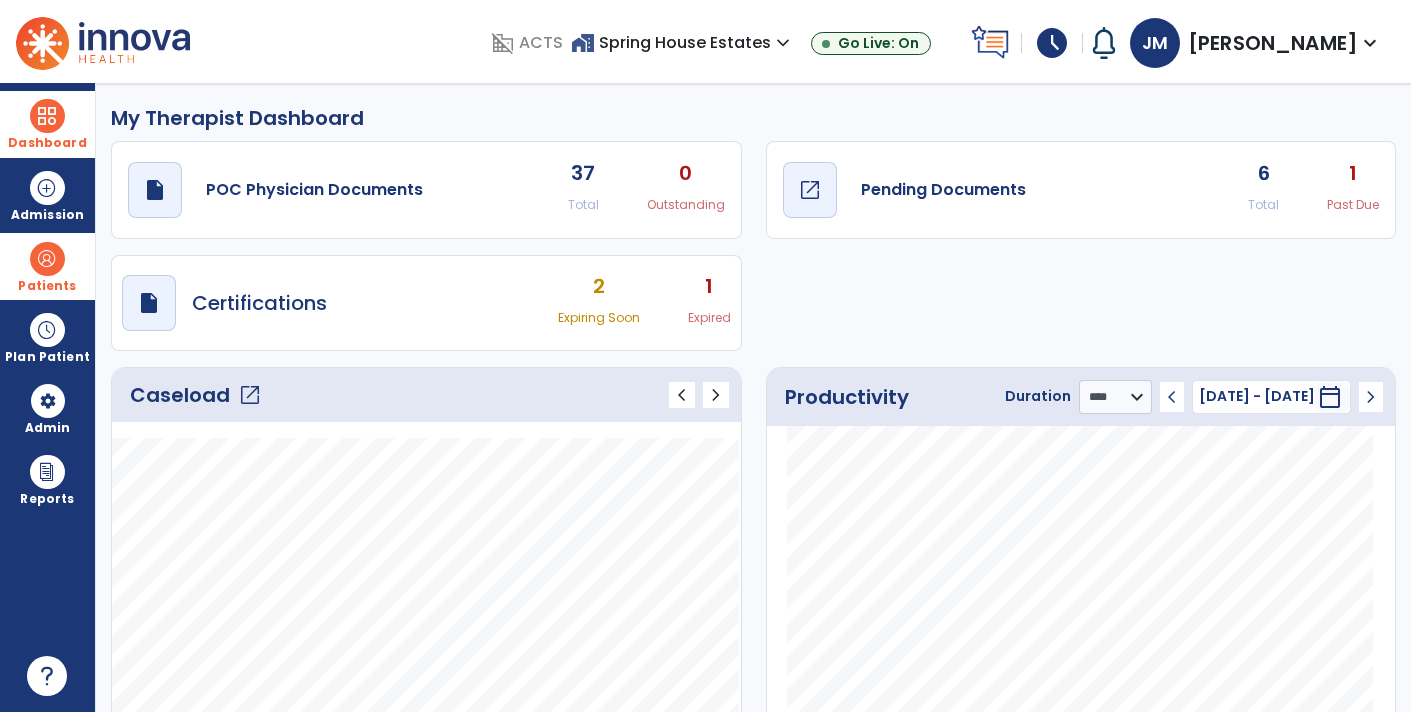 click on "draft   open_in_new  Pending Documents" 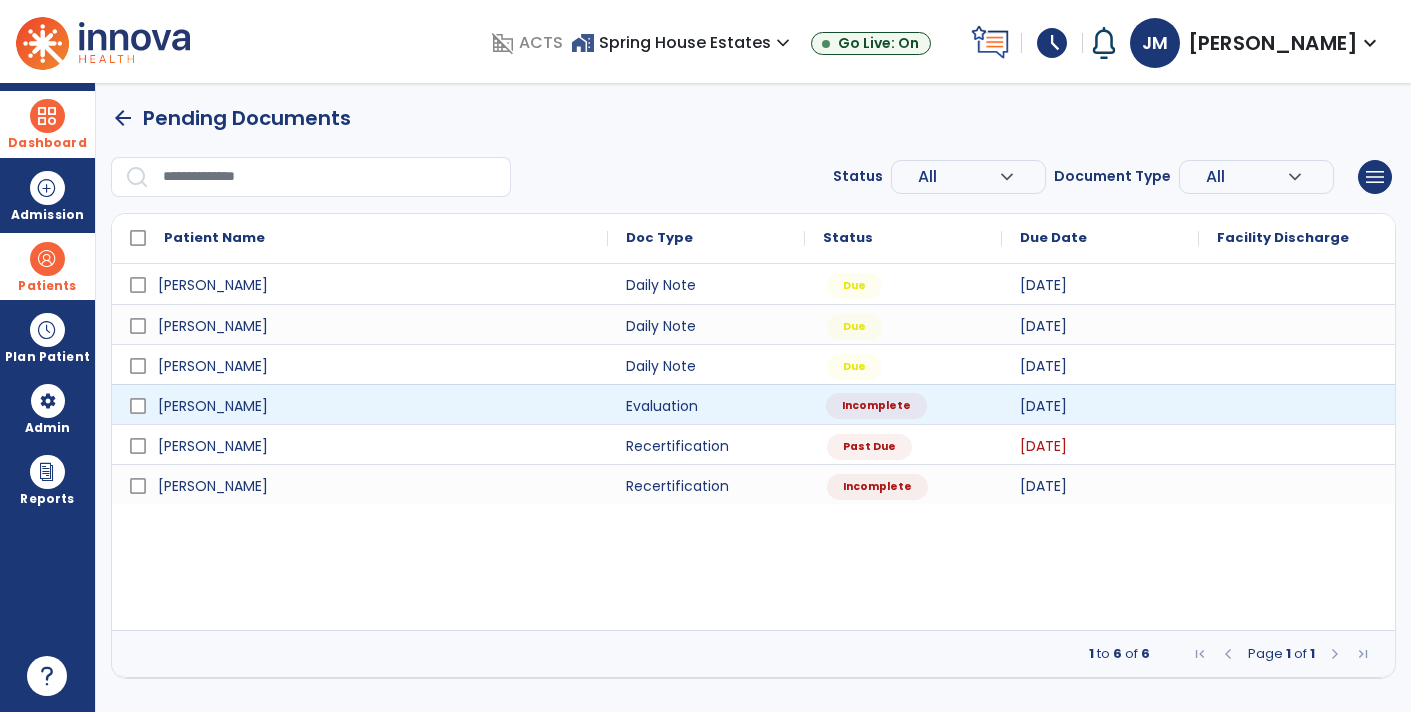 click on "Incomplete" at bounding box center [903, 404] 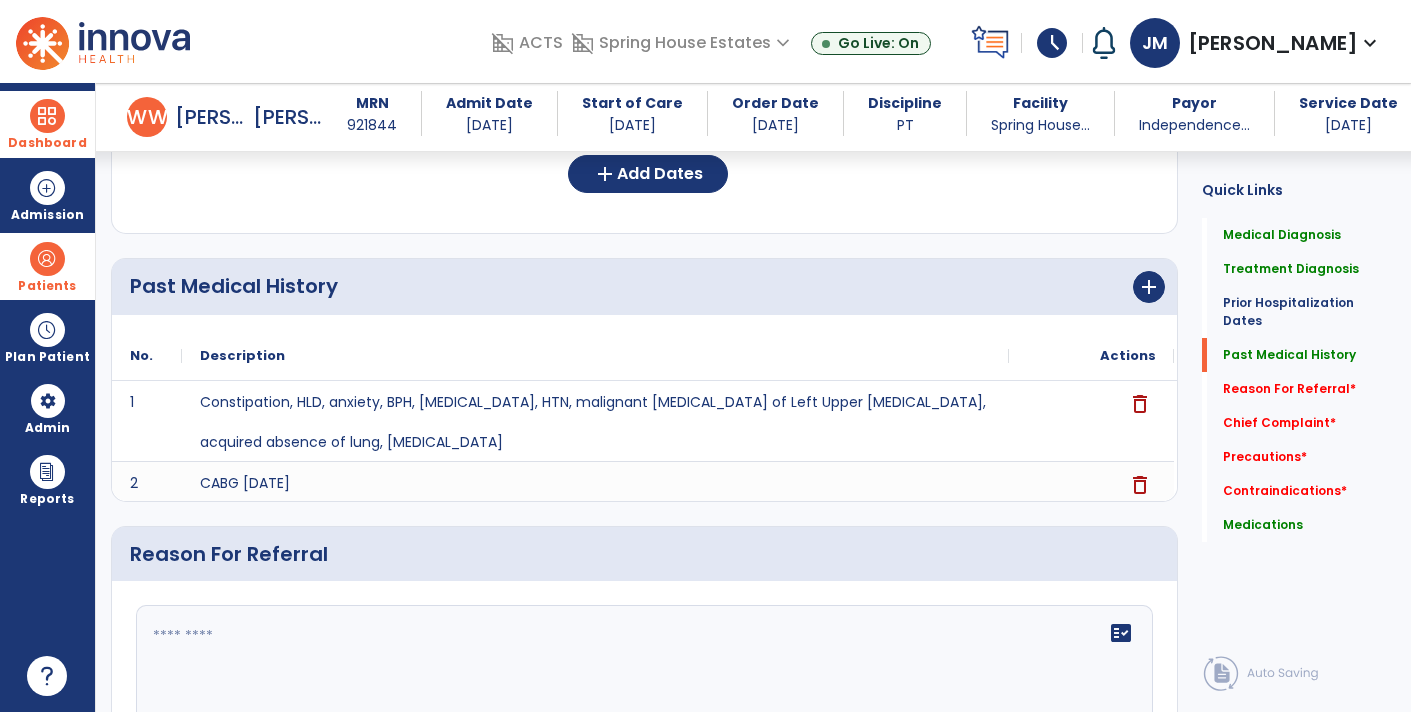 scroll, scrollTop: 1408, scrollLeft: 0, axis: vertical 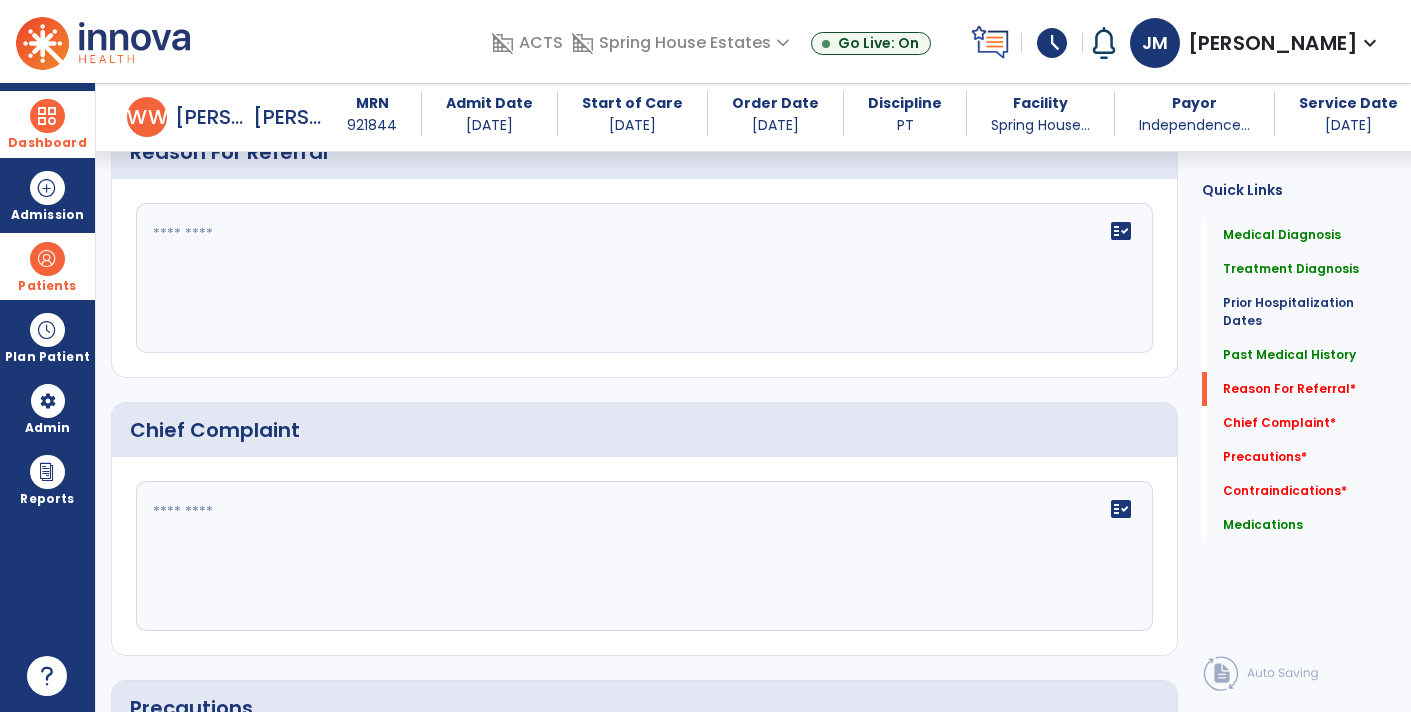 click on "fact_check" 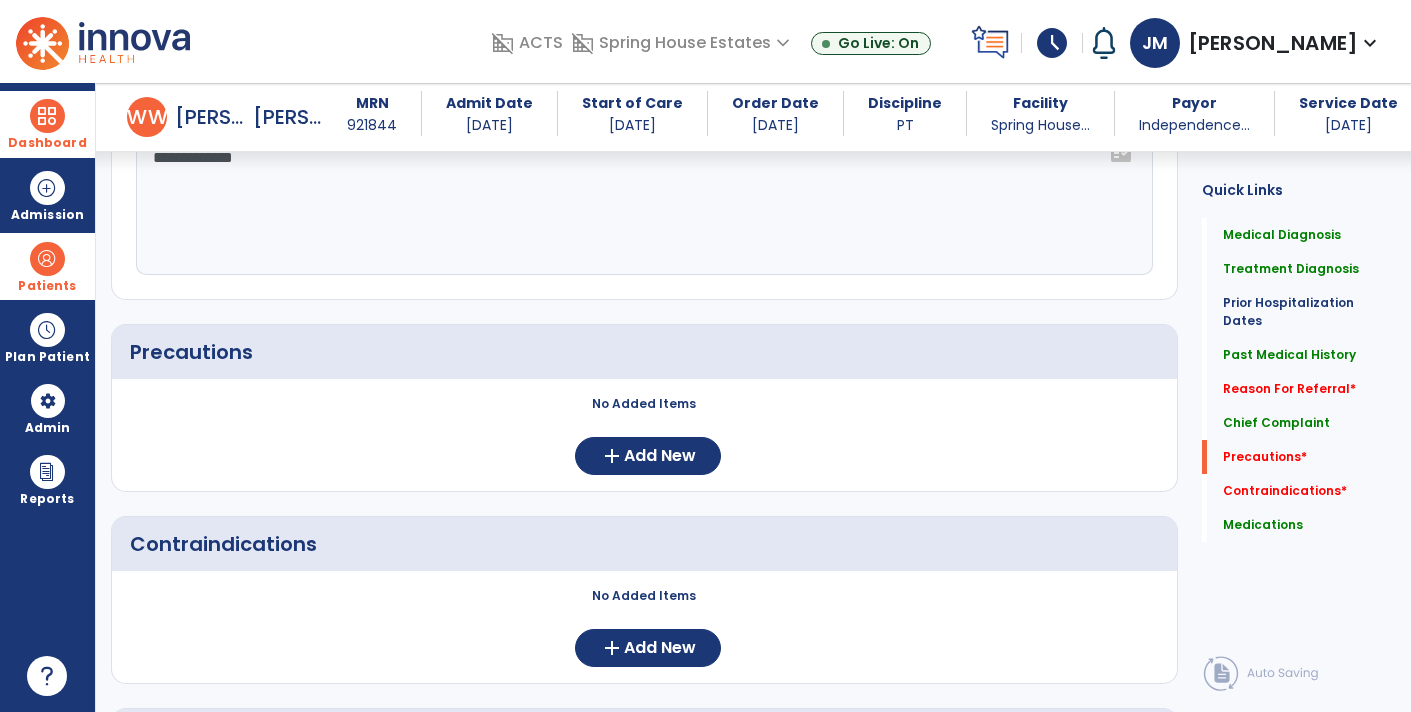 scroll, scrollTop: 1804, scrollLeft: 0, axis: vertical 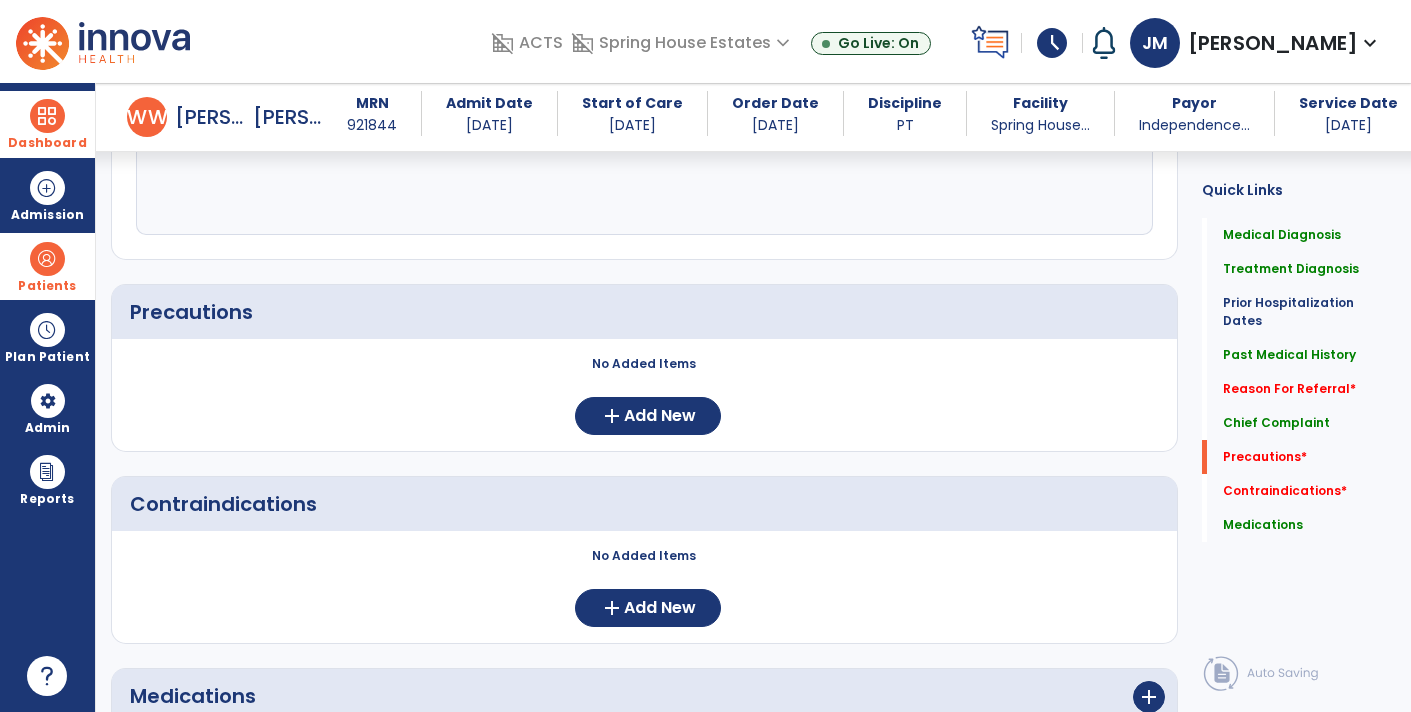 type on "**********" 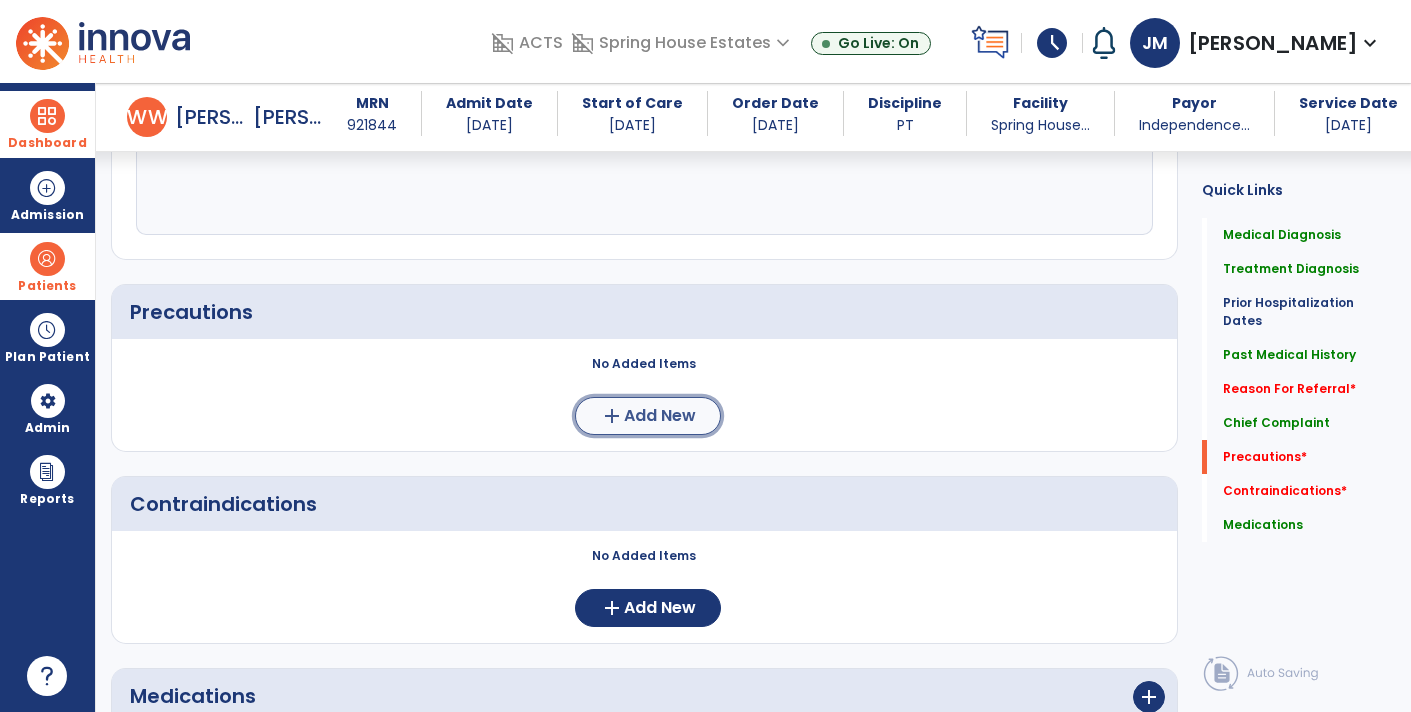 click on "add" 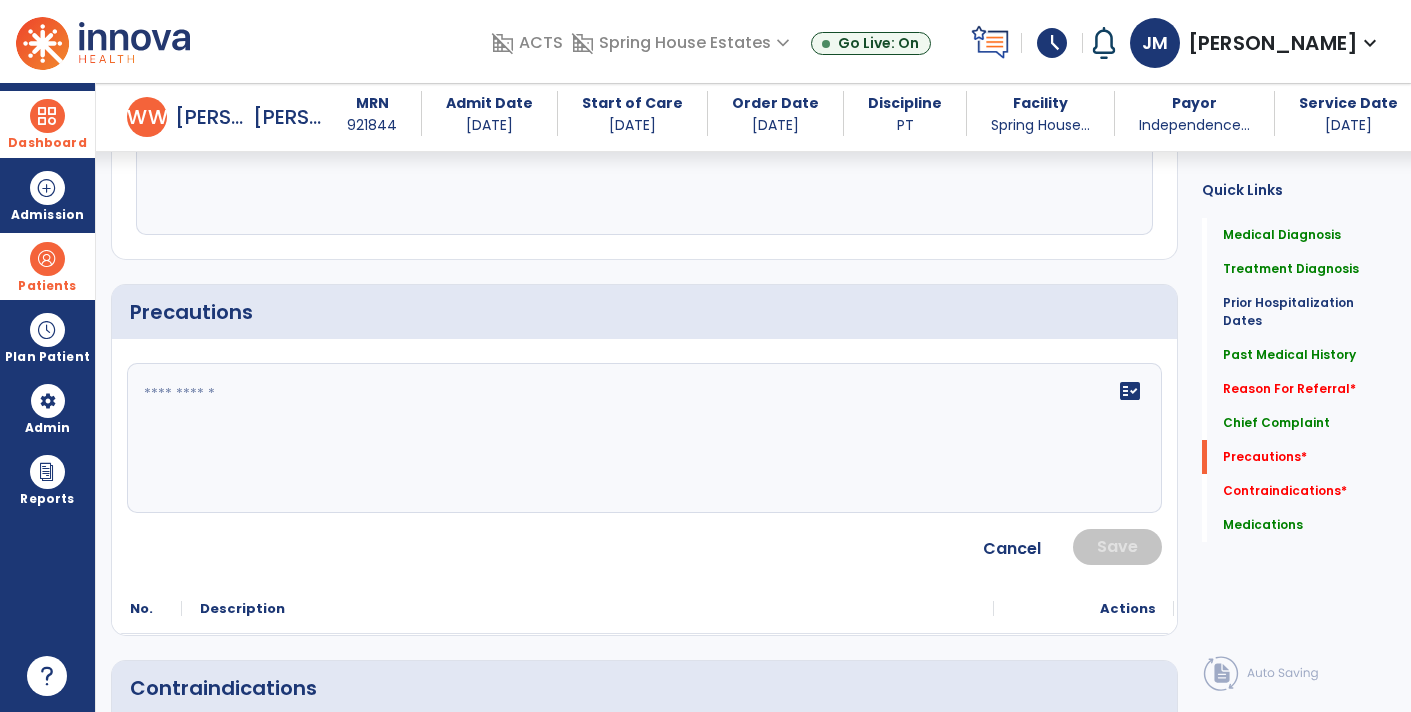 click 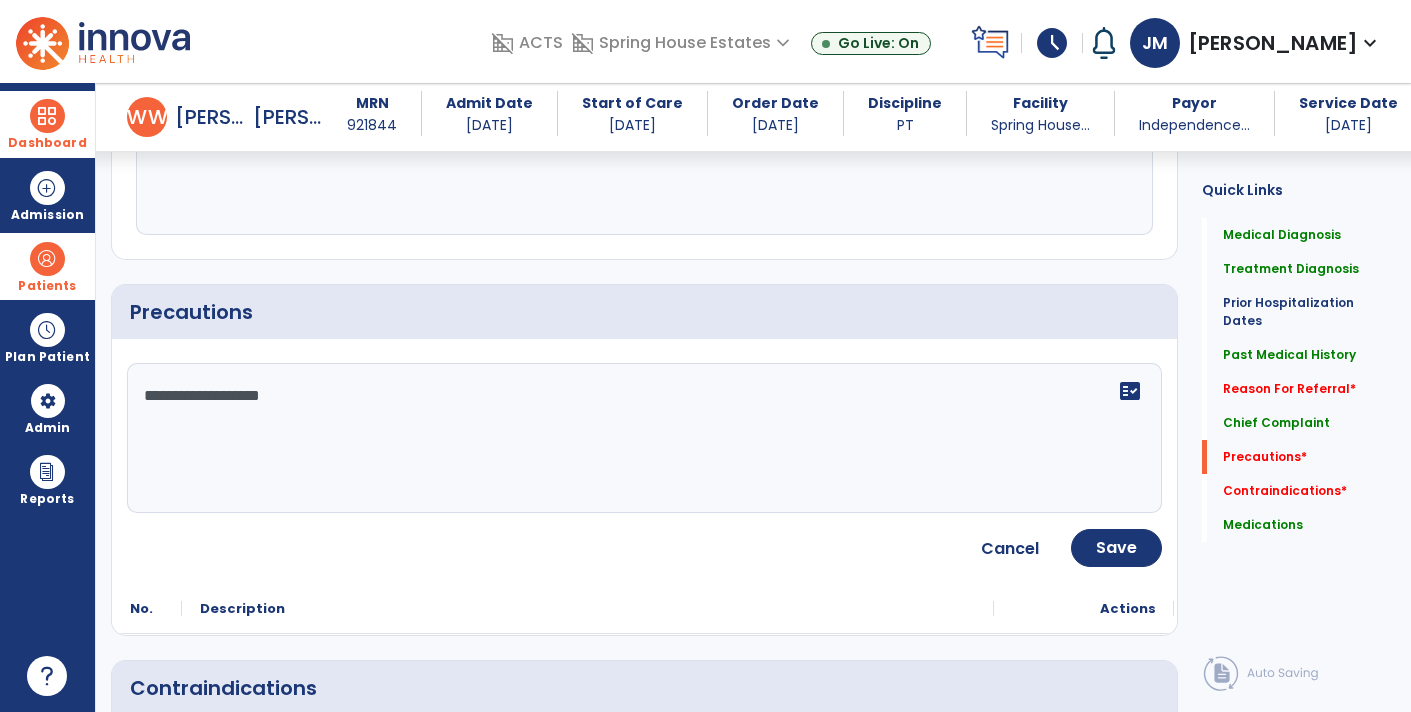 type on "**********" 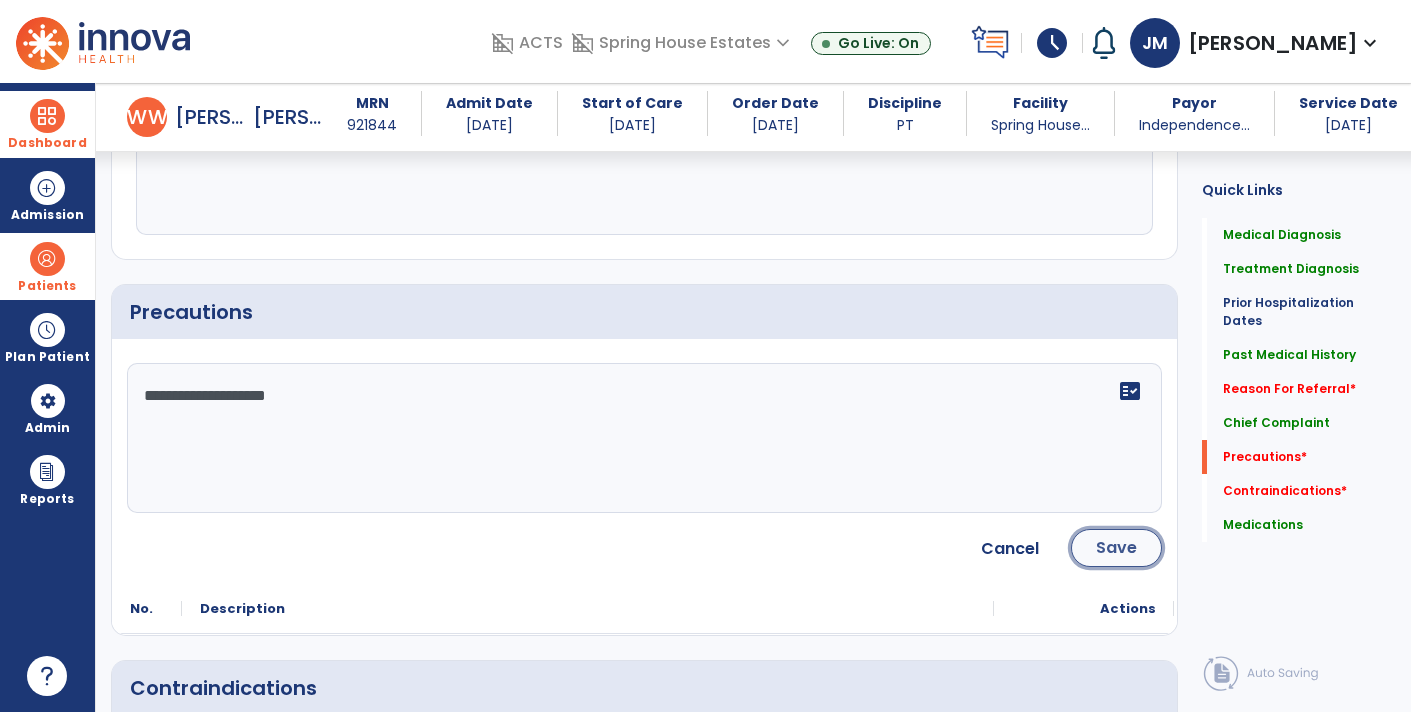 click on "Save" 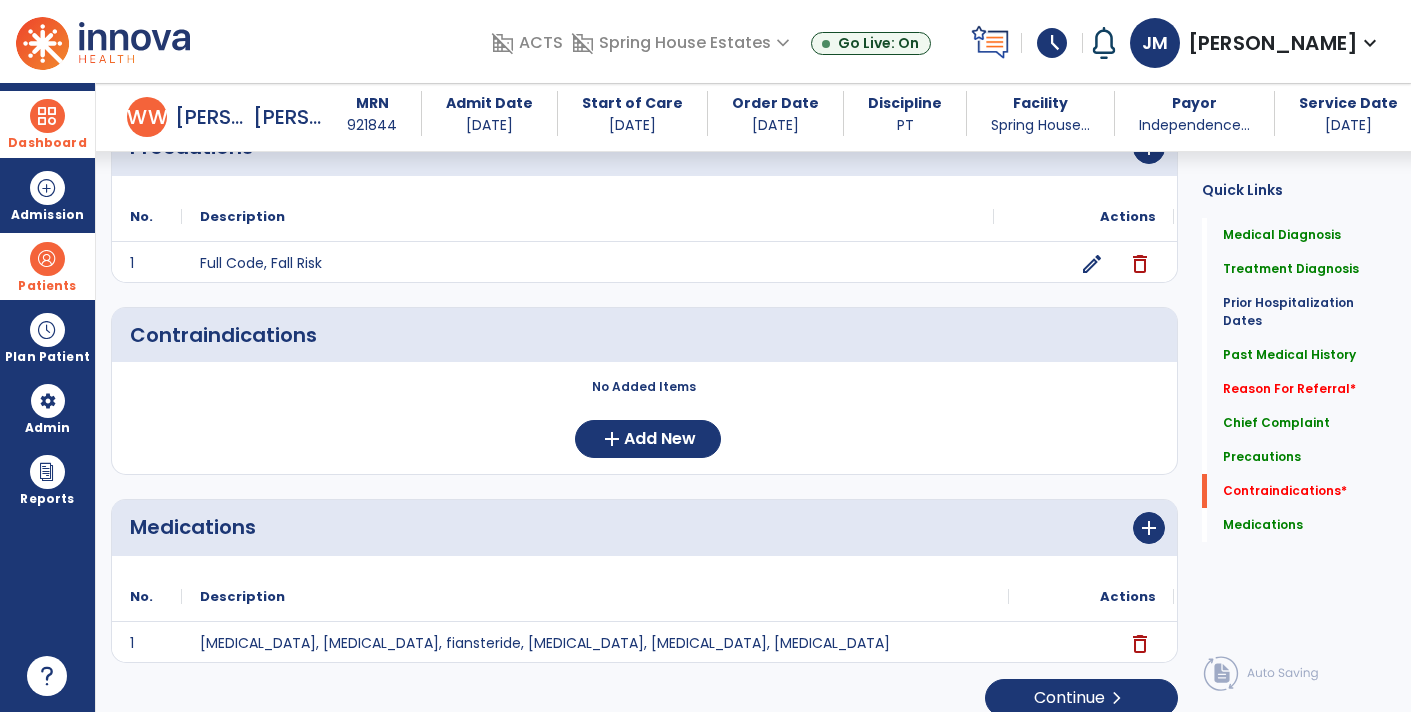 scroll, scrollTop: 1982, scrollLeft: 0, axis: vertical 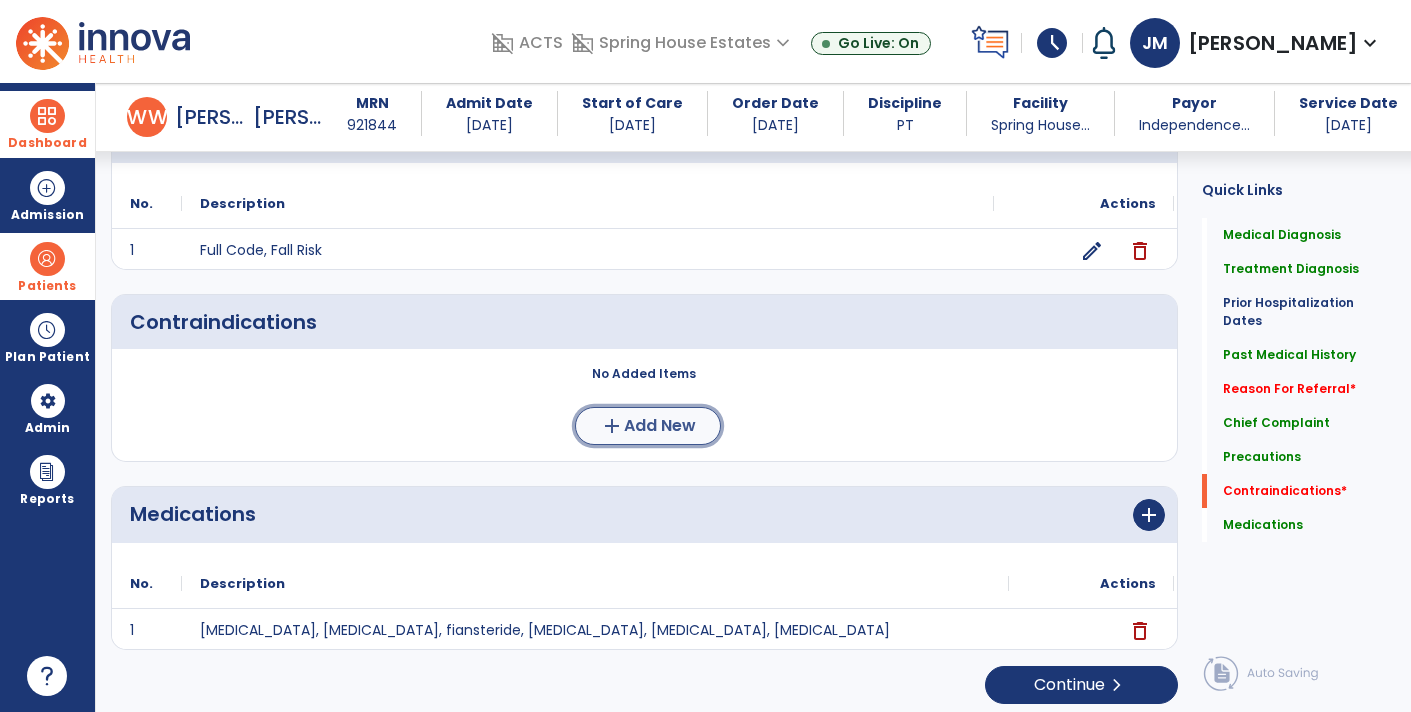 click on "add" 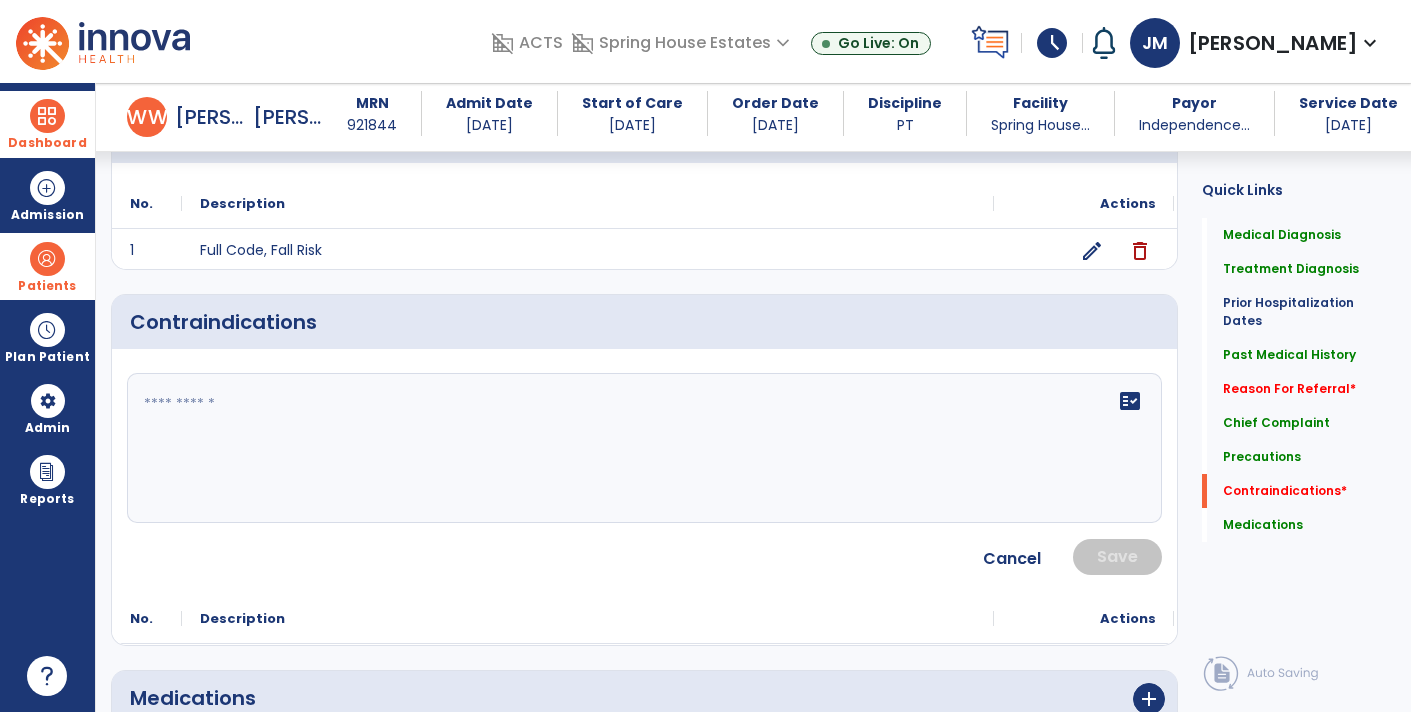 click on "fact_check" 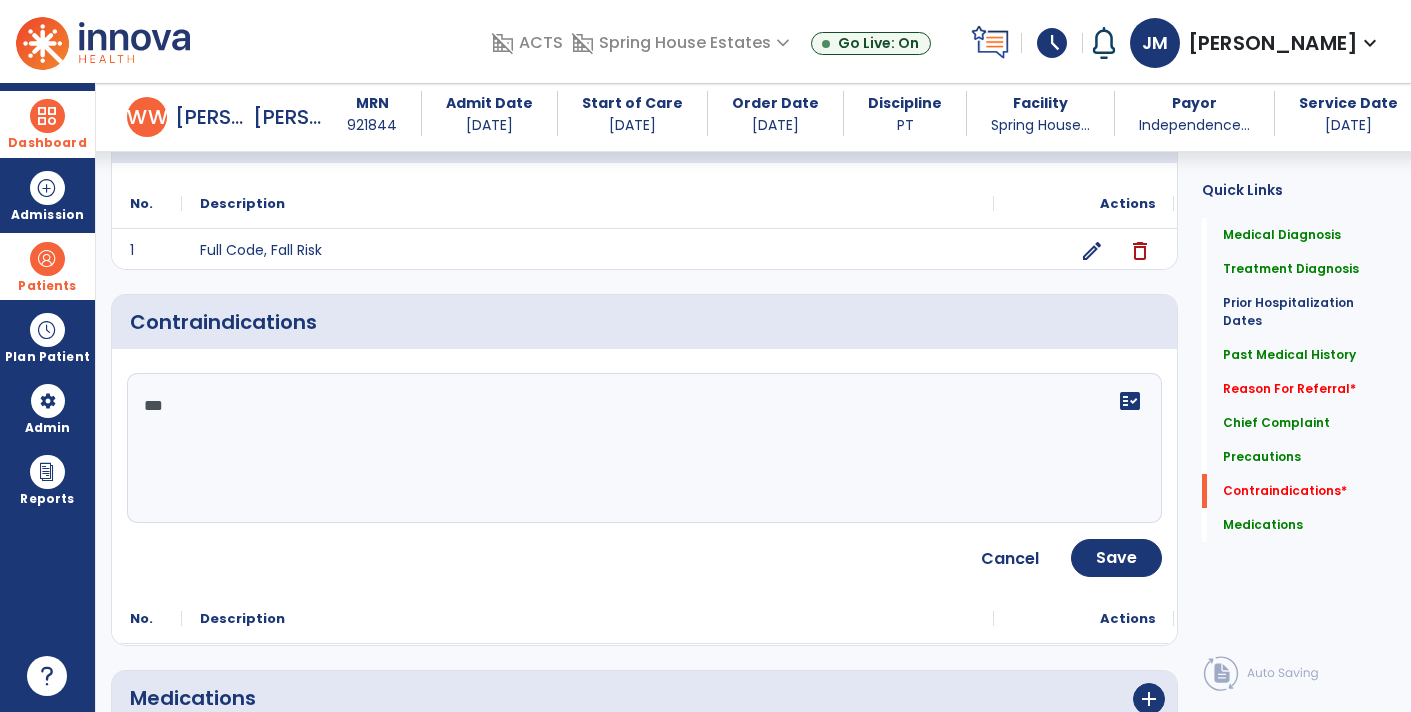 type on "****" 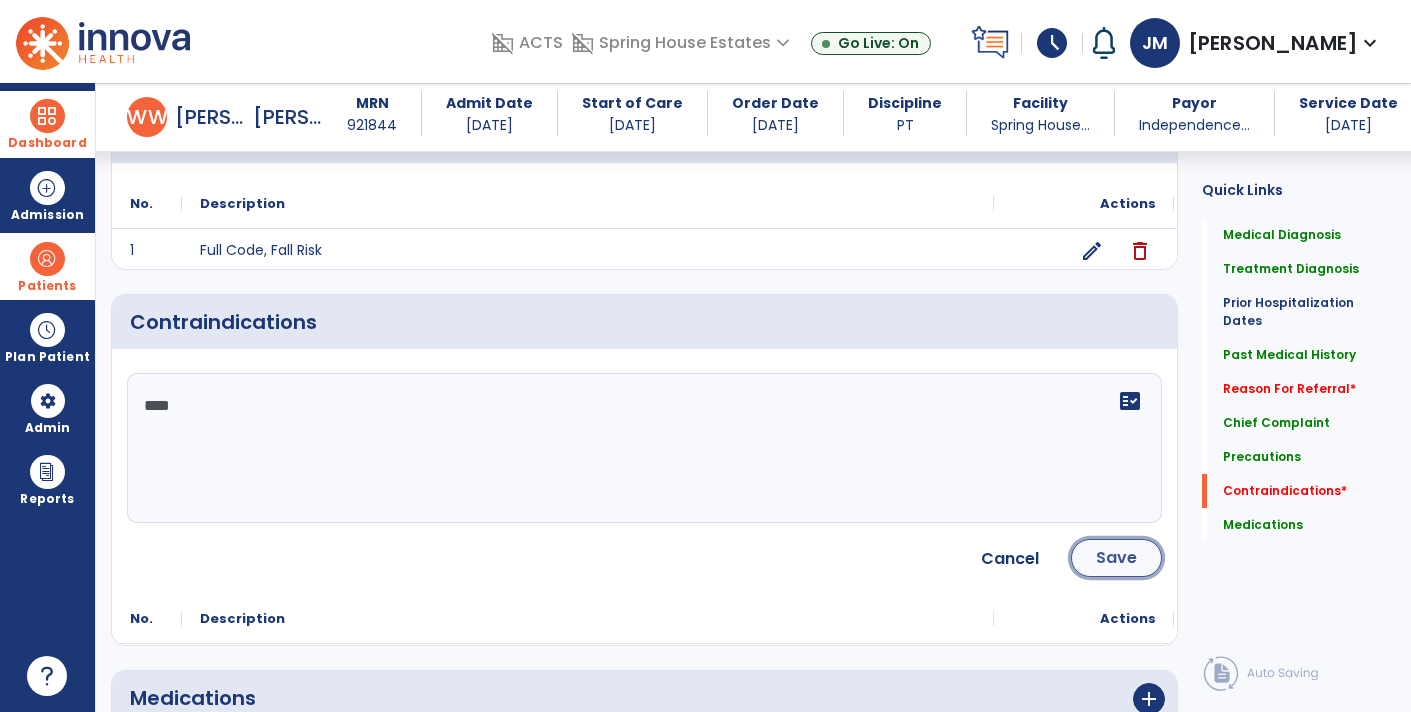 click on "Save" 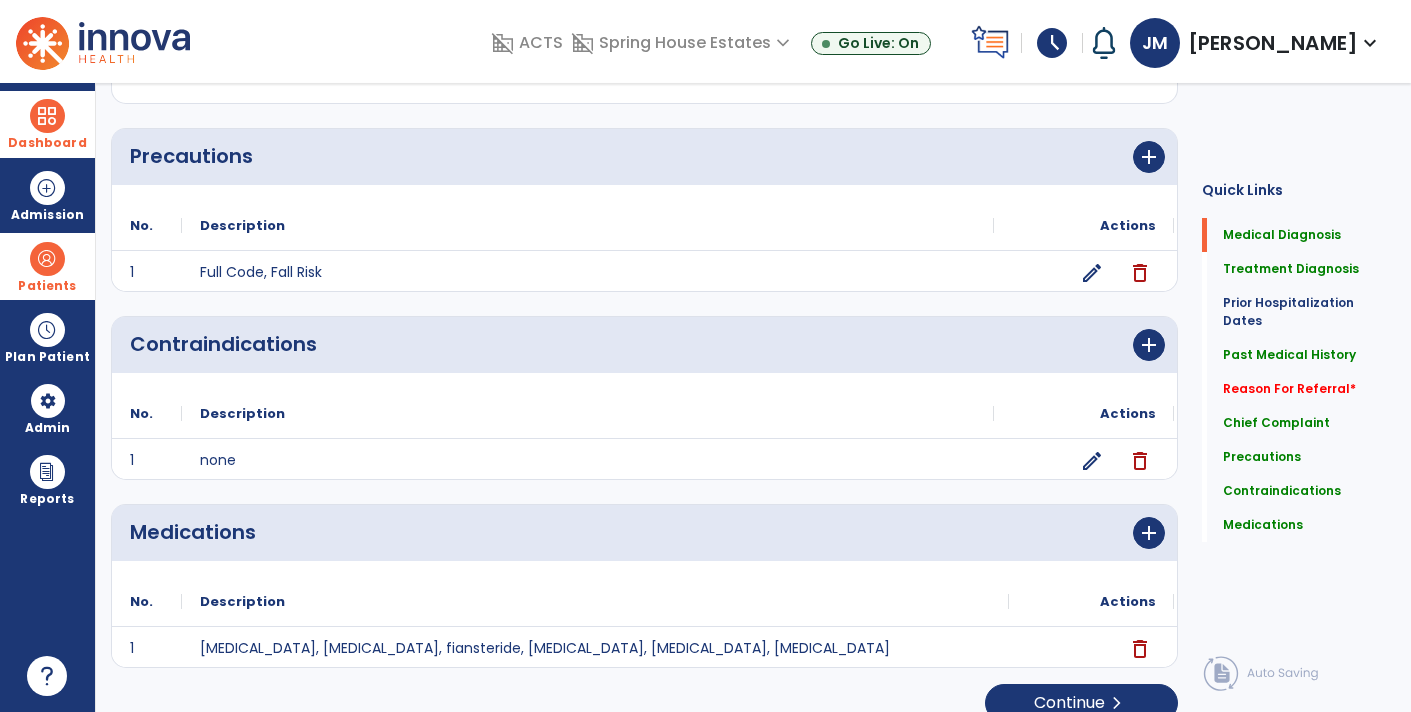 scroll, scrollTop: 0, scrollLeft: 0, axis: both 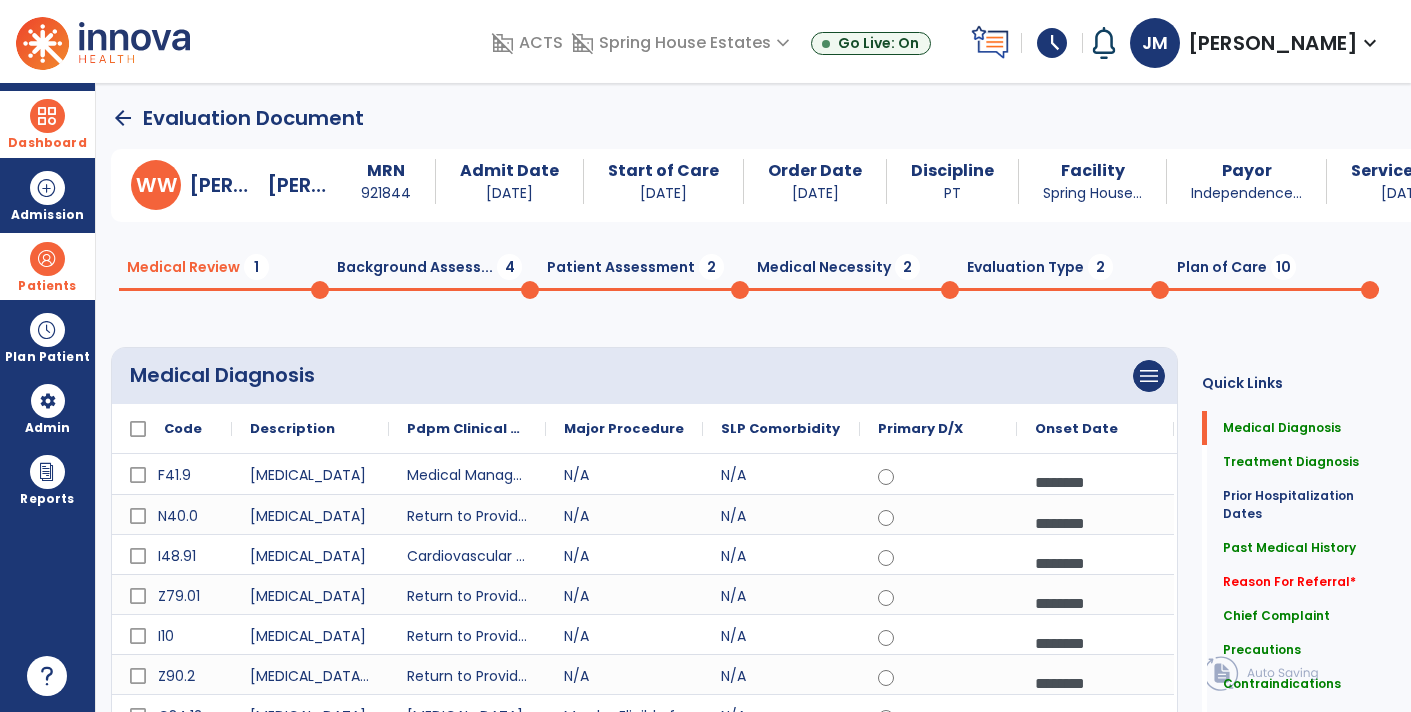 click on "Plan of Care  10" 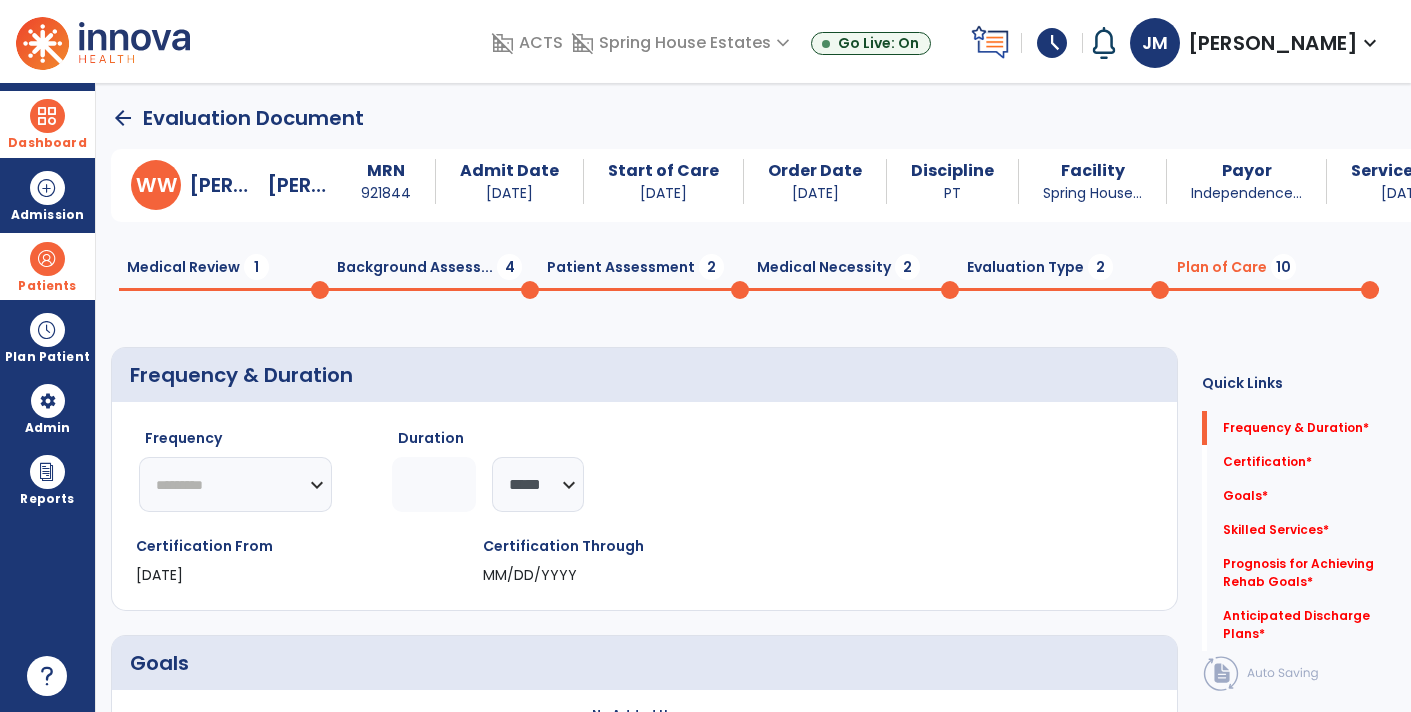 click on "********* ** ** ** ** ** ** **" 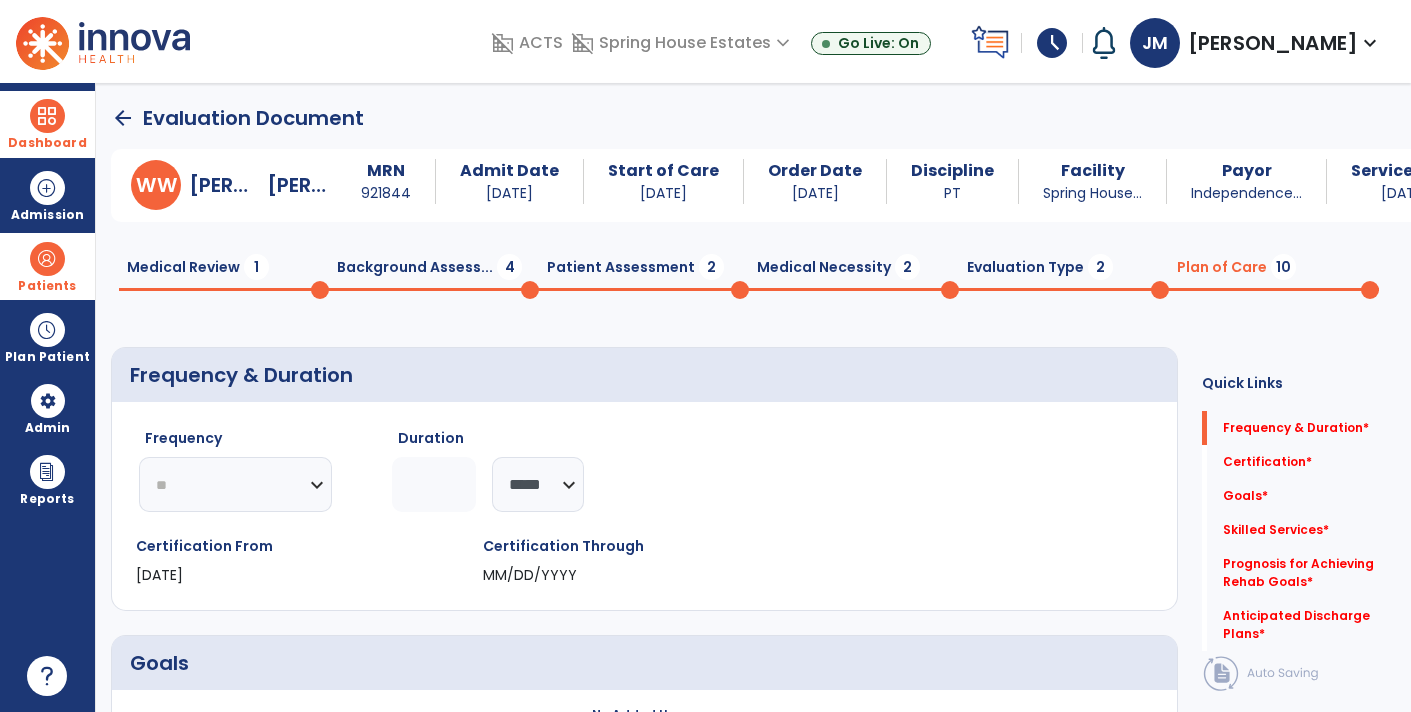 click on "********* ** ** ** ** ** ** **" 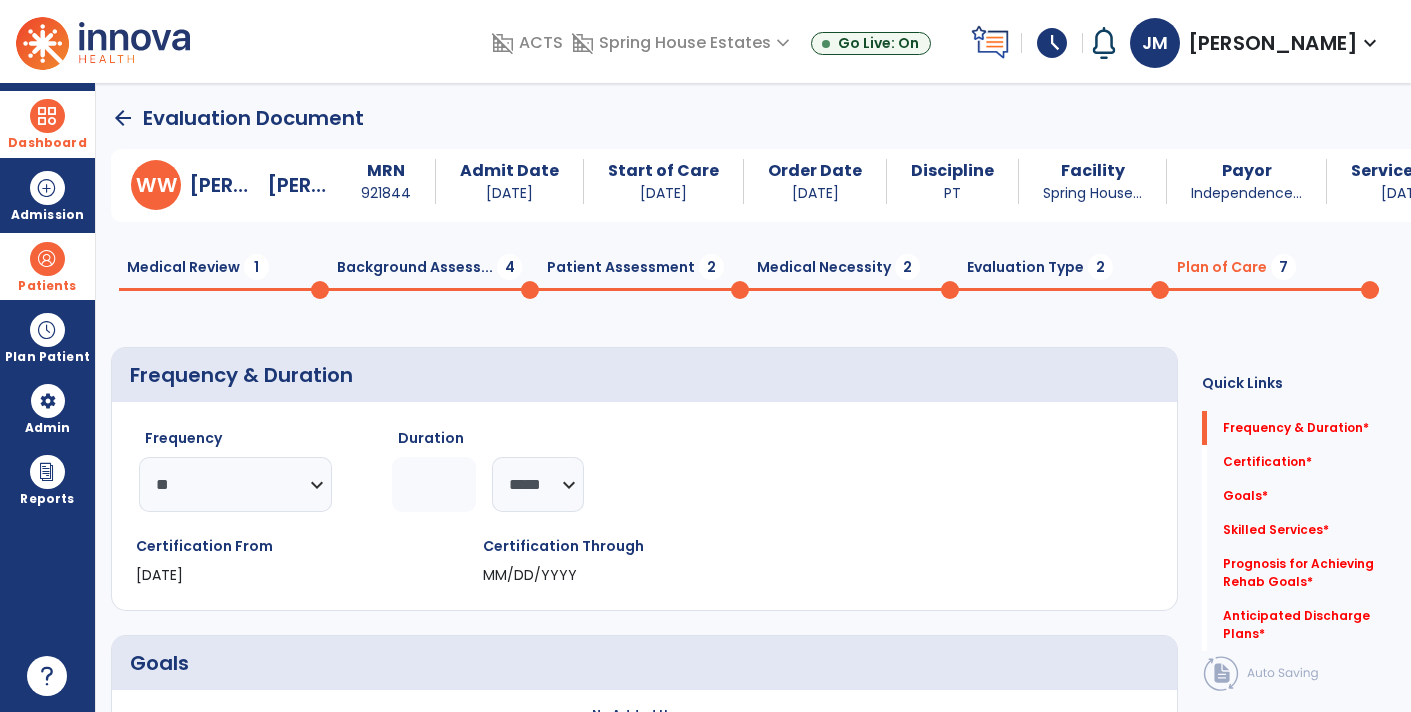 click 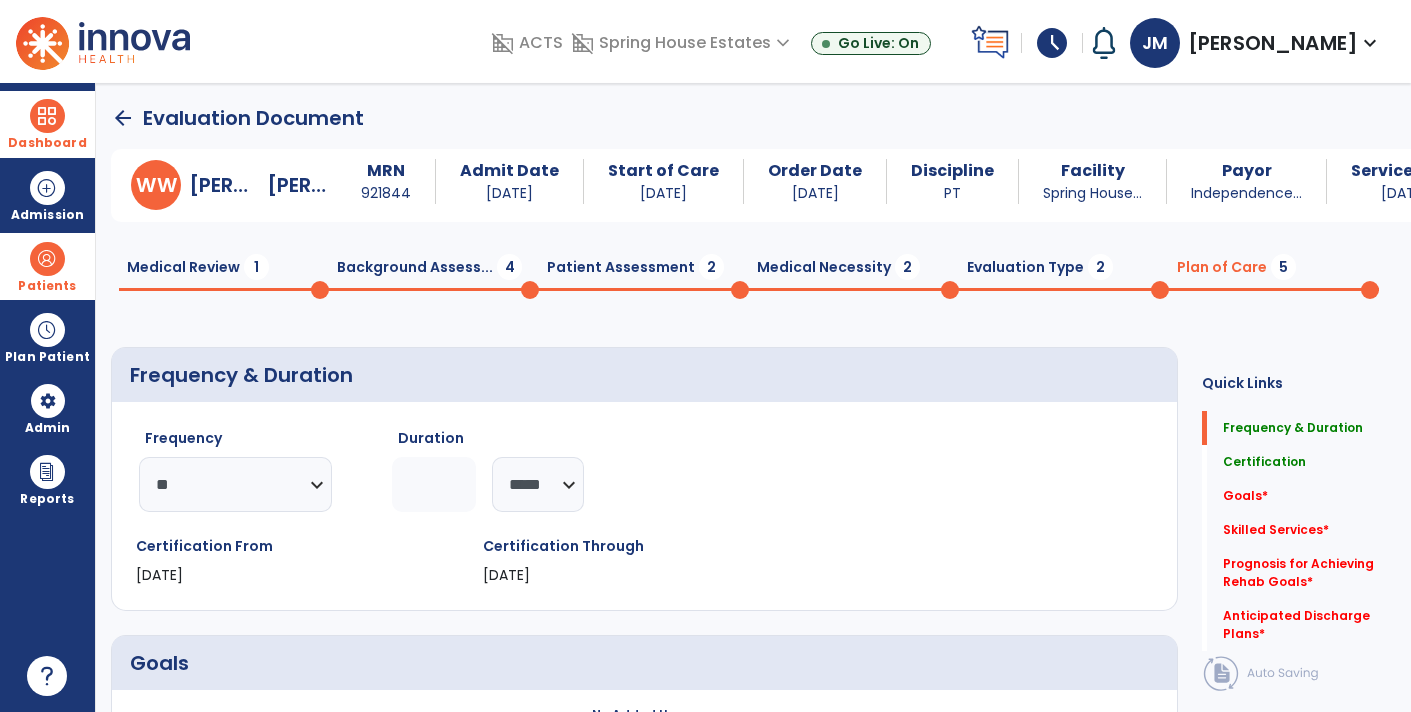 type on "*" 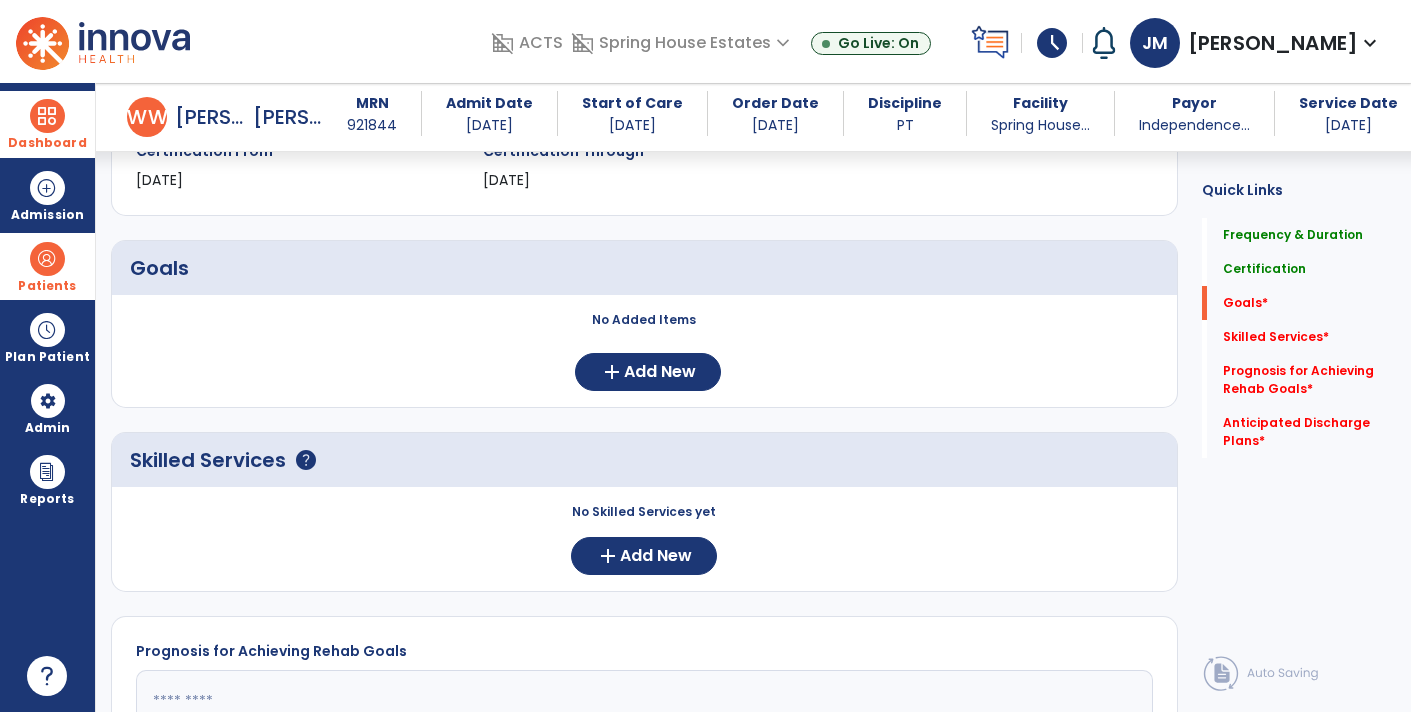 scroll, scrollTop: 382, scrollLeft: 0, axis: vertical 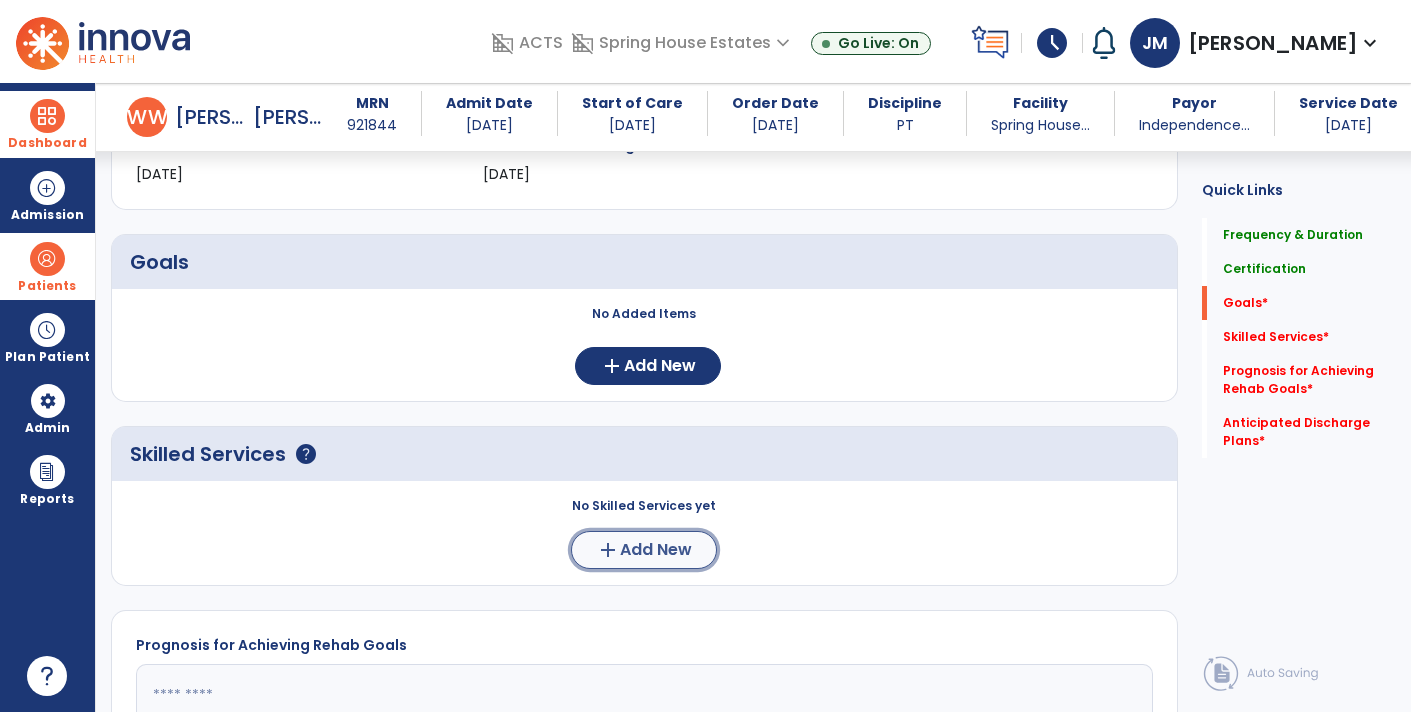 click on "Add New" 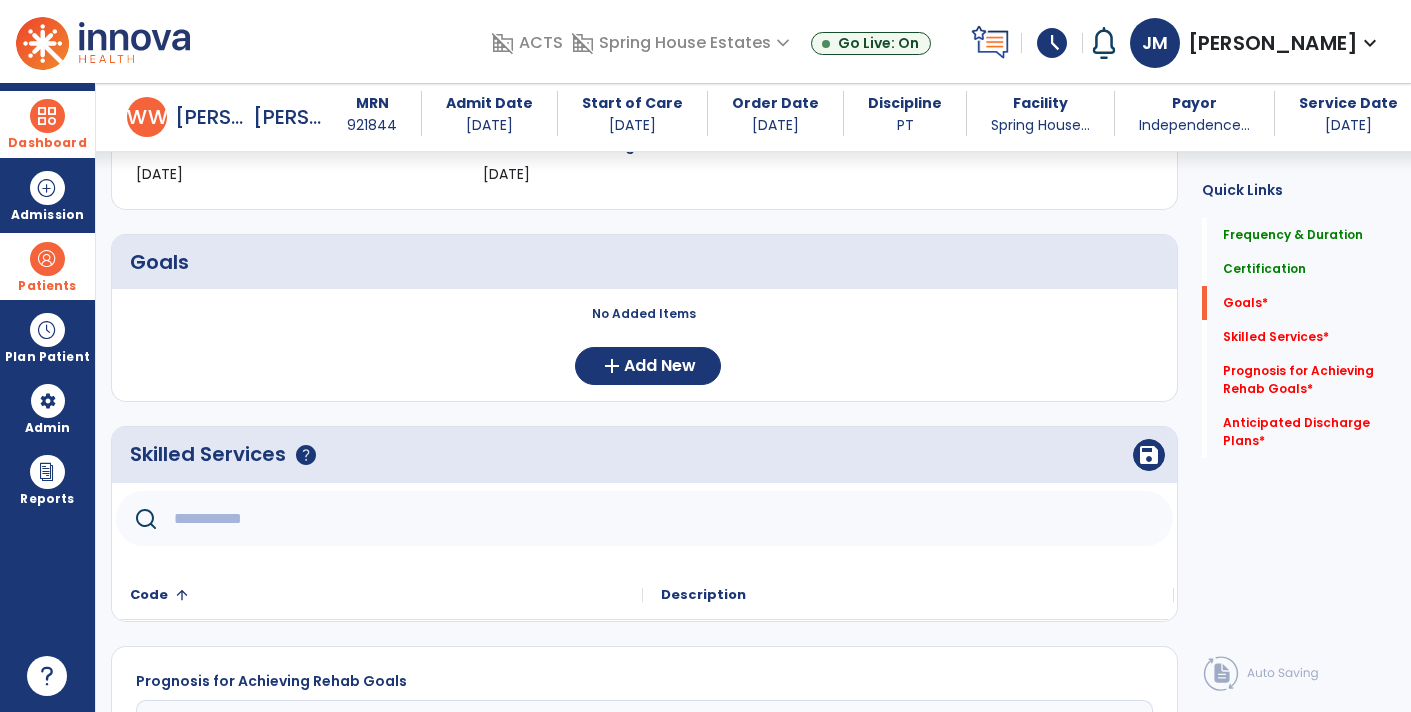 click 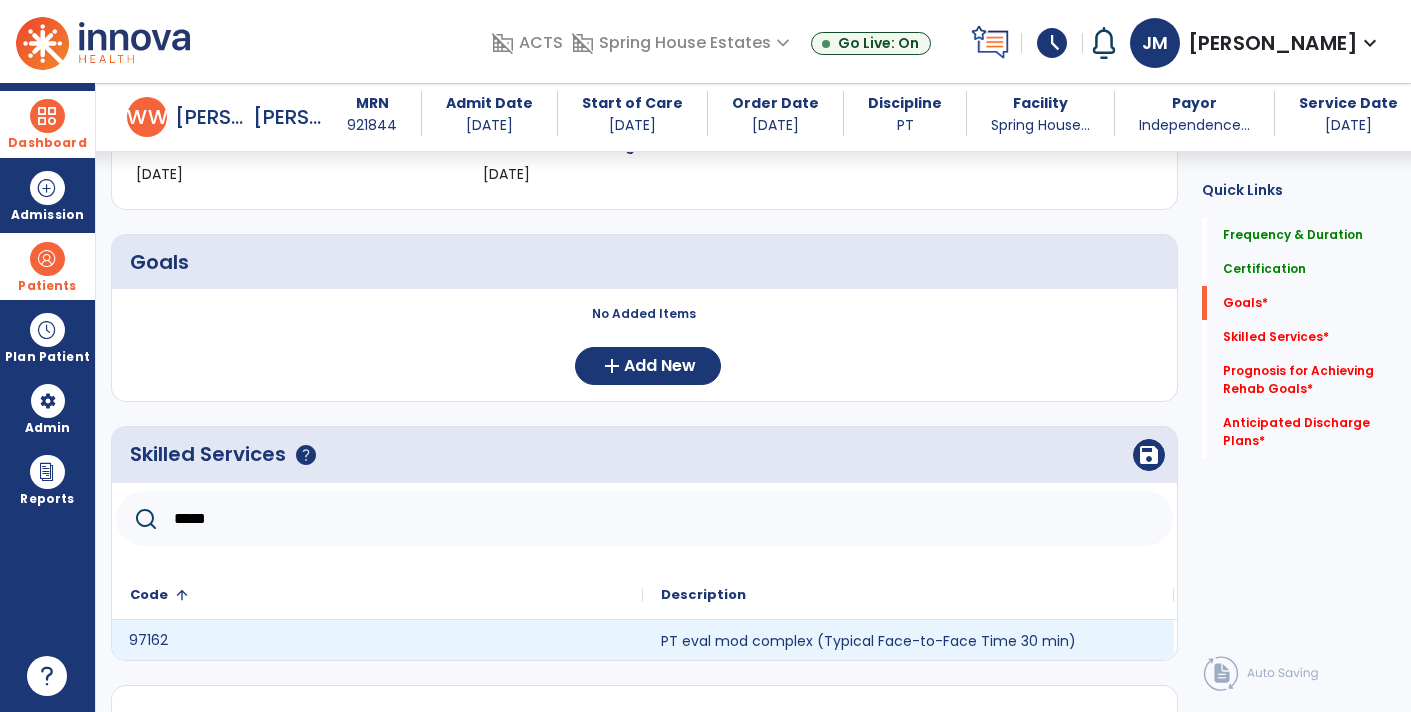 click on "97162" 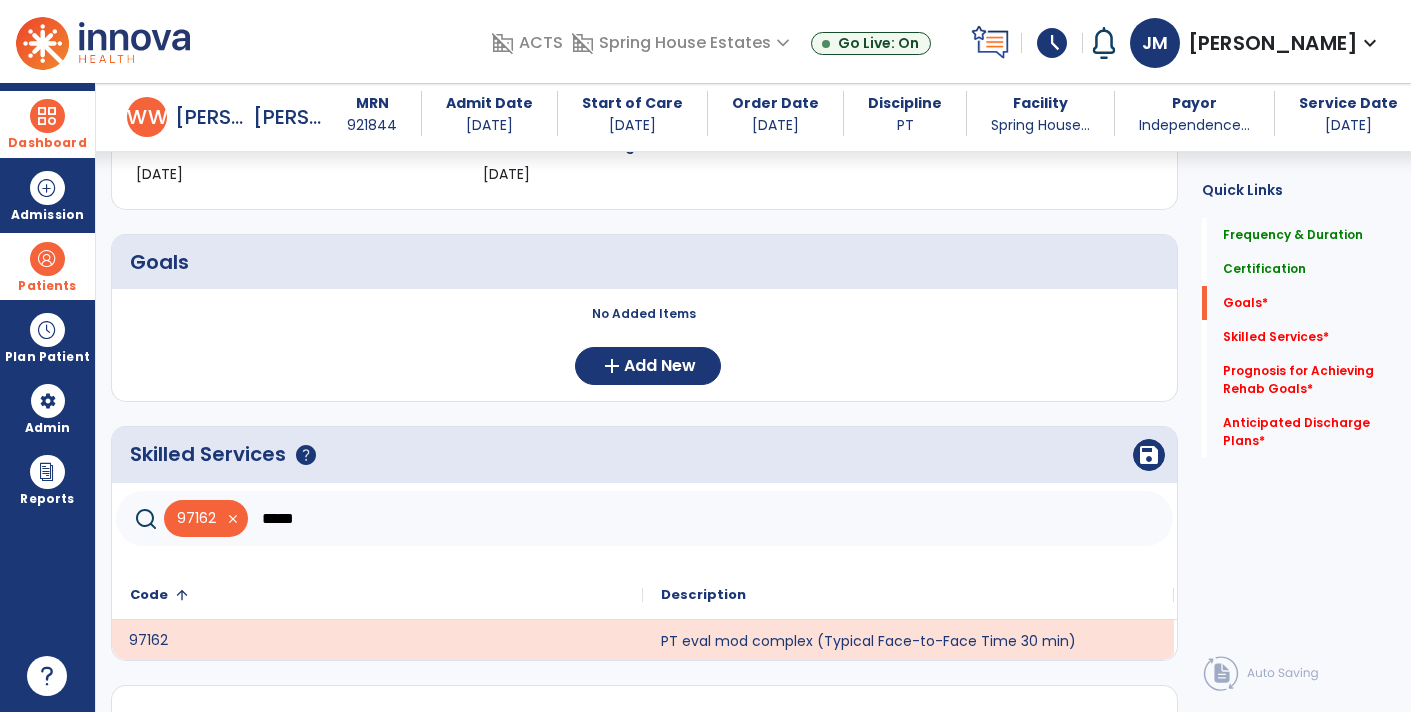 click on "97162   close  *****" 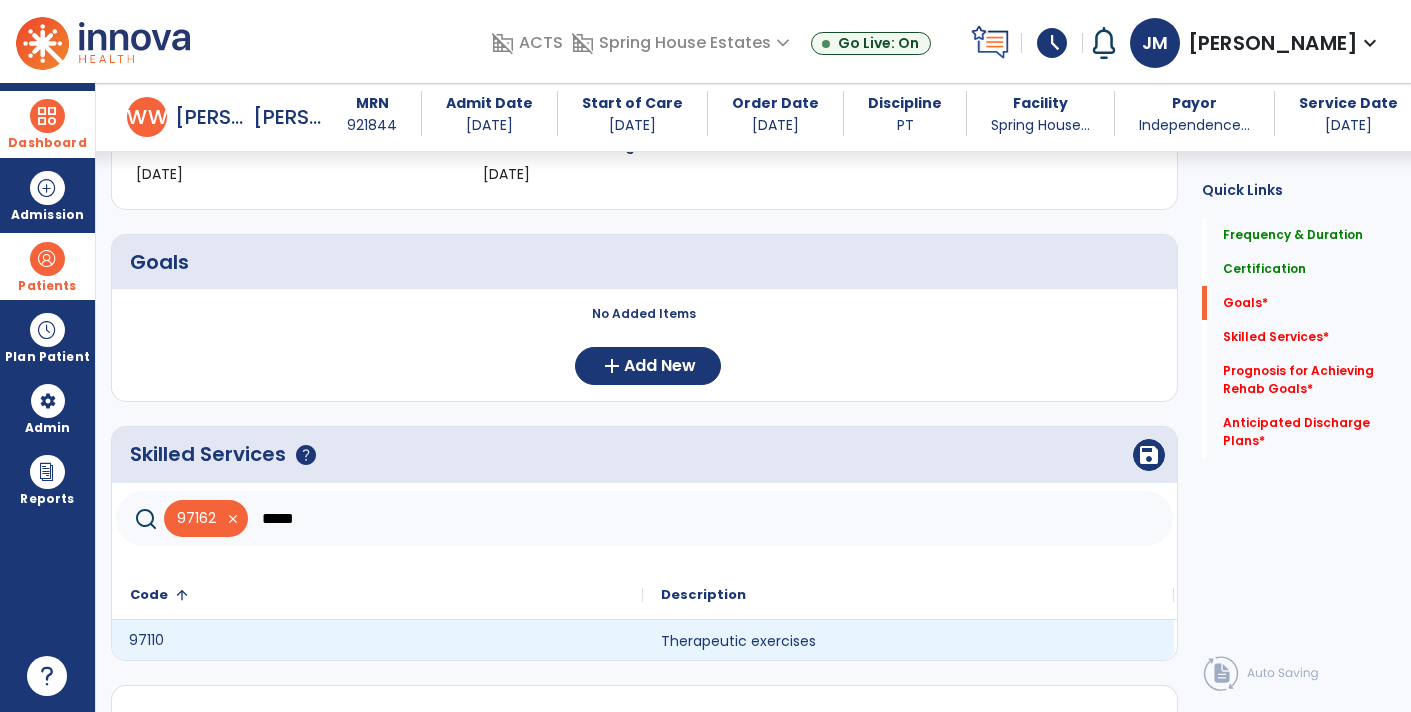 click on "97110" 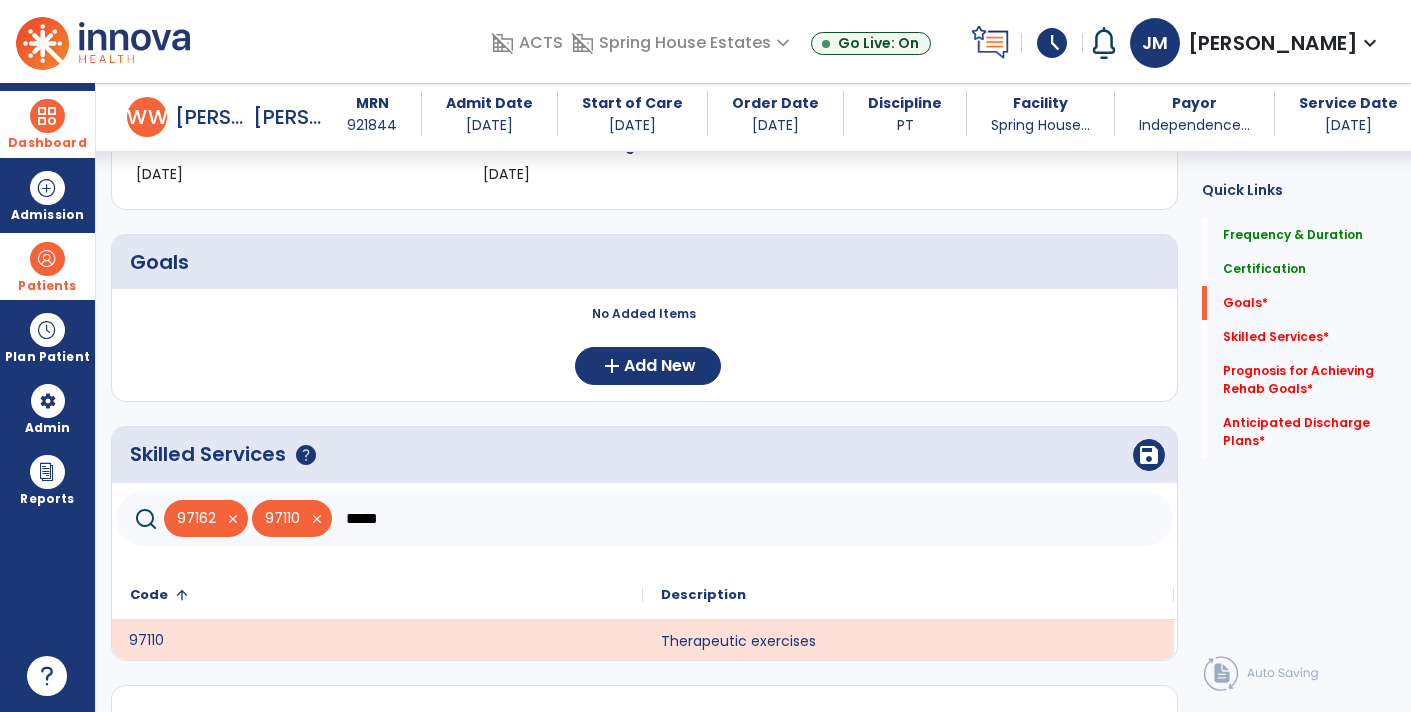 click on "*****" 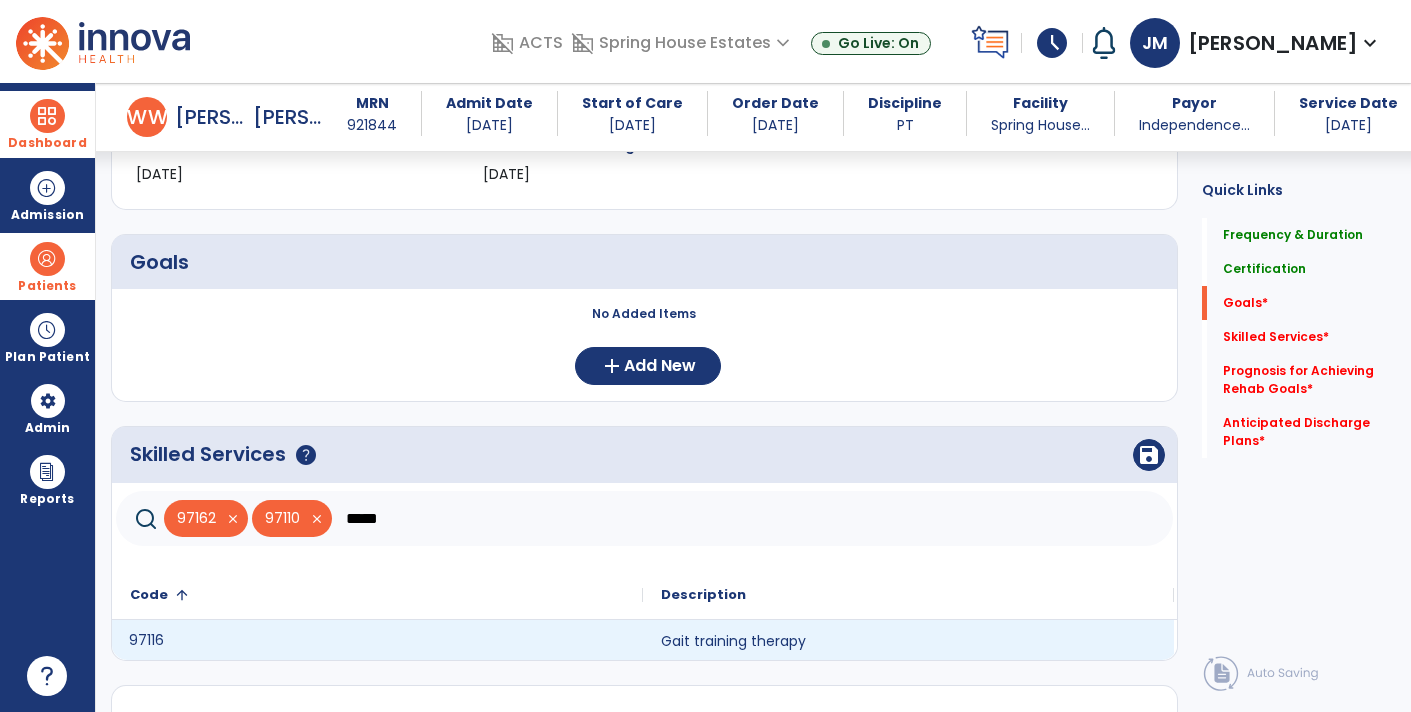 click on "97116" 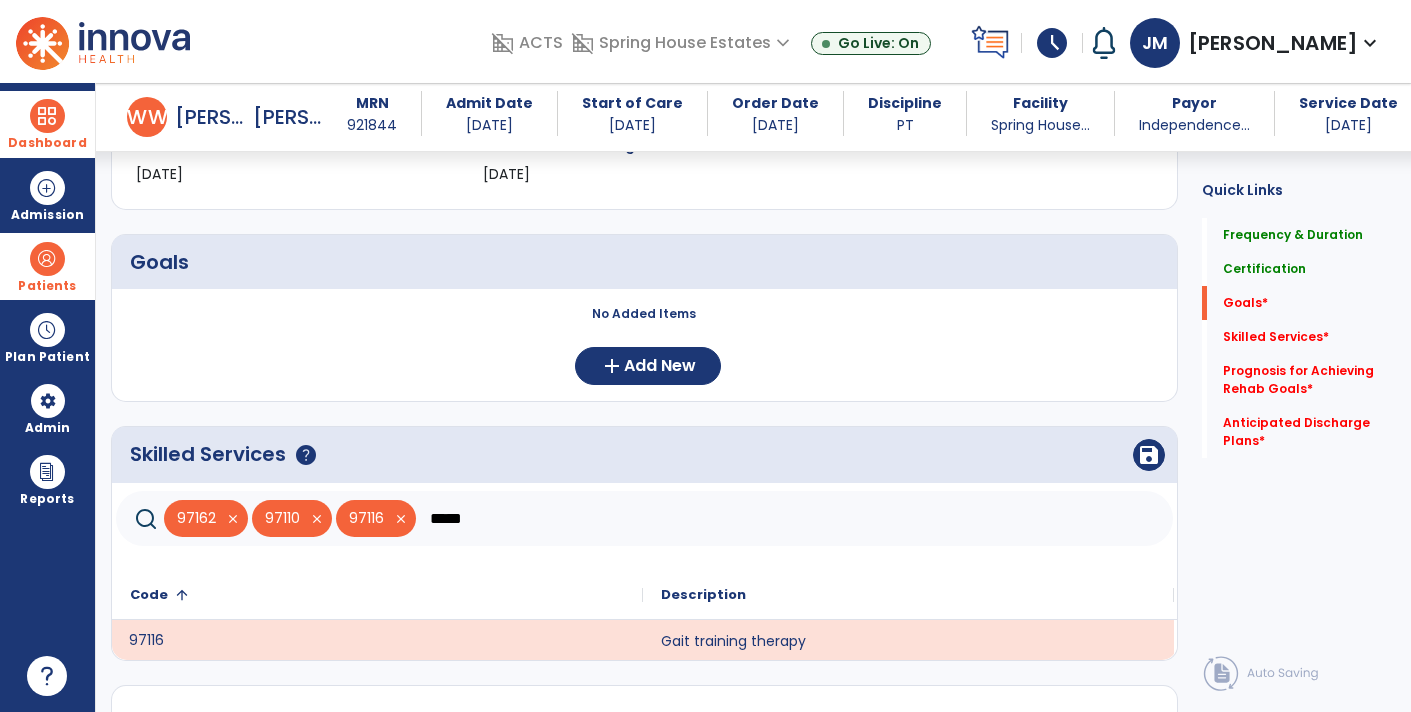click on "*****" 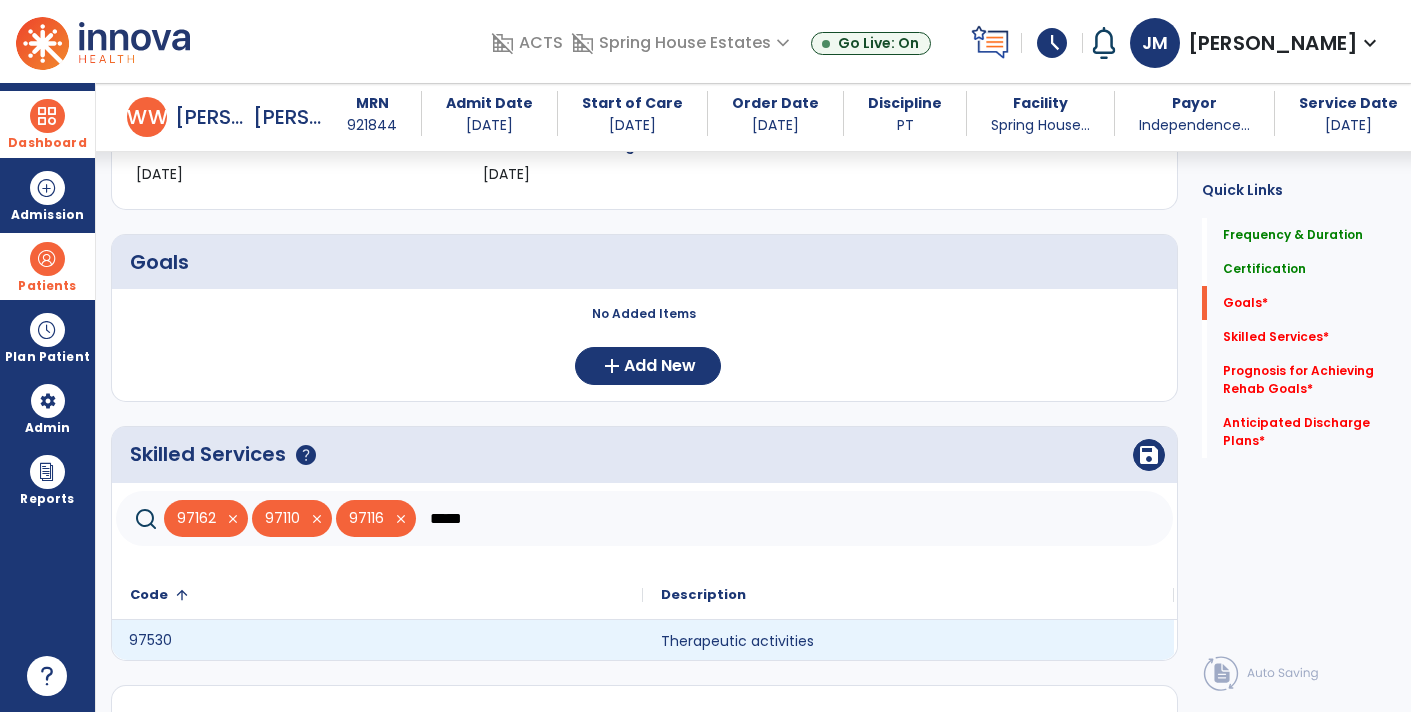 type on "*****" 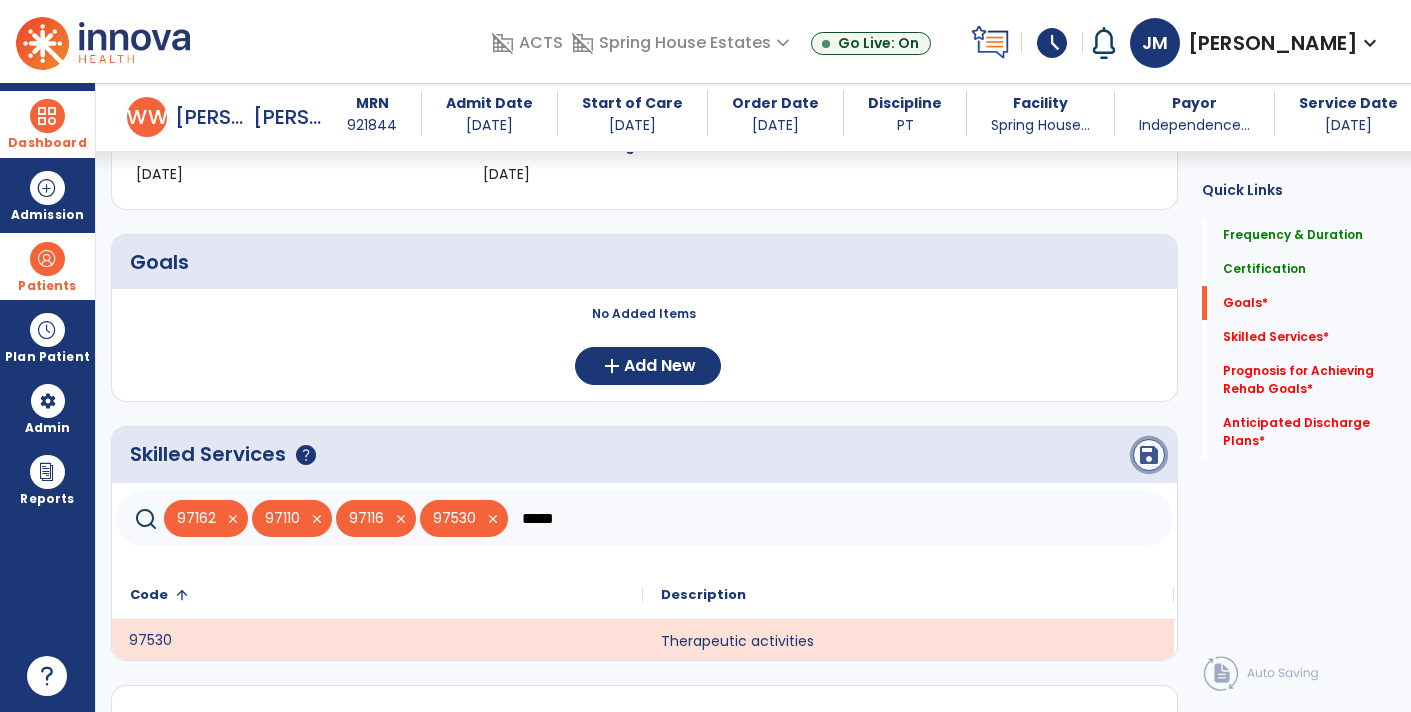 click on "save" 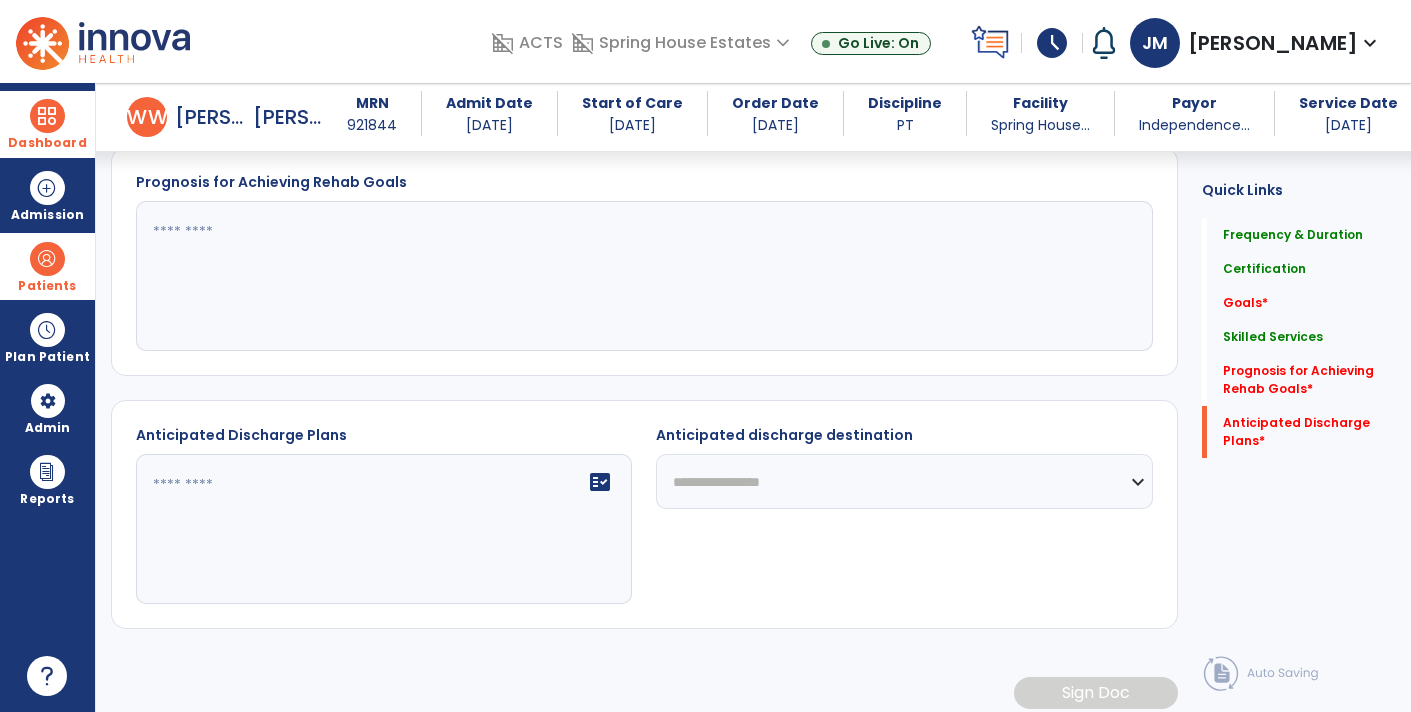 scroll, scrollTop: 961, scrollLeft: 0, axis: vertical 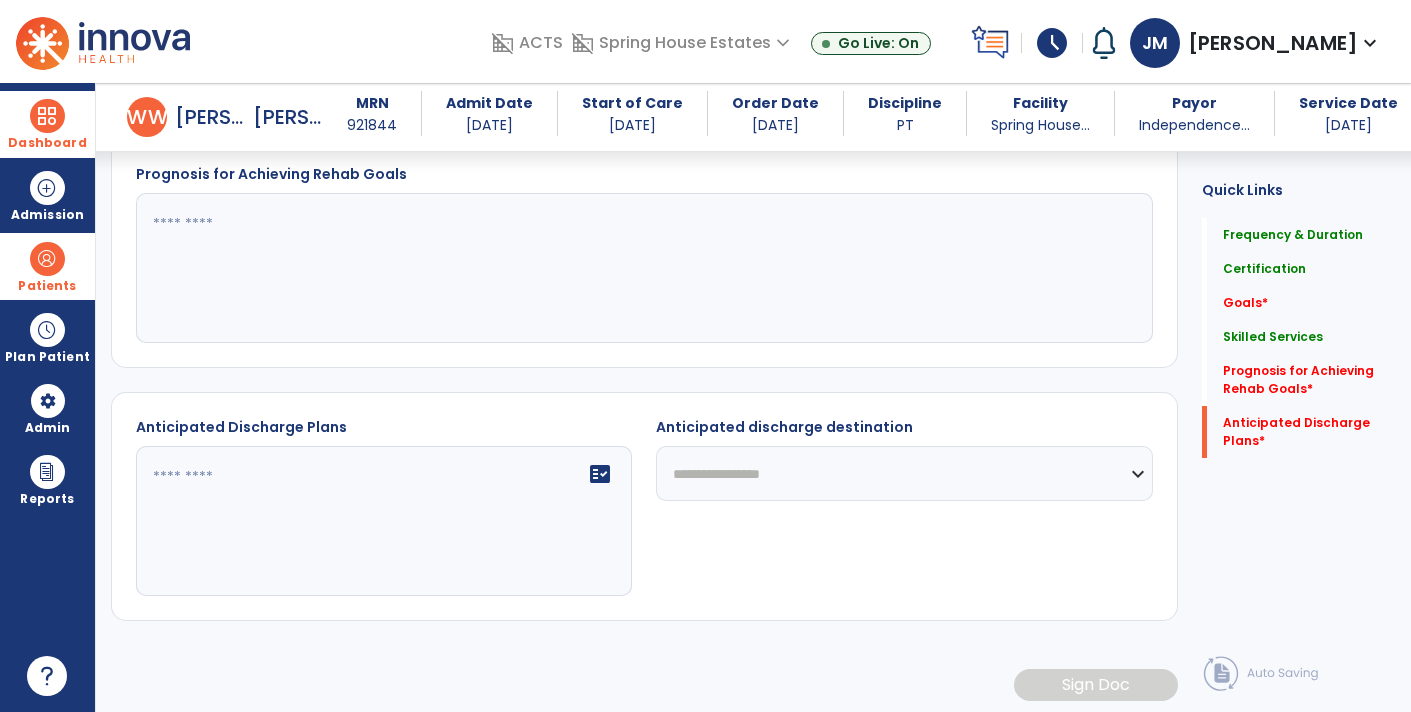 click on "**********" 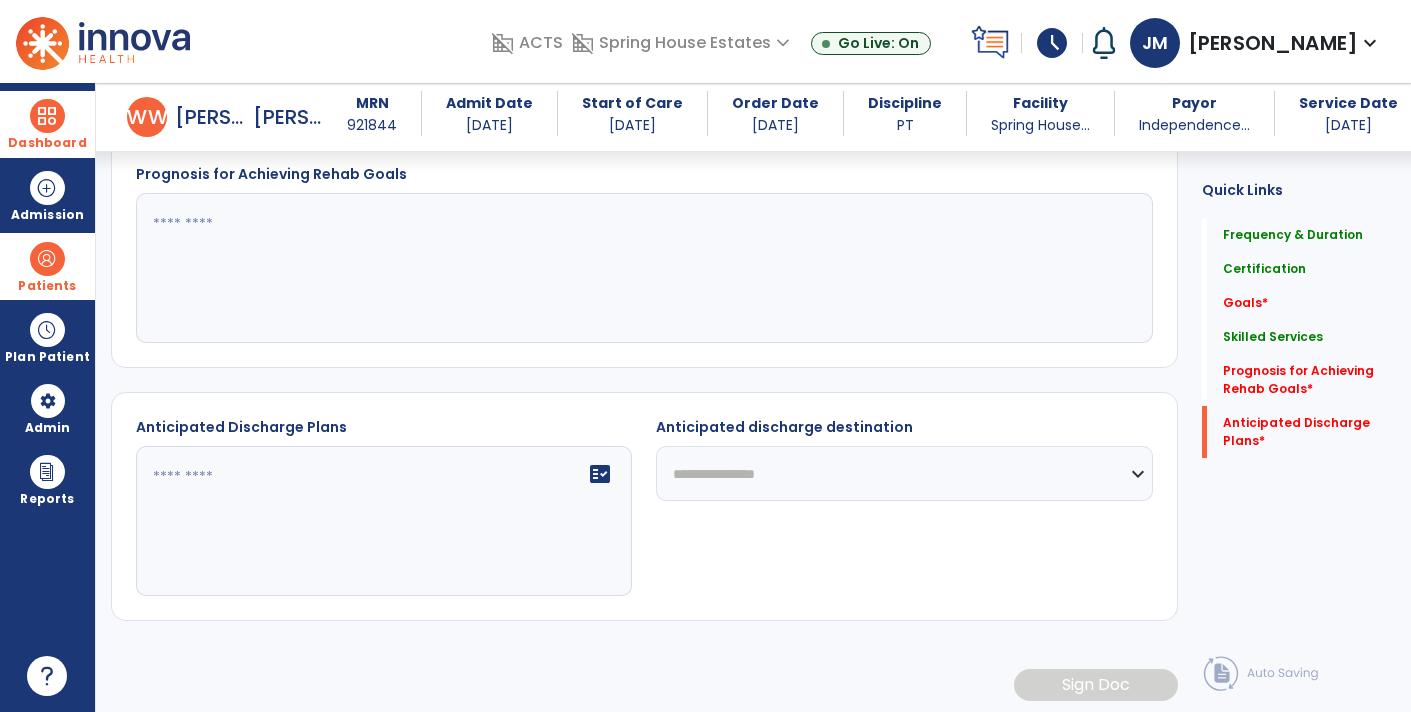 click on "**********" 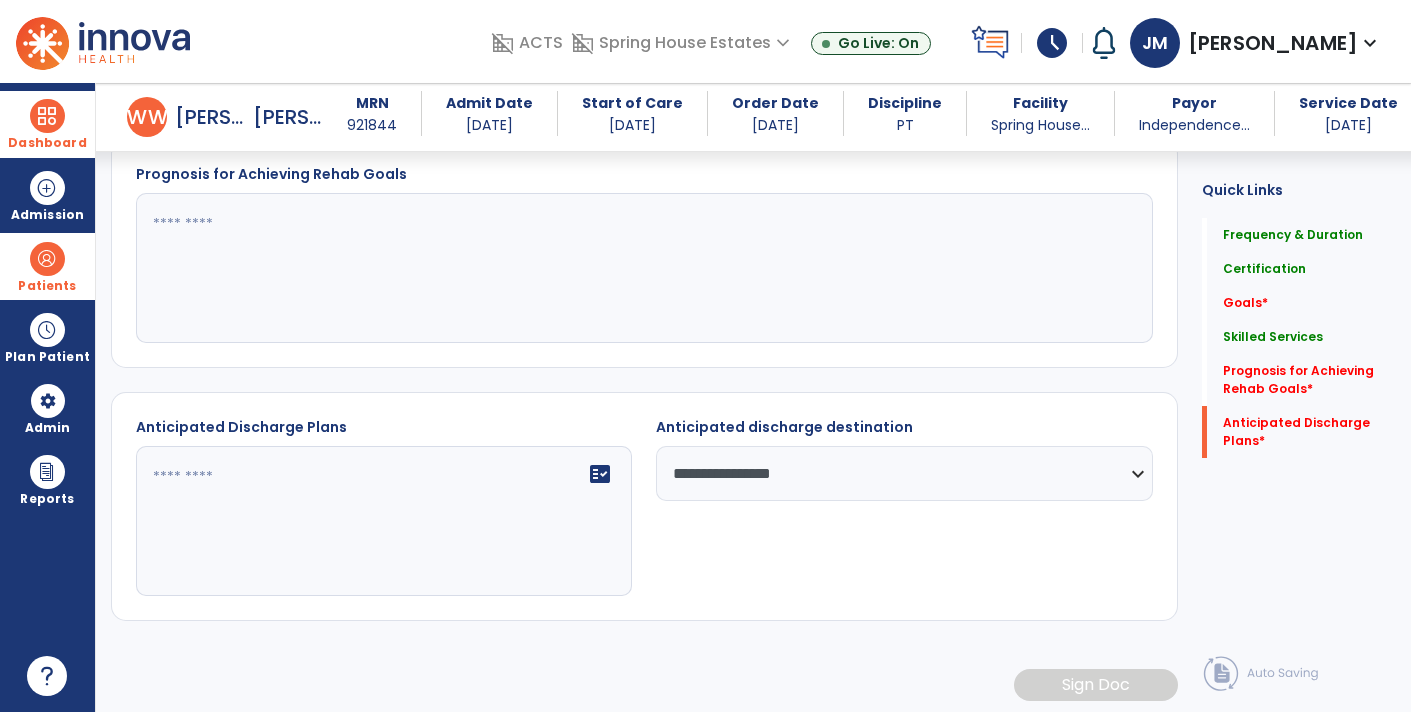 click 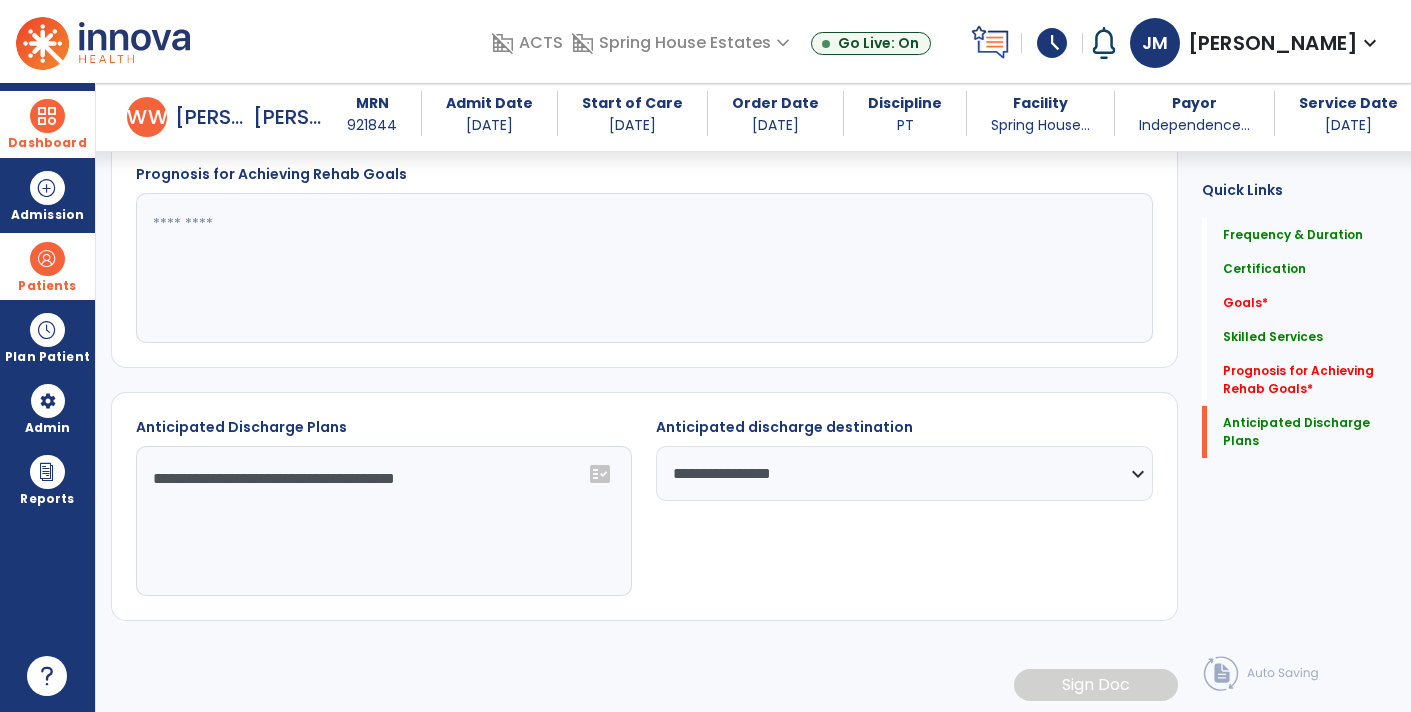 type on "**********" 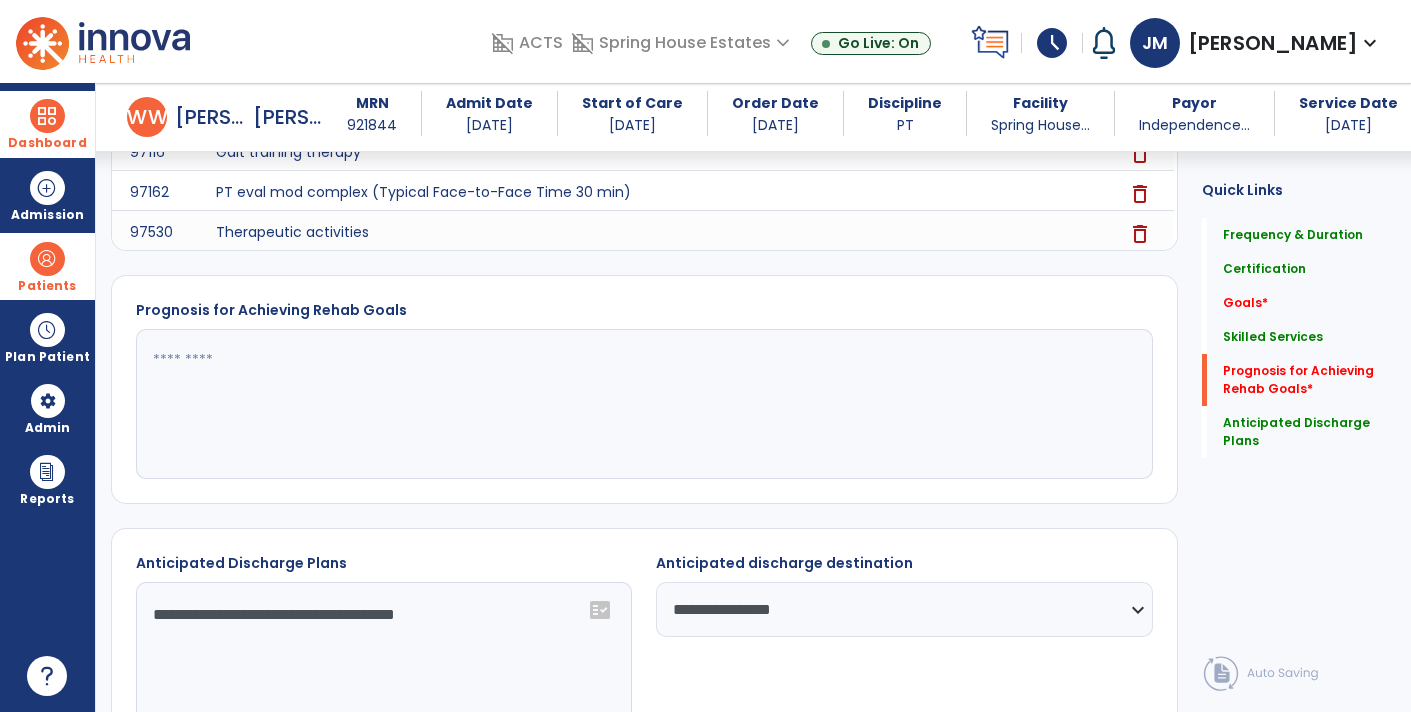 scroll, scrollTop: 831, scrollLeft: 0, axis: vertical 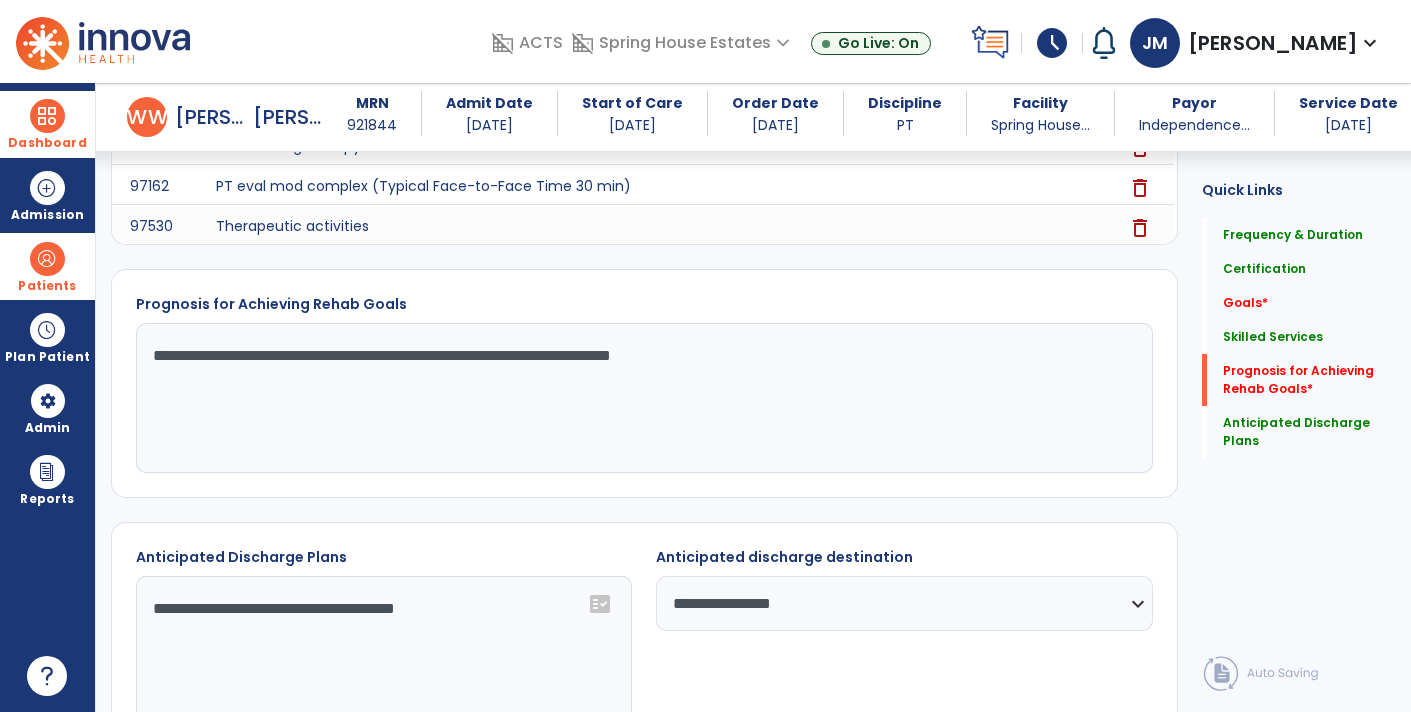 type on "**********" 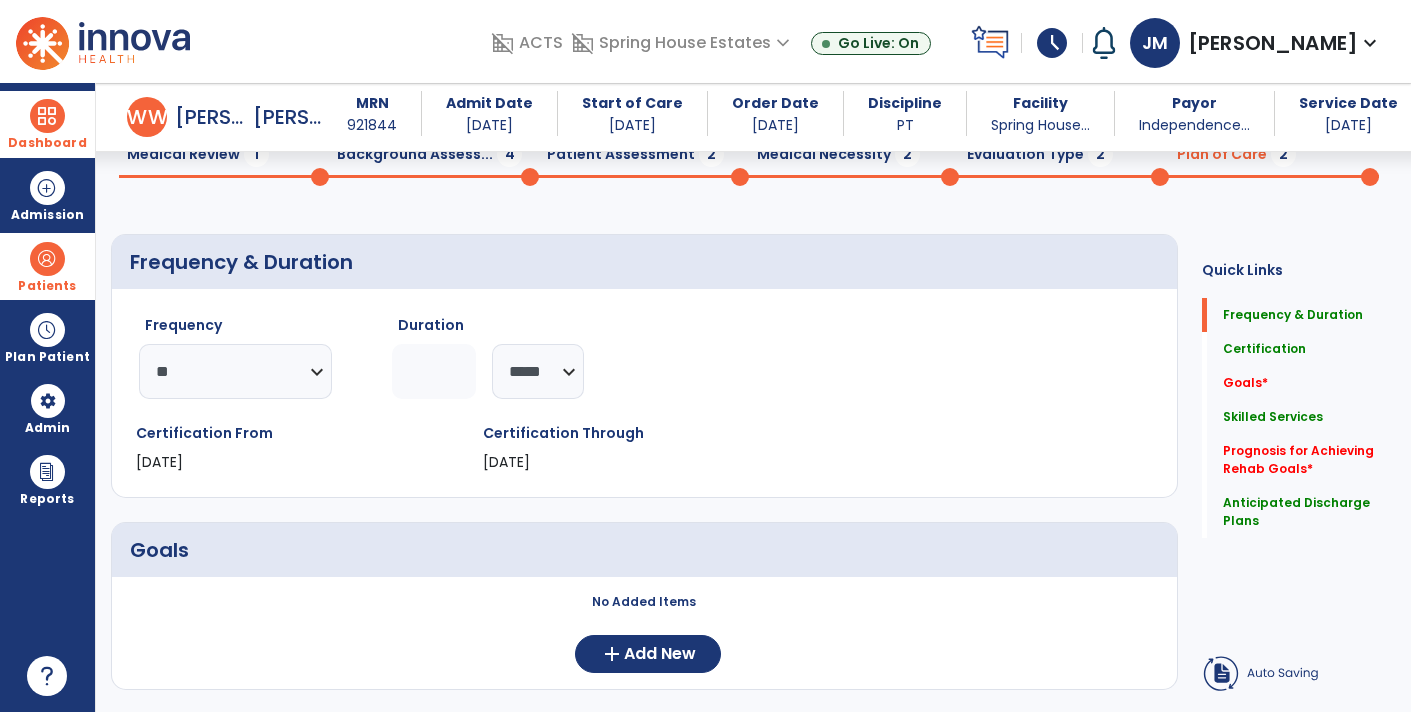 scroll, scrollTop: 0, scrollLeft: 0, axis: both 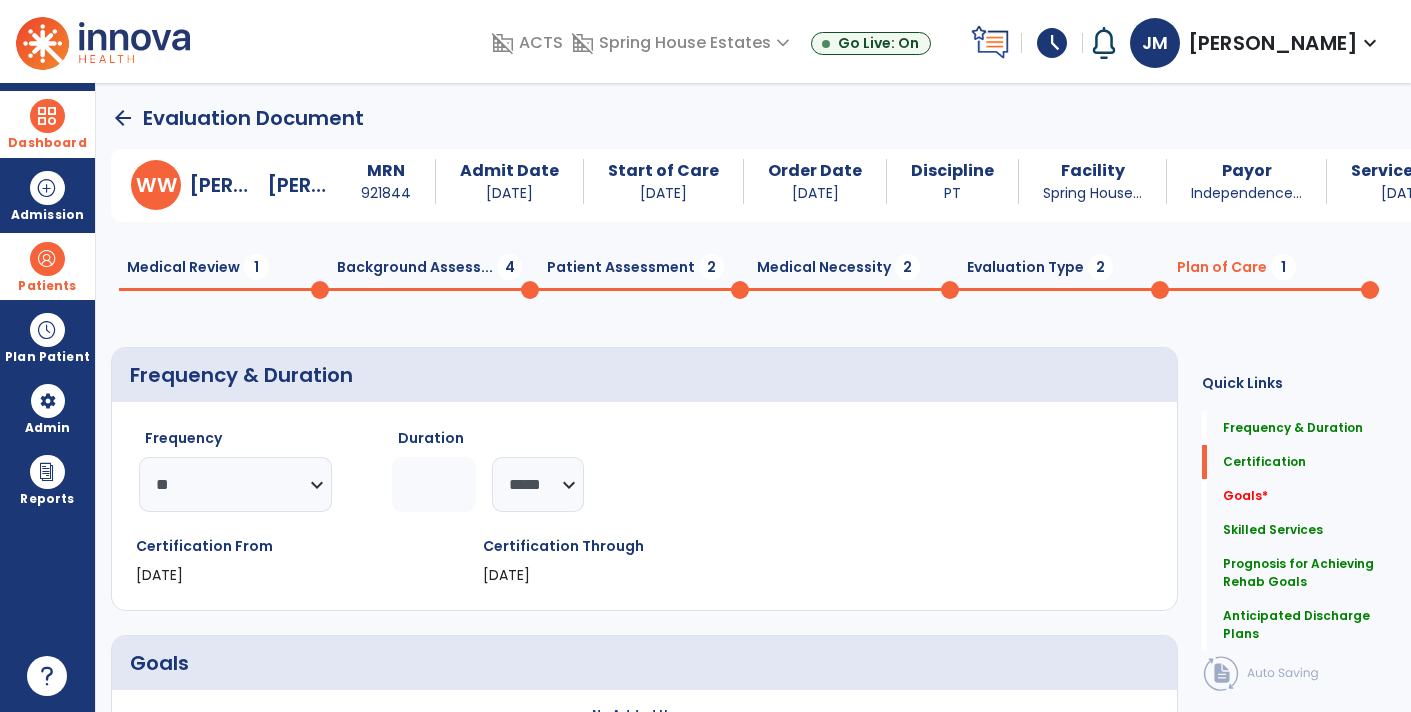 click on "Evaluation Type  2" 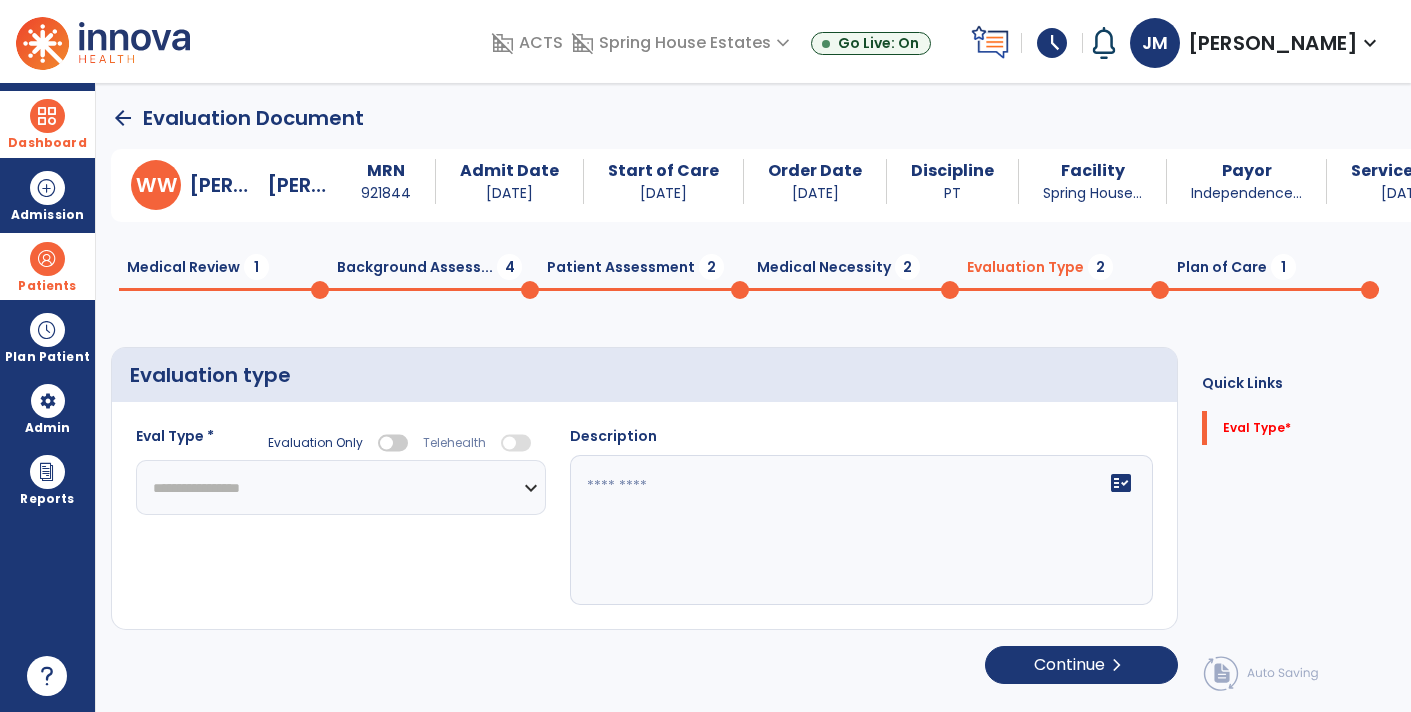 click on "**********" 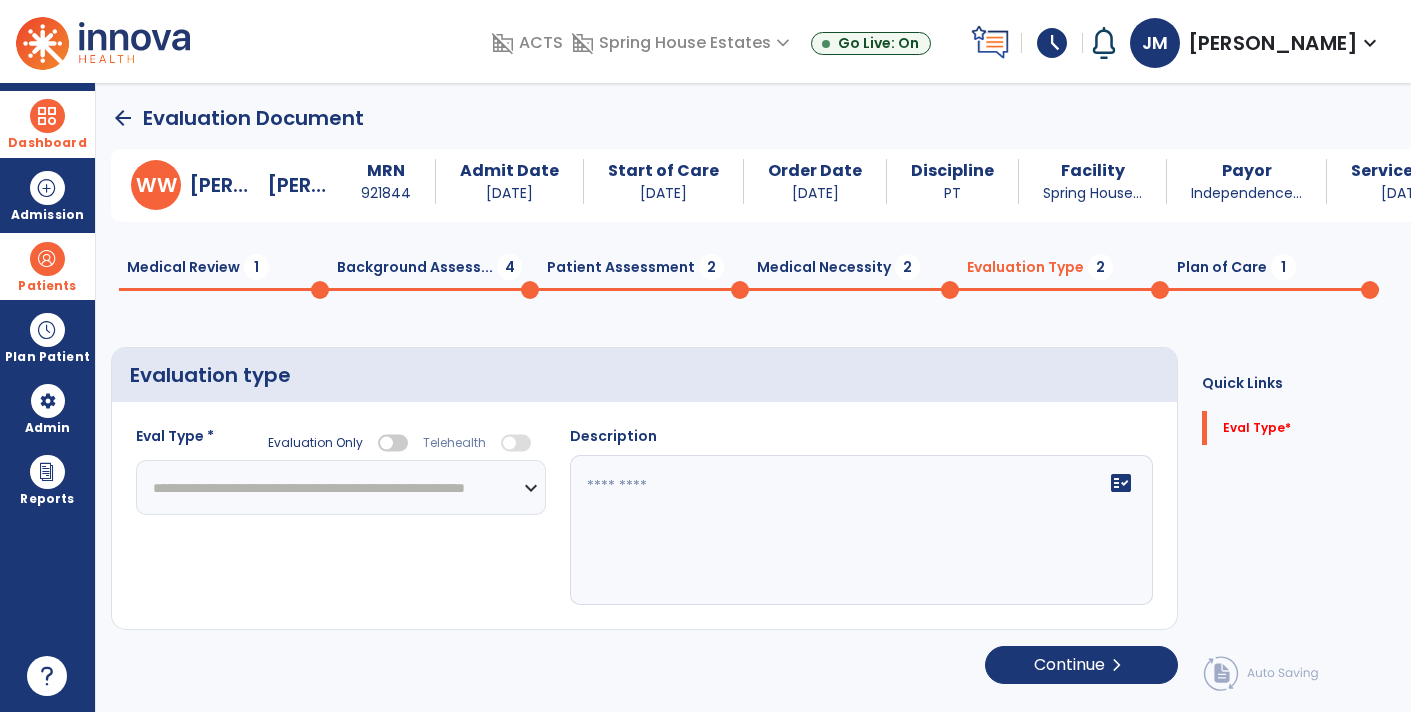 click on "**********" 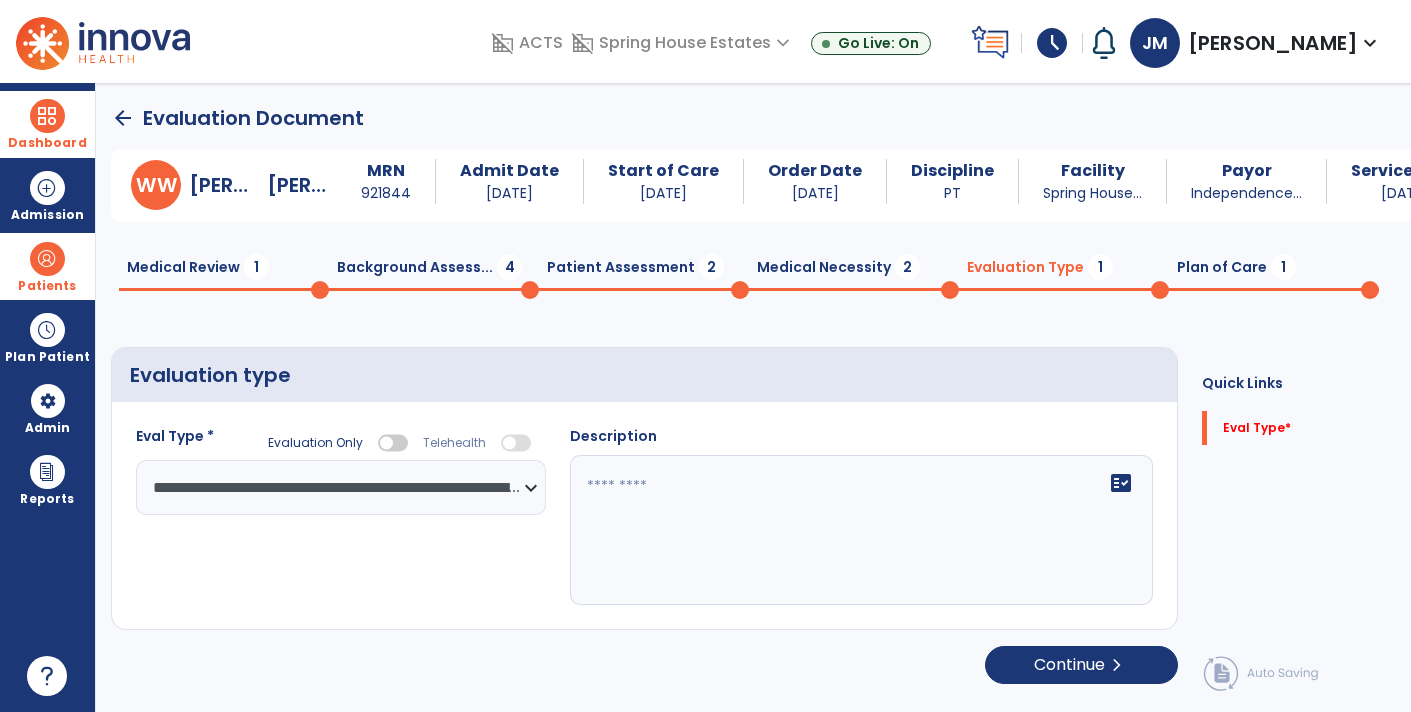 click 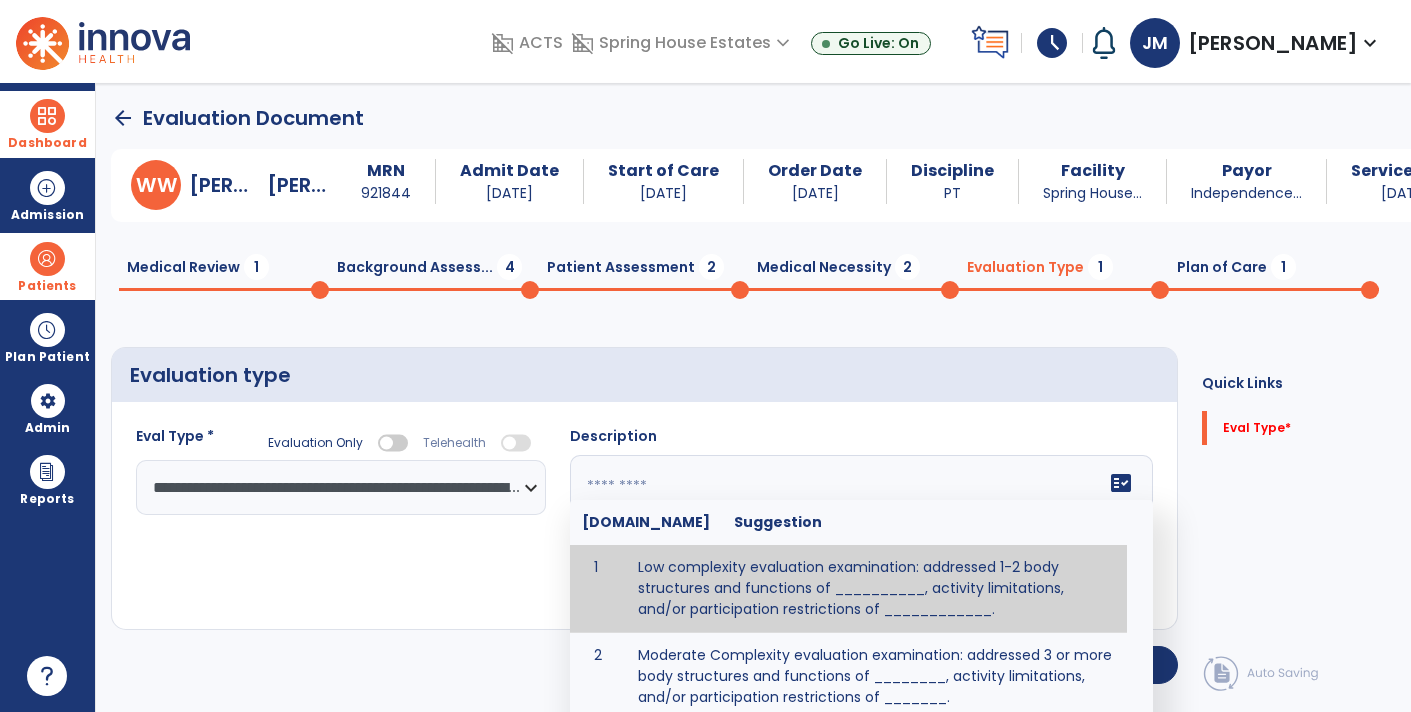 click 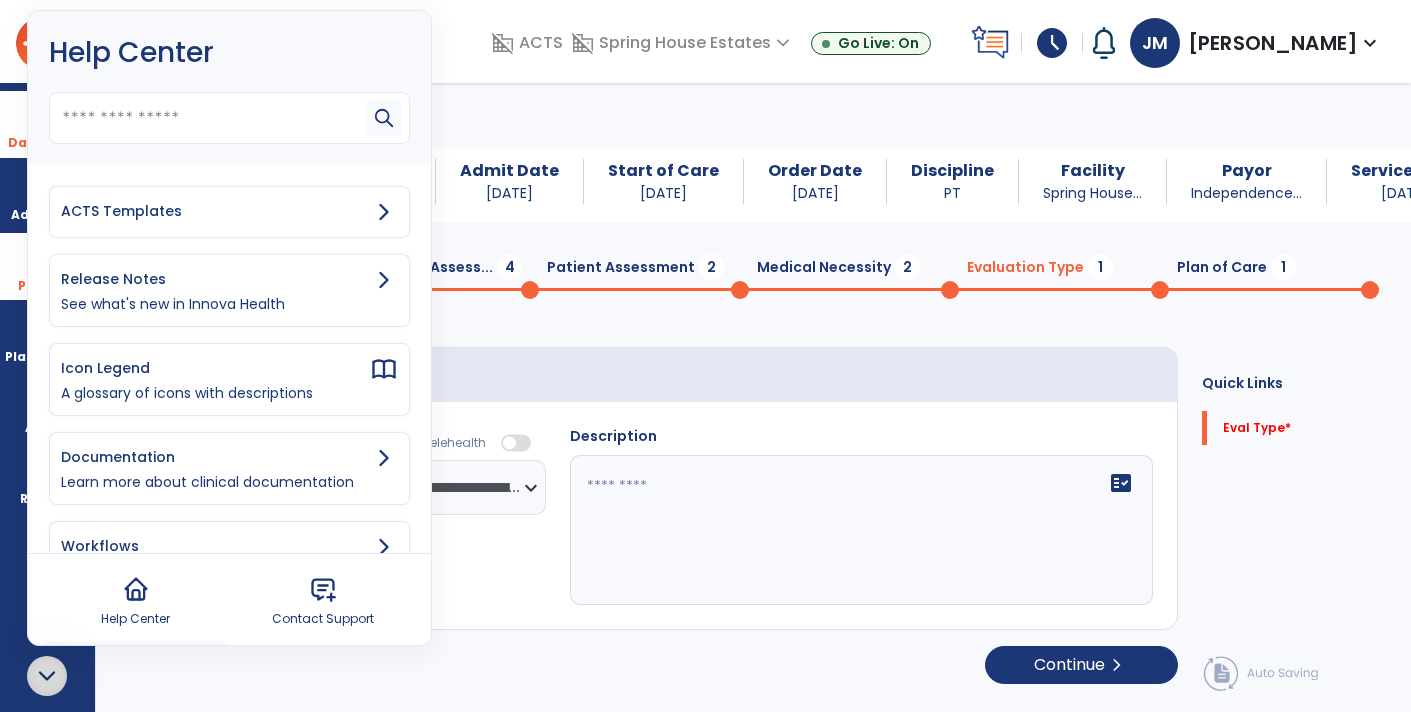 click on "ACTS Templates" at bounding box center [229, 212] 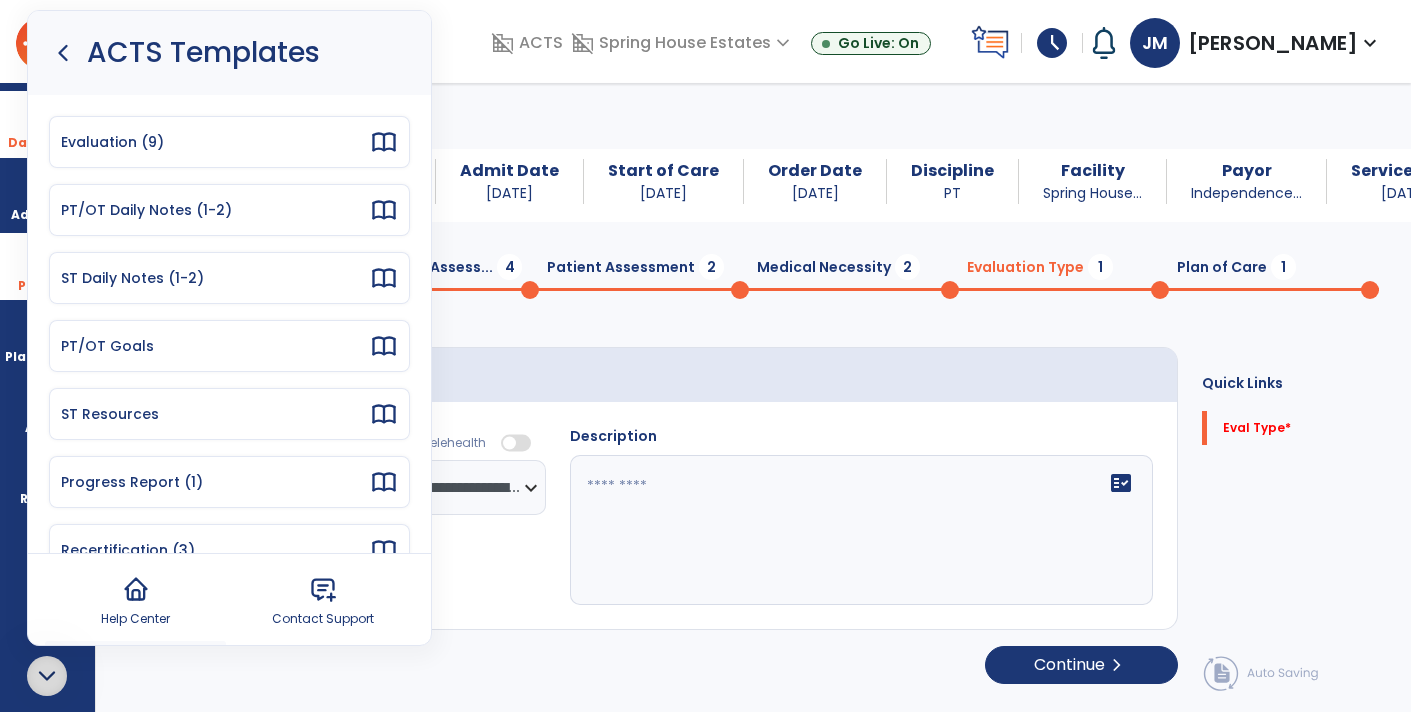 click on "Evaluation (9)" at bounding box center (215, 142) 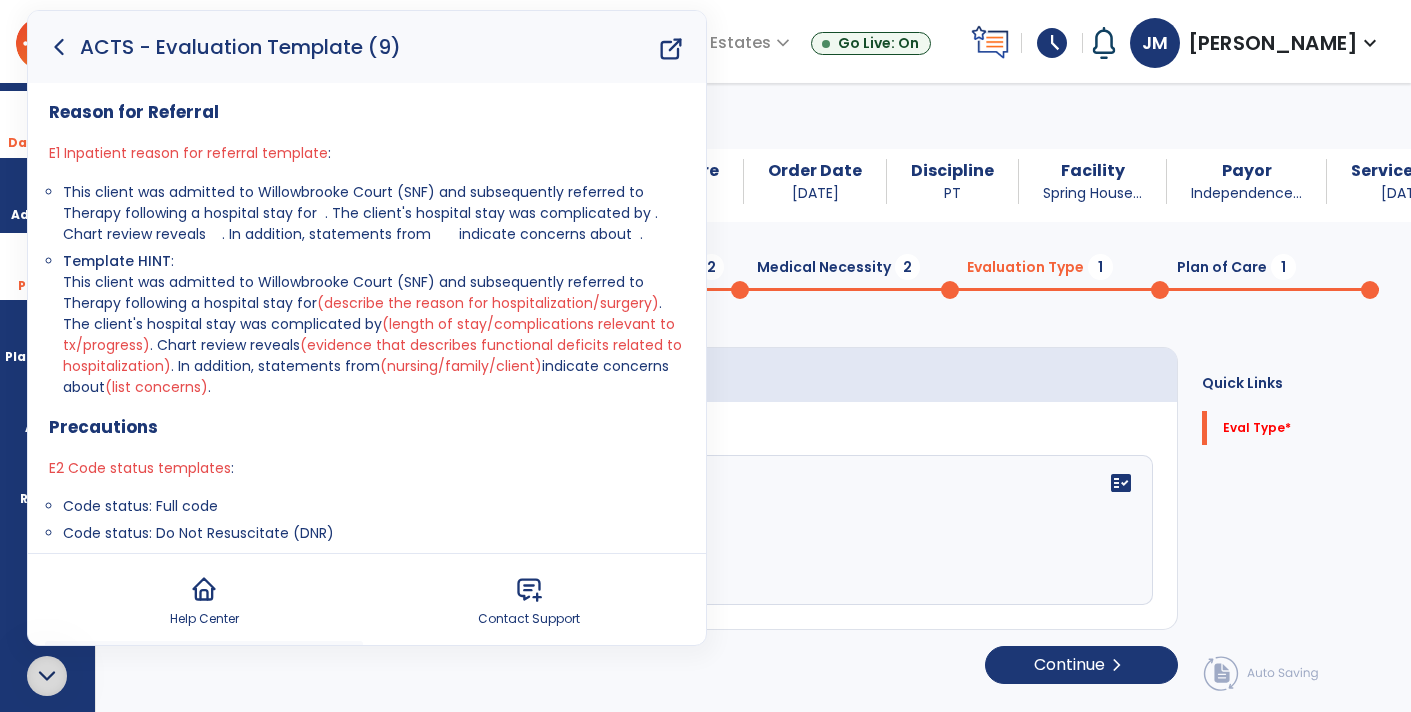 click 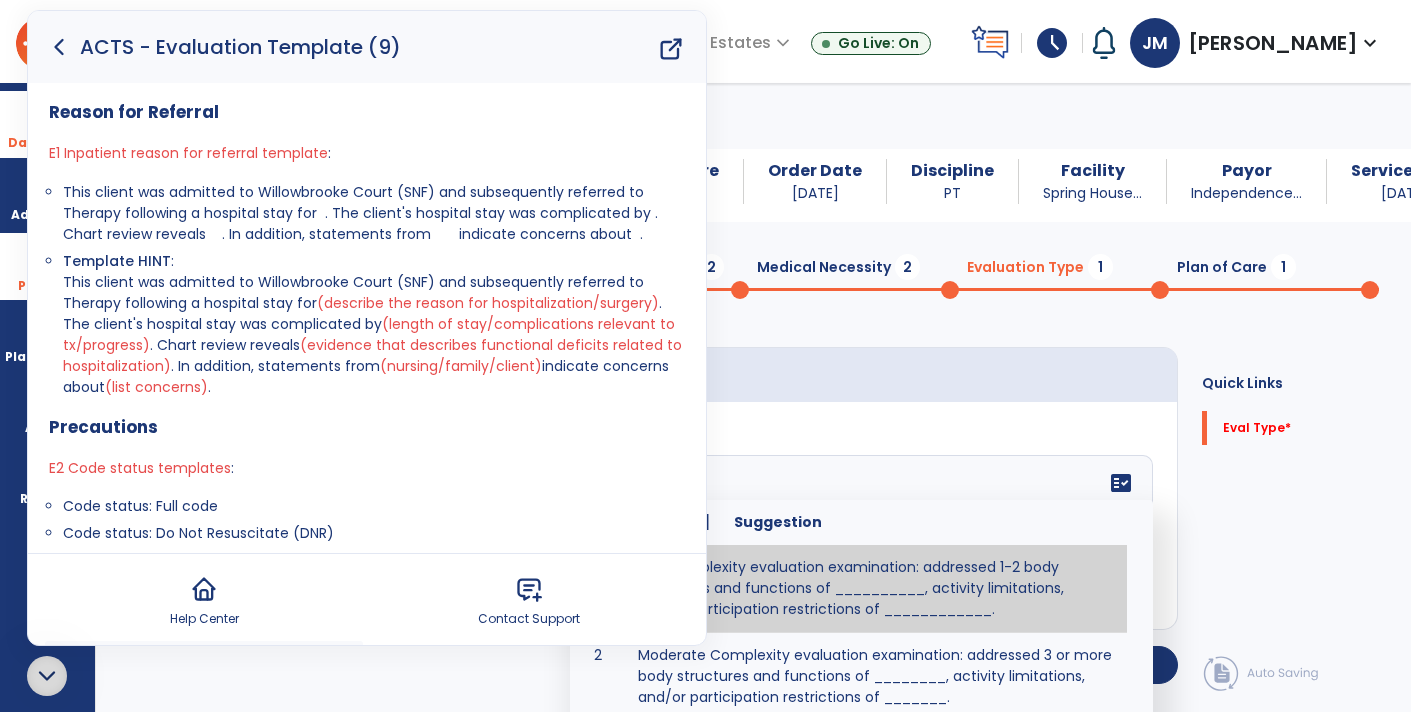 click 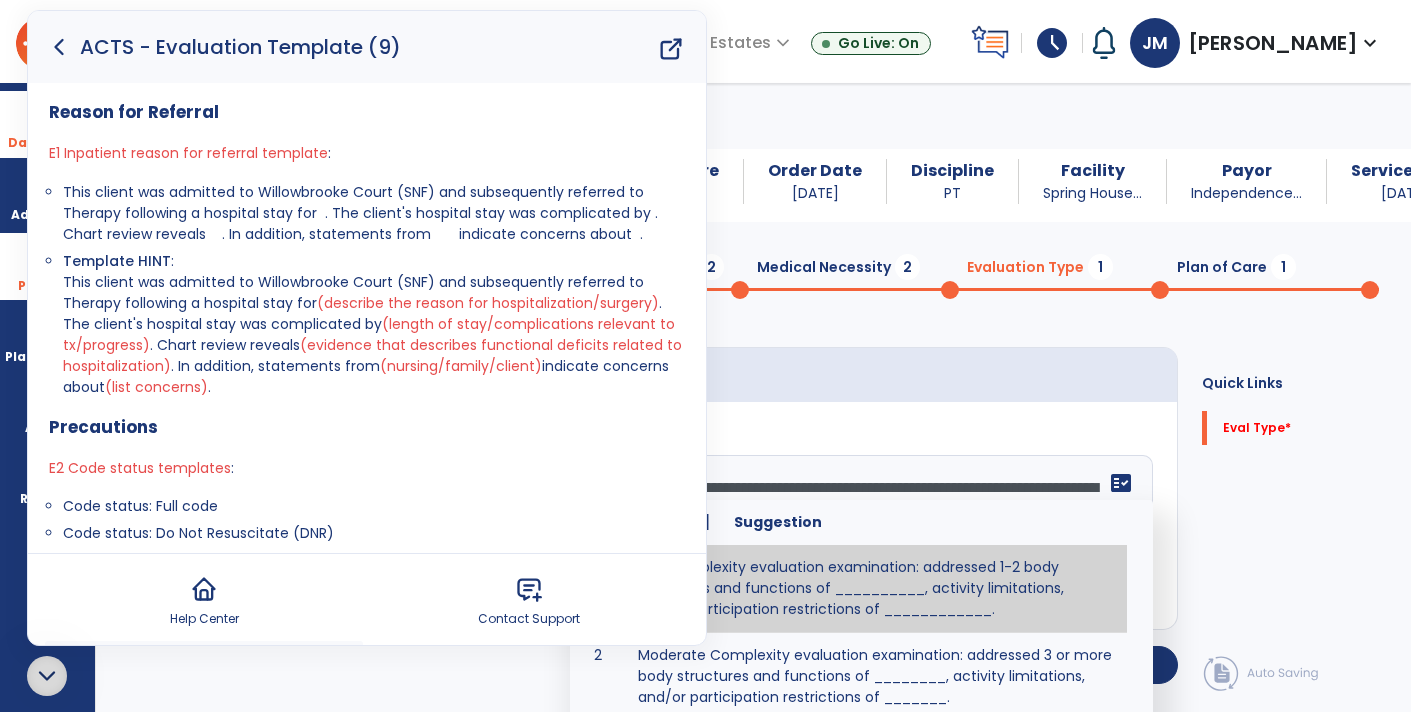 scroll, scrollTop: 15, scrollLeft: 0, axis: vertical 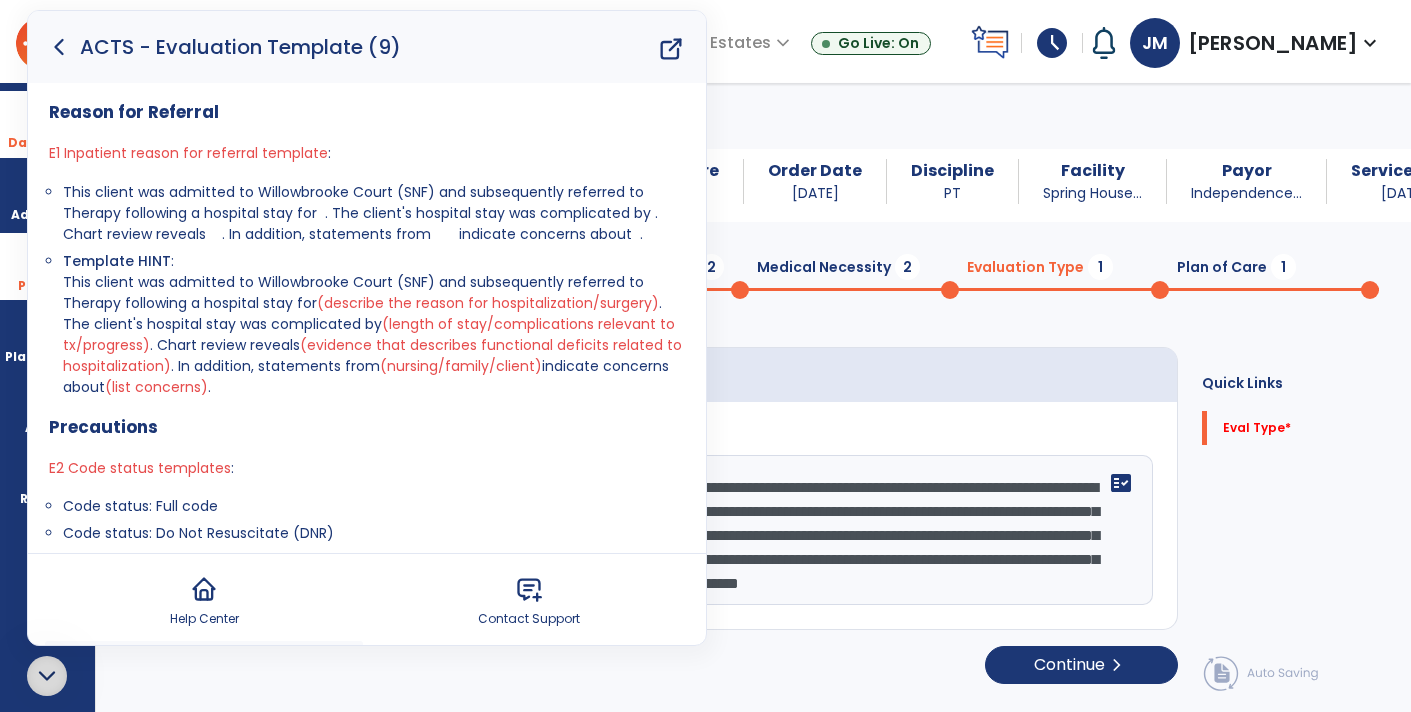 type on "**********" 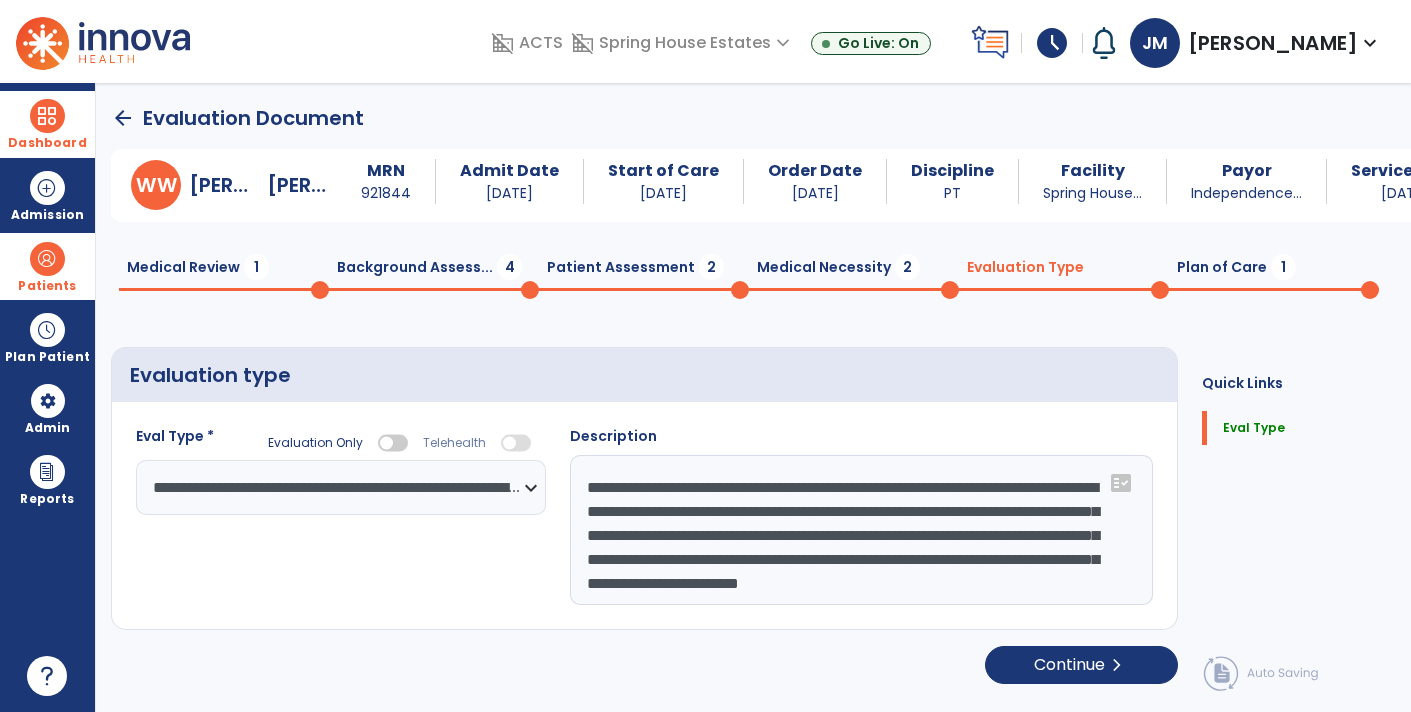 click on "Plan of Care  1" 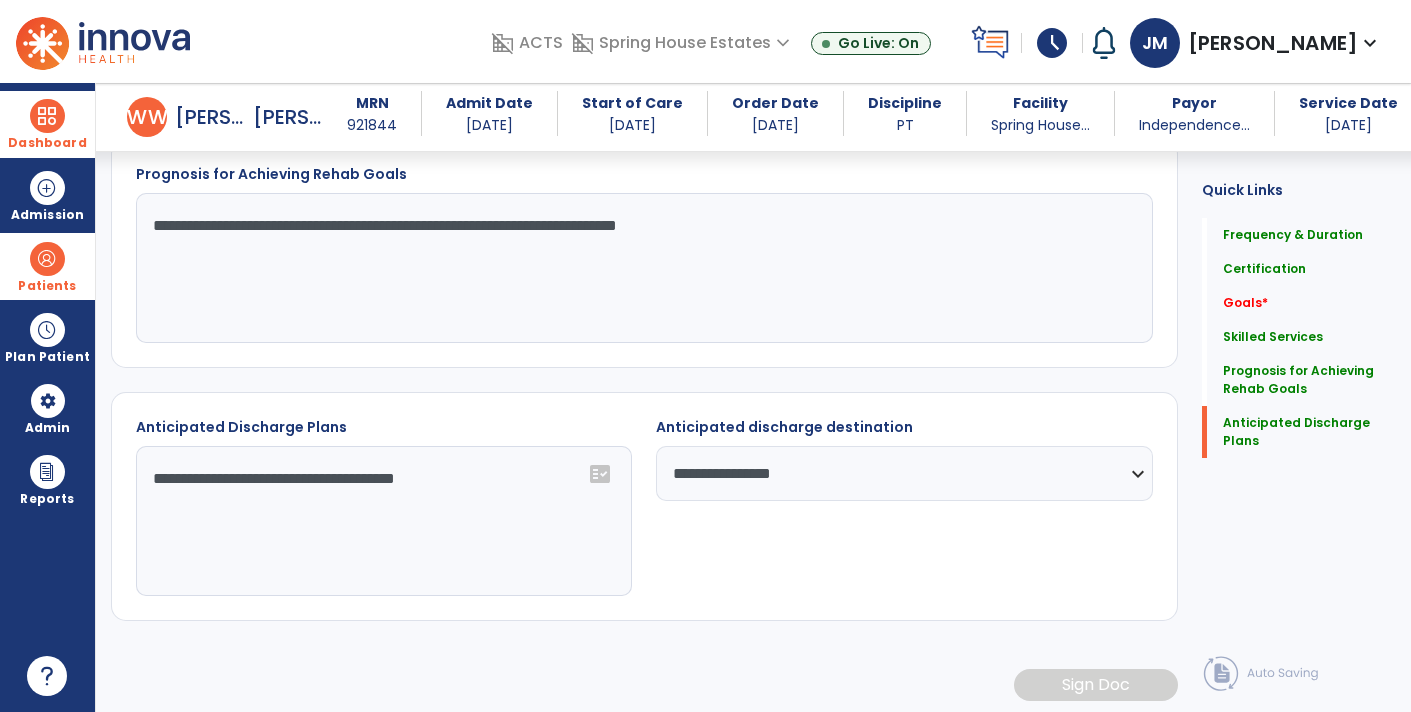 scroll, scrollTop: 0, scrollLeft: 0, axis: both 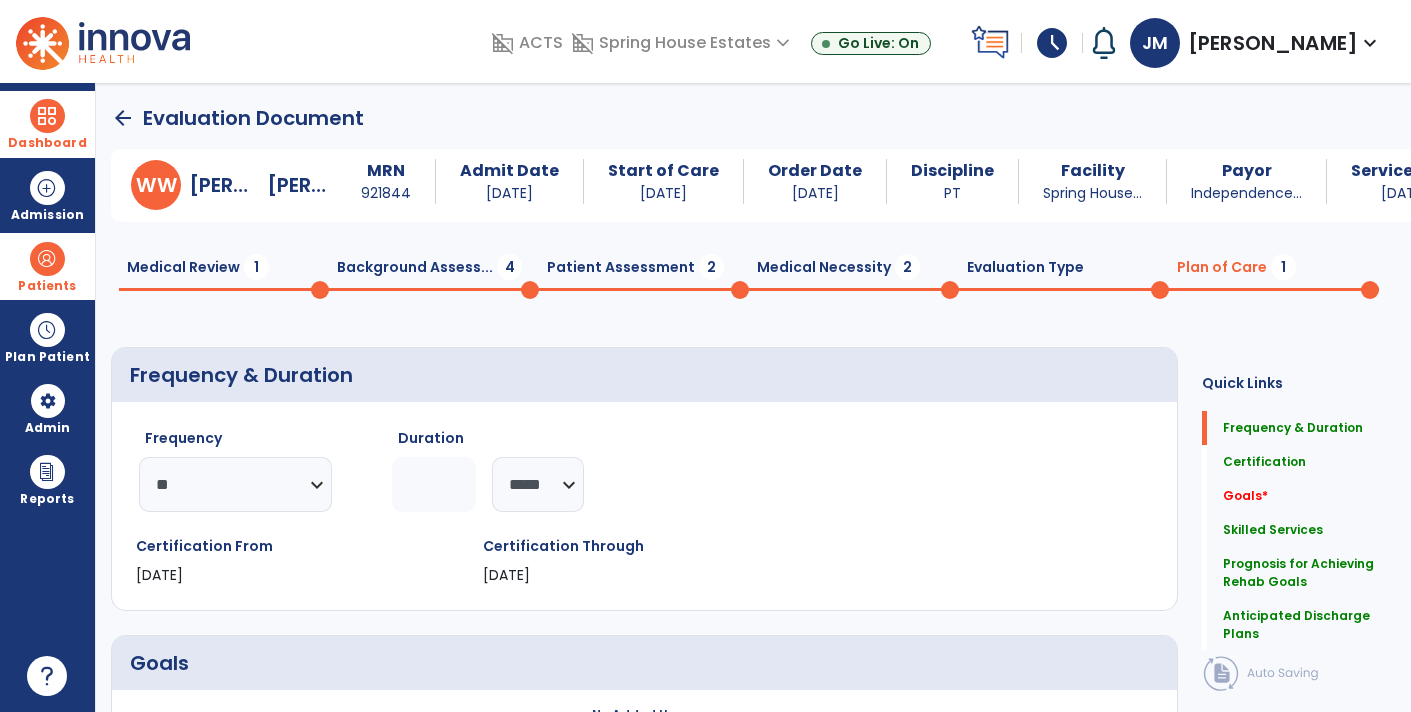 click on "Medical Necessity  2" 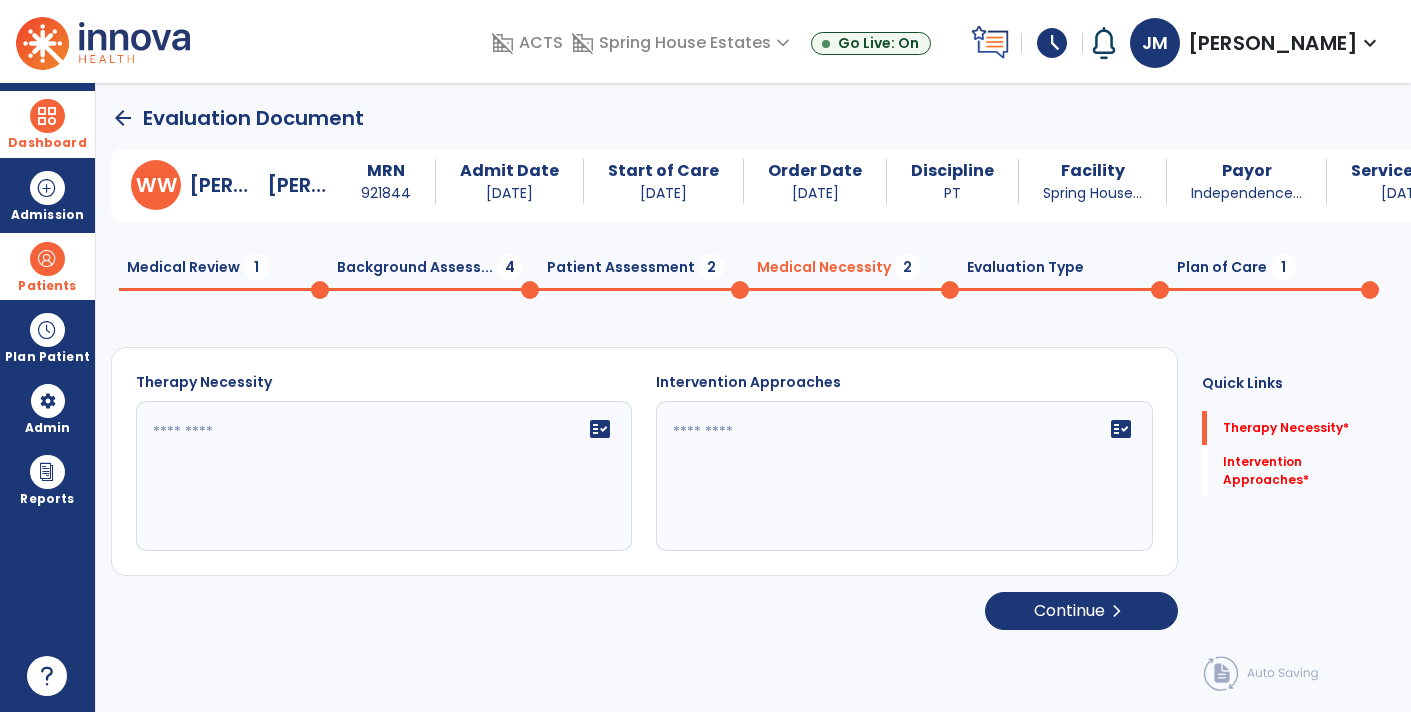 click on "fact_check" 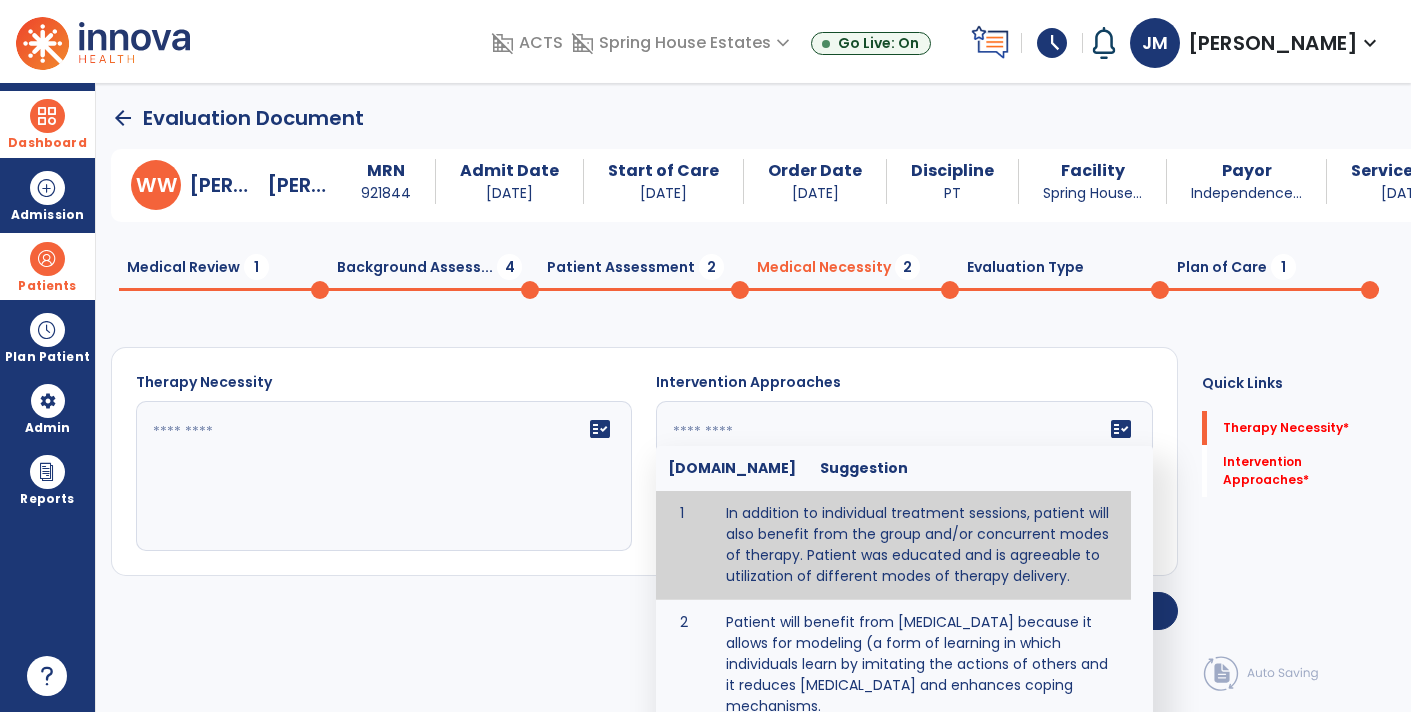 paste on "**********" 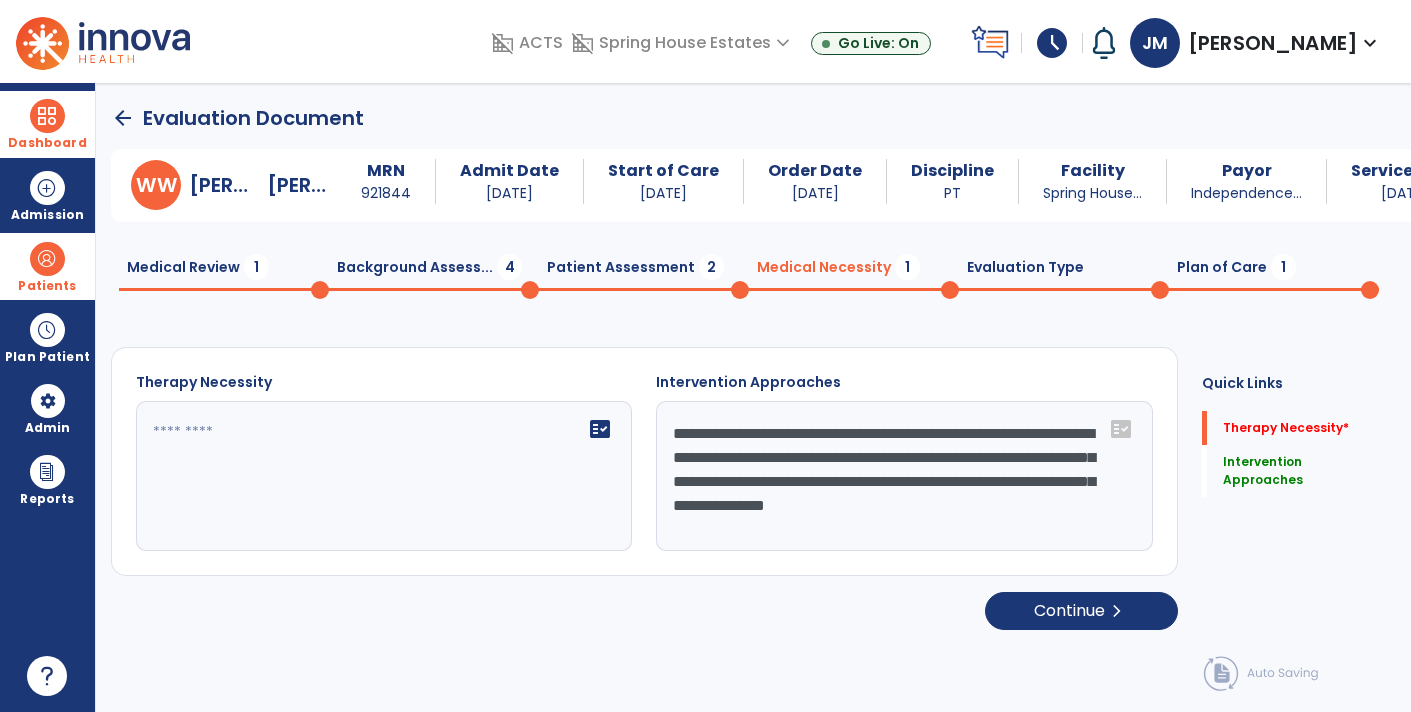 type on "**********" 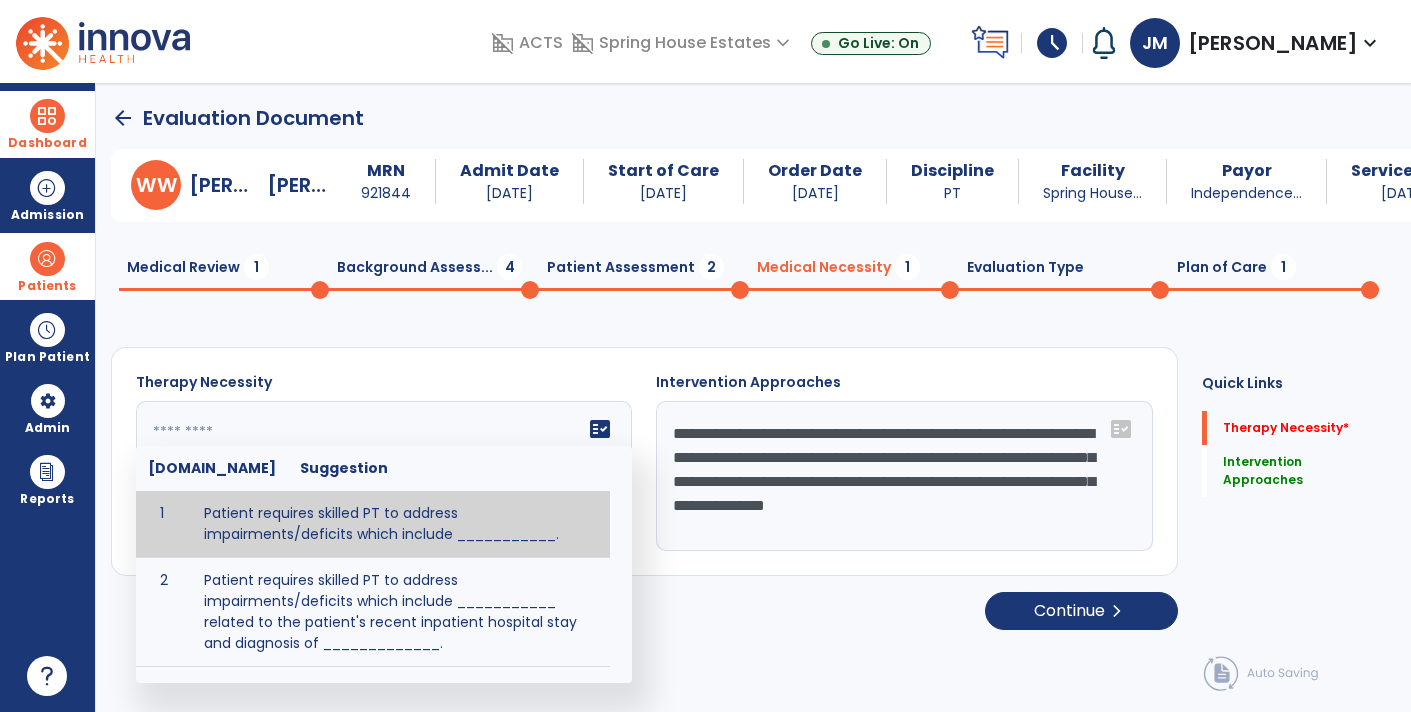 paste on "**********" 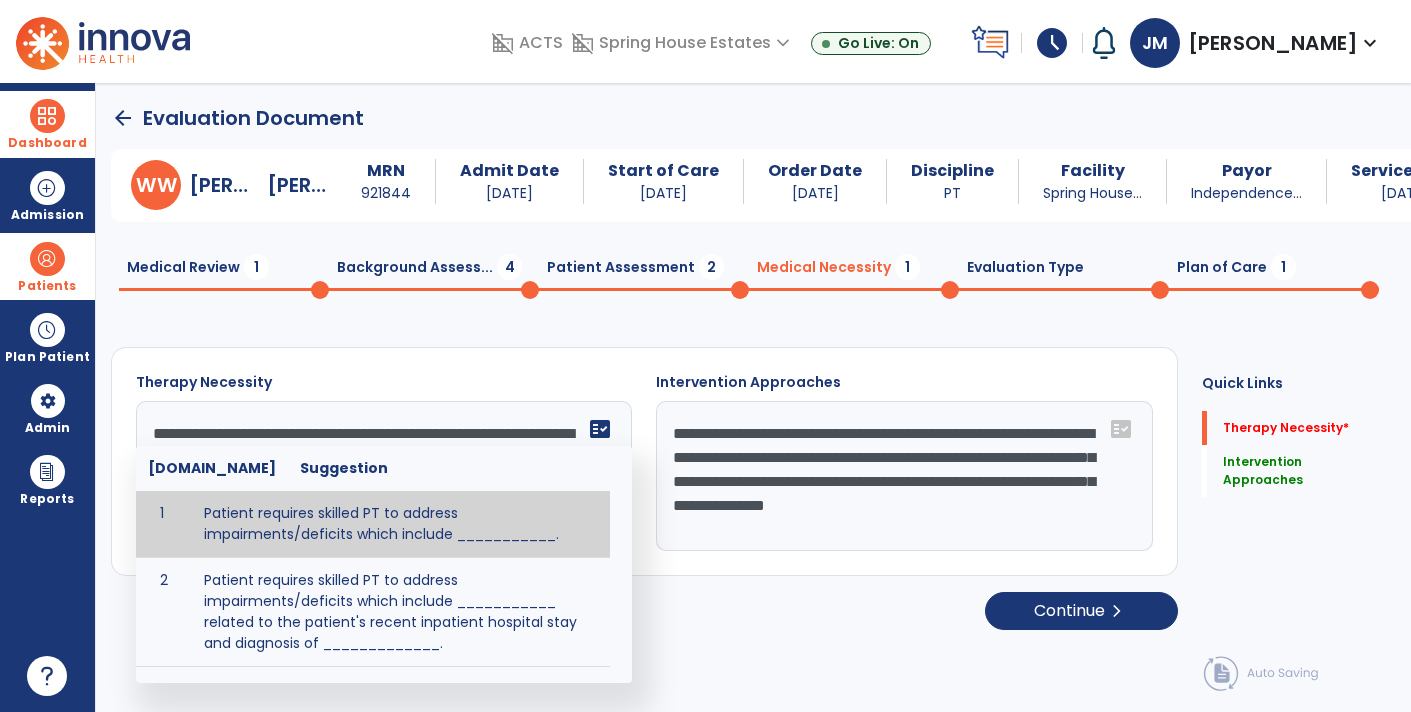 scroll, scrollTop: 63, scrollLeft: 0, axis: vertical 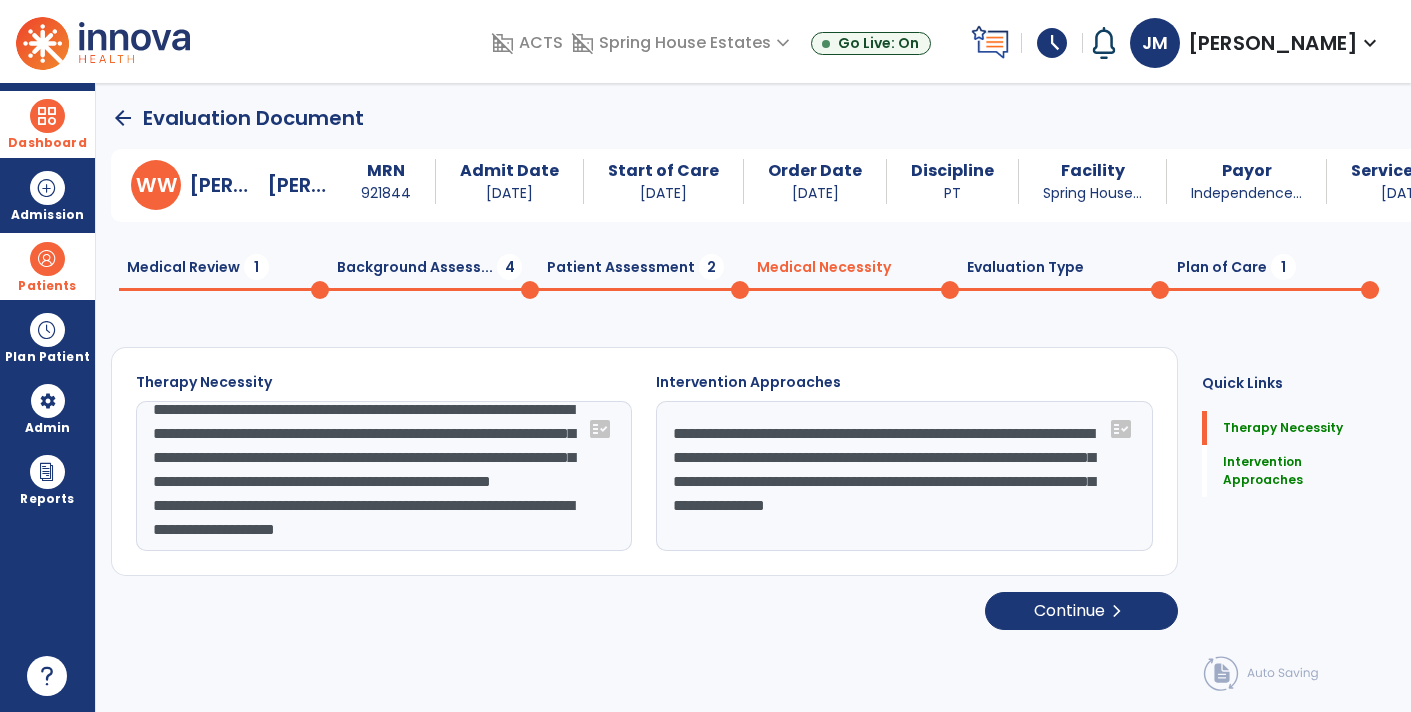 click on "Patient Assessment  2" 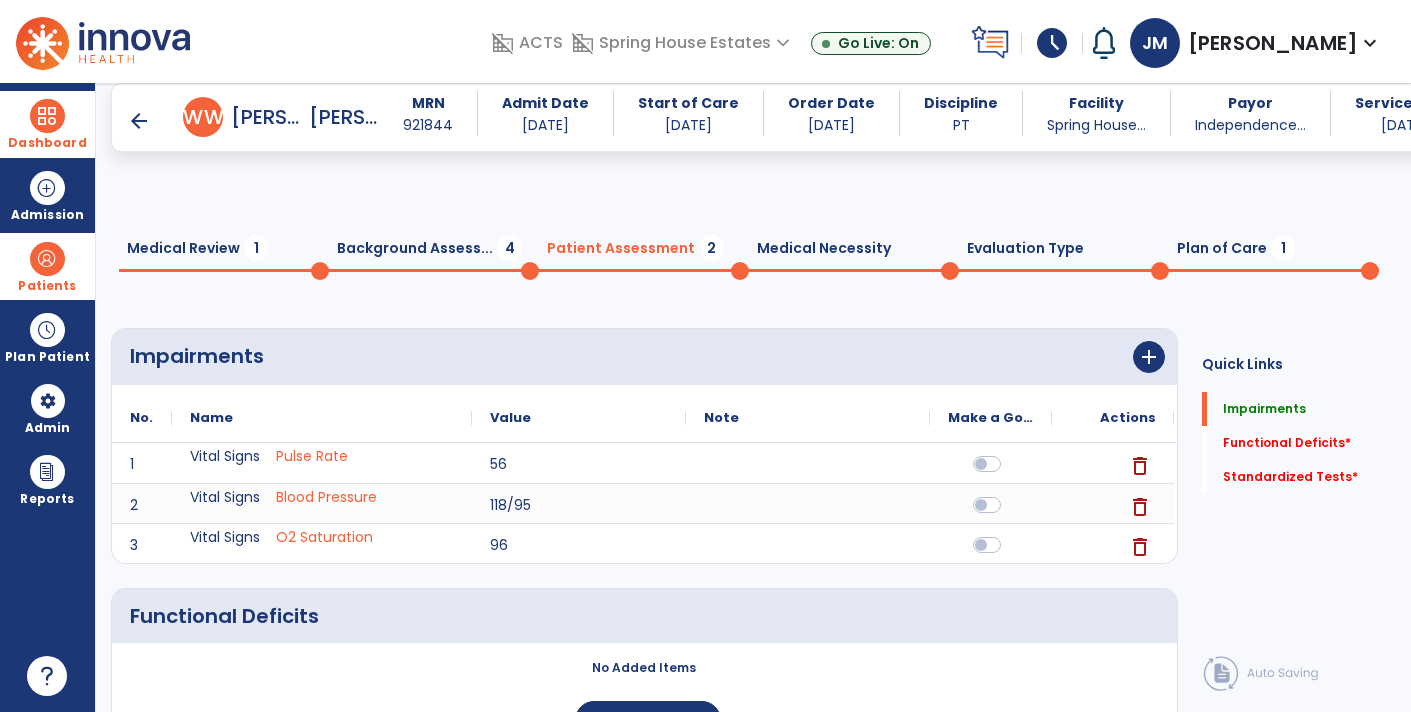scroll, scrollTop: 302, scrollLeft: 0, axis: vertical 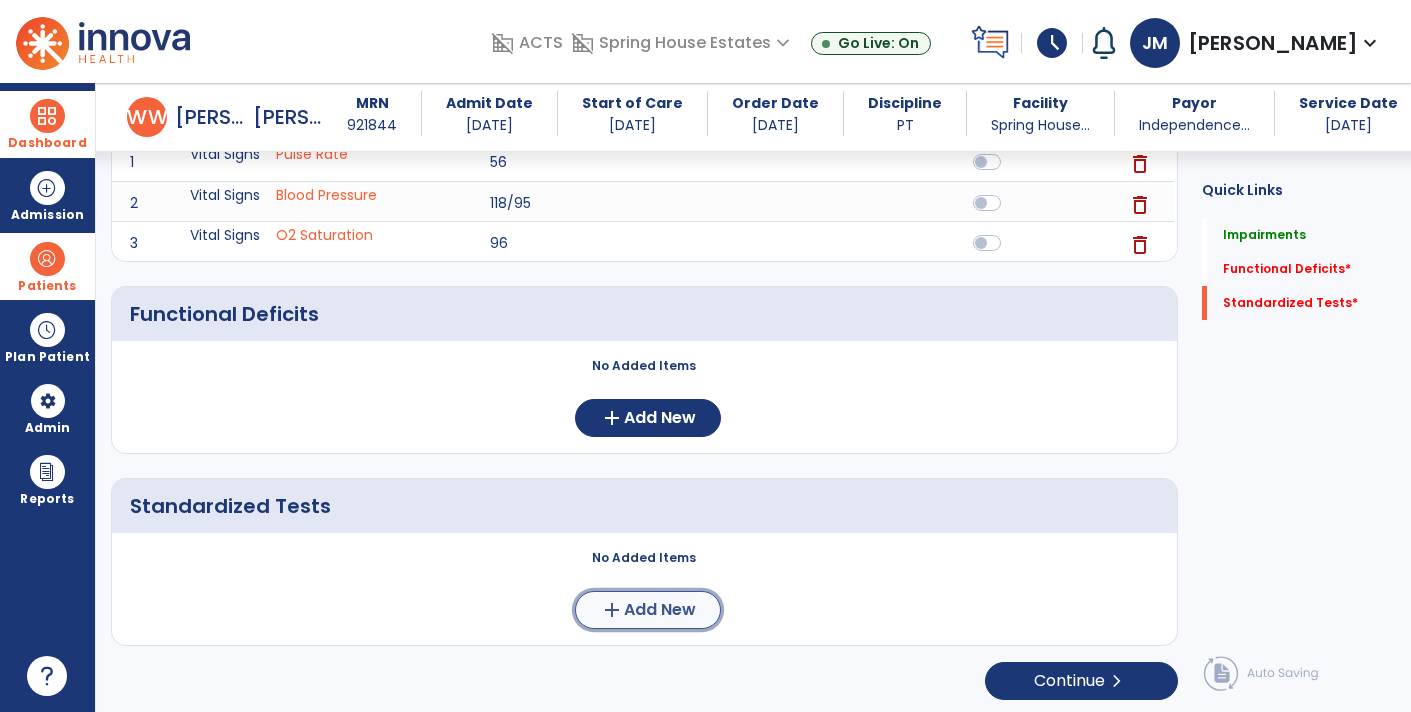 click on "Add New" 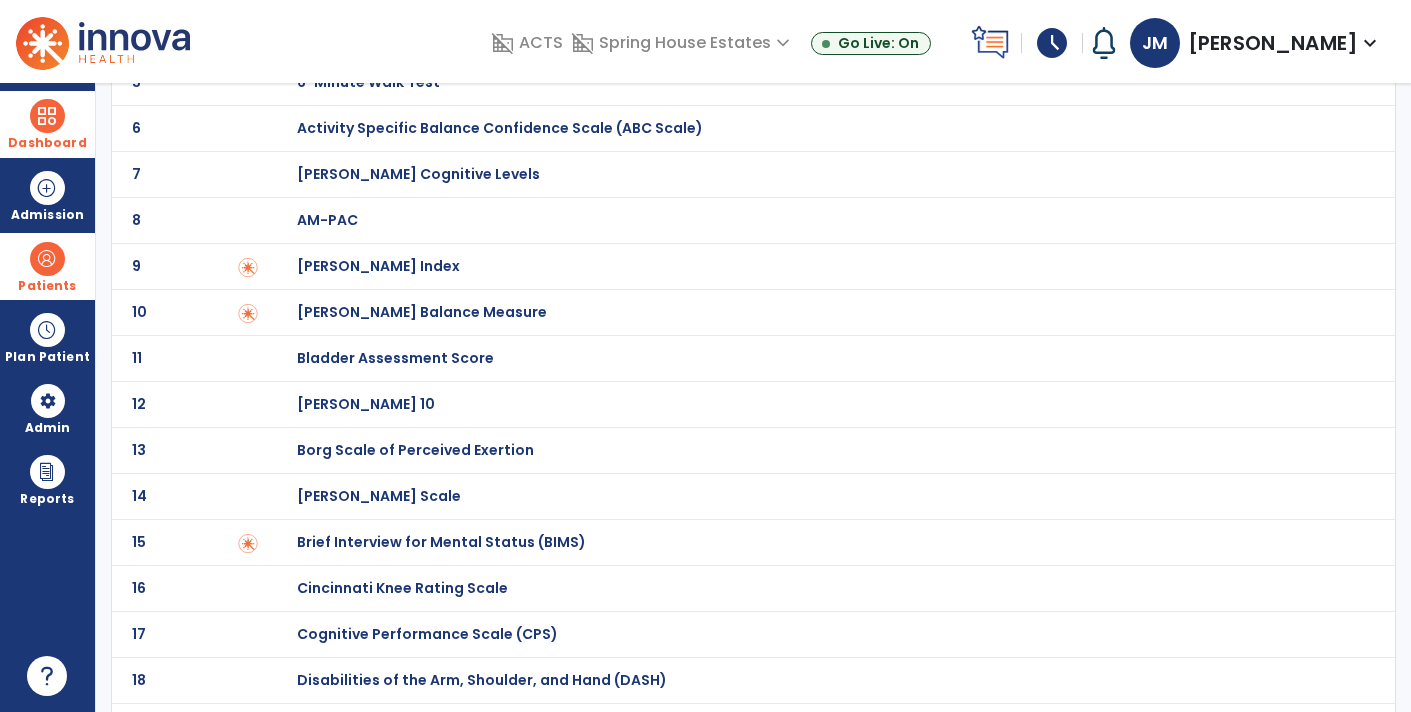 scroll, scrollTop: 0, scrollLeft: 0, axis: both 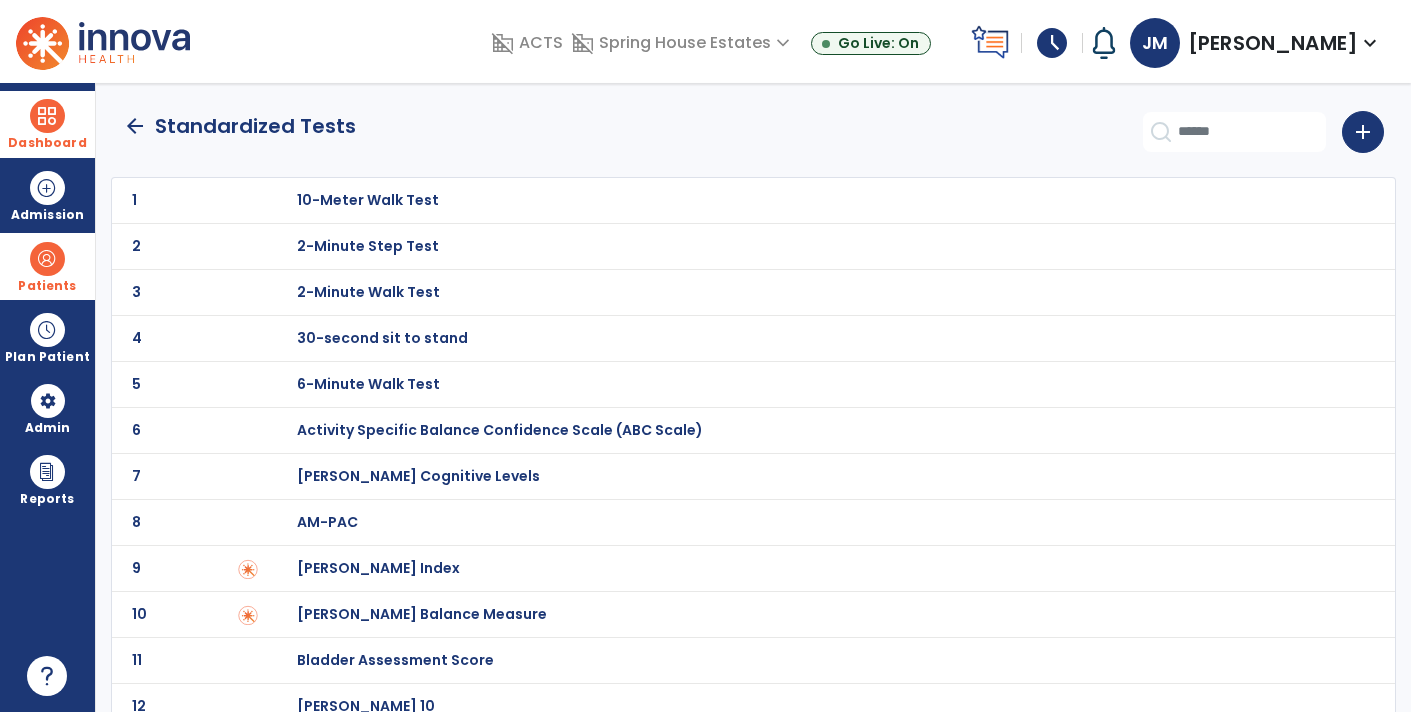 click on "2-Minute Walk Test" at bounding box center [816, 200] 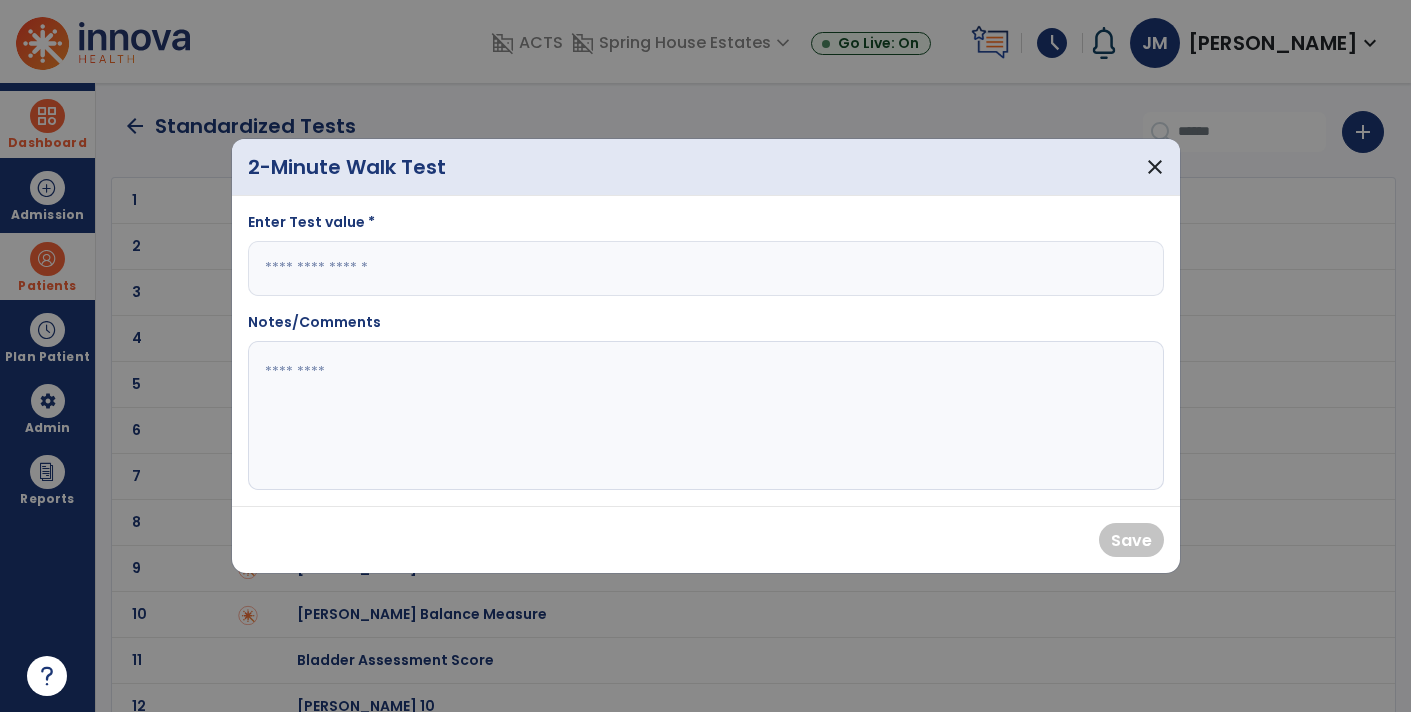 click at bounding box center [706, 268] 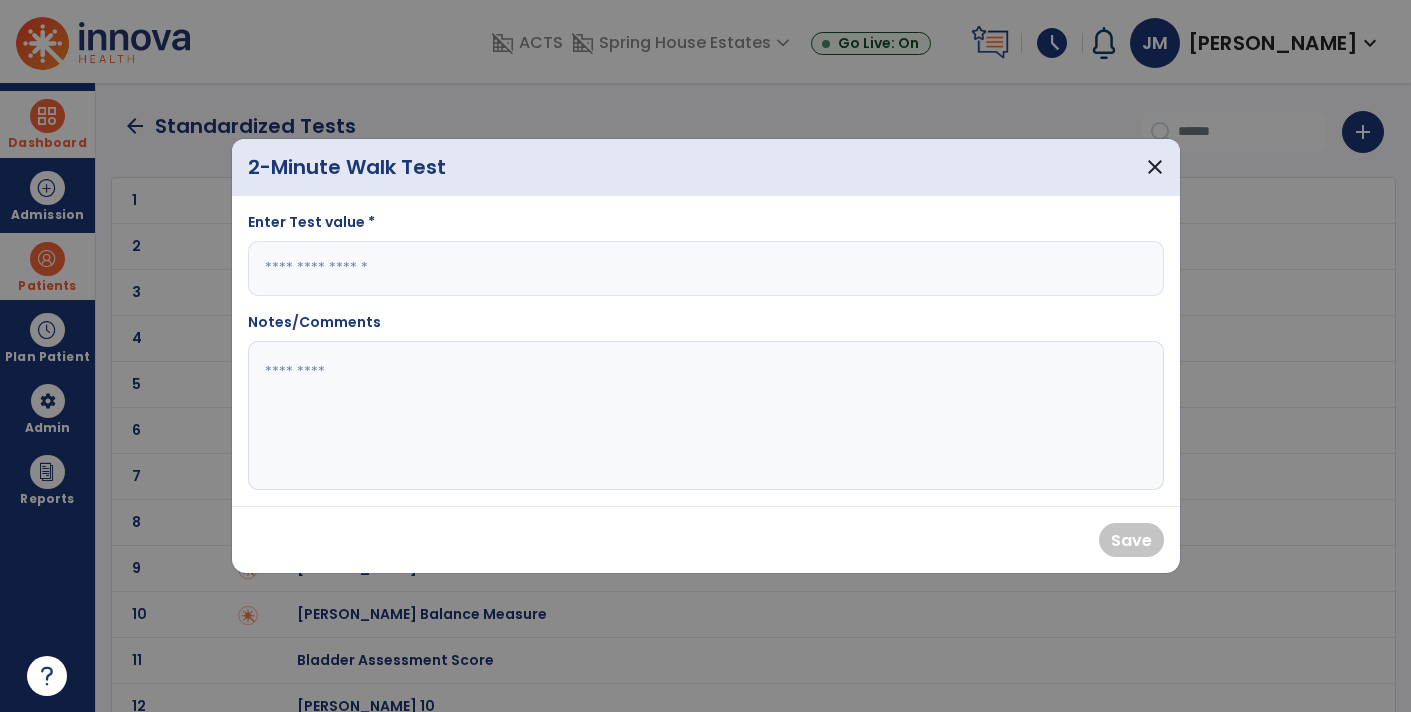 type on "**" 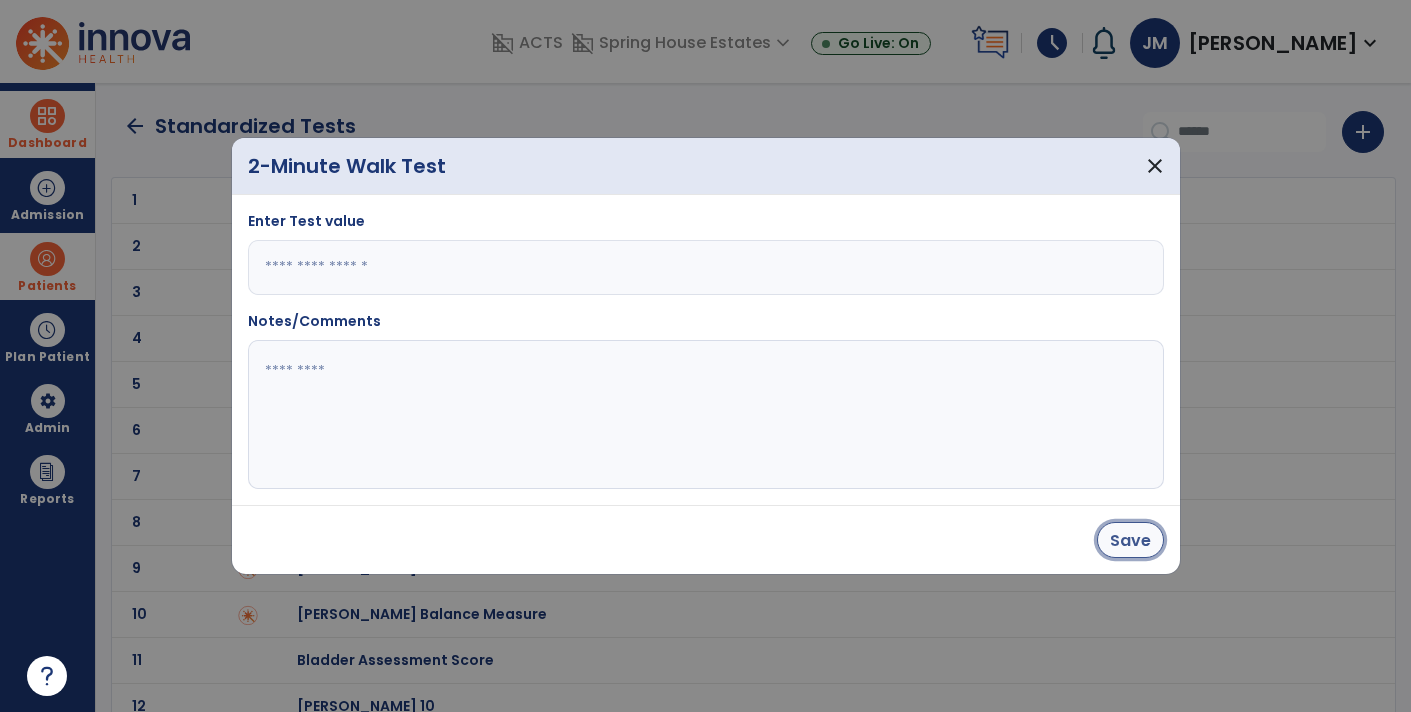 click on "Save" at bounding box center (1130, 540) 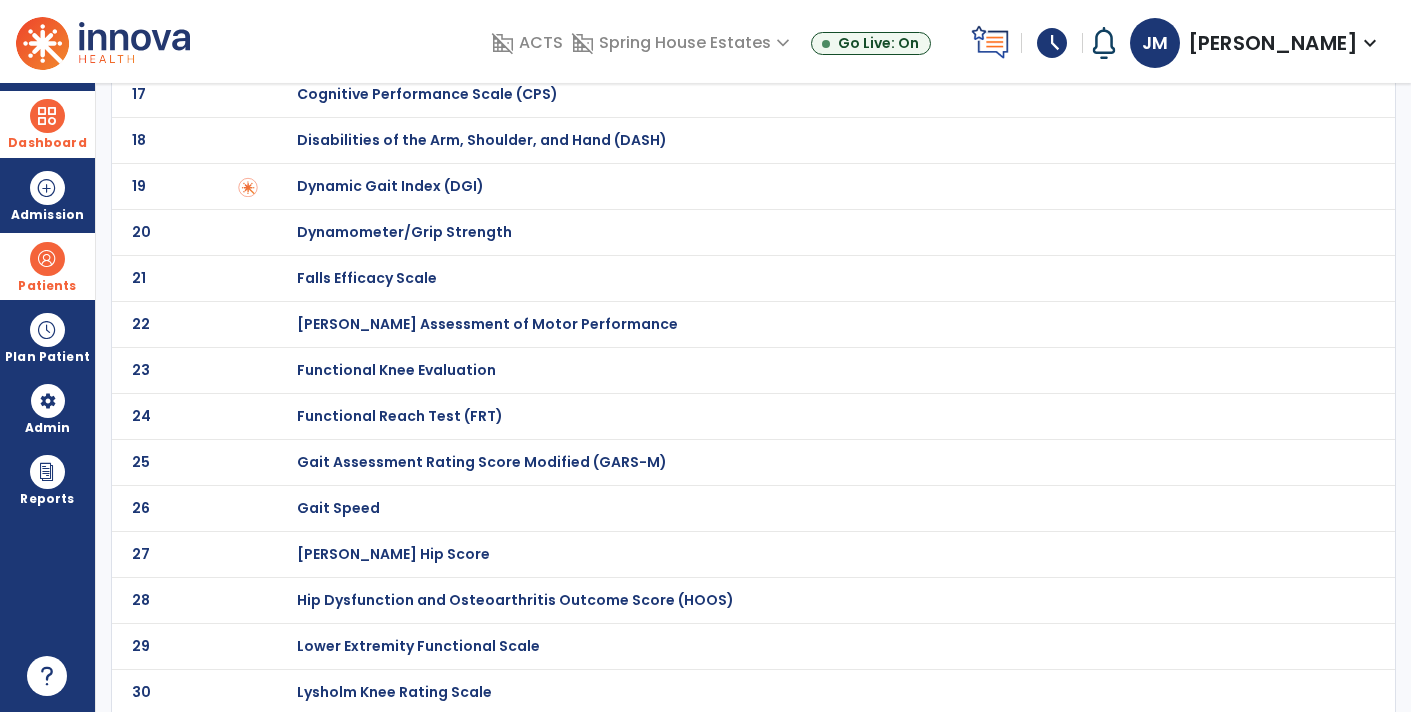 scroll, scrollTop: 826, scrollLeft: 0, axis: vertical 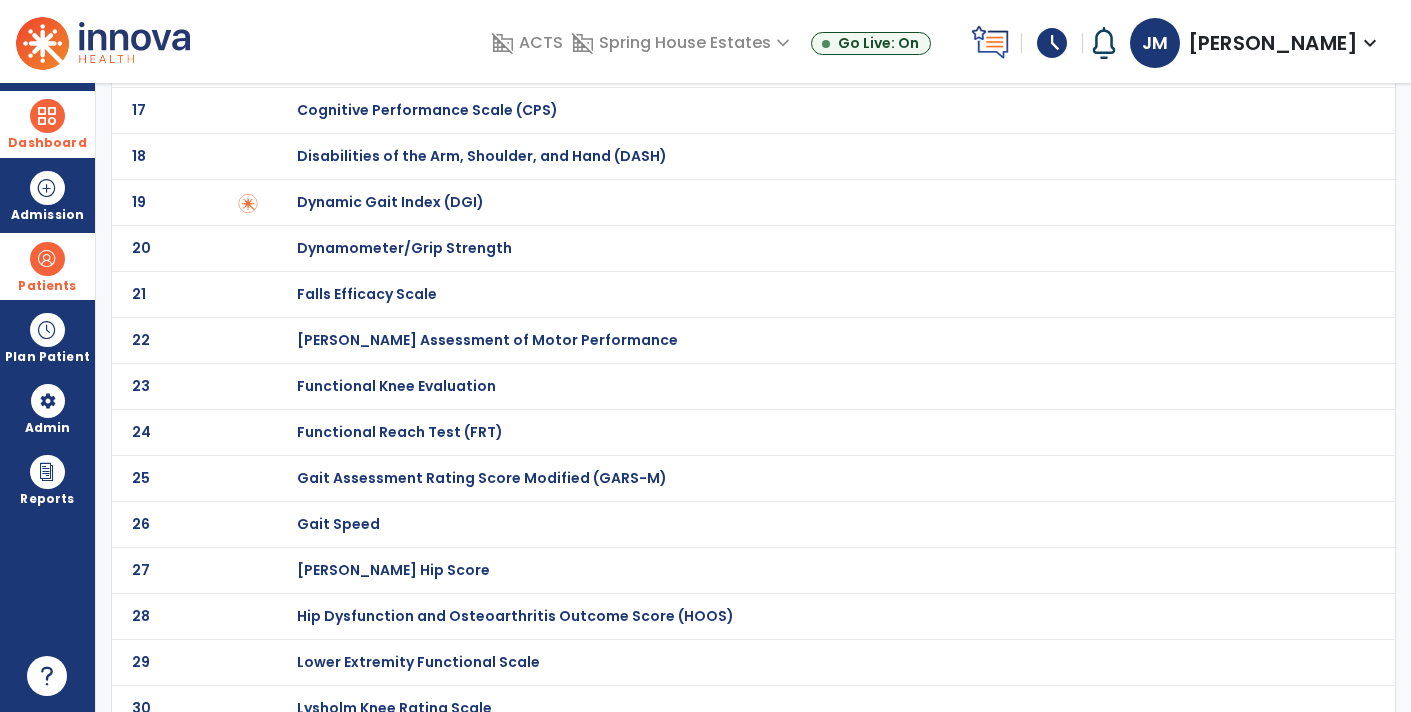 click on "Gait Speed" at bounding box center (368, -626) 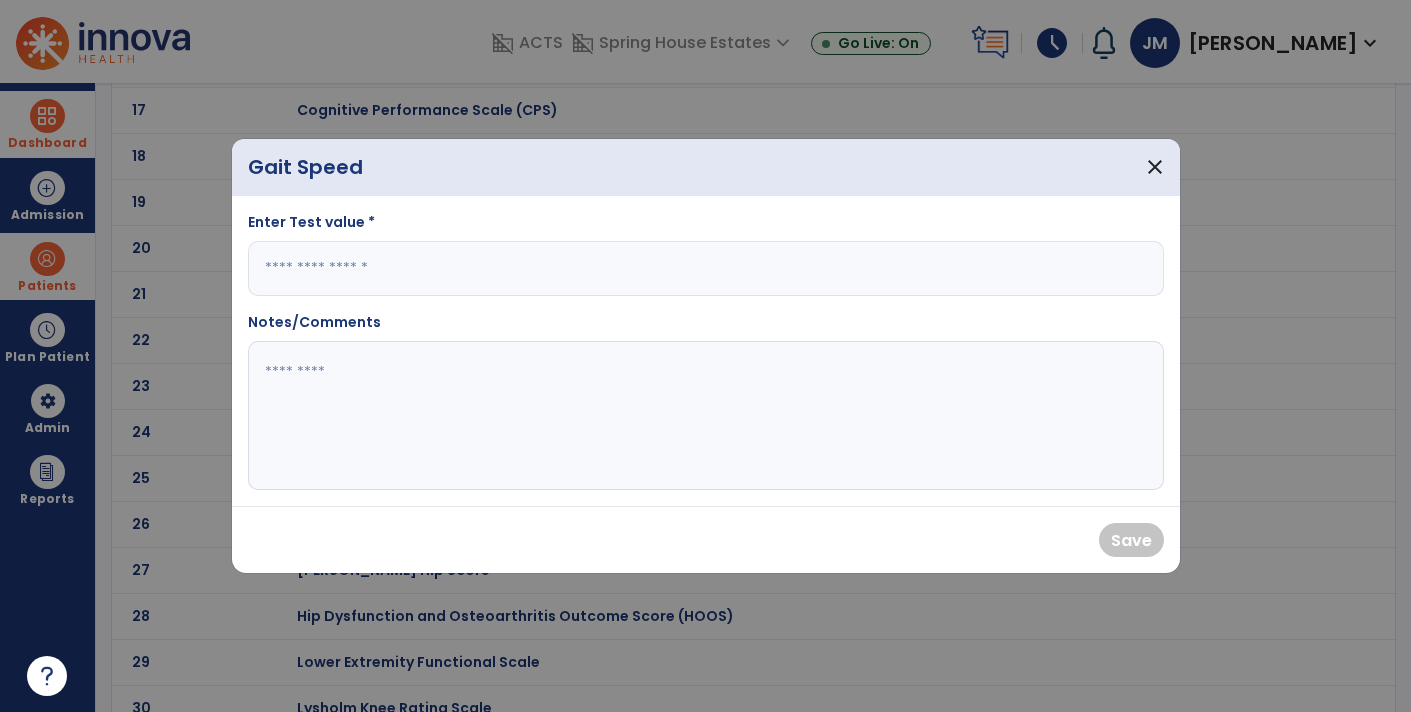 click at bounding box center (706, 268) 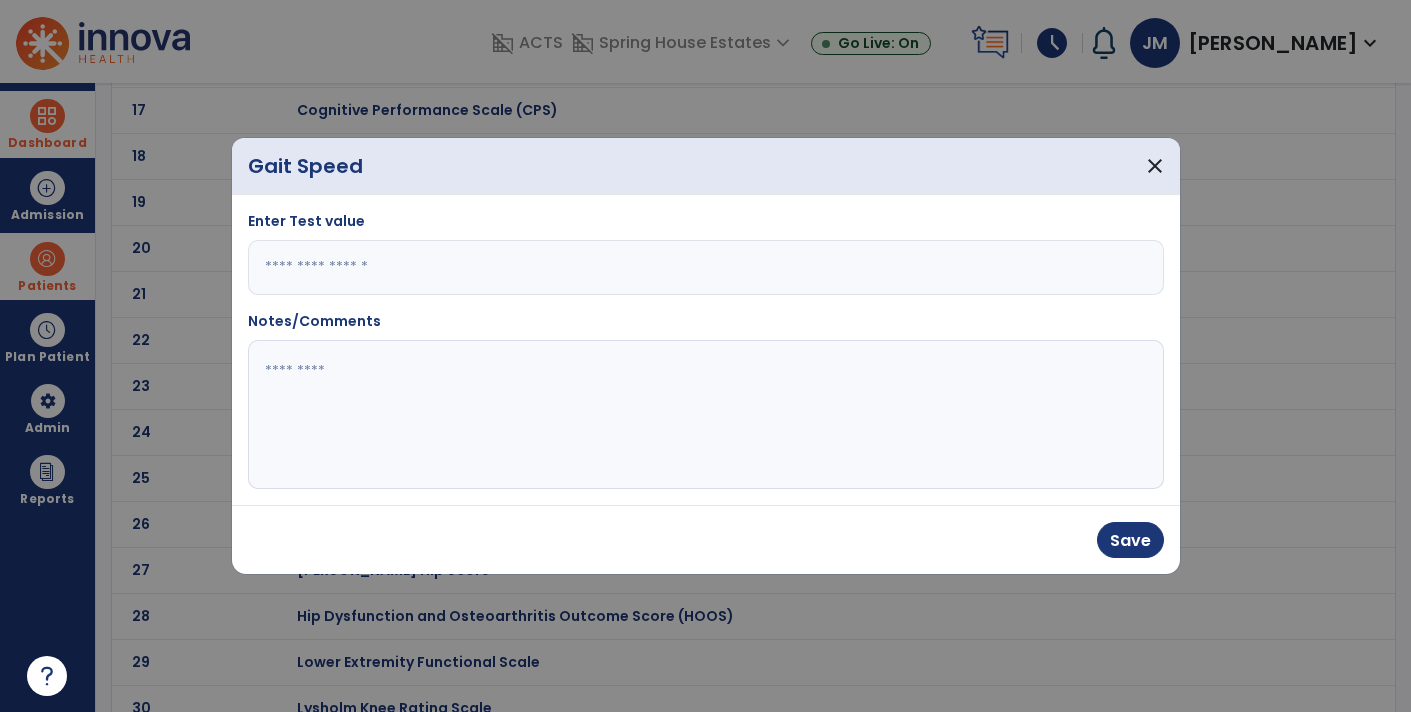 type on "***" 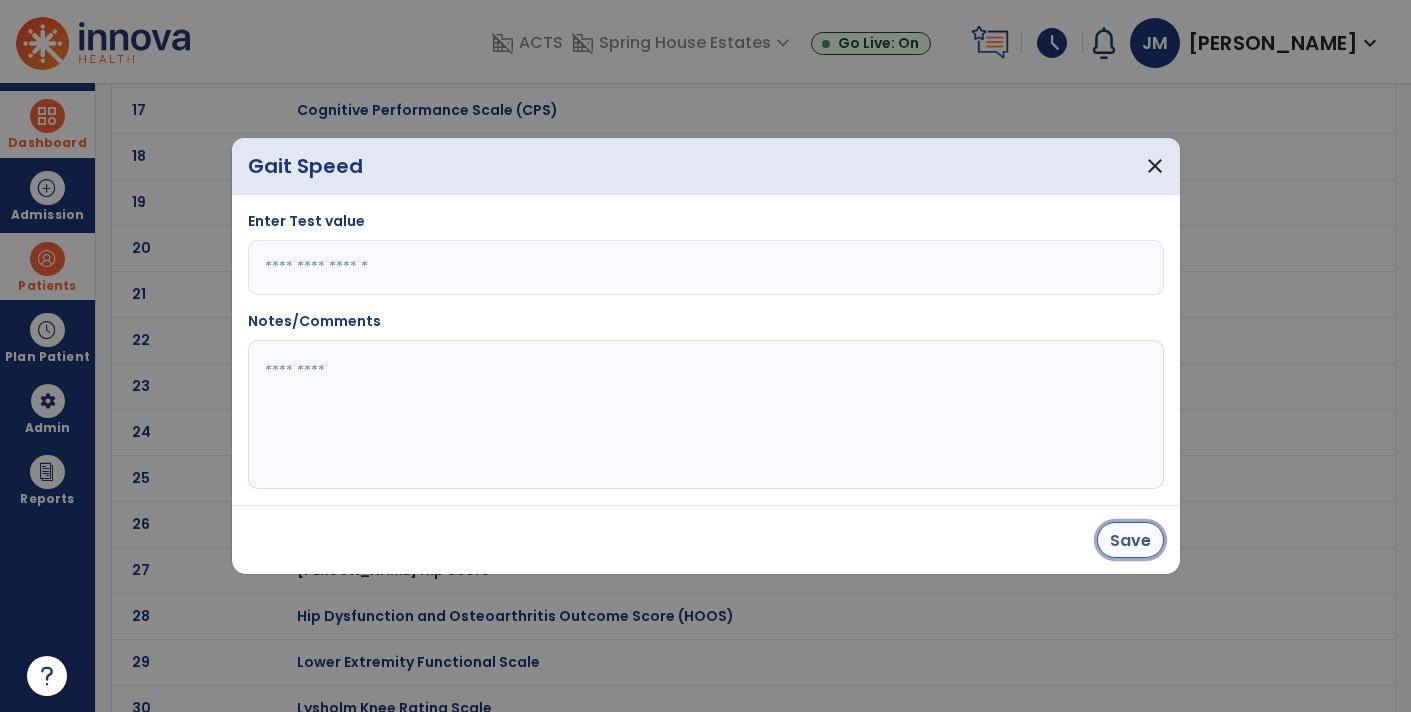 click on "Save" at bounding box center (1130, 540) 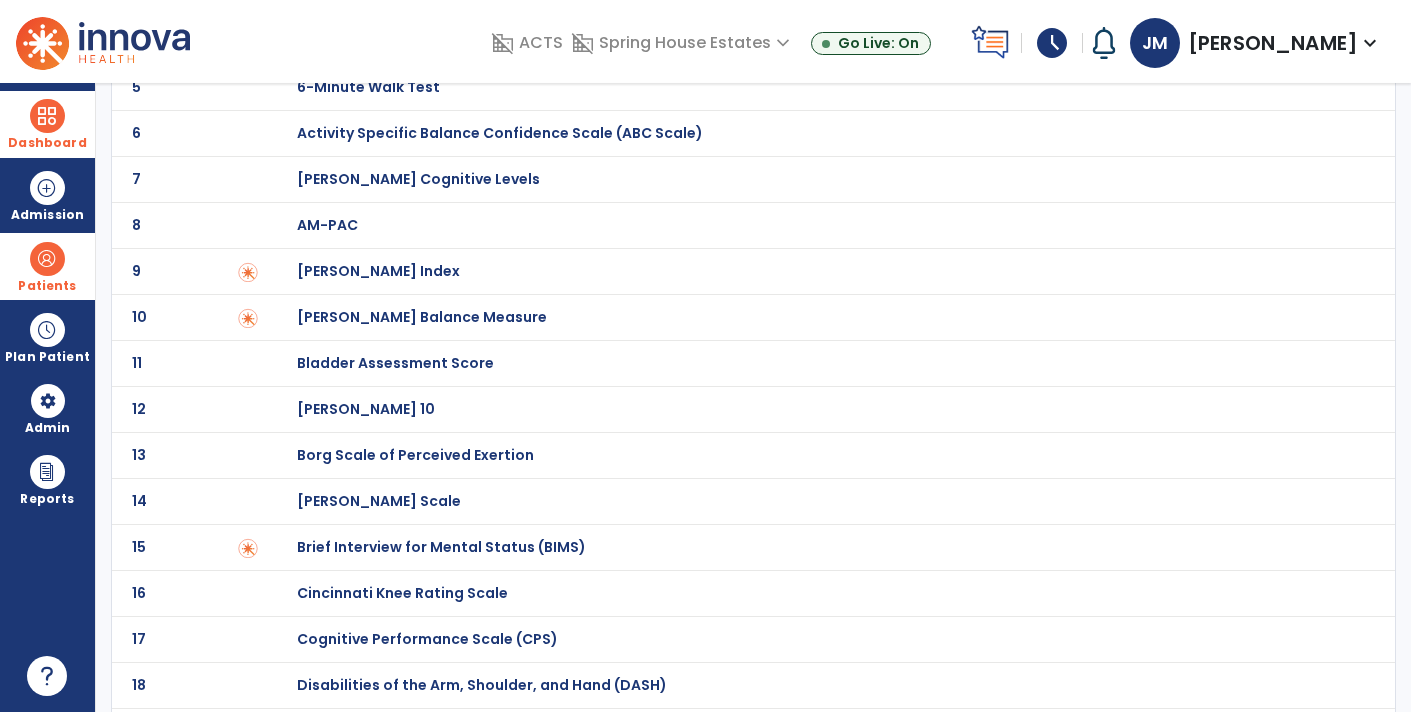 scroll, scrollTop: 0, scrollLeft: 0, axis: both 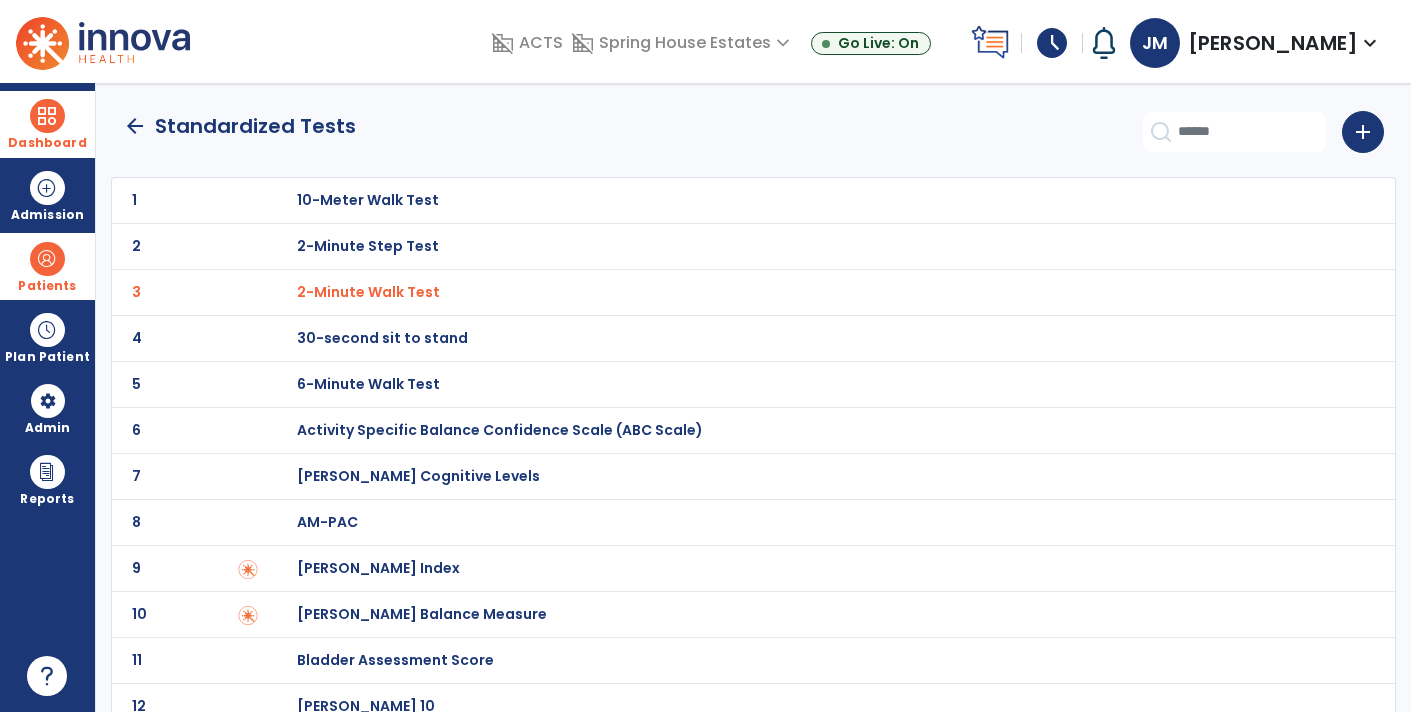 click on "30-second sit to stand" at bounding box center (816, 200) 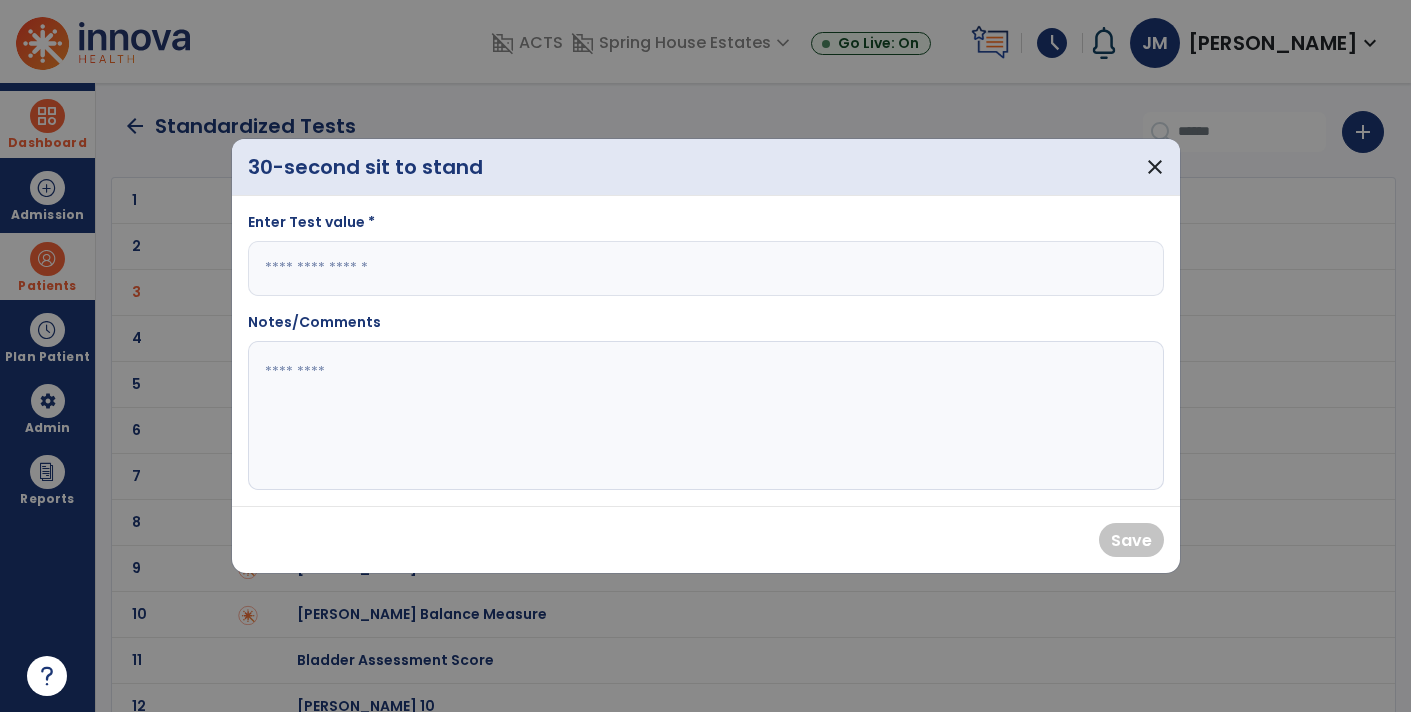 click on "Enter Test value *" at bounding box center (706, 226) 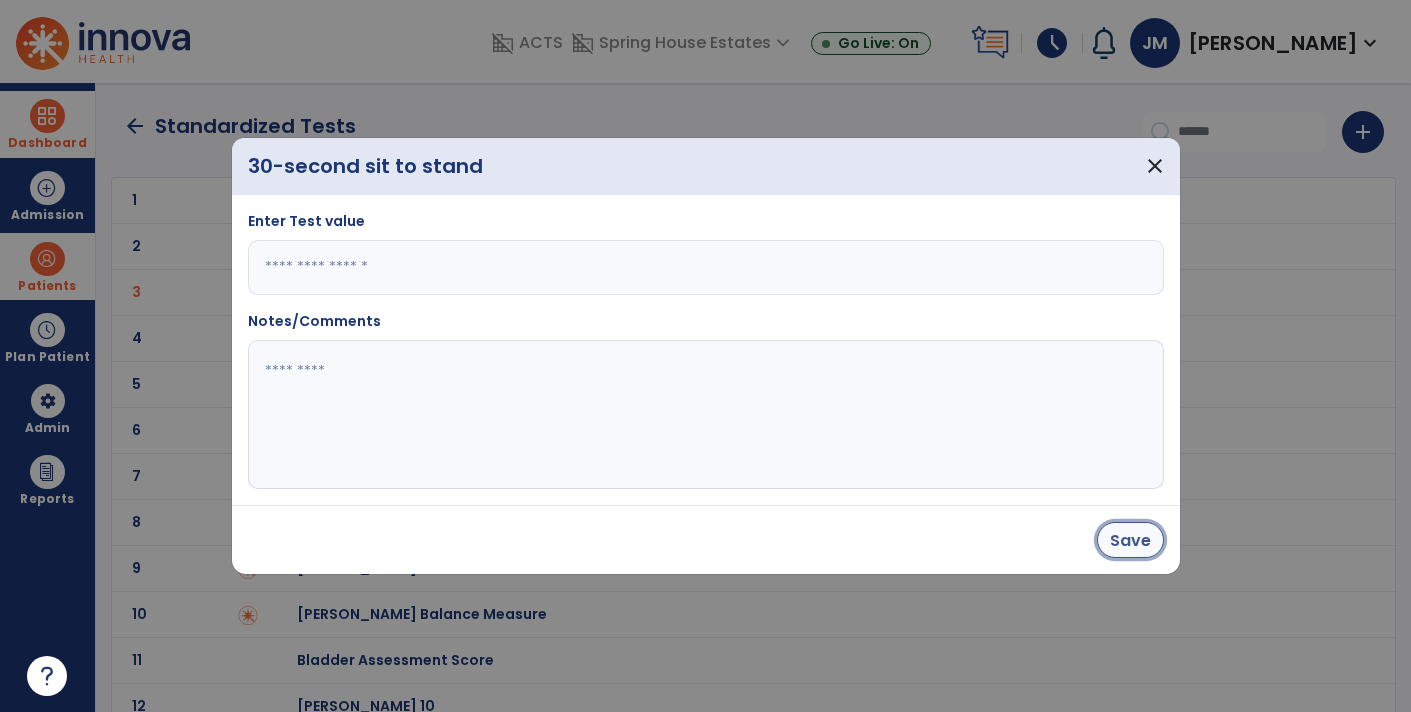 click on "Save" at bounding box center [1130, 540] 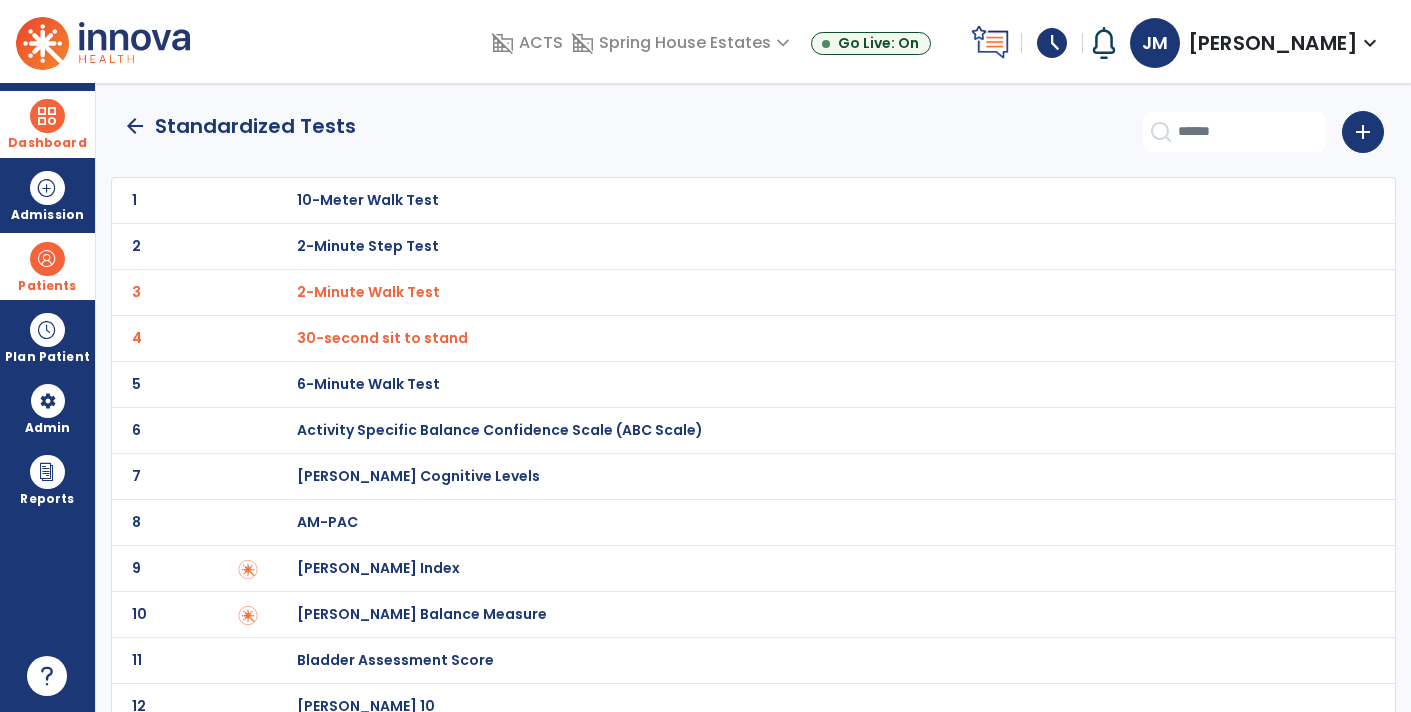 click on "arrow_back" 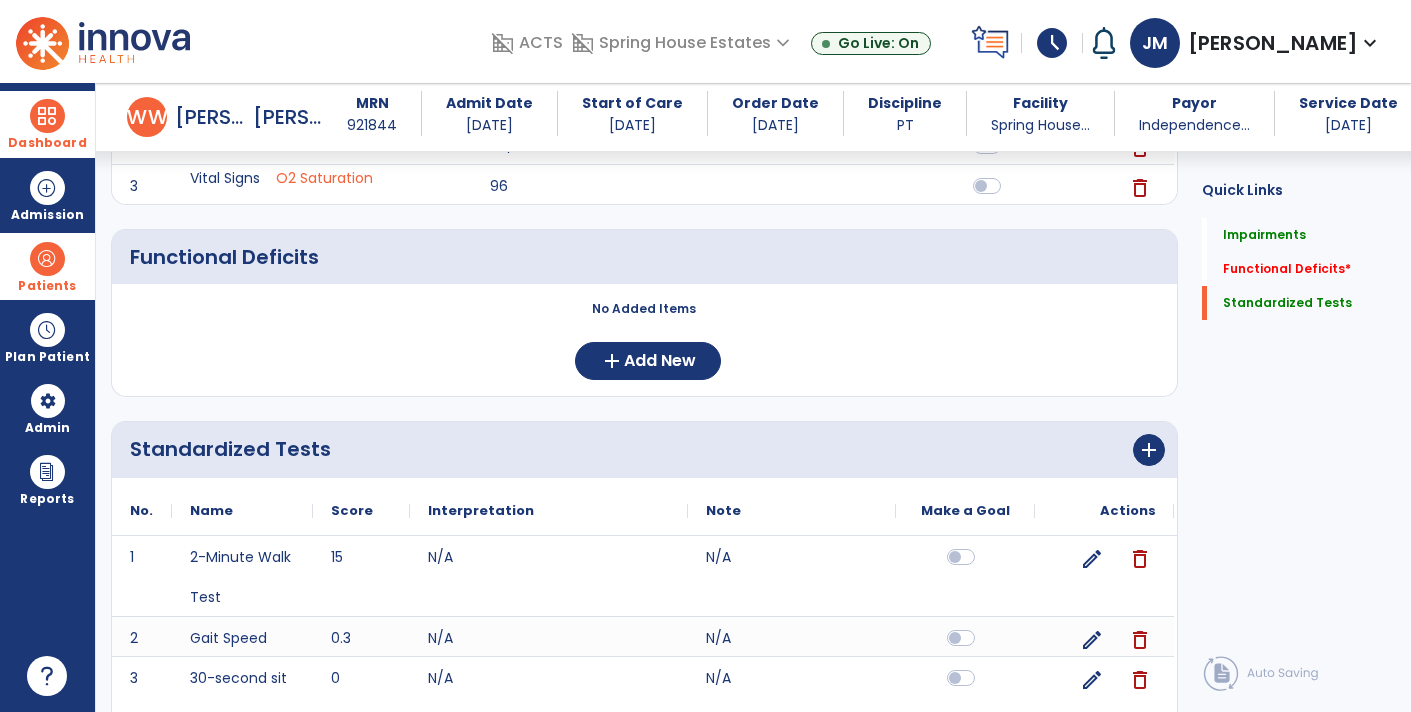 scroll, scrollTop: 354, scrollLeft: 0, axis: vertical 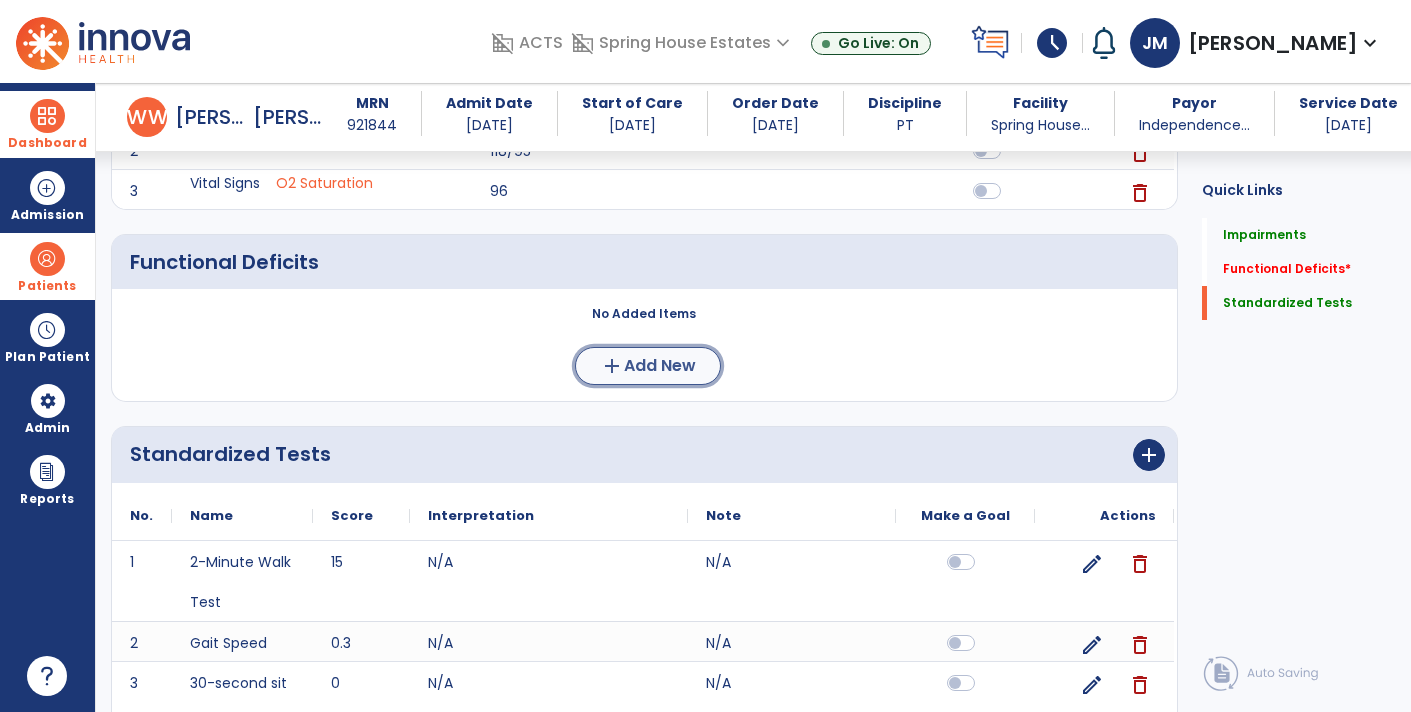 click on "Add New" 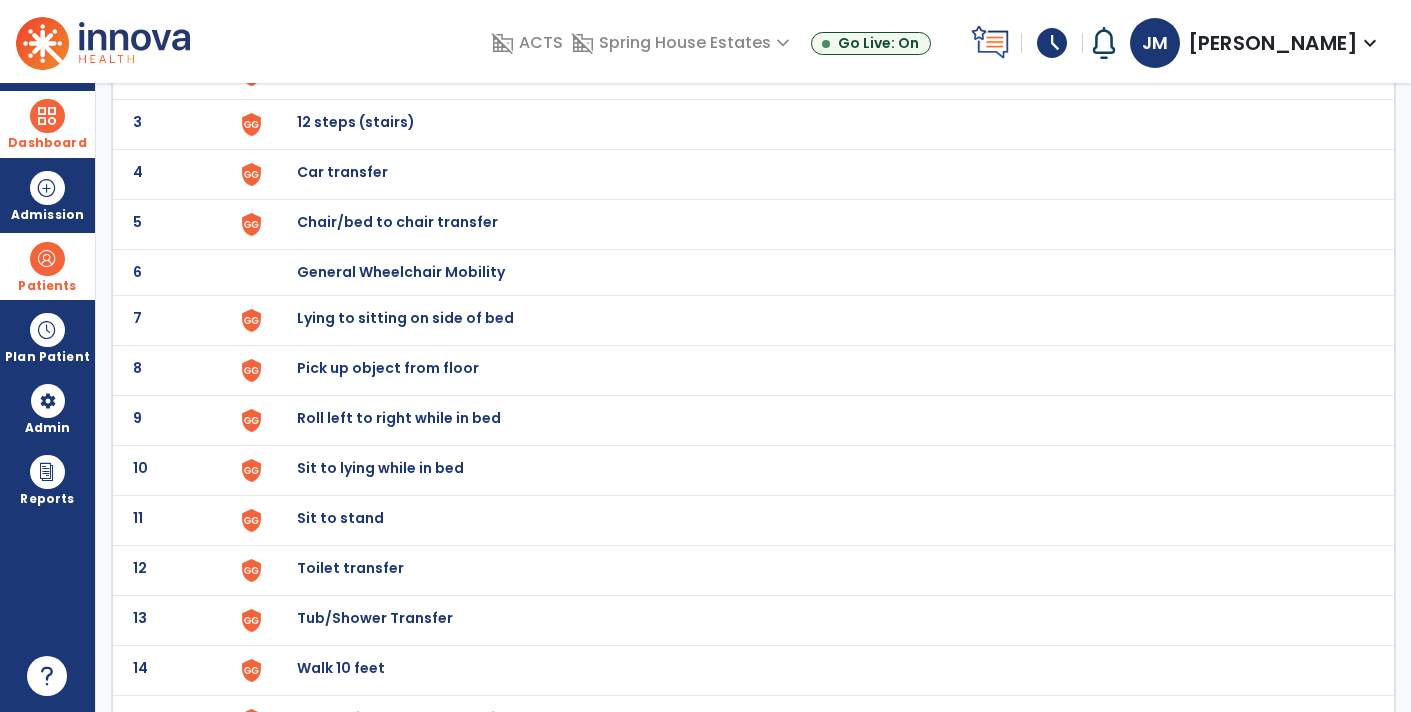 scroll, scrollTop: 239, scrollLeft: 0, axis: vertical 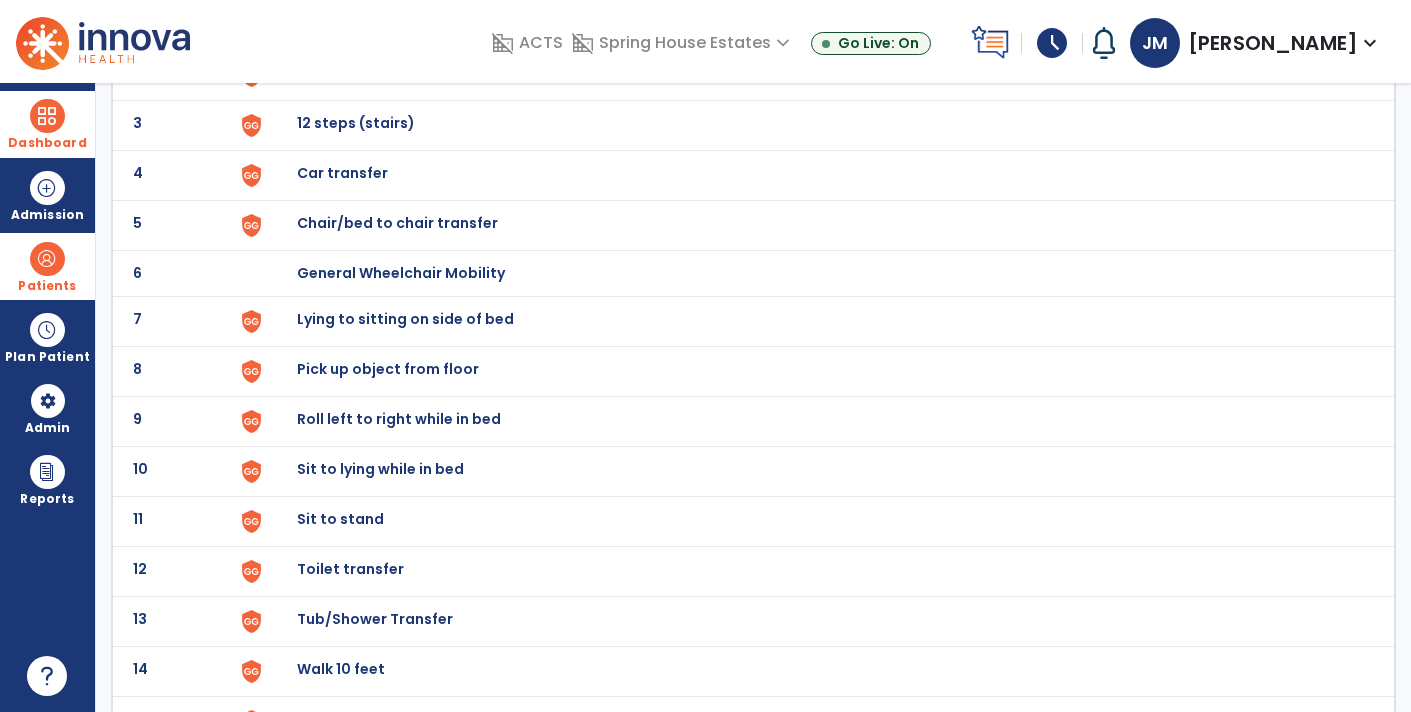 click on "Sit to stand" at bounding box center [815, 25] 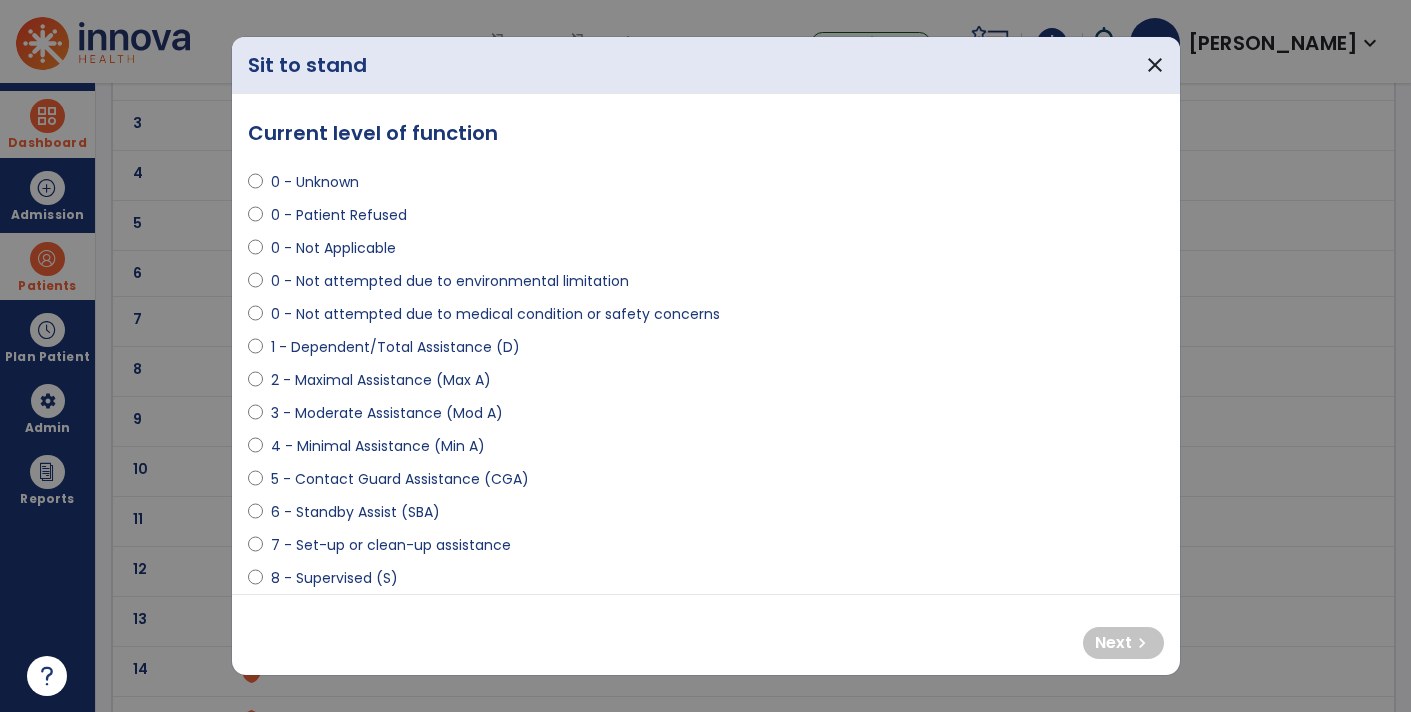 click on "5 - Contact Guard Assistance (CGA)" at bounding box center [400, 479] 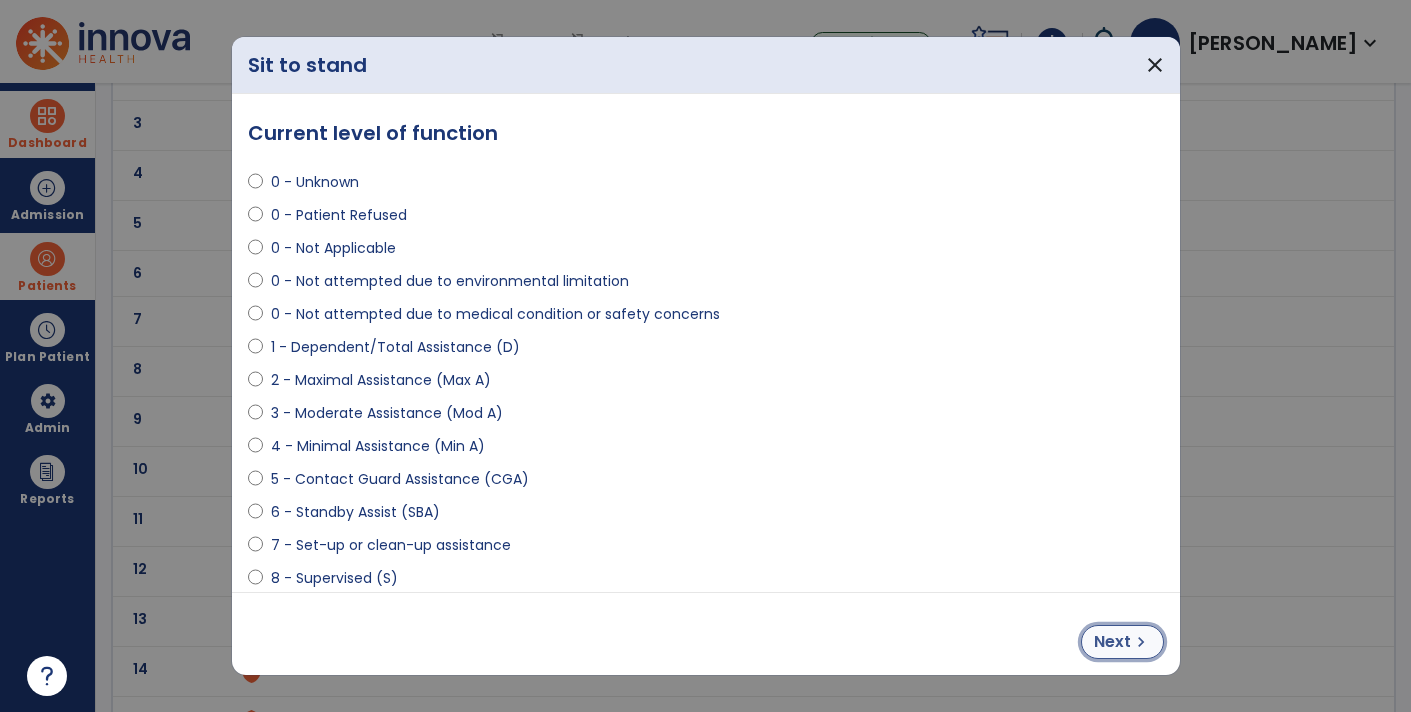 click on "Next  chevron_right" at bounding box center (1122, 642) 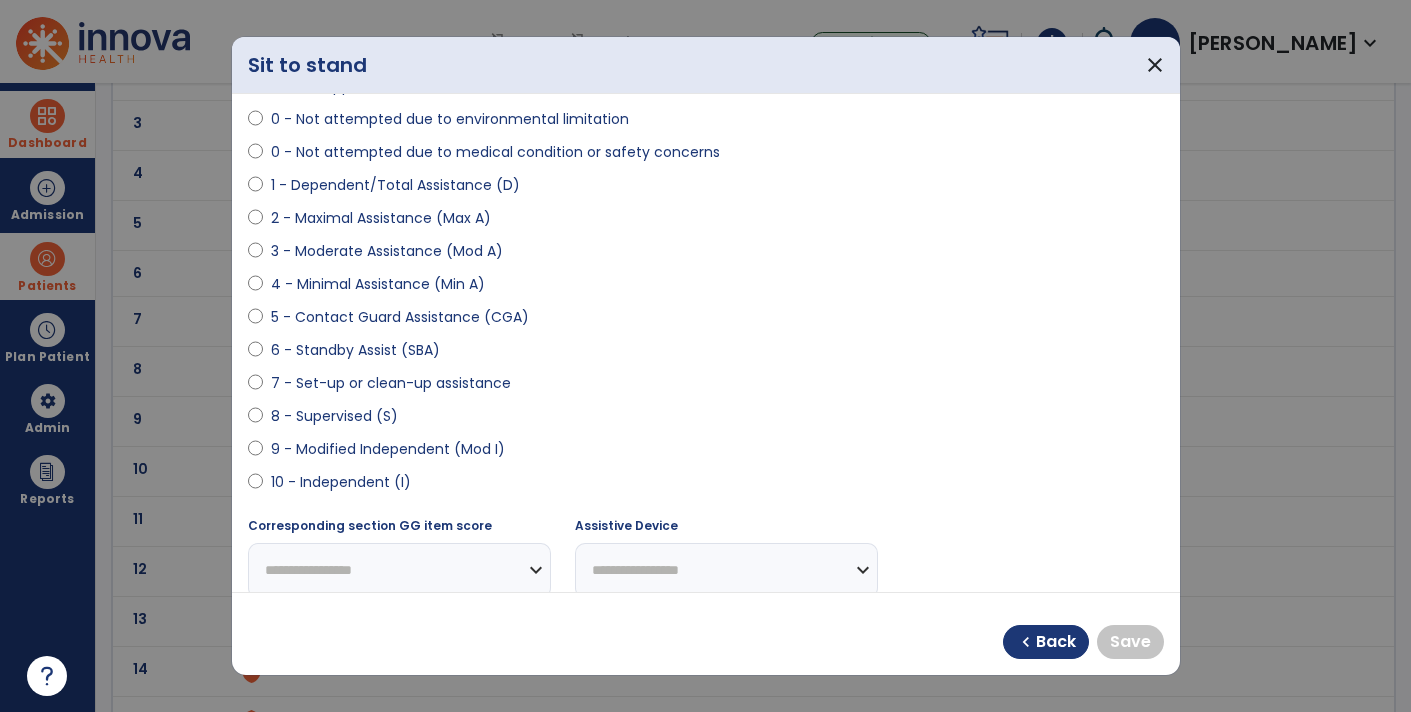scroll, scrollTop: 182, scrollLeft: 0, axis: vertical 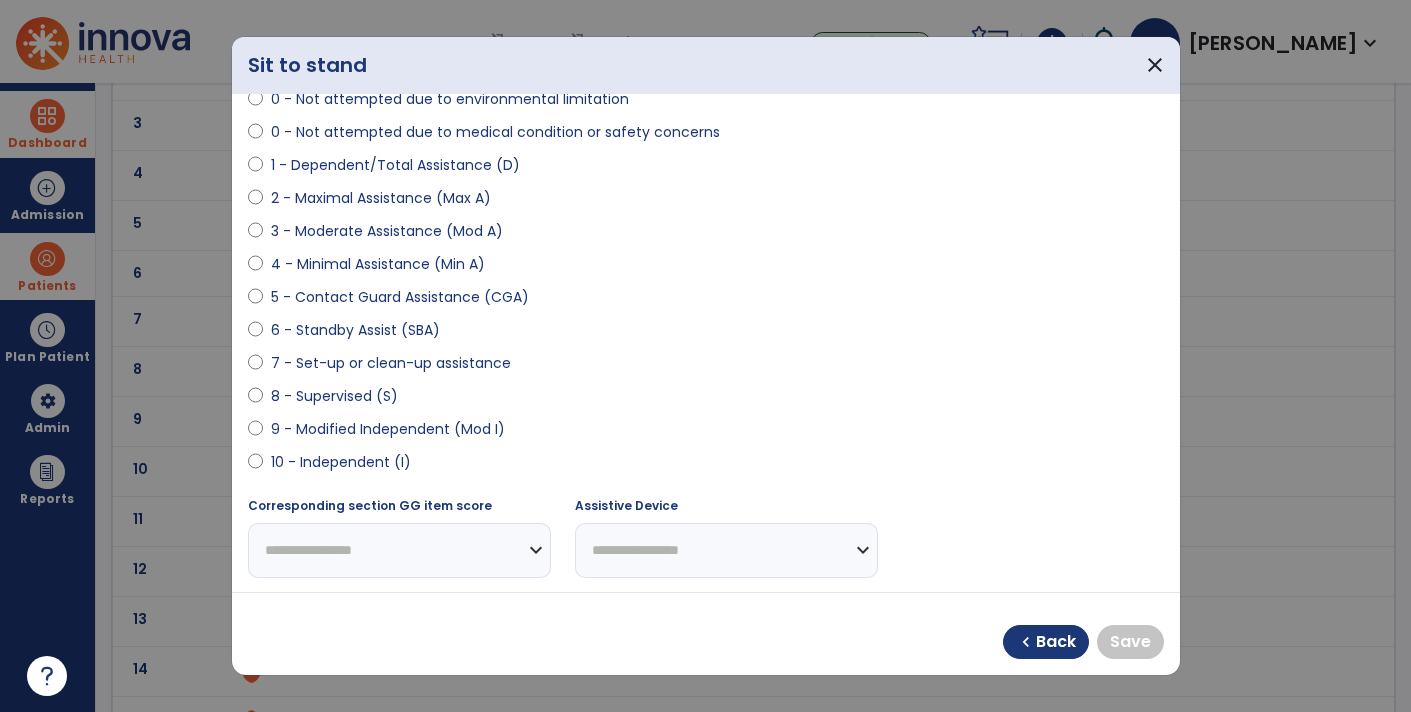 click on "9 - Modified Independent (Mod I)" at bounding box center (388, 429) 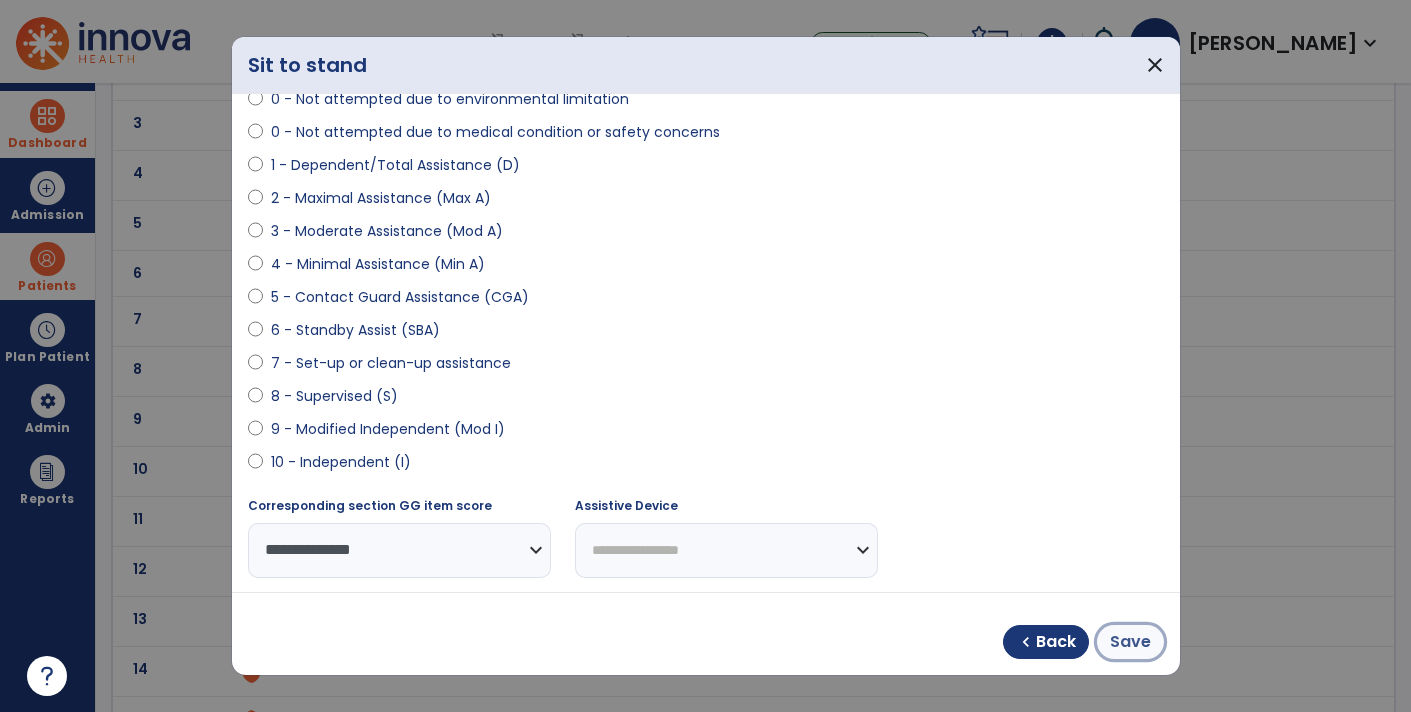 click on "Save" at bounding box center [1130, 642] 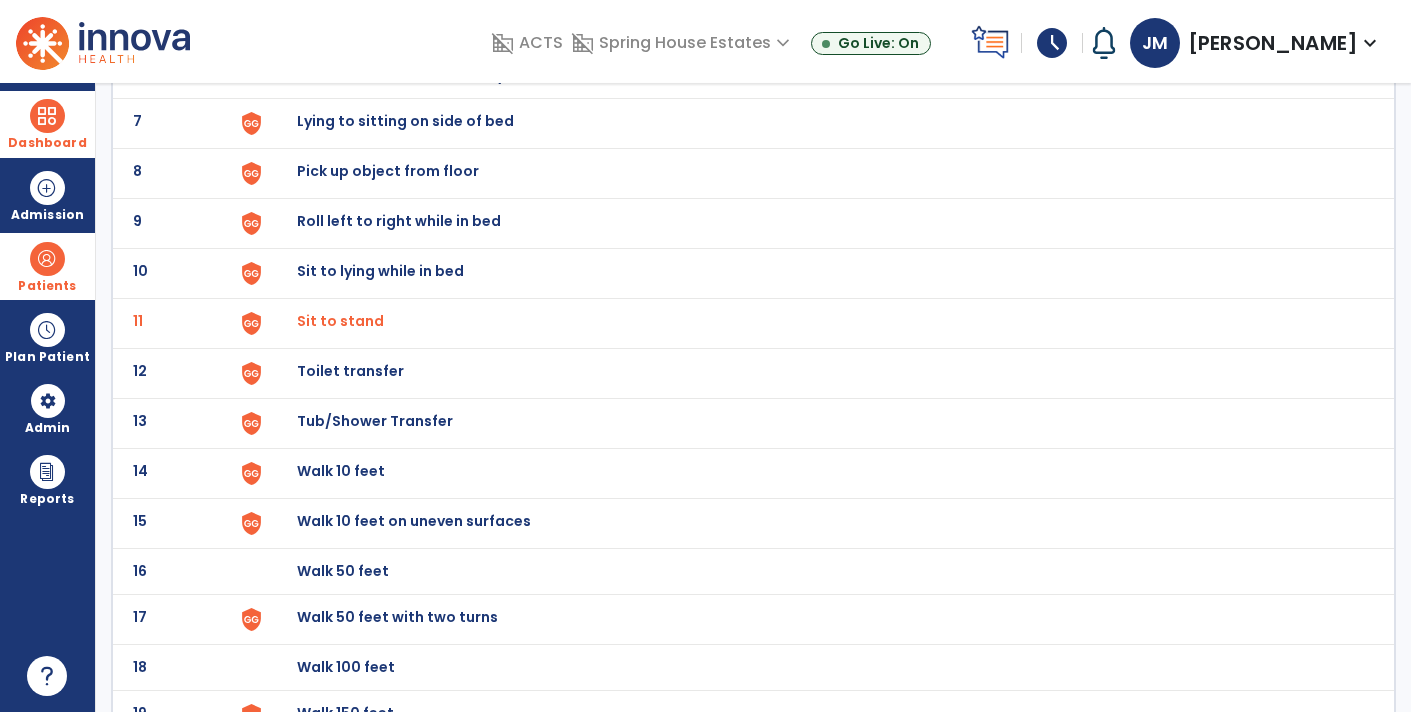 scroll, scrollTop: 512, scrollLeft: 0, axis: vertical 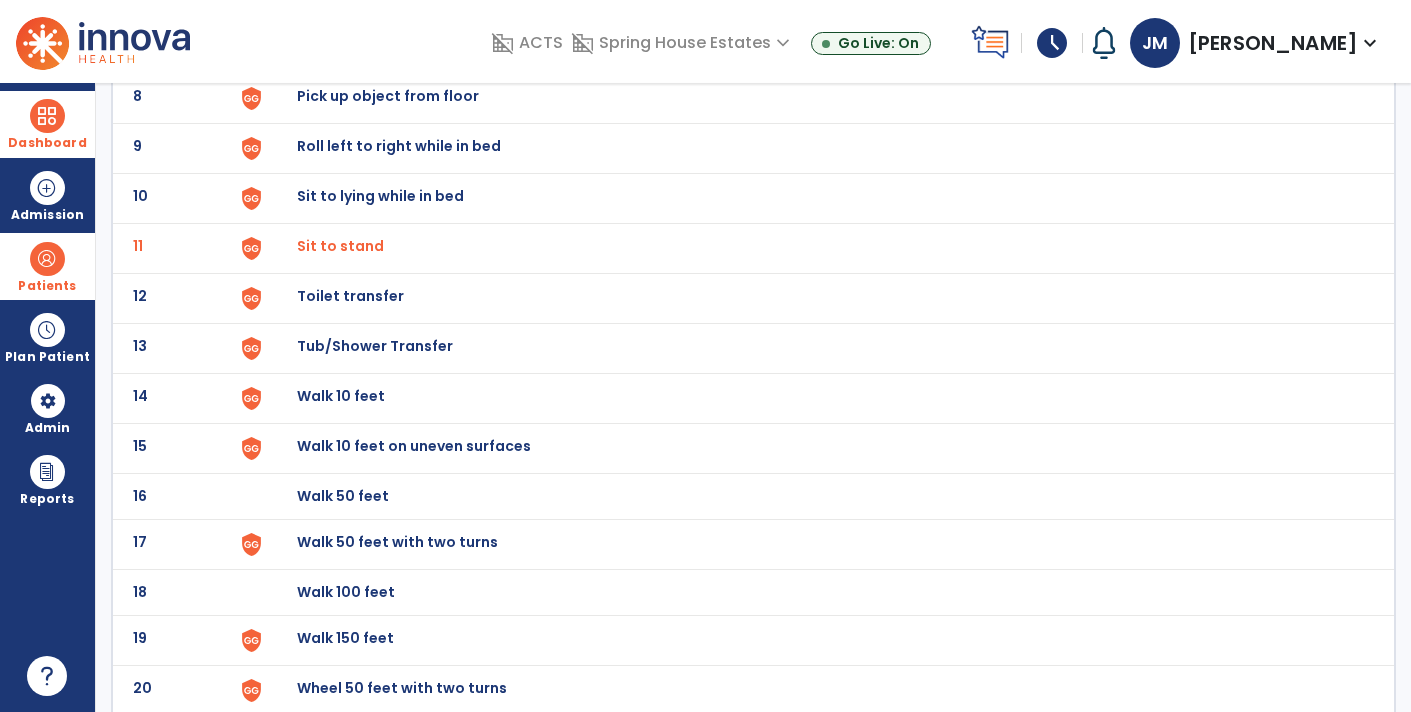 click on "Walk 10 feet" at bounding box center (343, -250) 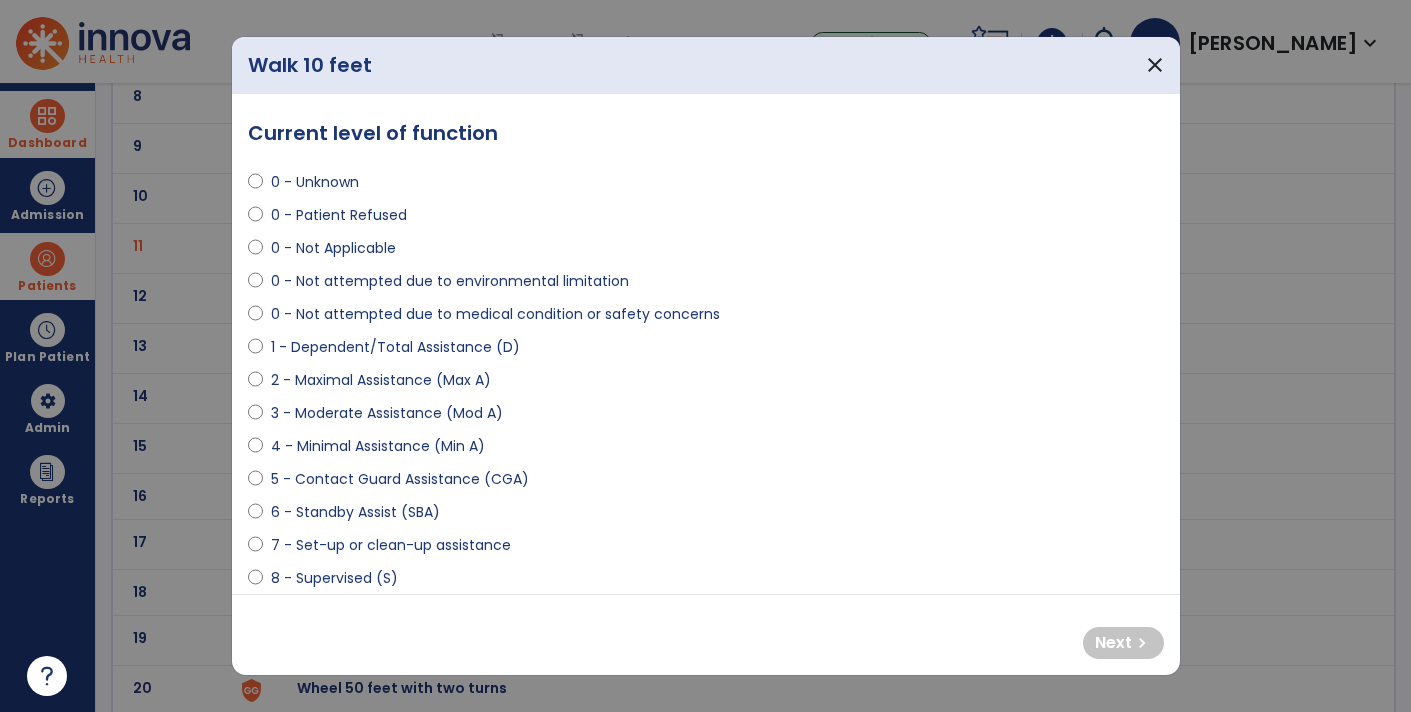 click on "5 - Contact Guard Assistance (CGA)" at bounding box center [400, 479] 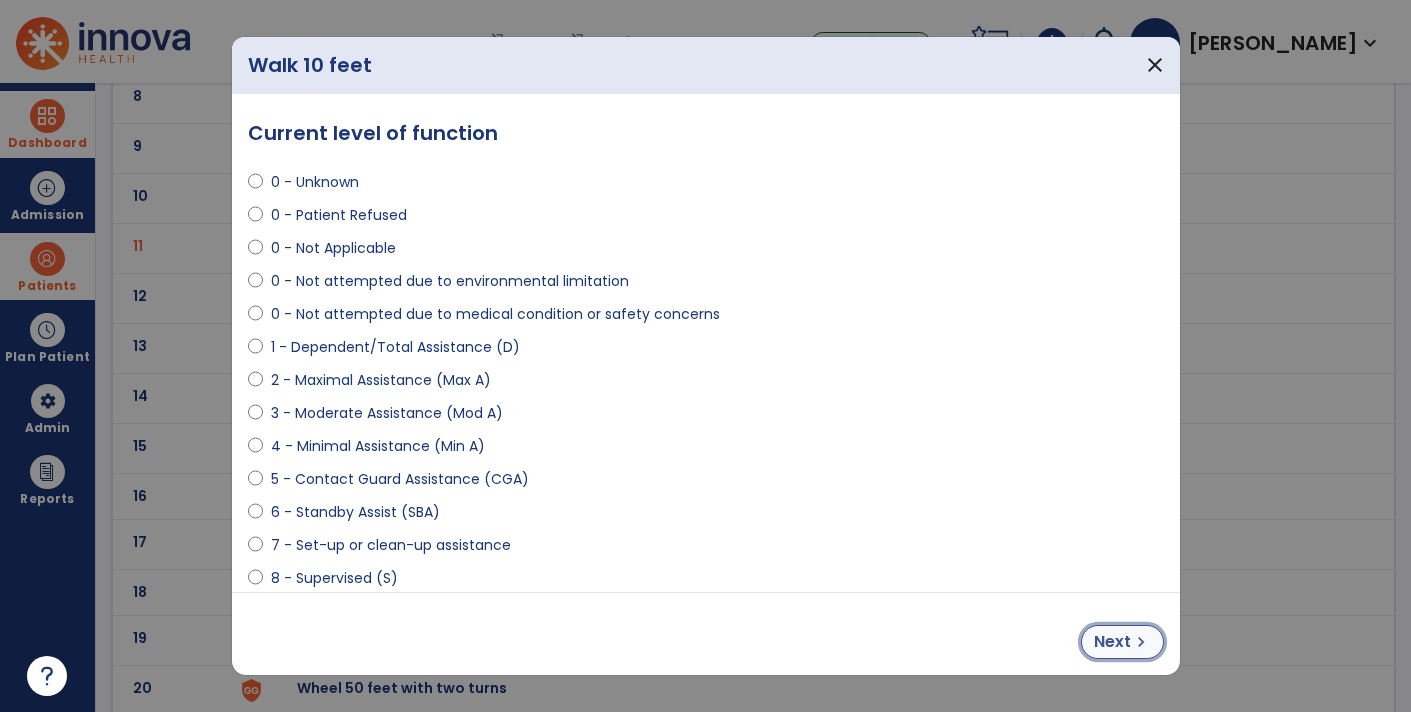 click on "Next" at bounding box center [1112, 642] 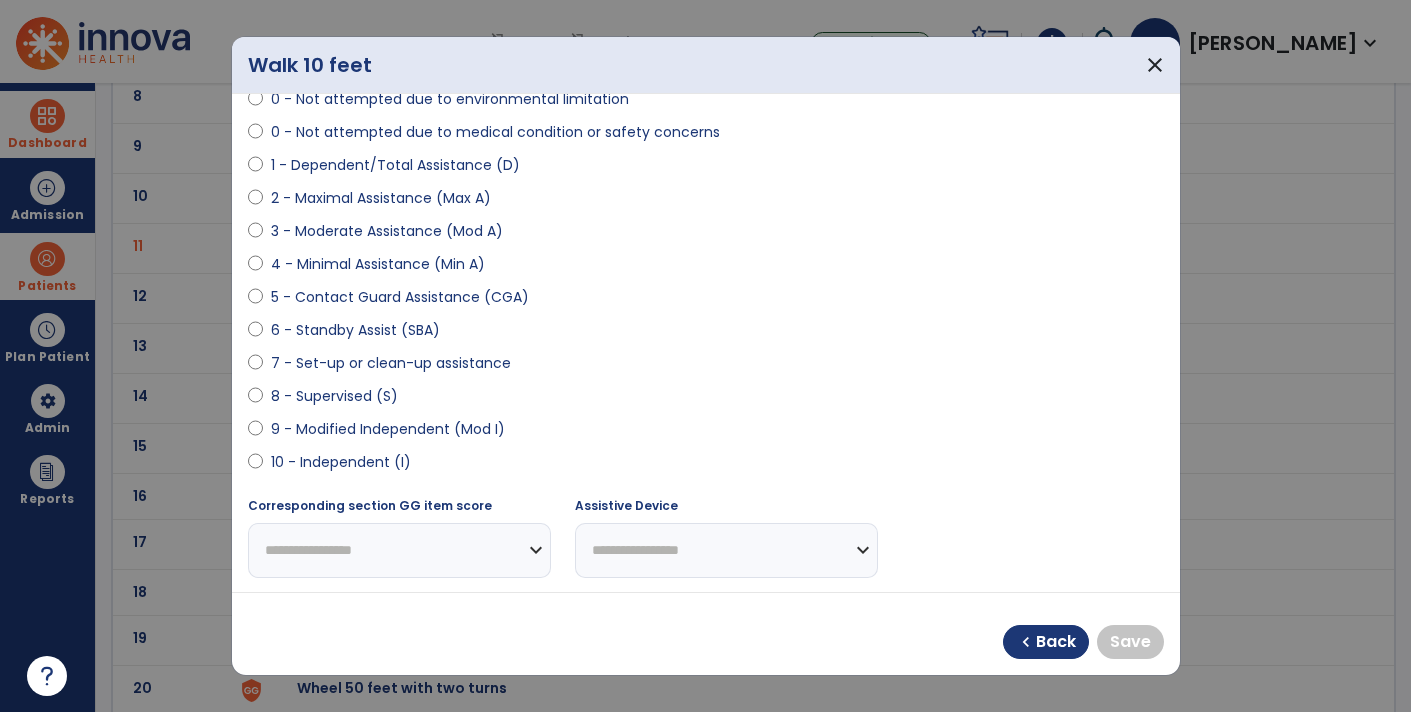 scroll, scrollTop: 177, scrollLeft: 0, axis: vertical 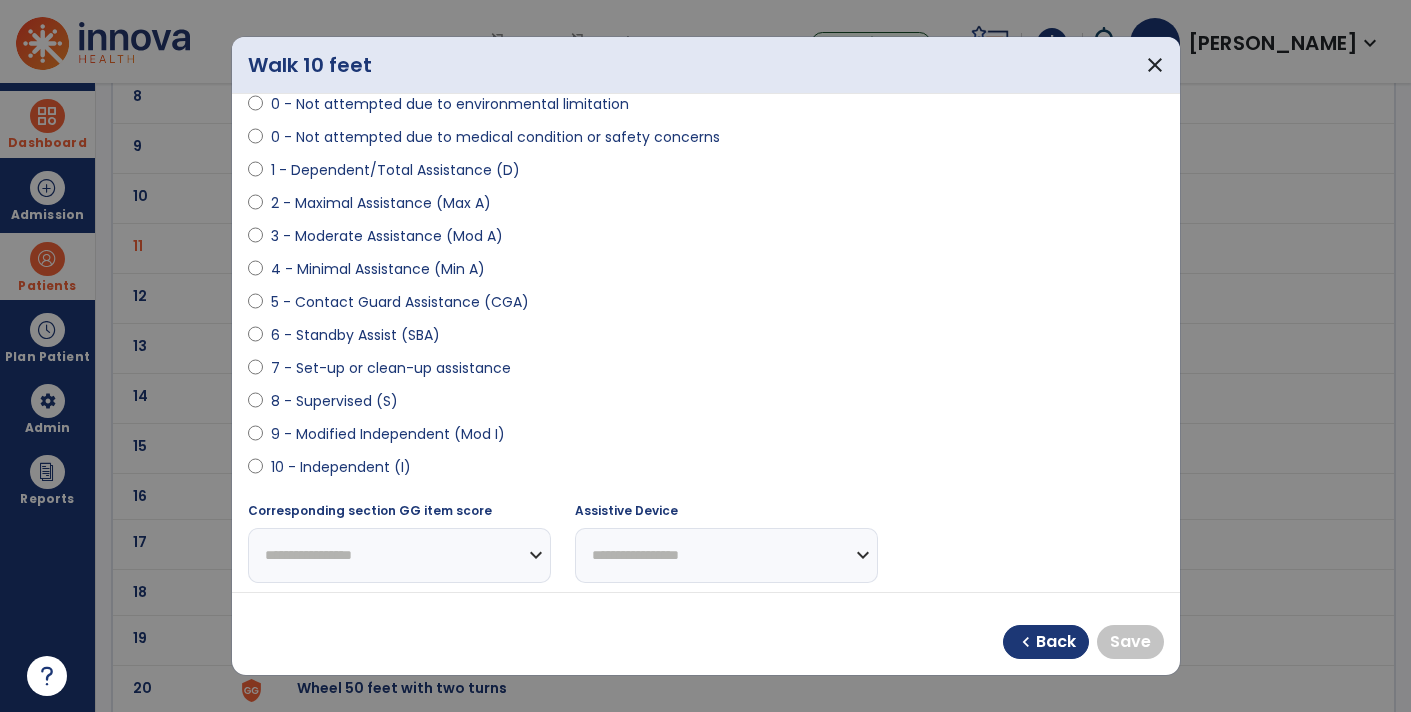 click on "9 - Modified Independent (Mod I)" at bounding box center (388, 434) 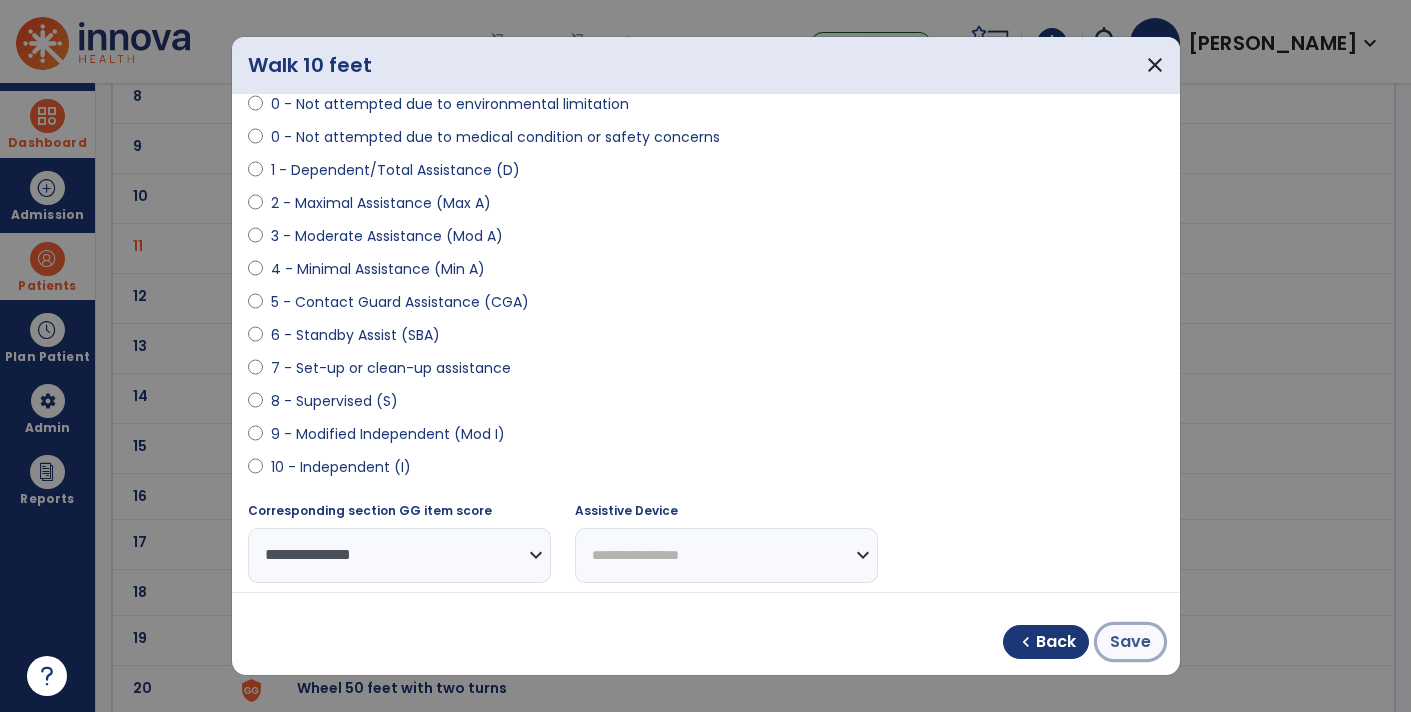 click on "Save" at bounding box center [1130, 642] 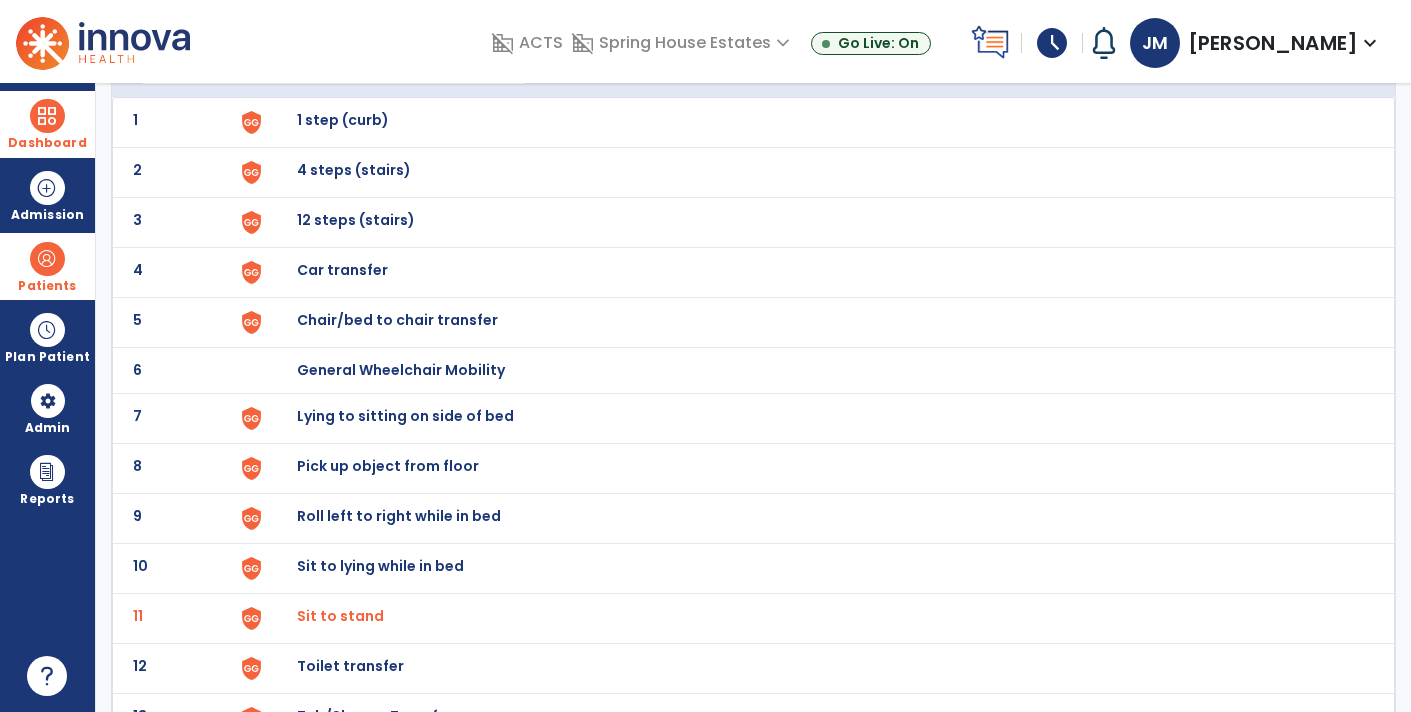 scroll, scrollTop: 0, scrollLeft: 0, axis: both 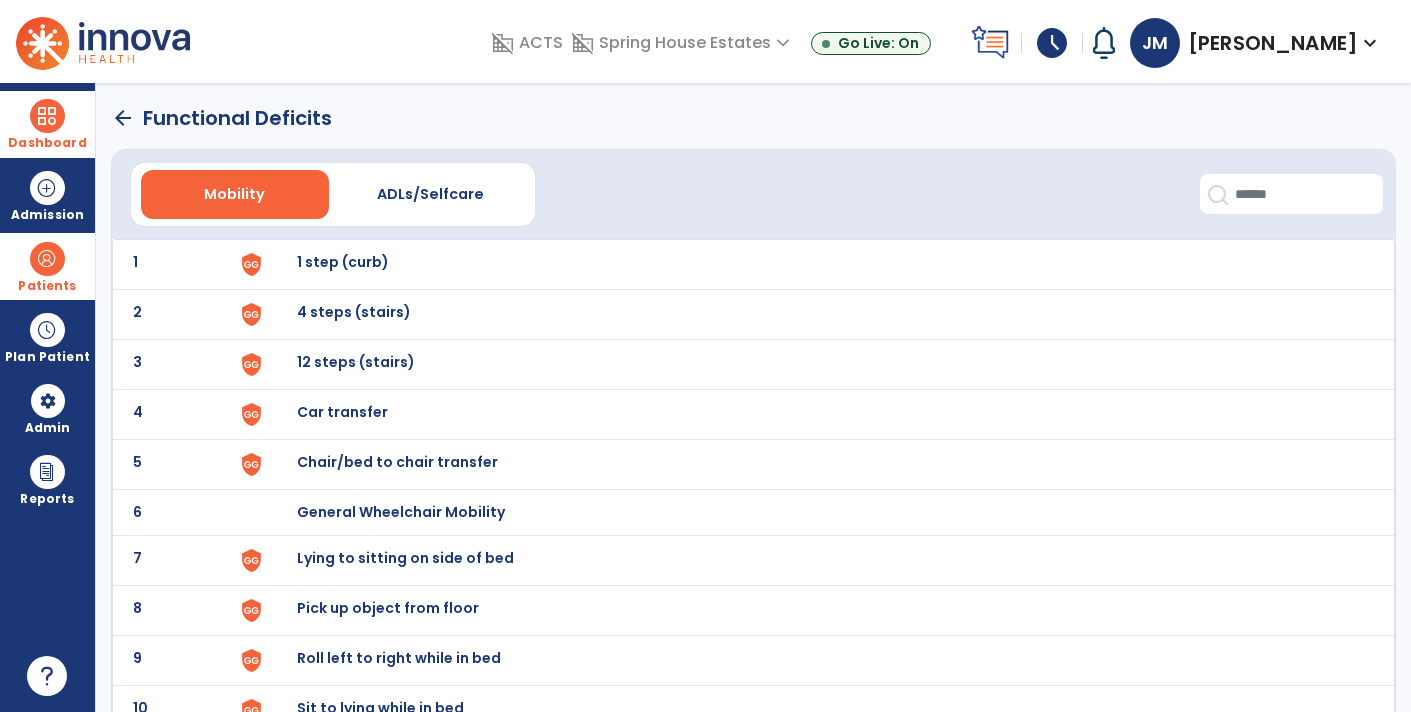 click on "arrow_back" 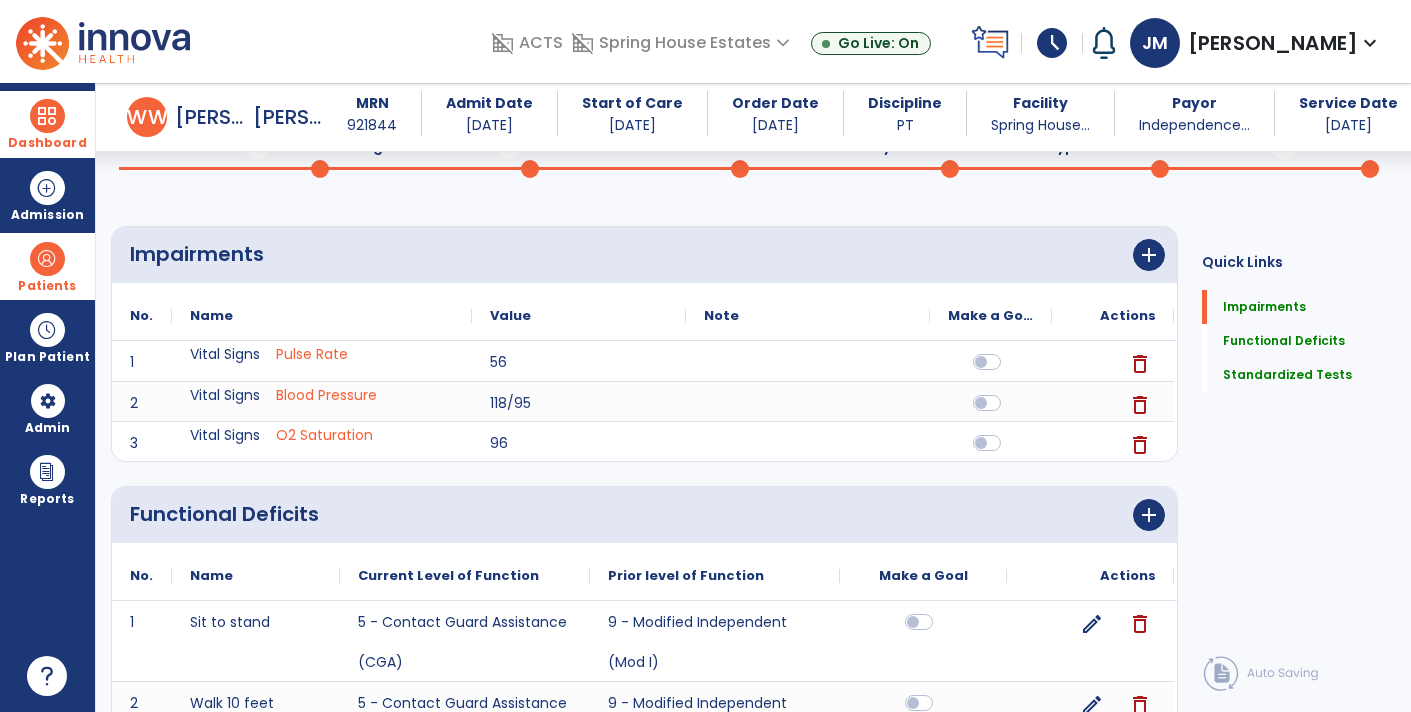 scroll, scrollTop: 88, scrollLeft: 0, axis: vertical 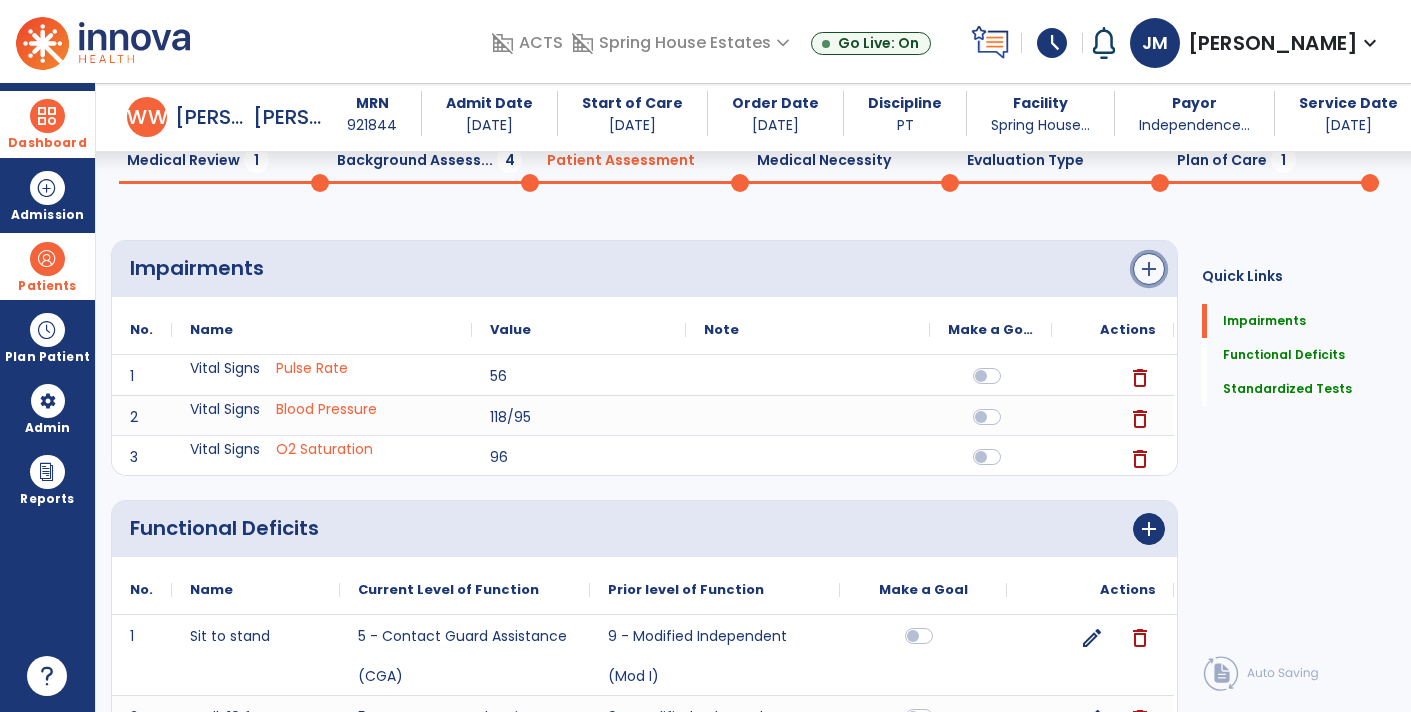 click on "add" 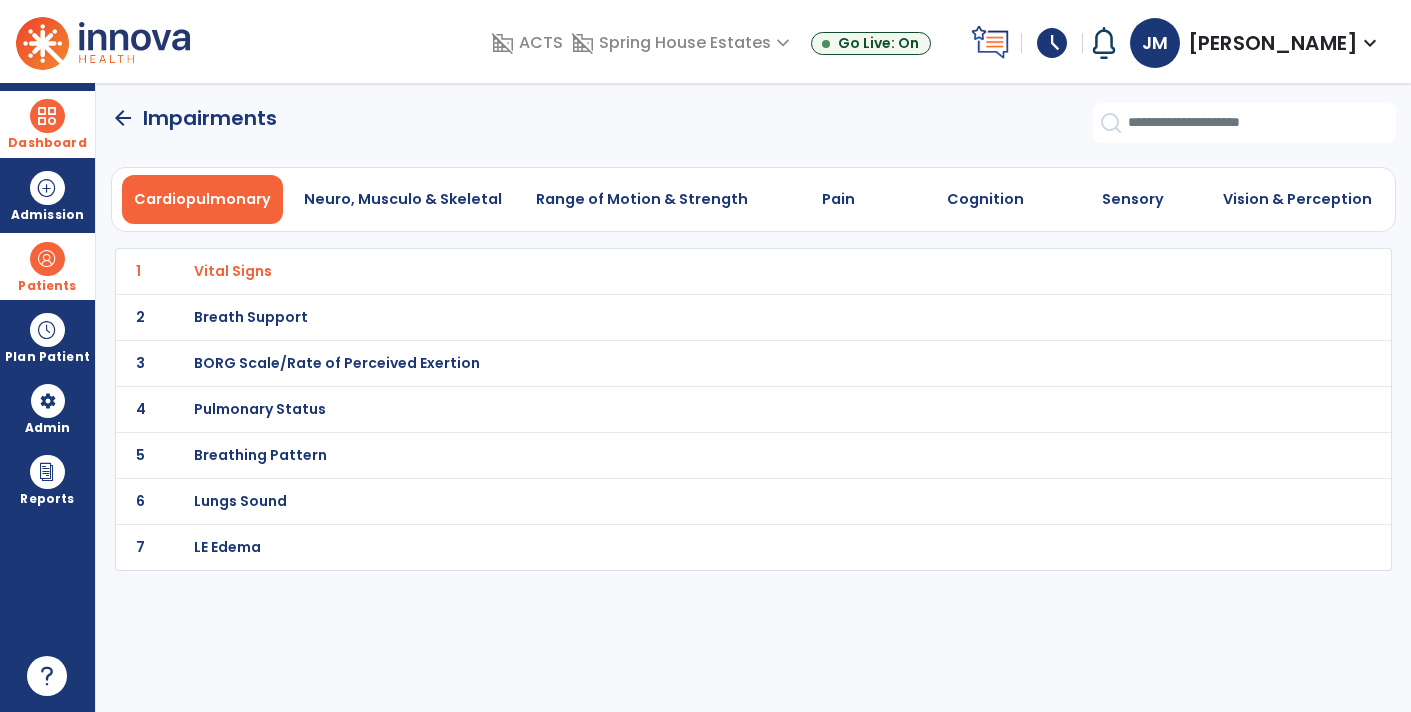 scroll, scrollTop: 0, scrollLeft: 0, axis: both 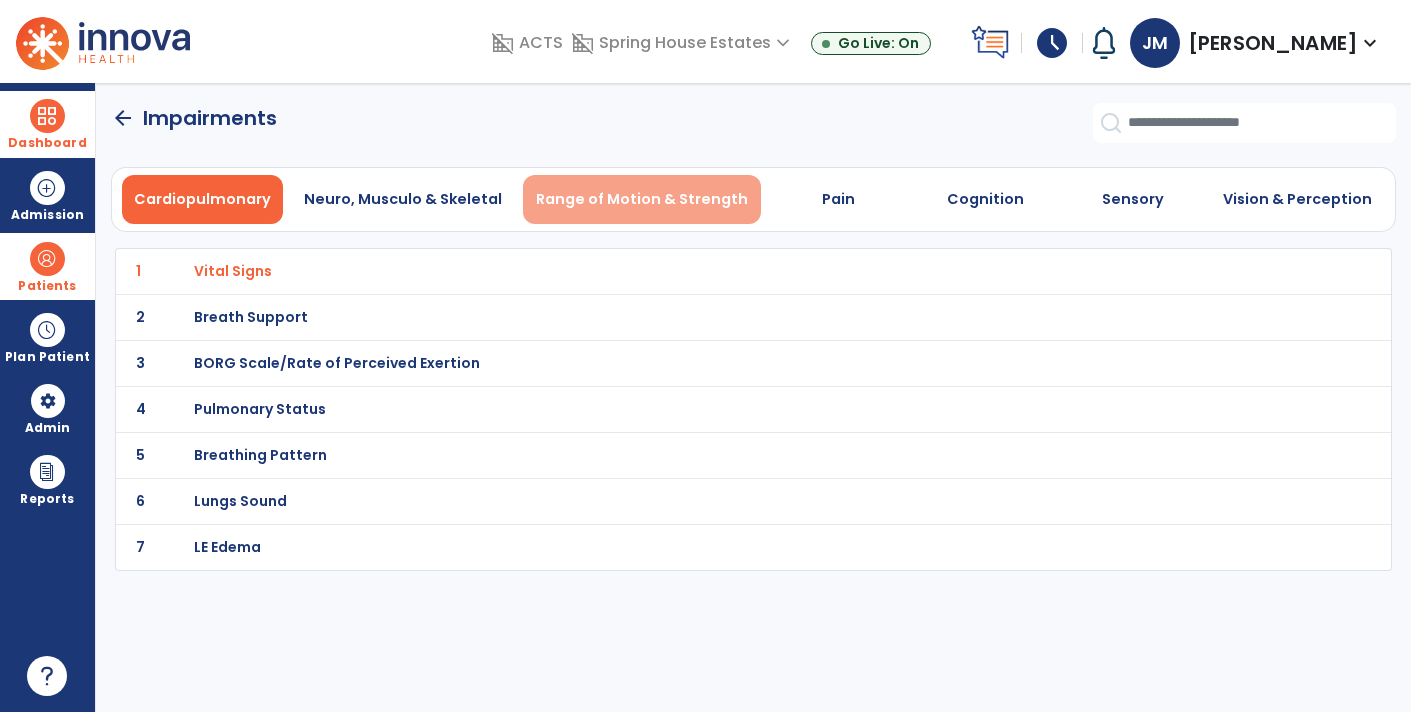 click on "Range of Motion & Strength" at bounding box center [642, 199] 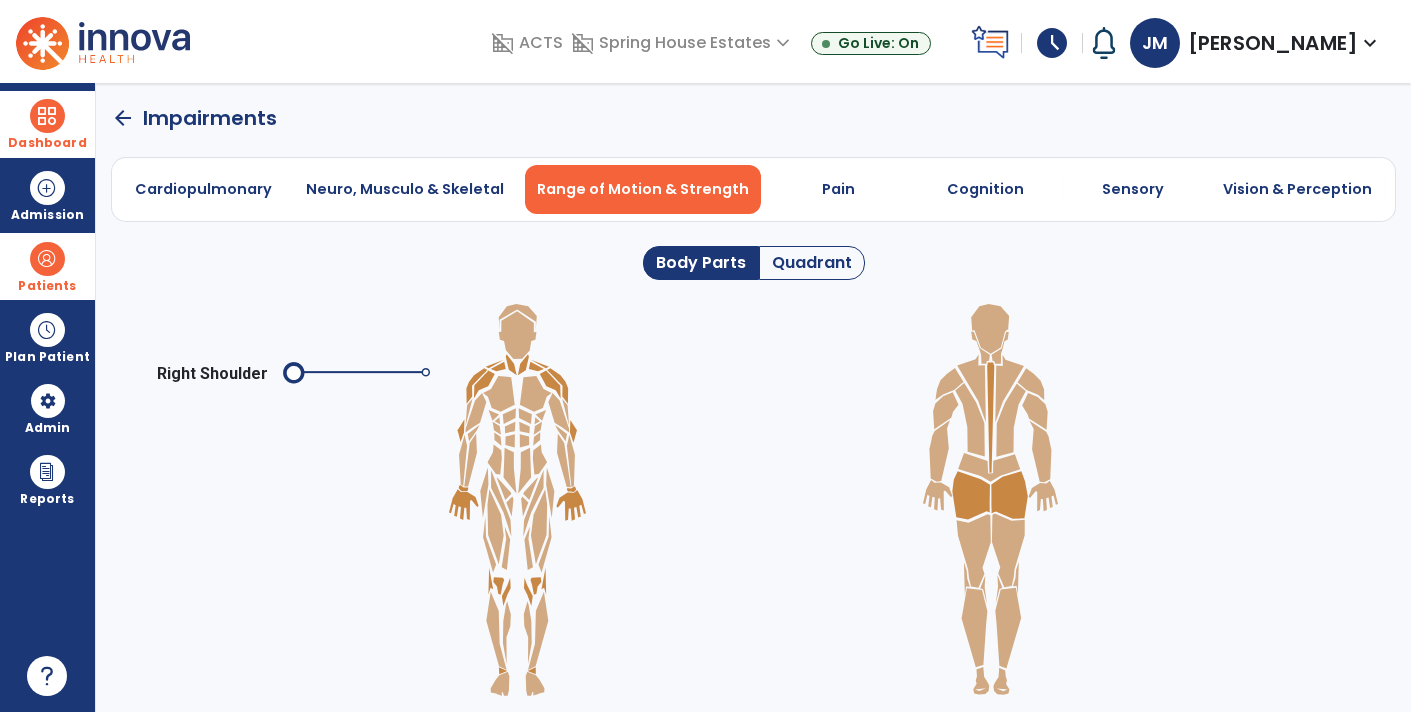 click on "Quadrant" 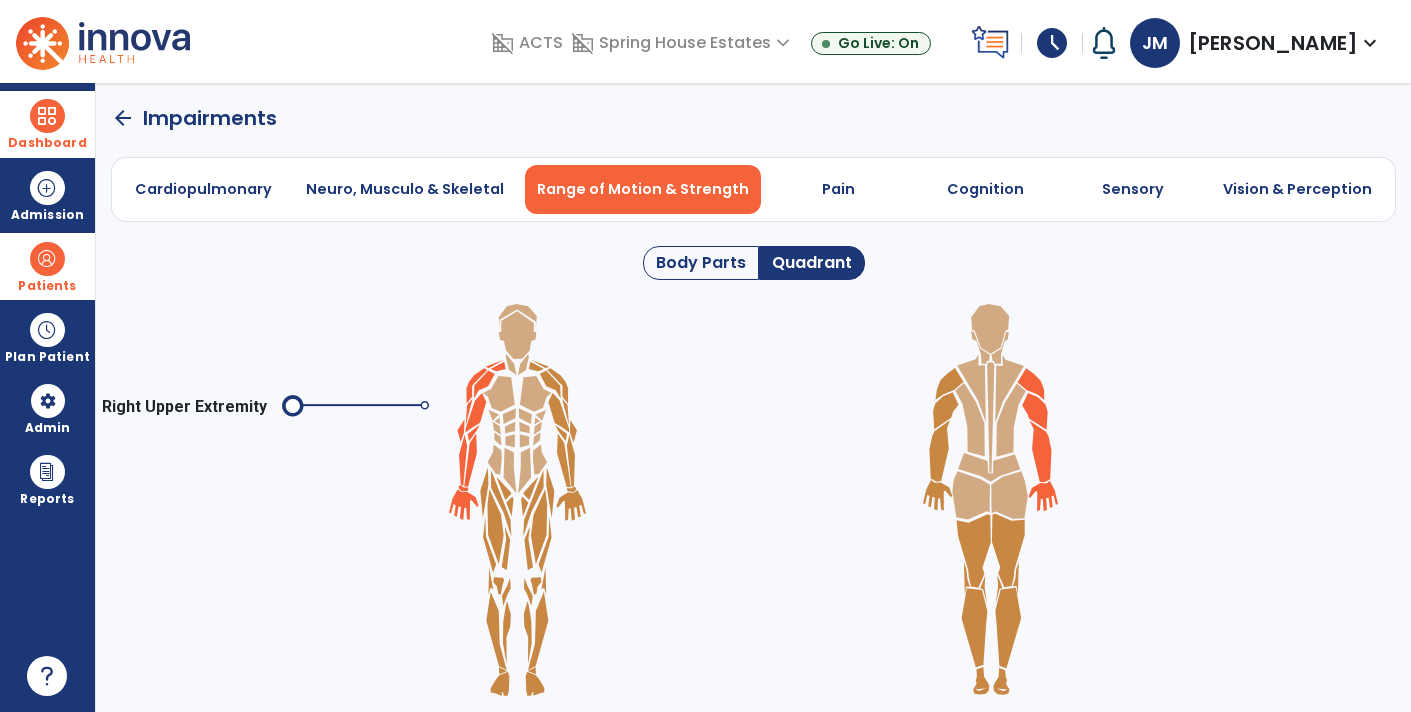 click 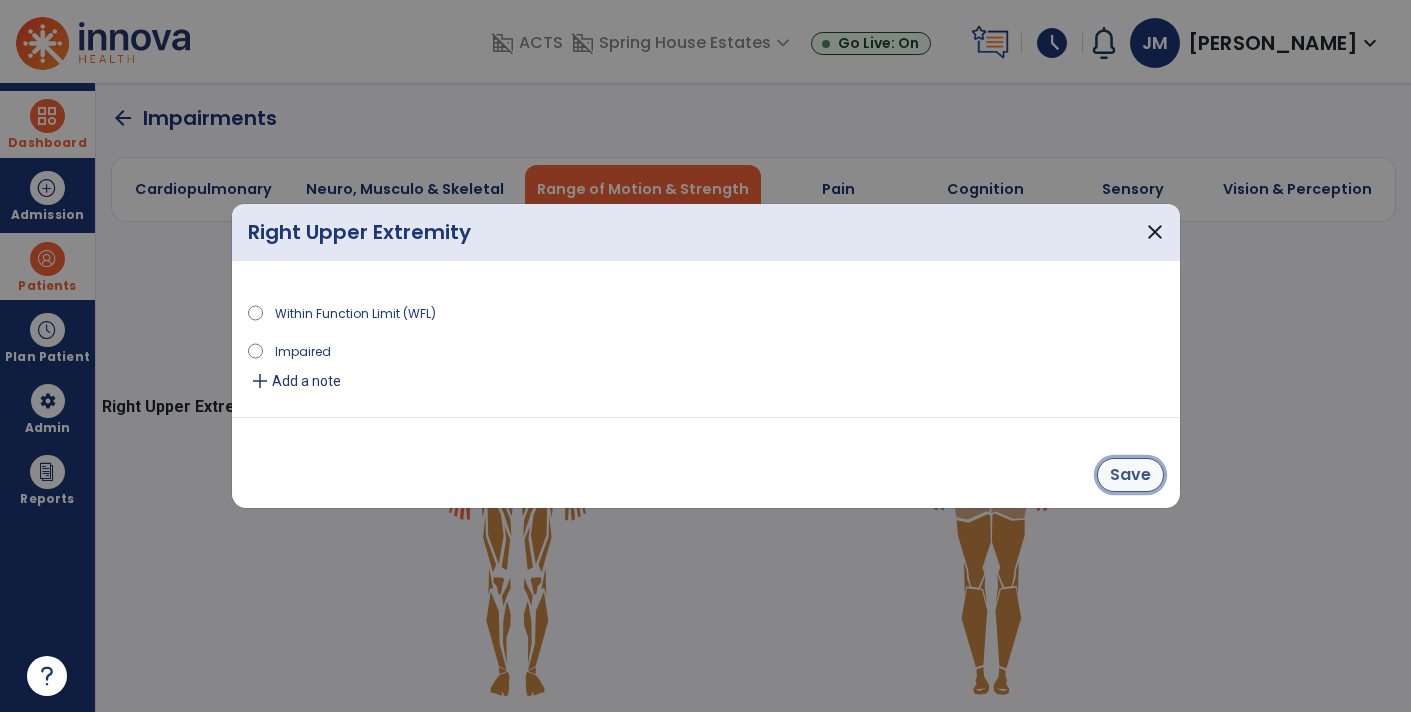 click on "Save" at bounding box center [1130, 475] 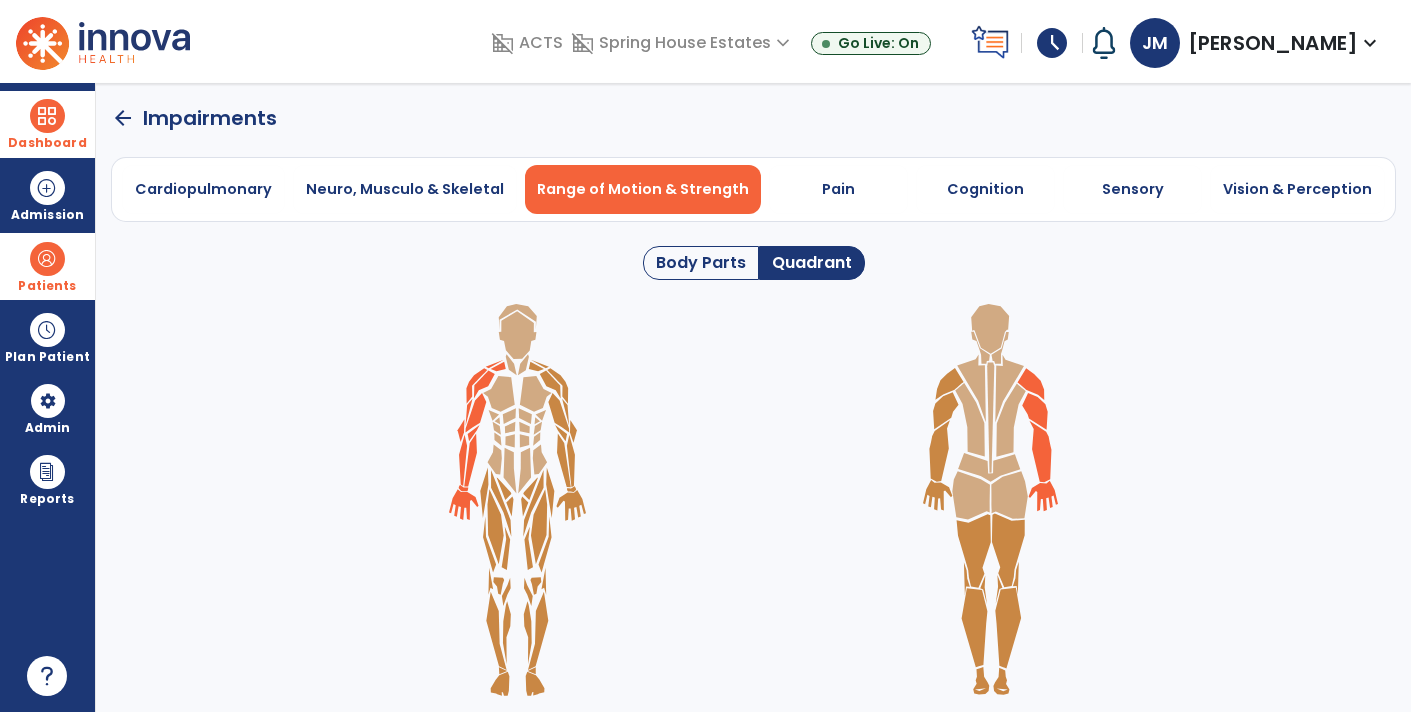 click 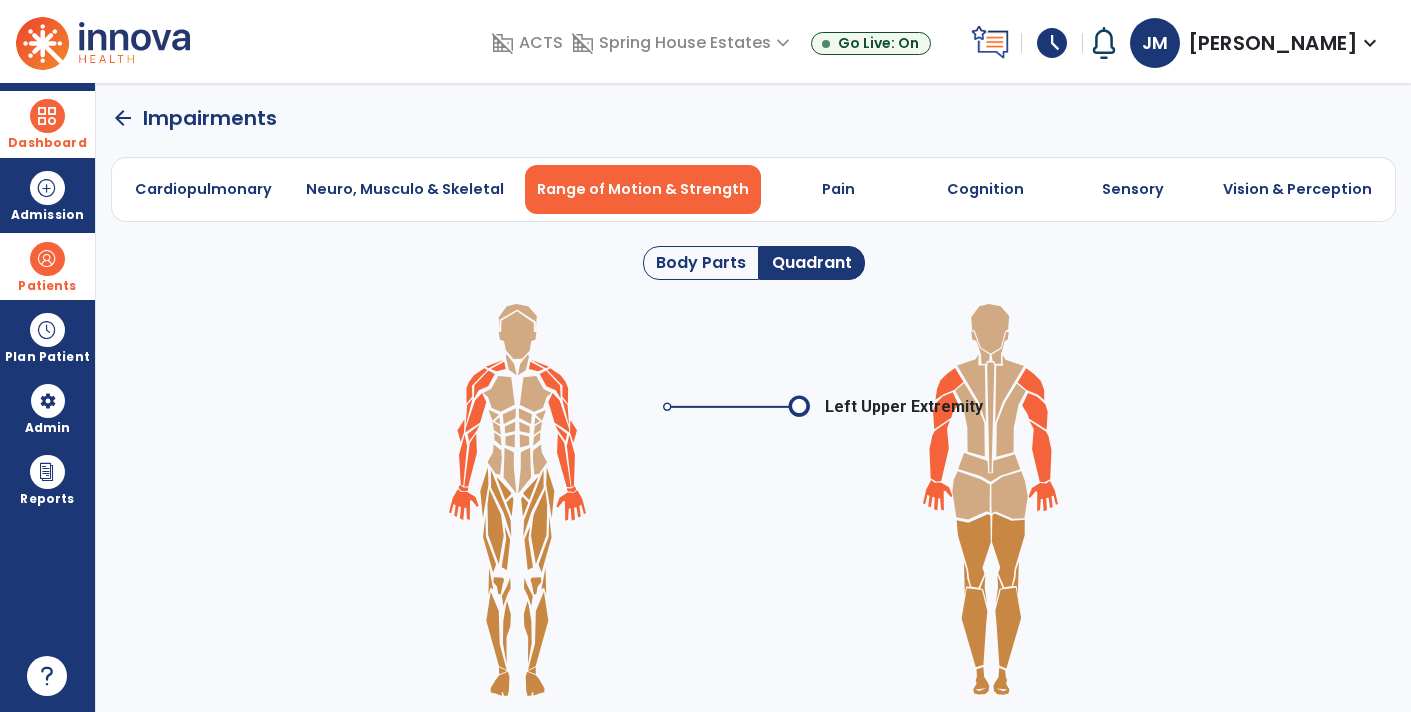 click 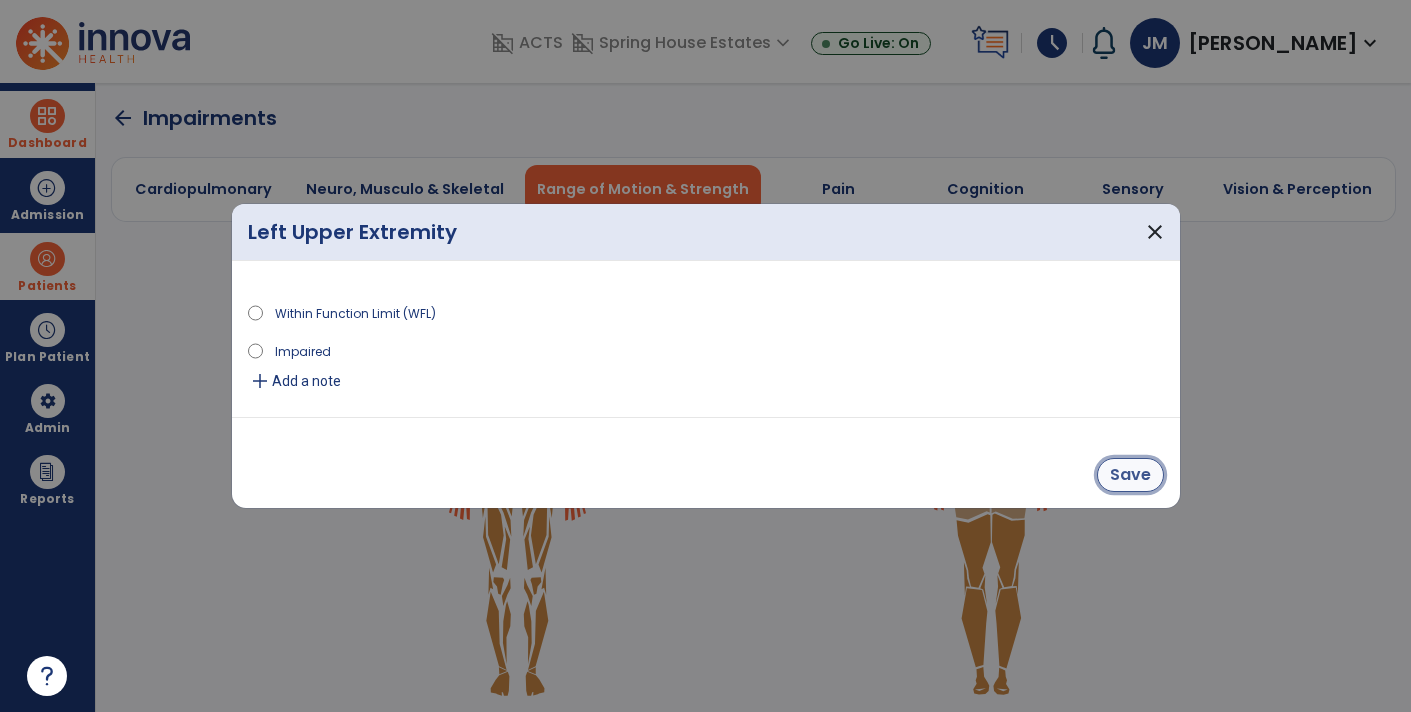 click on "Save" at bounding box center [1130, 475] 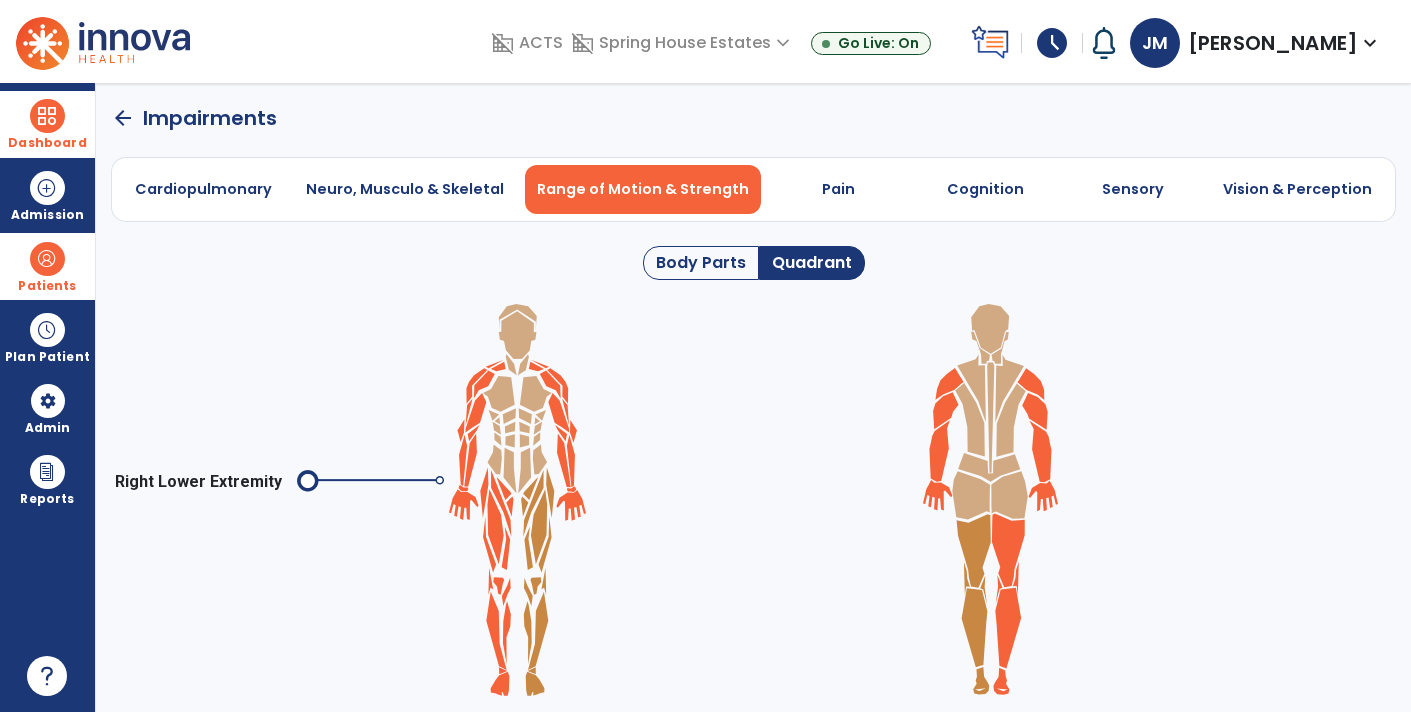 click 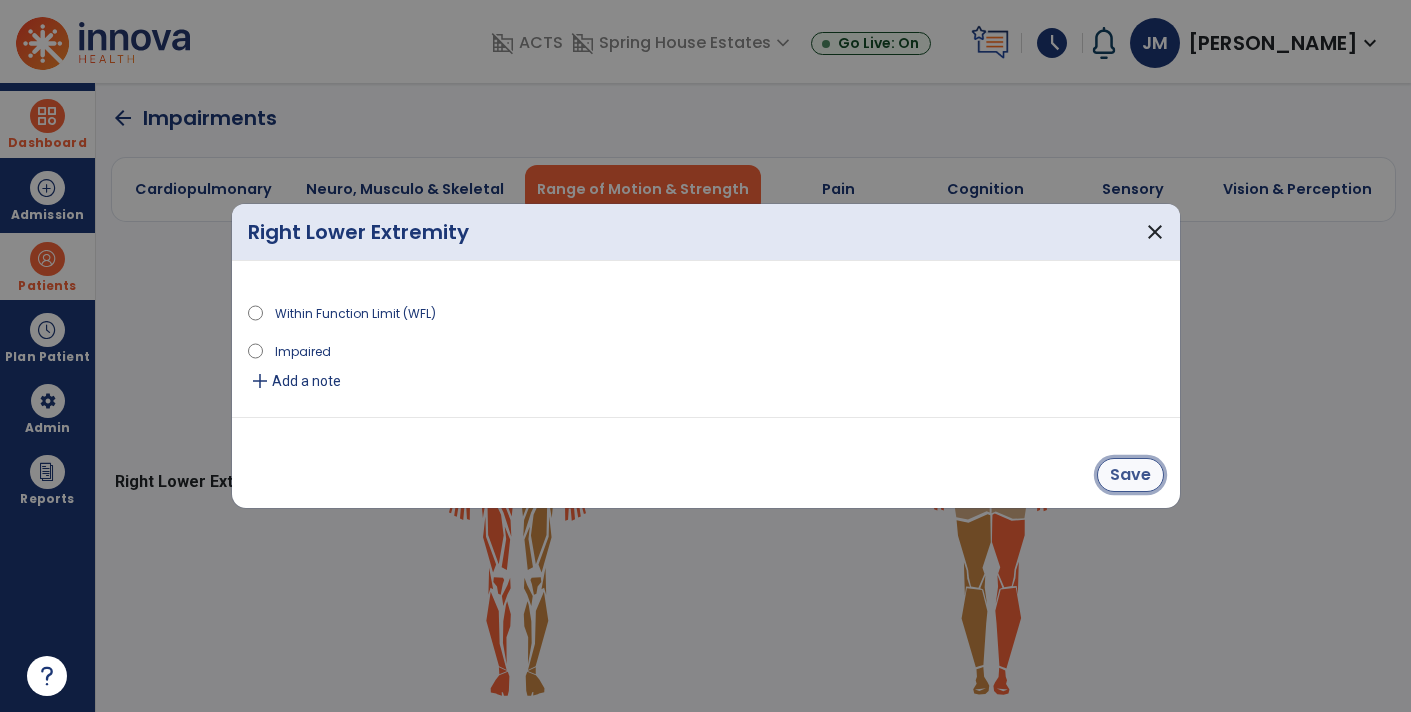 click on "Save" at bounding box center (1130, 475) 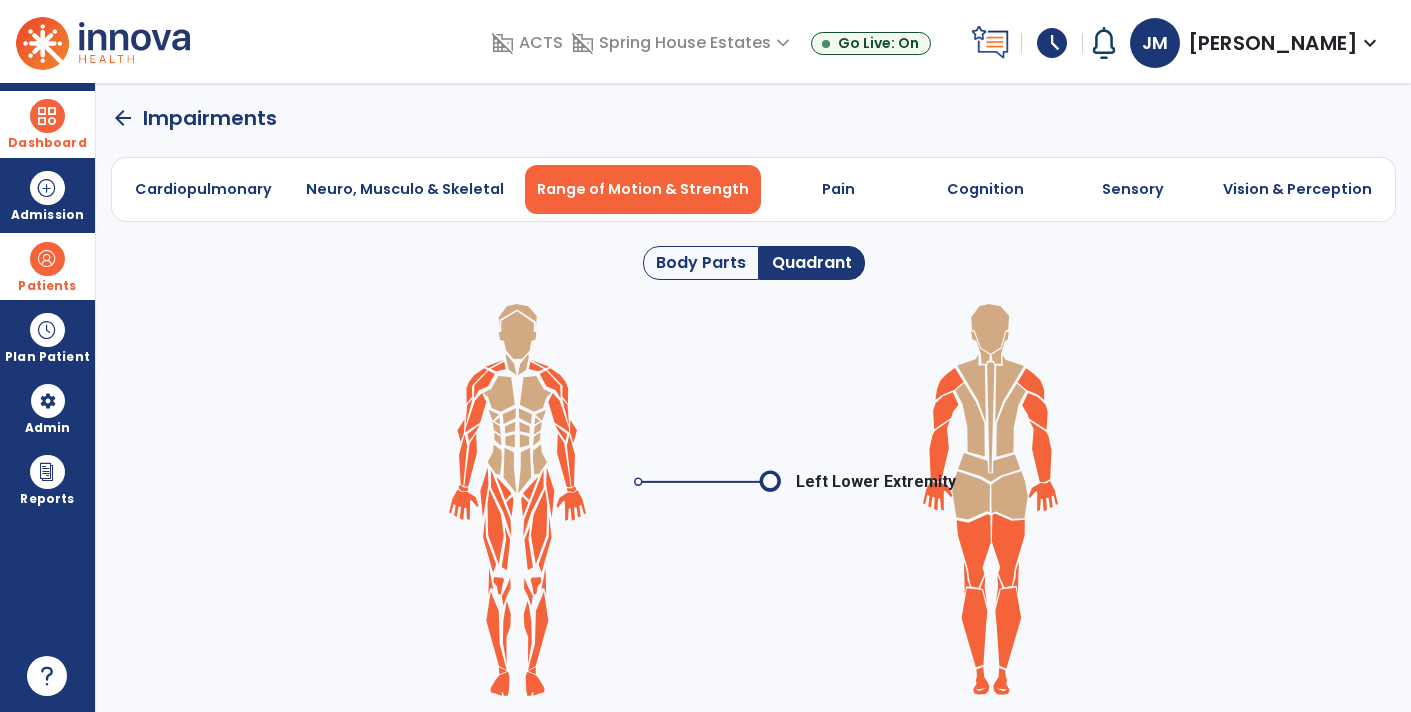 click 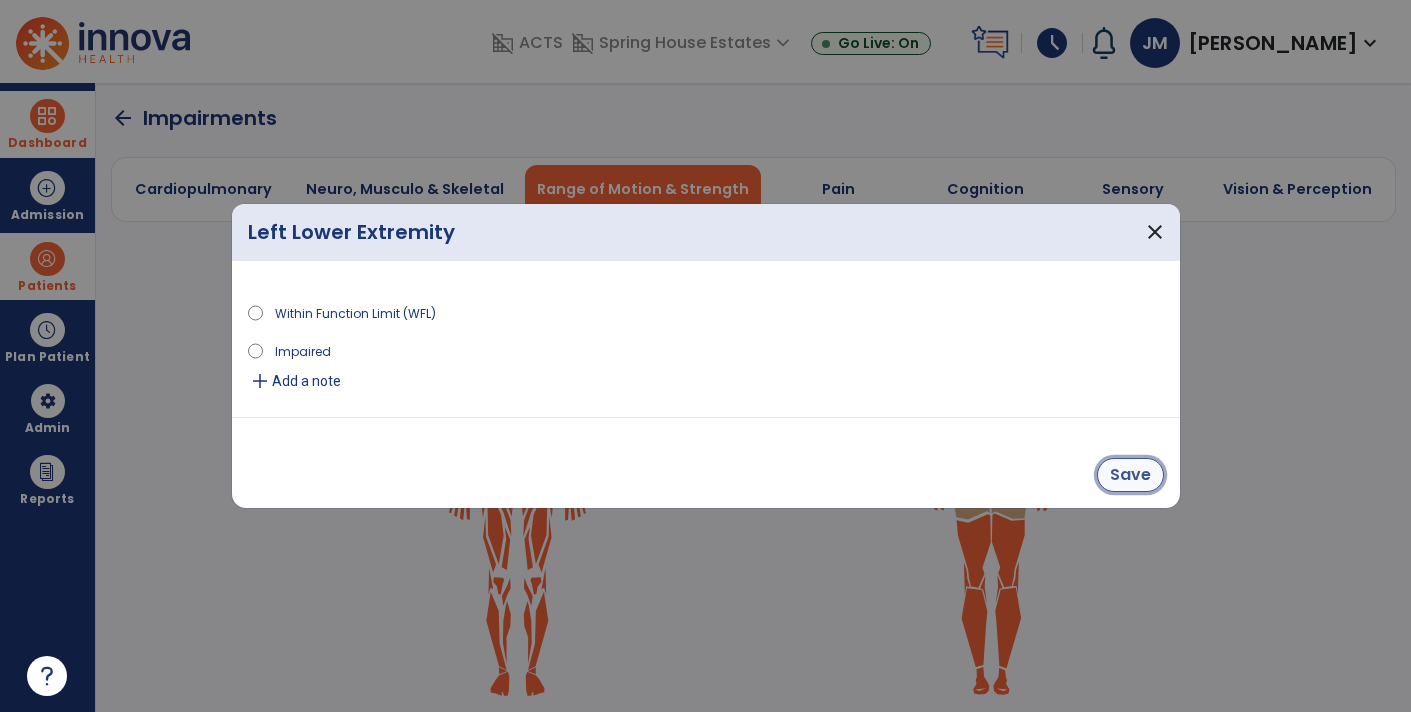 click on "Save" at bounding box center (1130, 475) 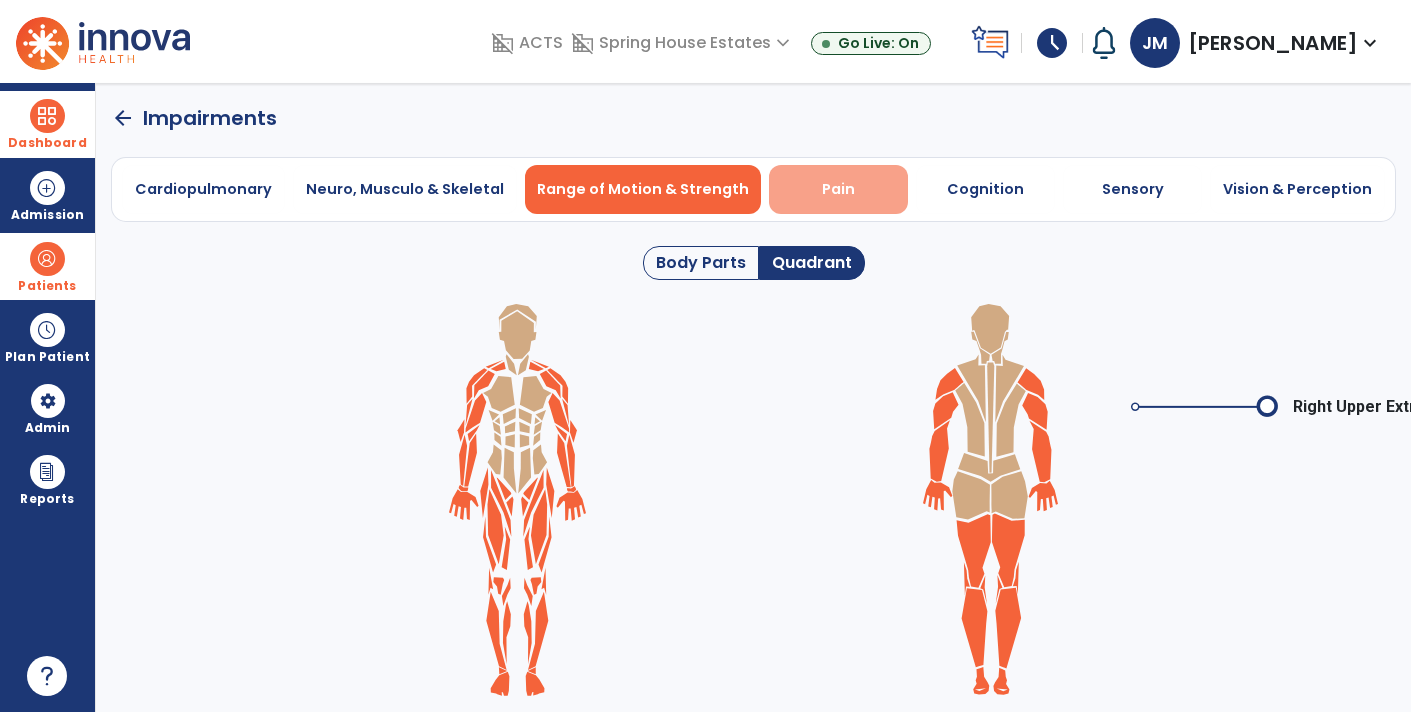 click on "Pain" at bounding box center [838, 189] 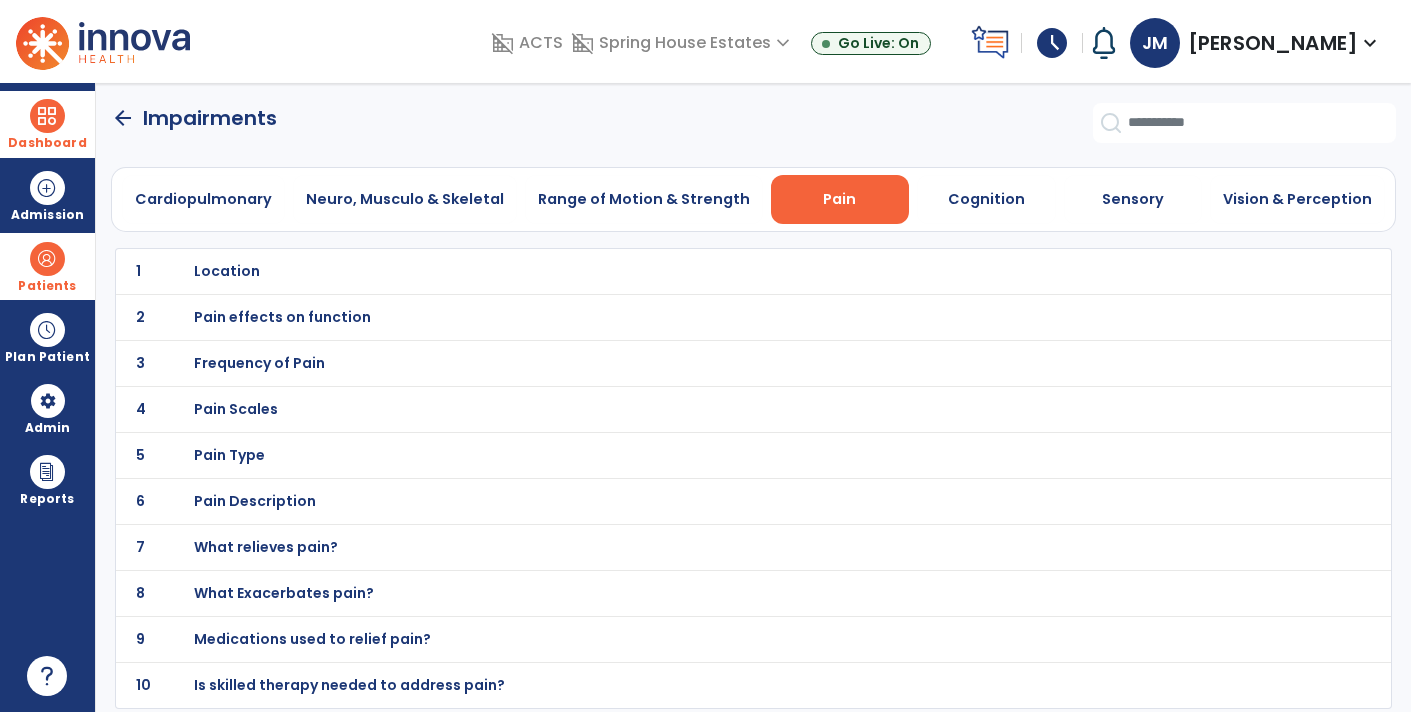 click on "Location" at bounding box center [227, 271] 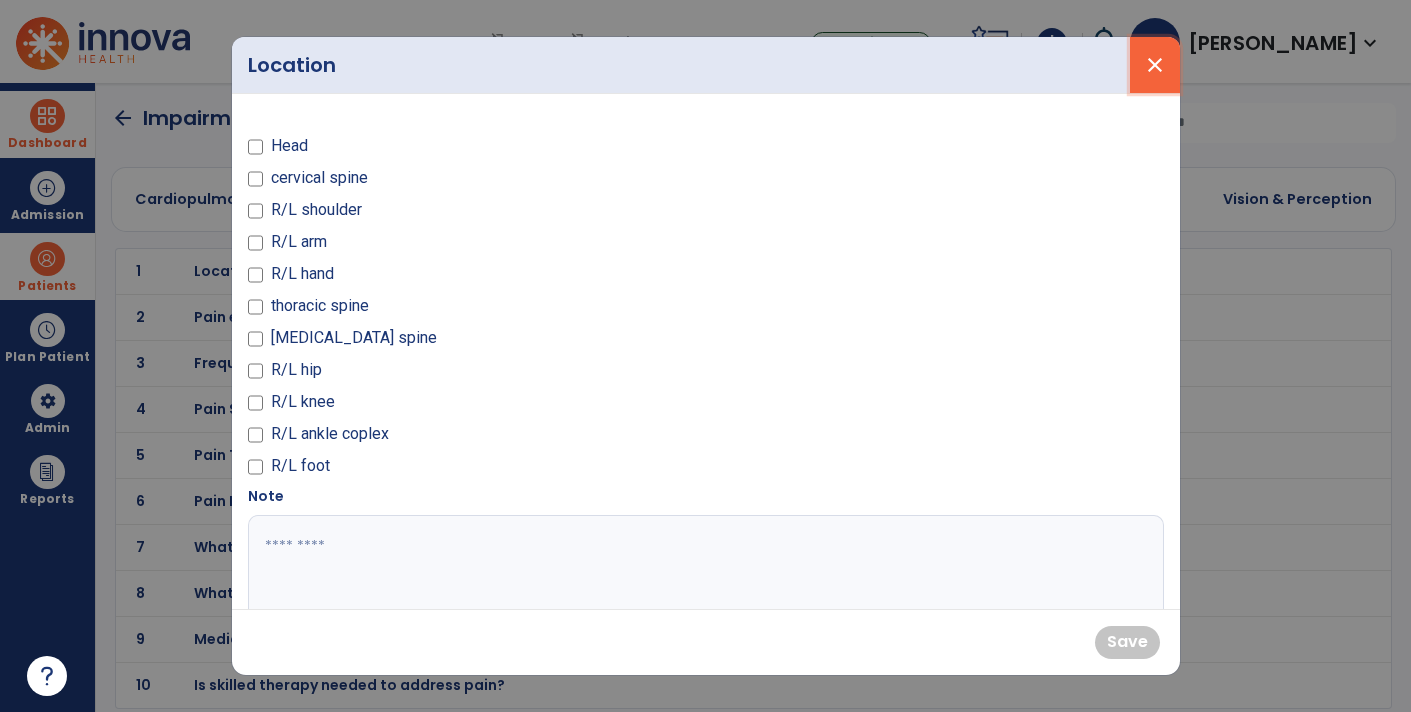 click on "close" at bounding box center [1155, 65] 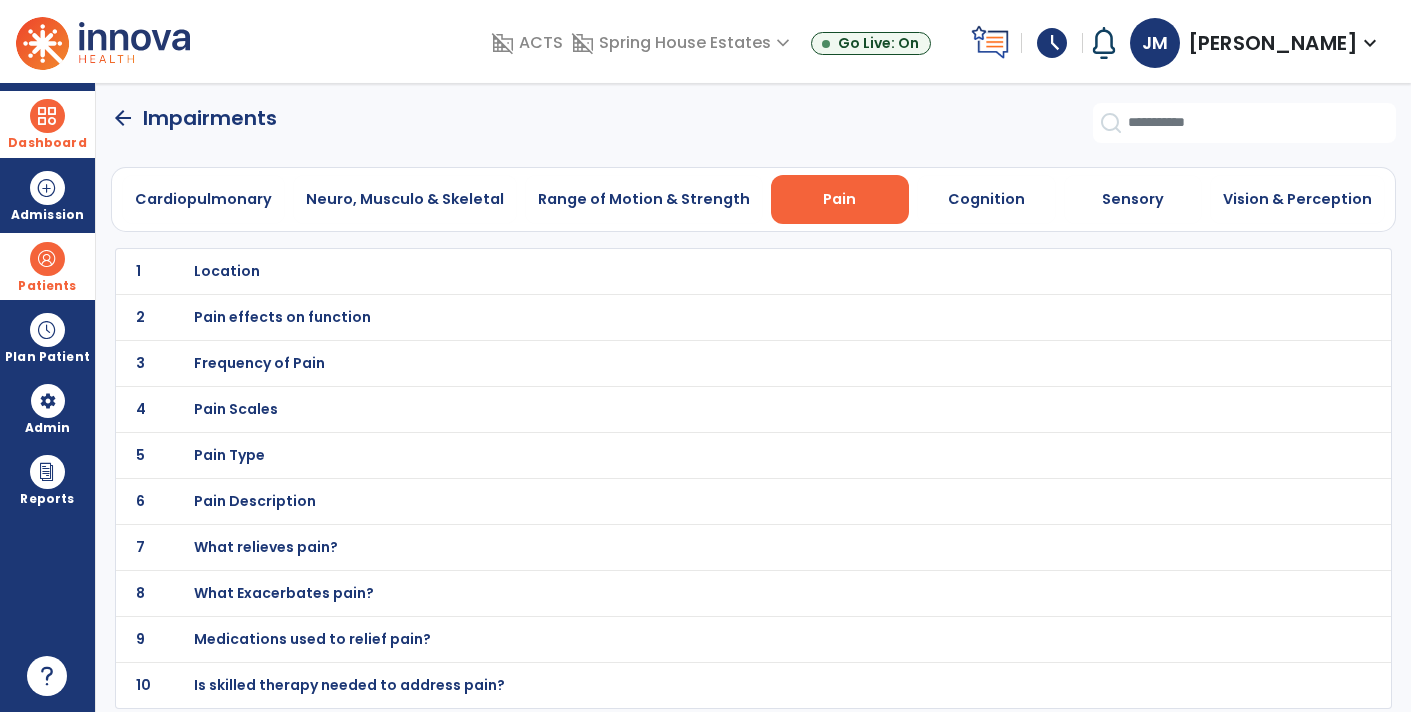 click on "Pain Type" at bounding box center (227, 271) 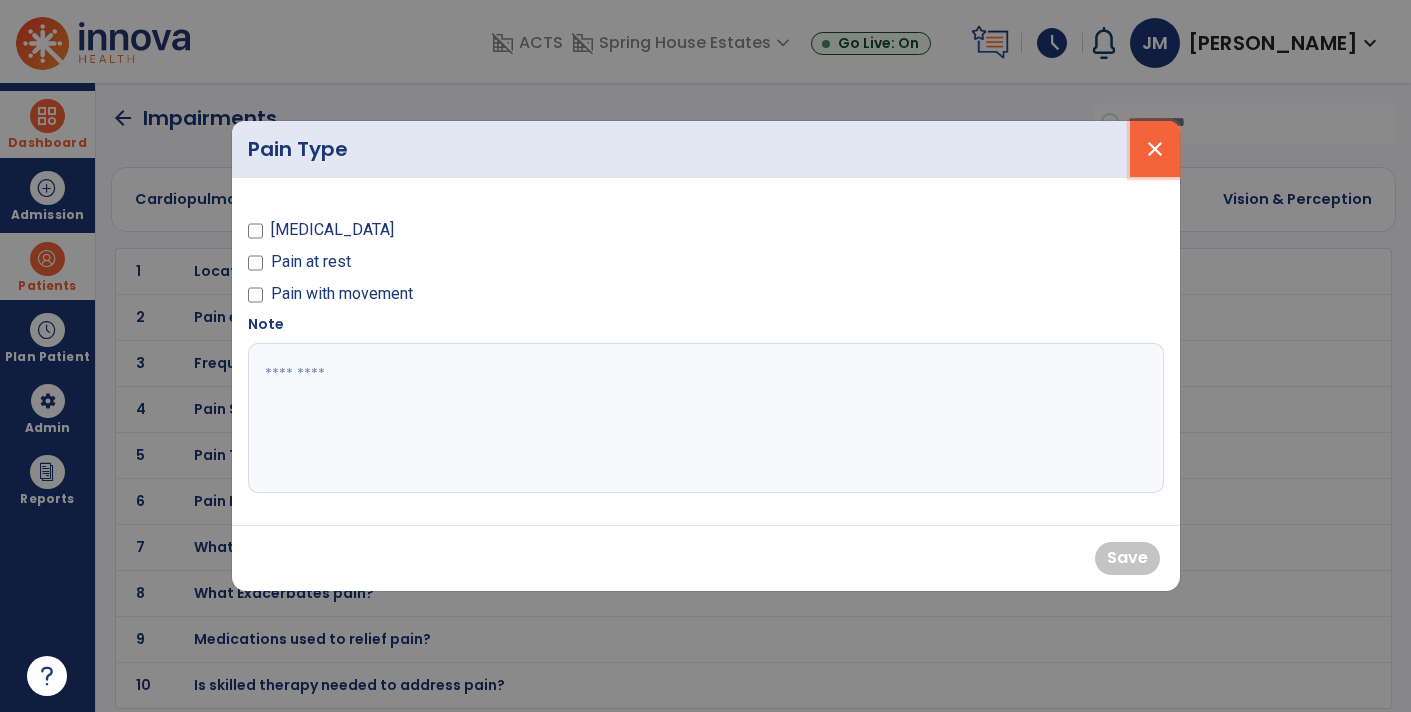 click on "close" at bounding box center [1155, 149] 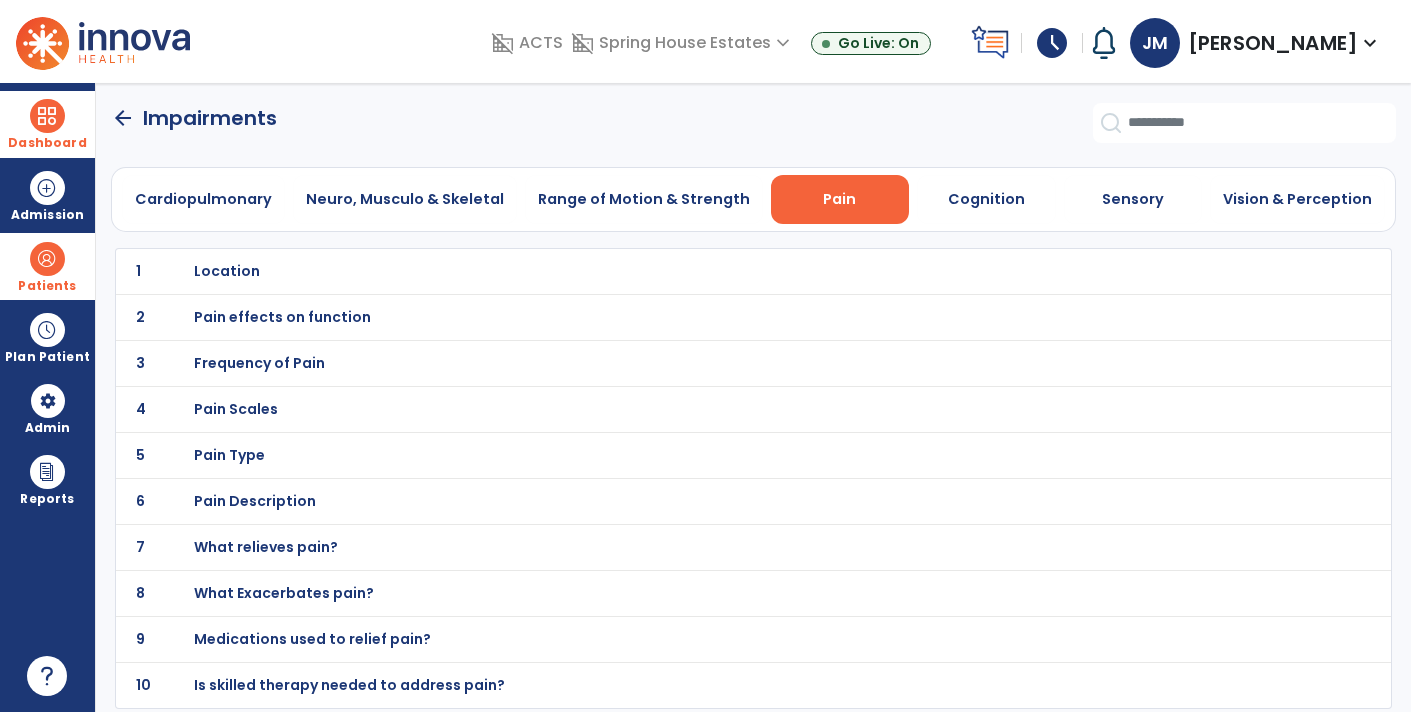 click on "Pain Scales" at bounding box center (227, 271) 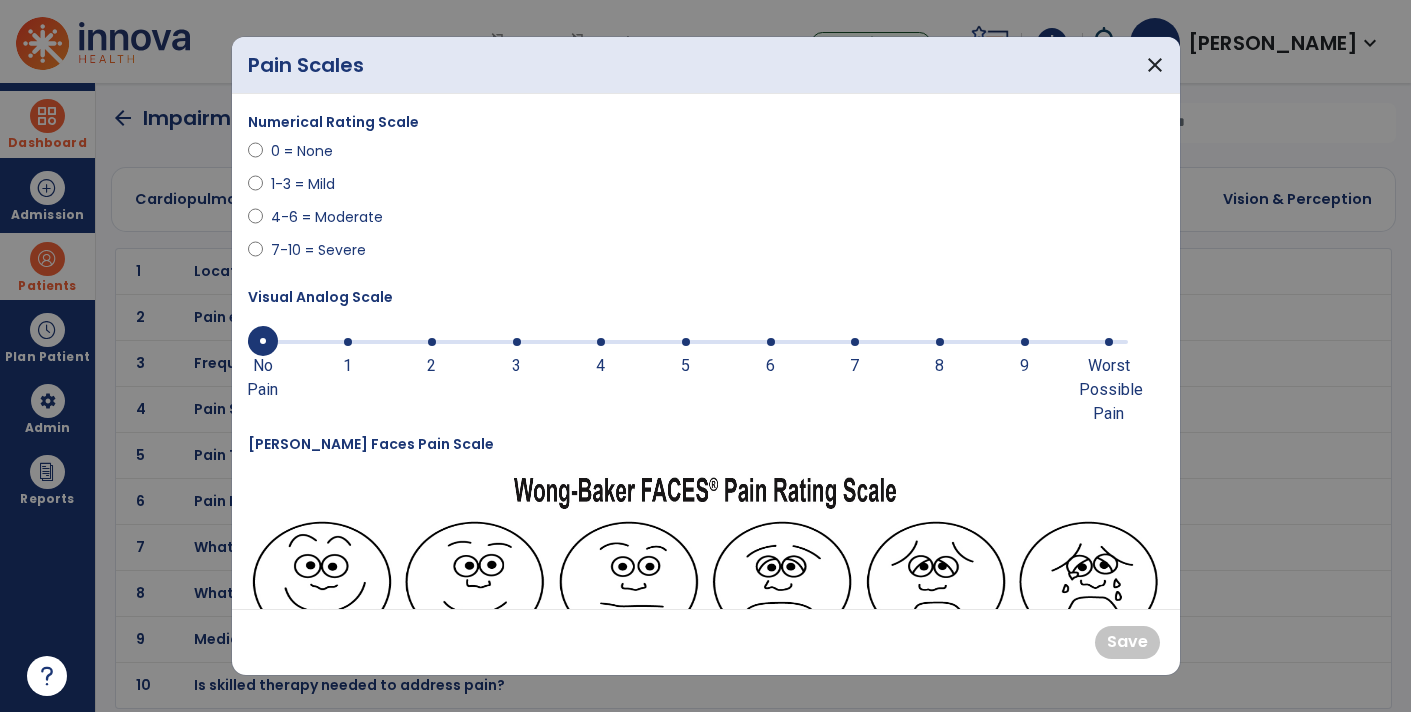 click at bounding box center (256, 155) 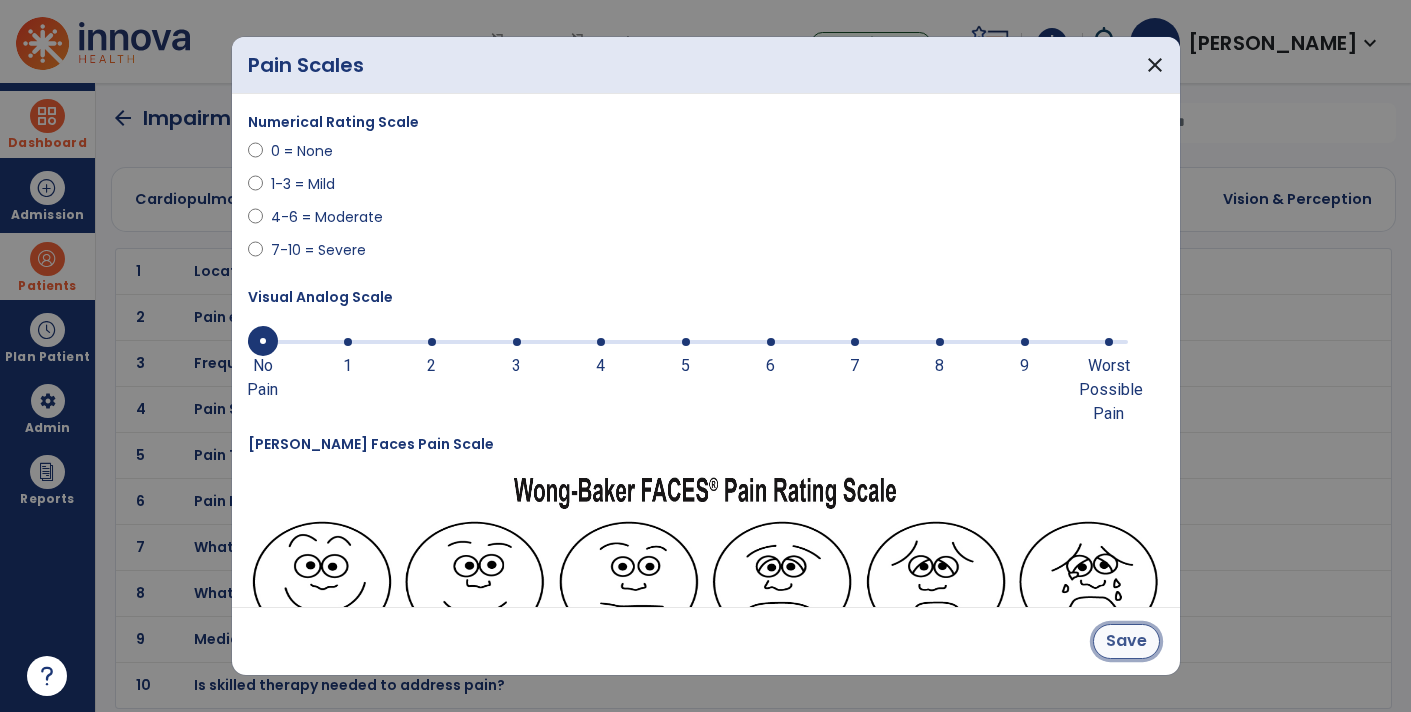 click on "Save" at bounding box center (1126, 641) 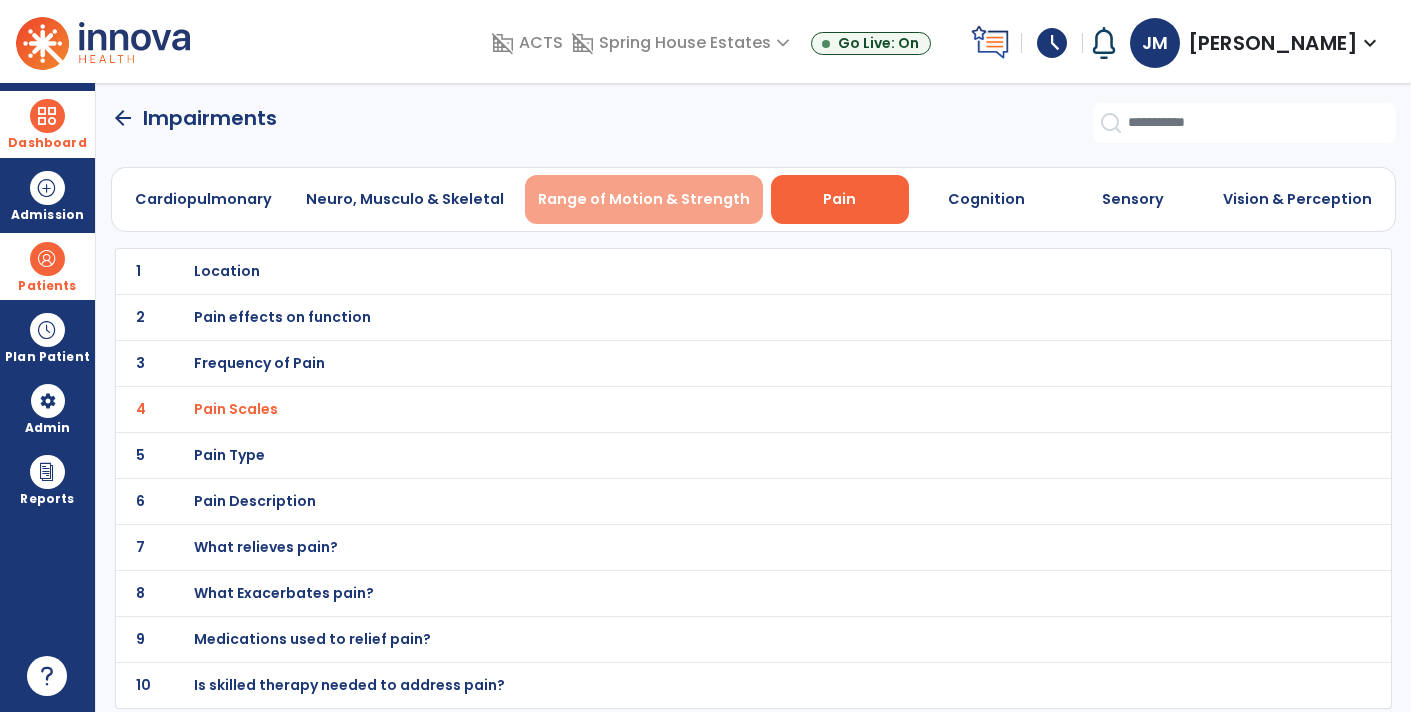 click on "Range of Motion & Strength" at bounding box center [644, 199] 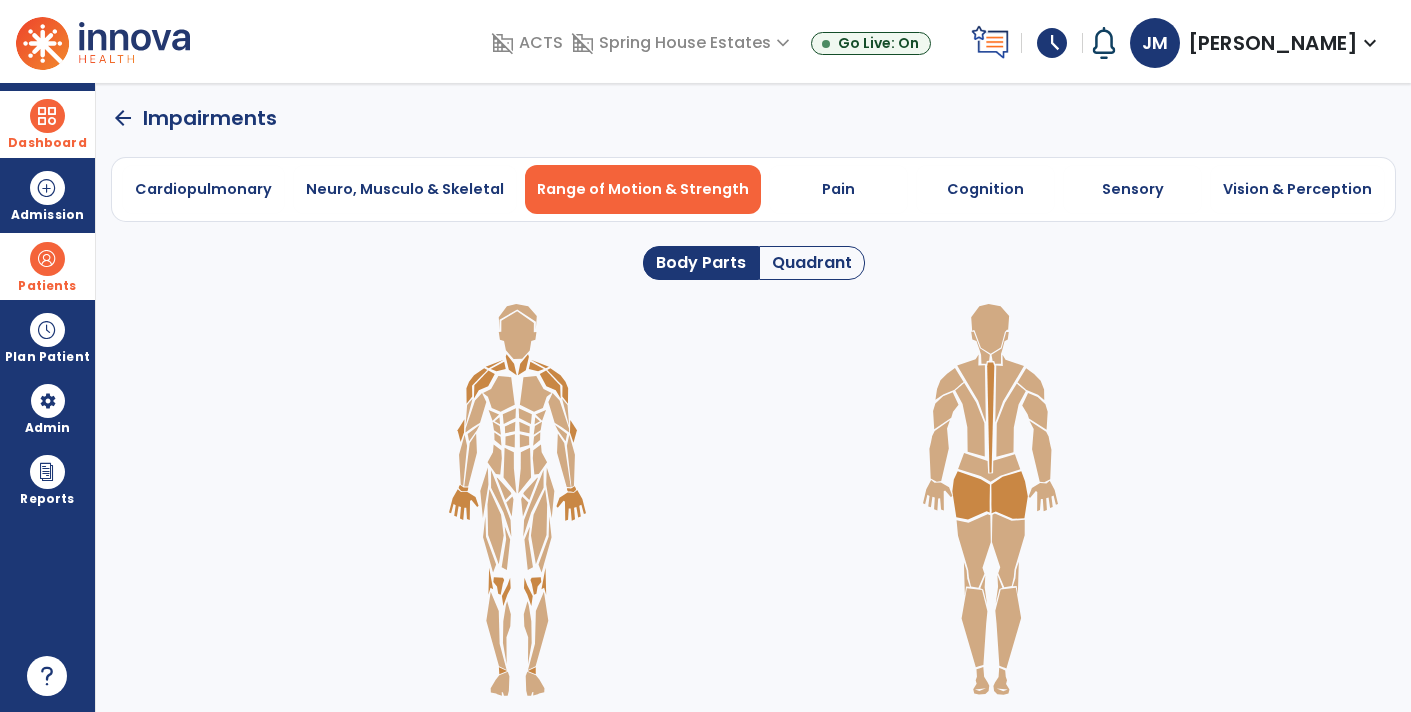click on "Quadrant" 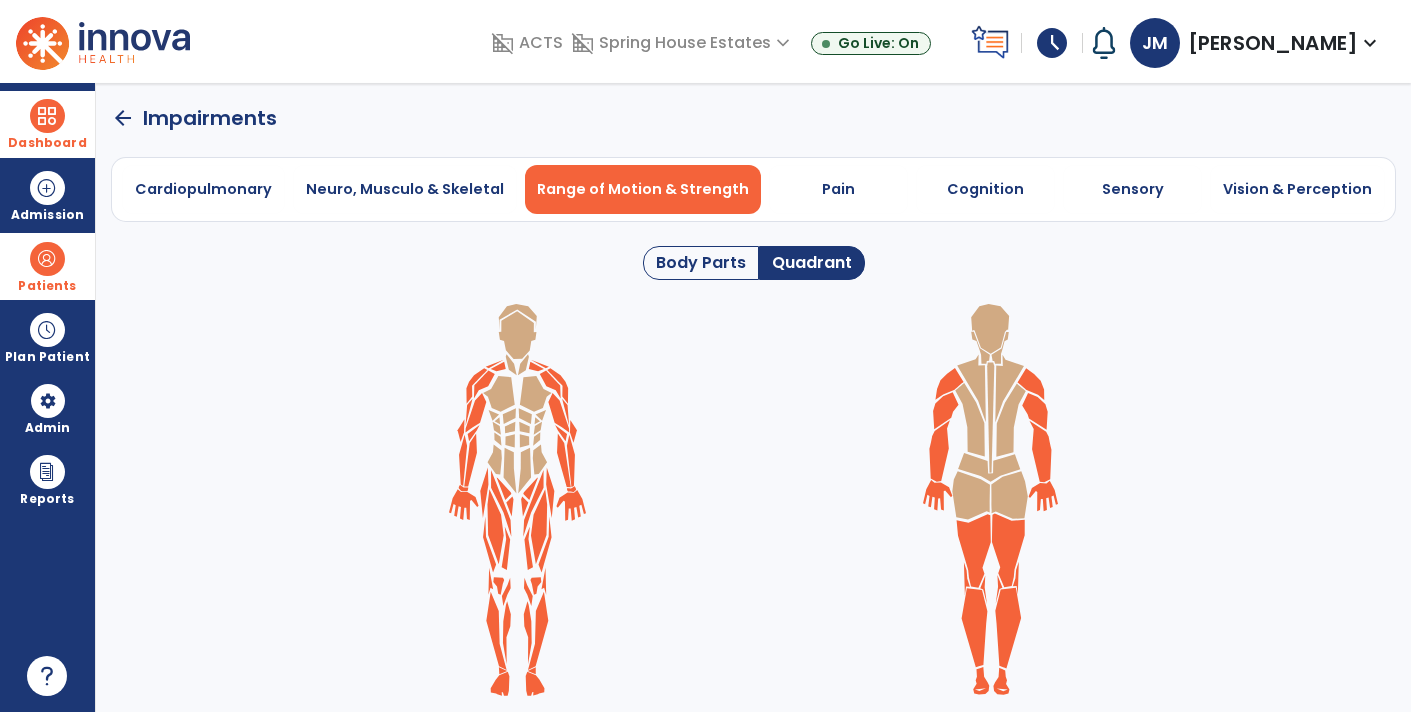 click on "Body Parts" 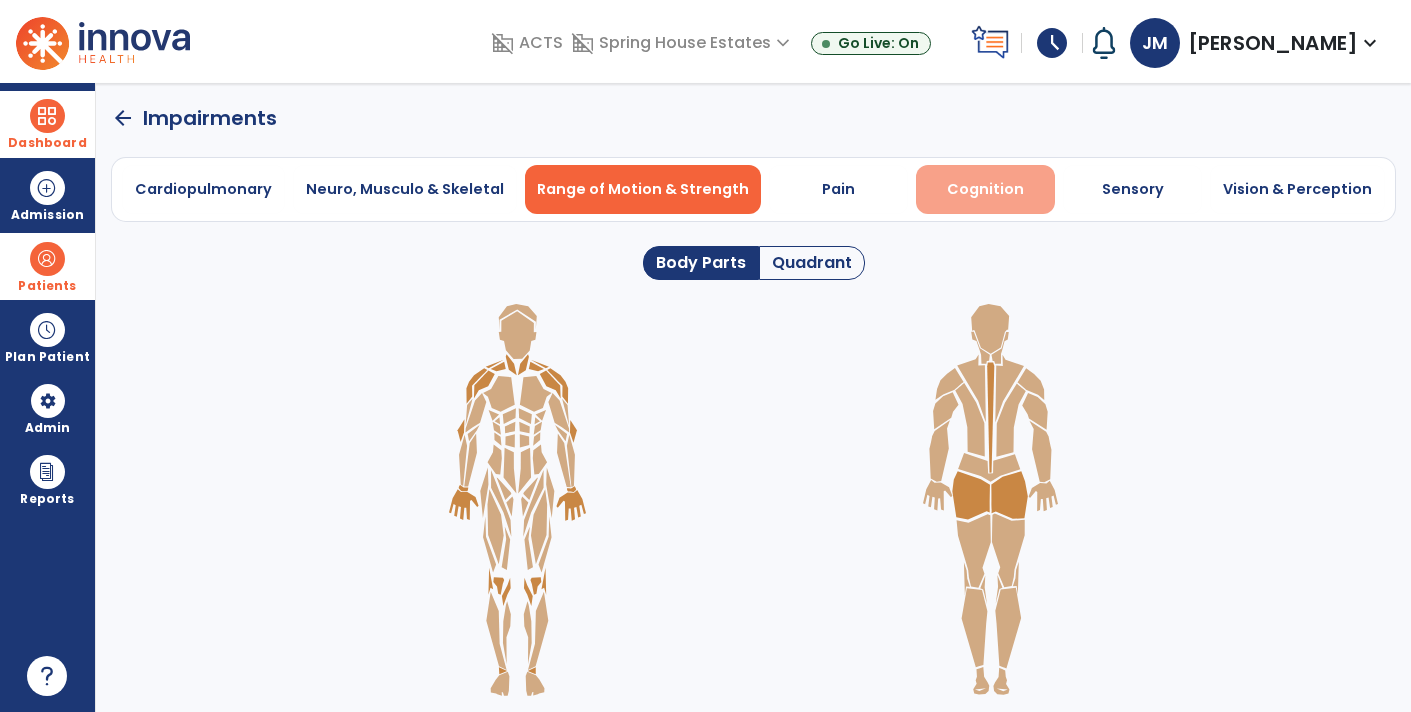 click on "Cognition" at bounding box center (985, 189) 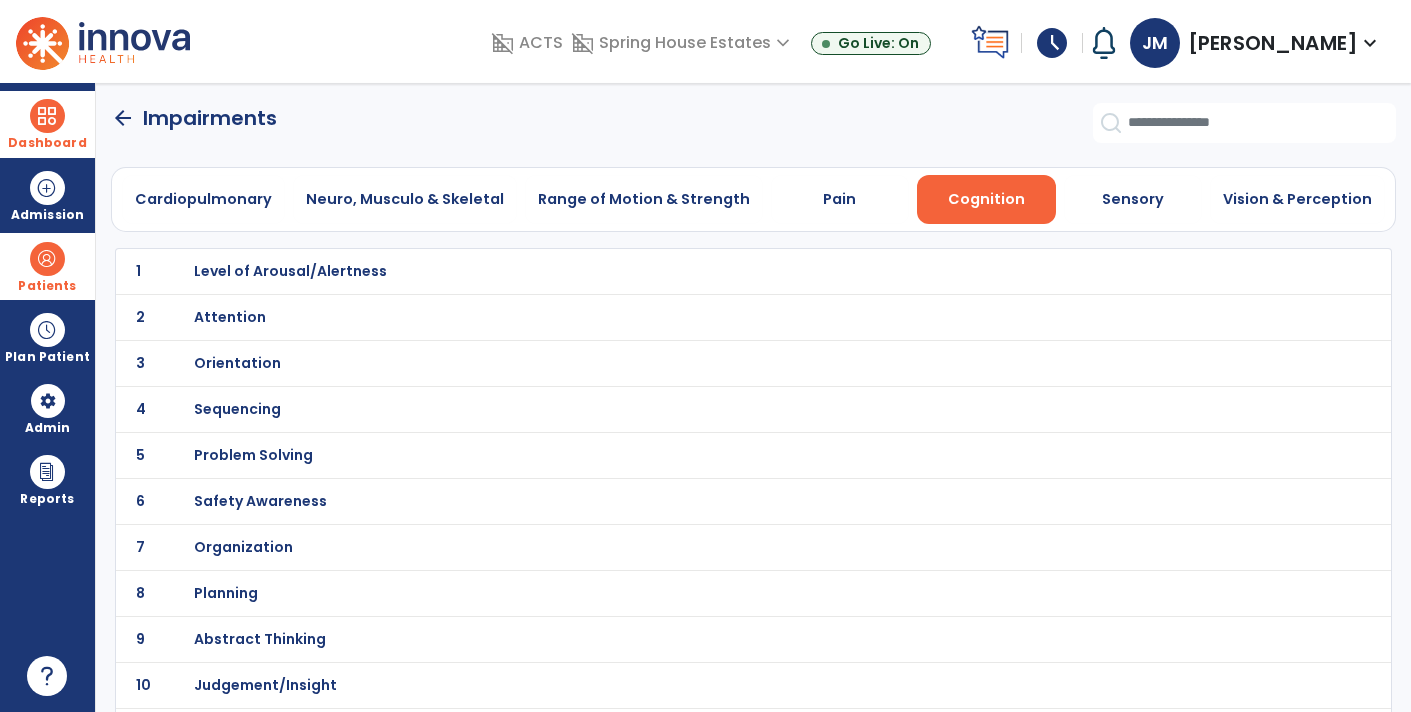 click on "Orientation" at bounding box center (290, 271) 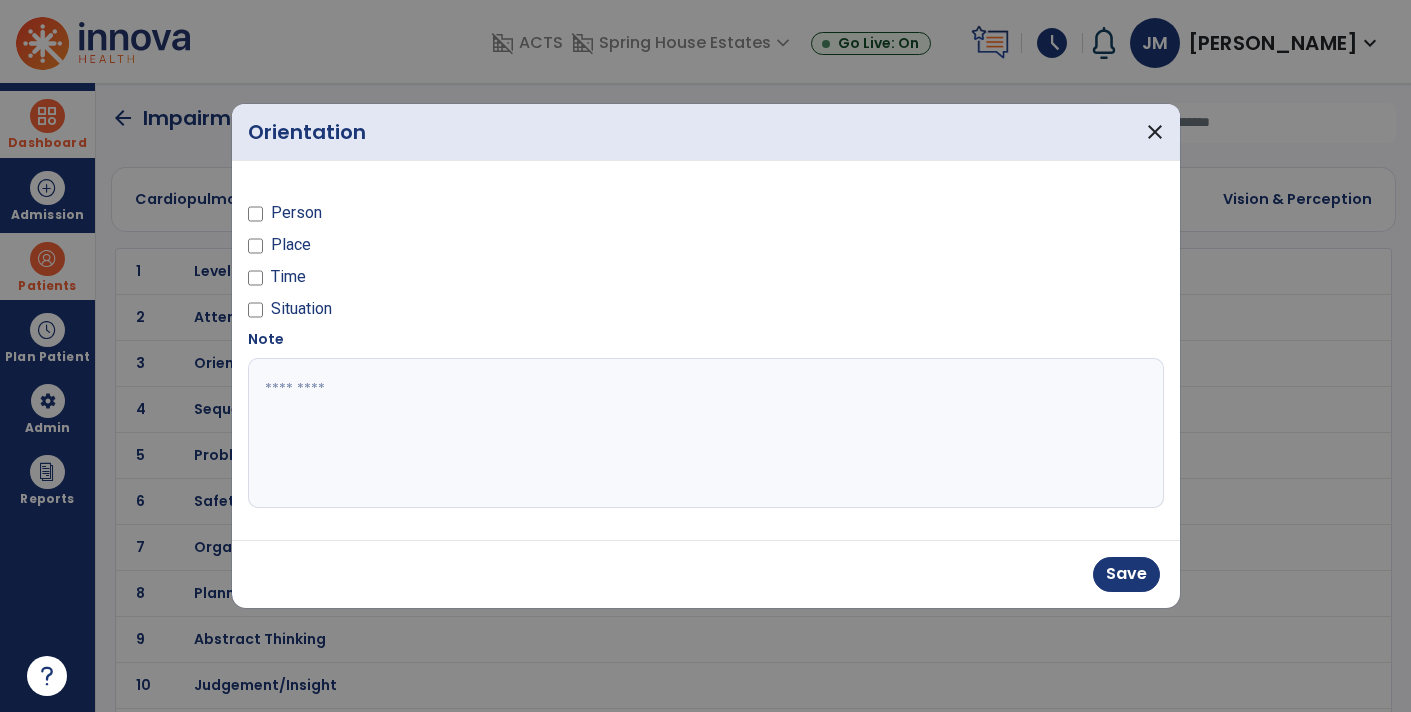 click on "Person      Place      Time      Situation" at bounding box center (471, 253) 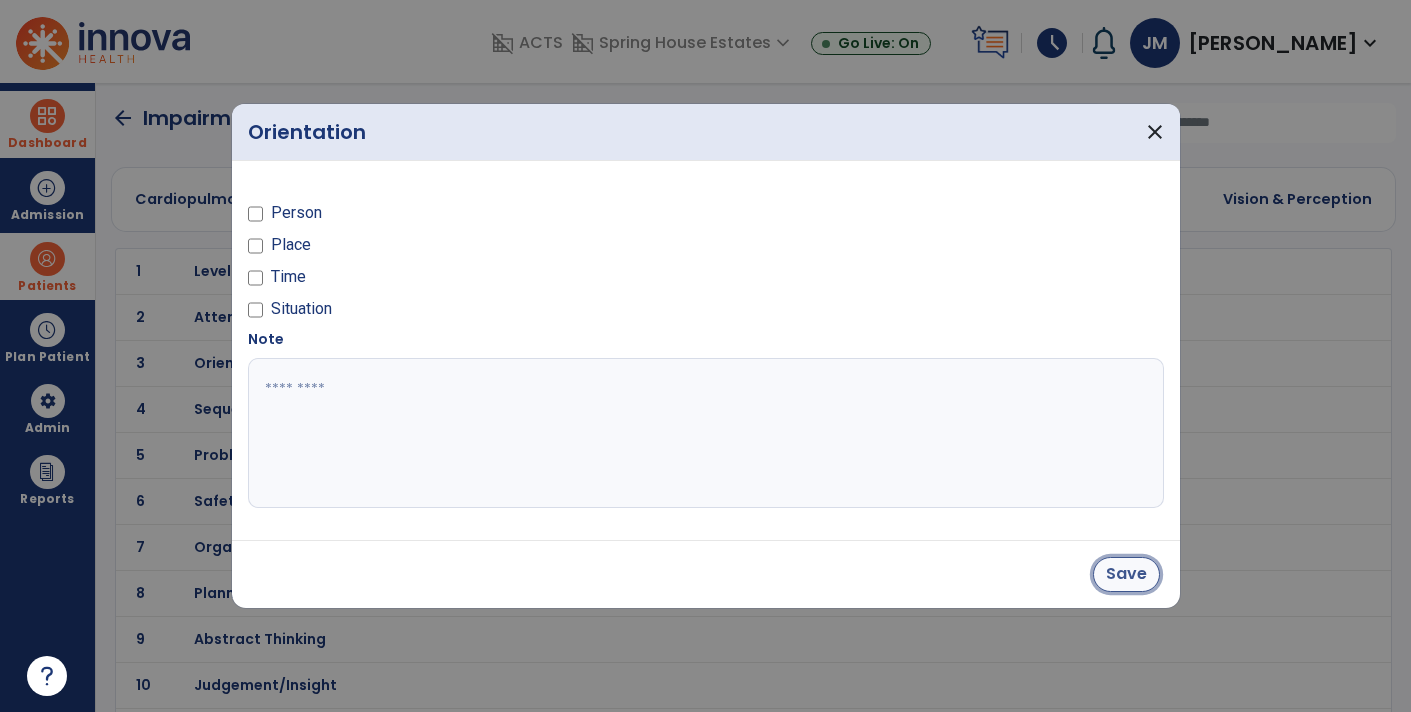 click on "Save" at bounding box center [1126, 574] 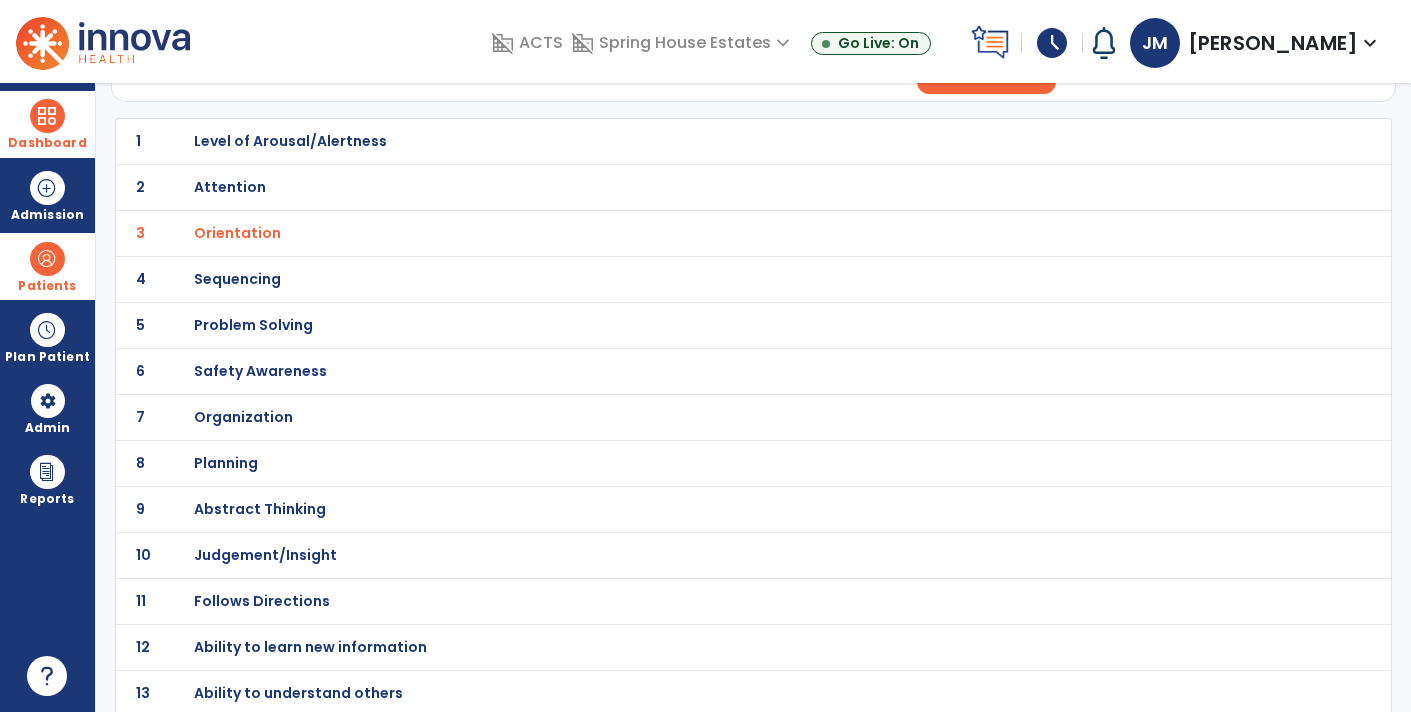 scroll, scrollTop: 0, scrollLeft: 0, axis: both 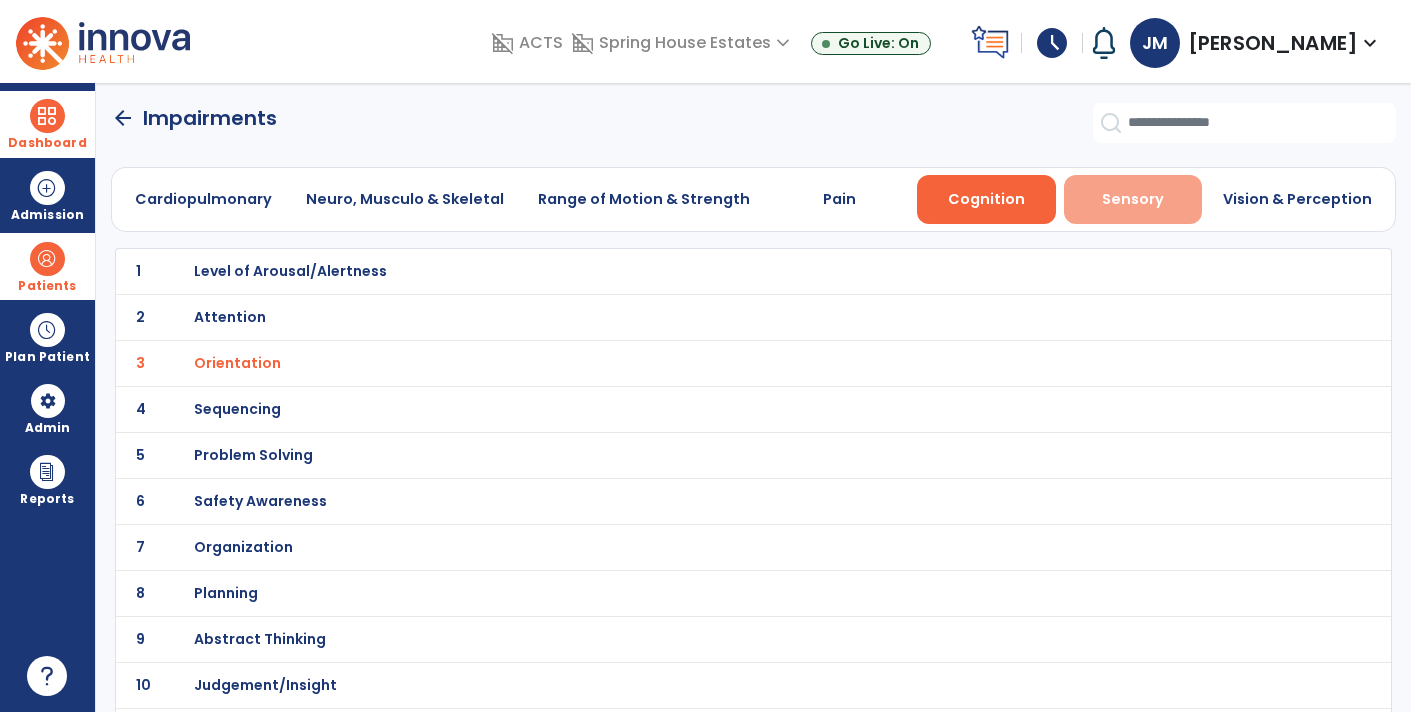 click on "Sensory" at bounding box center (1133, 199) 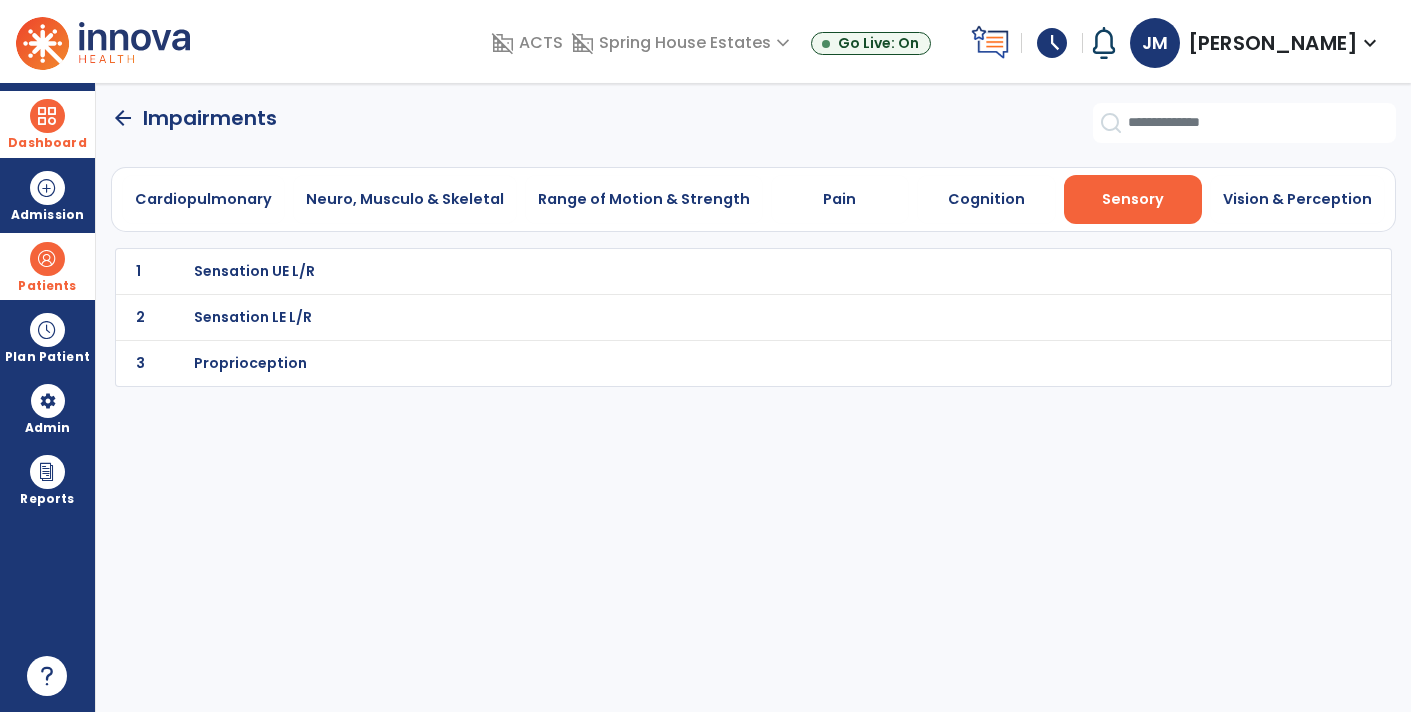 click on "Sensation UE L/R" at bounding box center [254, 271] 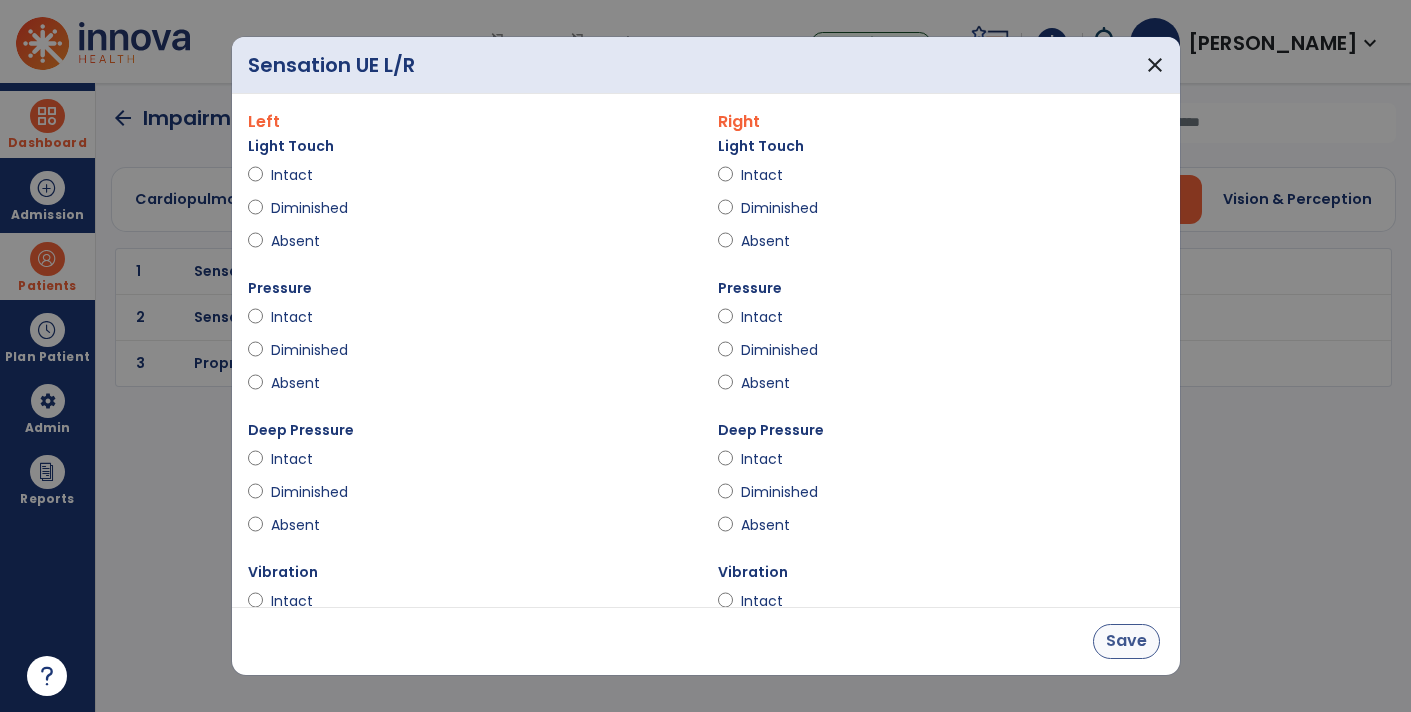 click on "Save" at bounding box center (1126, 641) 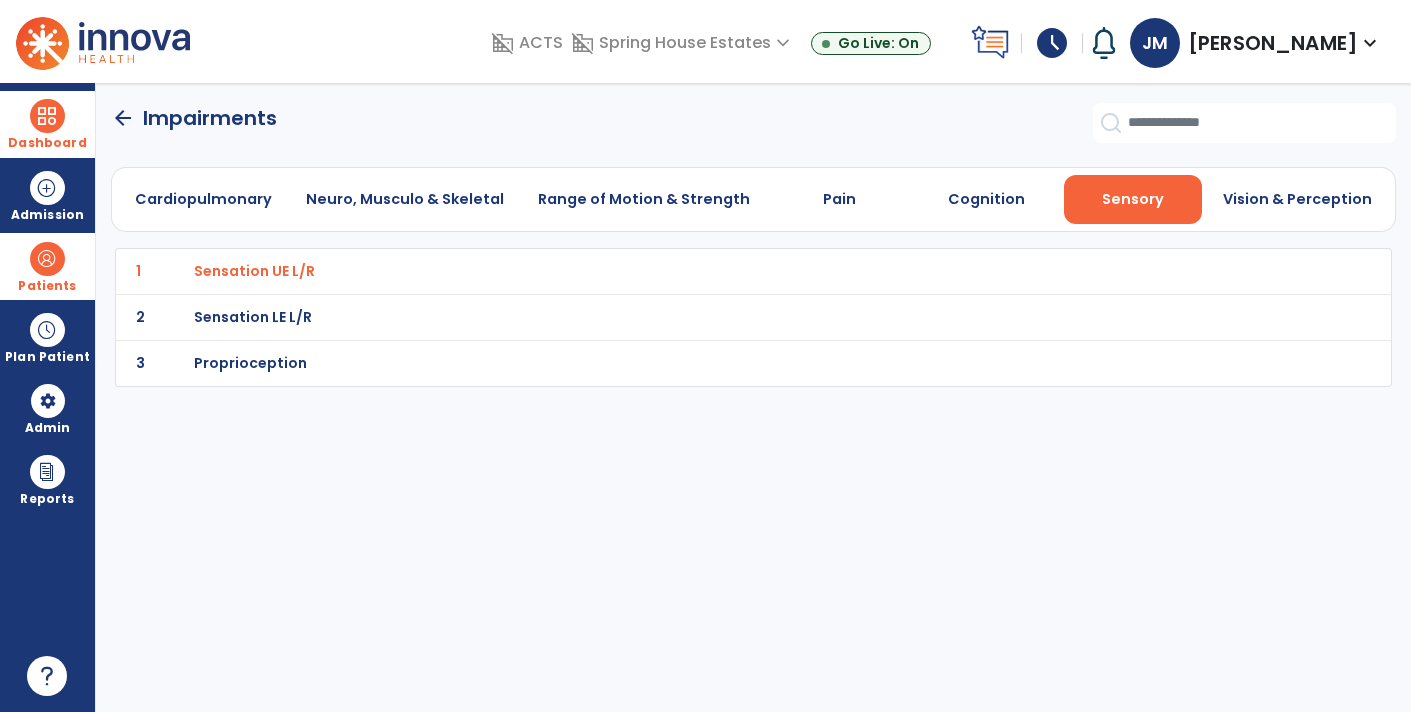 click on "Sensation LE L/R" at bounding box center (254, 271) 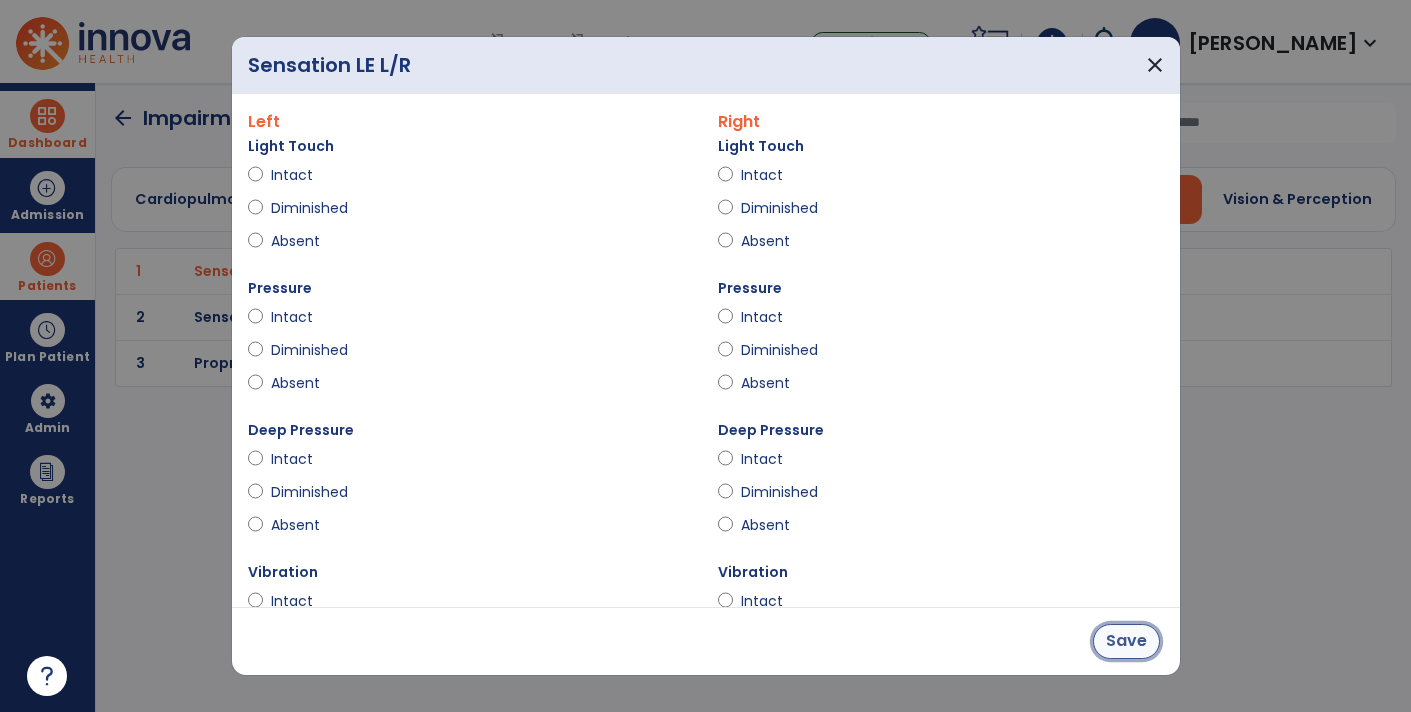 click on "Save" at bounding box center (1126, 641) 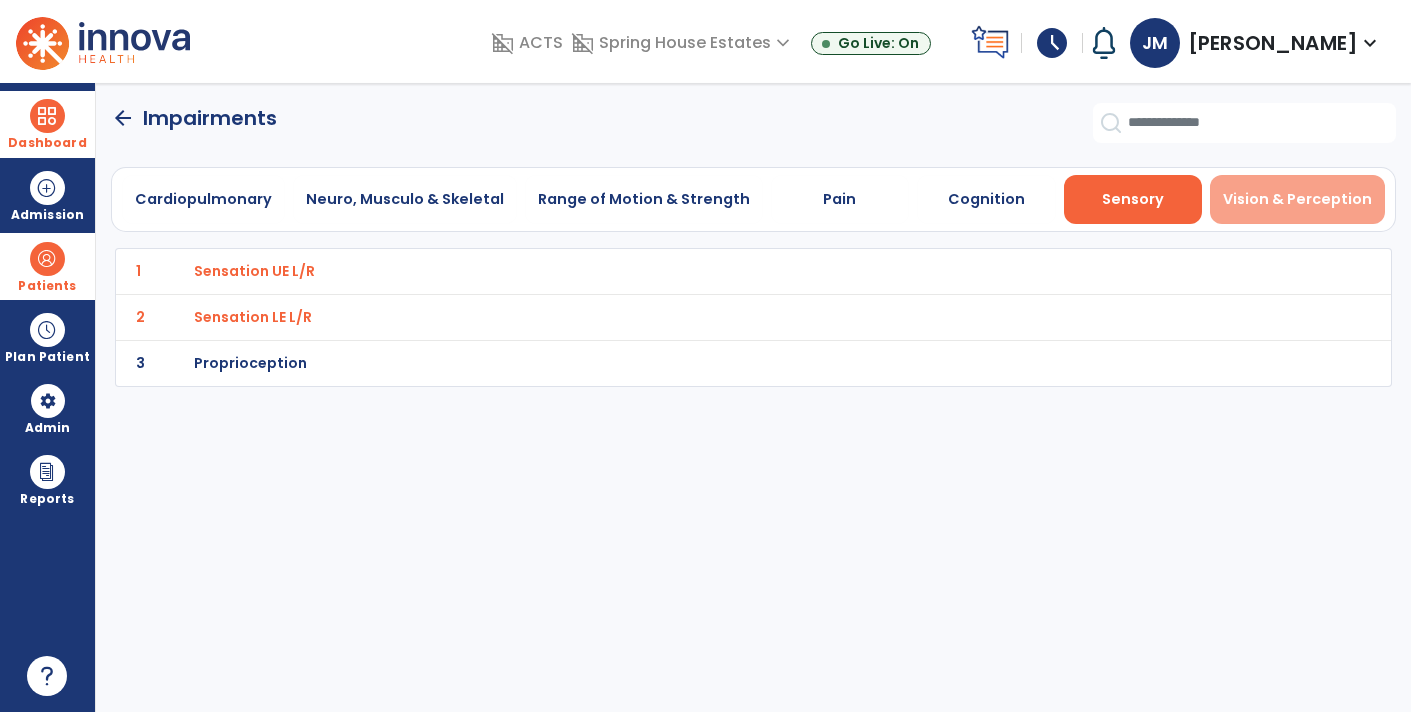 click on "Vision & Perception" at bounding box center [1297, 199] 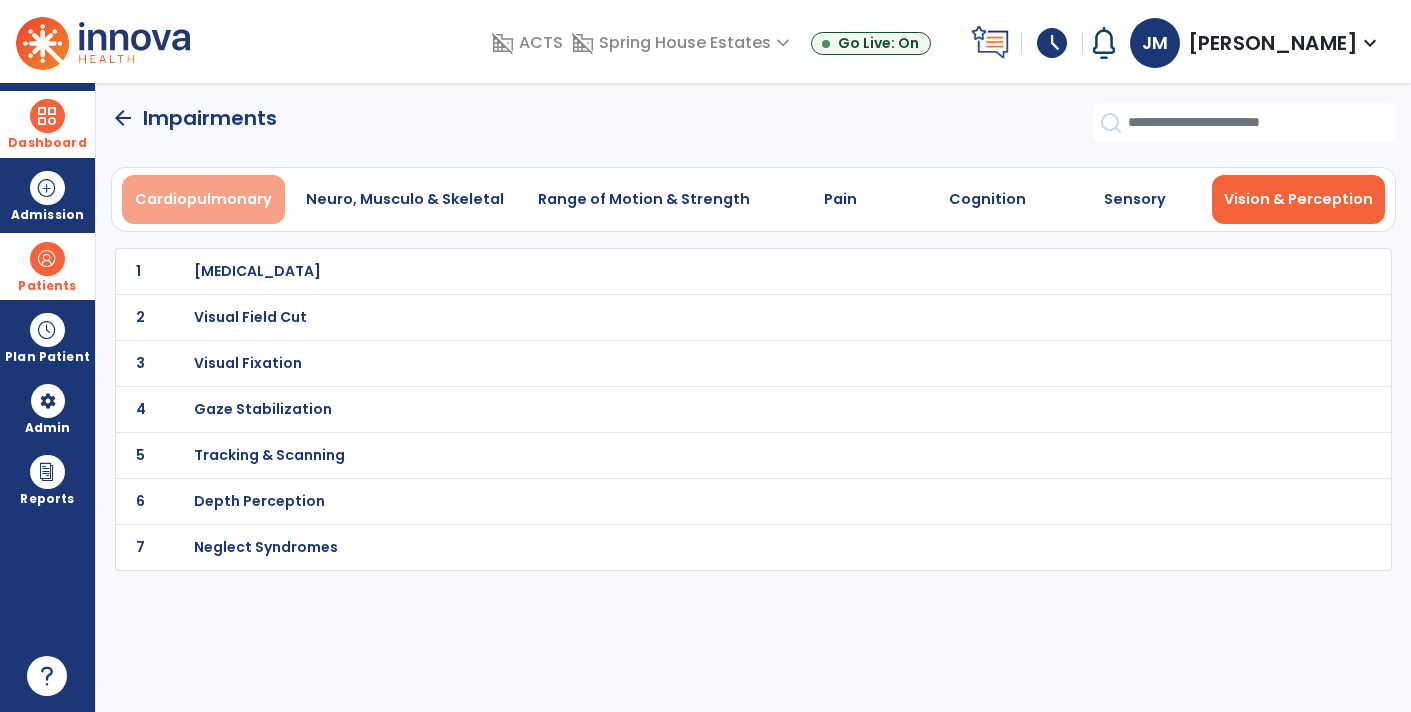 click on "Cardiopulmonary" at bounding box center [203, 199] 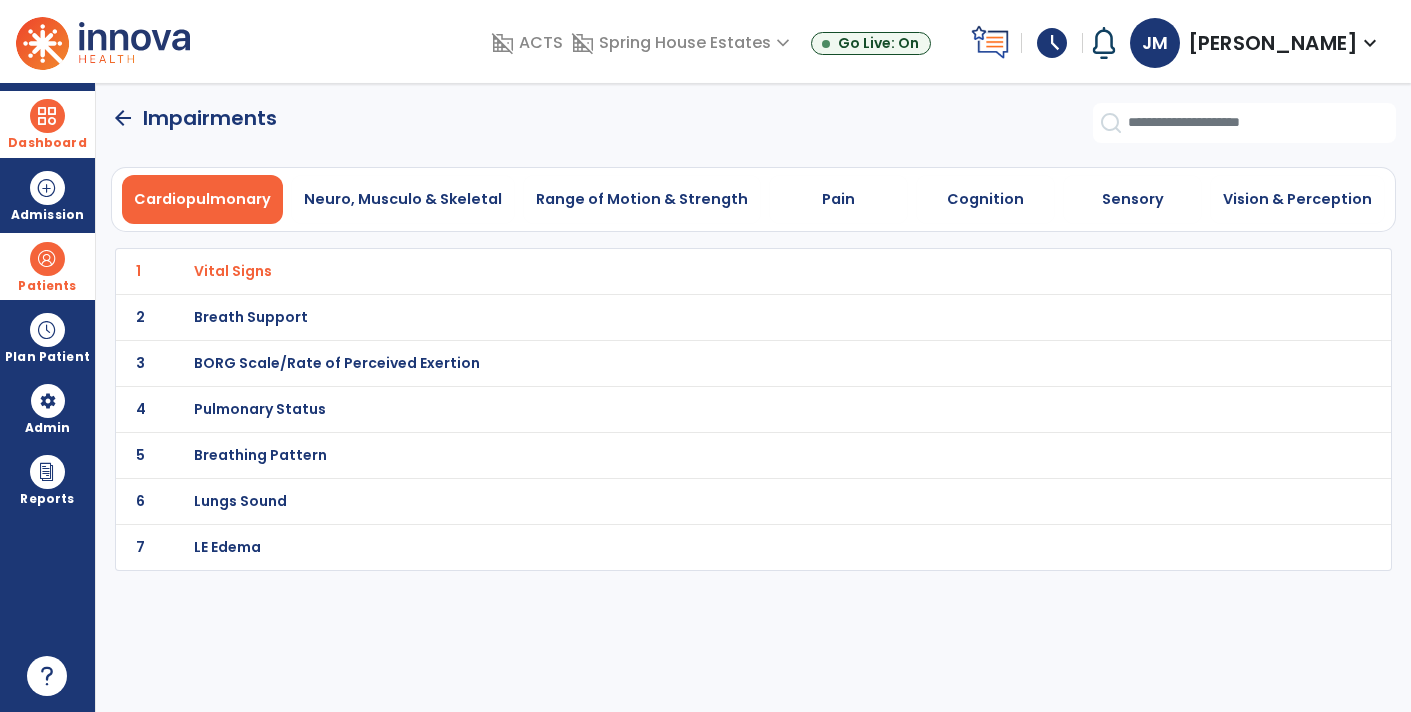 click on "Breath Support" at bounding box center (233, 271) 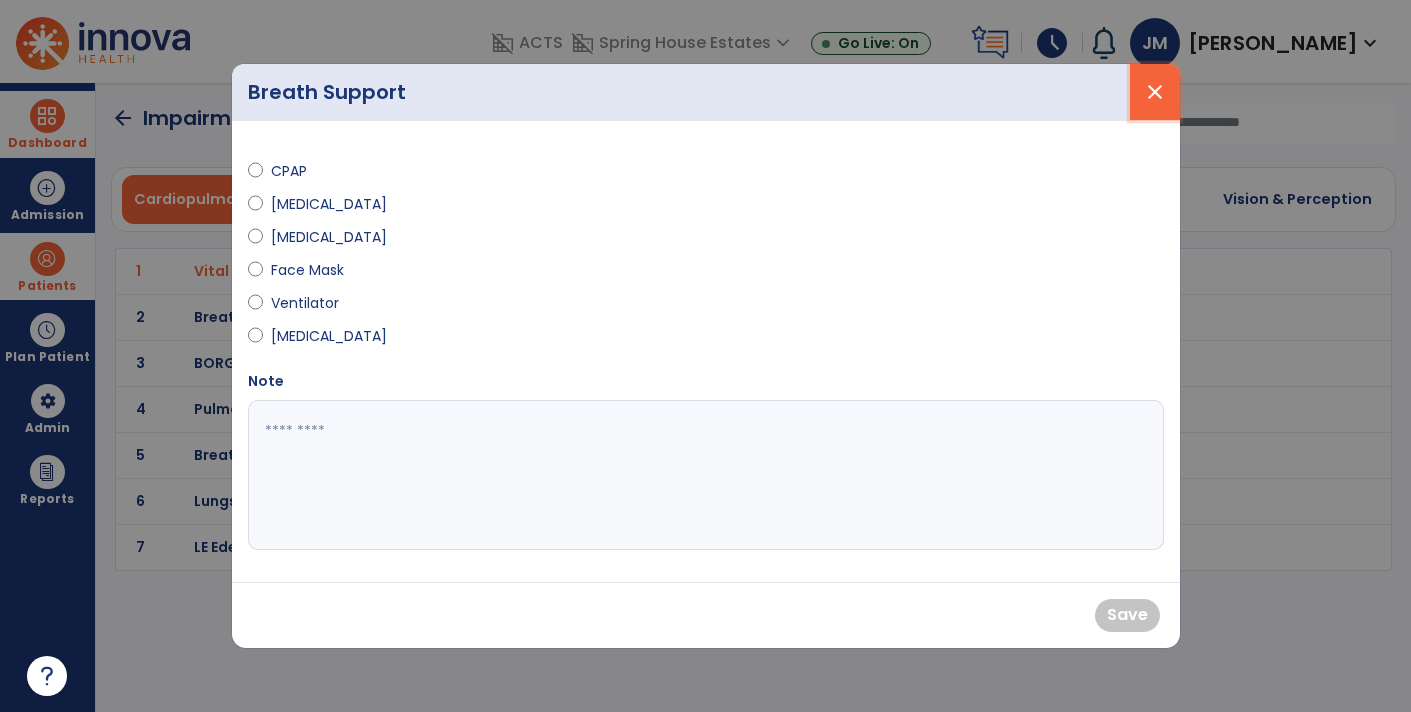 click on "close" at bounding box center [1155, 92] 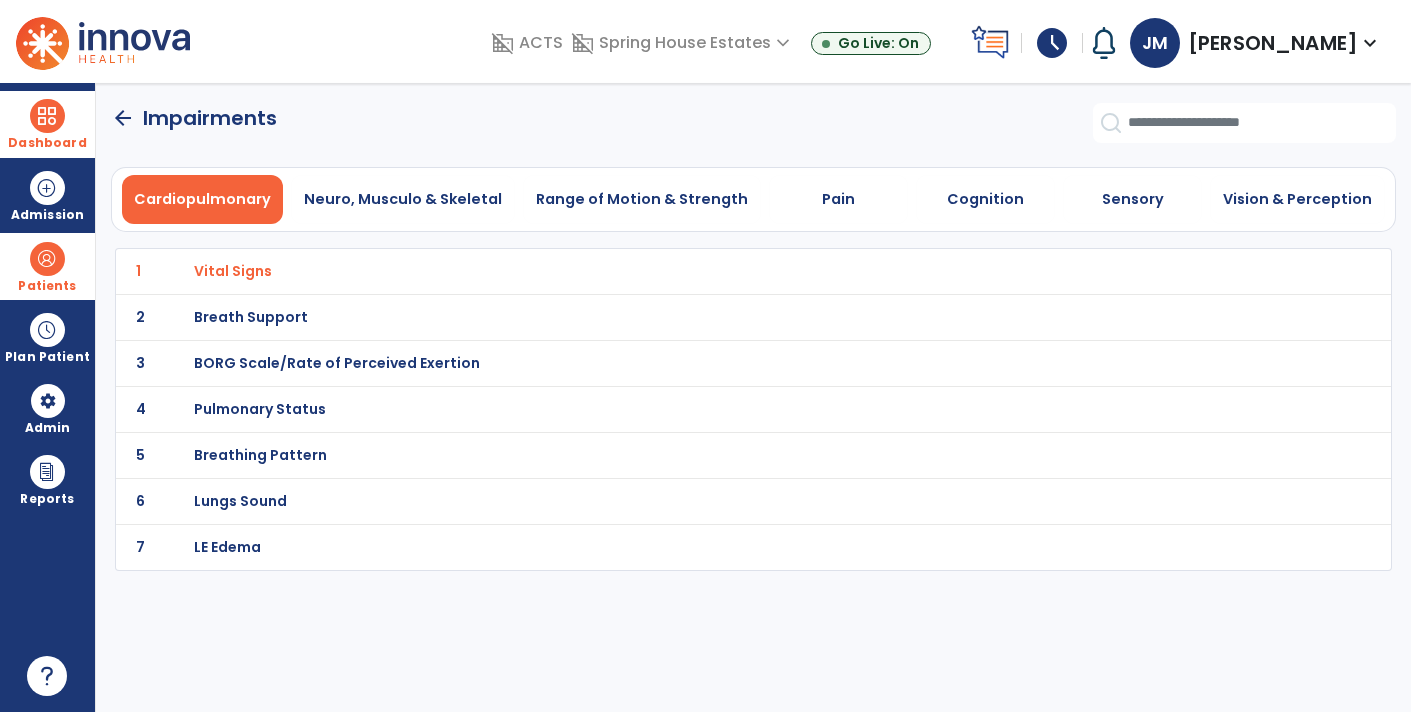 click on "3 BORG Scale/Rate of Perceived Exertion" 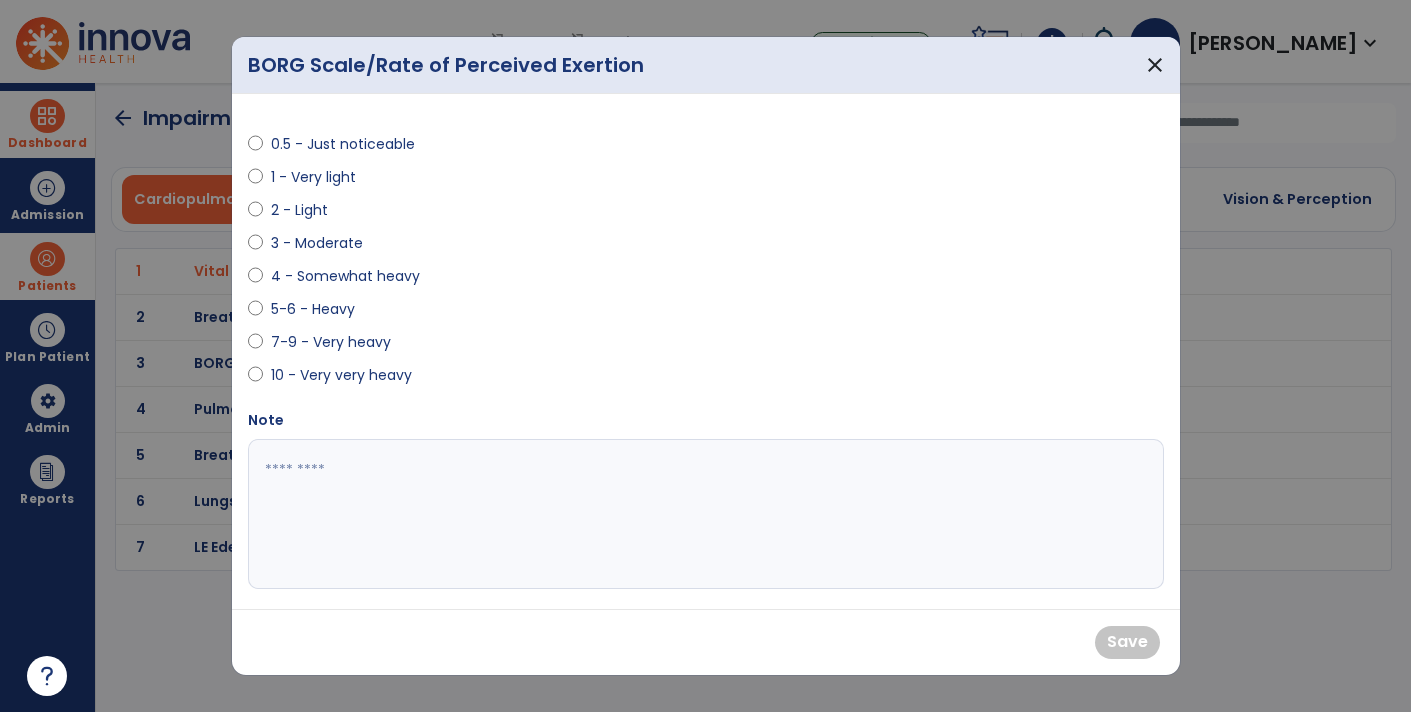 click at bounding box center (704, 514) 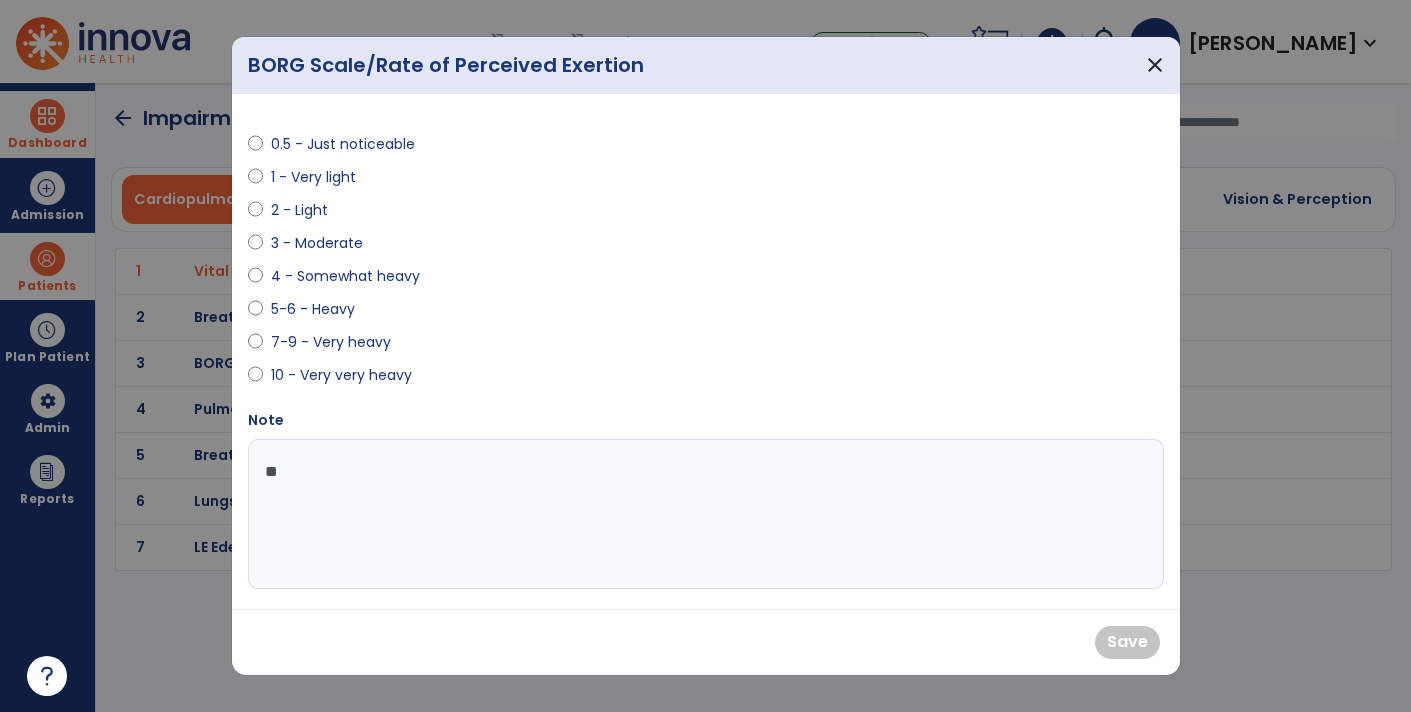 type on "*" 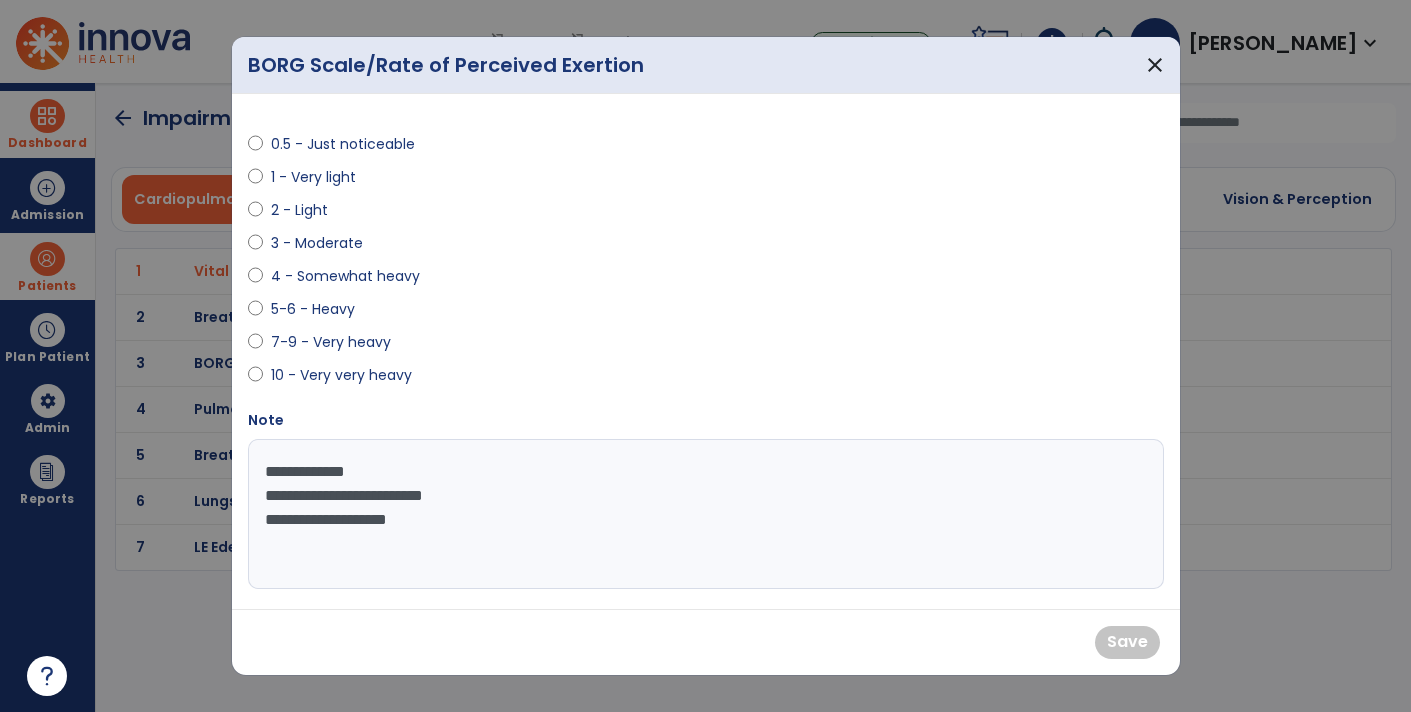 type on "**********" 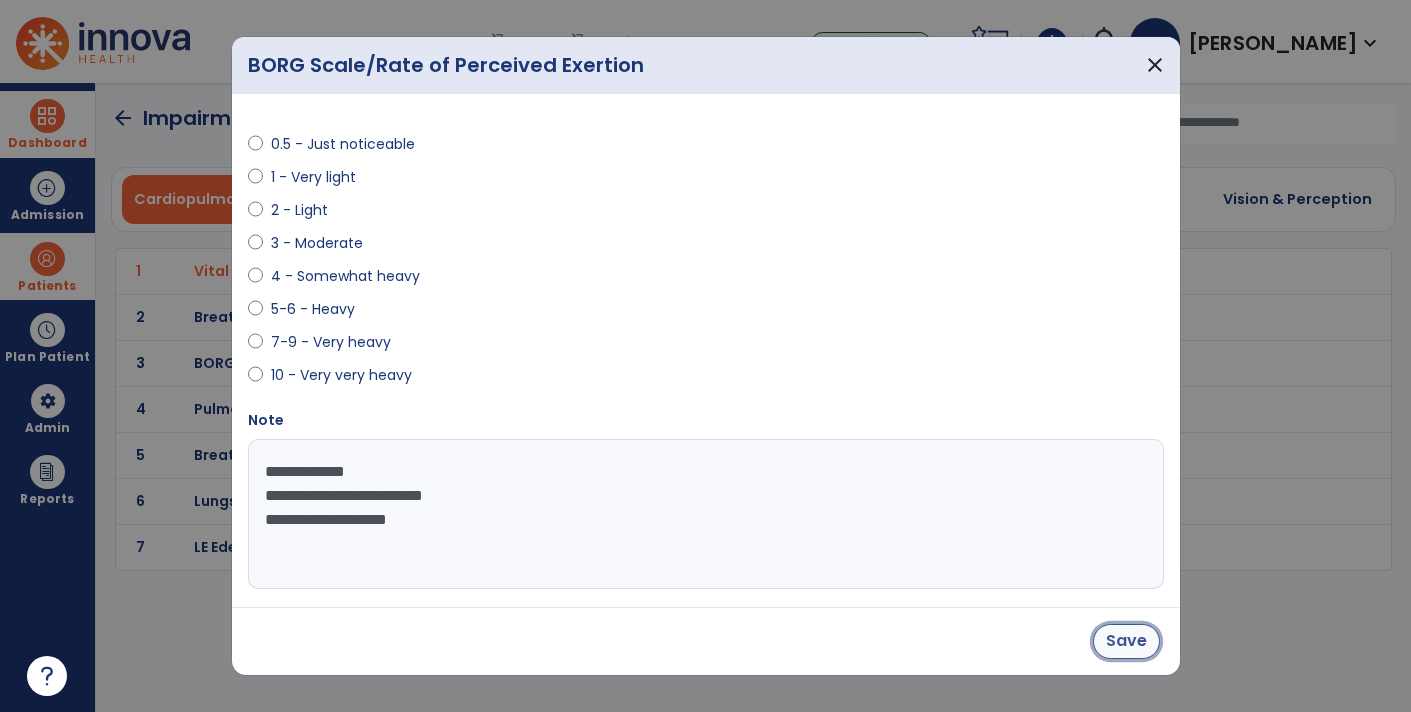 click on "Save" at bounding box center [1126, 641] 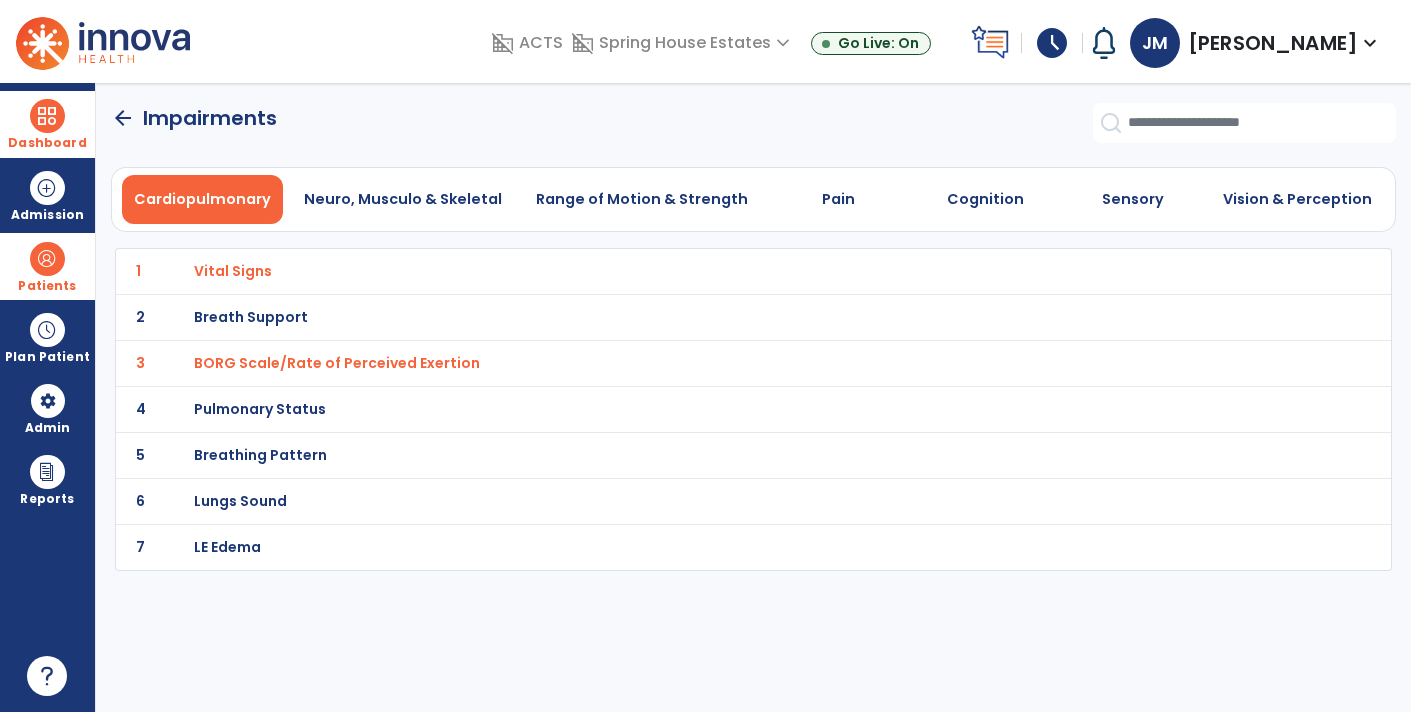click on "4 Pulmonary Status" 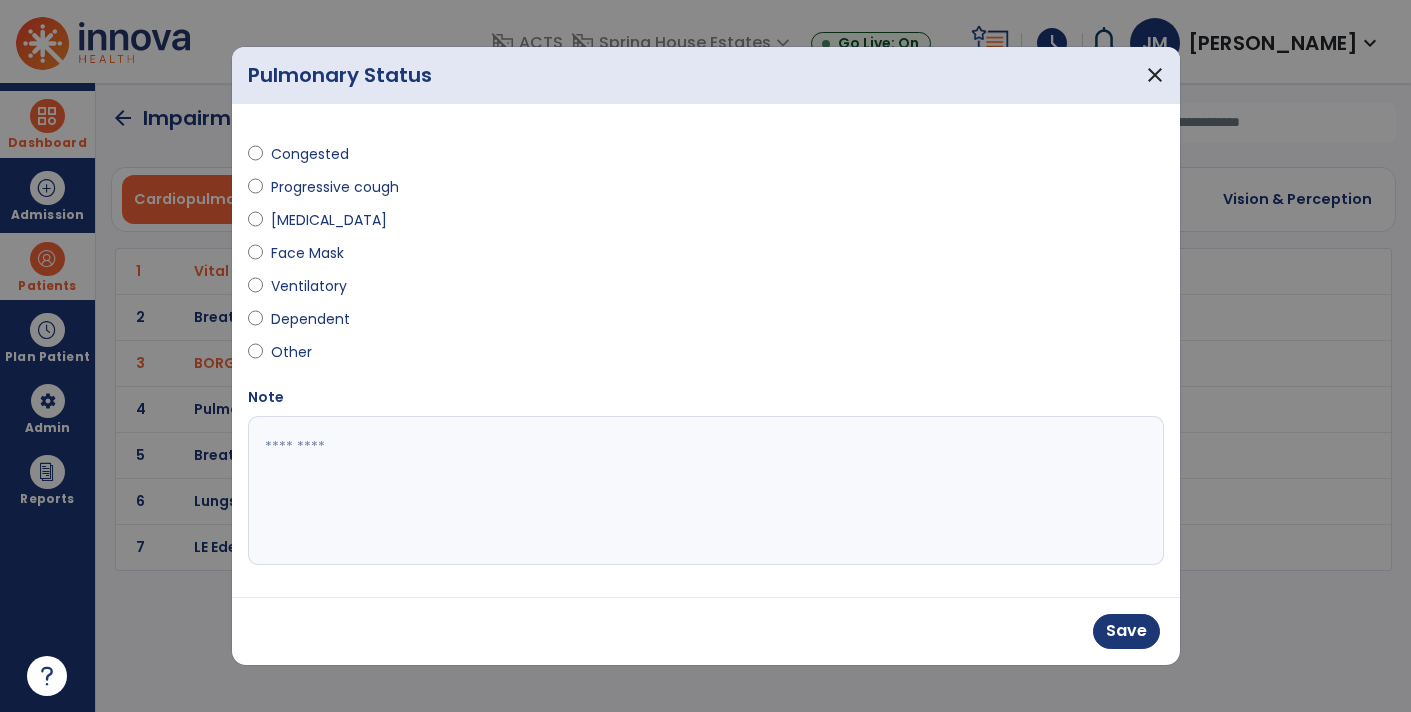 click at bounding box center (706, 491) 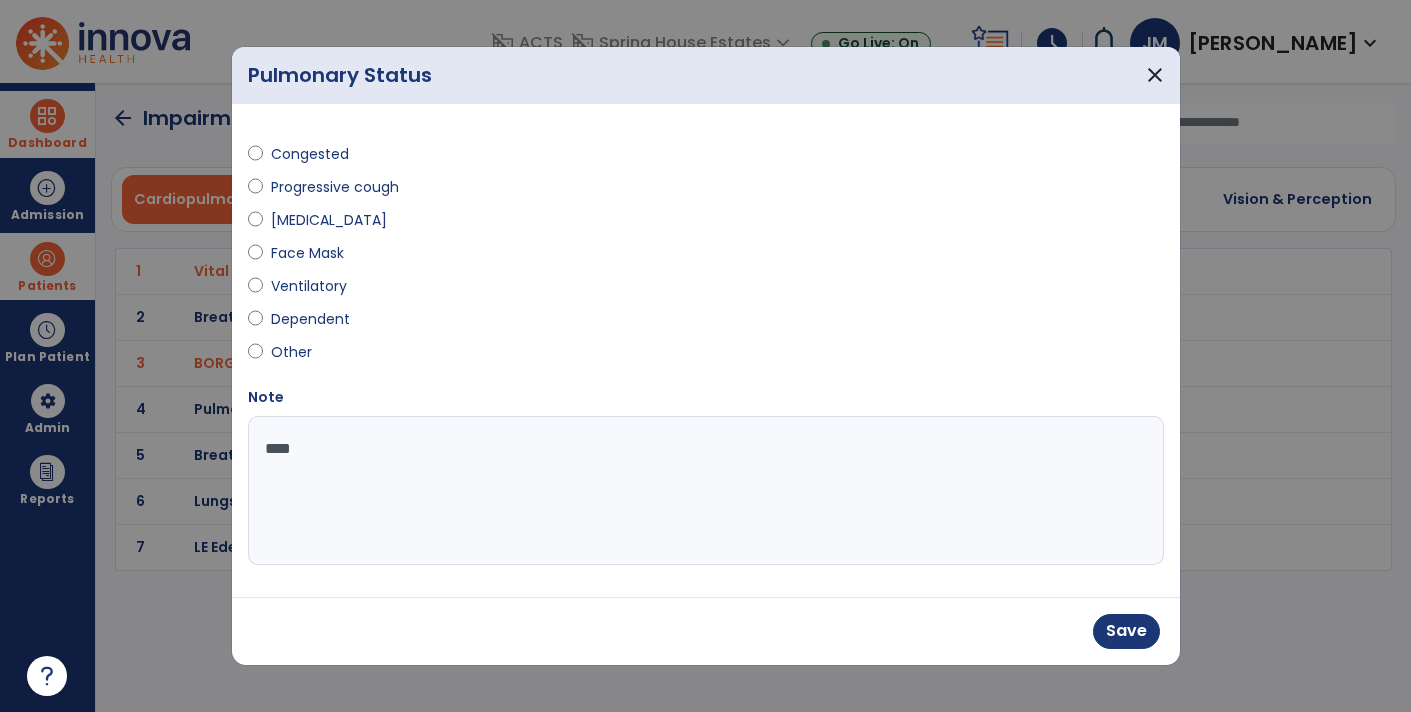 type on "*****" 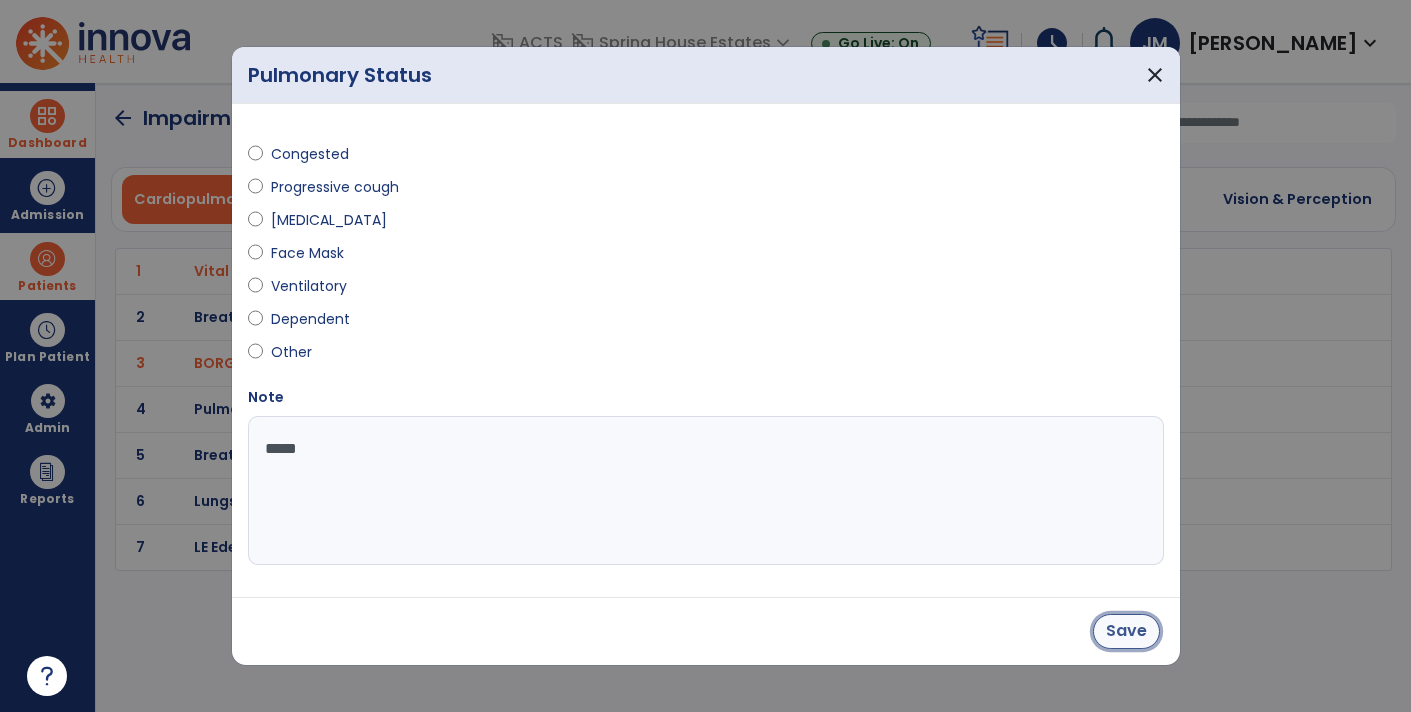 click on "Save" at bounding box center (1126, 631) 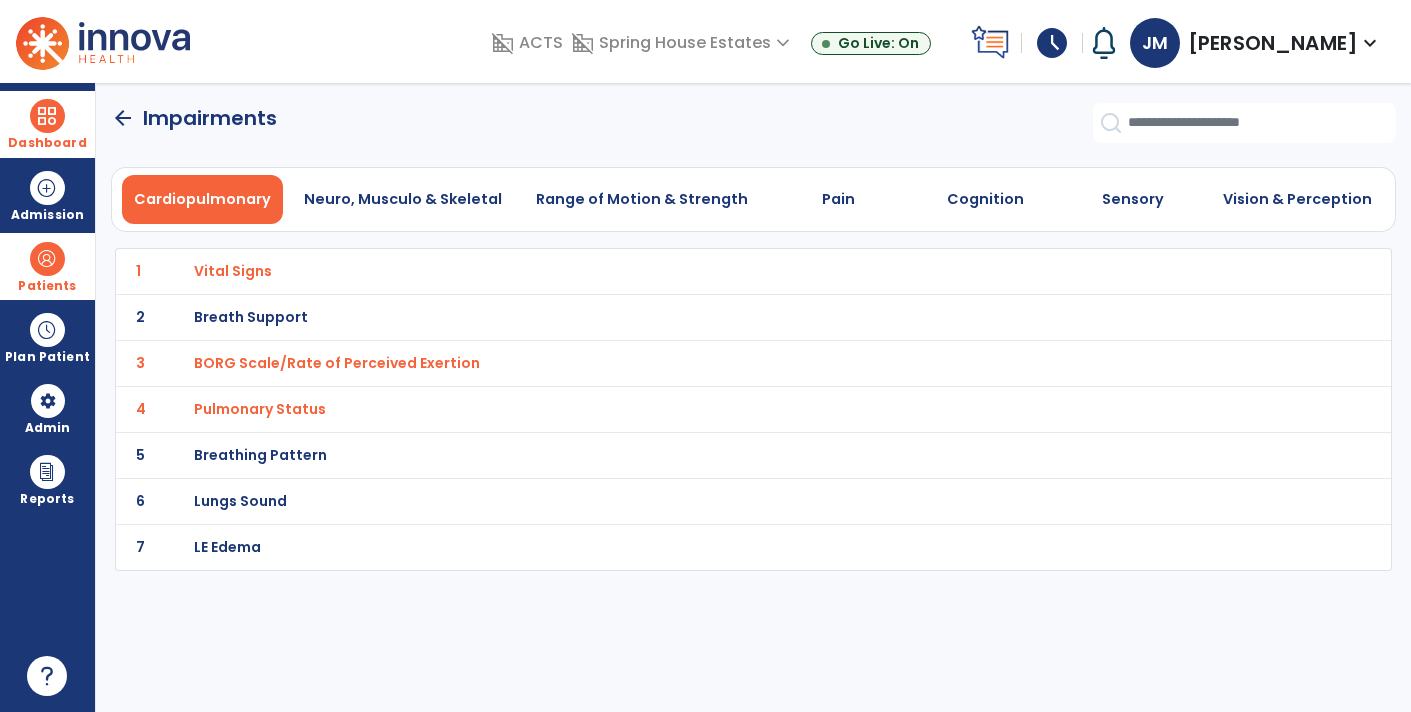 click on "Breathing Pattern" at bounding box center (233, 271) 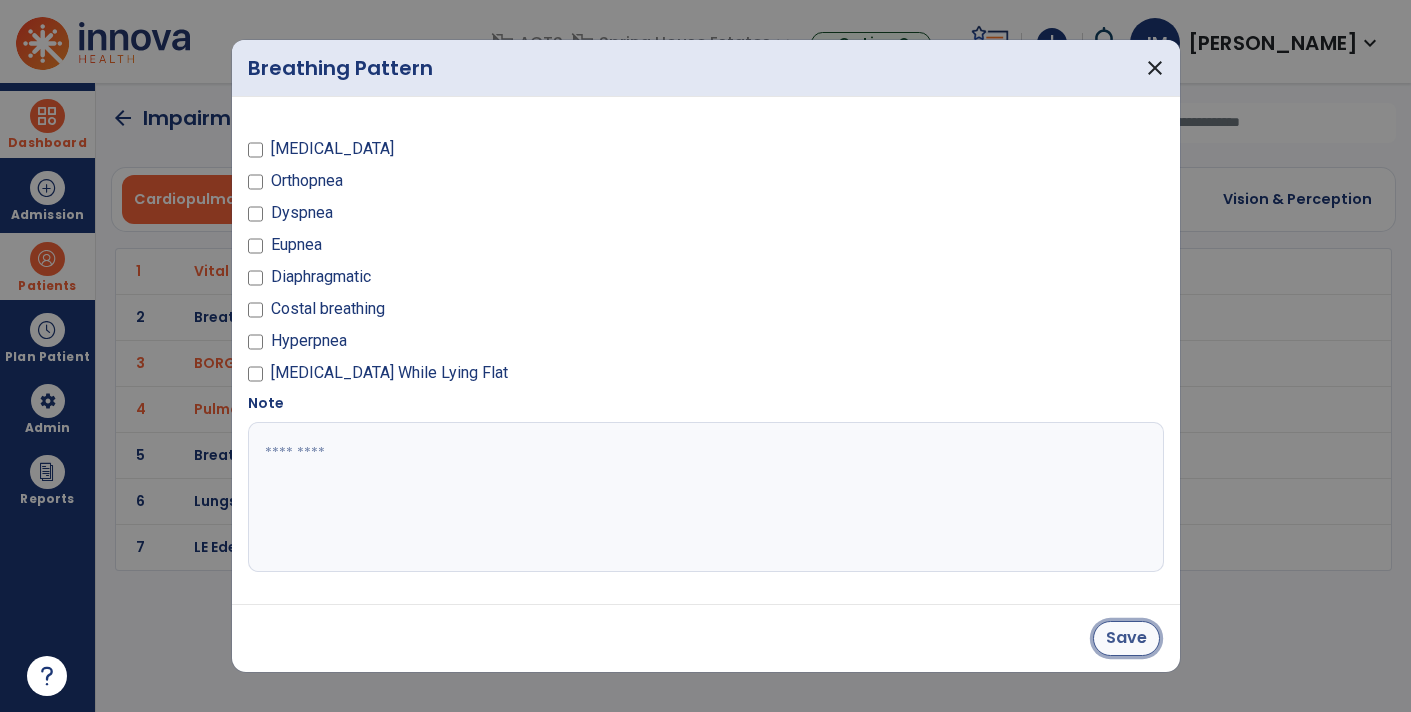 click on "Save" at bounding box center (1126, 638) 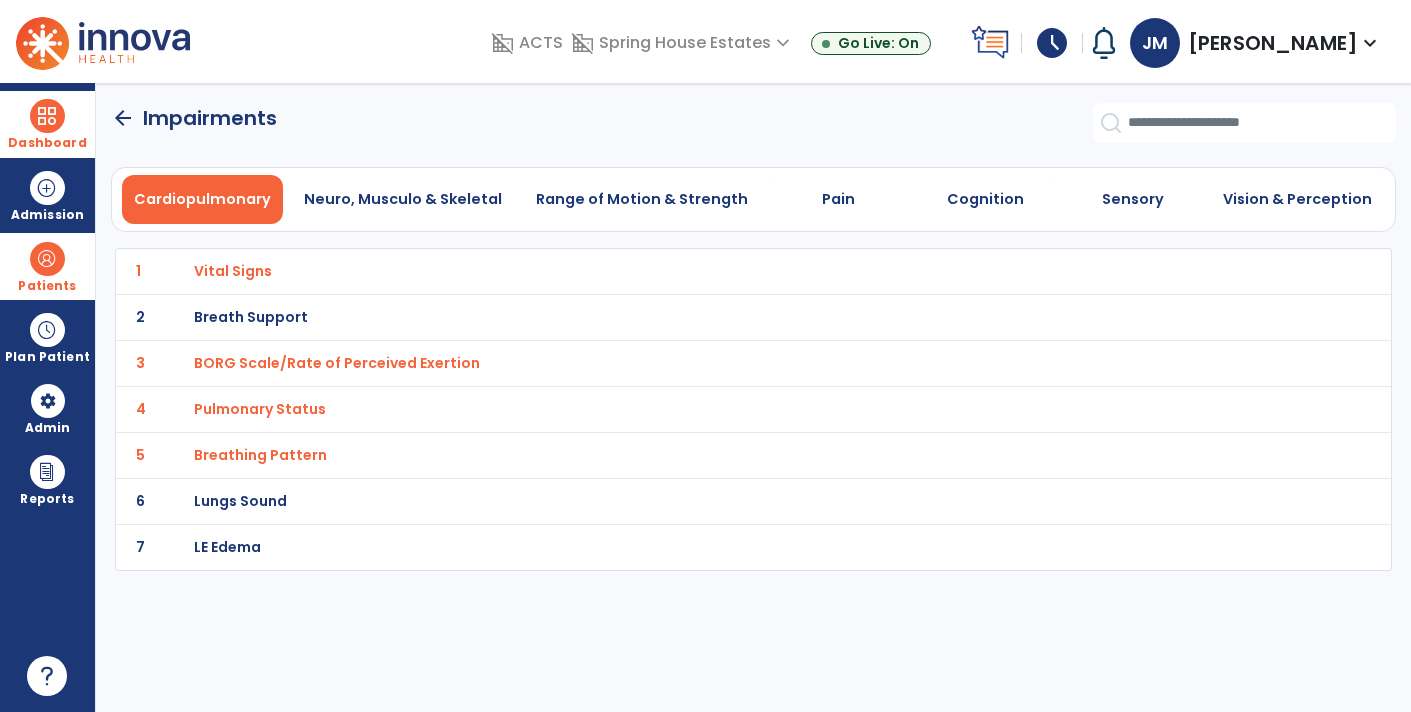 click on "Lungs Sound" at bounding box center [233, 271] 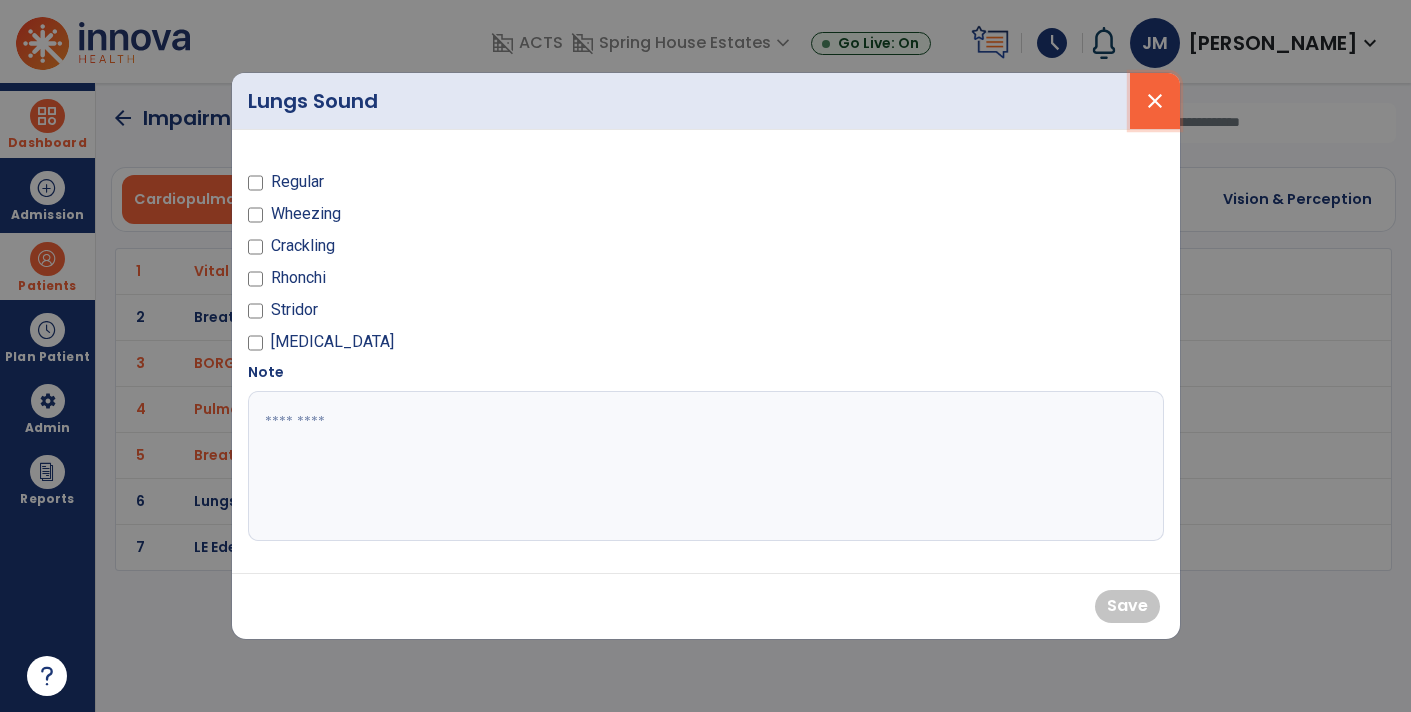 click on "close" at bounding box center (1155, 101) 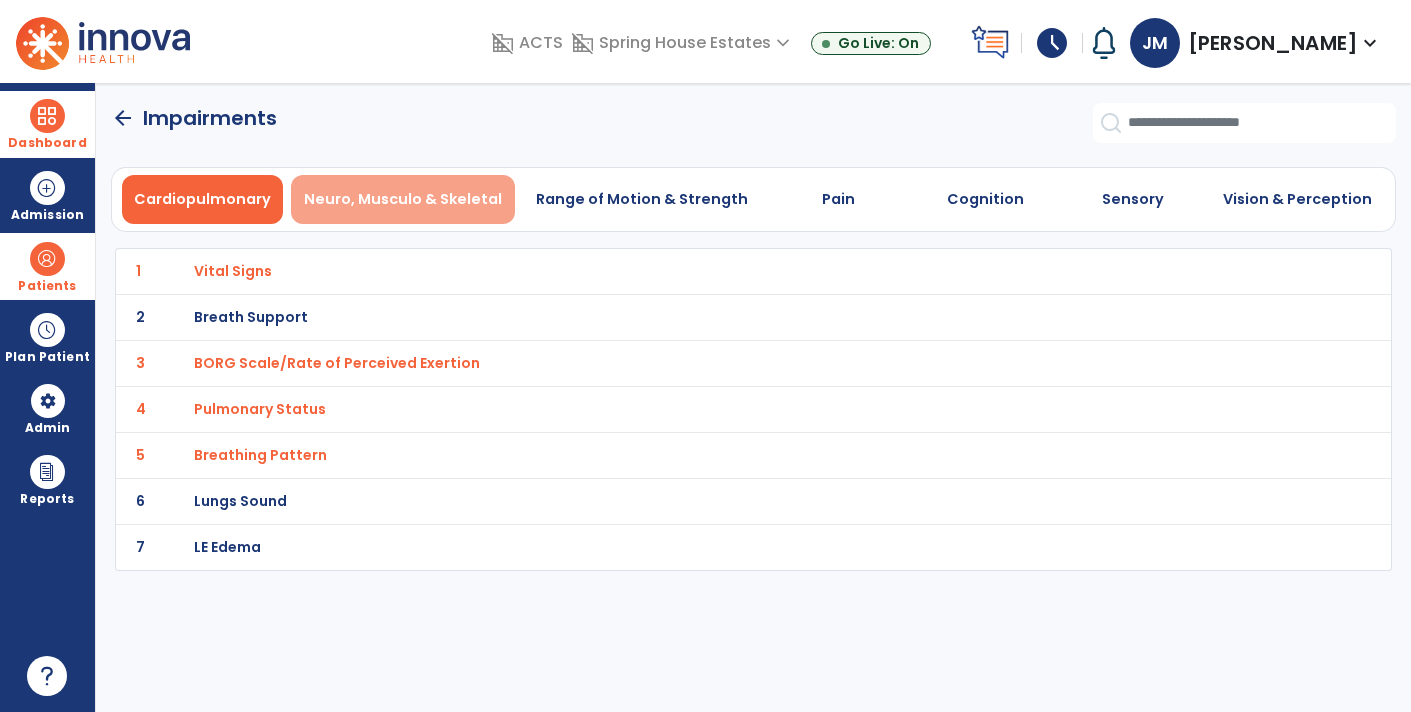click on "Neuro, Musculo & Skeletal" at bounding box center (403, 199) 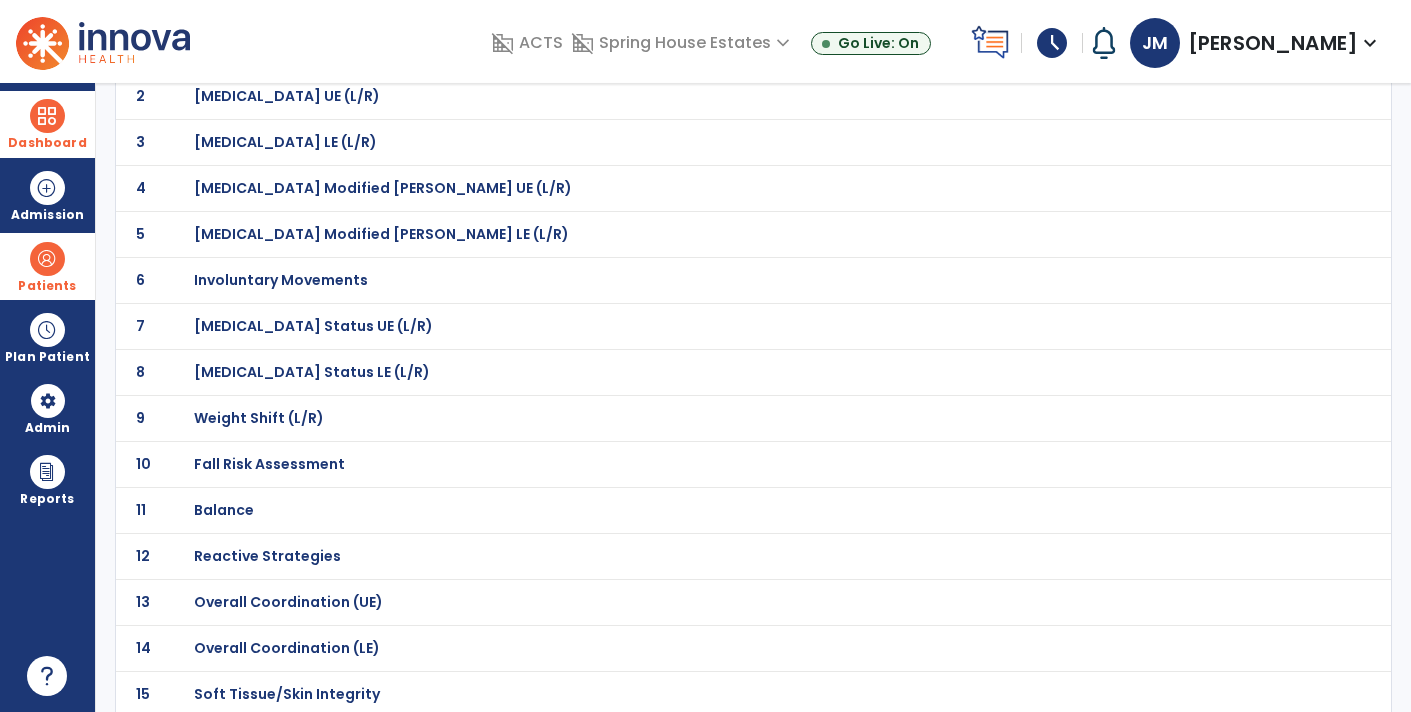 scroll, scrollTop: 0, scrollLeft: 0, axis: both 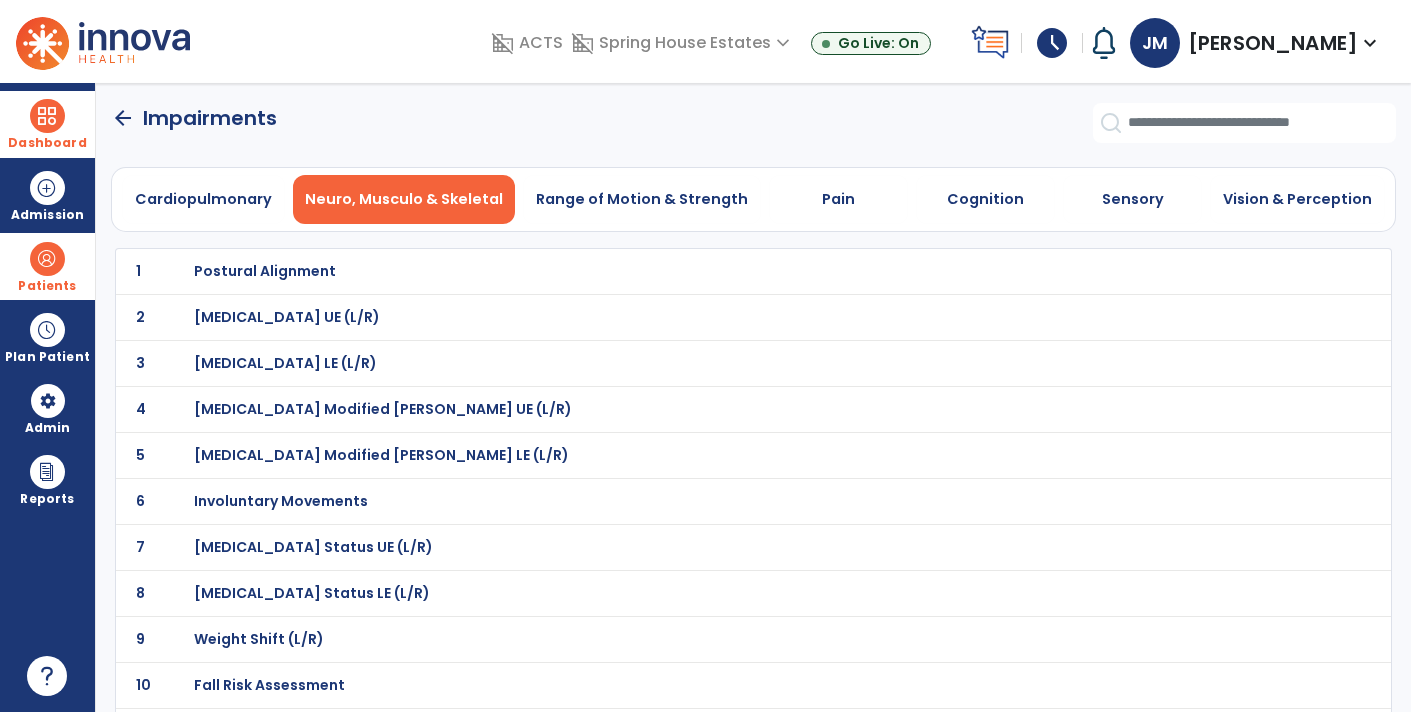 click on "Postural Alignment" at bounding box center (265, 271) 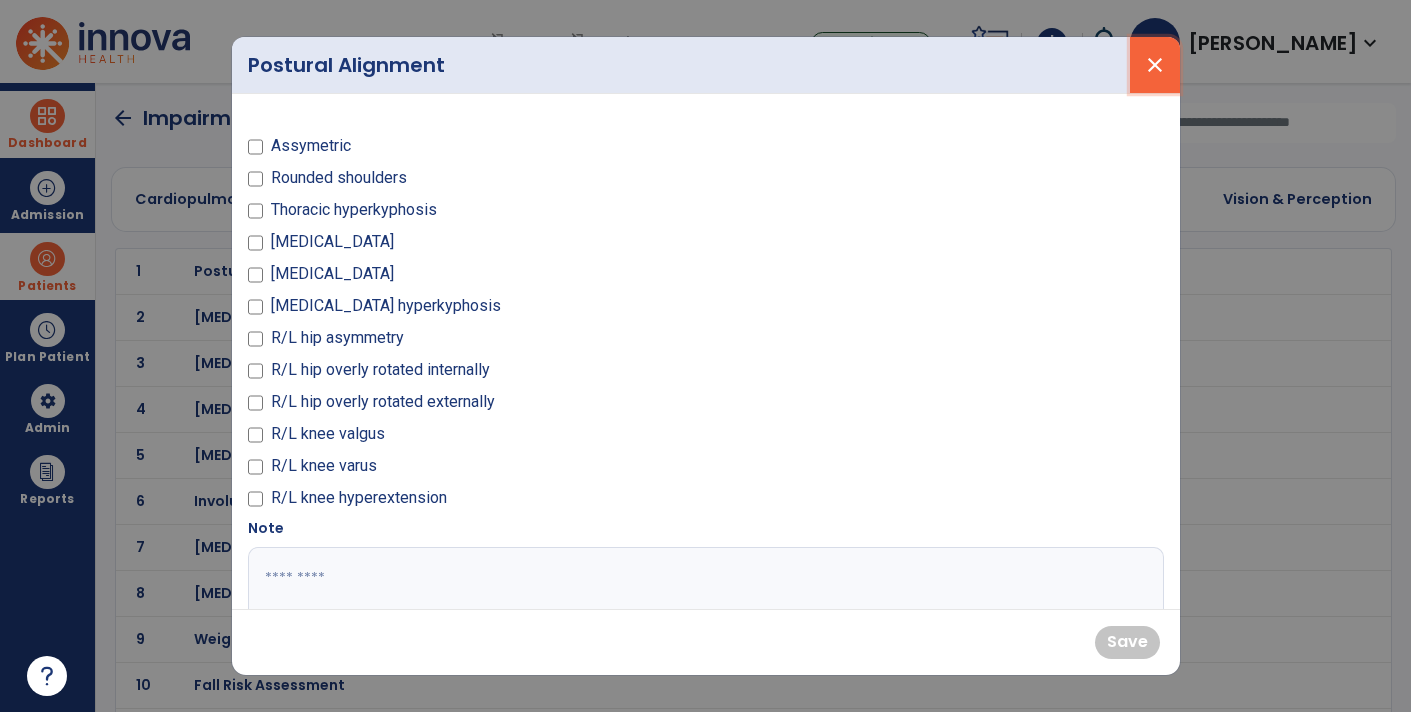 click on "close" at bounding box center (1155, 65) 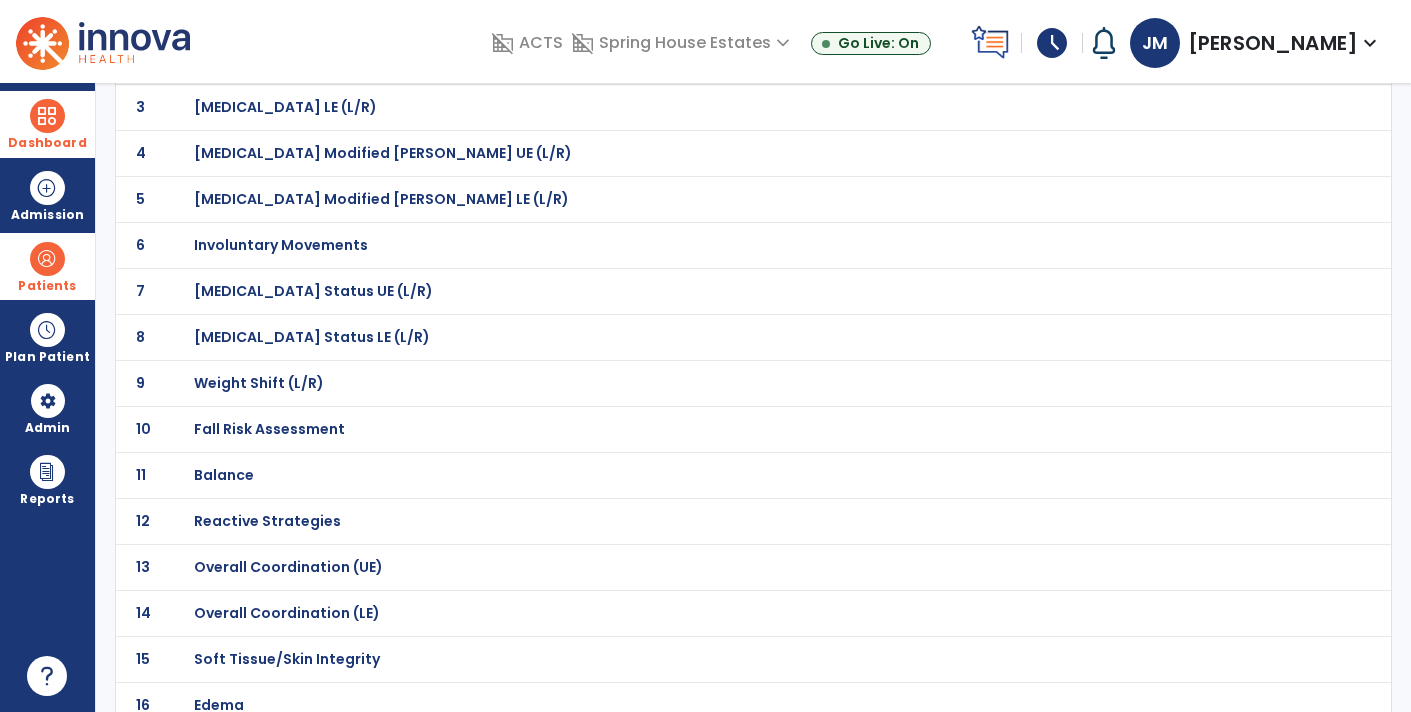 scroll, scrollTop: 271, scrollLeft: 0, axis: vertical 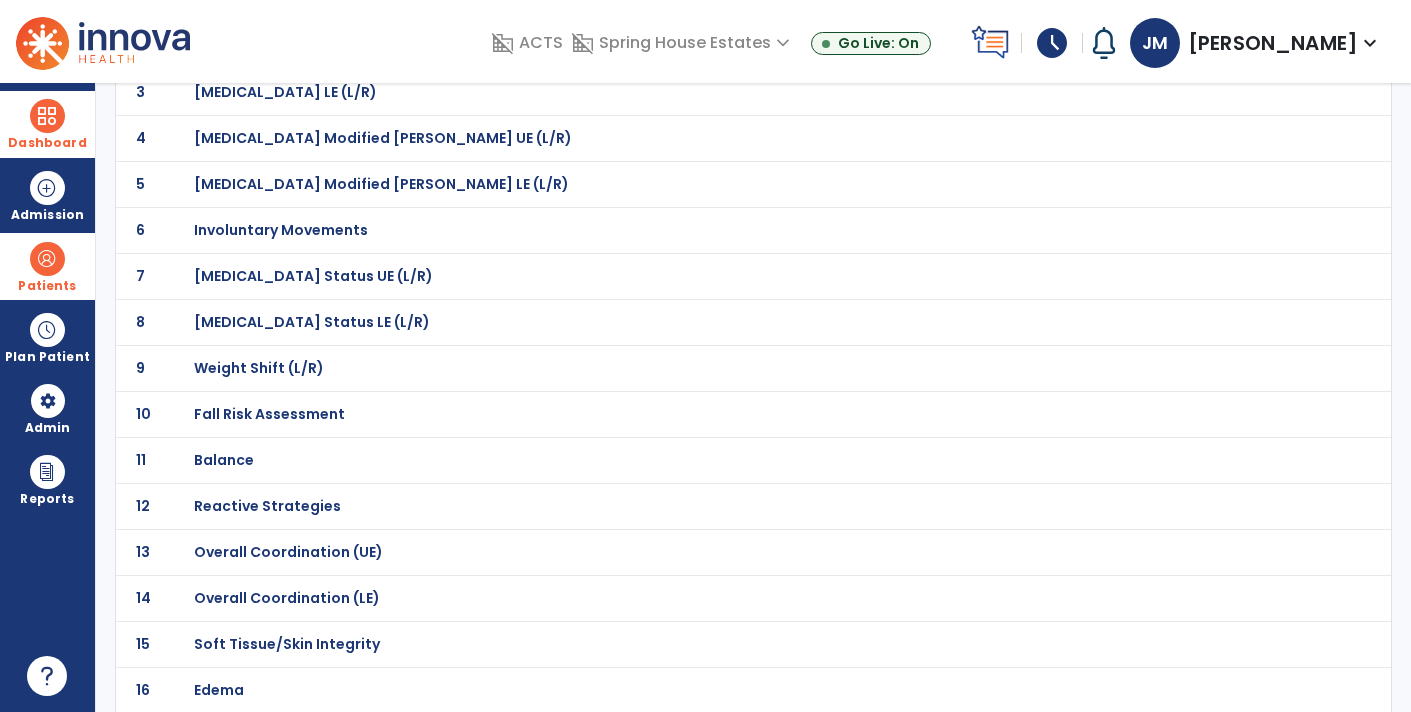 click on "Fall Risk Assessment" at bounding box center (265, 0) 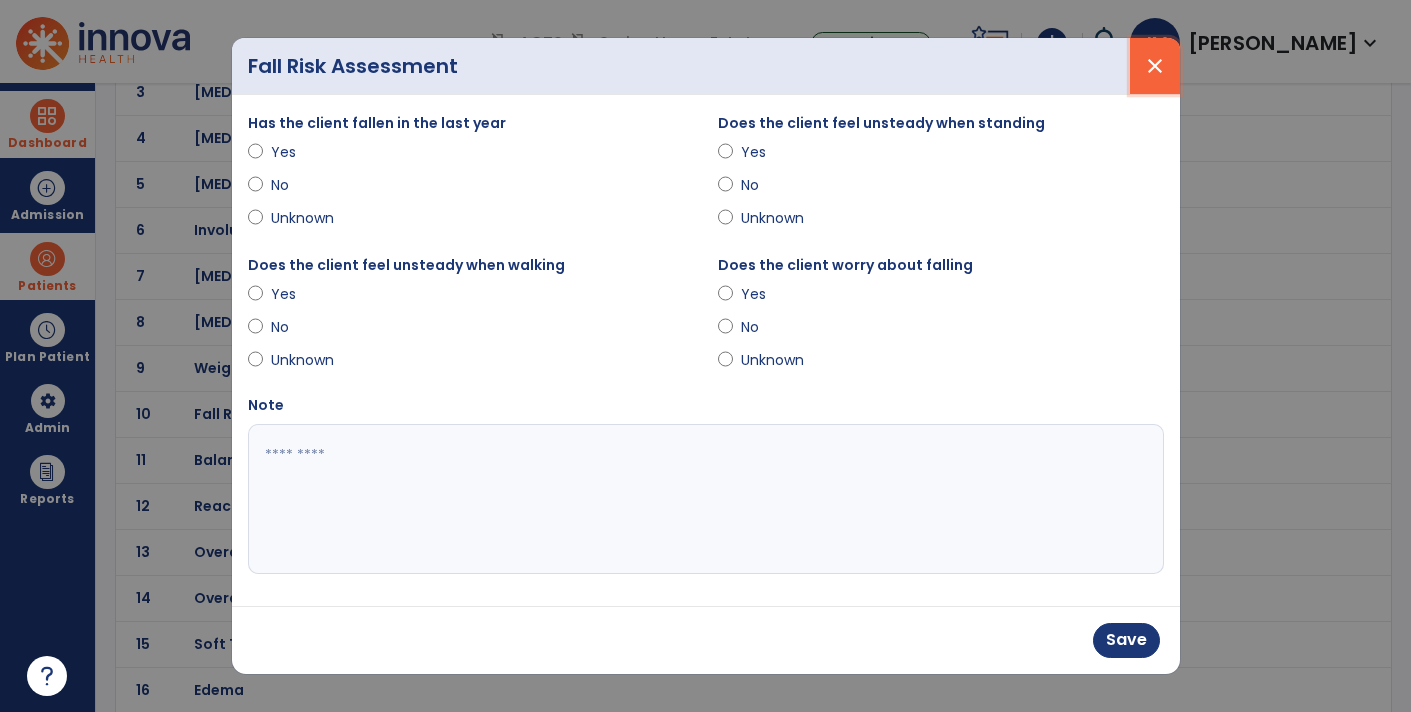 click on "close" at bounding box center (1155, 66) 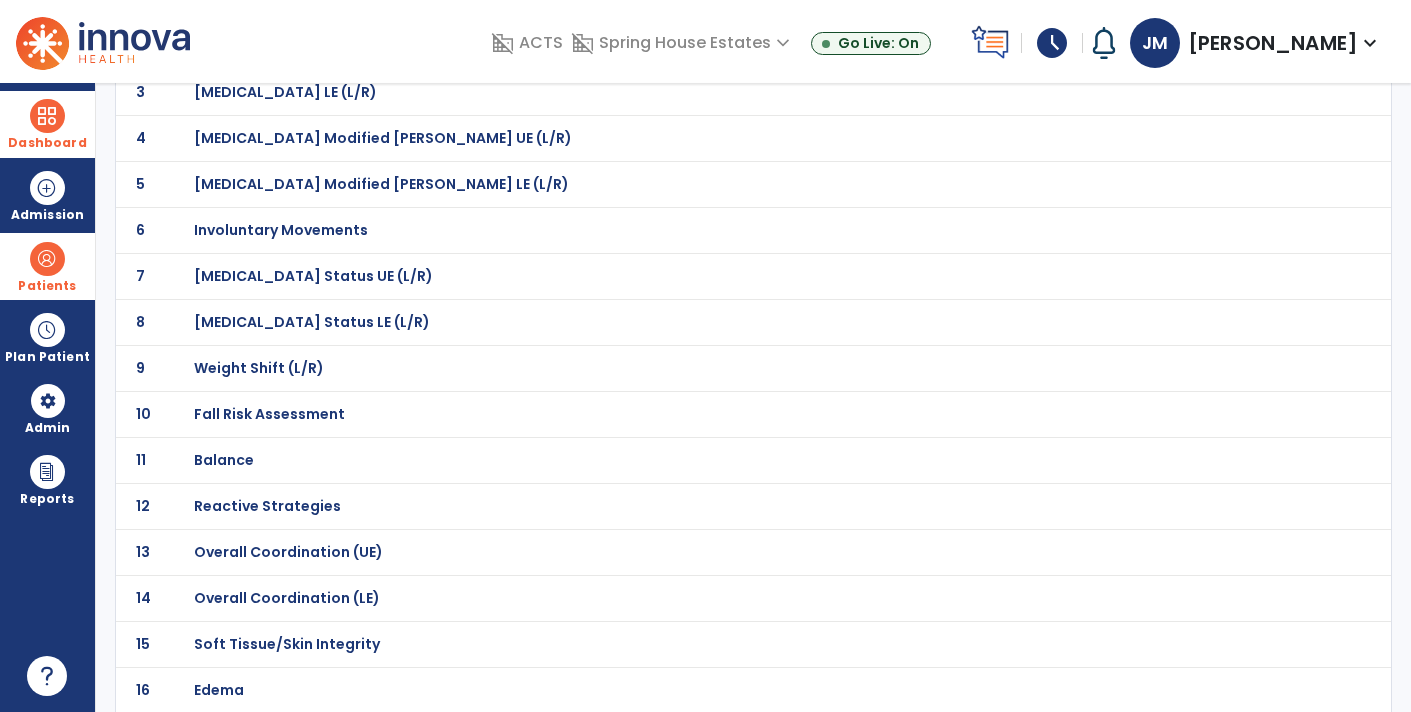 click on "Balance" at bounding box center [265, 0] 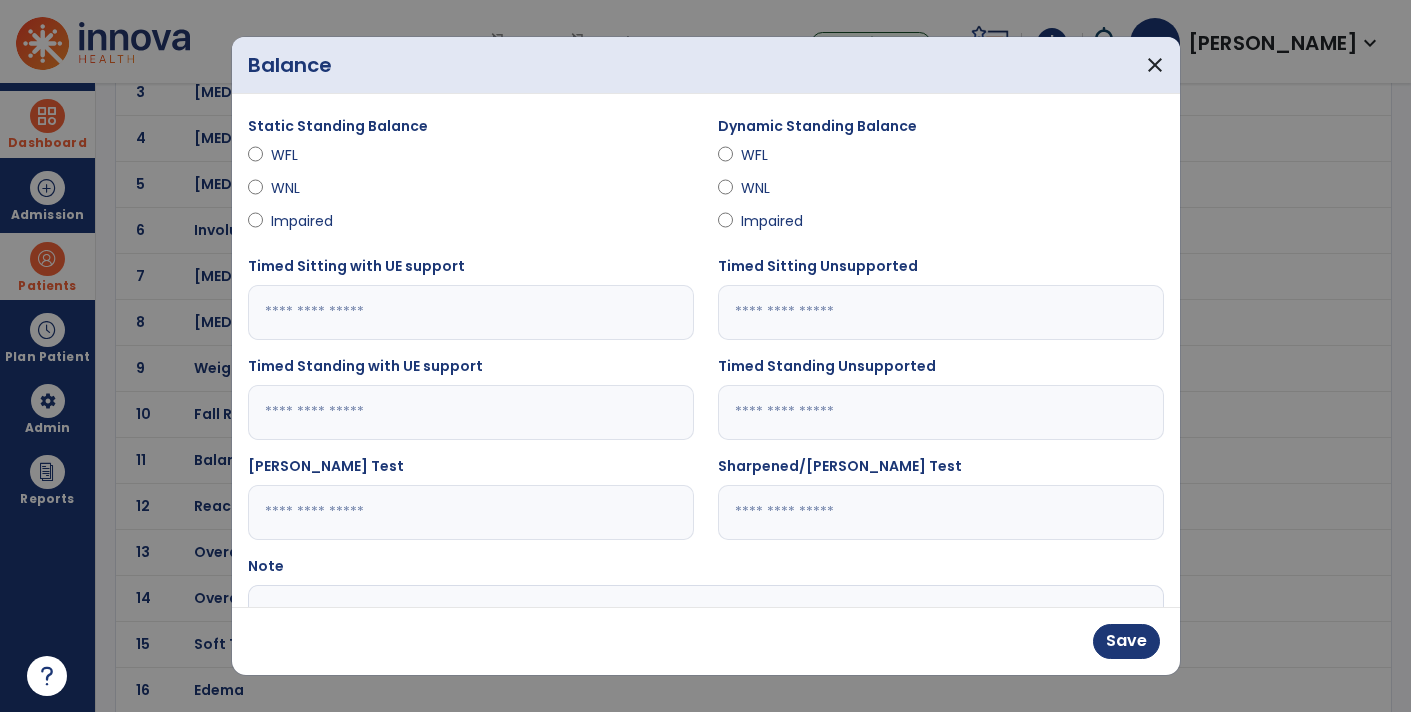 scroll, scrollTop: 139, scrollLeft: 0, axis: vertical 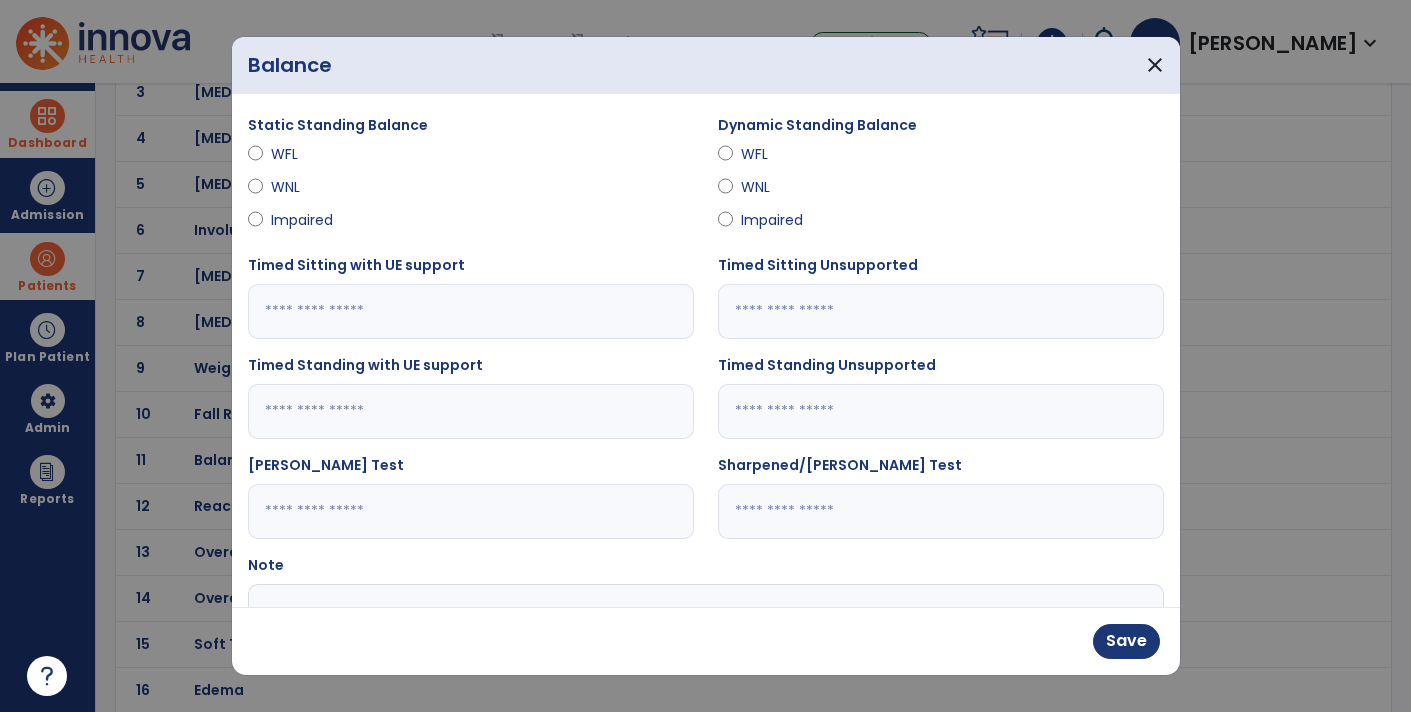 click at bounding box center [941, 411] 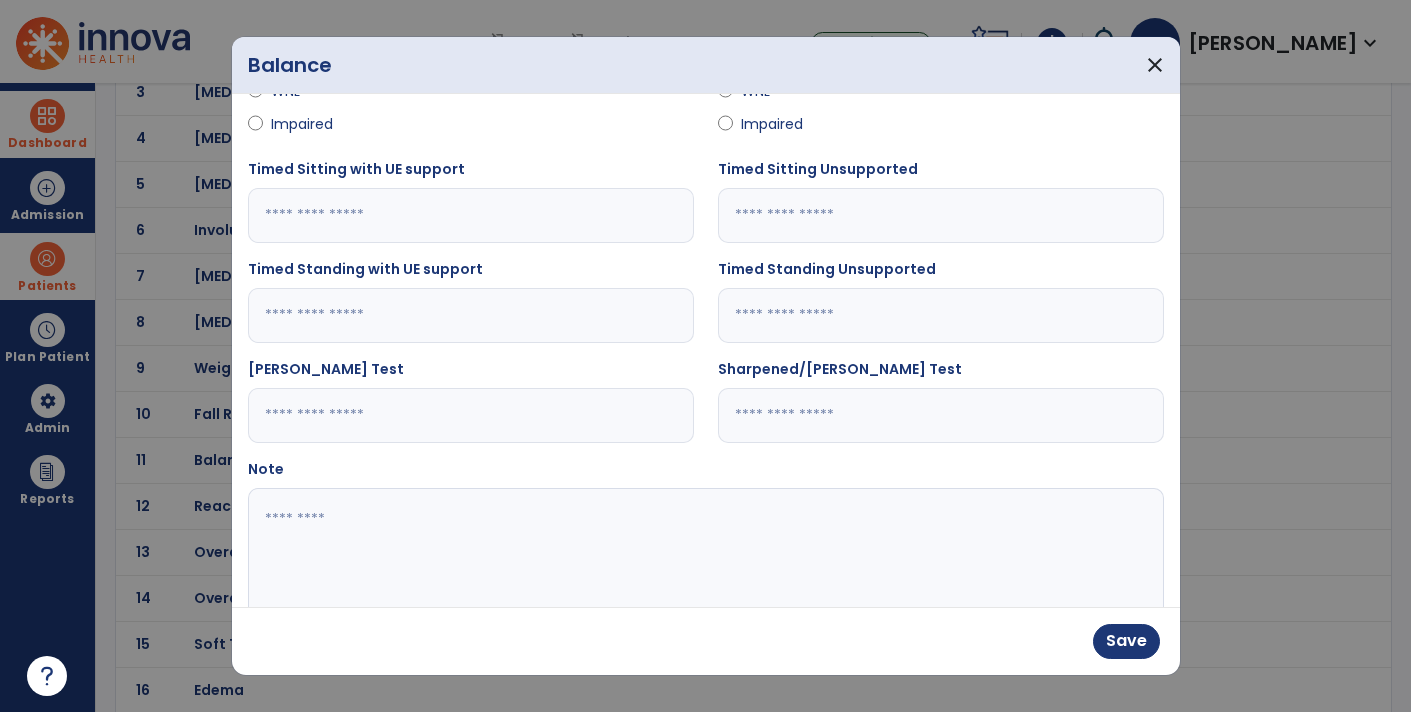 scroll, scrollTop: 274, scrollLeft: 0, axis: vertical 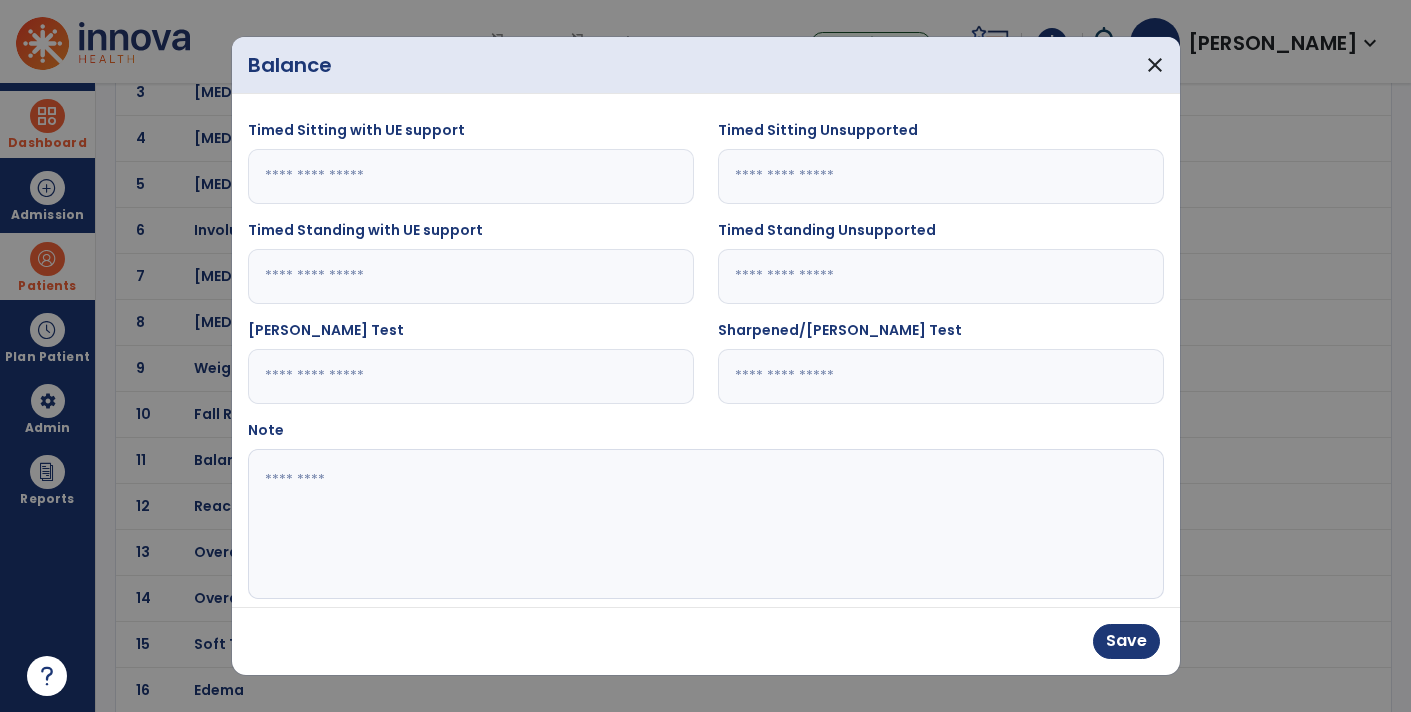 type on "**" 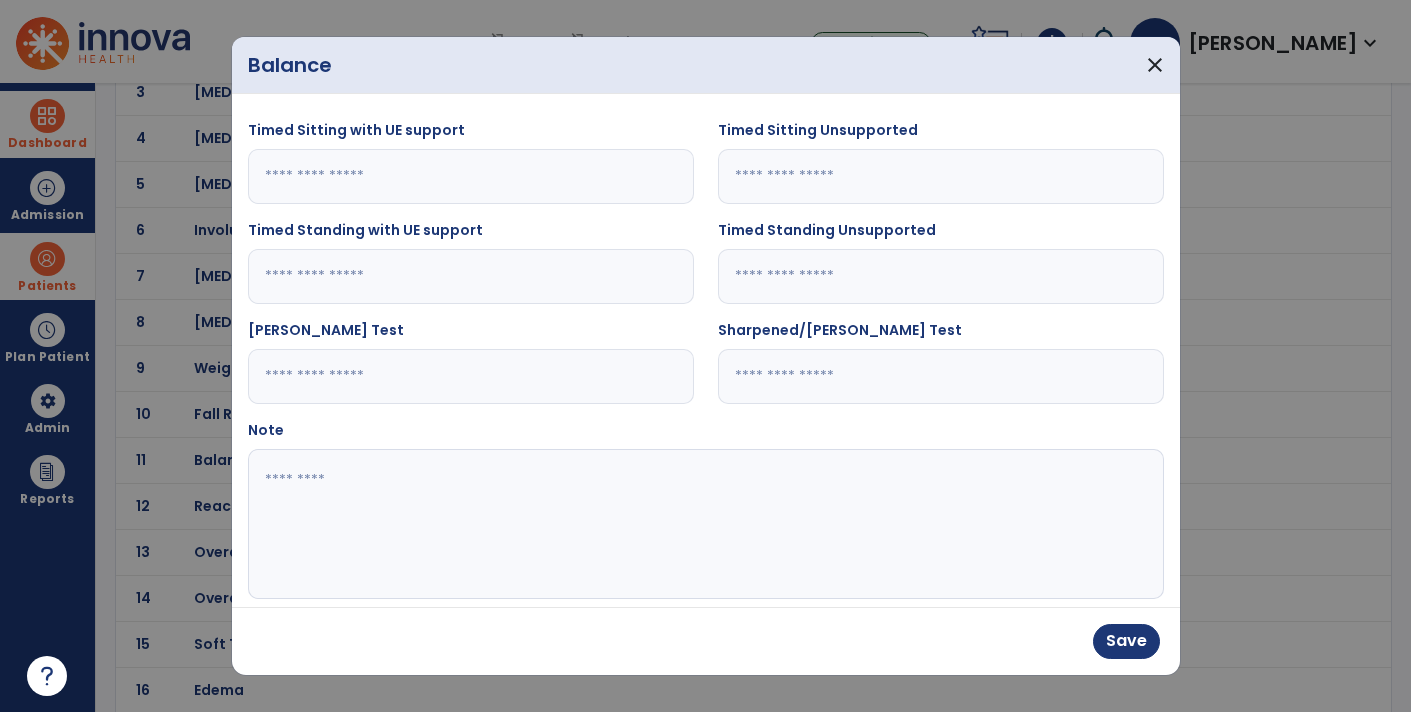 click at bounding box center (471, 376) 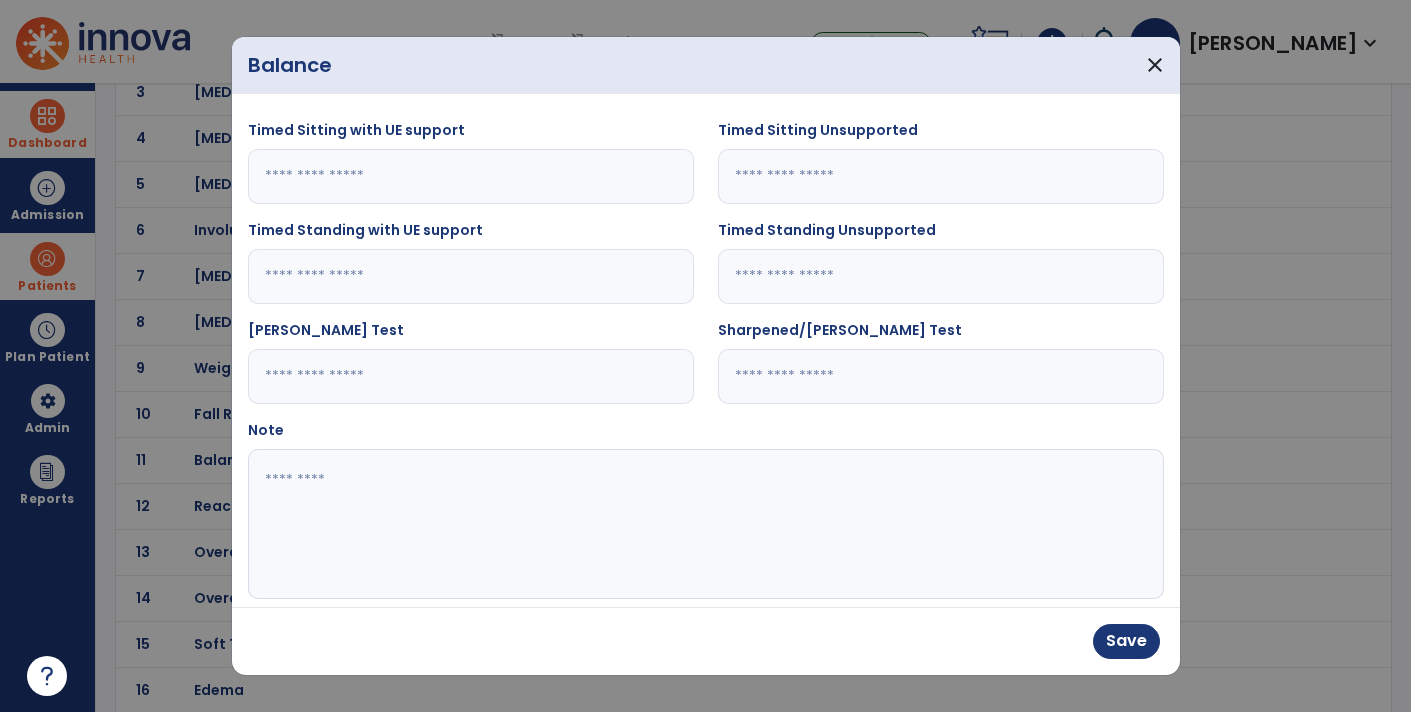 type on "*" 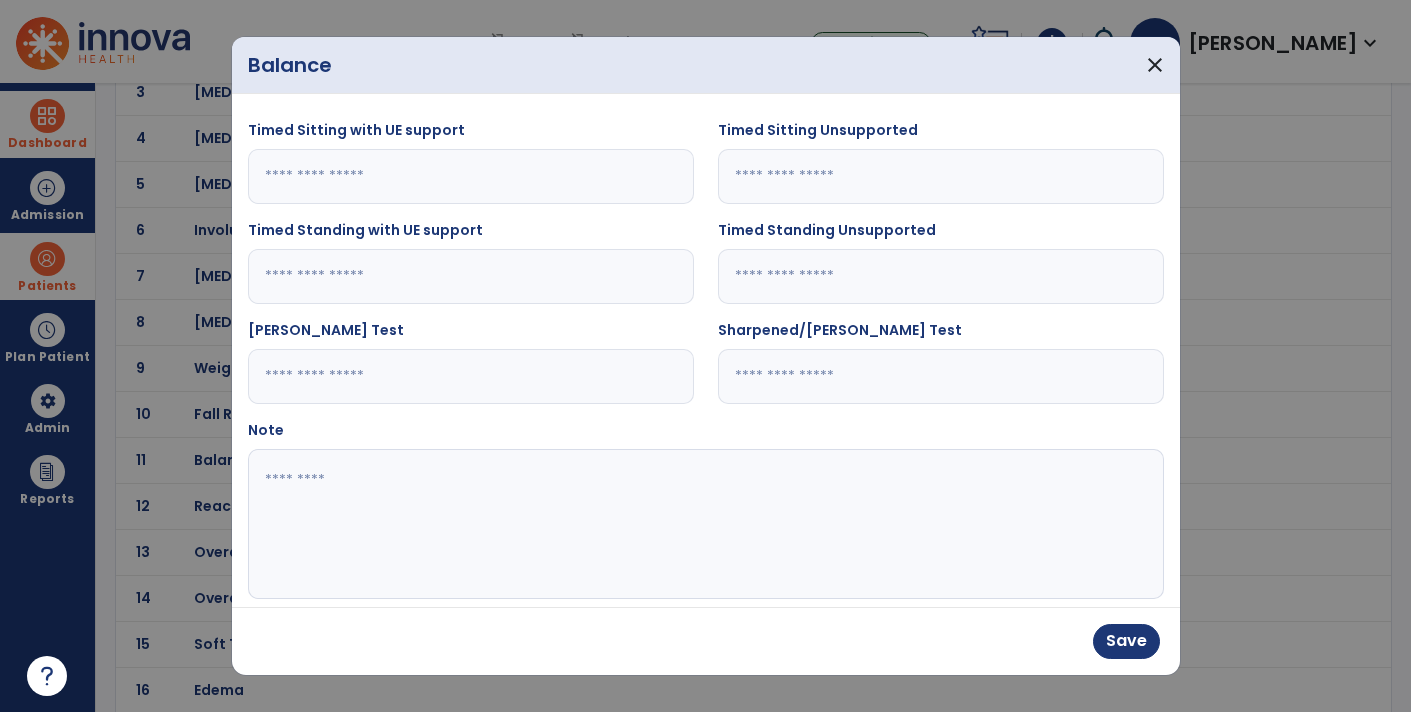 click at bounding box center (941, 376) 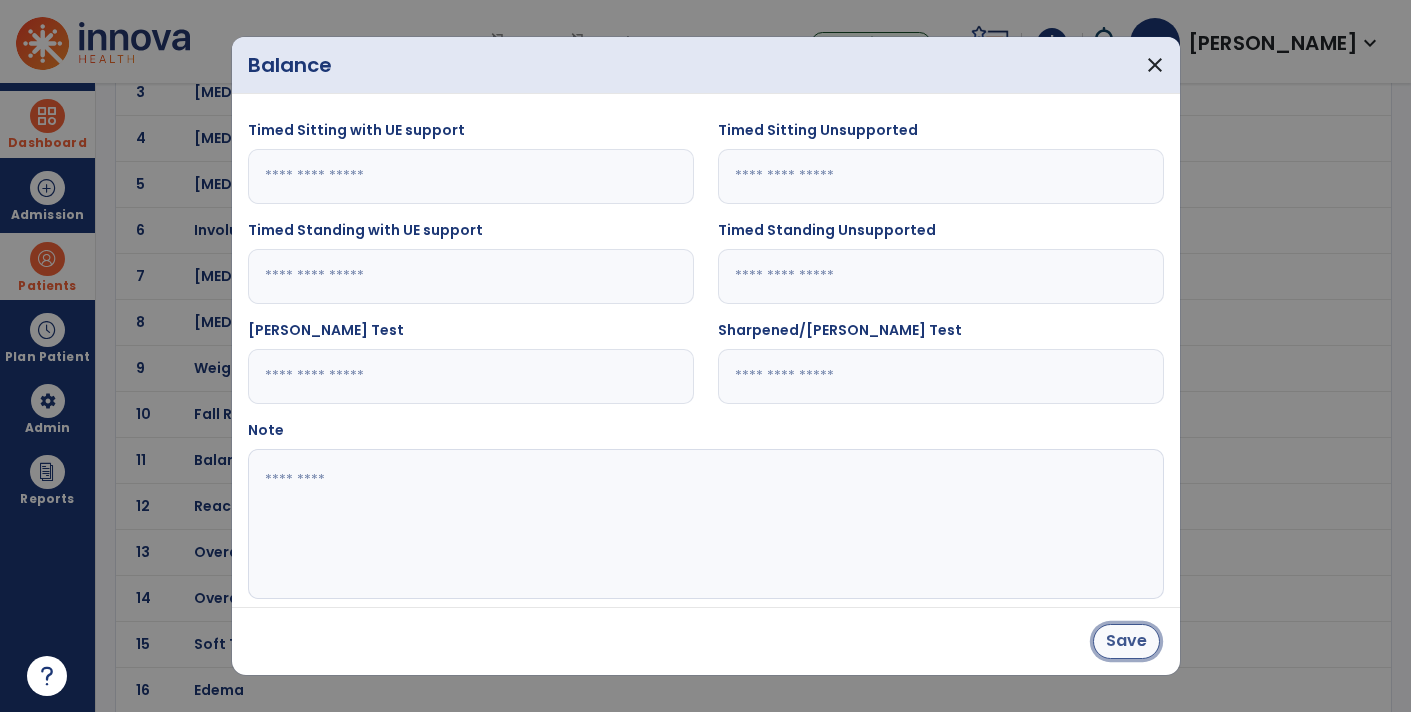 click on "Save" at bounding box center (1126, 641) 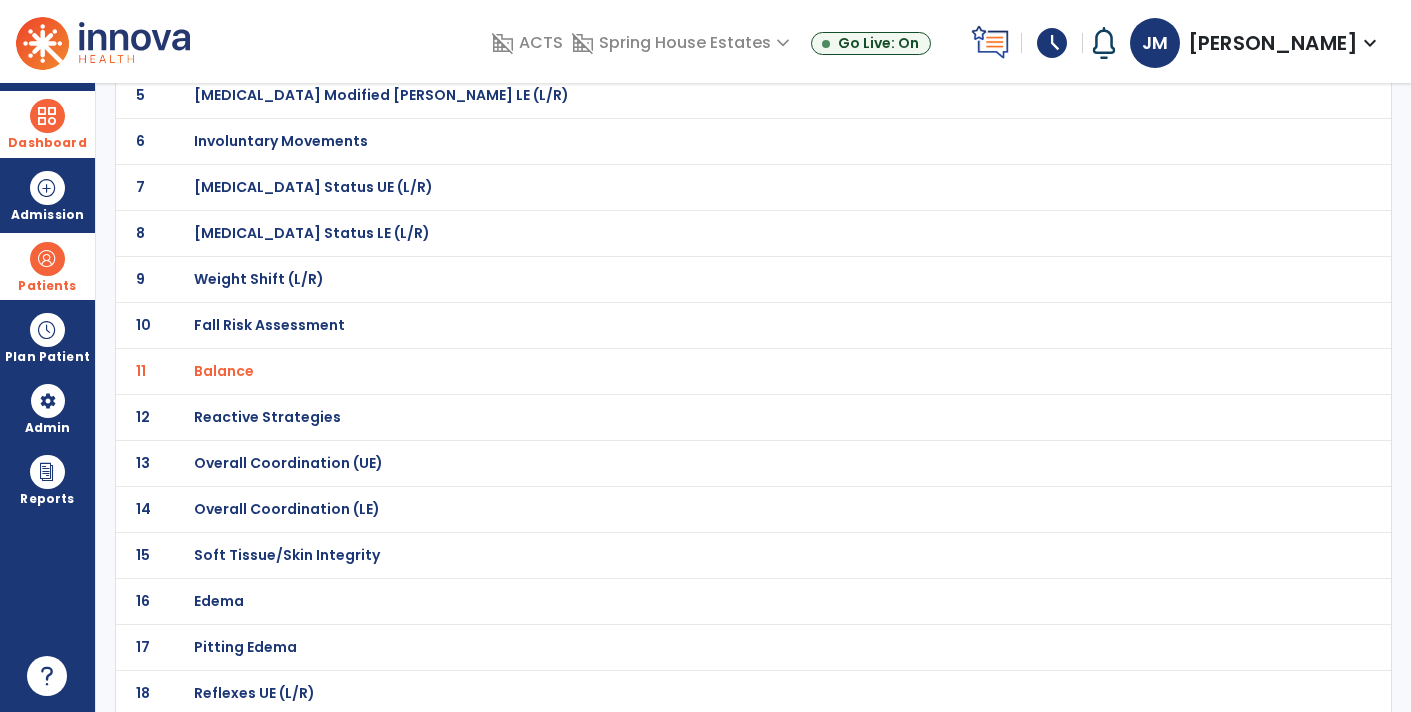 scroll, scrollTop: 362, scrollLeft: 0, axis: vertical 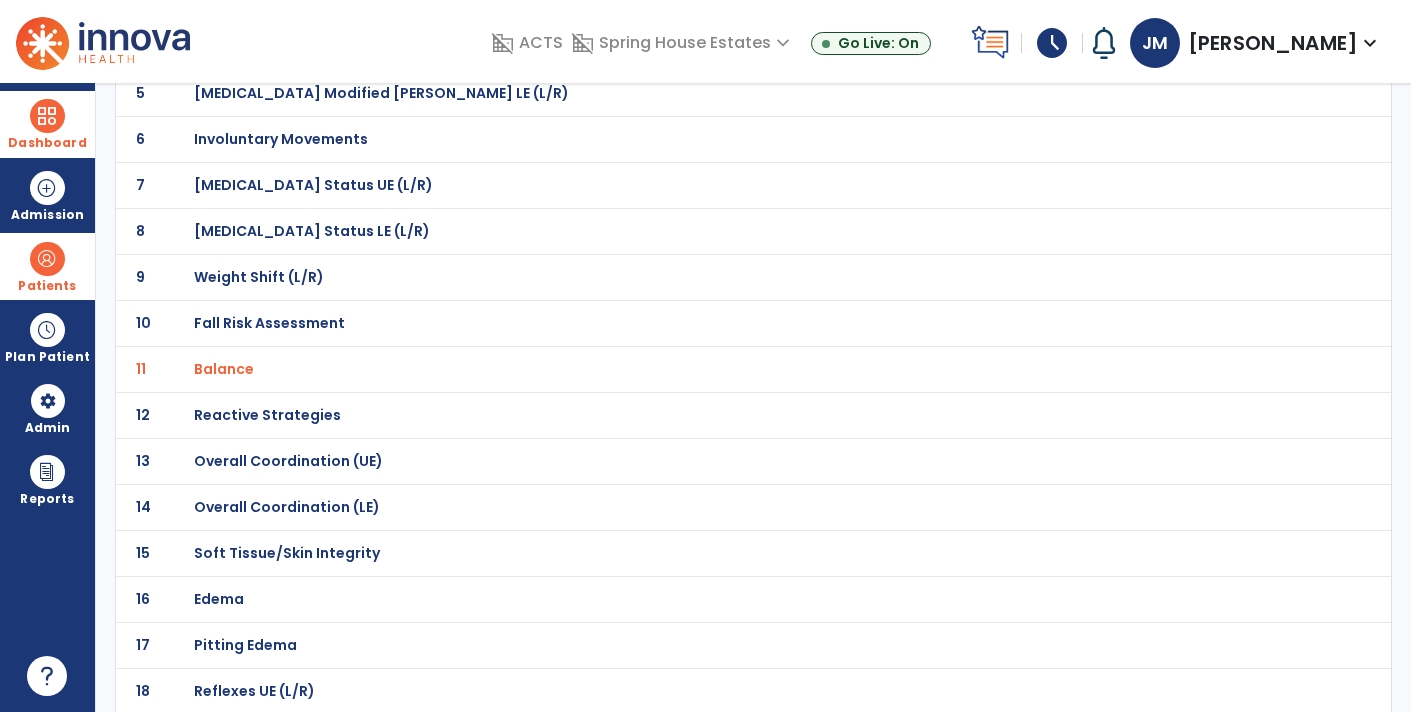 click on "Soft Tissue/Skin Integrity" at bounding box center [265, -91] 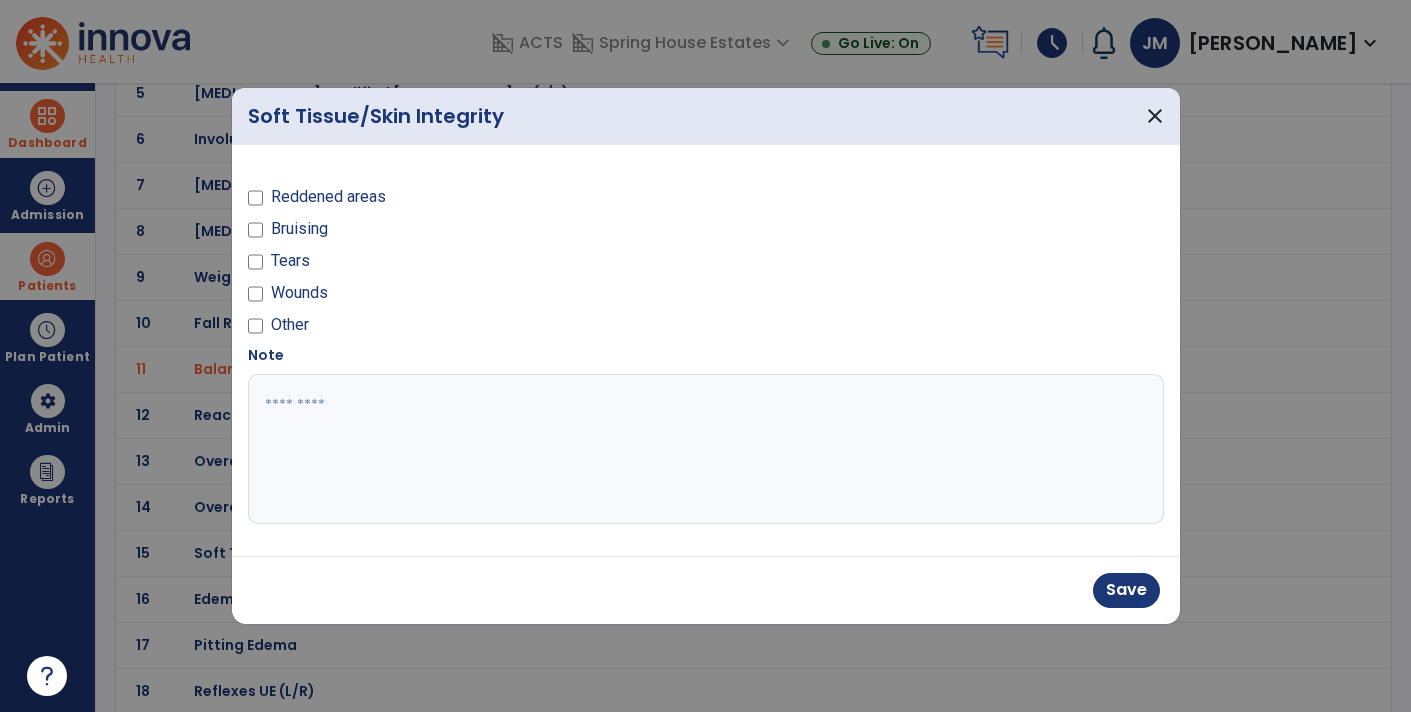 click at bounding box center (706, 449) 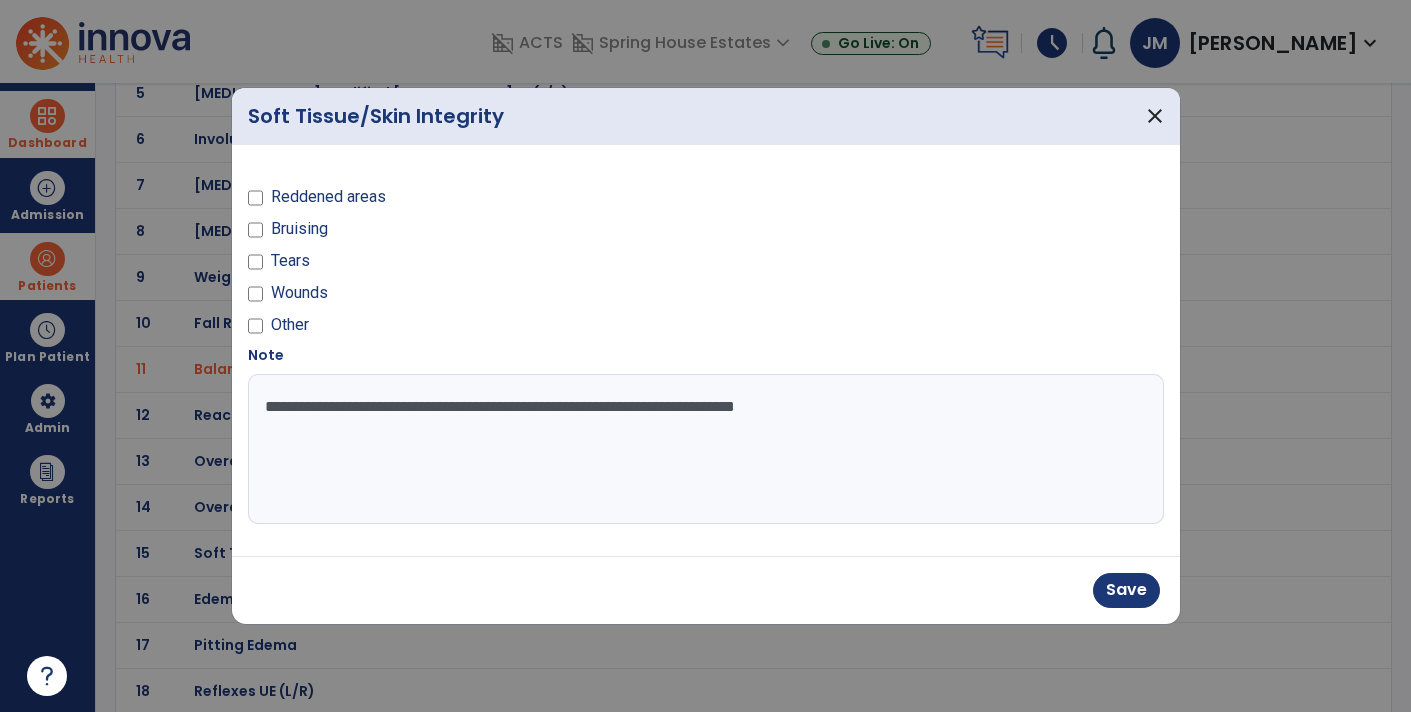 type on "**********" 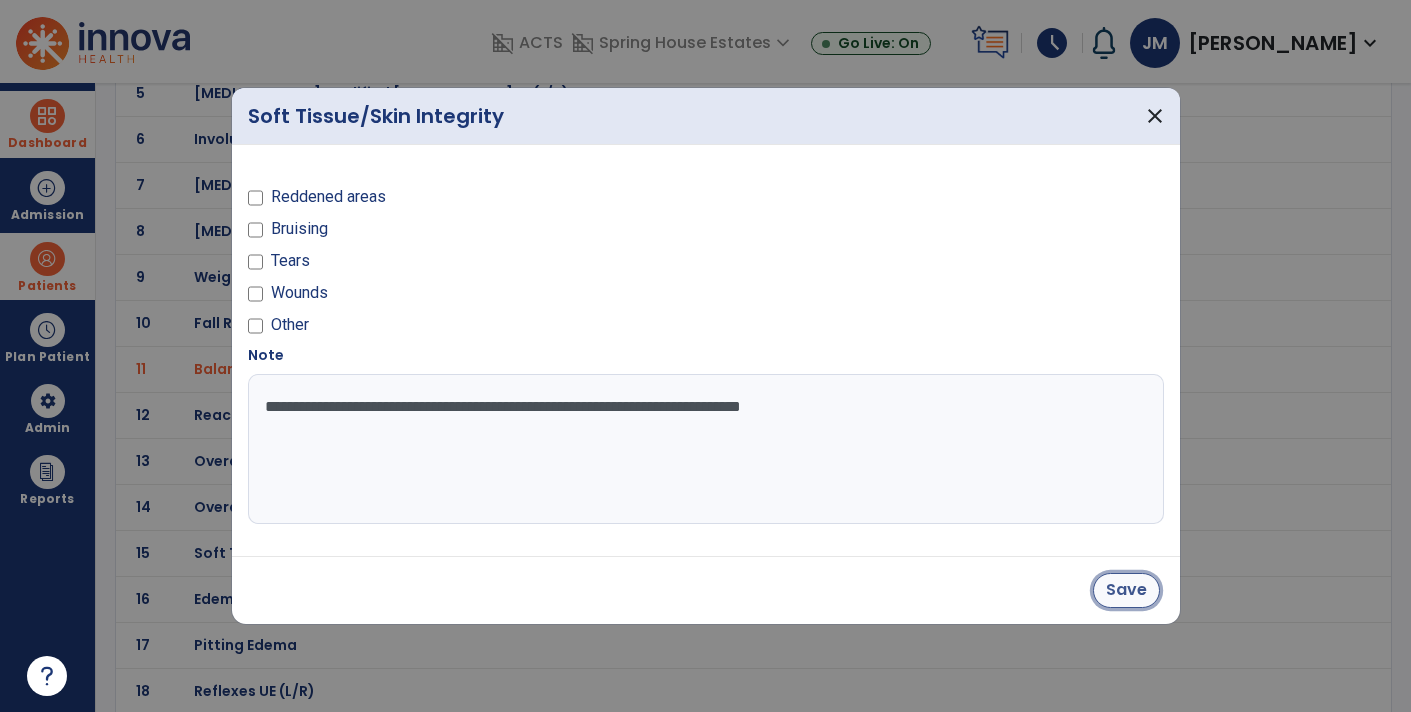 click on "Save" at bounding box center (1126, 590) 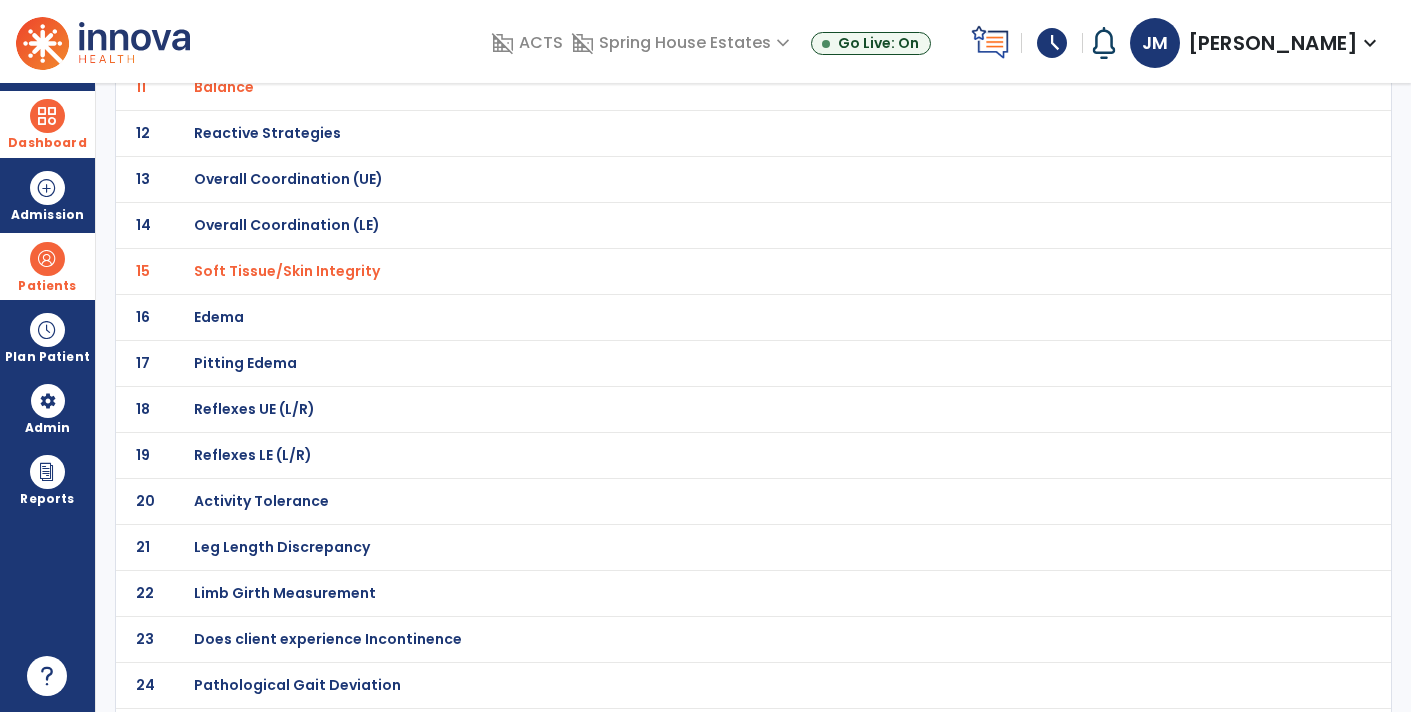 scroll, scrollTop: 679, scrollLeft: 0, axis: vertical 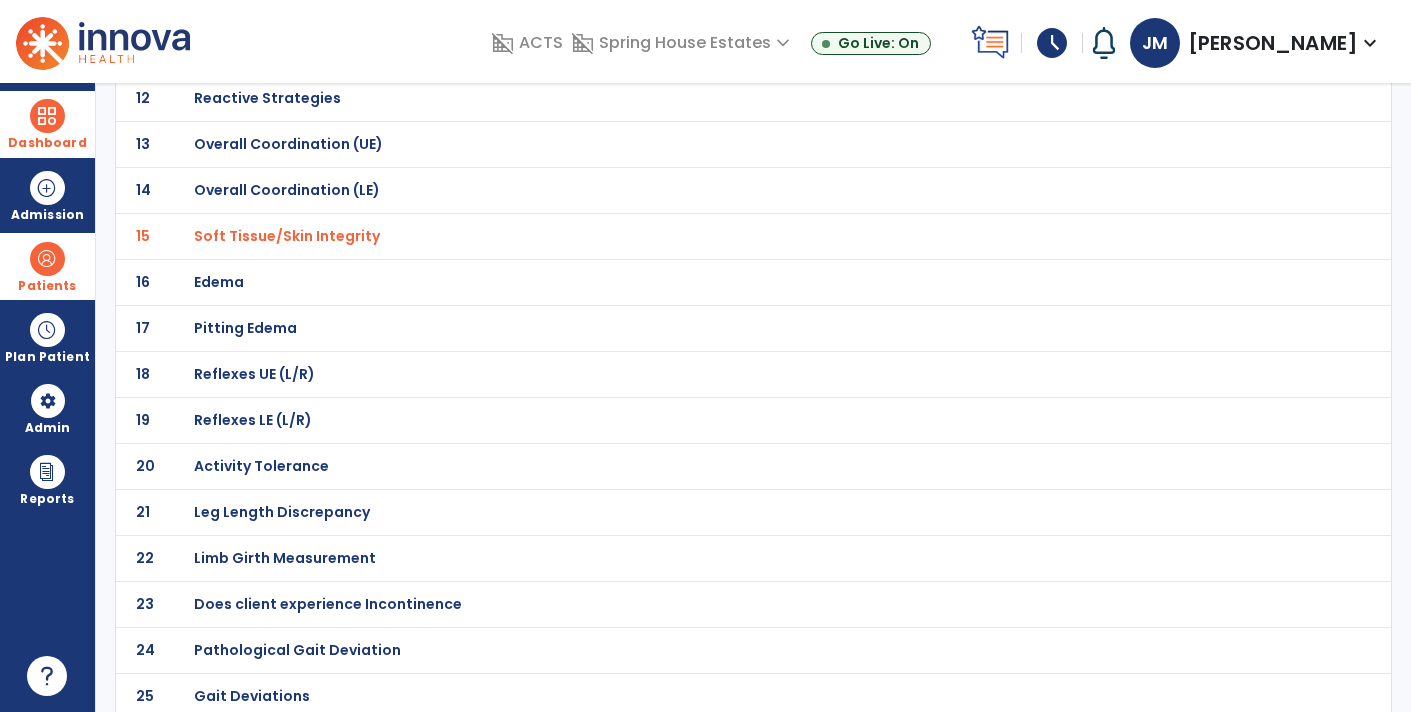 click on "20 Activity Tolerance" 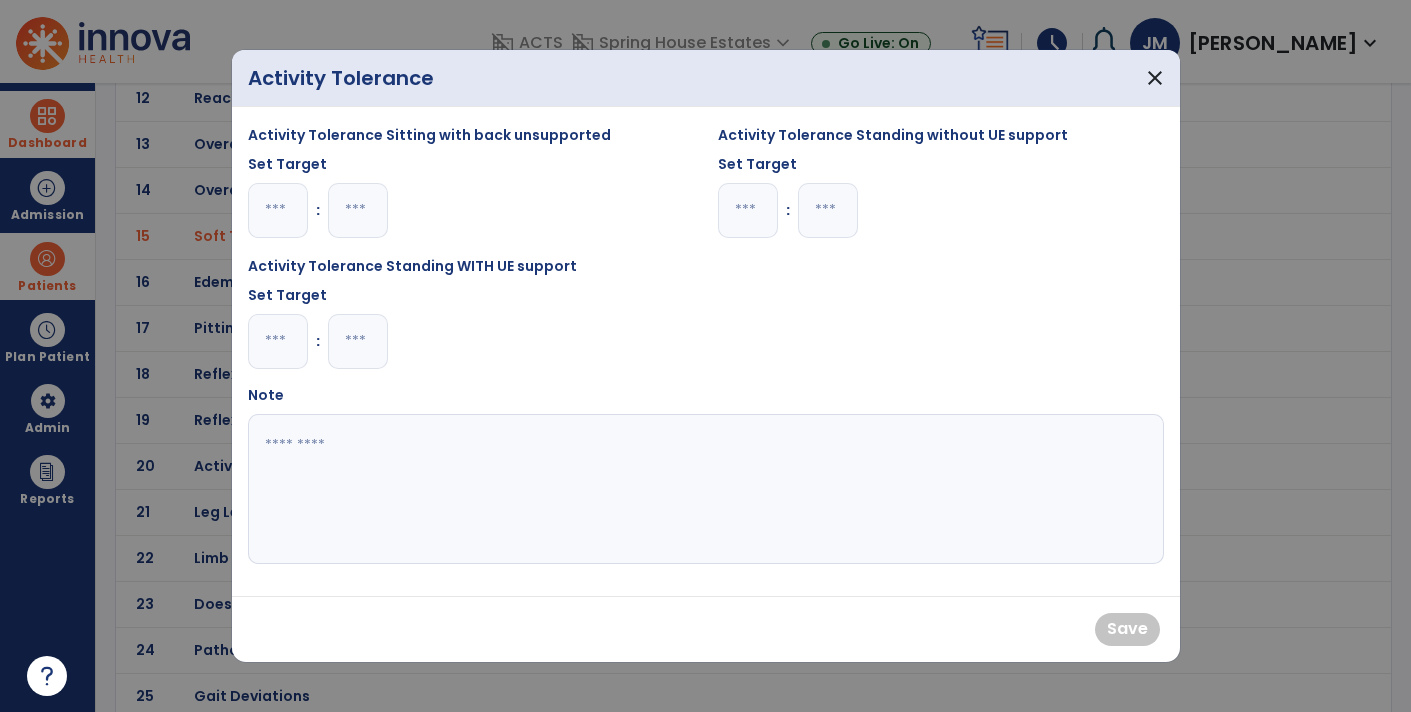 click at bounding box center (278, 341) 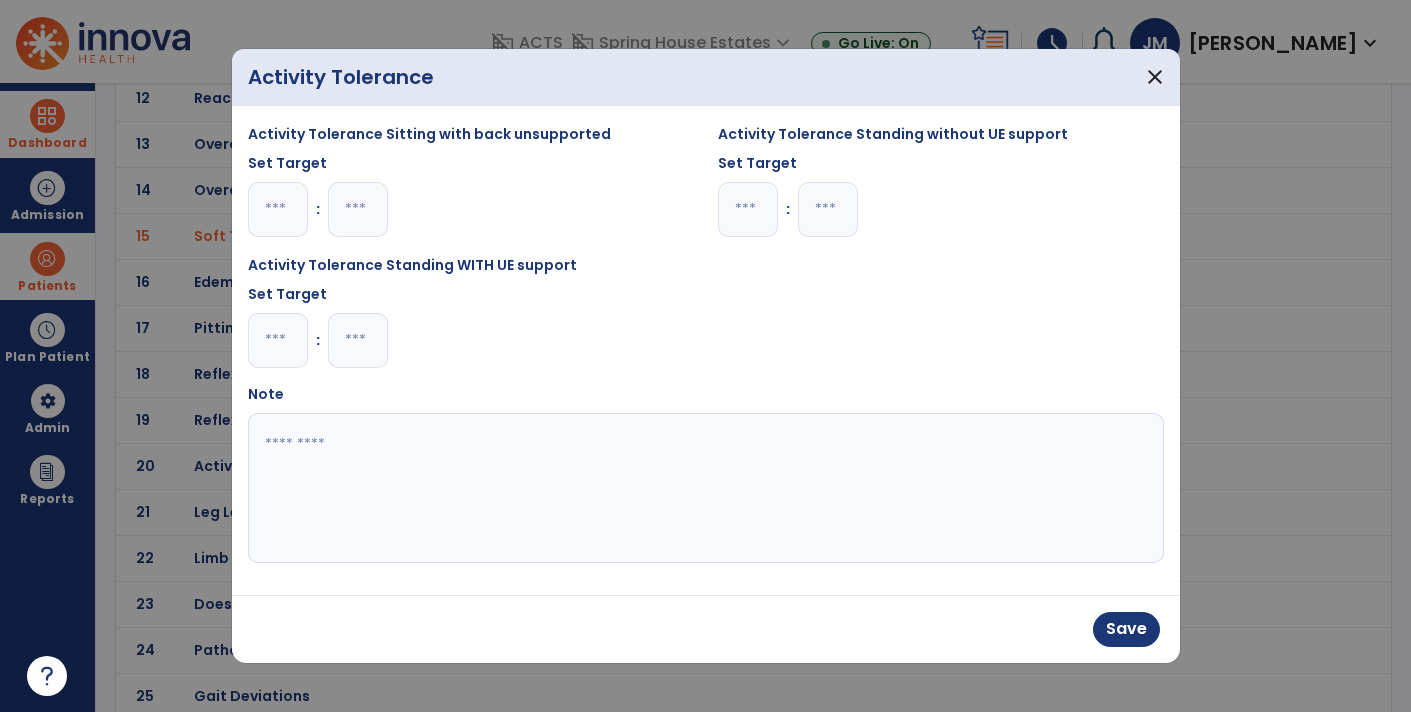 type on "*" 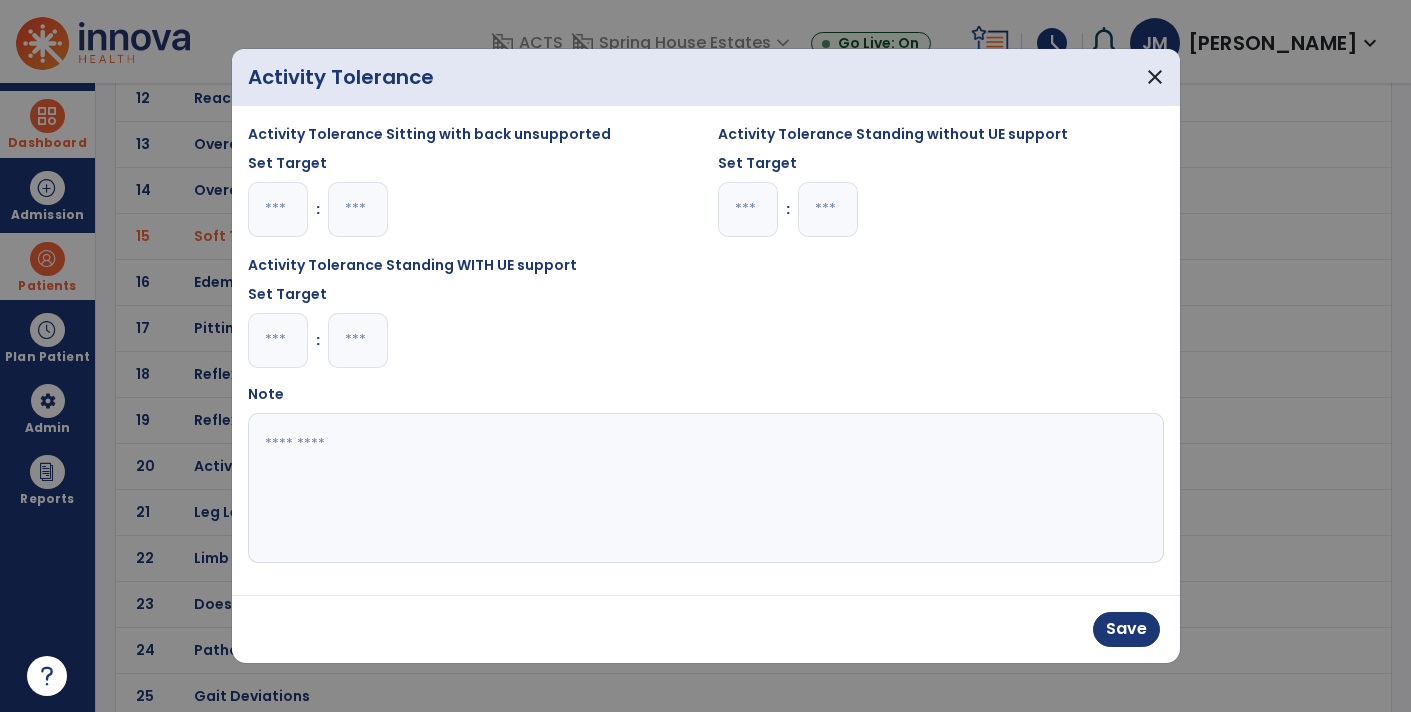 click on "Activity Tolerance Sitting with back unsupported Set Target : Activity Tolerance Standing without UE support Set Target : Activity Tolerance Standing WITH UE support Set Target * : ** Note" at bounding box center (706, 350) 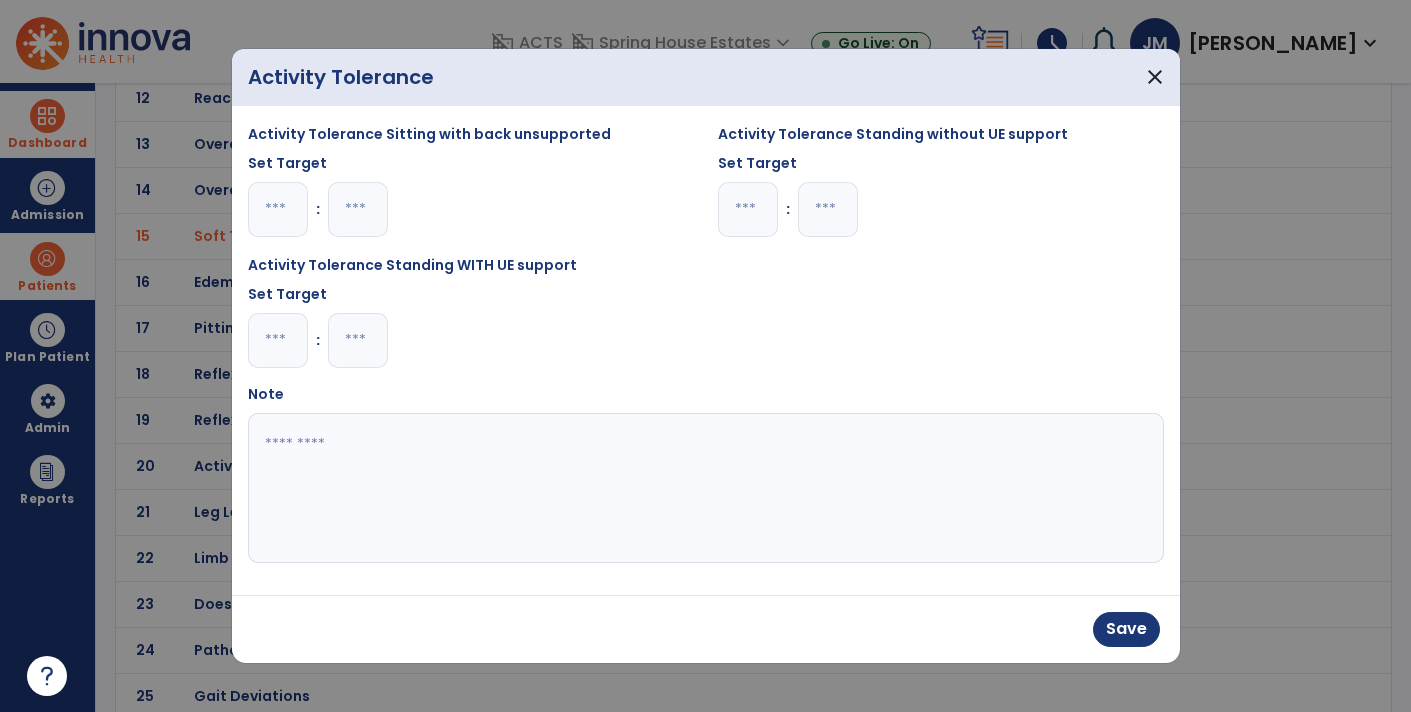 type on "*" 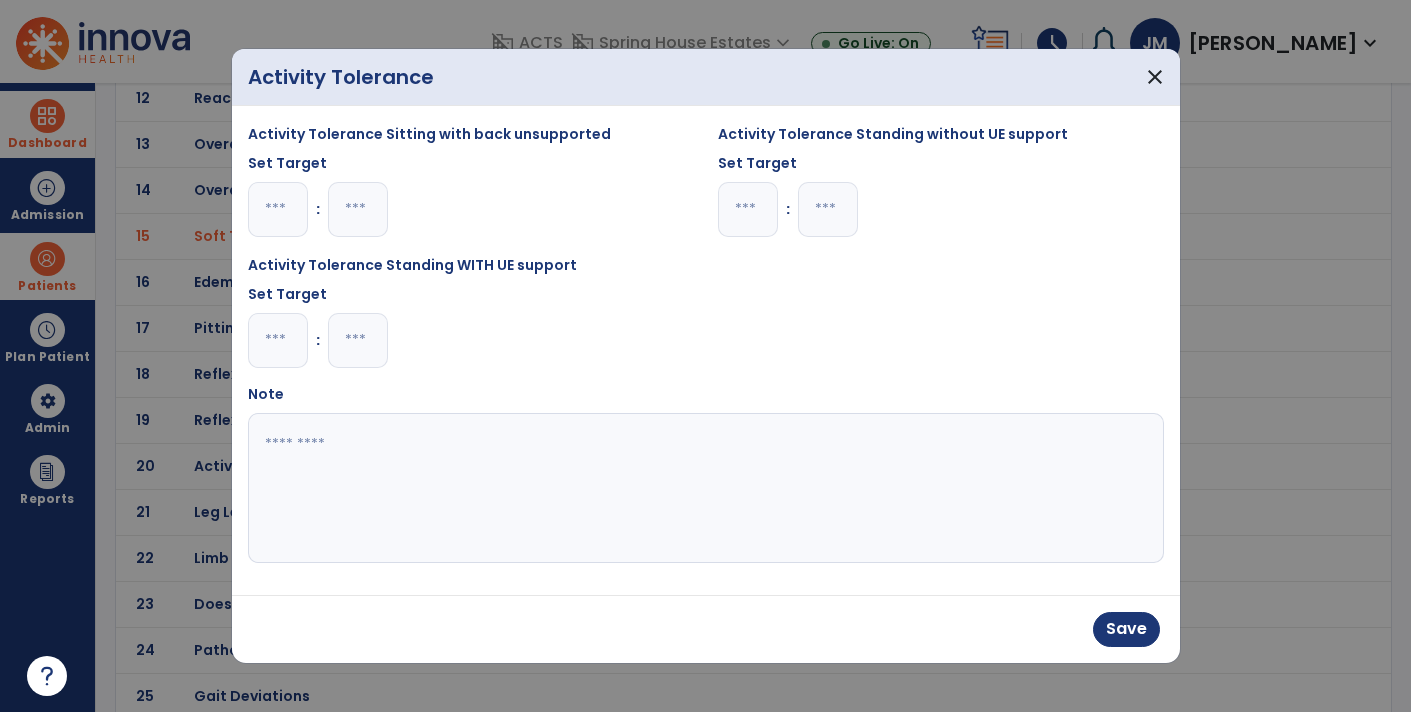 type 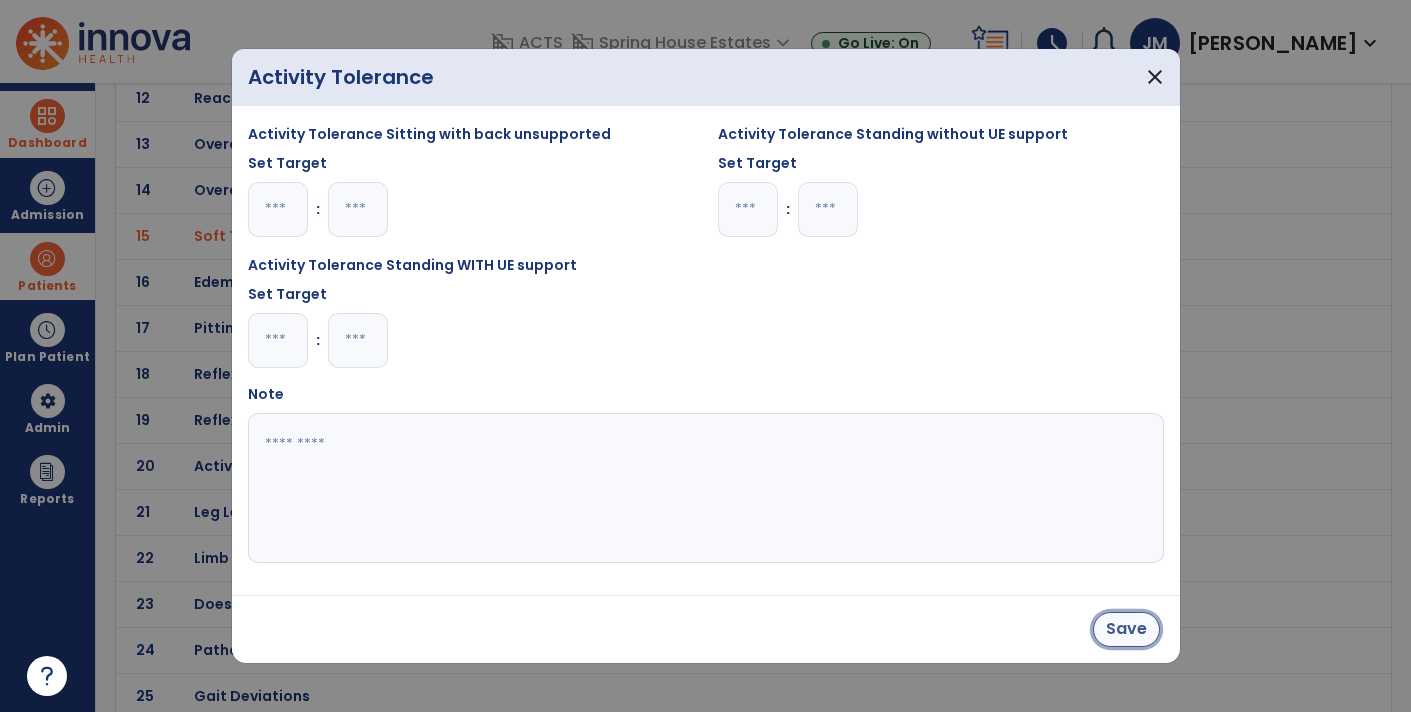 click on "Save" at bounding box center (1126, 629) 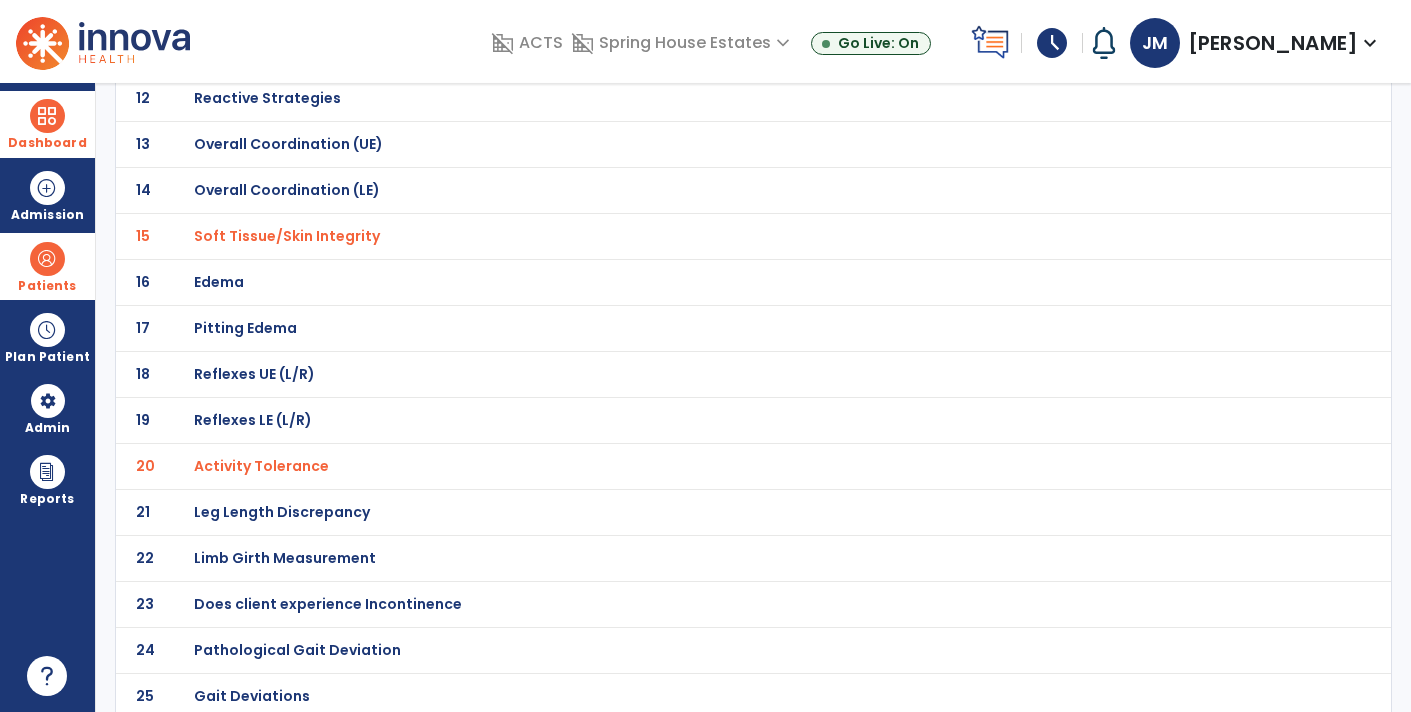 click on "Gait Deviations" at bounding box center (265, -408) 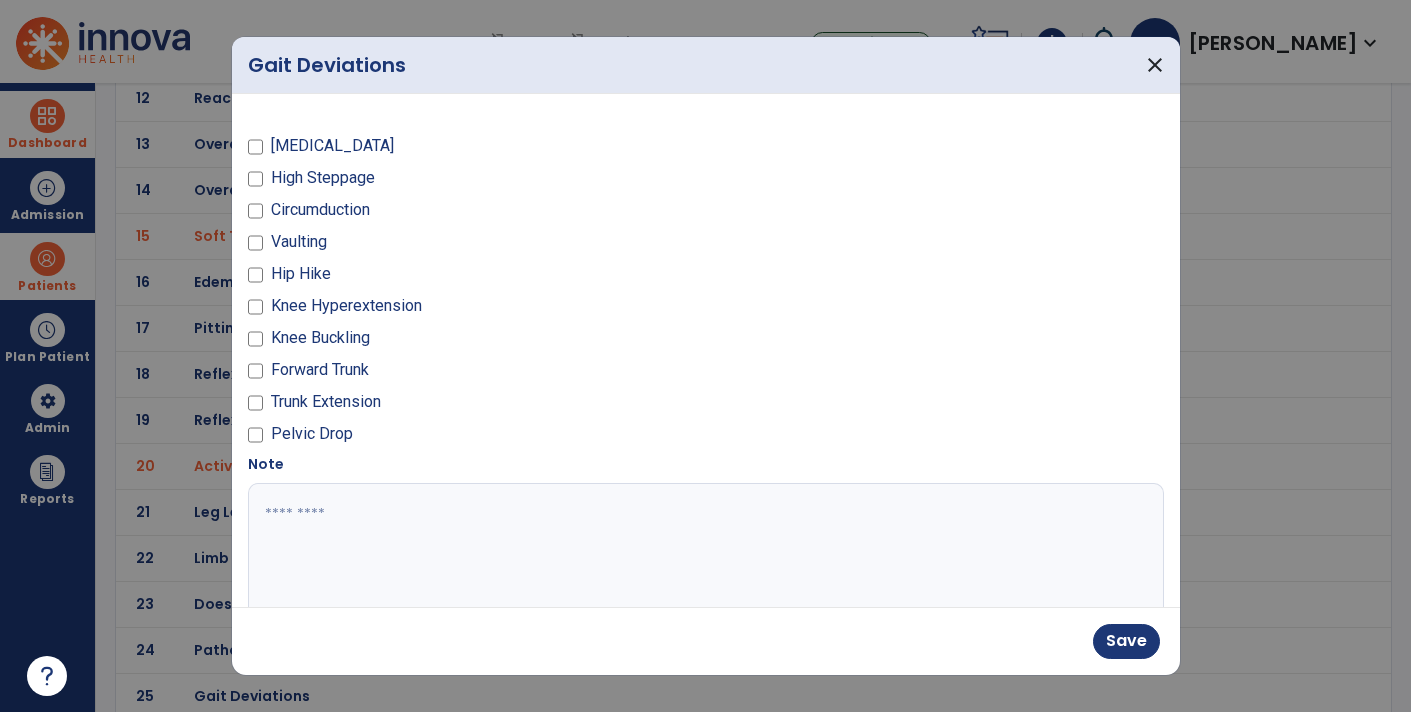 click at bounding box center (704, 558) 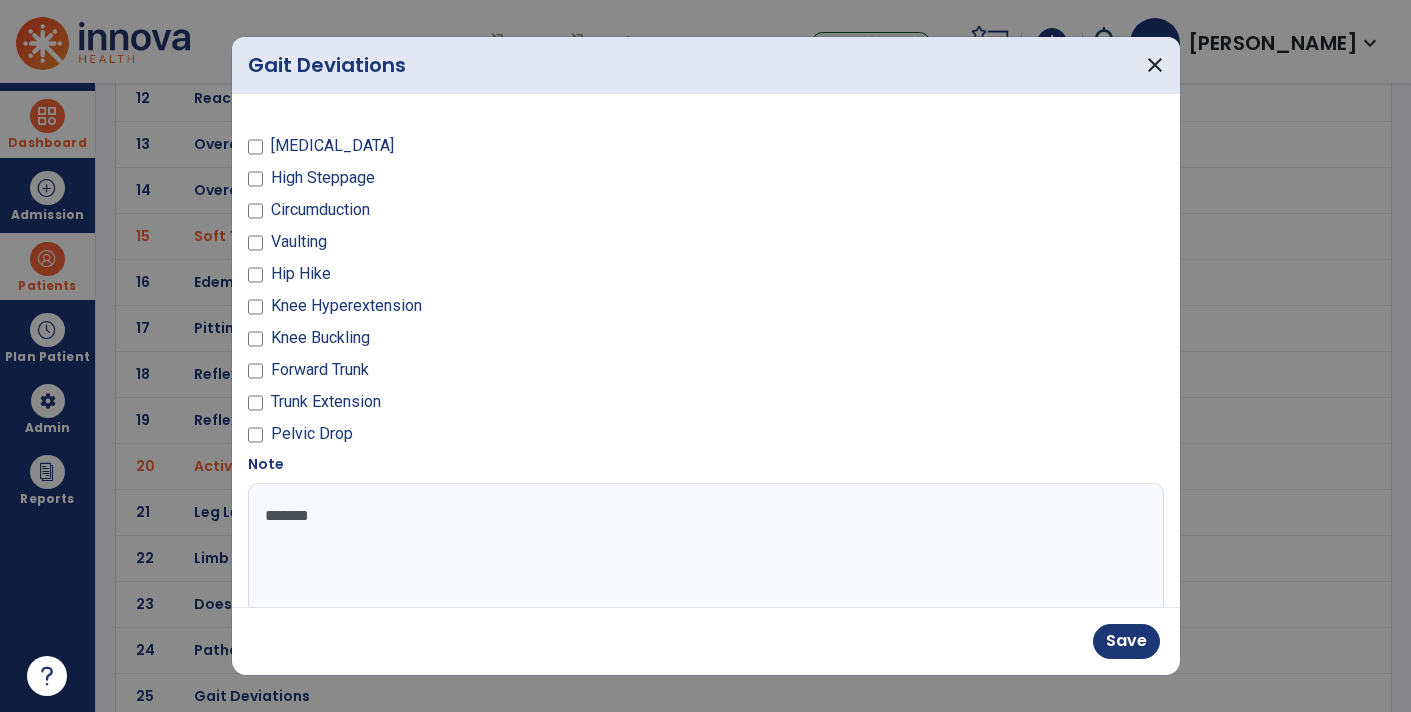 type on "********" 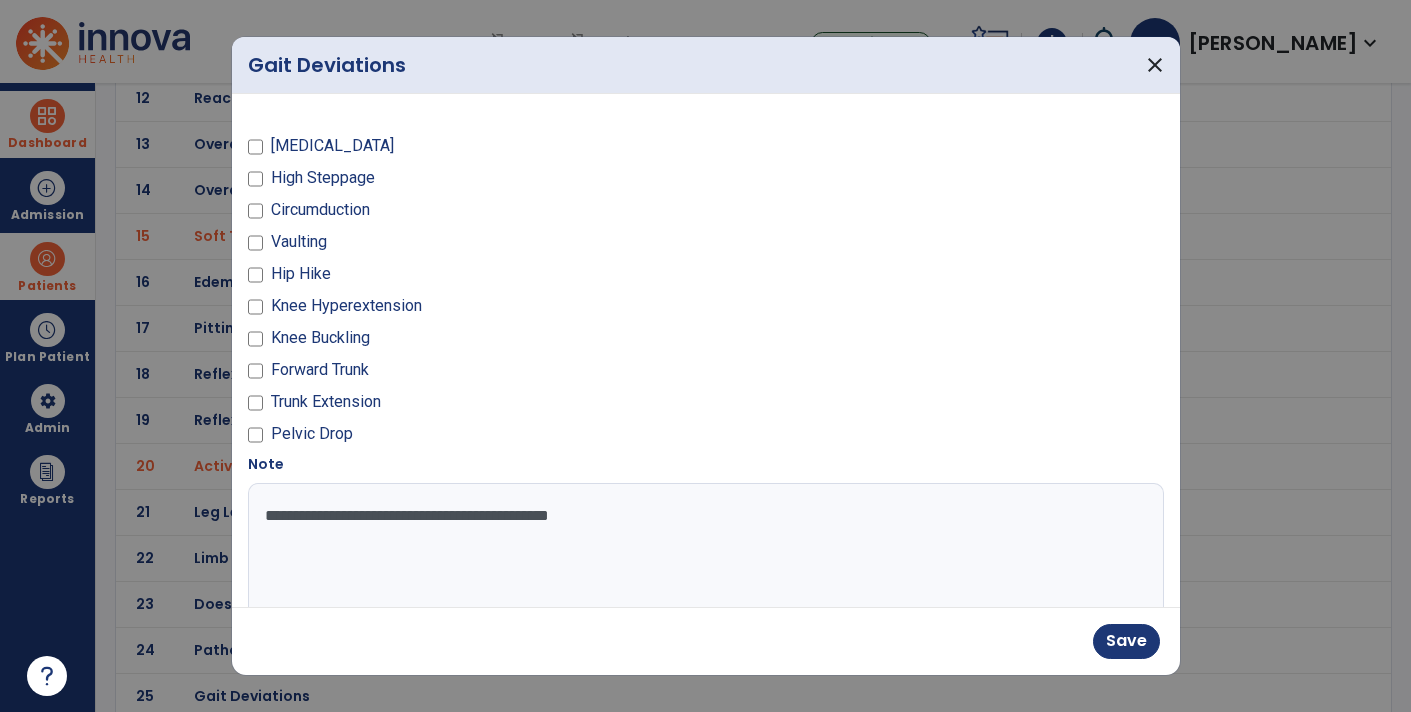 type on "**********" 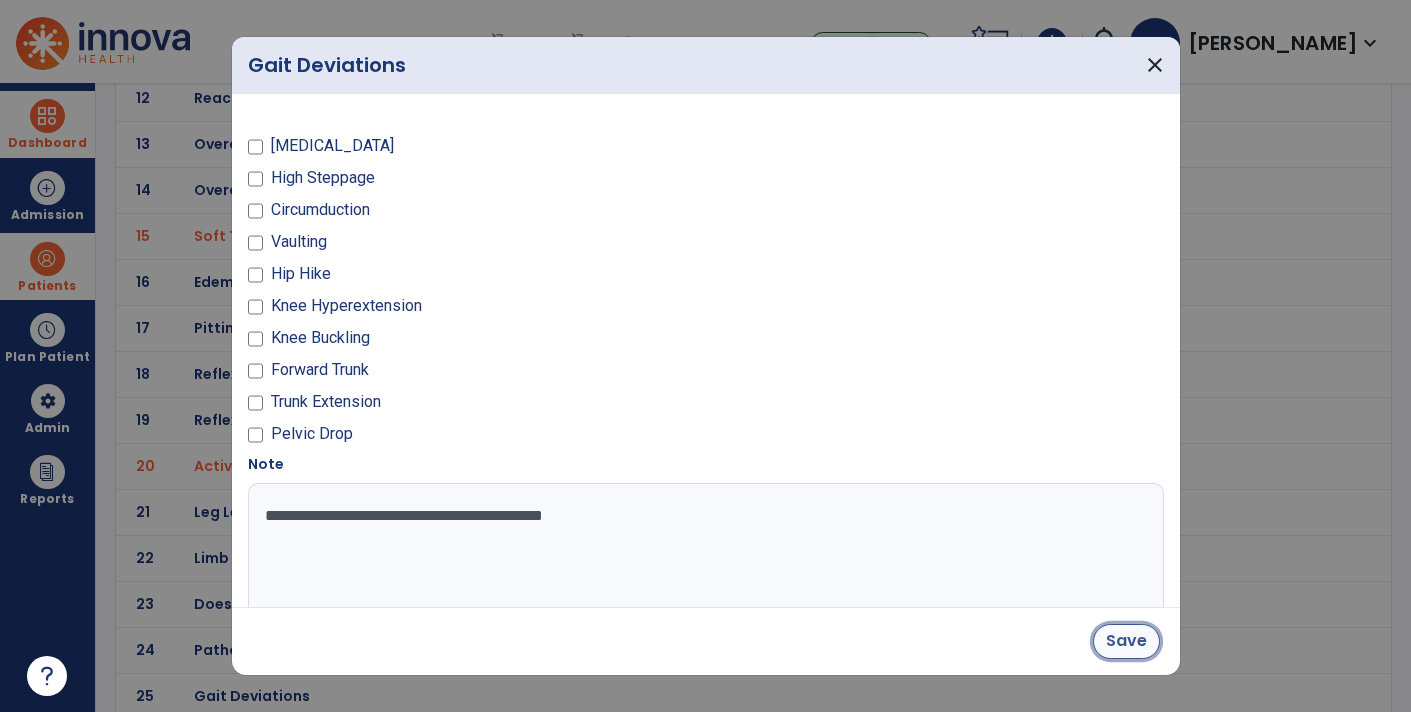 click on "Save" at bounding box center [1126, 641] 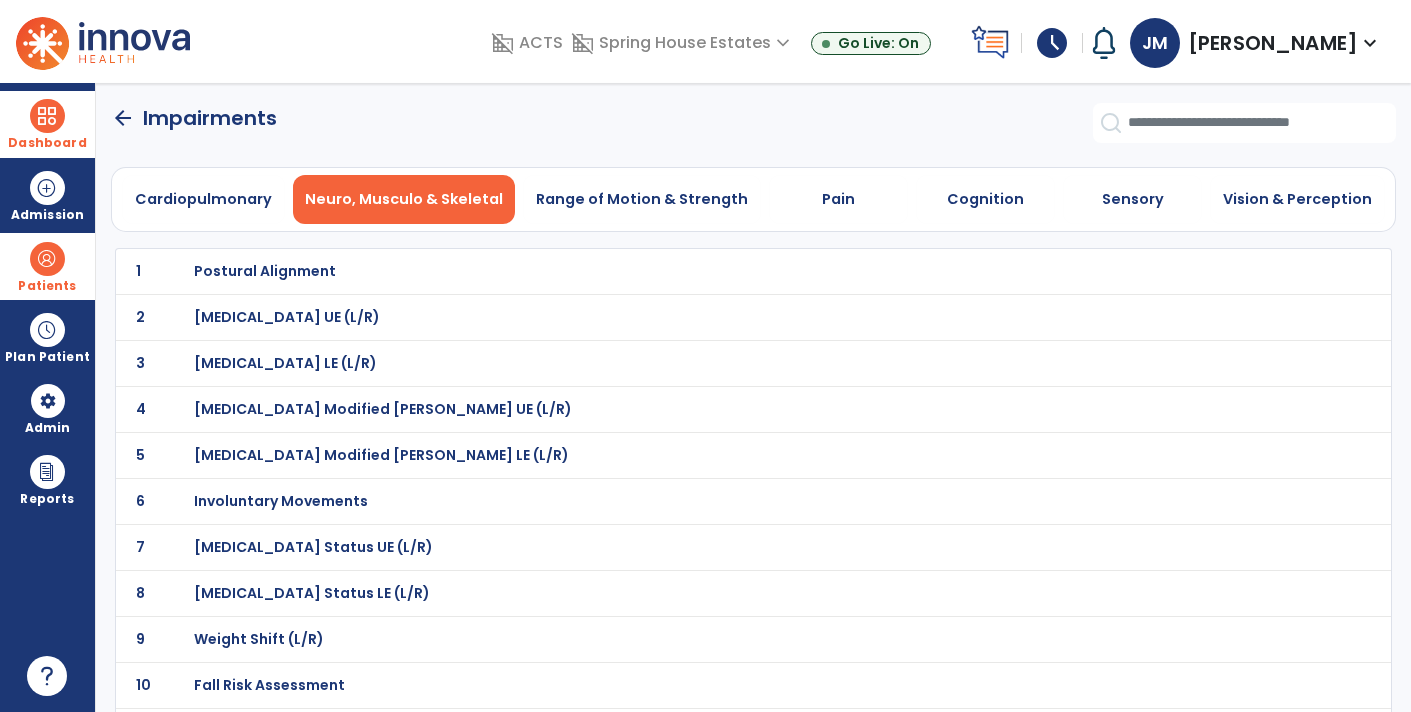 scroll, scrollTop: 5, scrollLeft: 0, axis: vertical 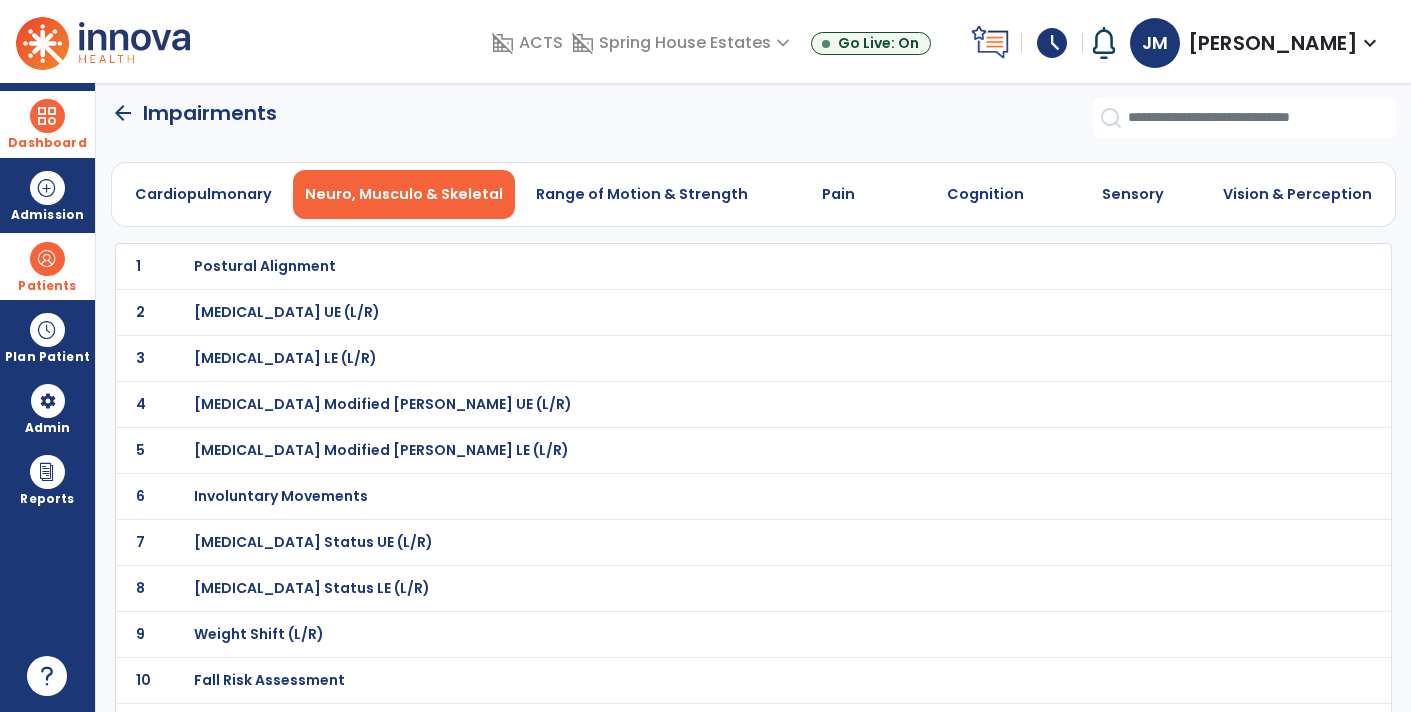 click on "arrow_back" 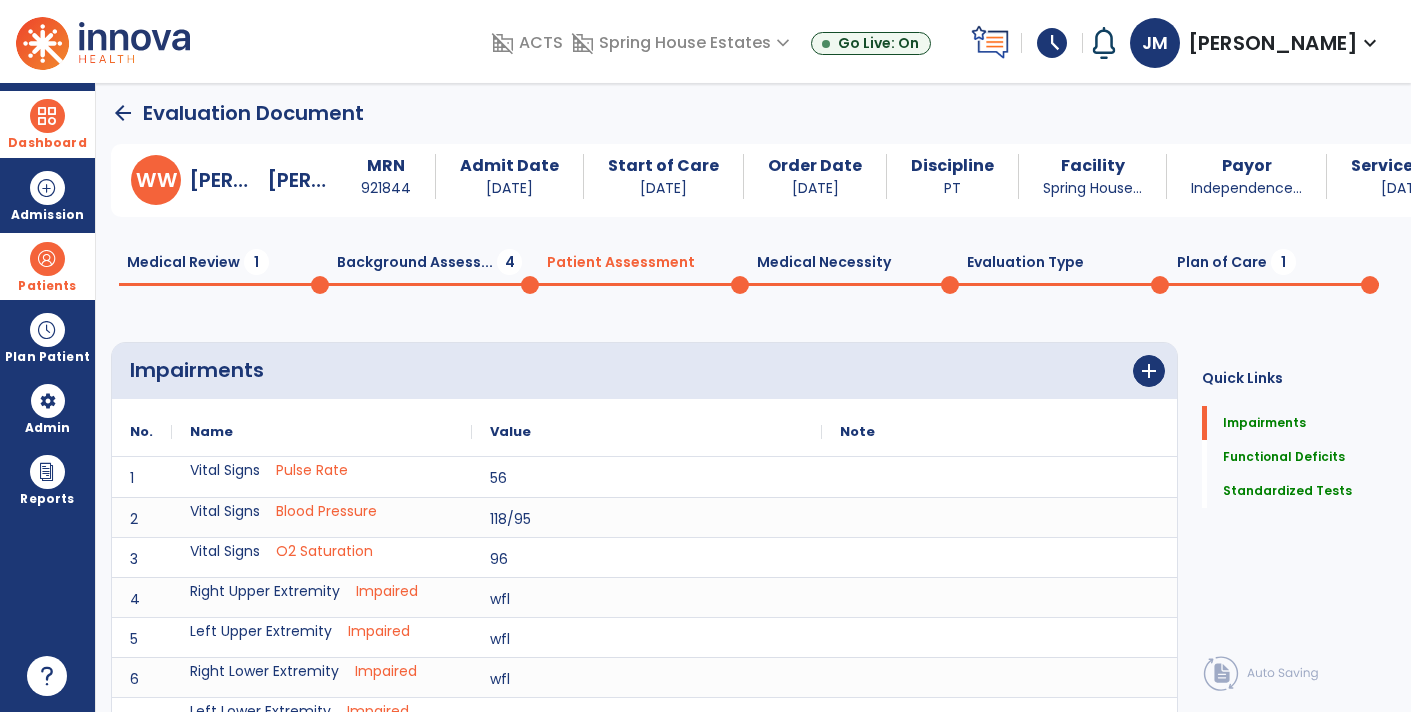 scroll, scrollTop: 5, scrollLeft: 0, axis: vertical 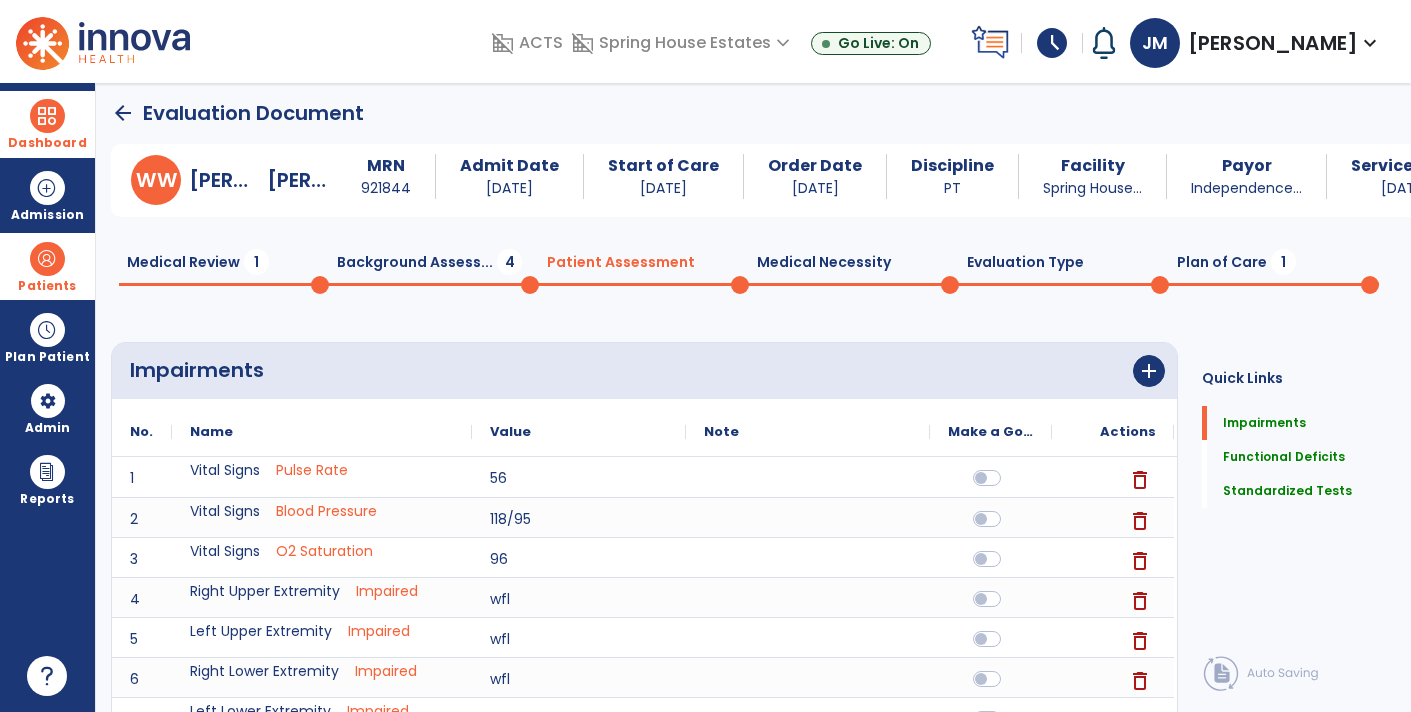 click on "Background Assess...  4" 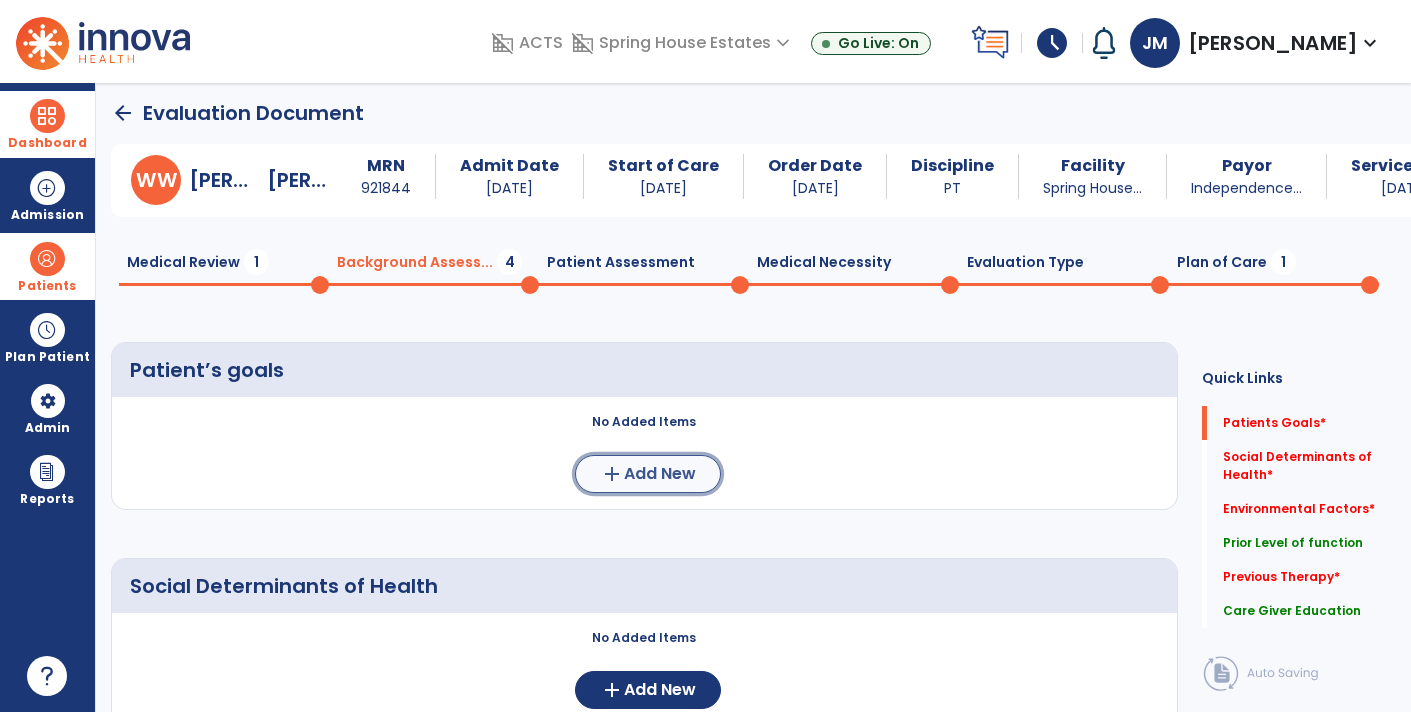 click on "Add New" 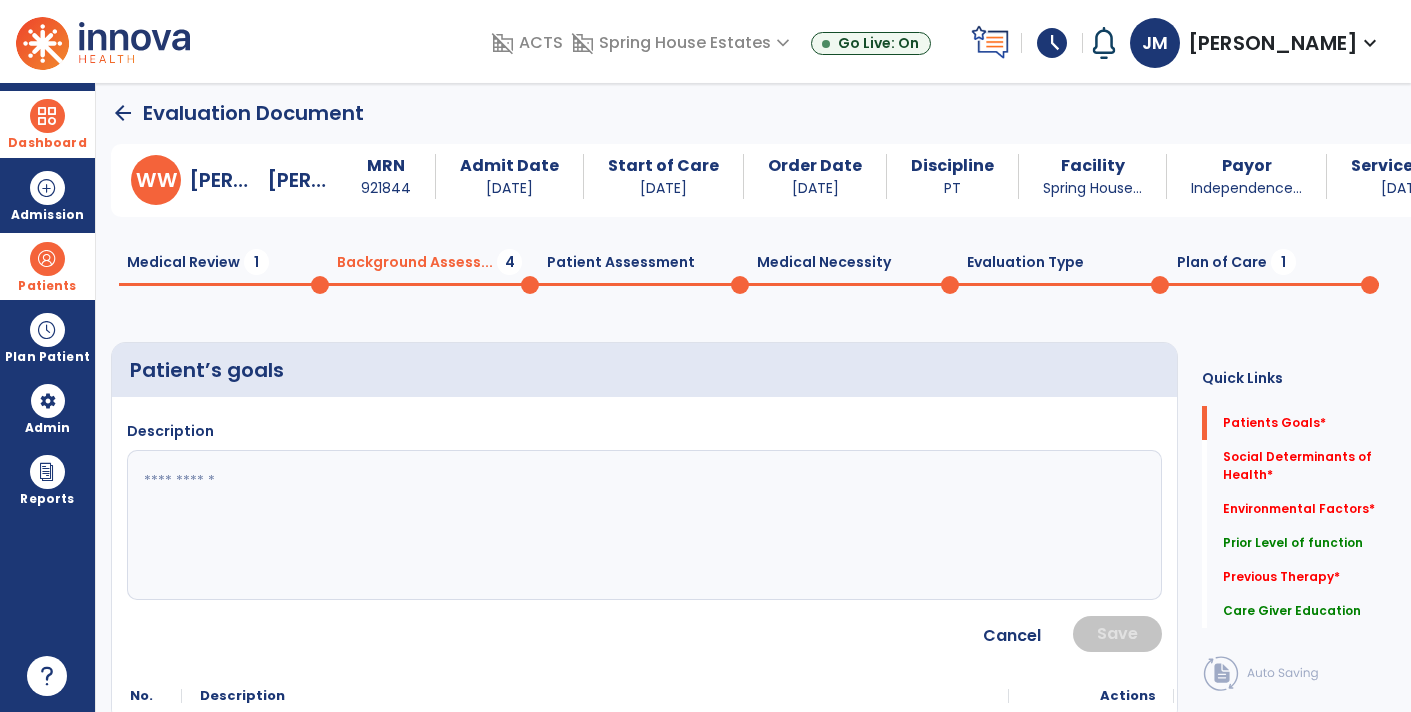 click 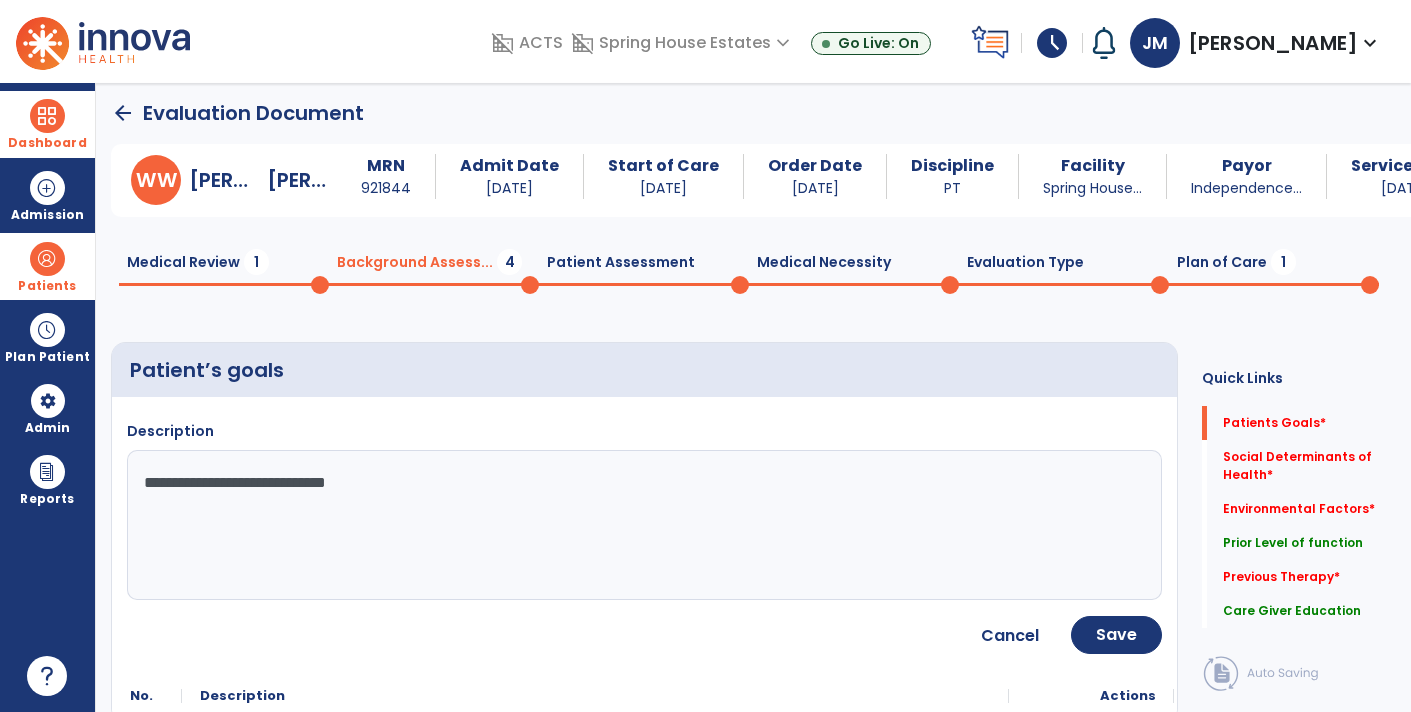 type on "**********" 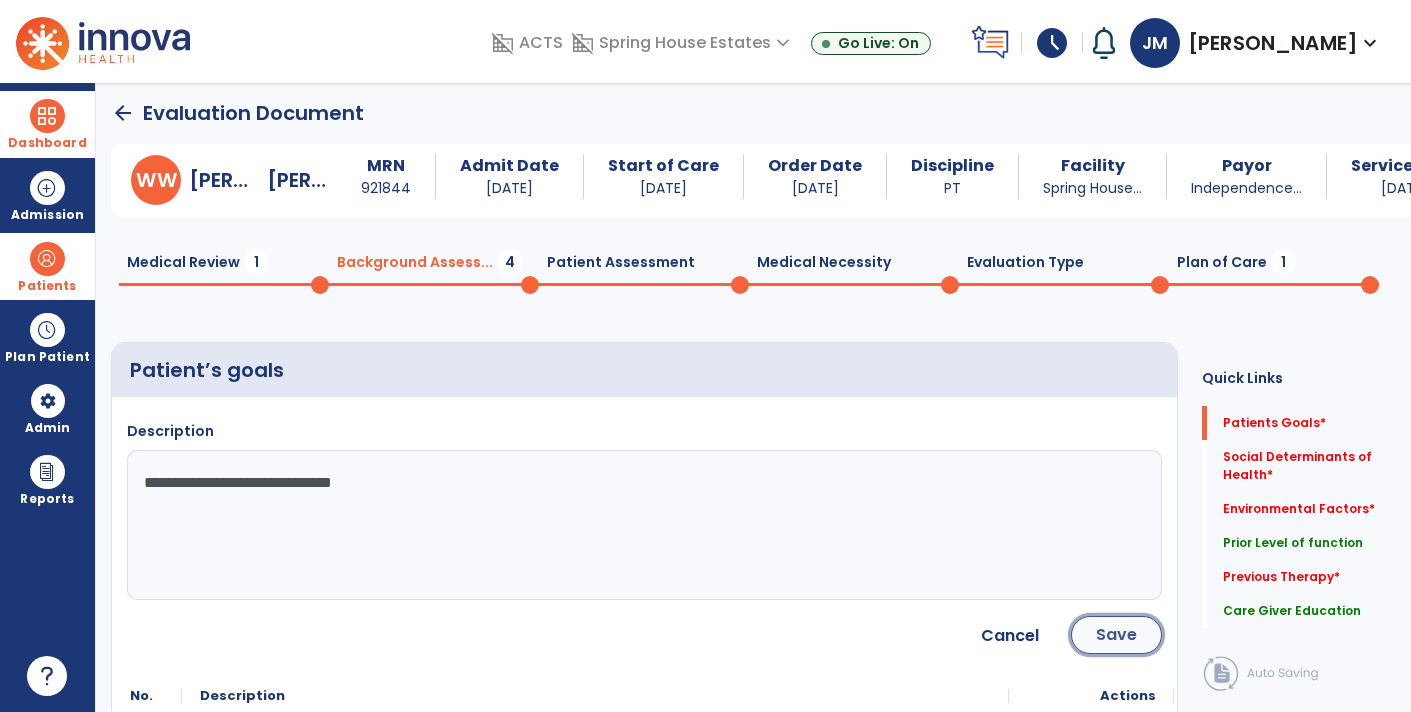 click on "Save" 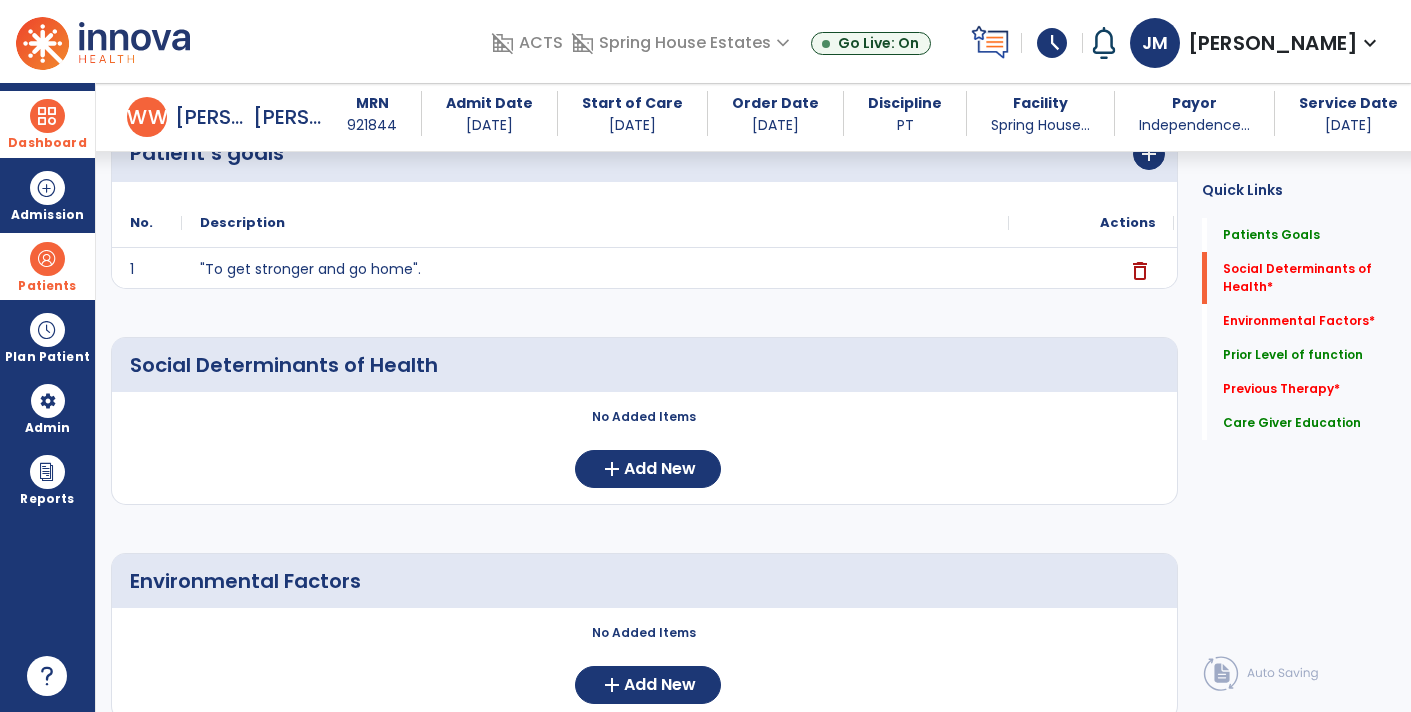 scroll, scrollTop: 208, scrollLeft: 0, axis: vertical 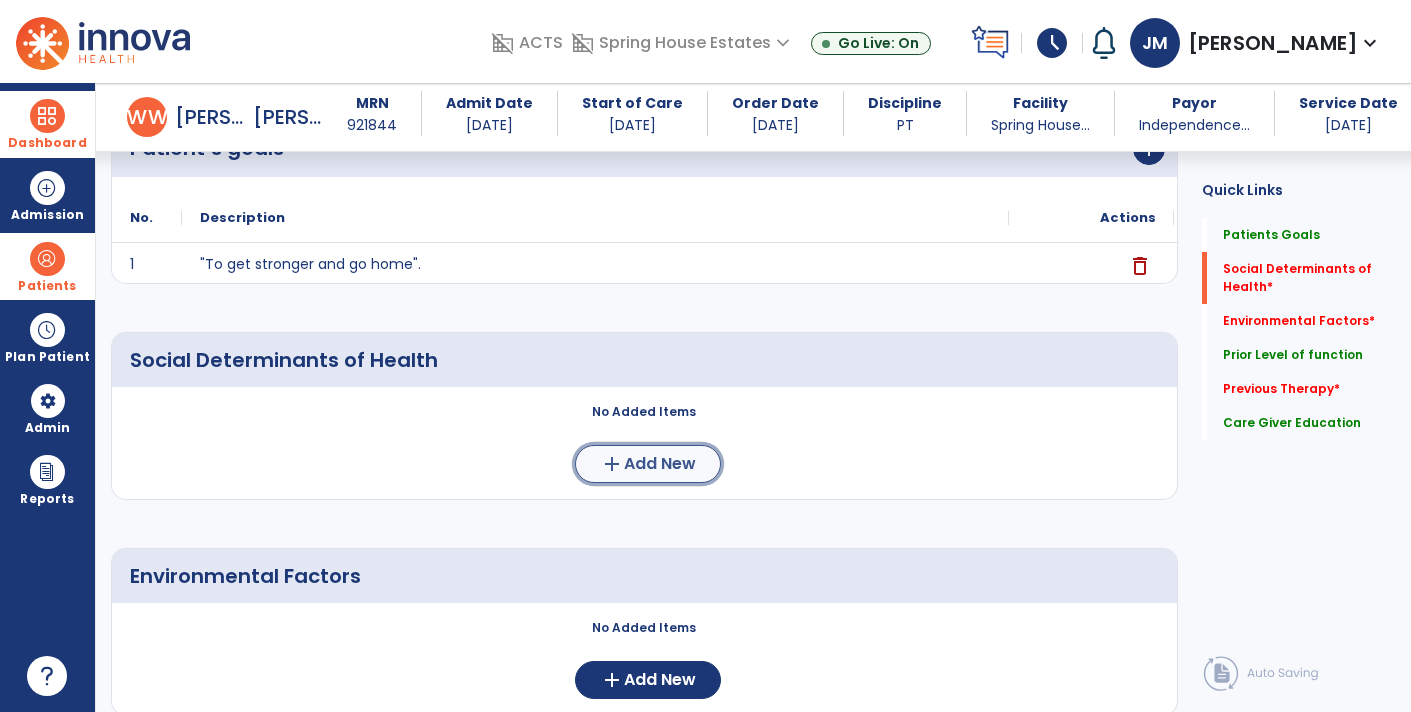 click on "add  Add New" 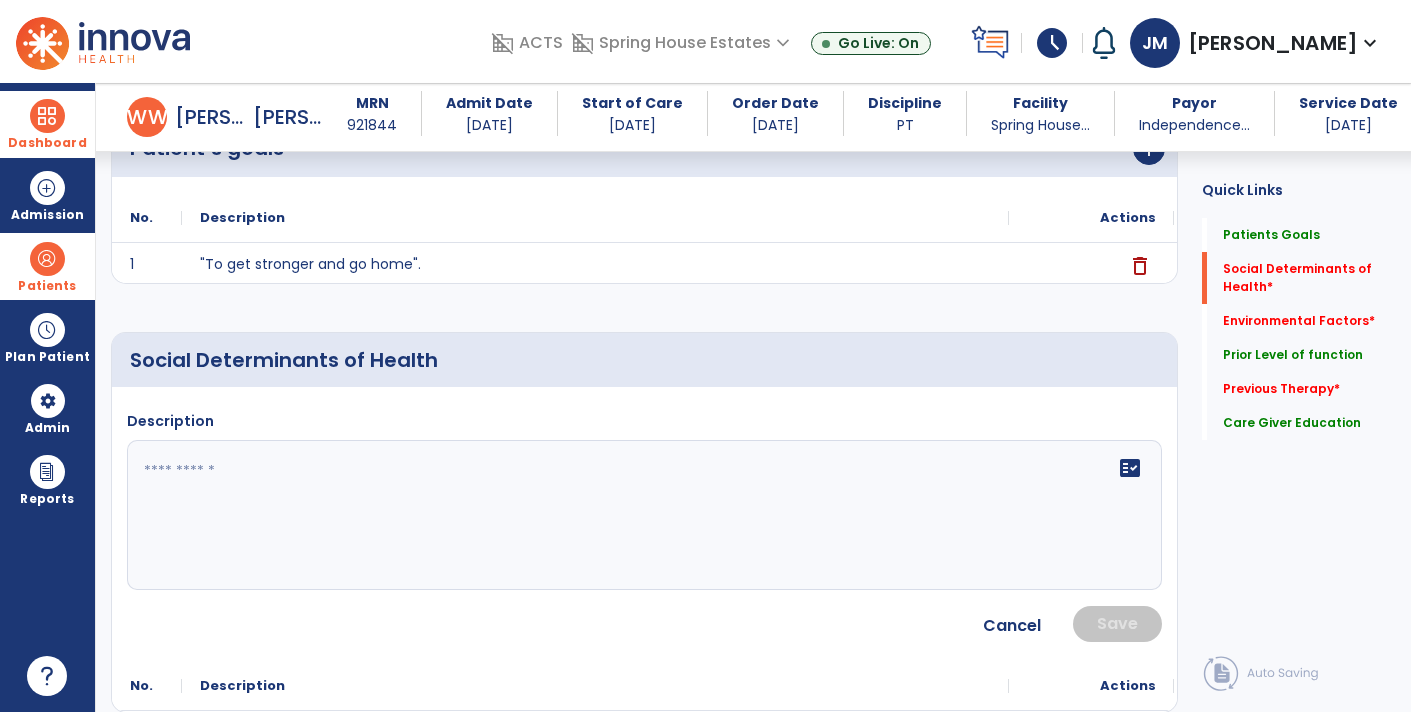 click 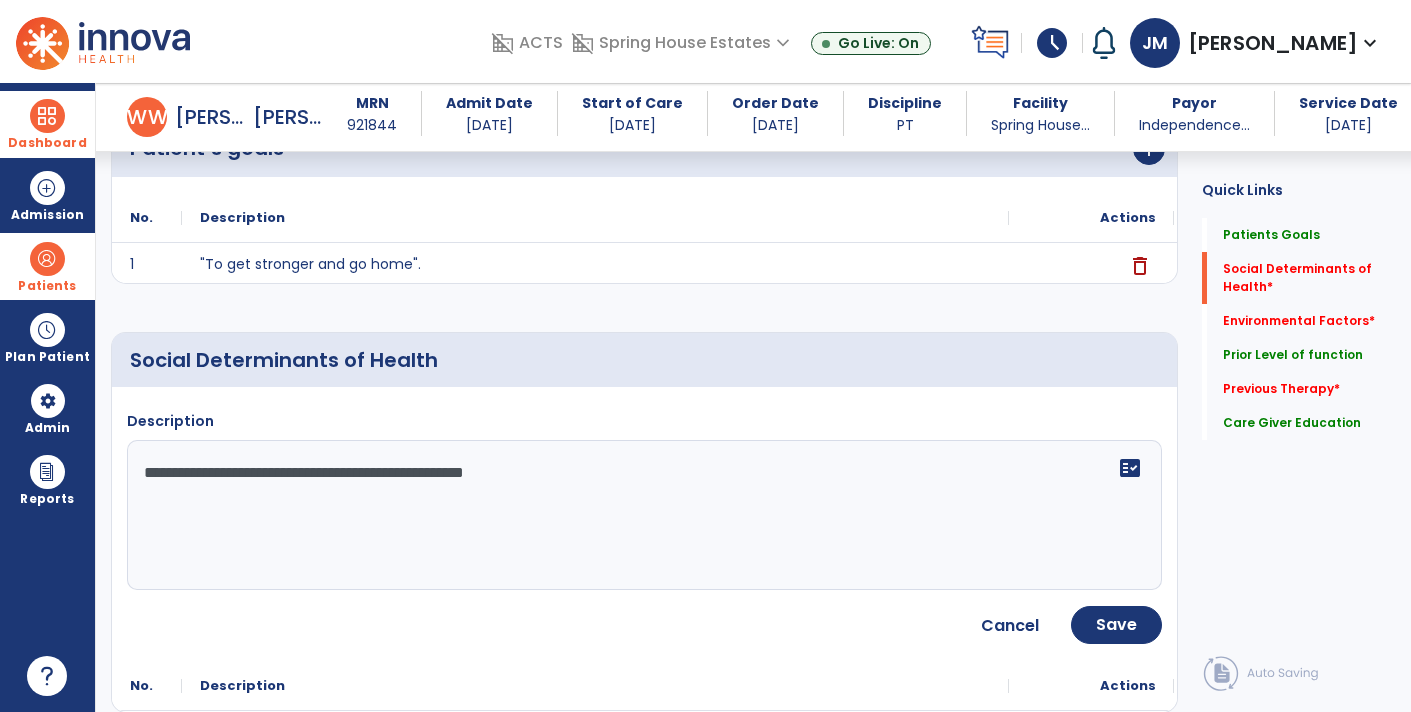 type on "**********" 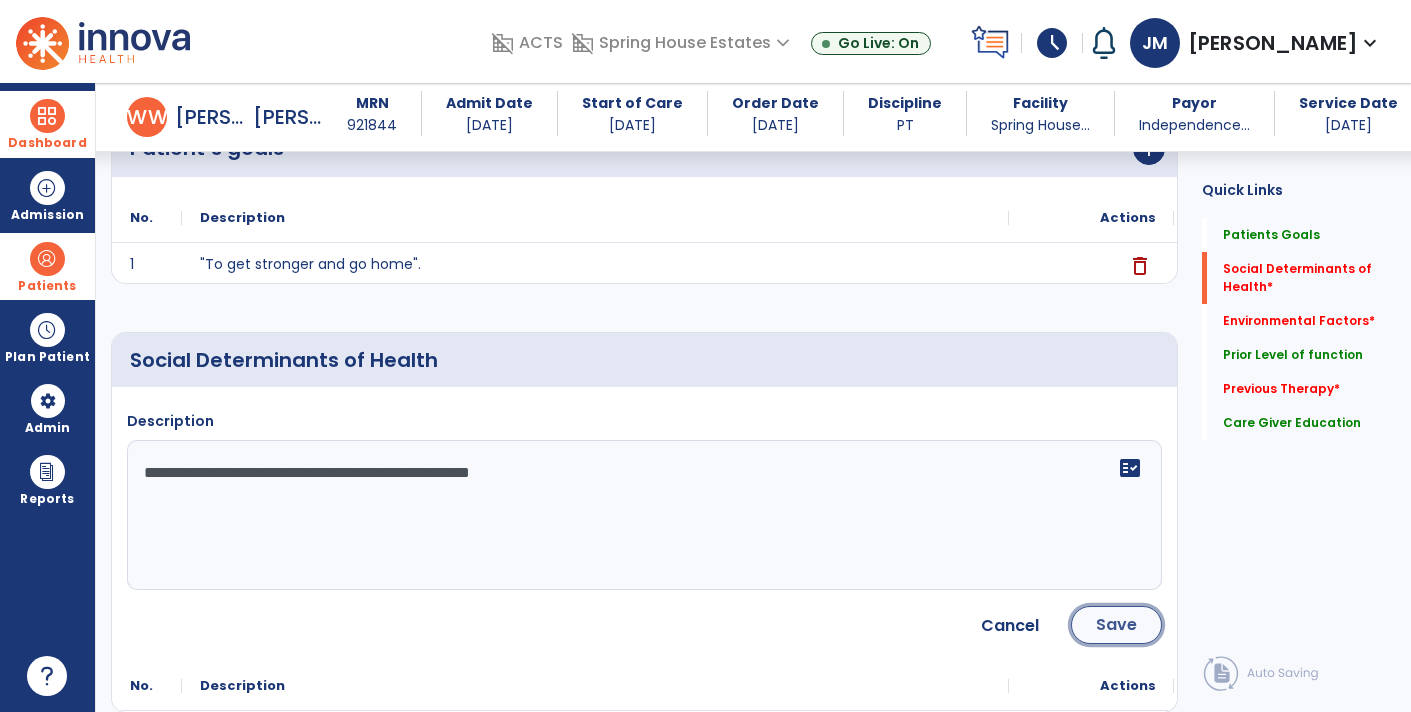 click on "Save" 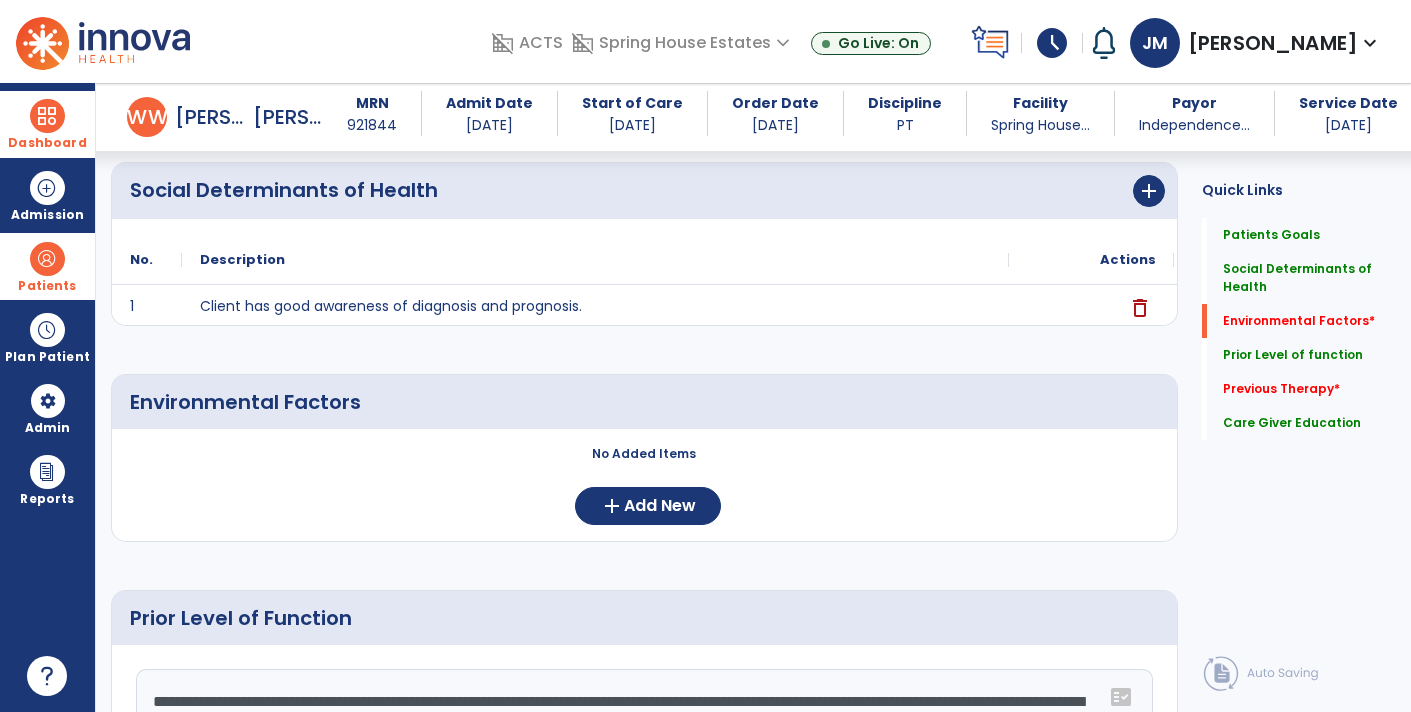 scroll, scrollTop: 416, scrollLeft: 0, axis: vertical 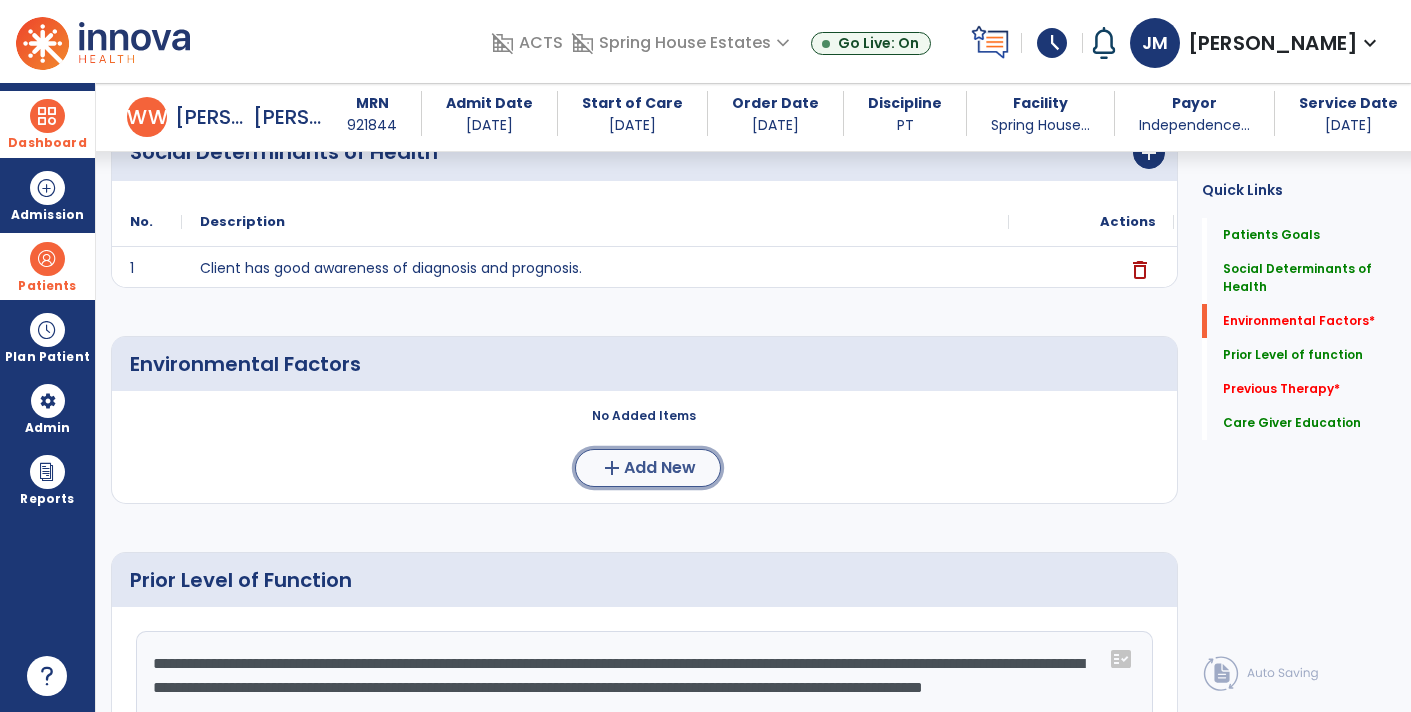 click on "Add New" 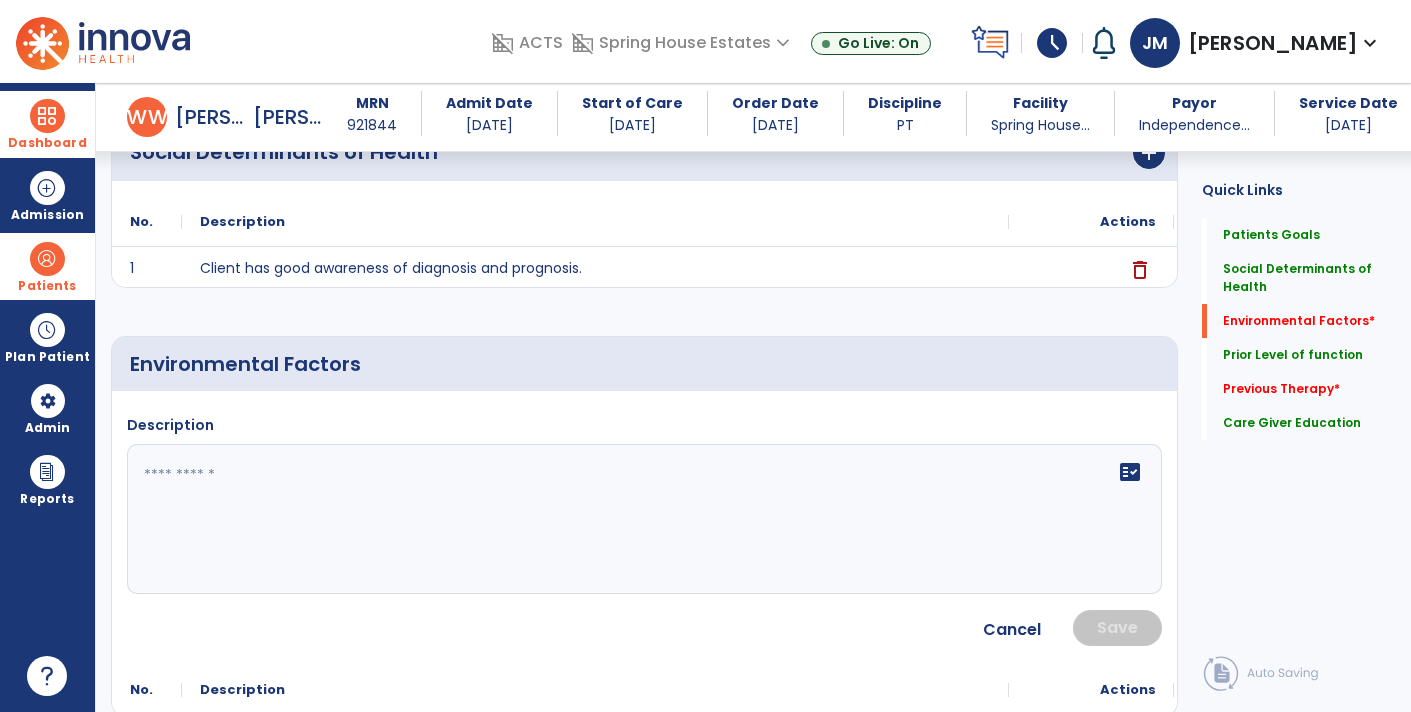 click on "fact_check" 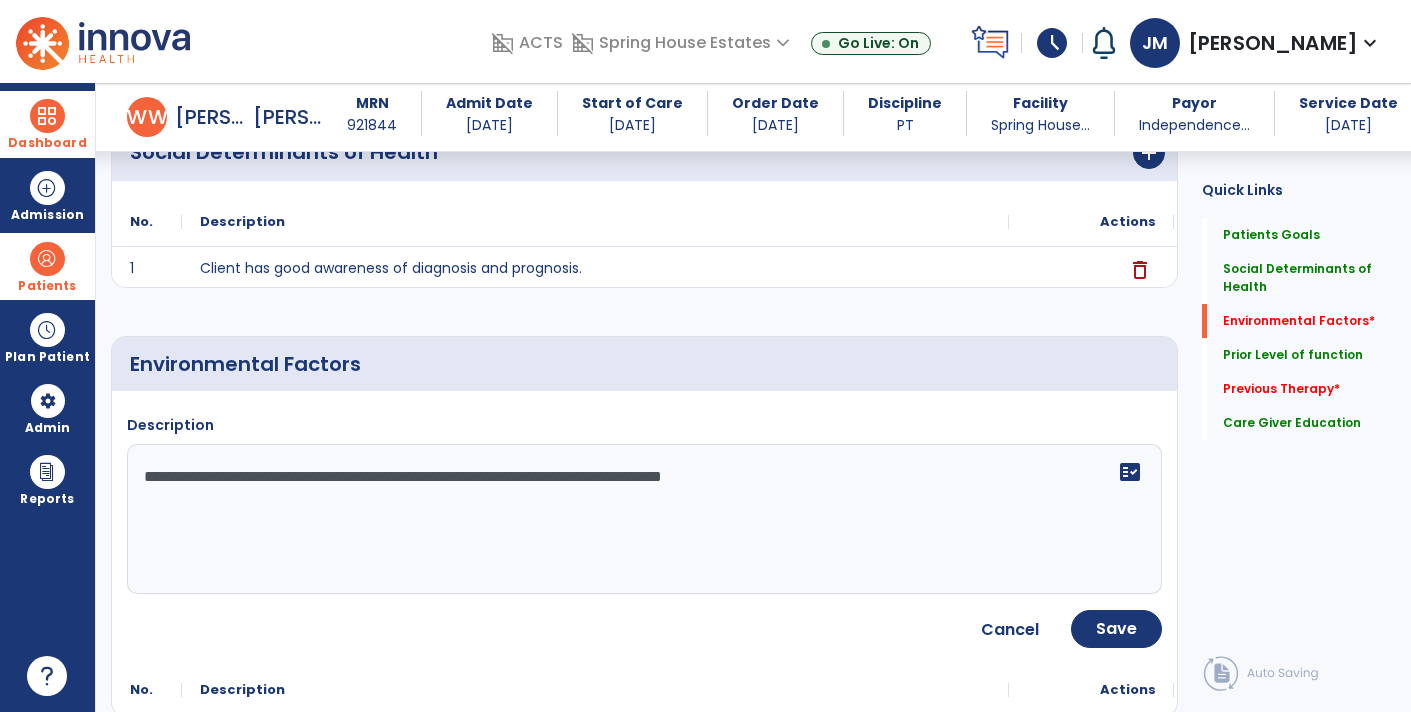 click on "**********" 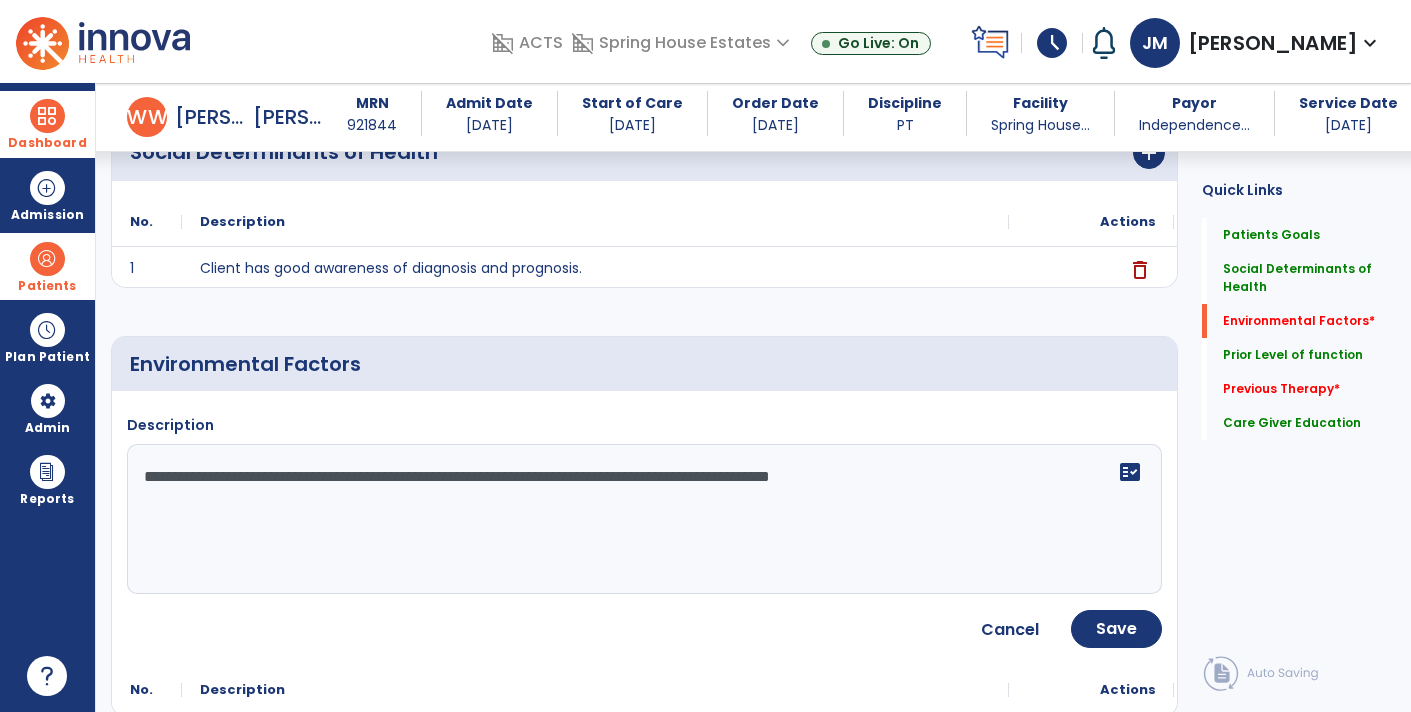 type on "**********" 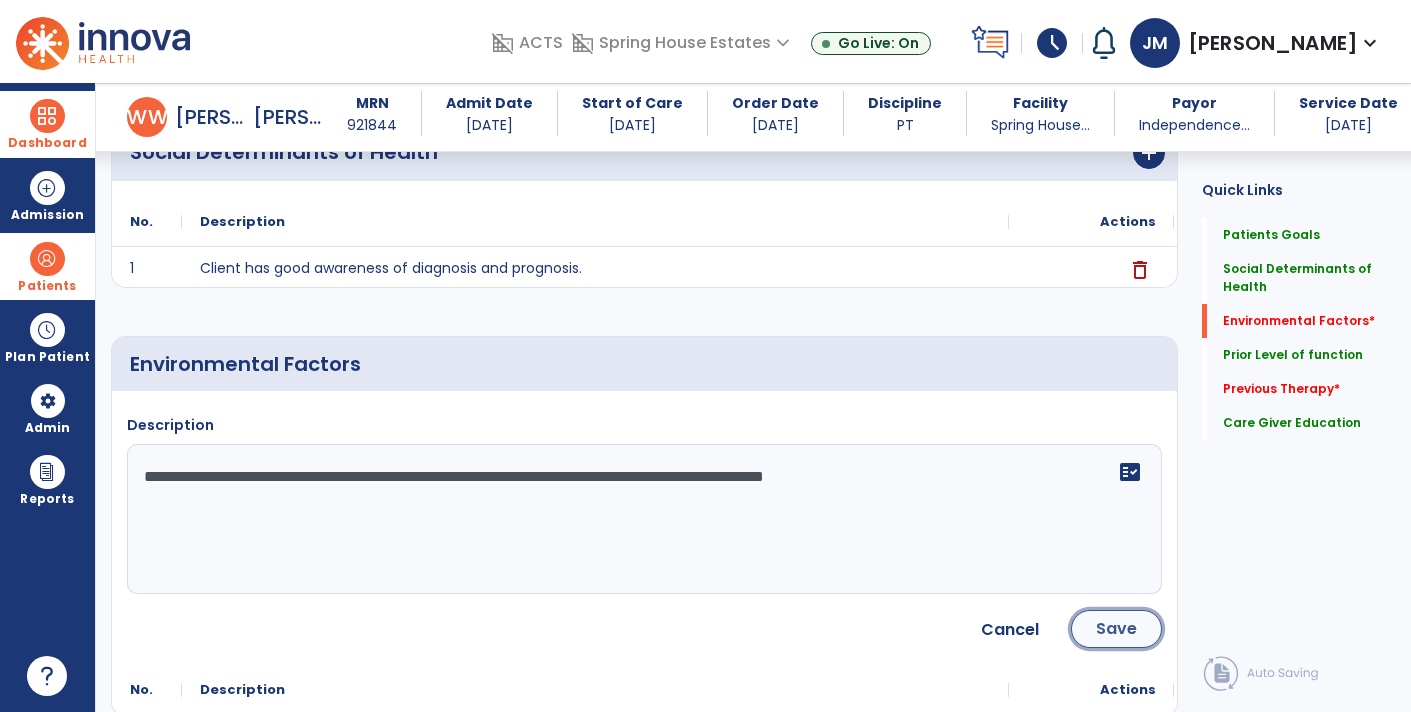 click on "Save" 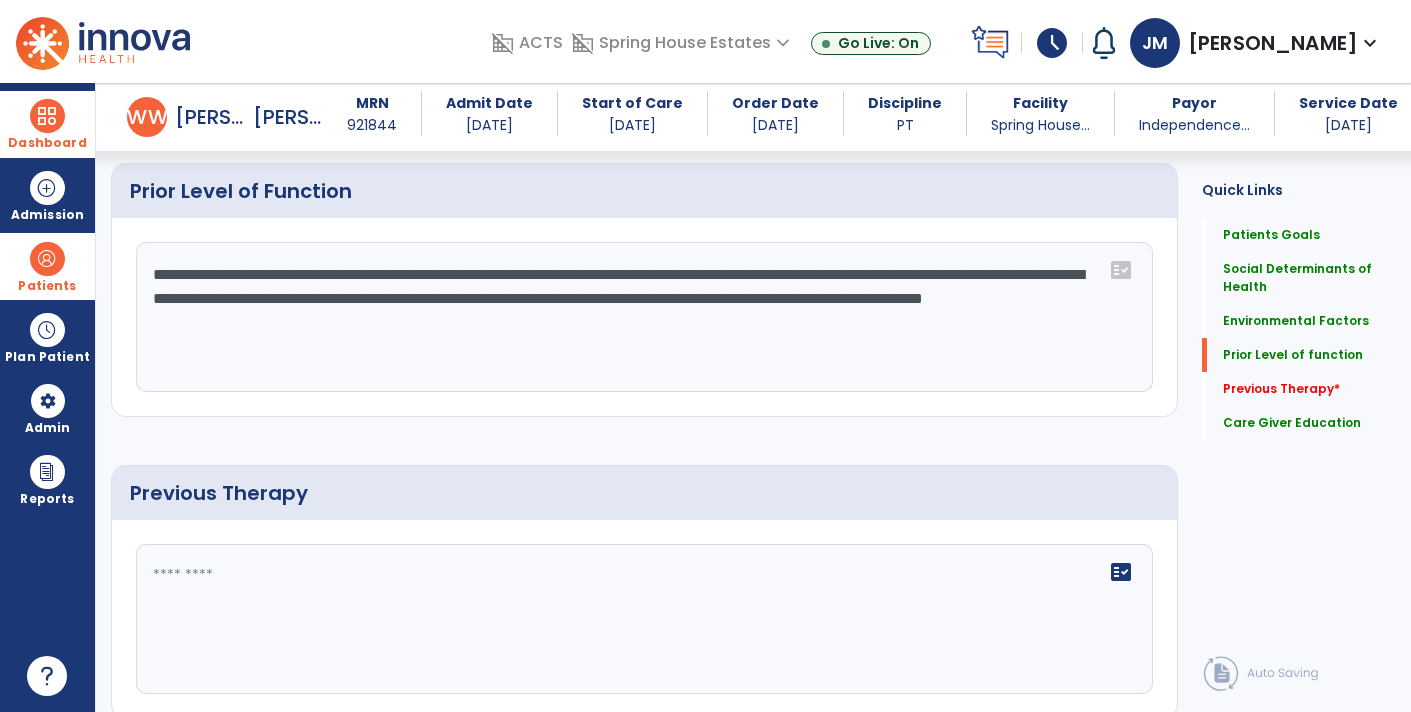 scroll, scrollTop: 808, scrollLeft: 0, axis: vertical 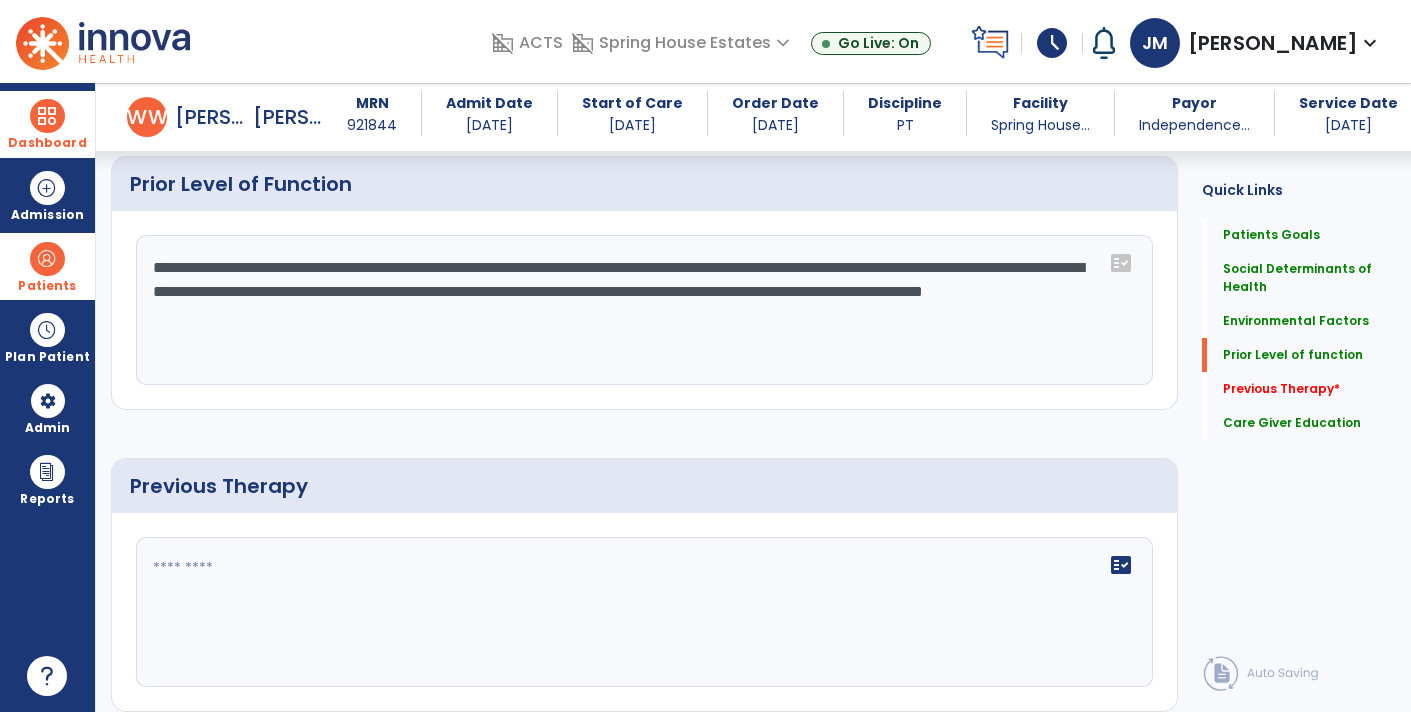 click on "**********" 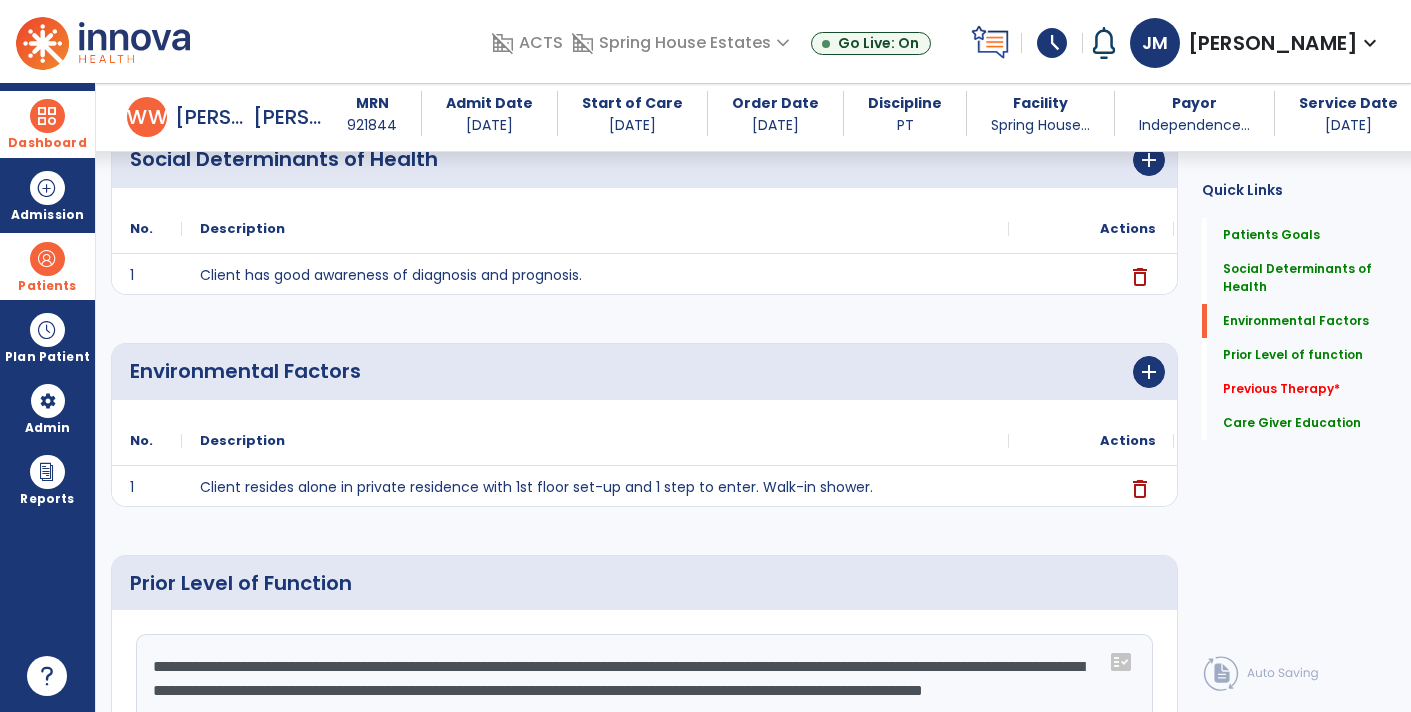 scroll, scrollTop: 403, scrollLeft: 0, axis: vertical 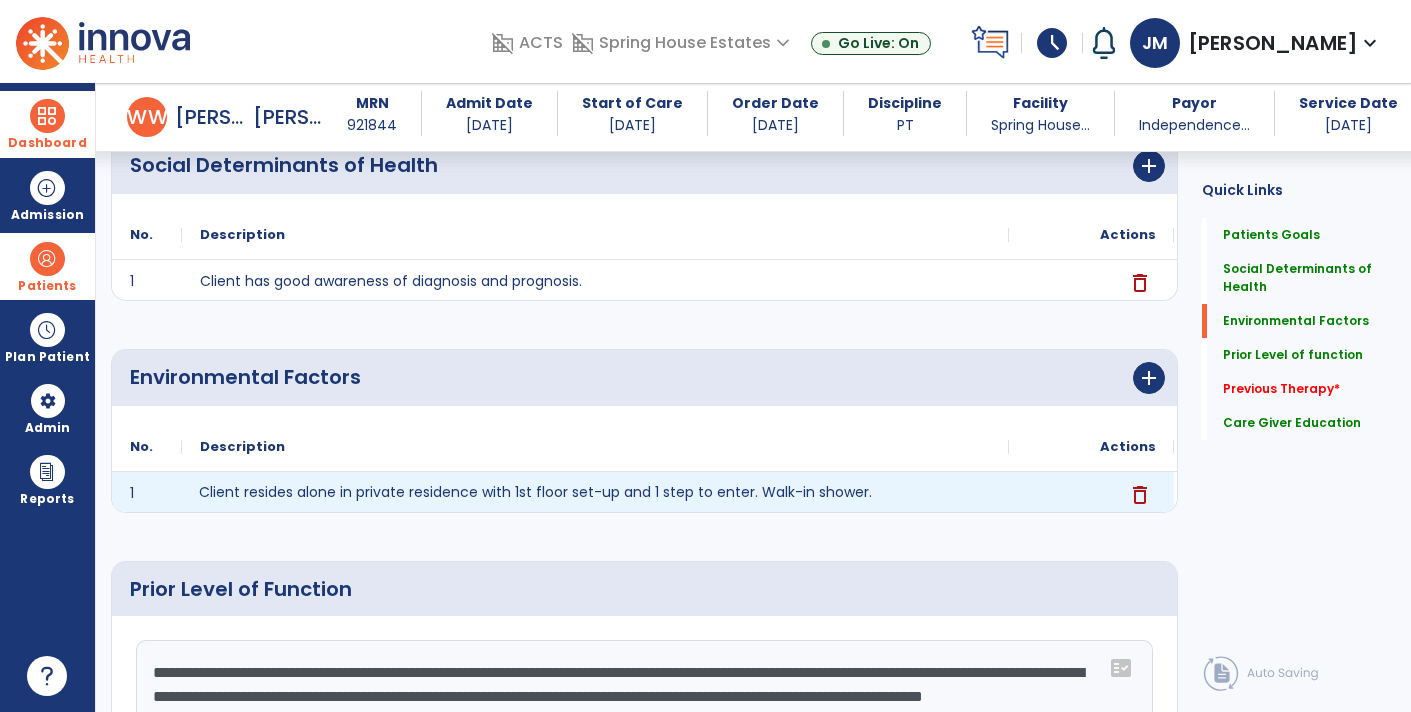 click on "Client resides alone in private residence with 1st floor set-up and 1 step to enter.  Walk-in shower." 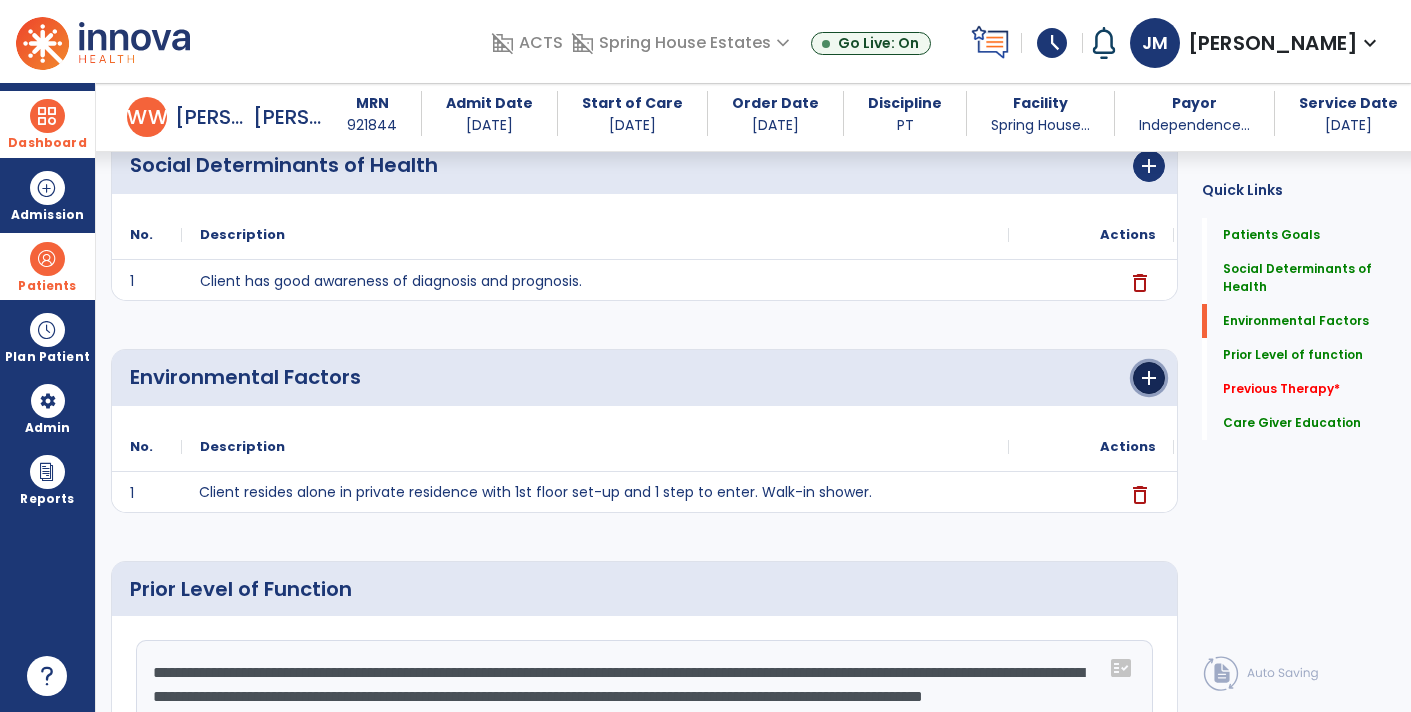 click on "add" 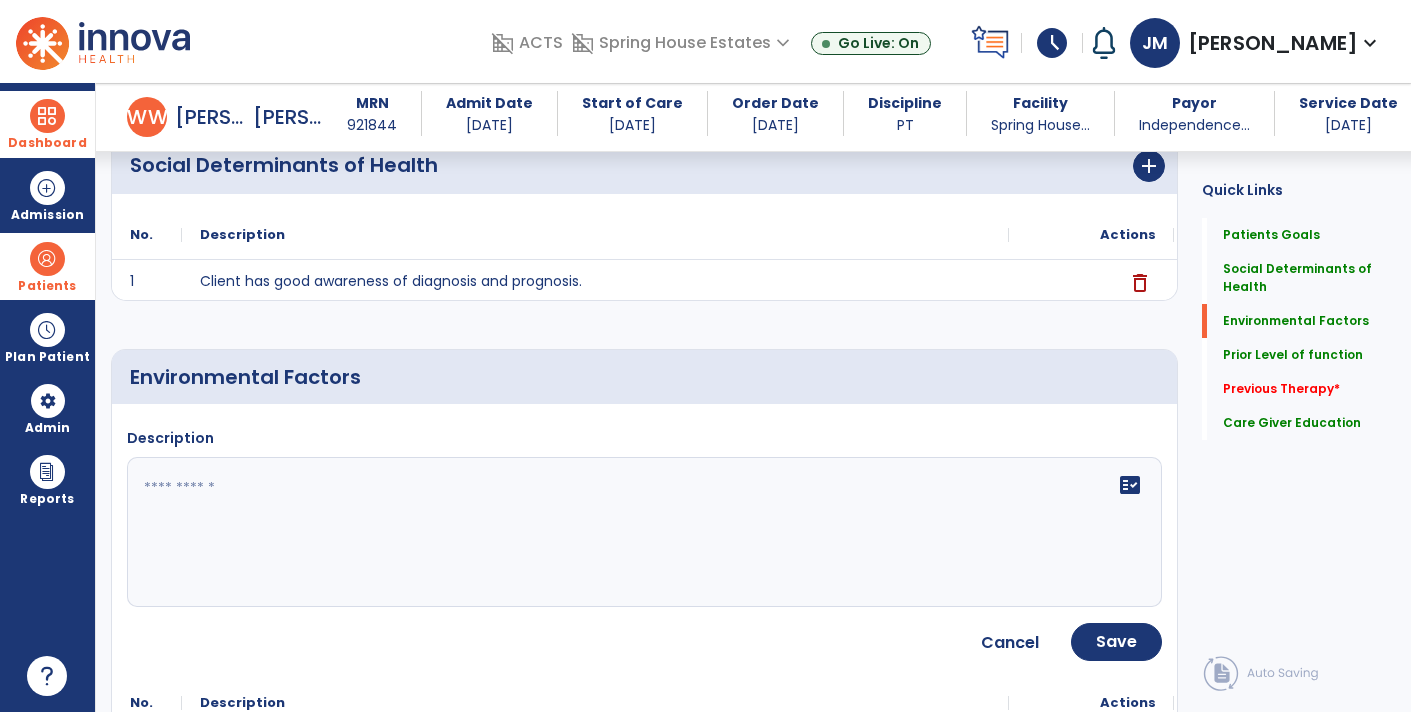 click on "fact_check" 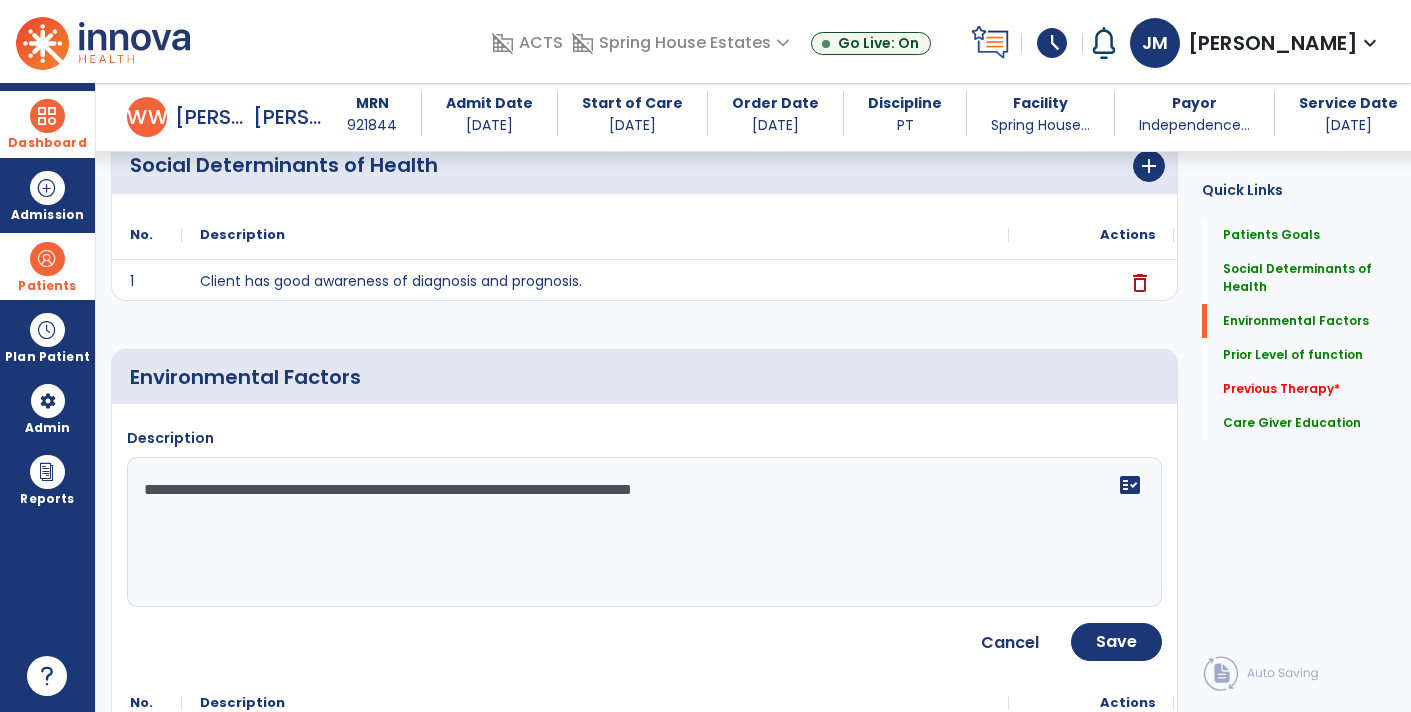 type on "**********" 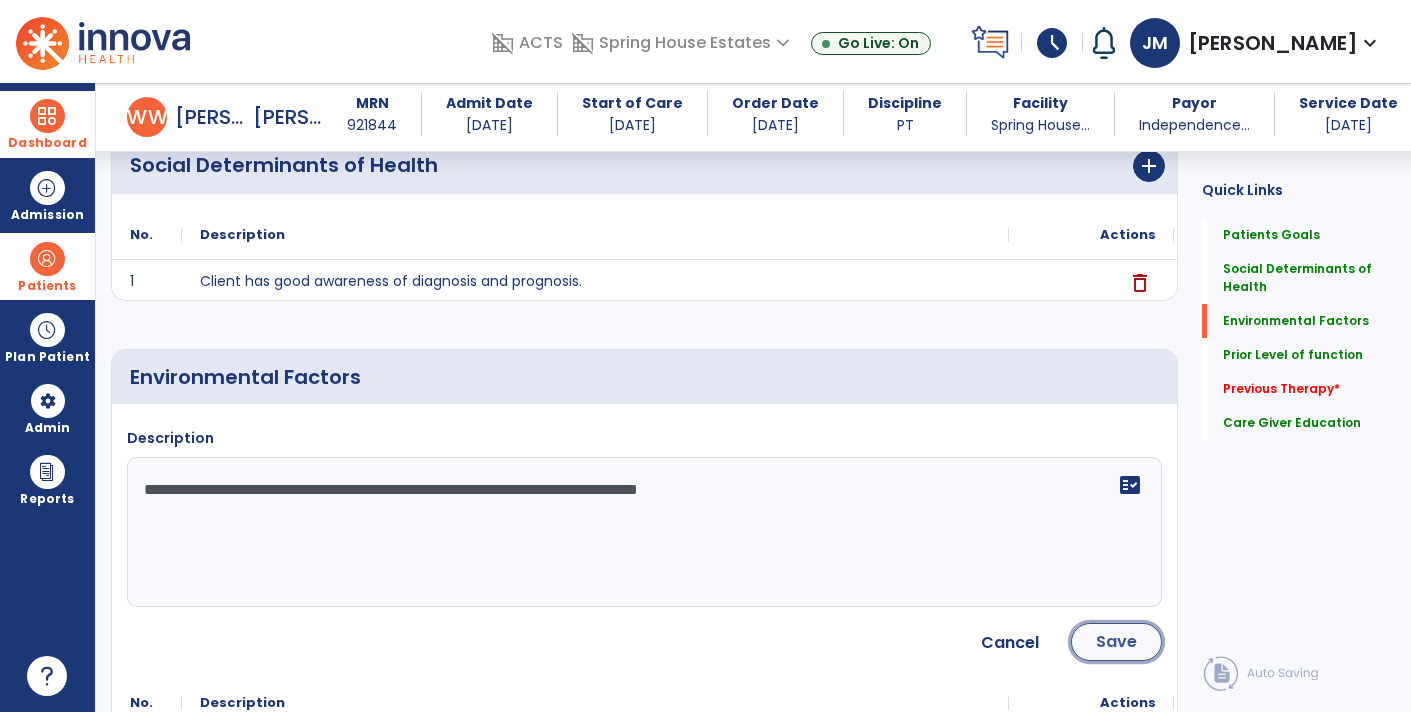 click on "Save" 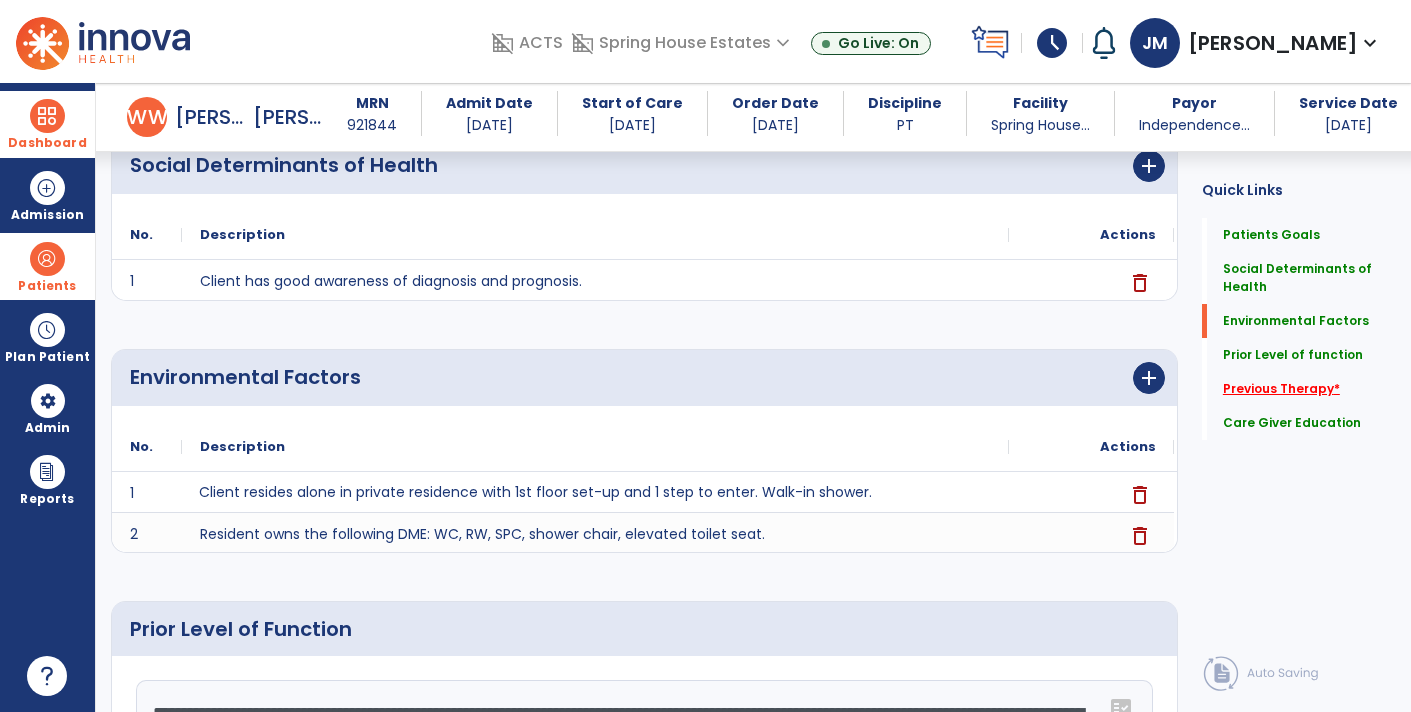 click on "Previous Therapy   *" 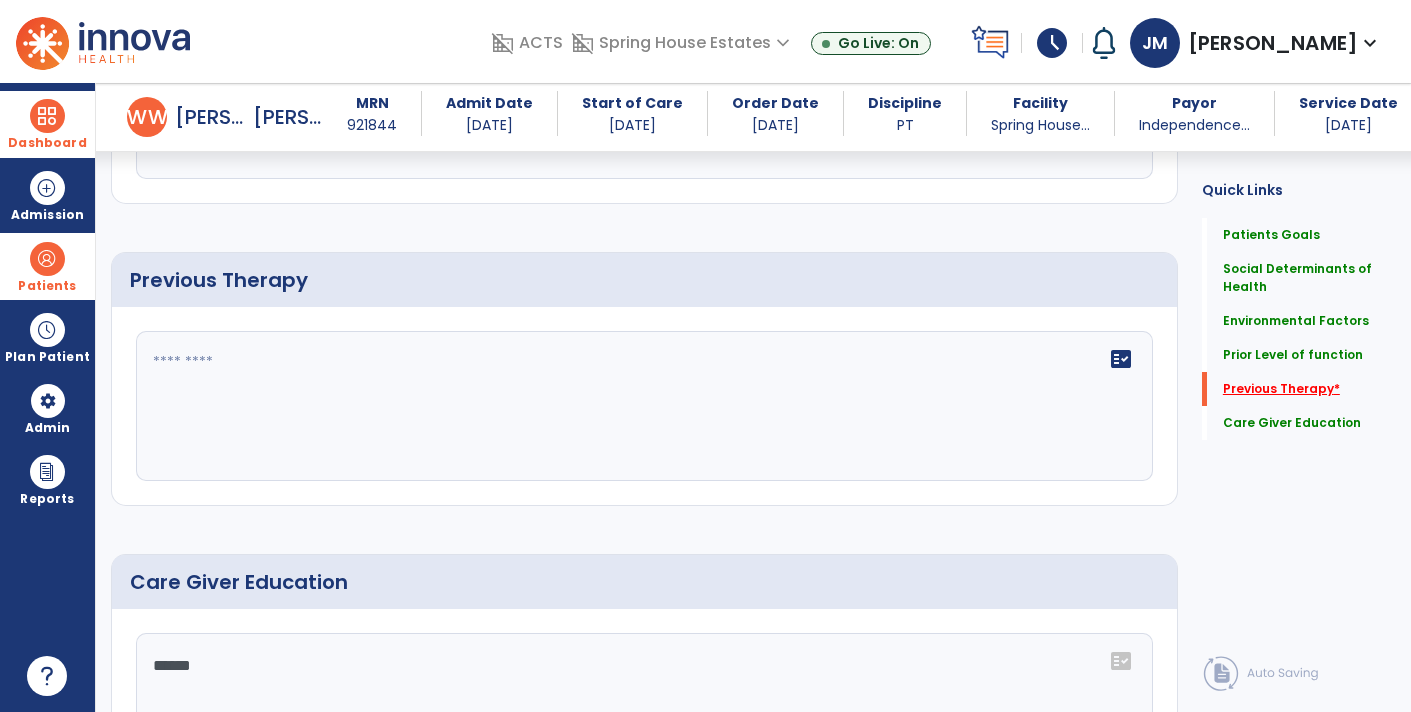 scroll, scrollTop: 1059, scrollLeft: 0, axis: vertical 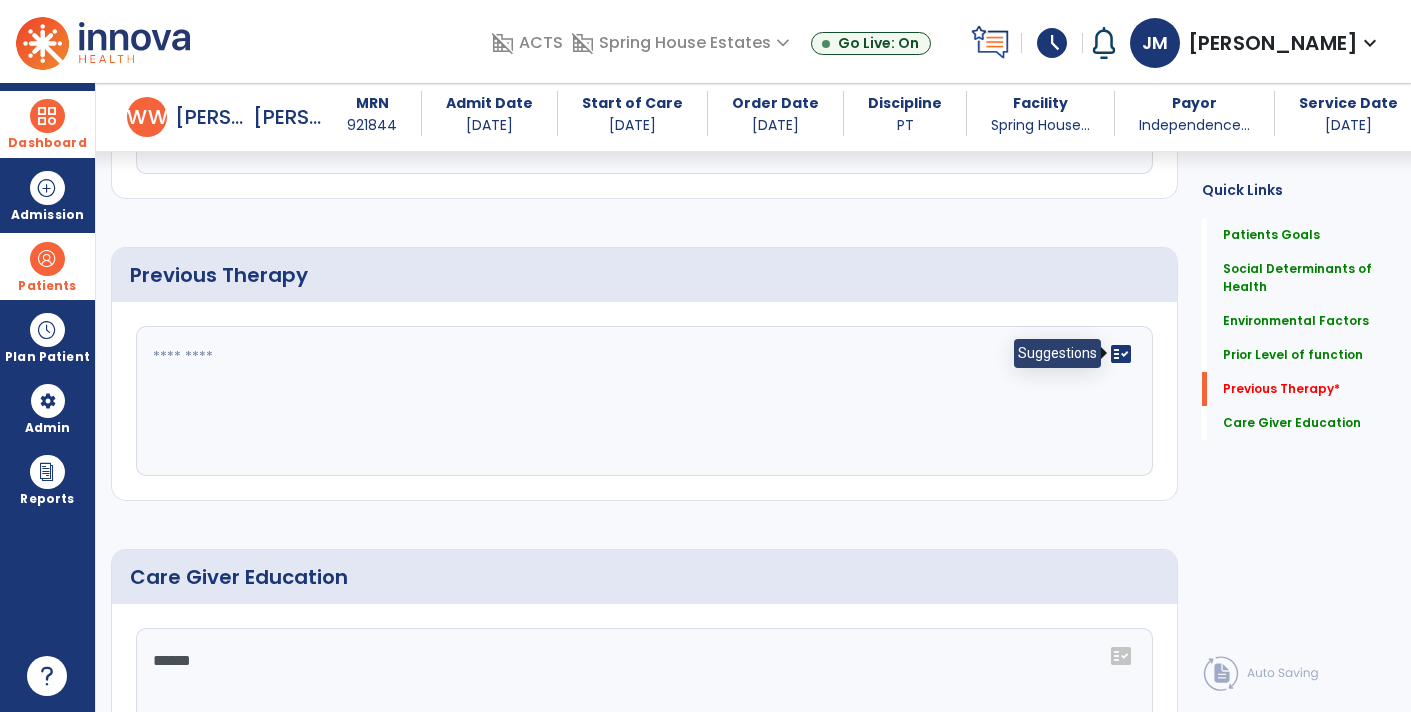 click on "fact_check" 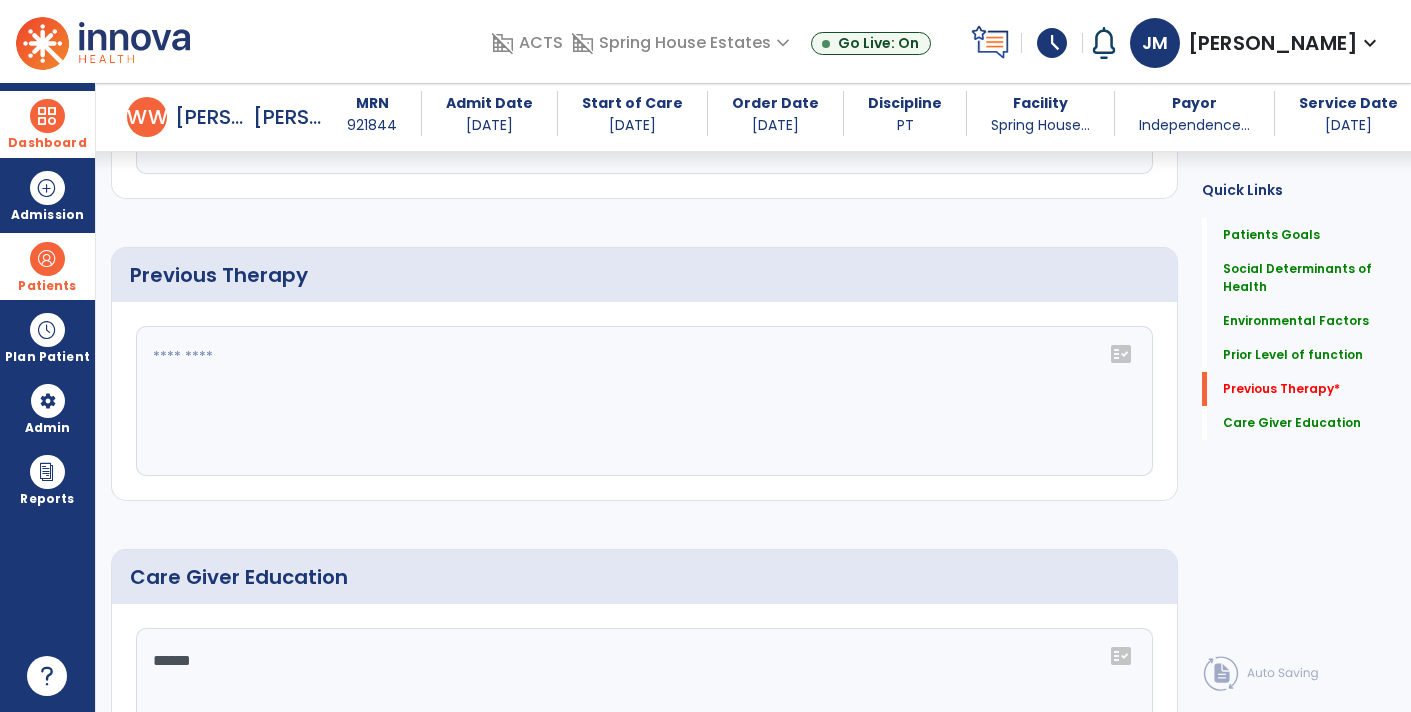 click on "fact_check" 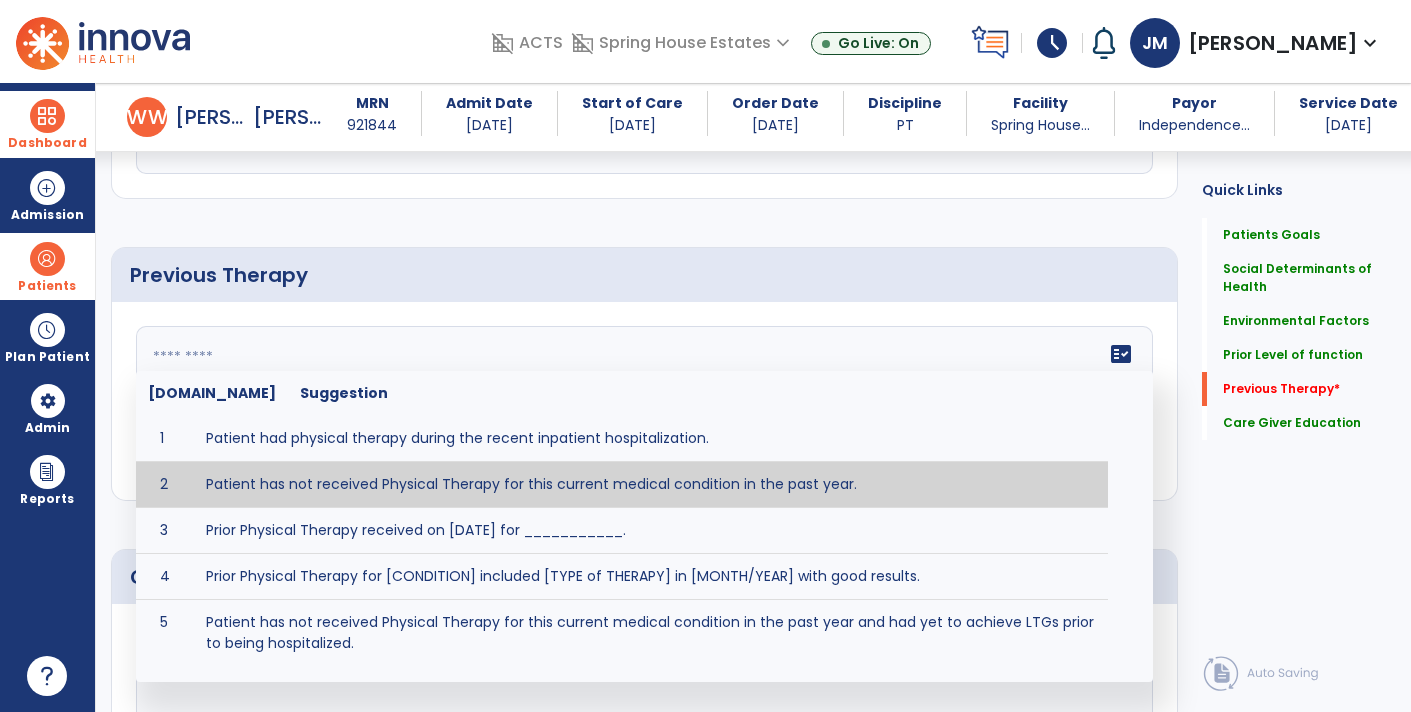 type on "**********" 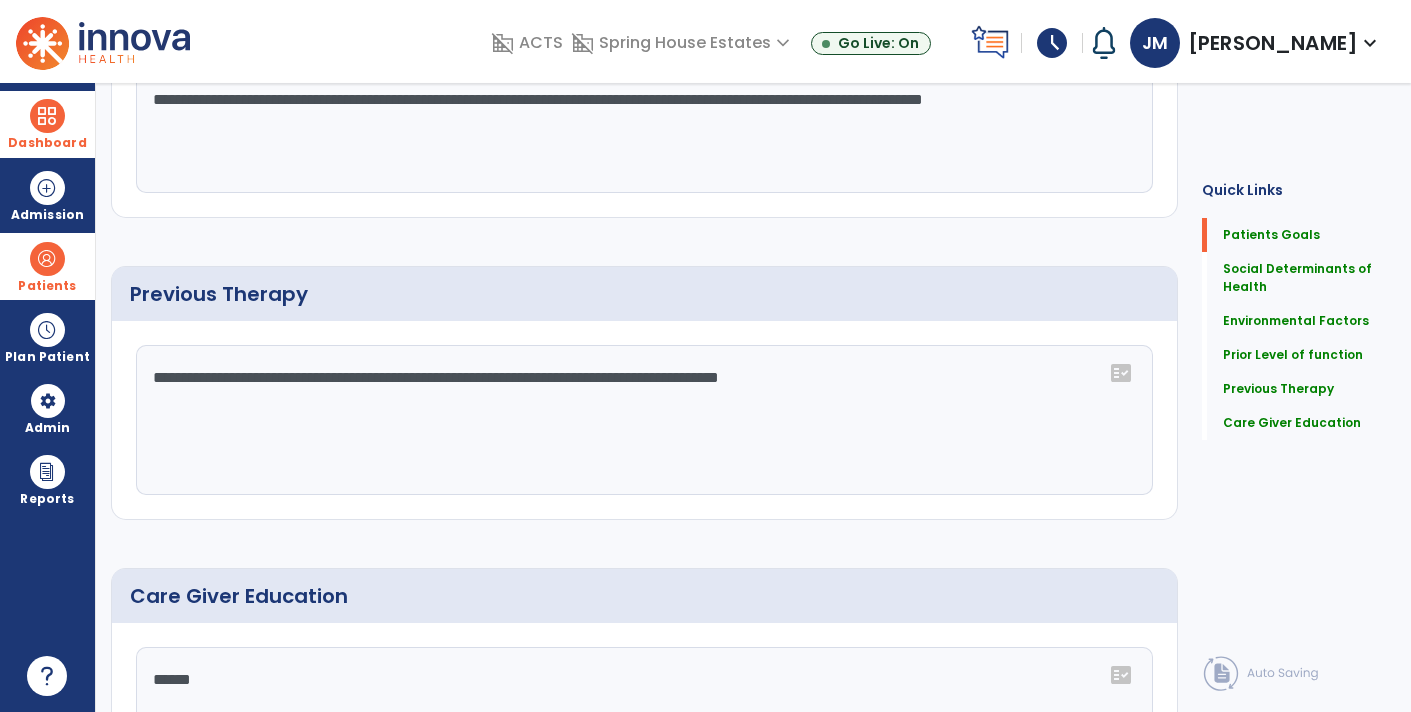 scroll, scrollTop: 0, scrollLeft: 0, axis: both 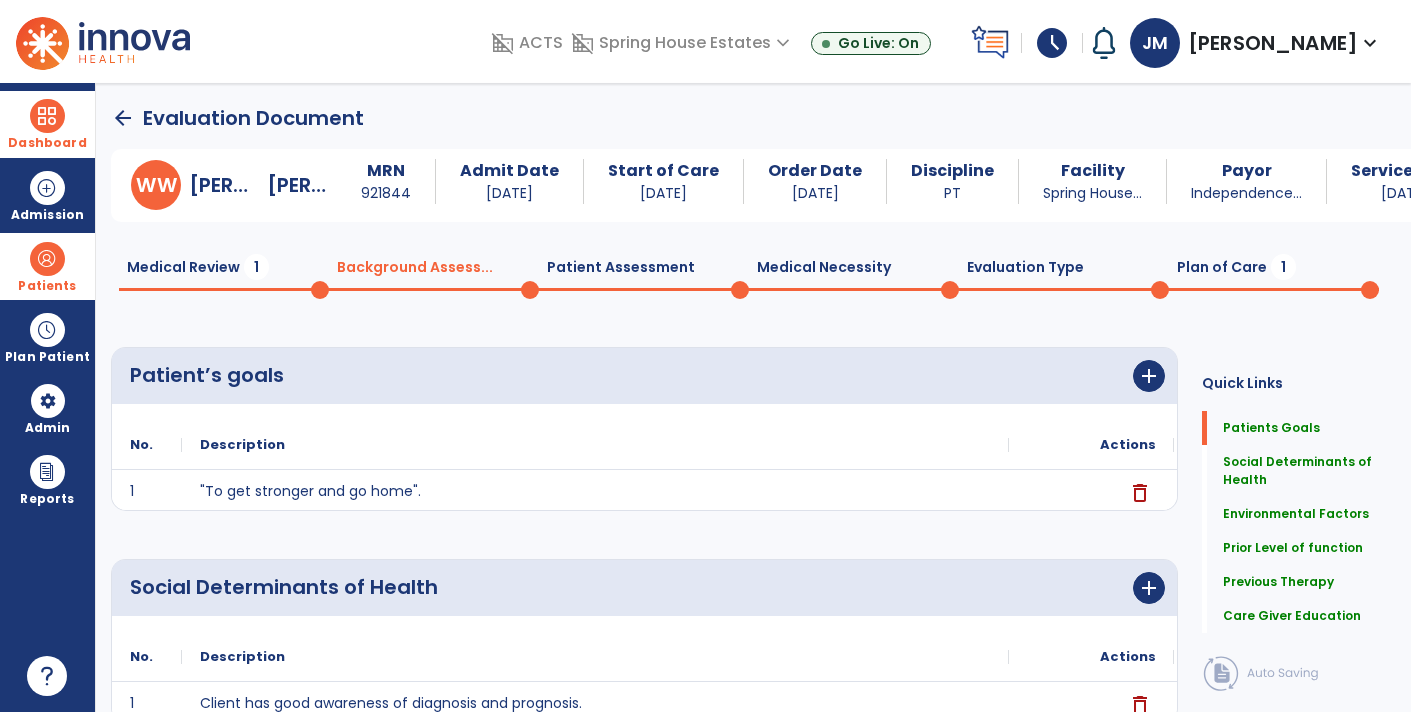 click on "Patients" at bounding box center [47, 266] 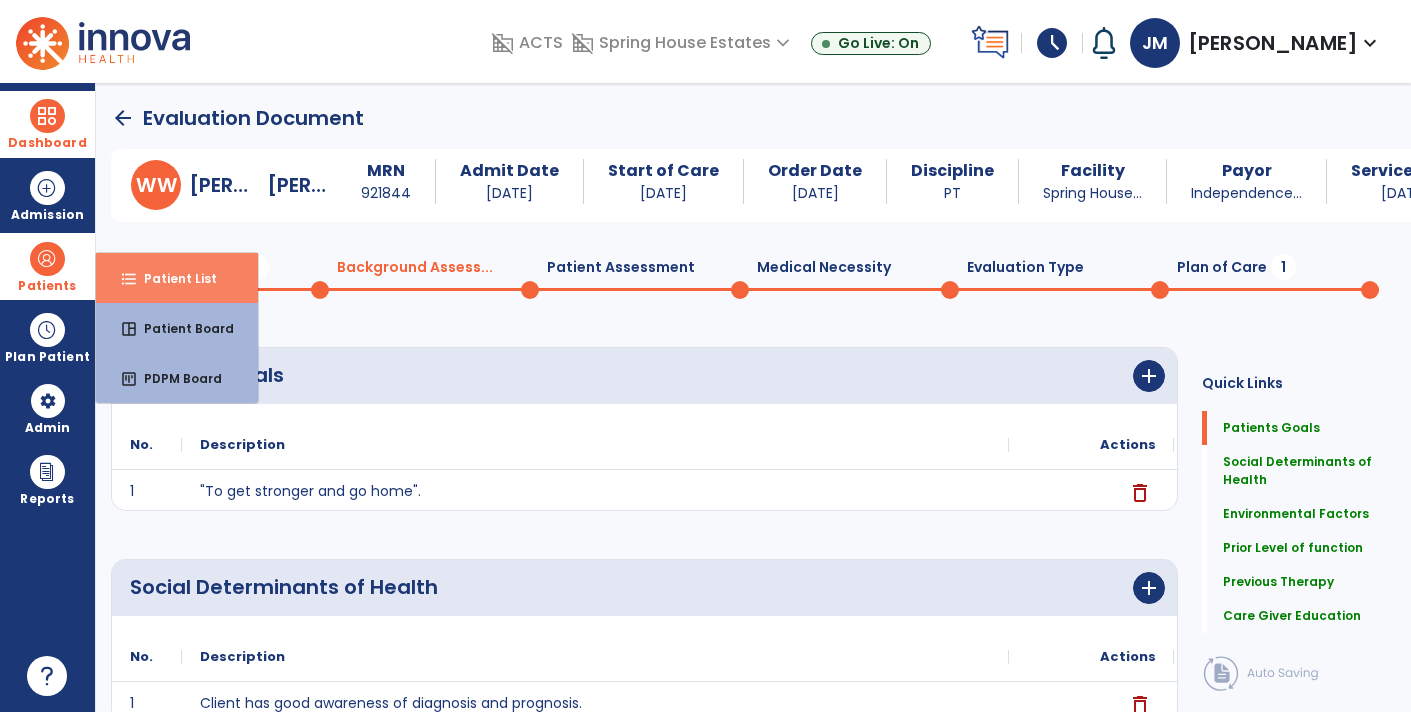 click on "Patient List" at bounding box center [172, 278] 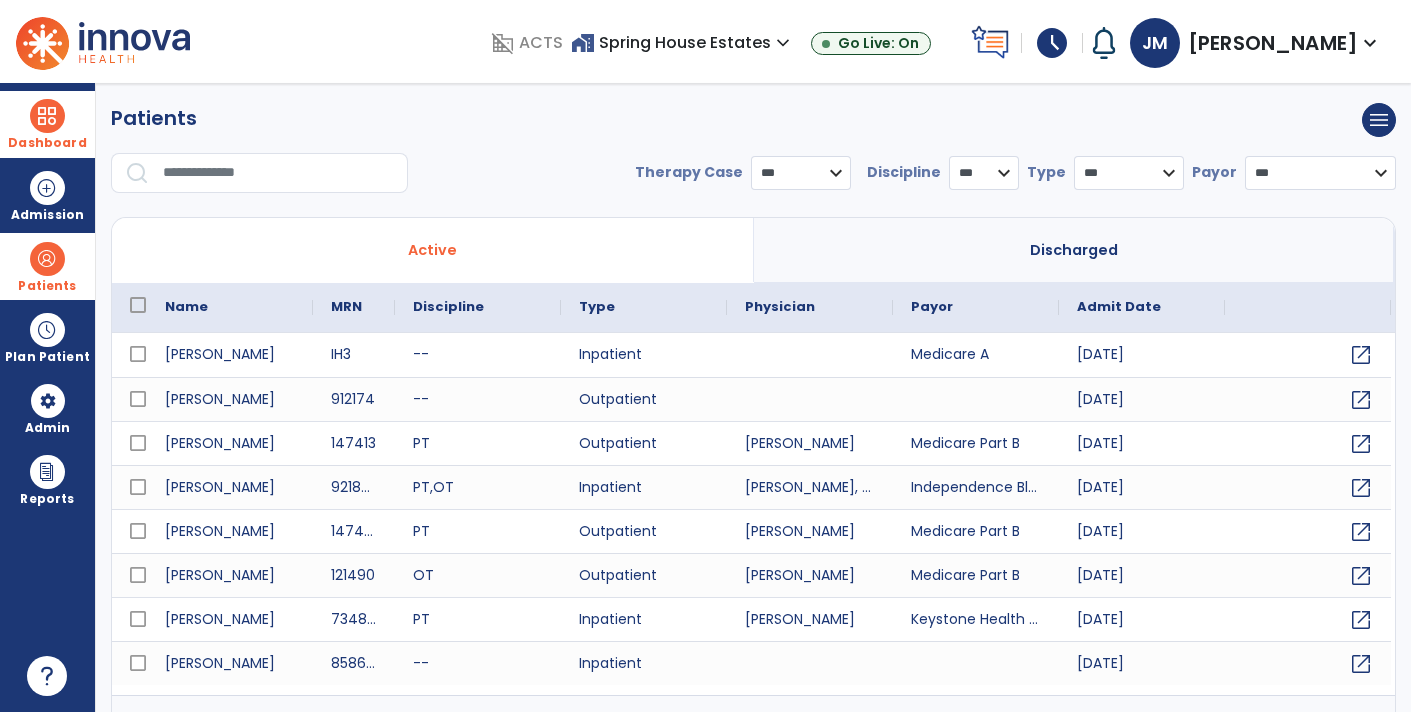 click at bounding box center (278, 173) 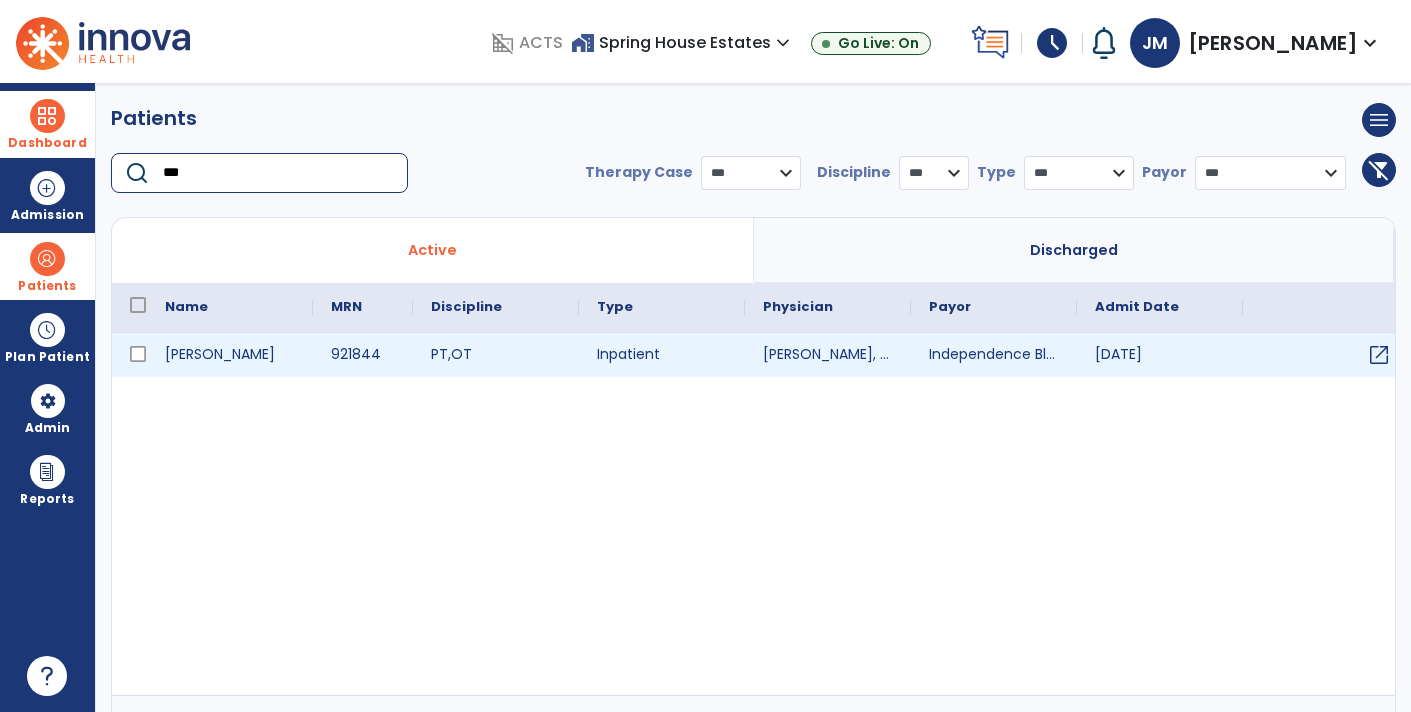 type on "***" 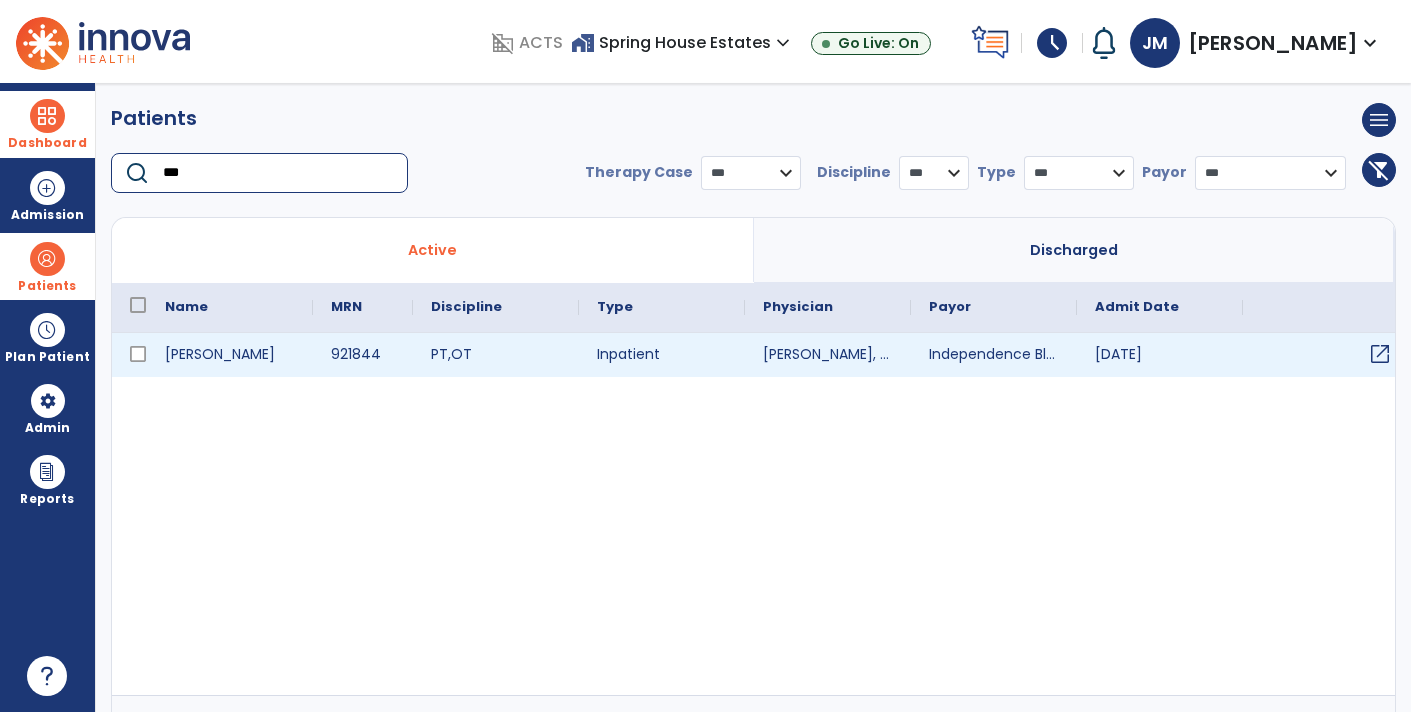 click on "open_in_new" at bounding box center [1380, 354] 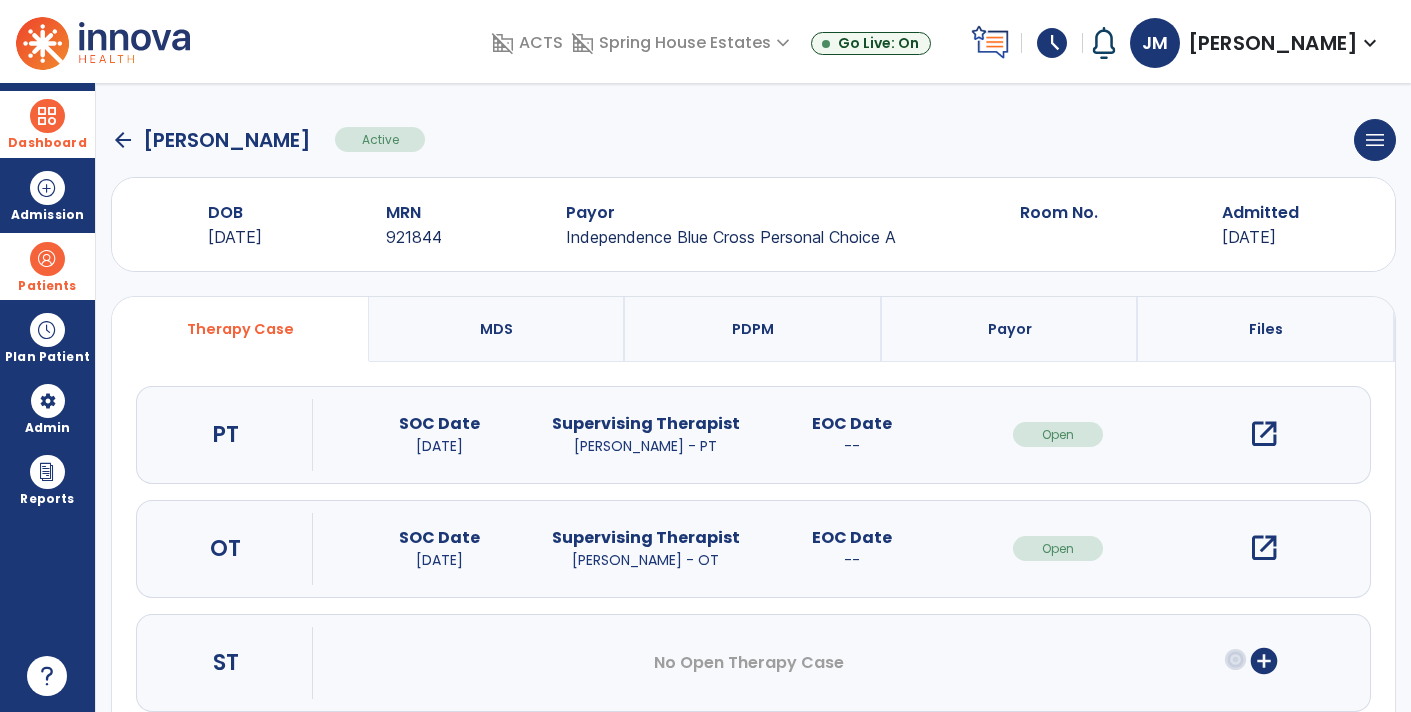 click on "open_in_new" at bounding box center (1264, 548) 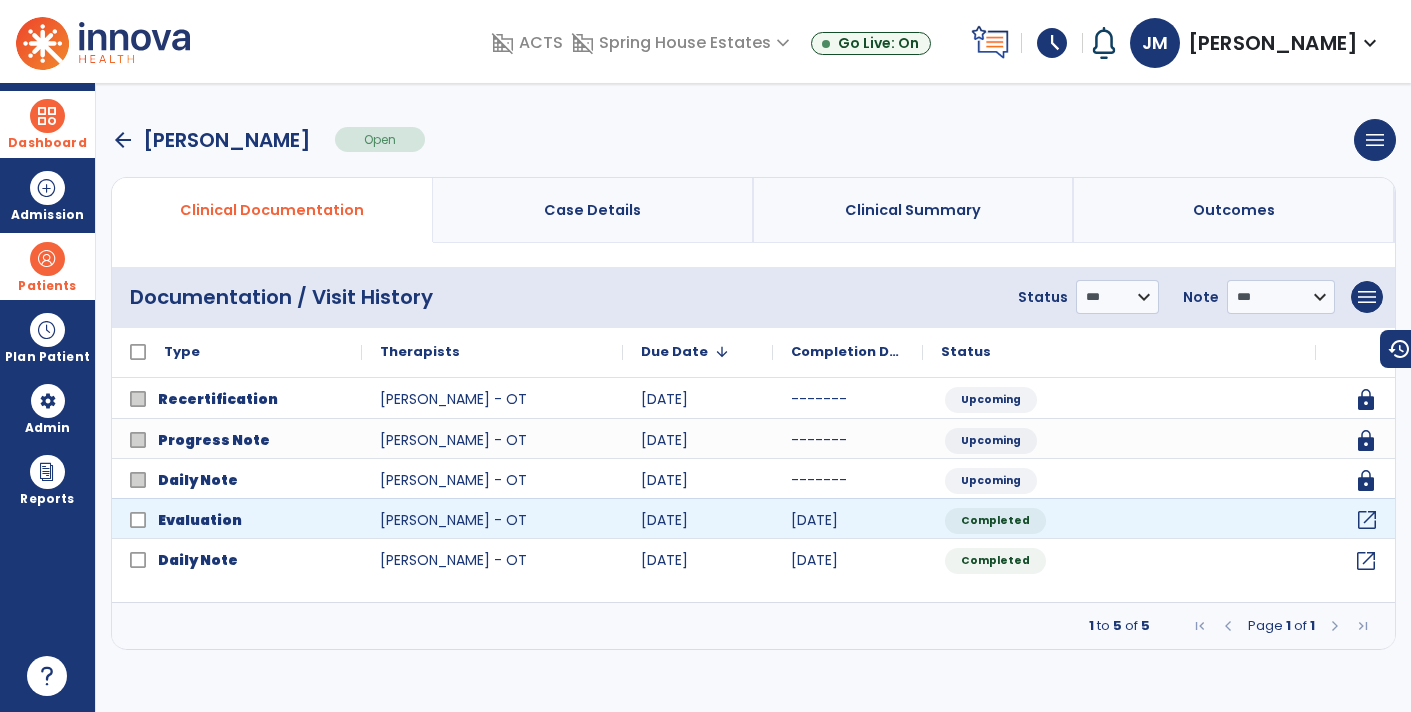 click on "open_in_new" 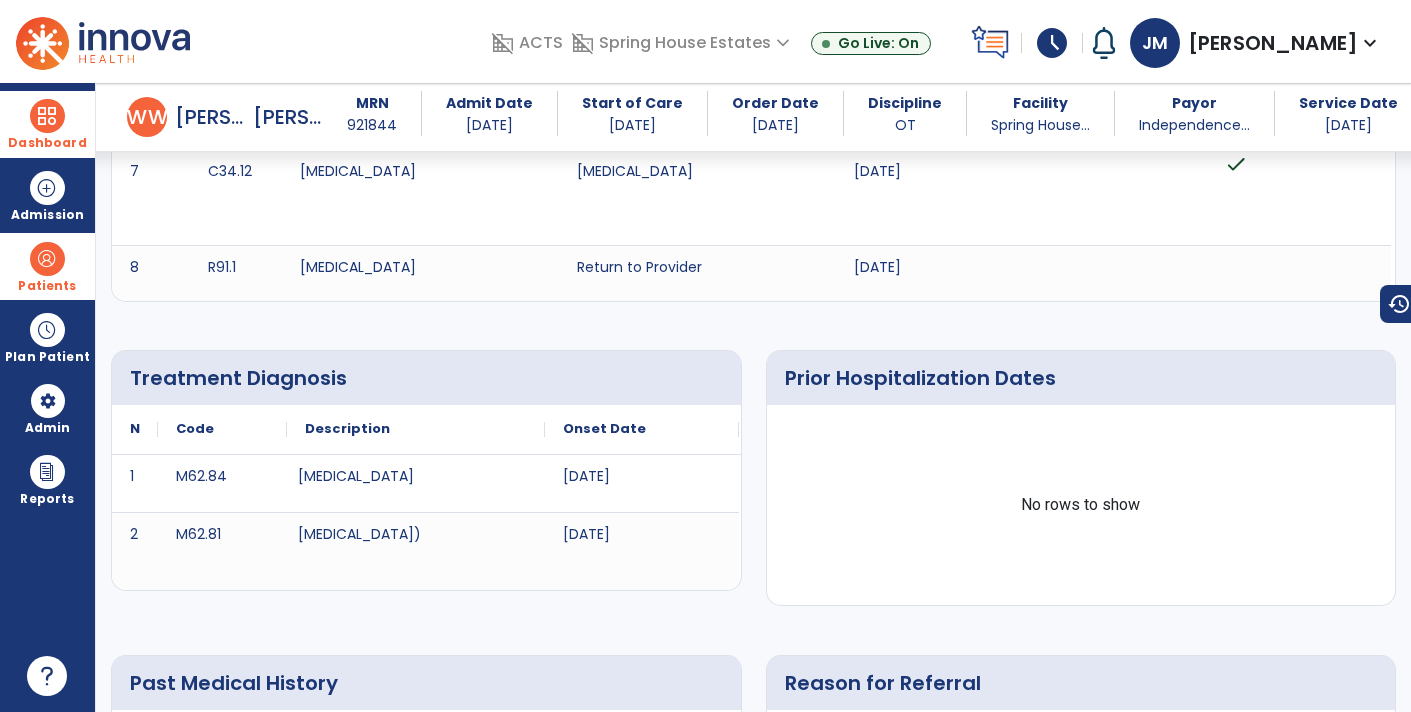 scroll, scrollTop: 872, scrollLeft: 0, axis: vertical 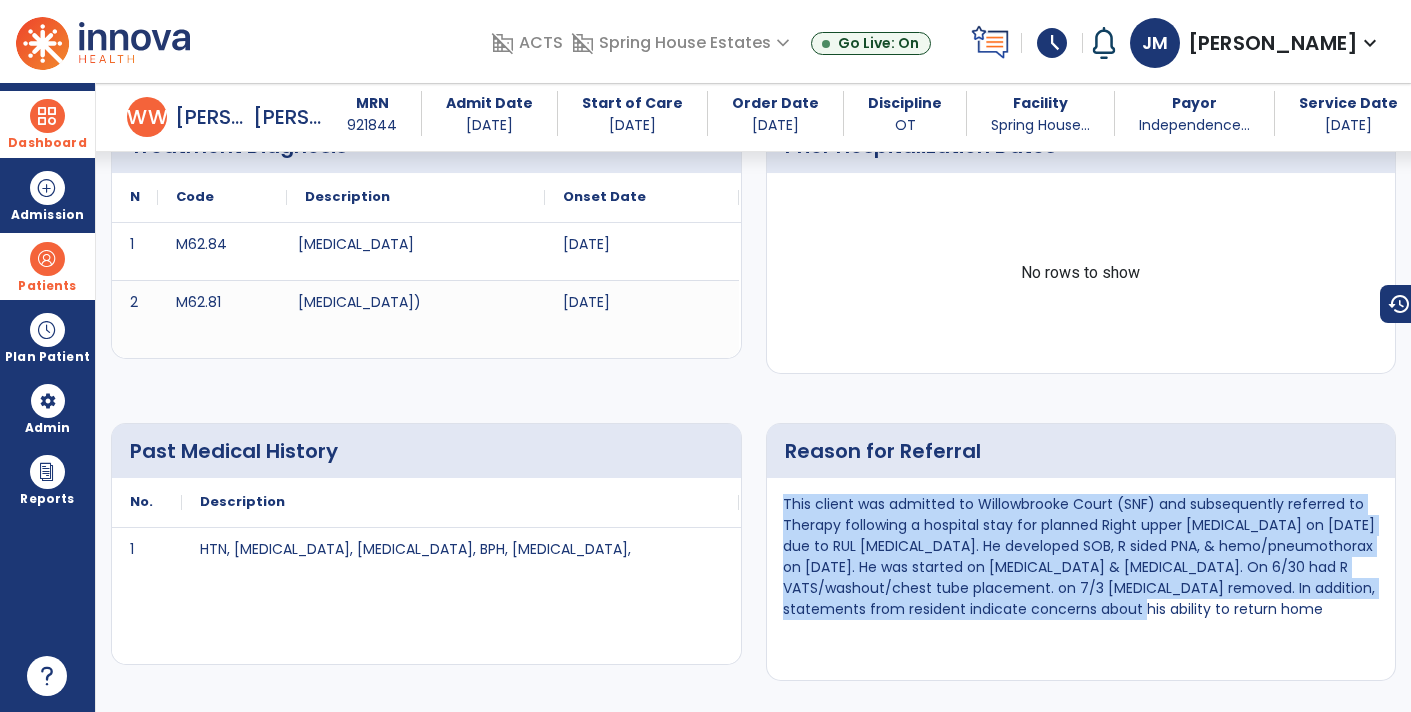 drag, startPoint x: 1132, startPoint y: 607, endPoint x: 783, endPoint y: 498, distance: 365.6255 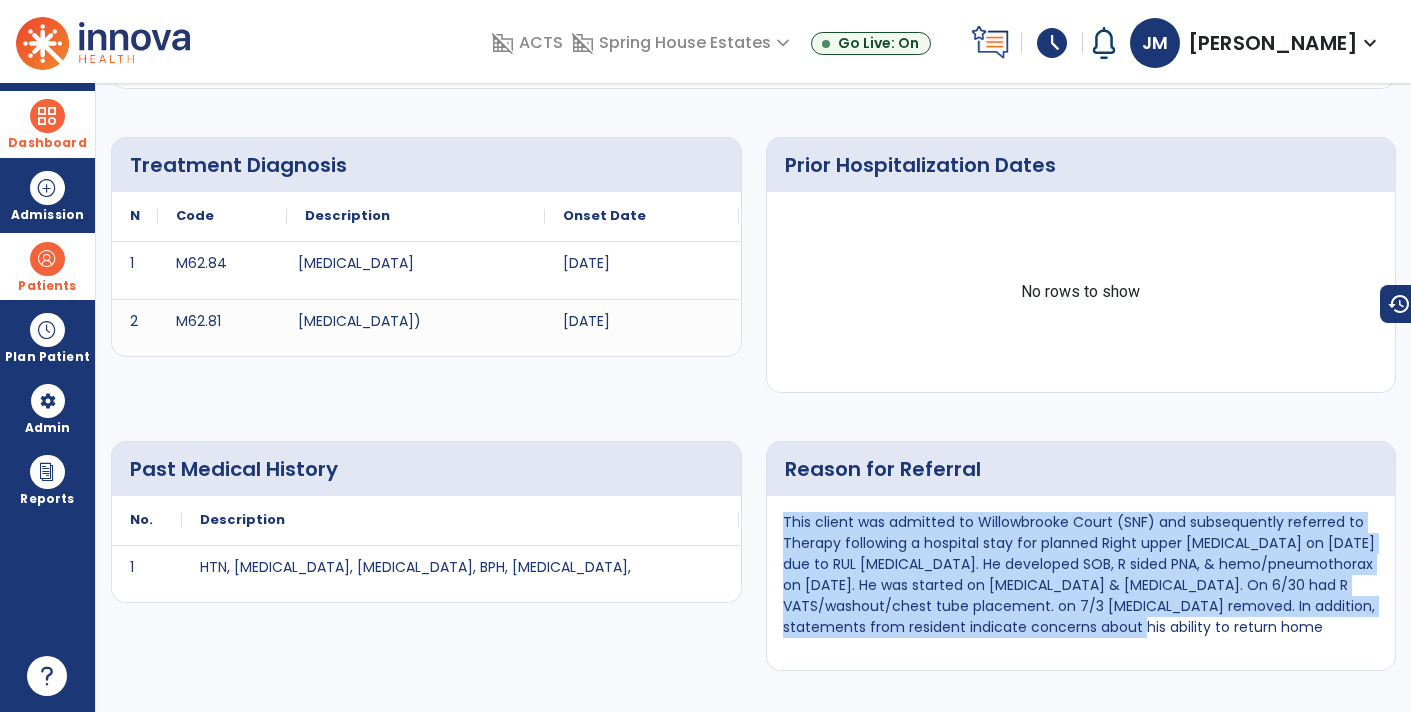 scroll, scrollTop: 0, scrollLeft: 0, axis: both 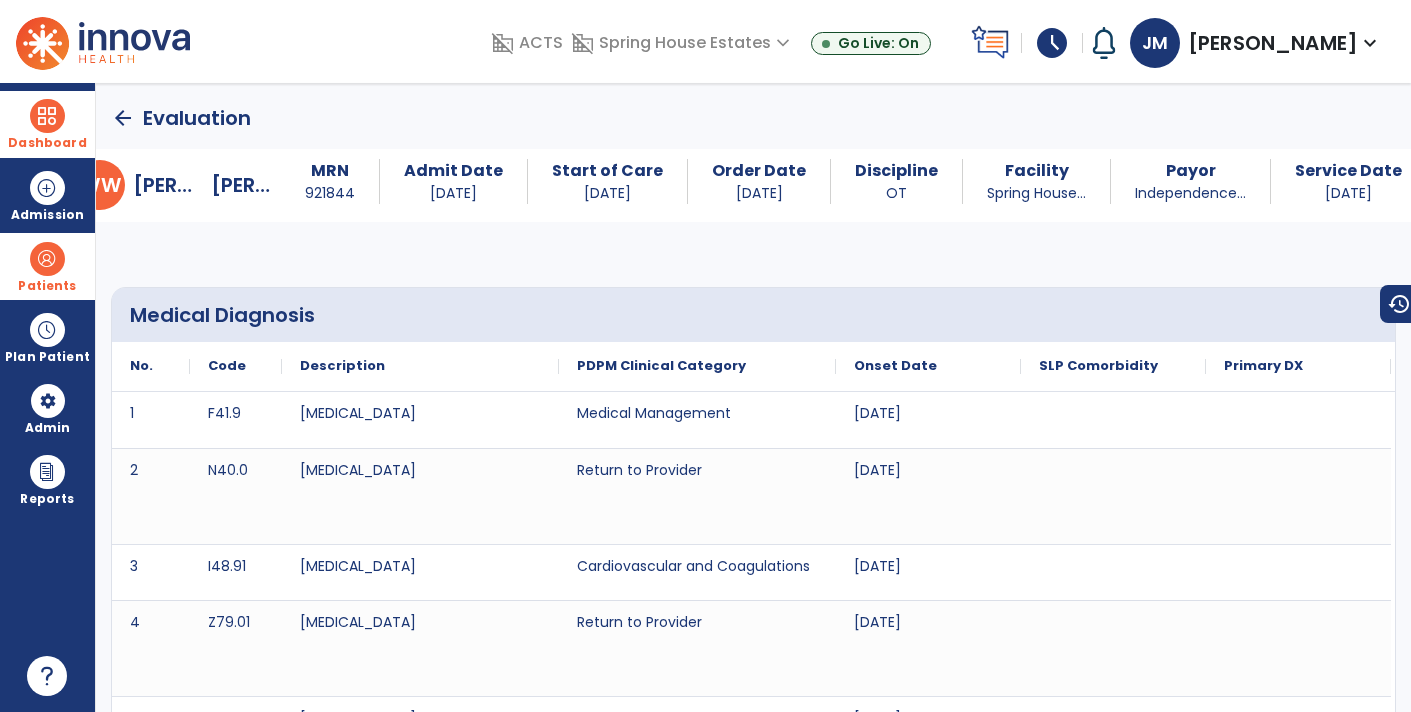 click at bounding box center [47, 116] 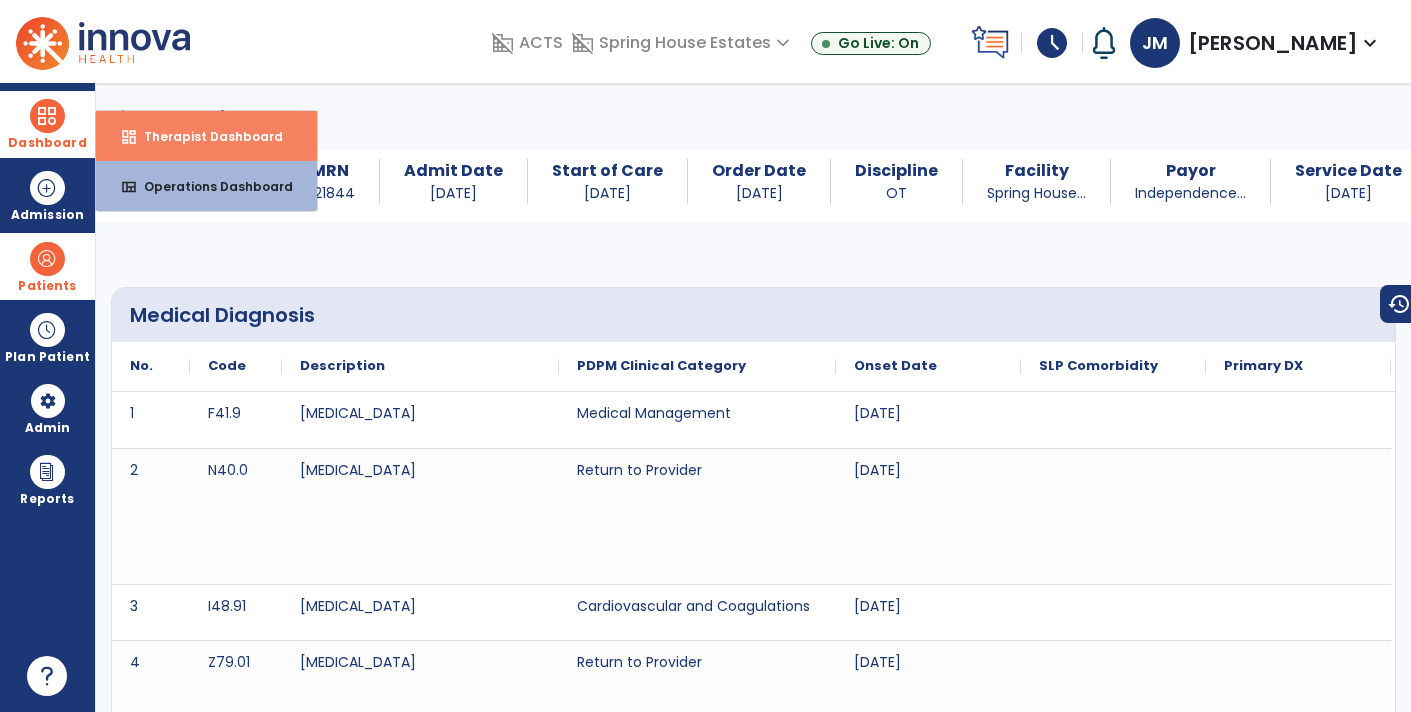 click on "dashboard" at bounding box center [129, 137] 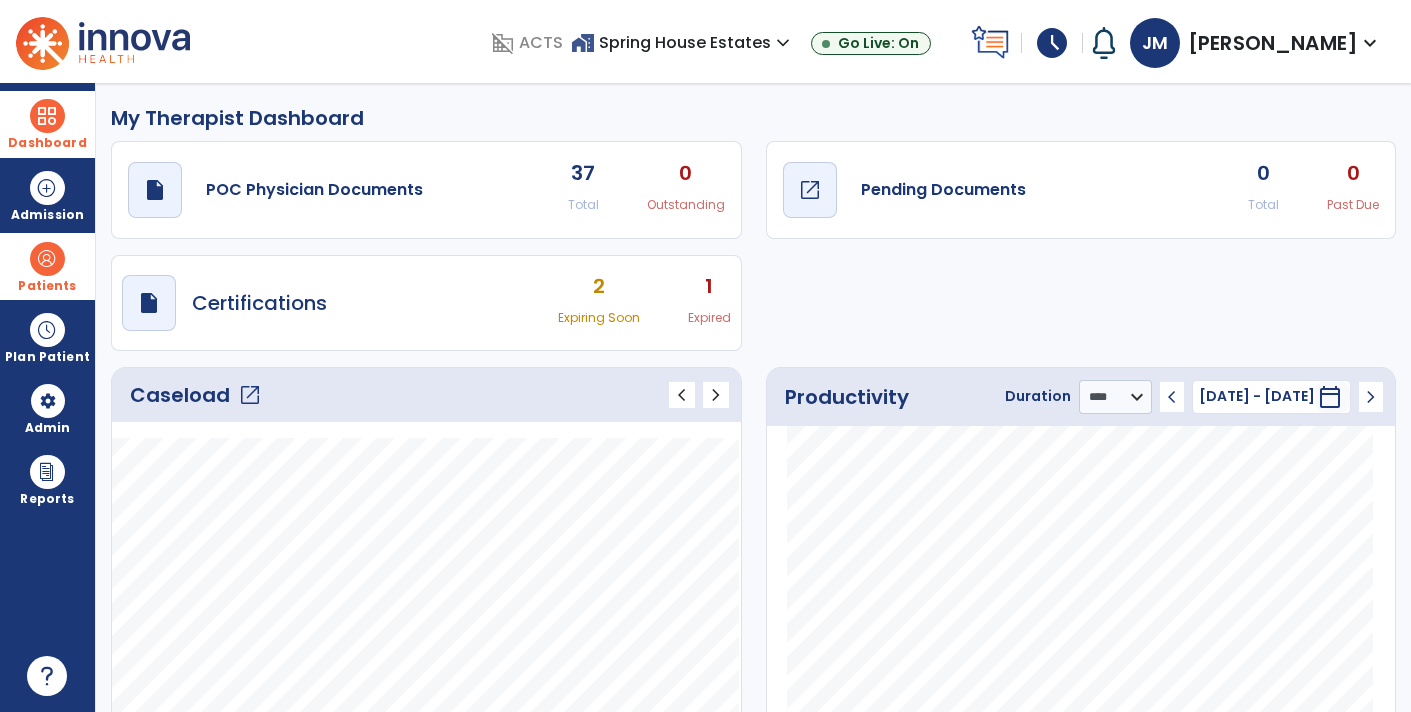 click on "Pending Documents" 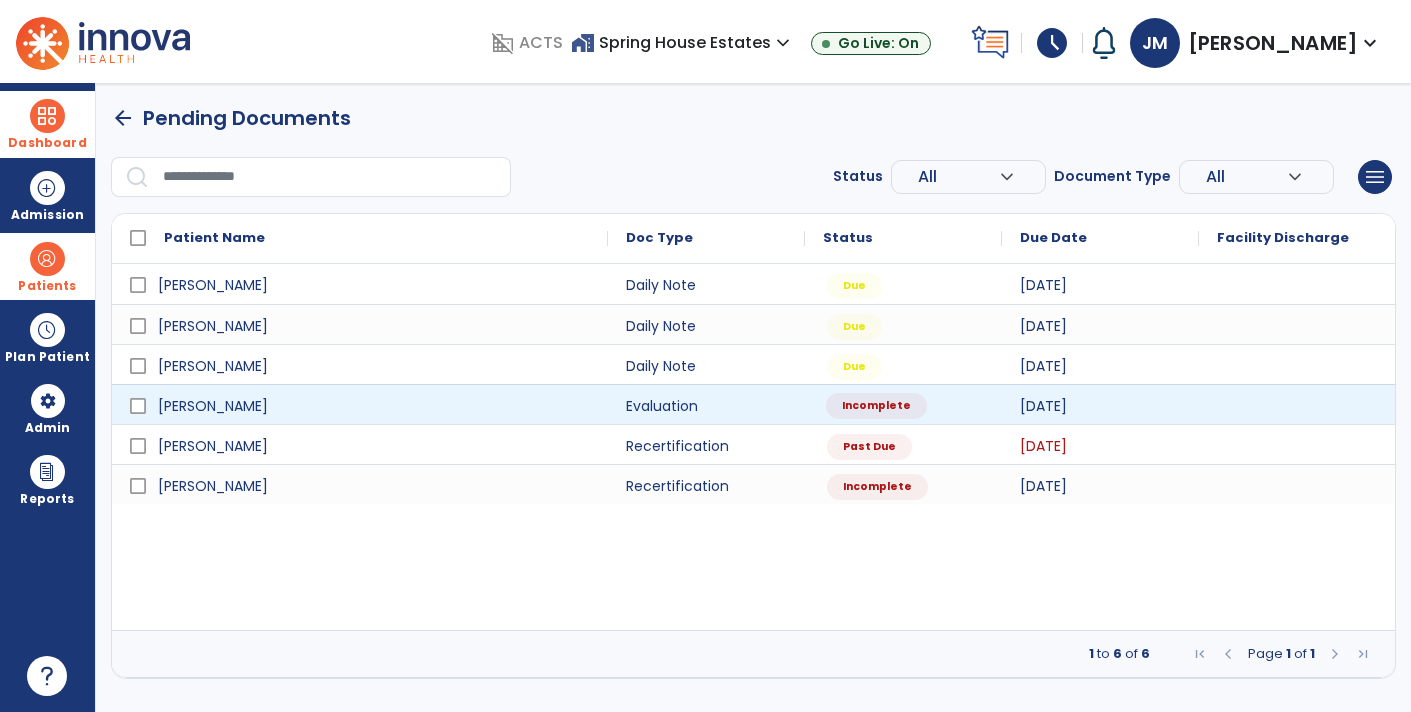 click on "Incomplete" at bounding box center [876, 406] 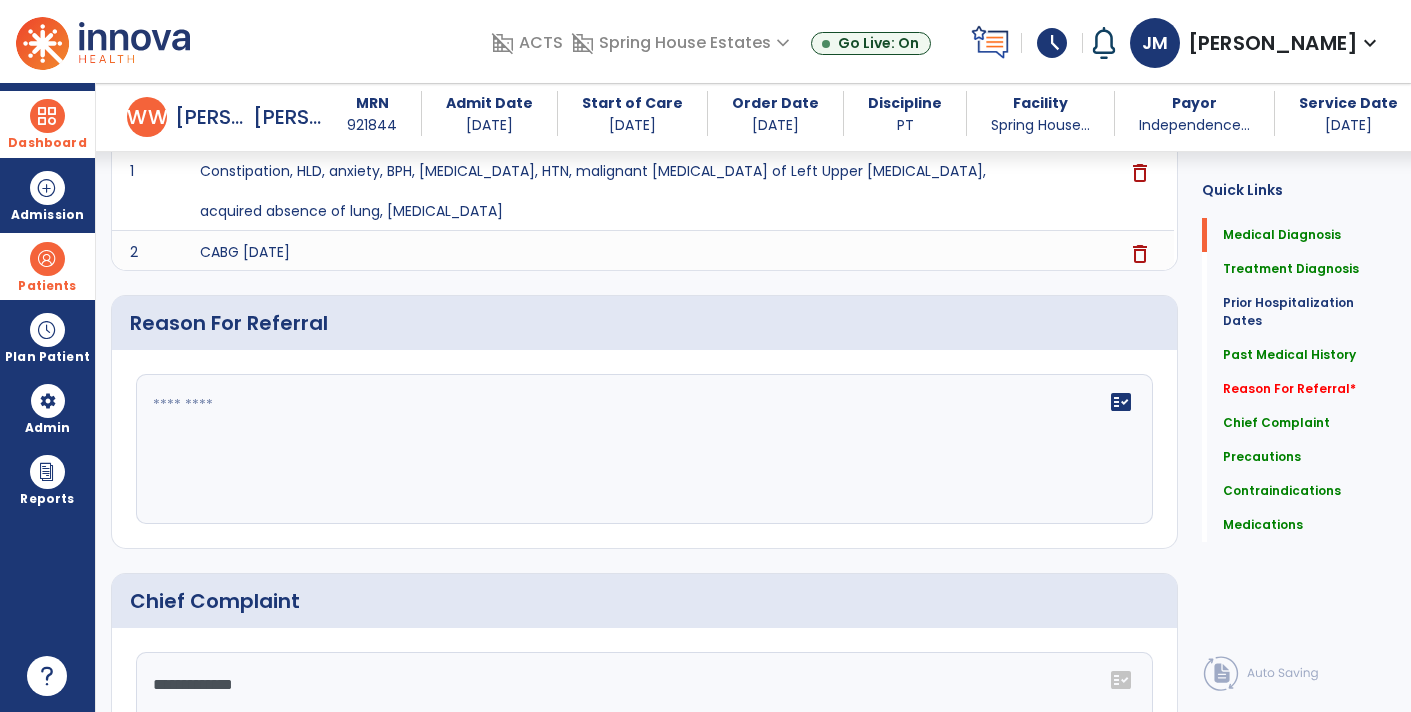 scroll, scrollTop: 1273, scrollLeft: 0, axis: vertical 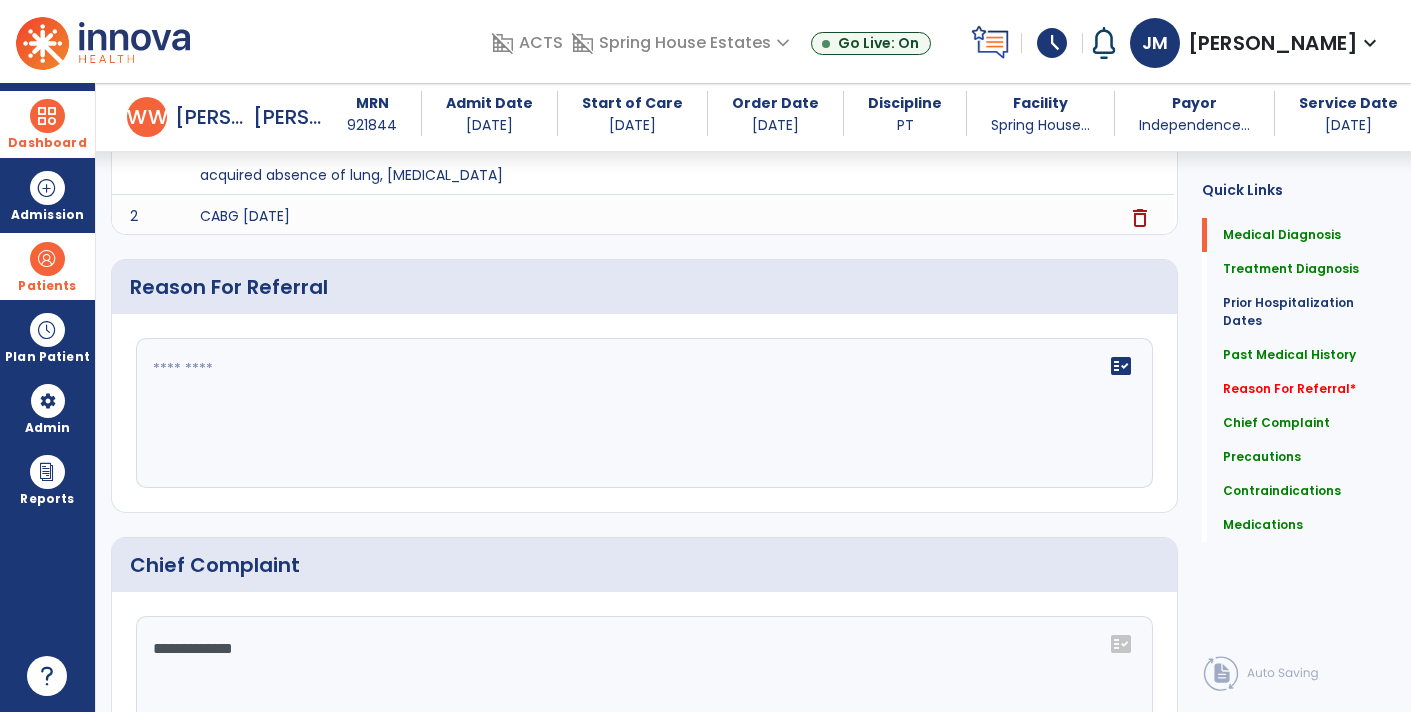 click on "fact_check" 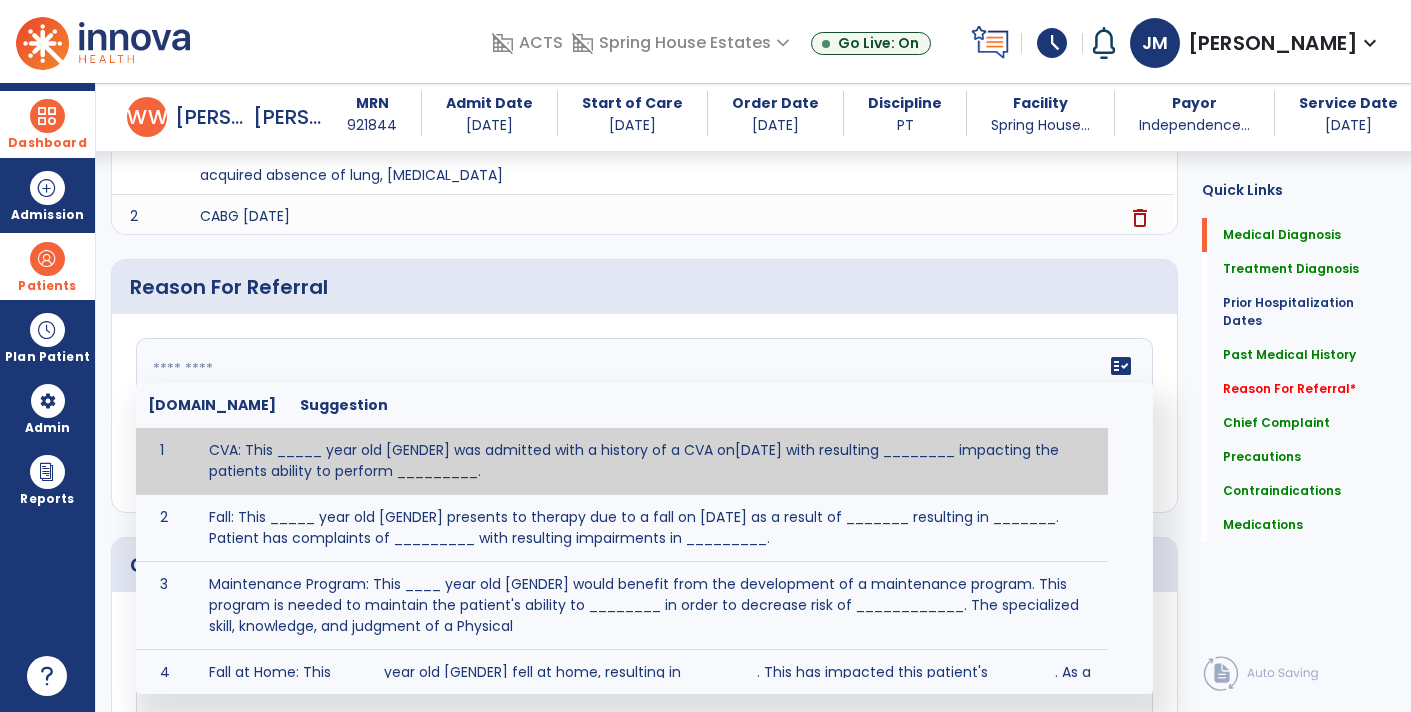 paste on "**********" 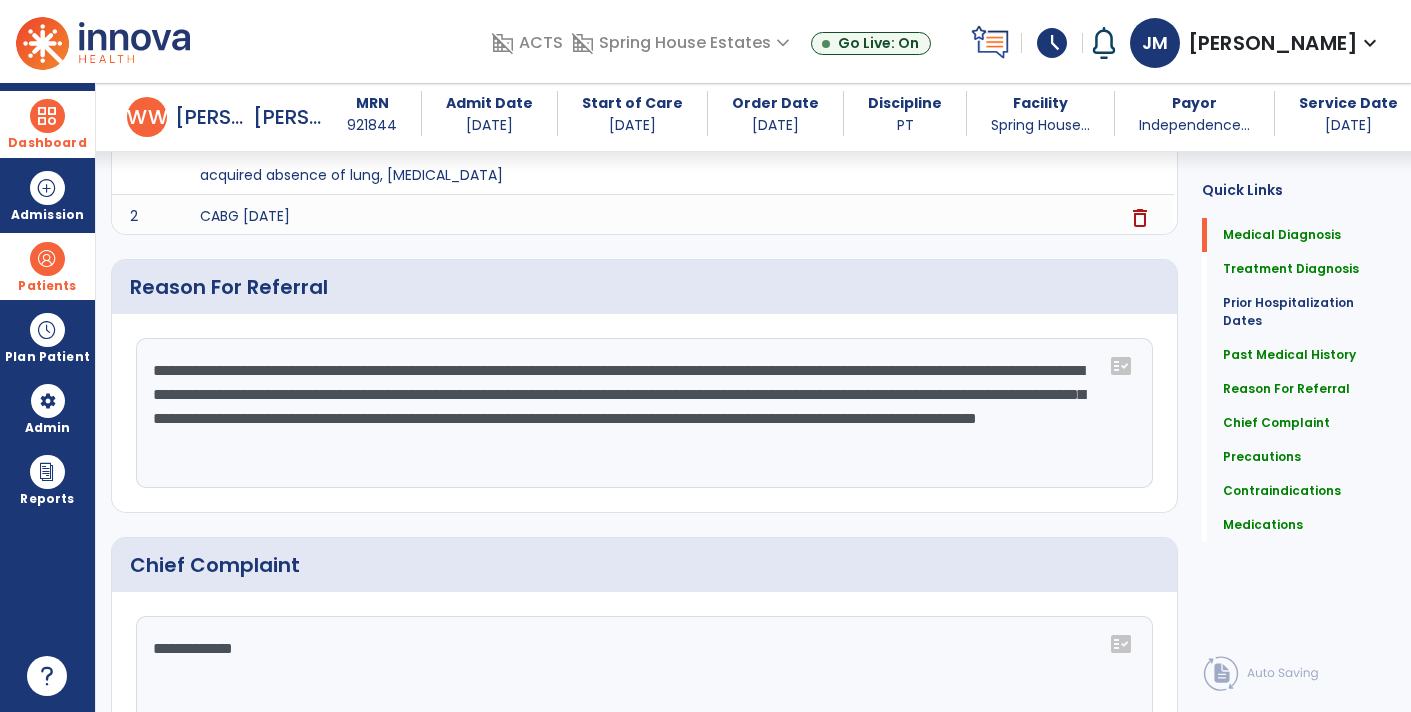 click on "**********" 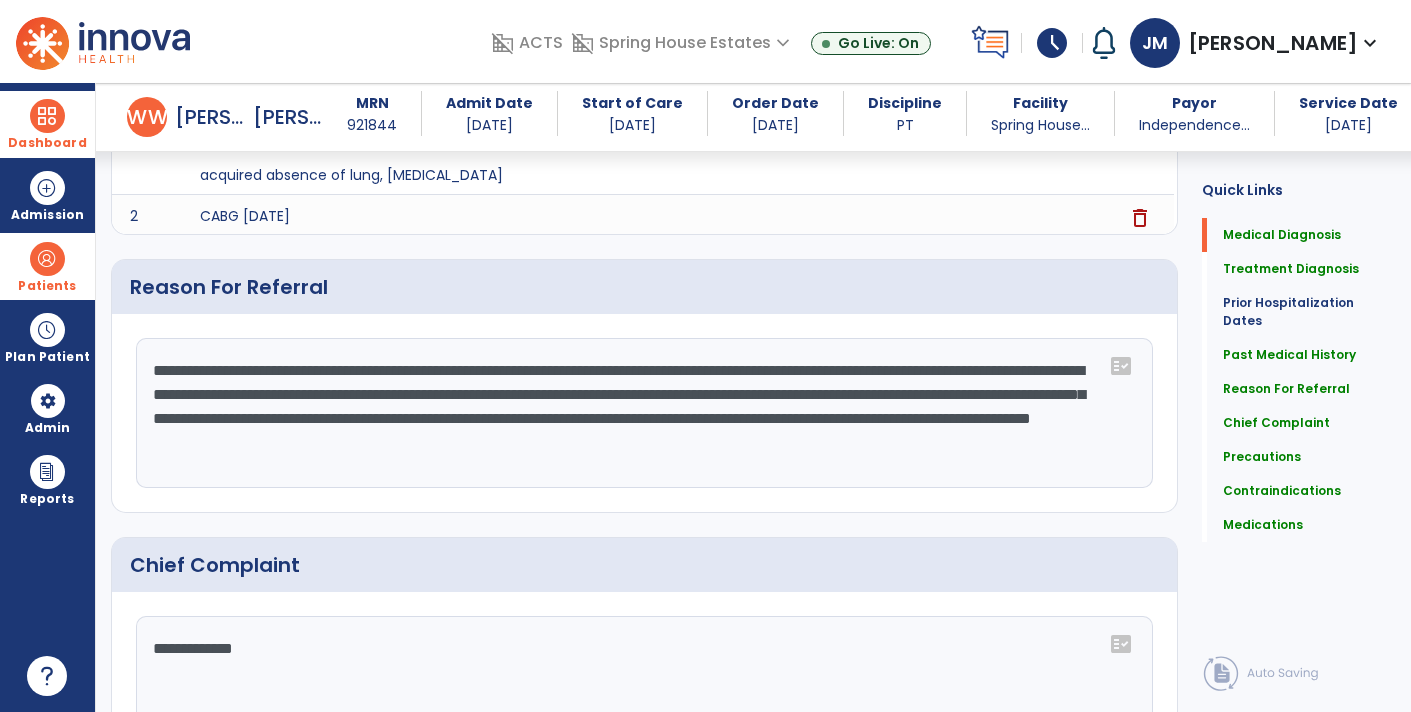 click on "**********" 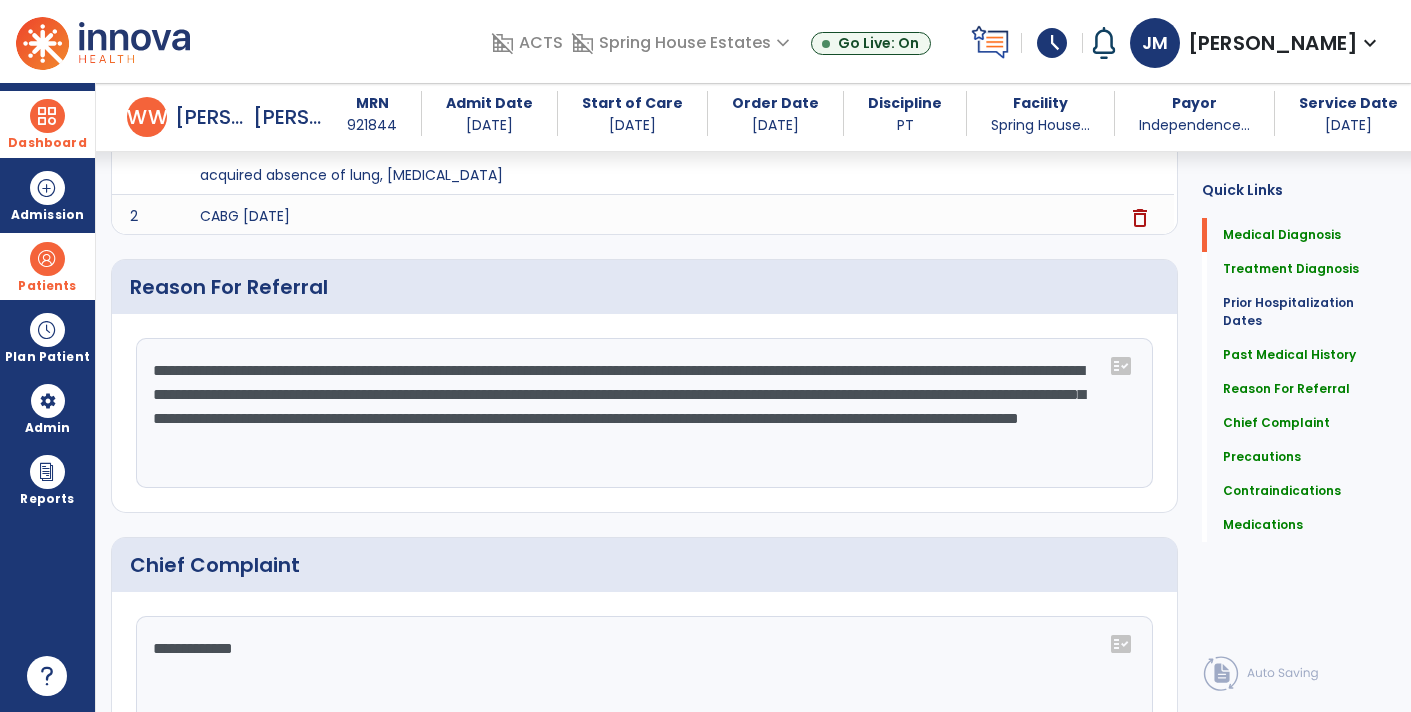 click on "**********" 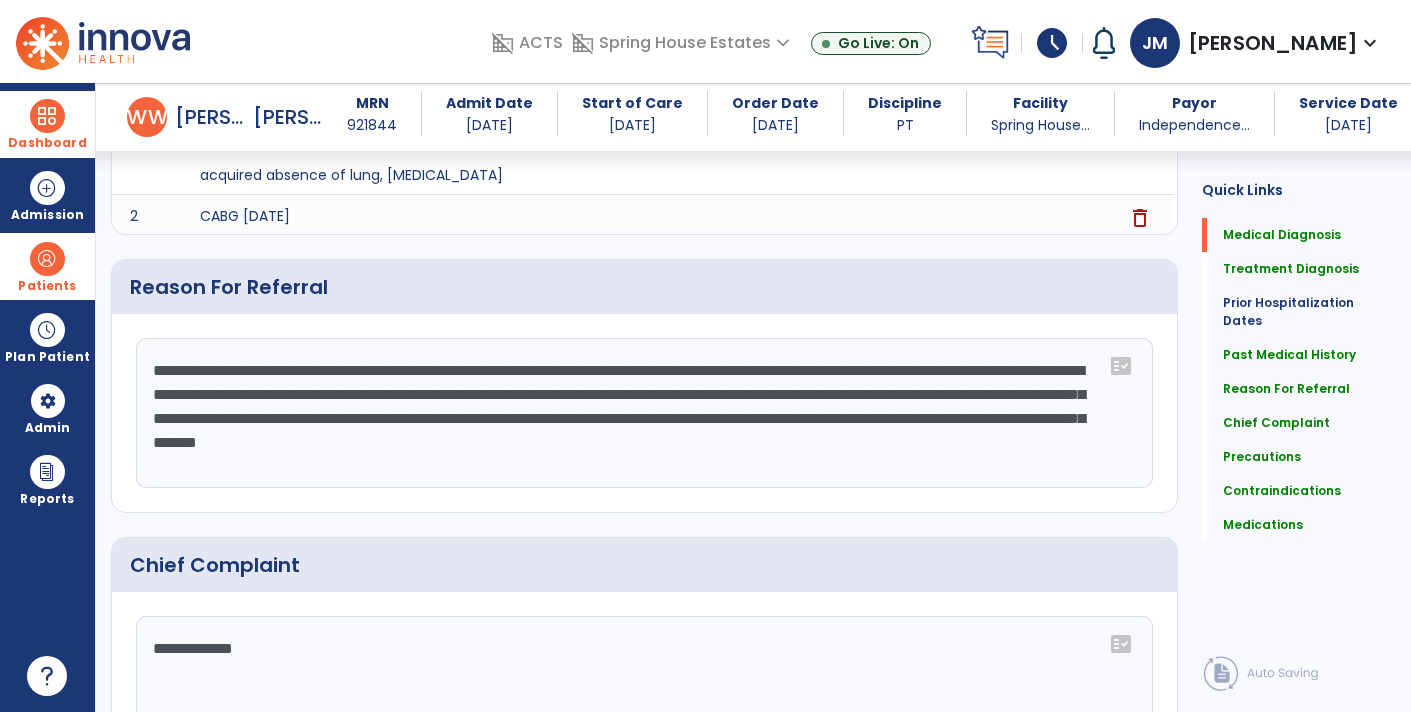 type on "**********" 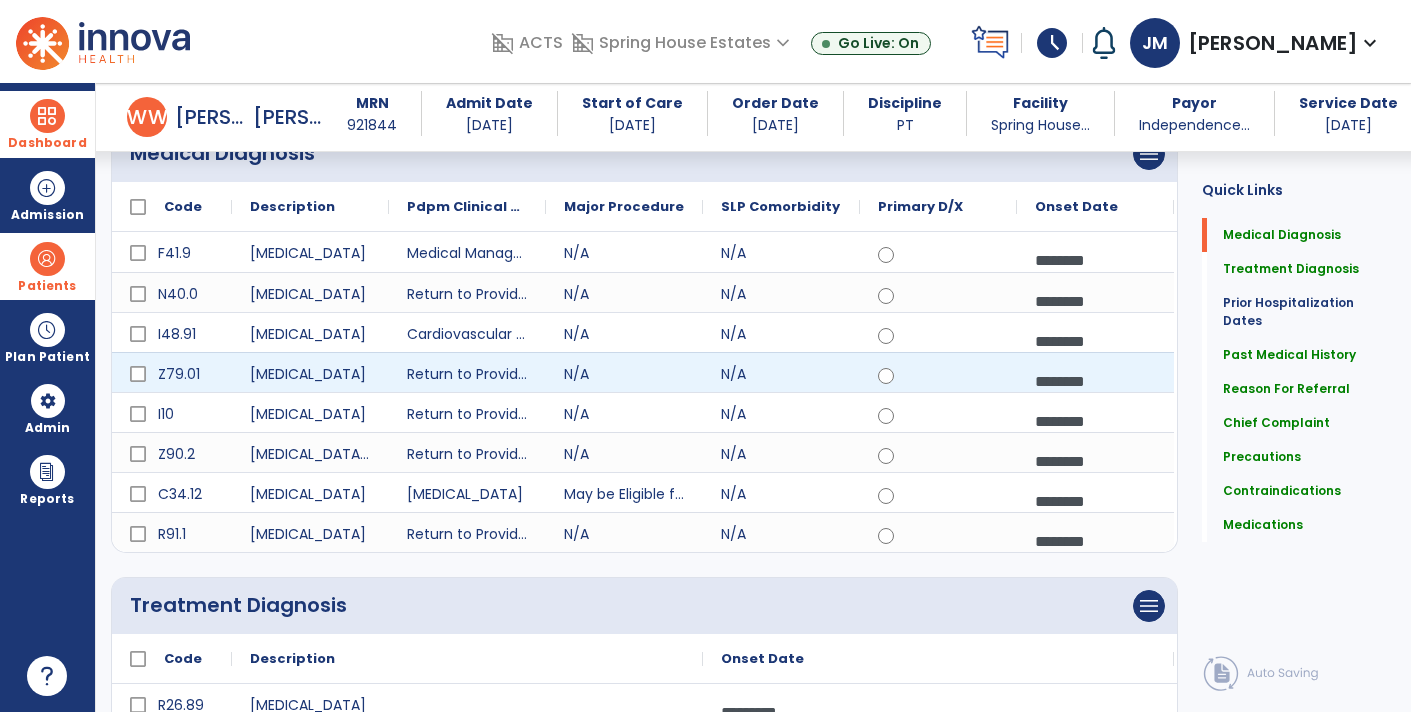 scroll, scrollTop: 0, scrollLeft: 0, axis: both 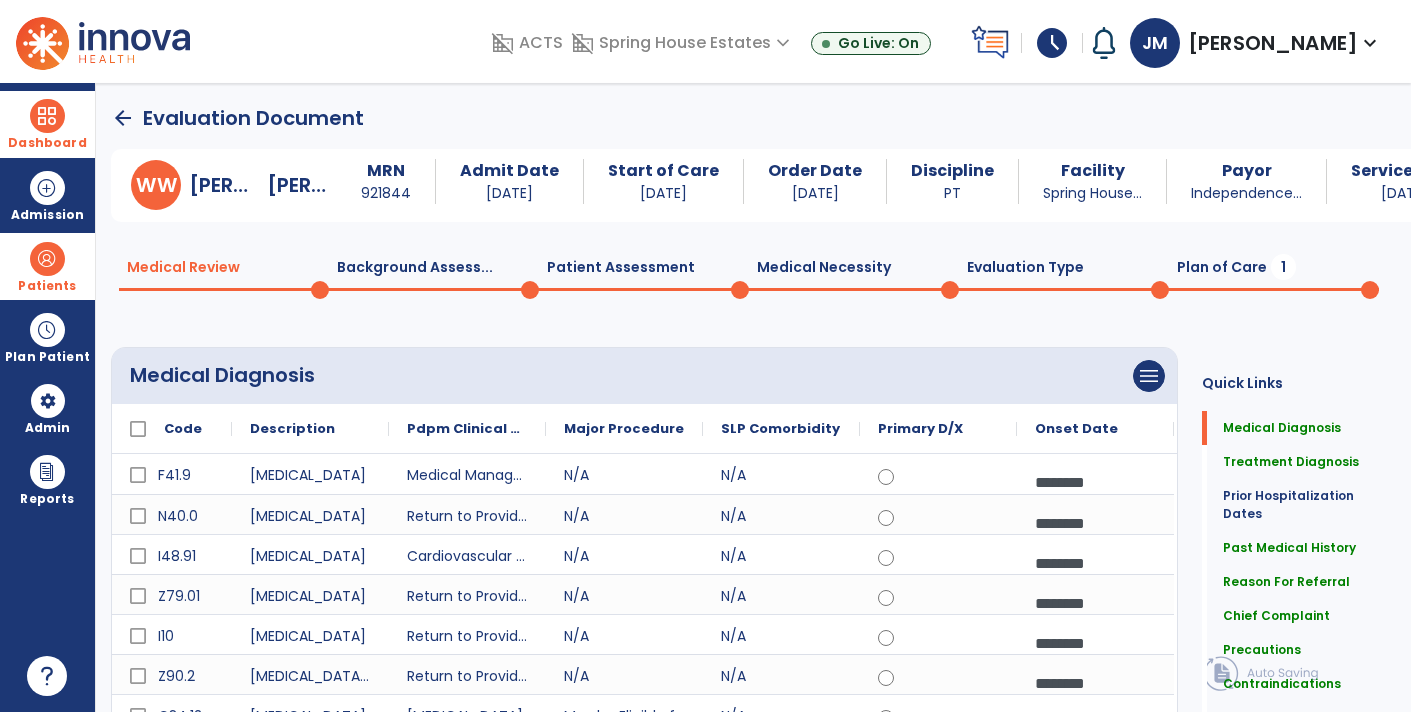 click on "Medical Necessity  0" 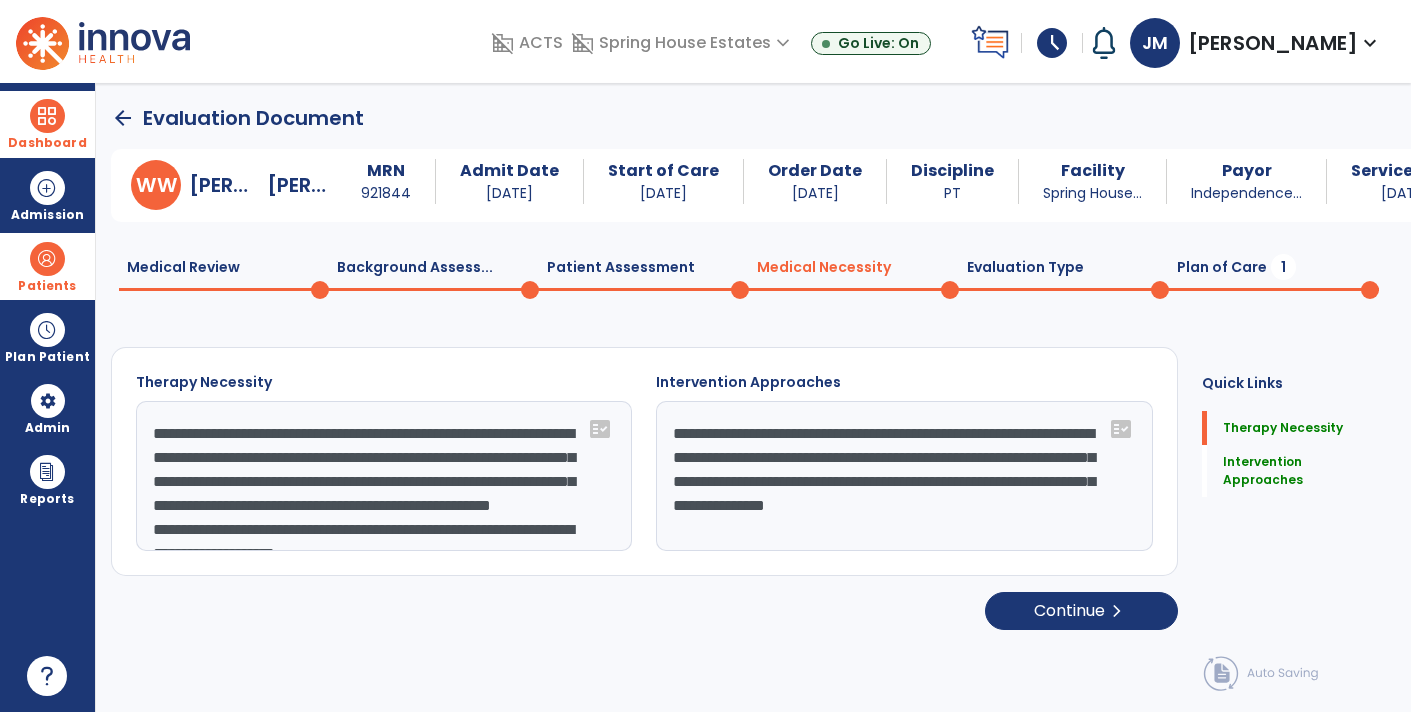 click on "Evaluation Type  0" 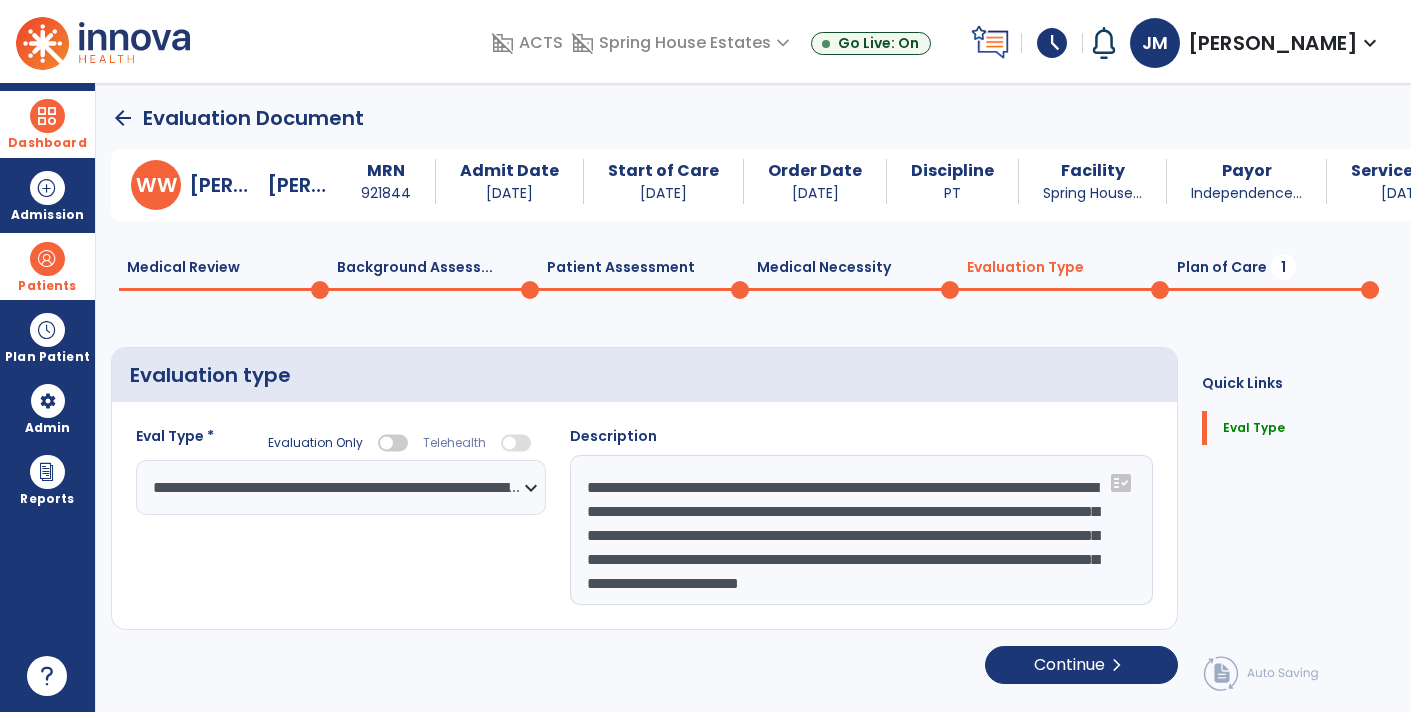 click on "Plan of Care  1" 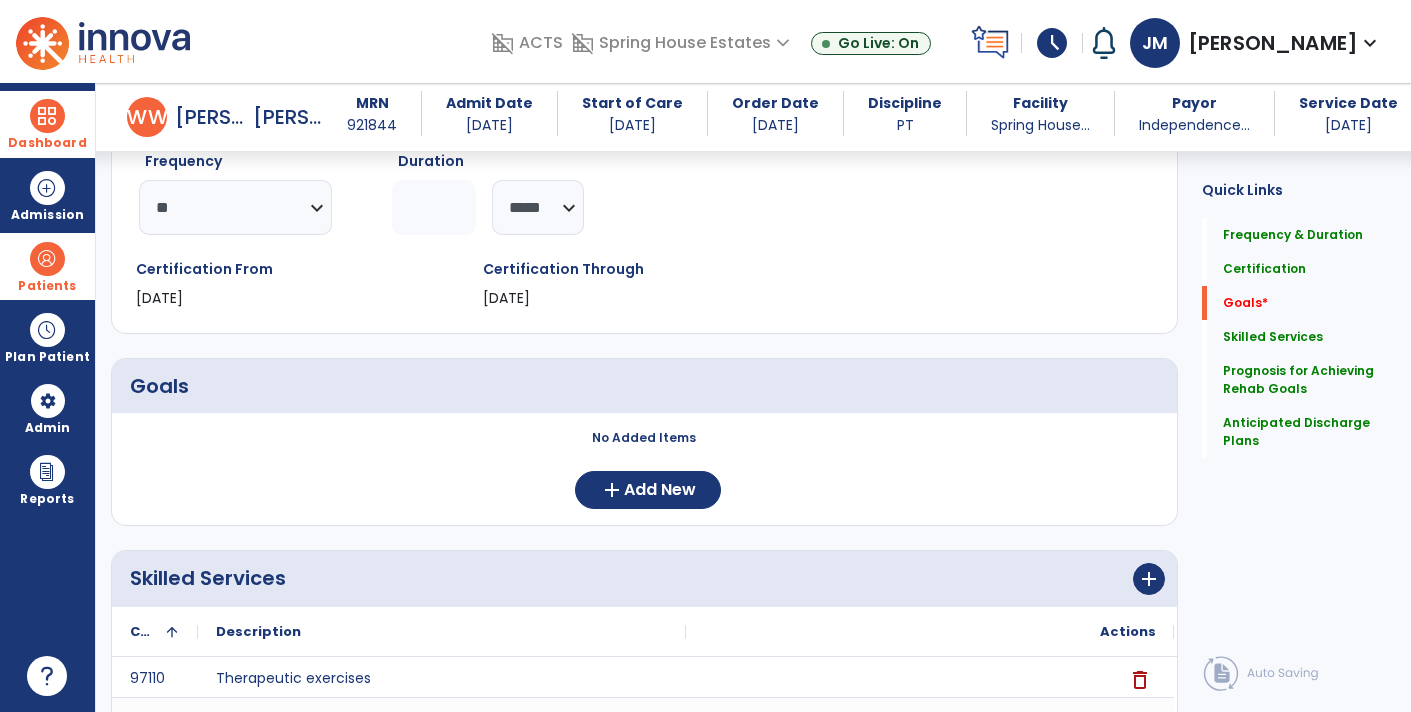 scroll, scrollTop: 248, scrollLeft: 0, axis: vertical 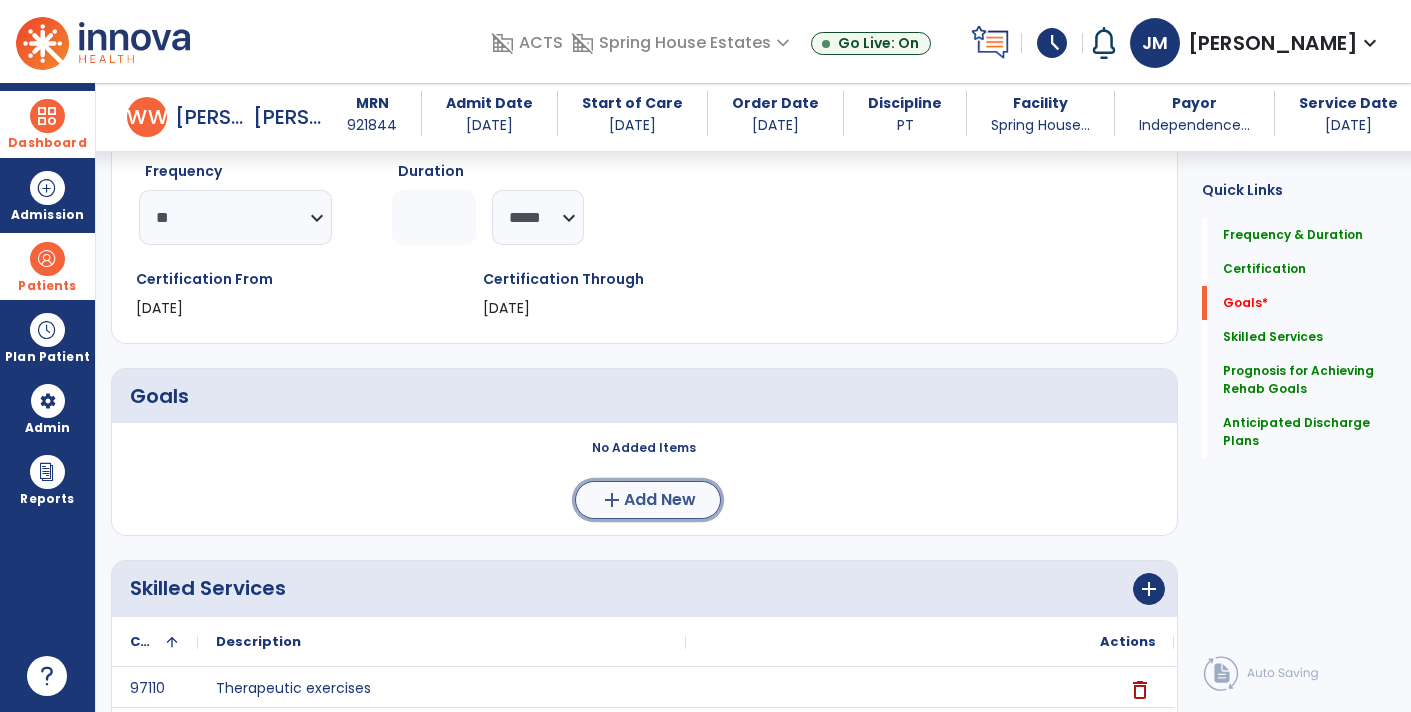 click on "add" at bounding box center (612, 500) 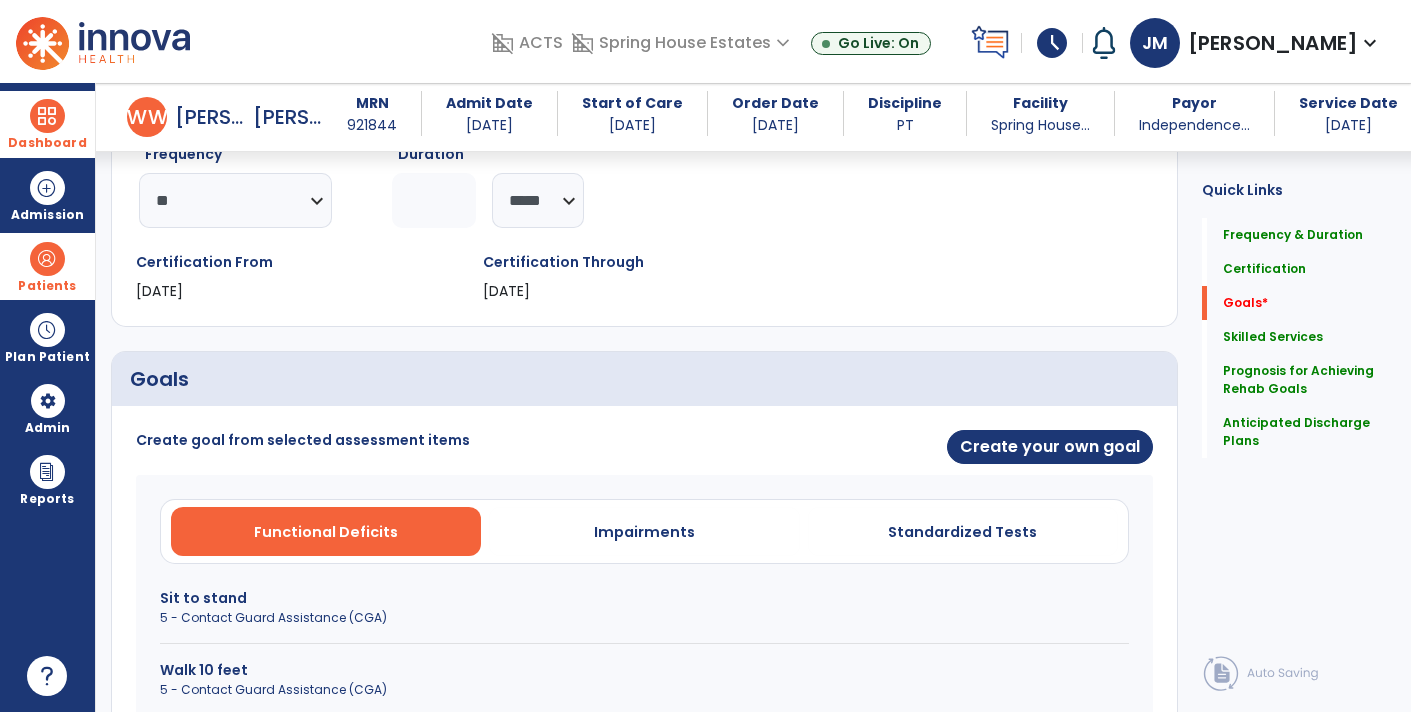 scroll, scrollTop: 264, scrollLeft: 0, axis: vertical 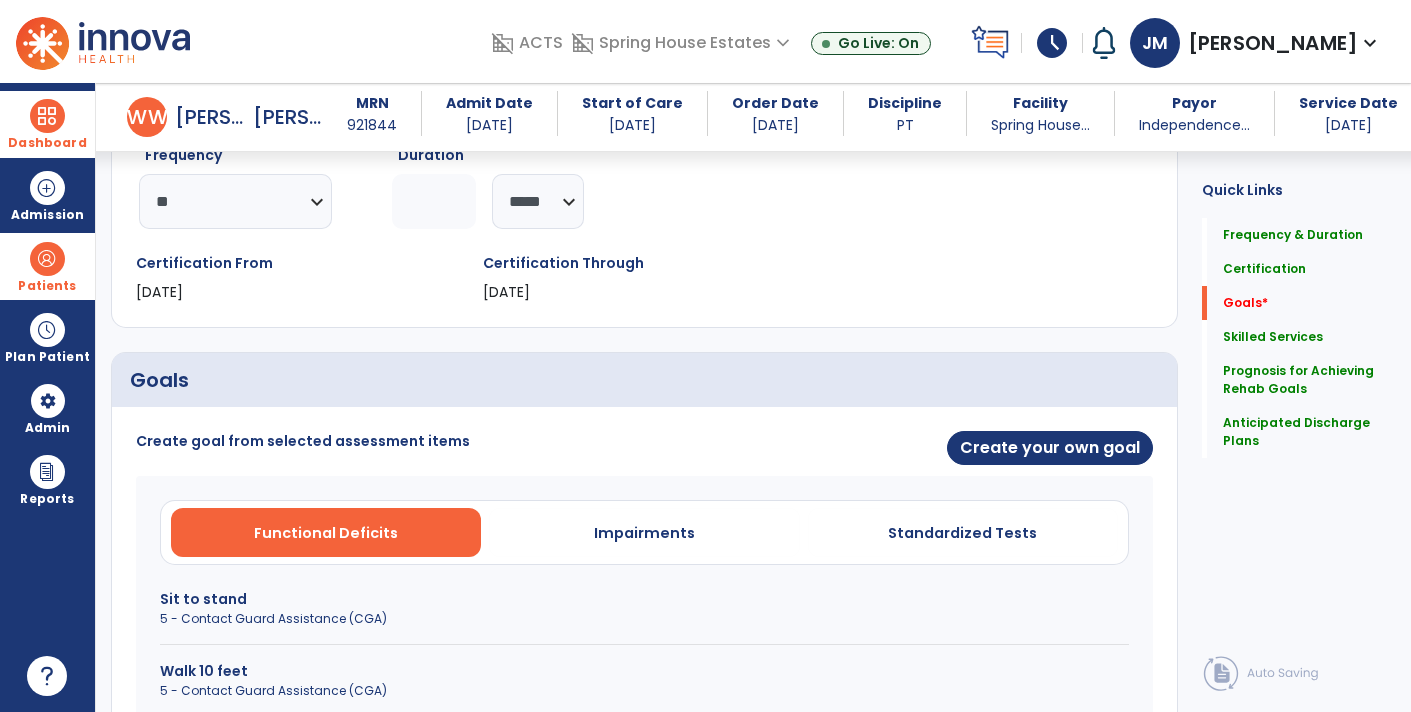 click 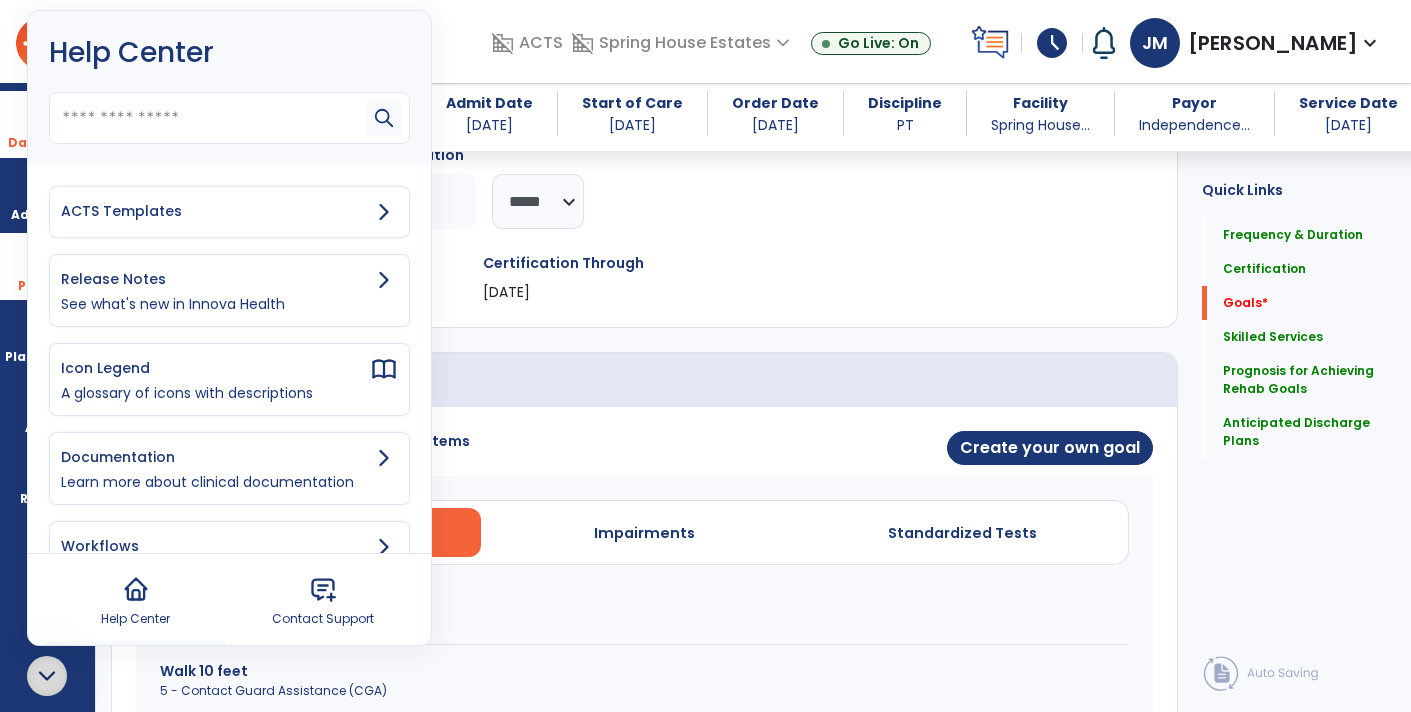 click on "ACTS Templates" at bounding box center (215, 211) 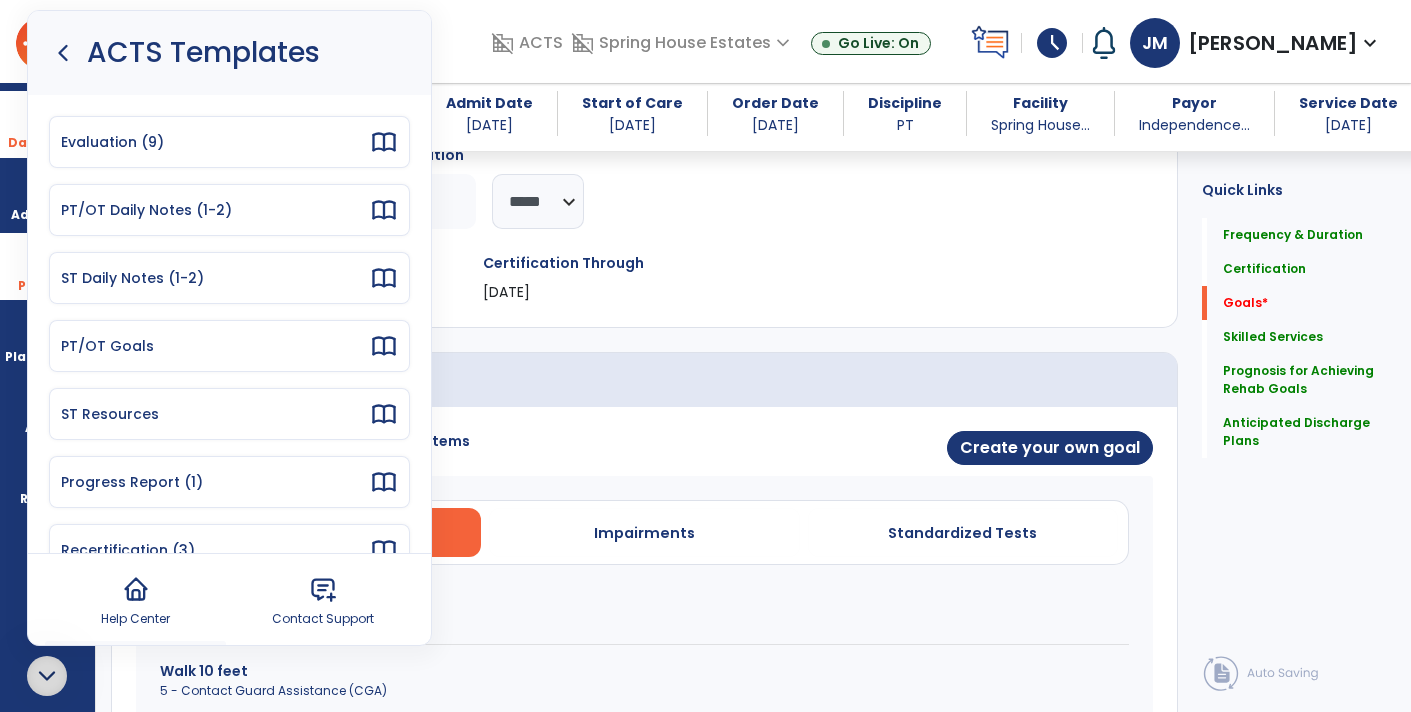 click on "PT/OT Goals" at bounding box center (215, 346) 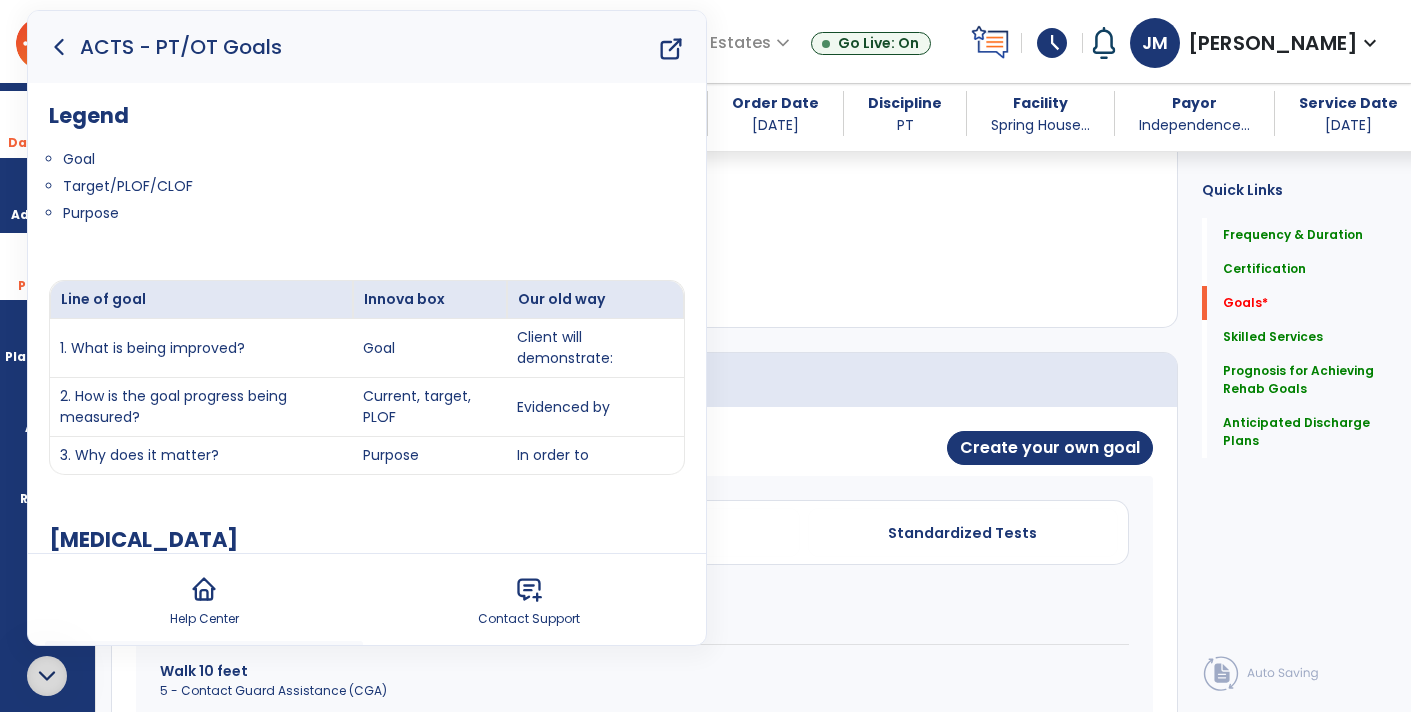 click 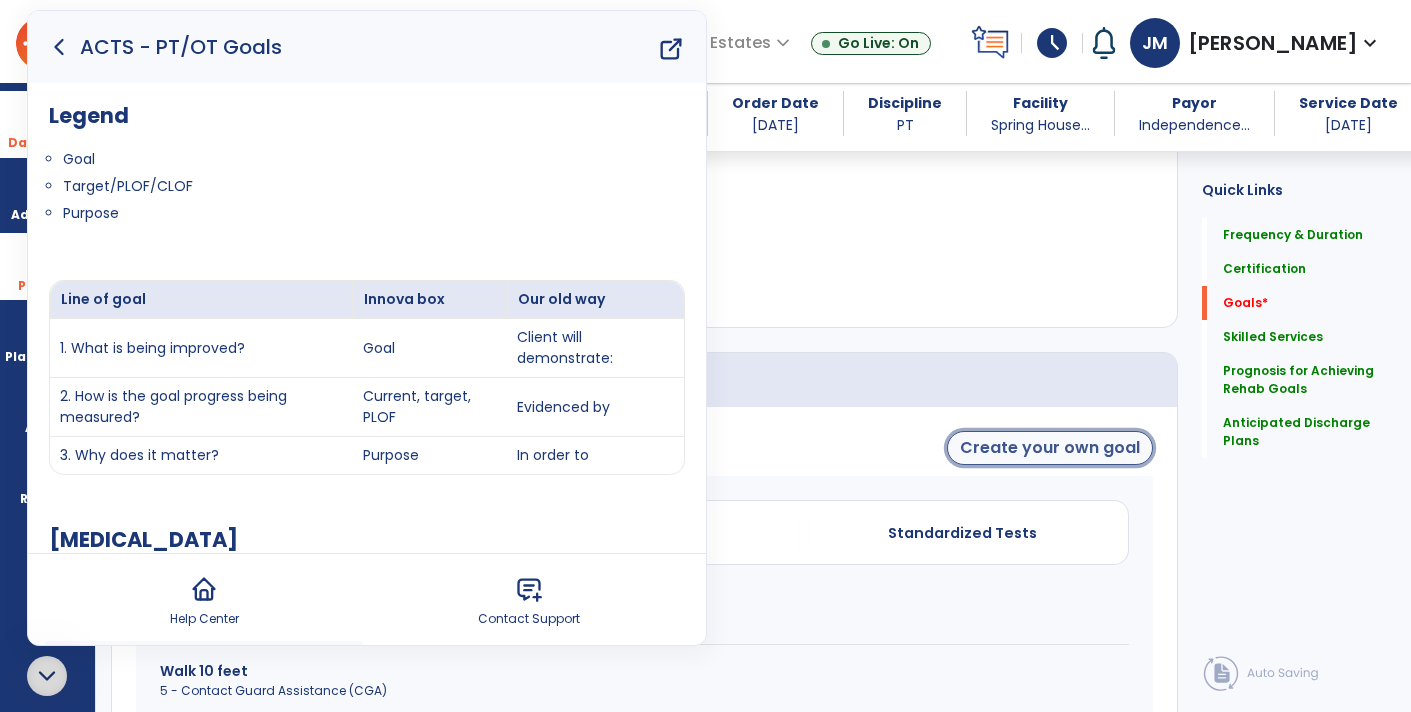 click on "Create your own goal" at bounding box center (1050, 448) 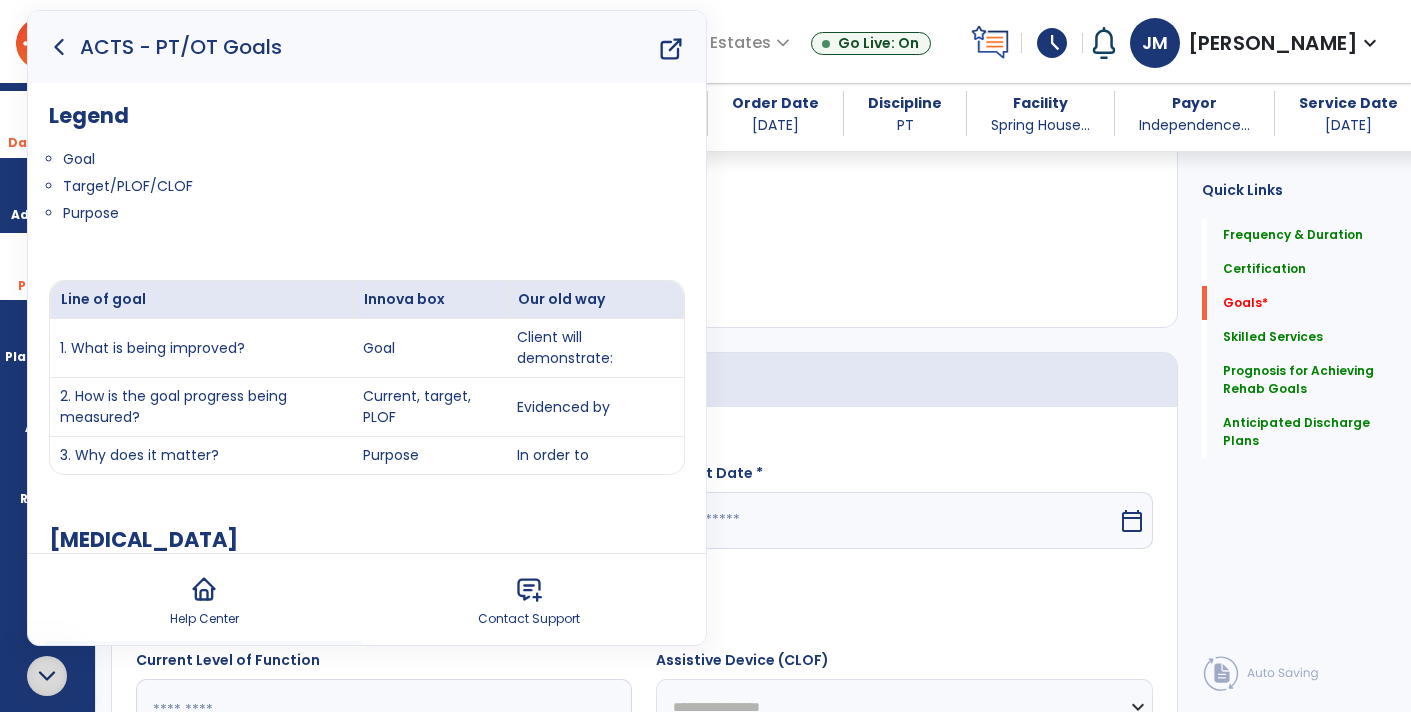click 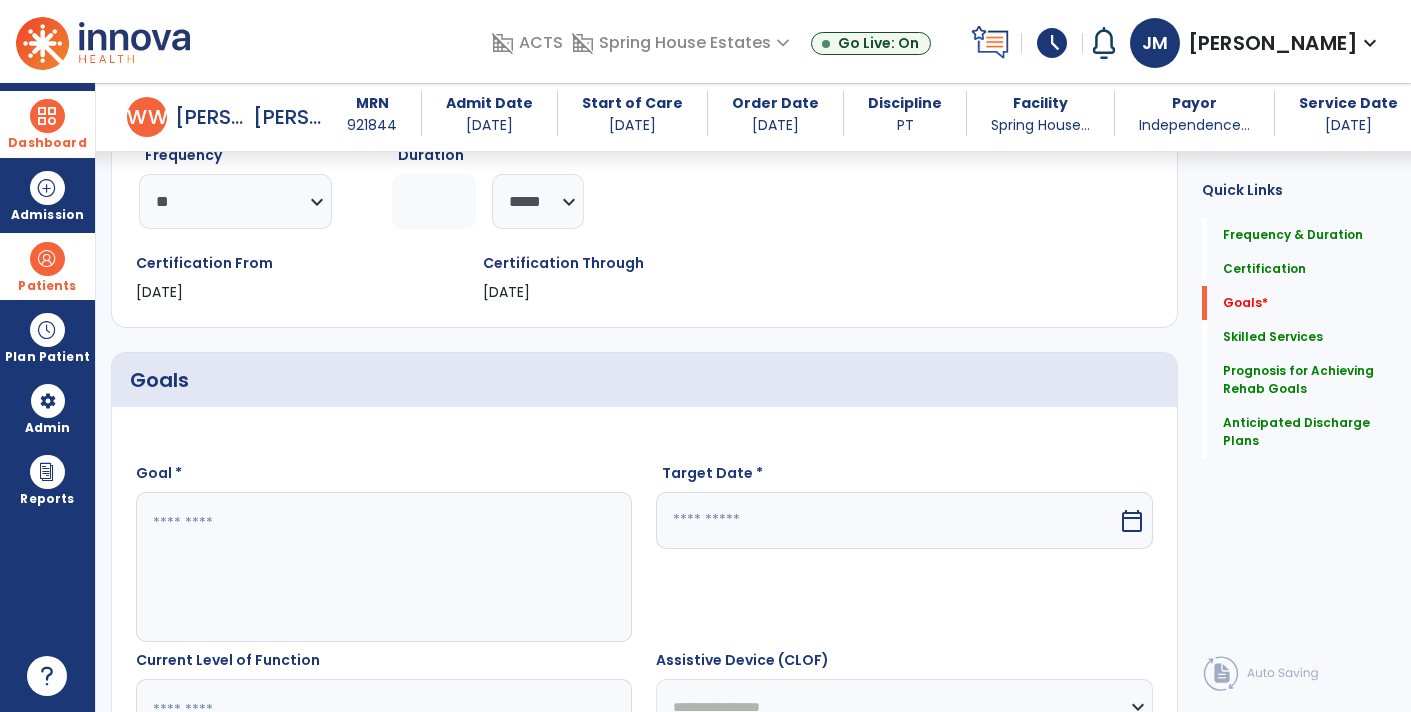 click at bounding box center (383, 567) 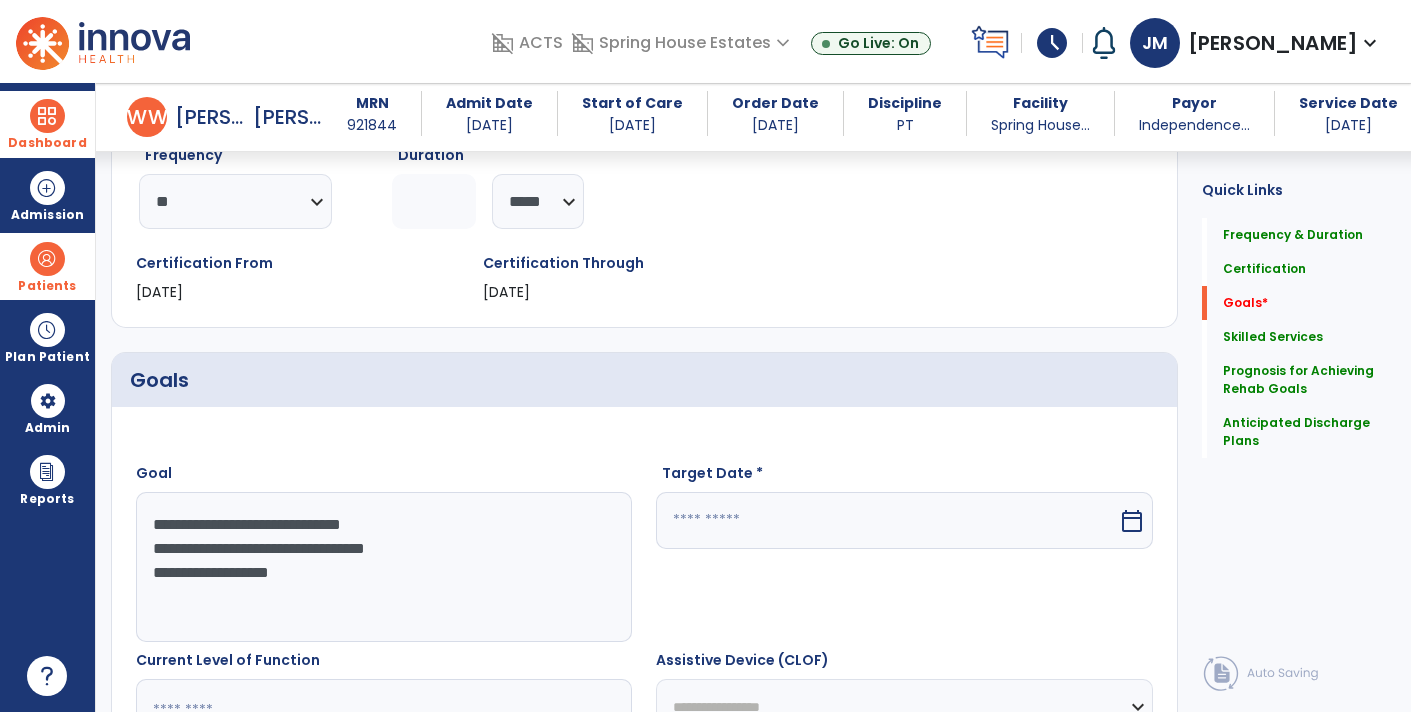 click on "**********" at bounding box center [383, 567] 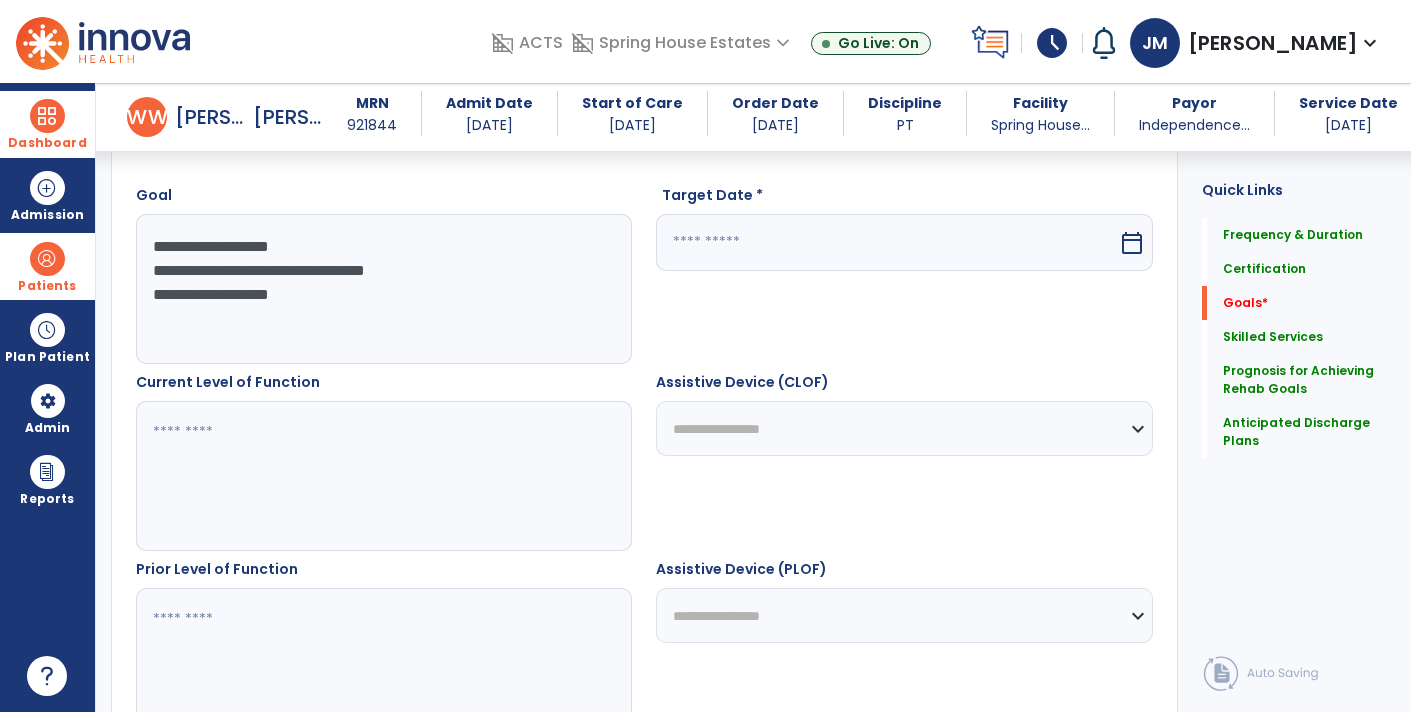 scroll, scrollTop: 539, scrollLeft: 0, axis: vertical 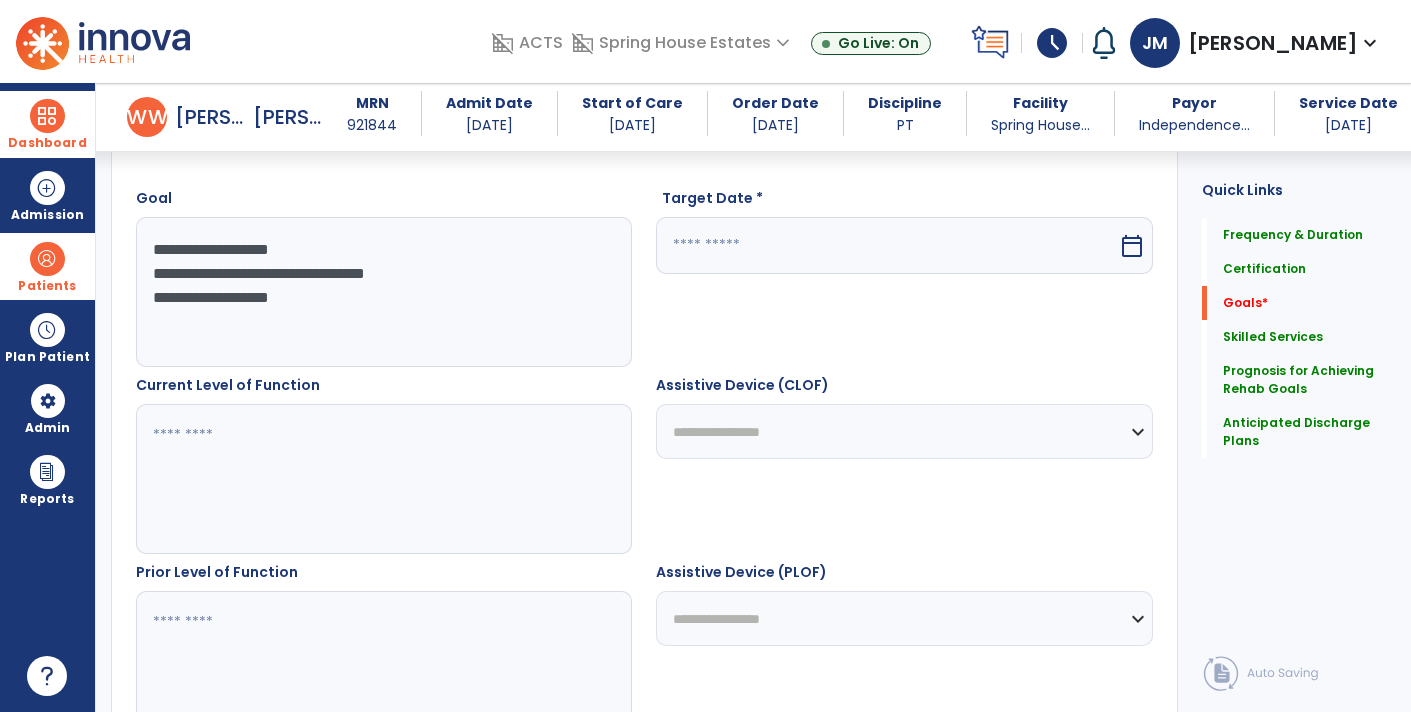 paste on "**********" 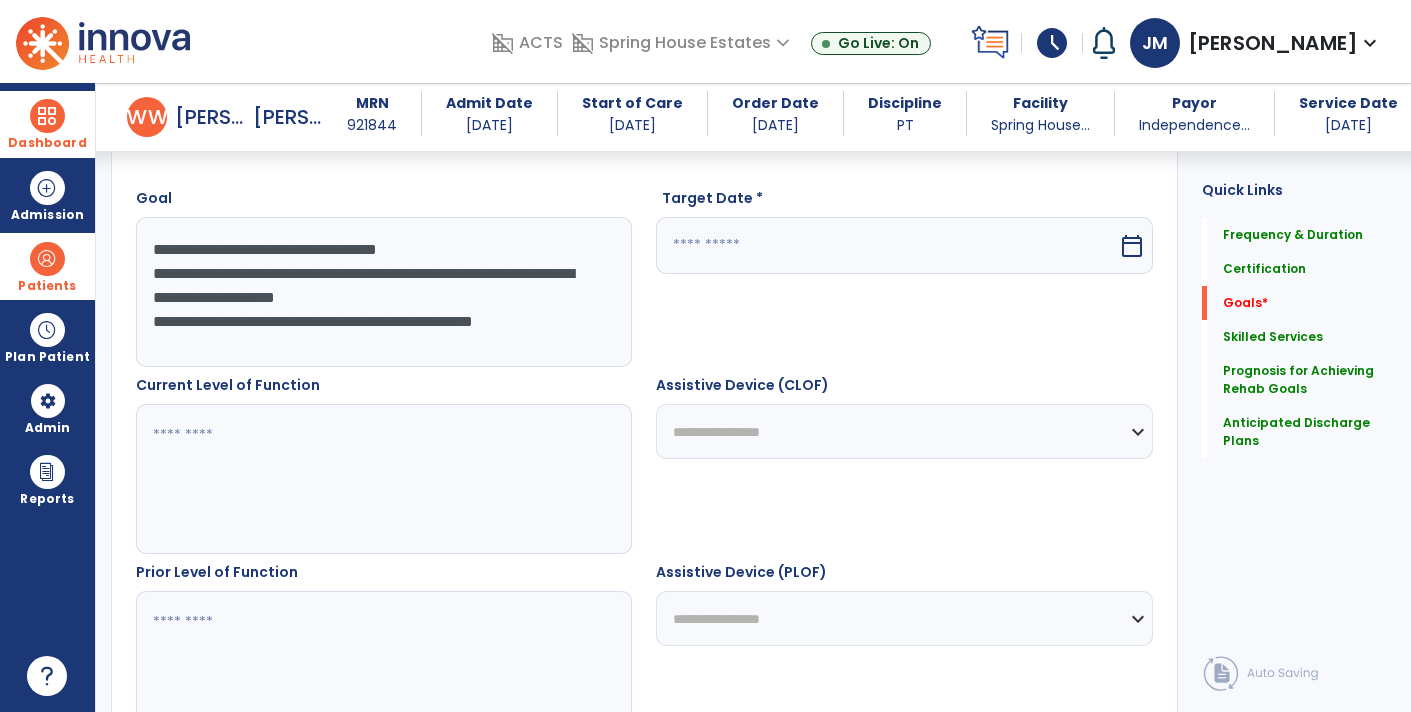 click on "**********" at bounding box center [383, 292] 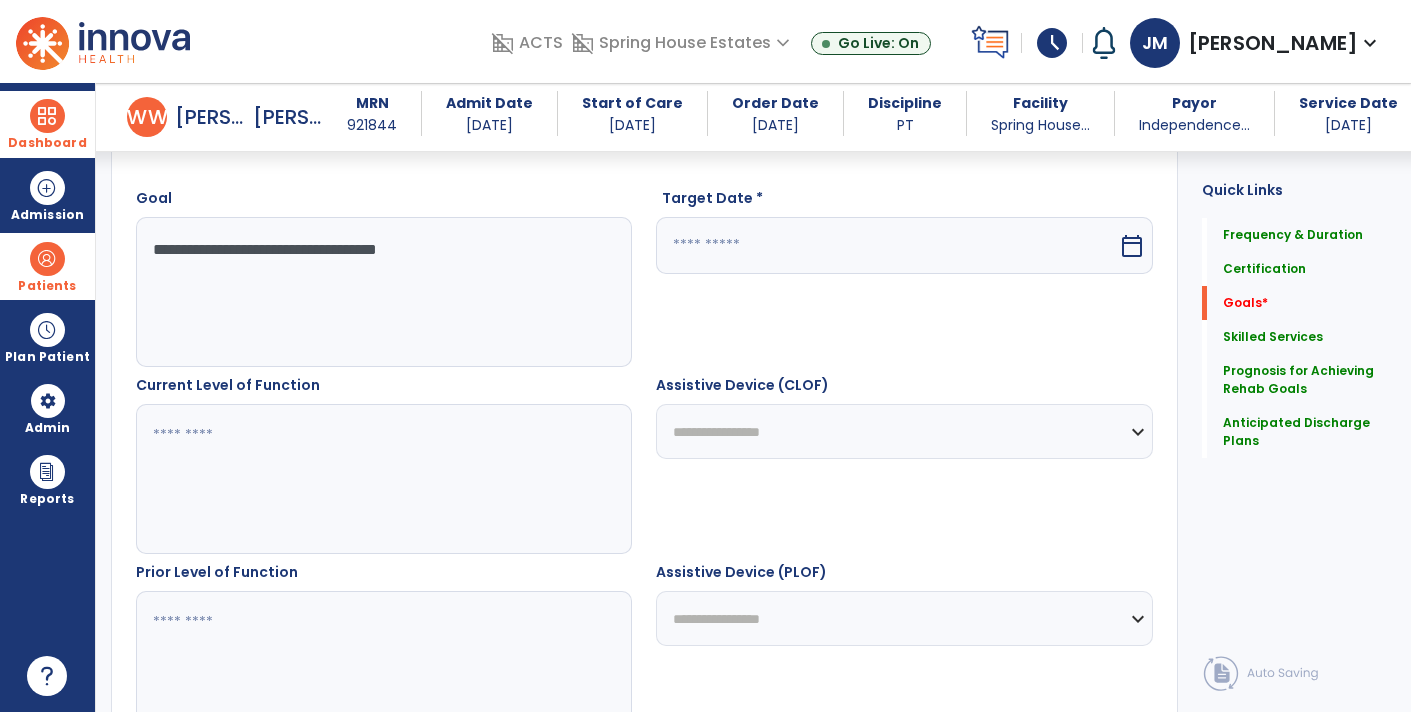 type on "**********" 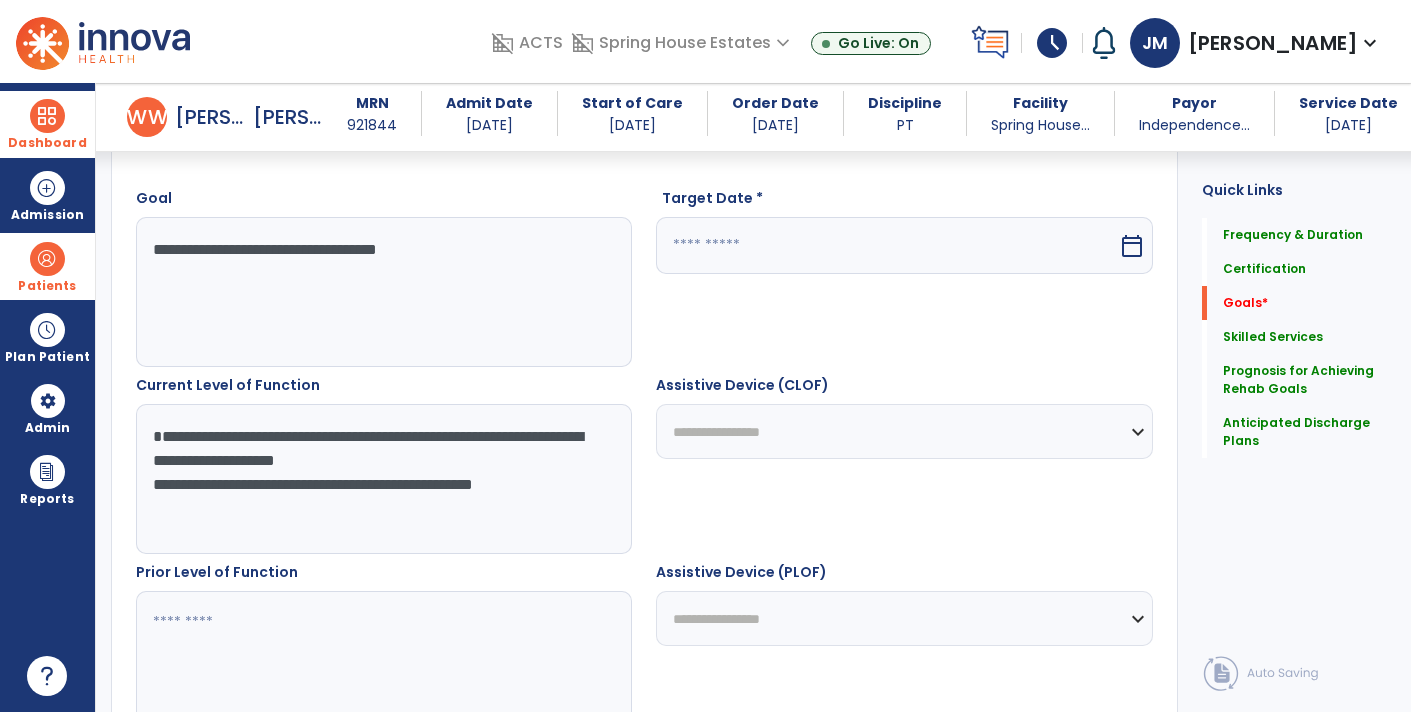 click on "**********" at bounding box center [383, 479] 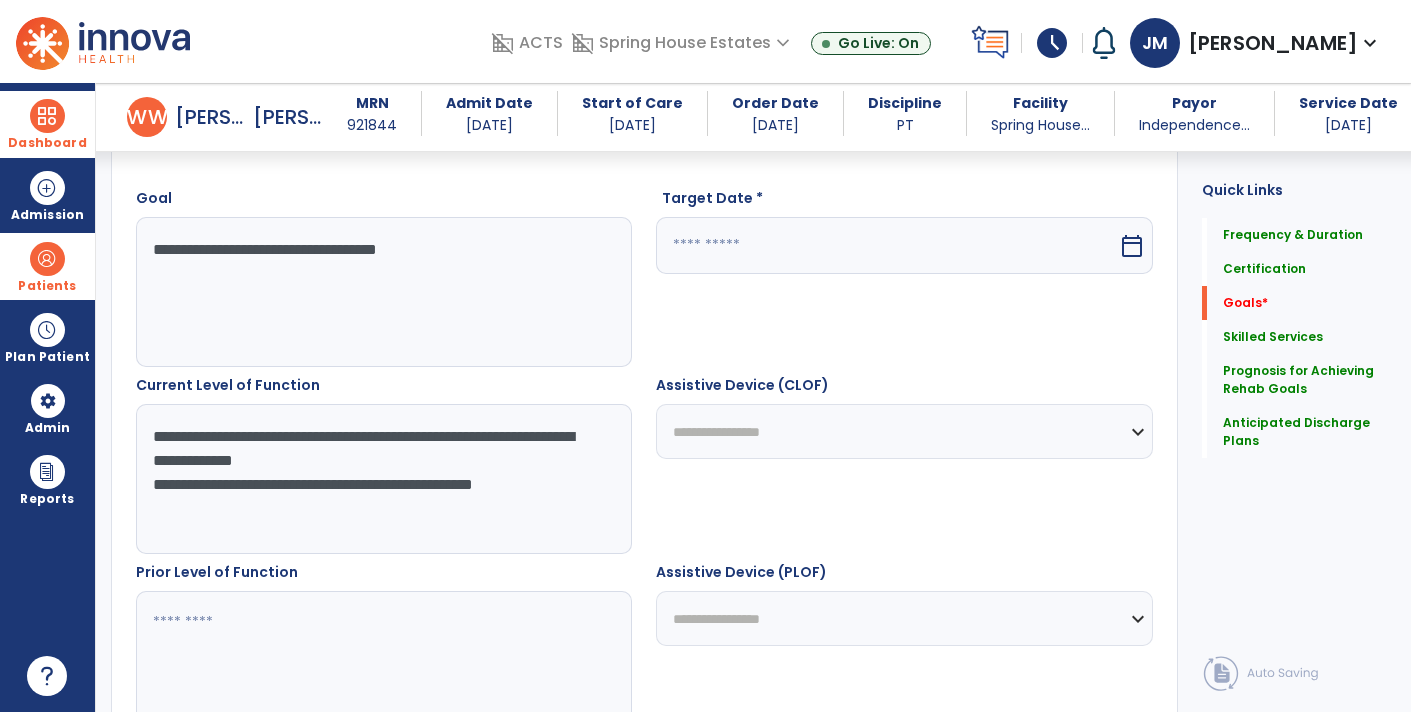 click on "**********" at bounding box center [383, 479] 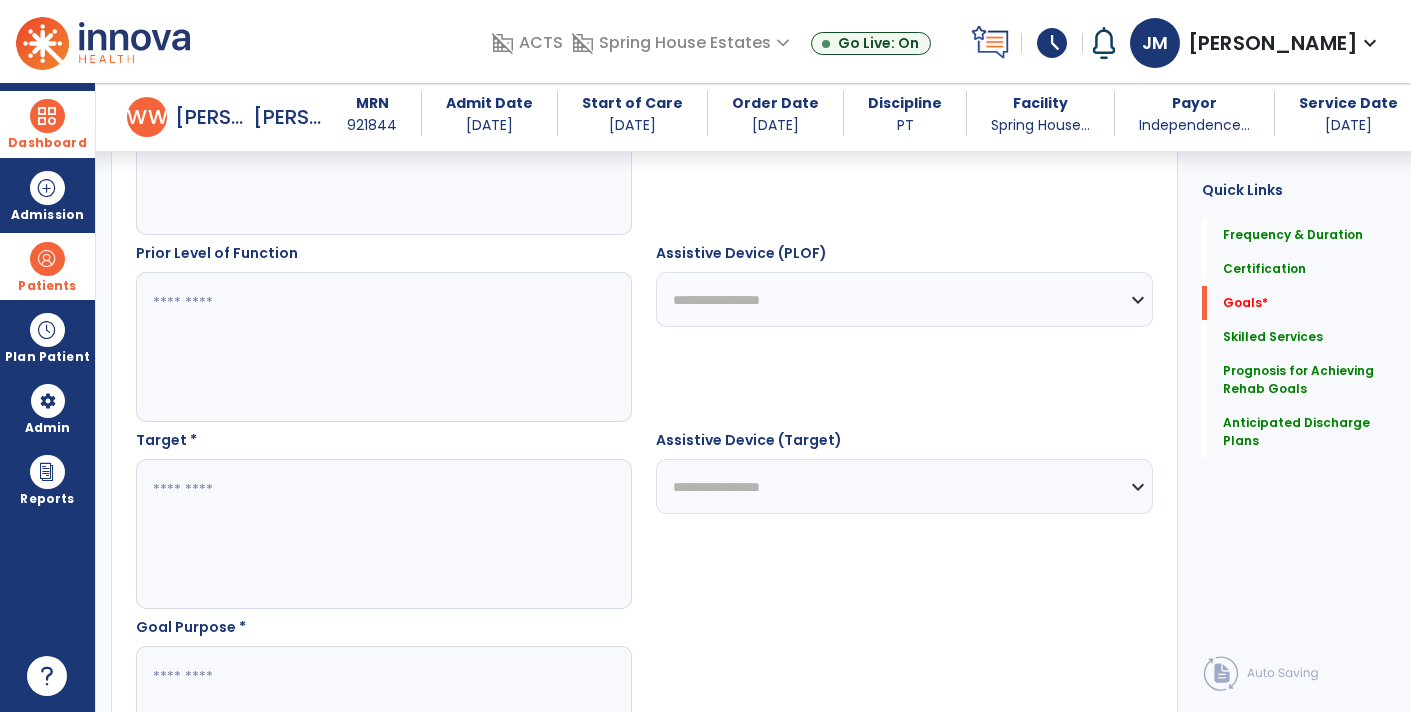 scroll, scrollTop: 864, scrollLeft: 0, axis: vertical 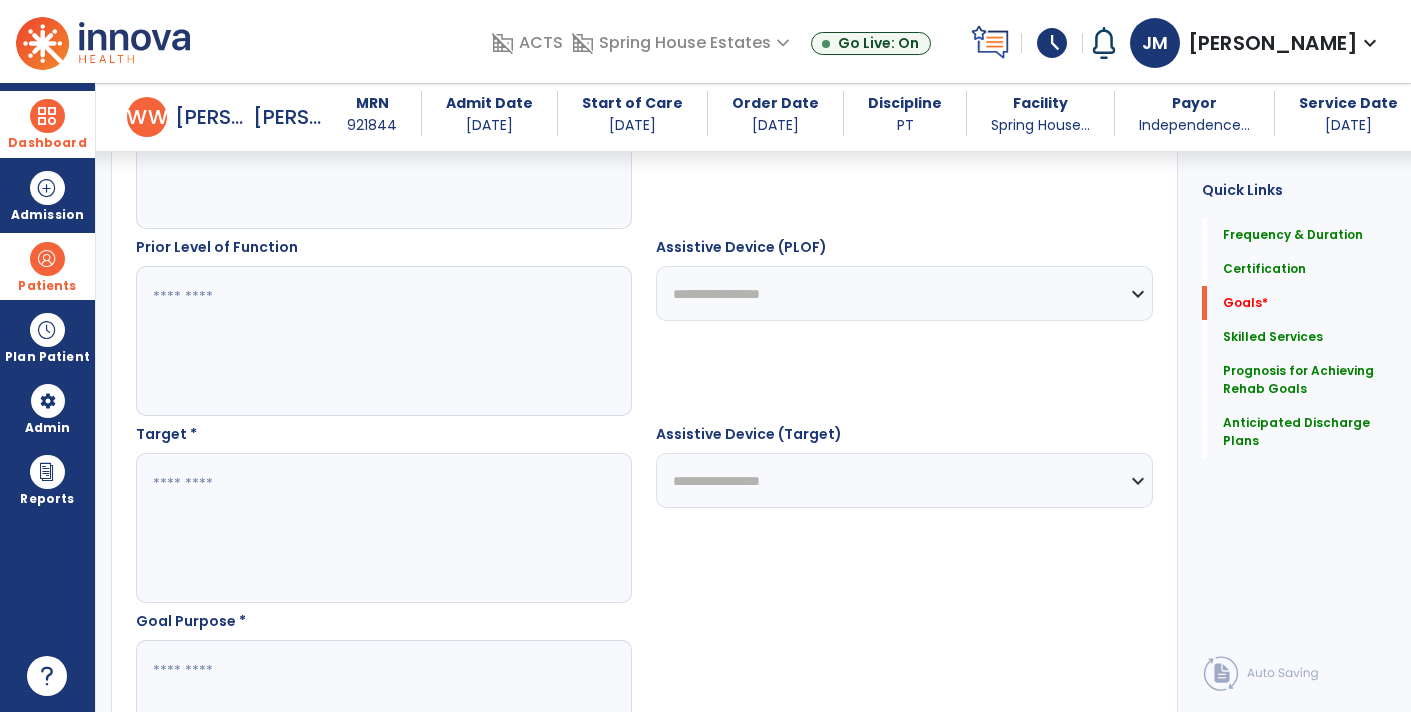 type on "**********" 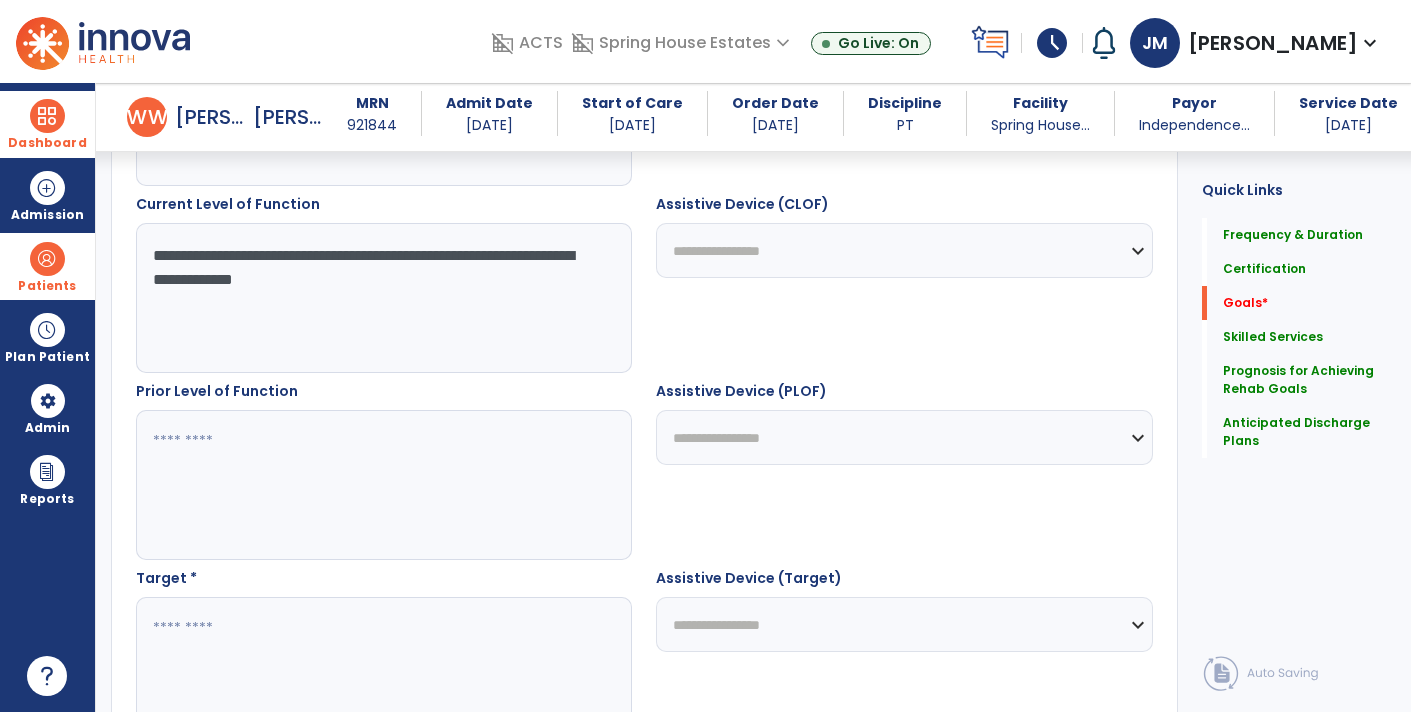 scroll, scrollTop: 712, scrollLeft: 0, axis: vertical 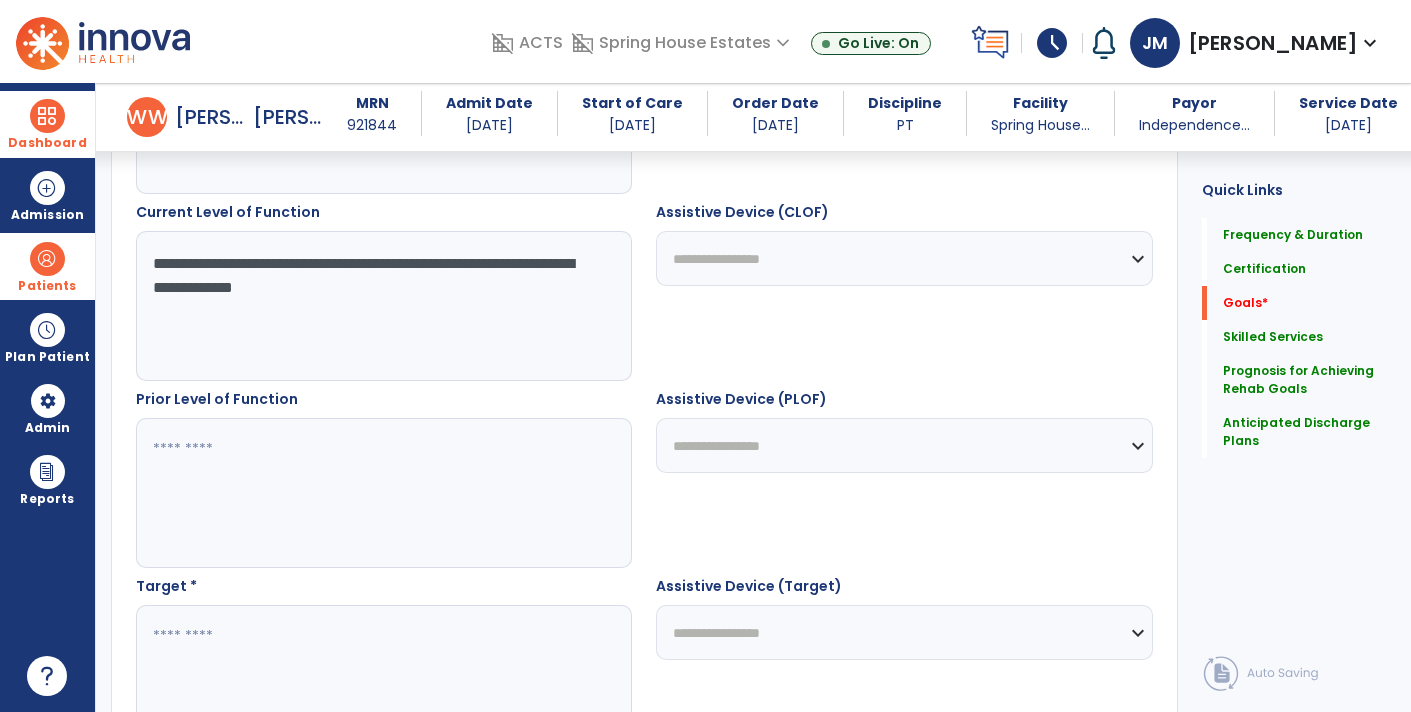 type on "**********" 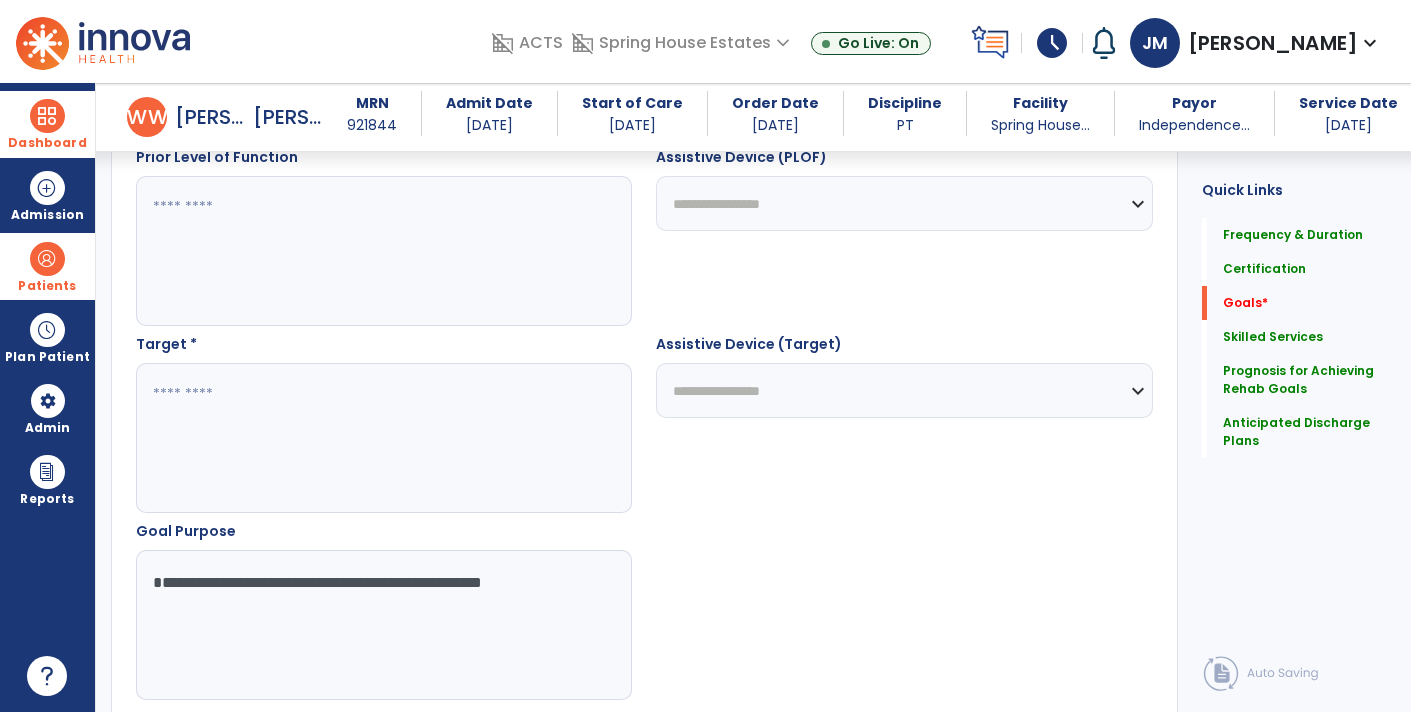 scroll, scrollTop: 958, scrollLeft: 0, axis: vertical 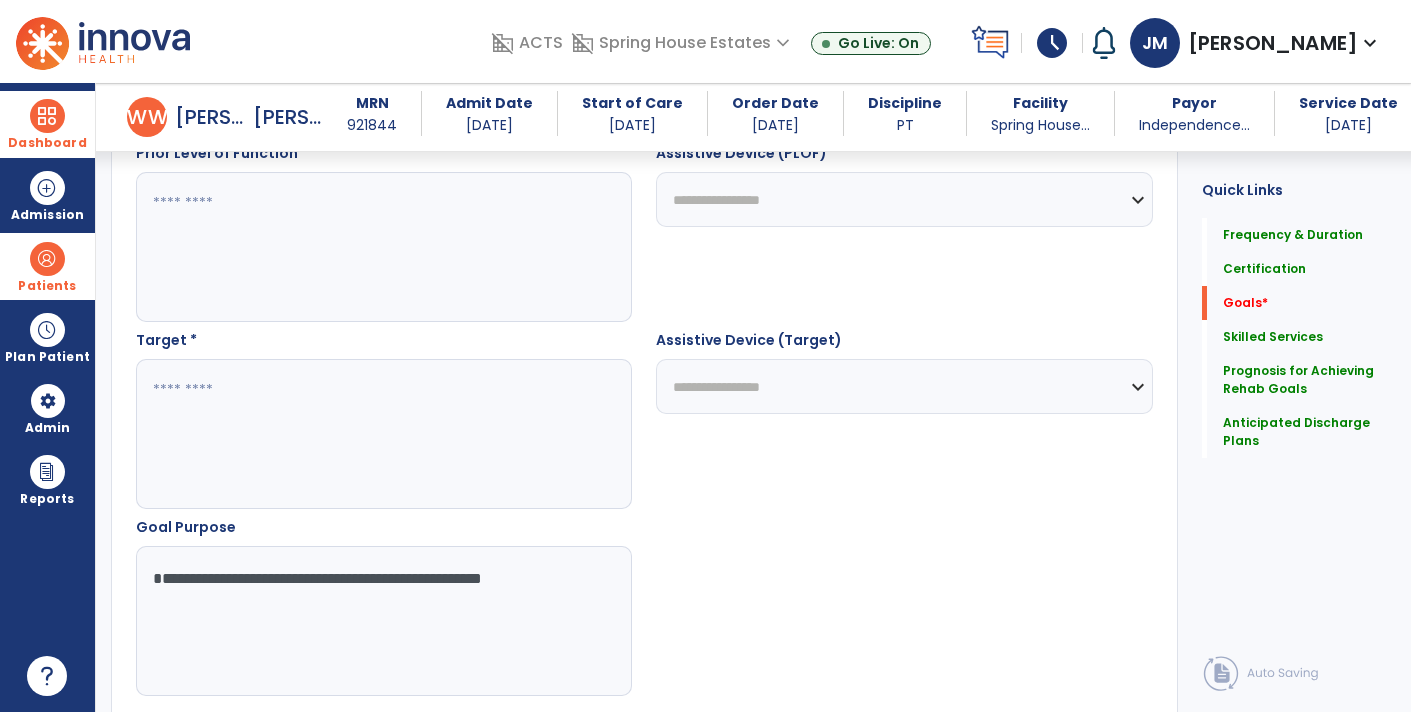type on "**********" 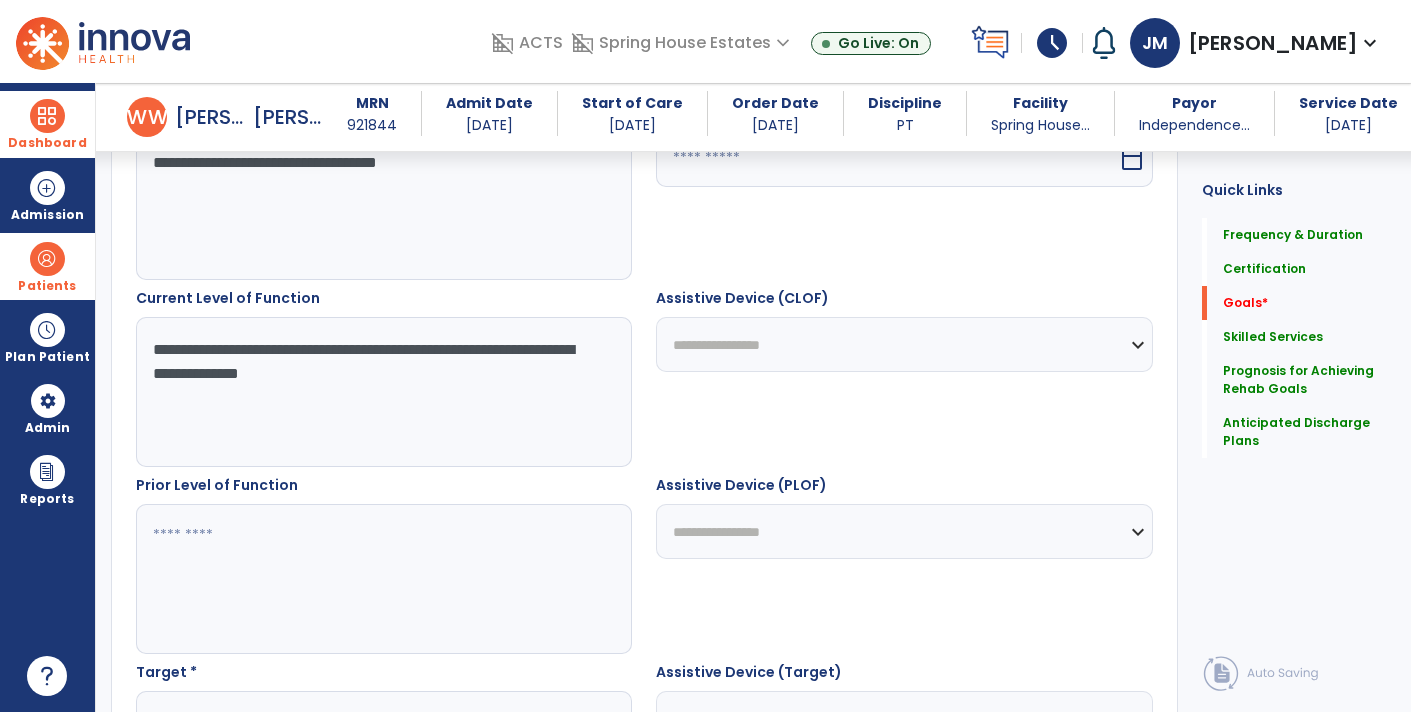 scroll, scrollTop: 619, scrollLeft: 0, axis: vertical 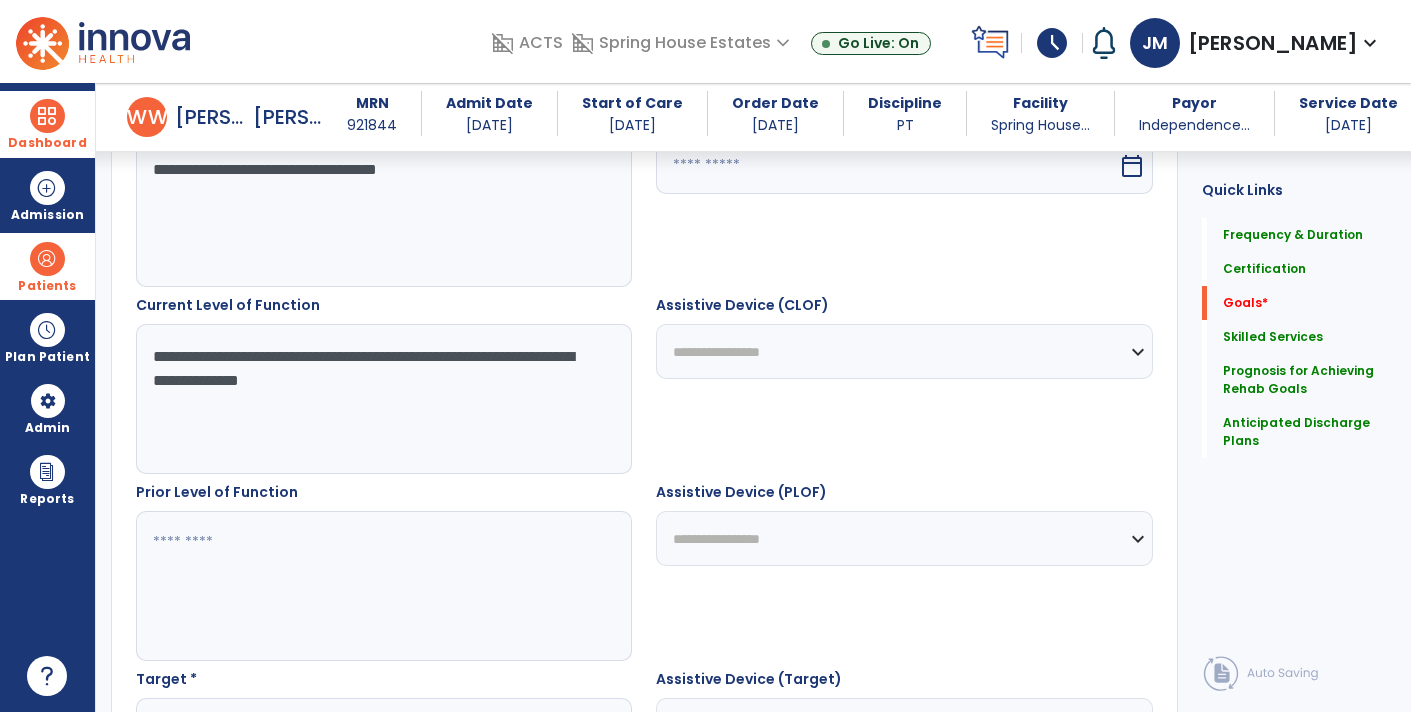 type on "**********" 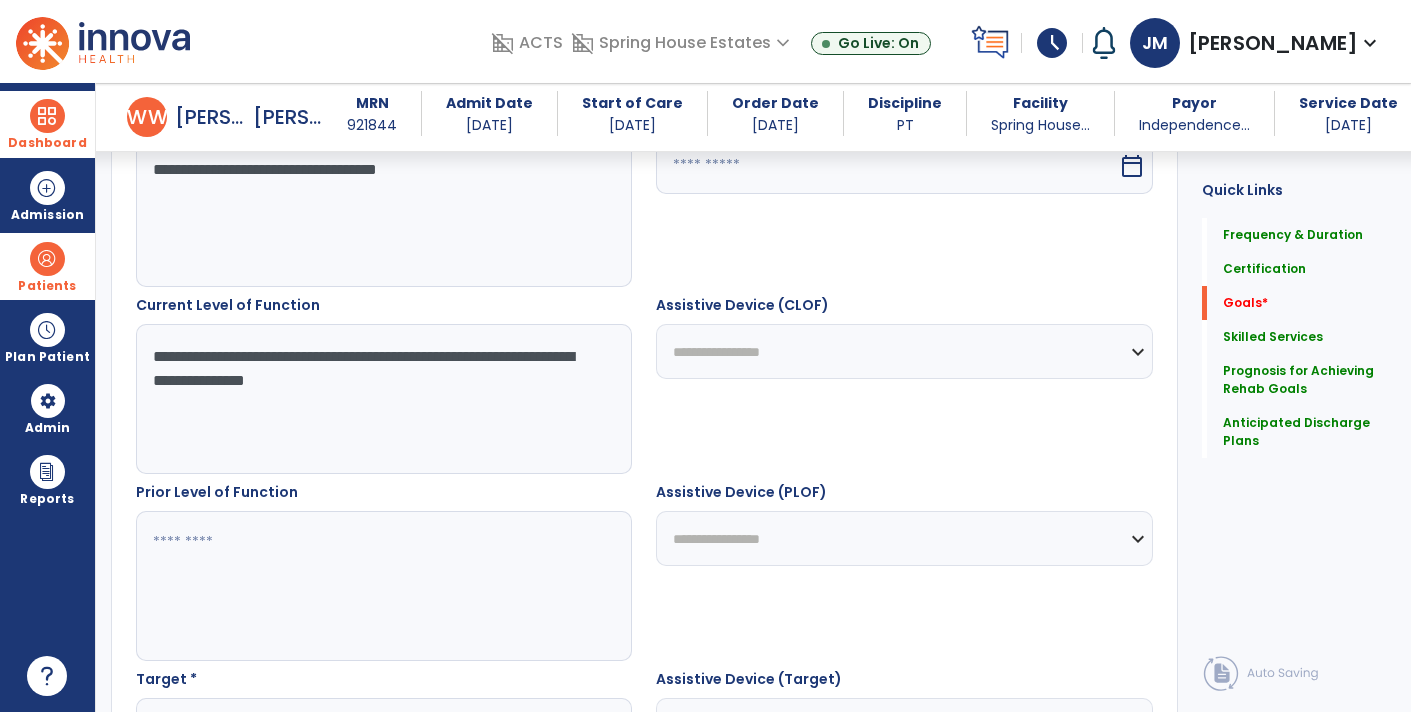 click on "**********" at bounding box center [383, 399] 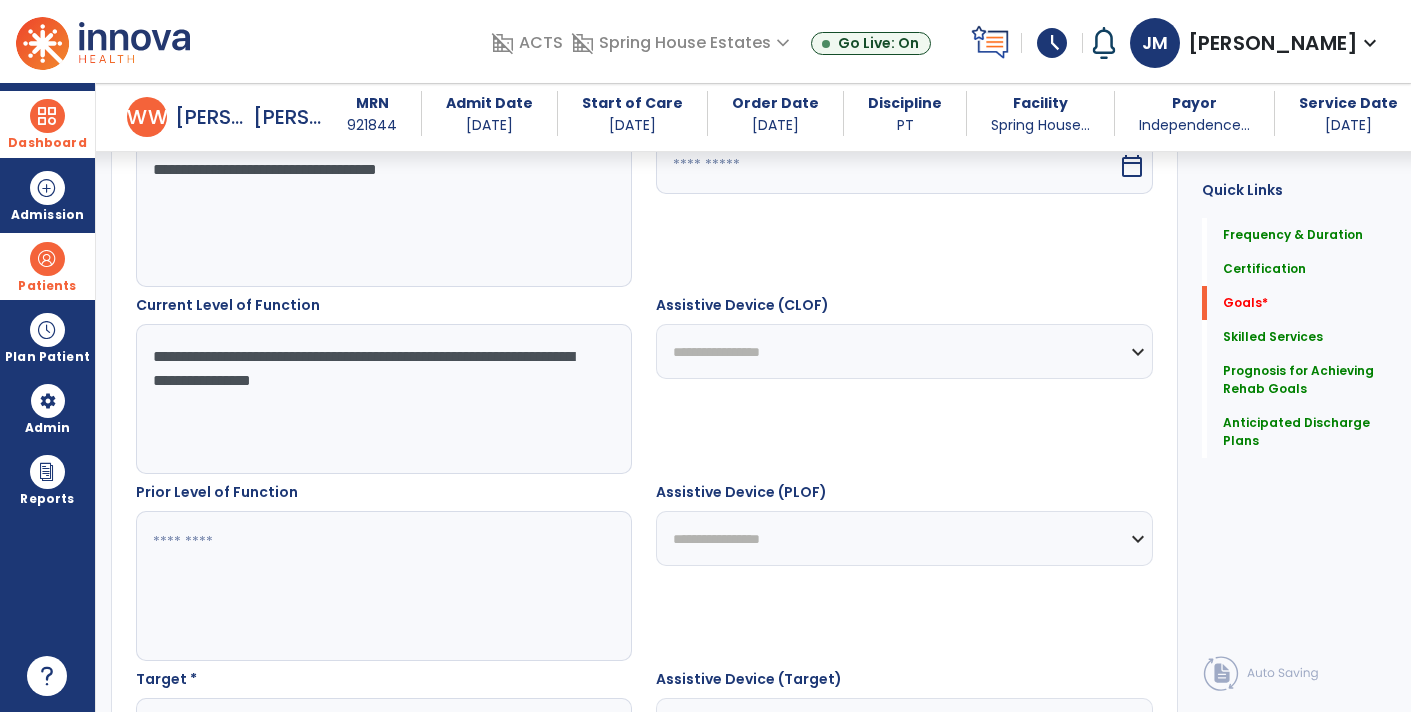 type on "**********" 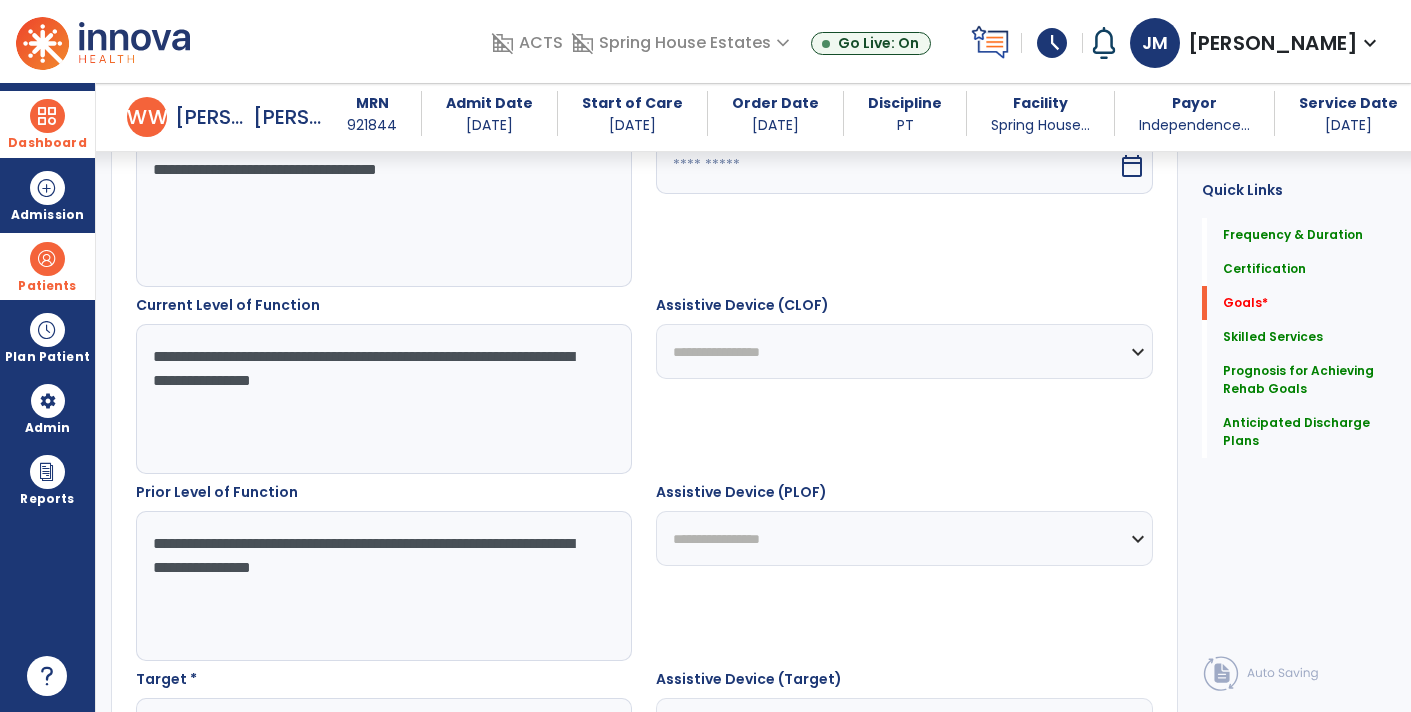 click on "**********" at bounding box center [383, 586] 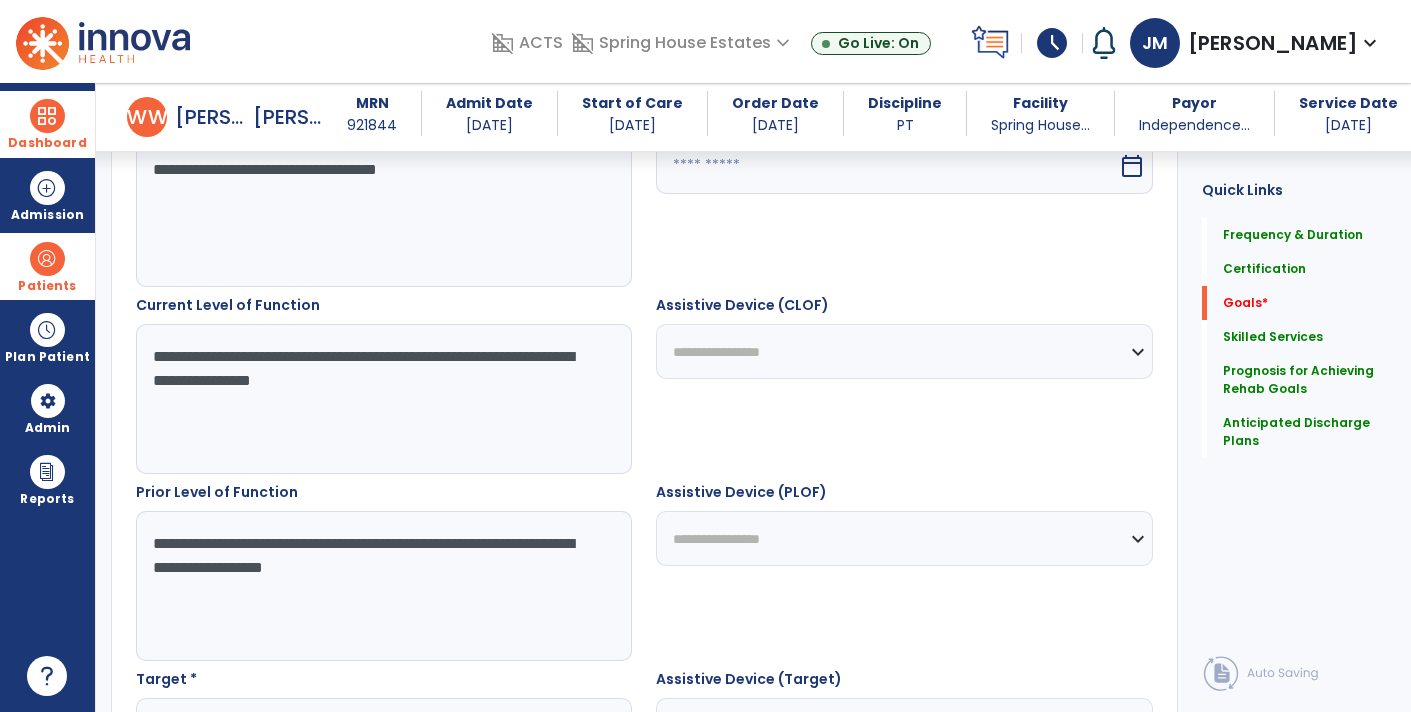 type on "**********" 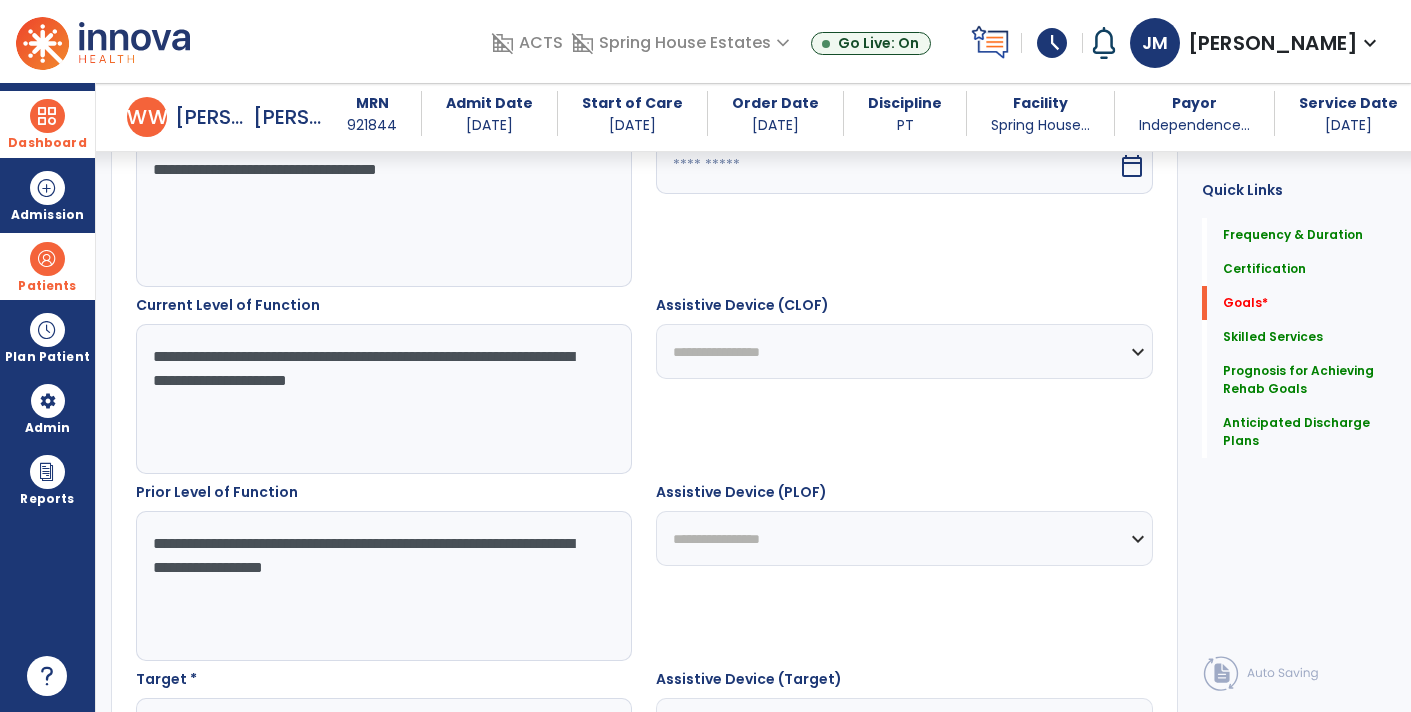 click on "**********" at bounding box center [383, 399] 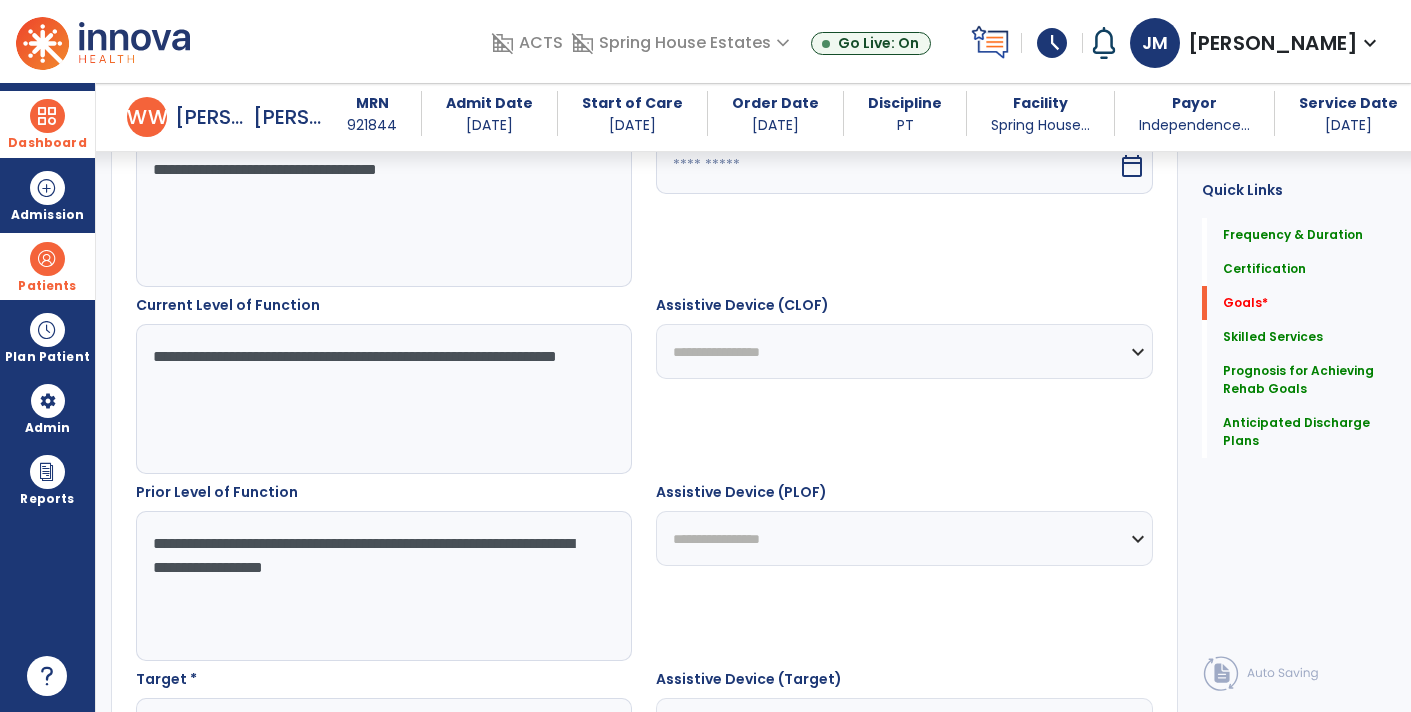 type on "**********" 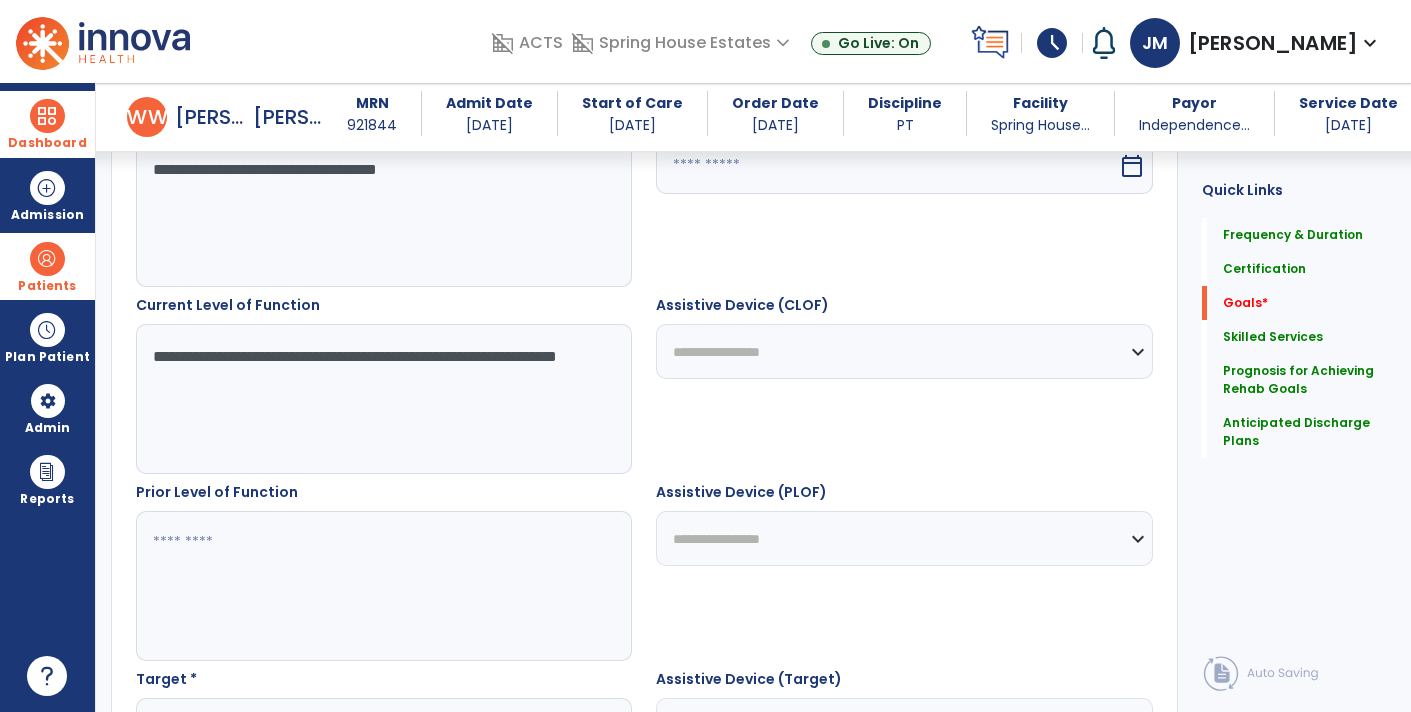 paste on "**********" 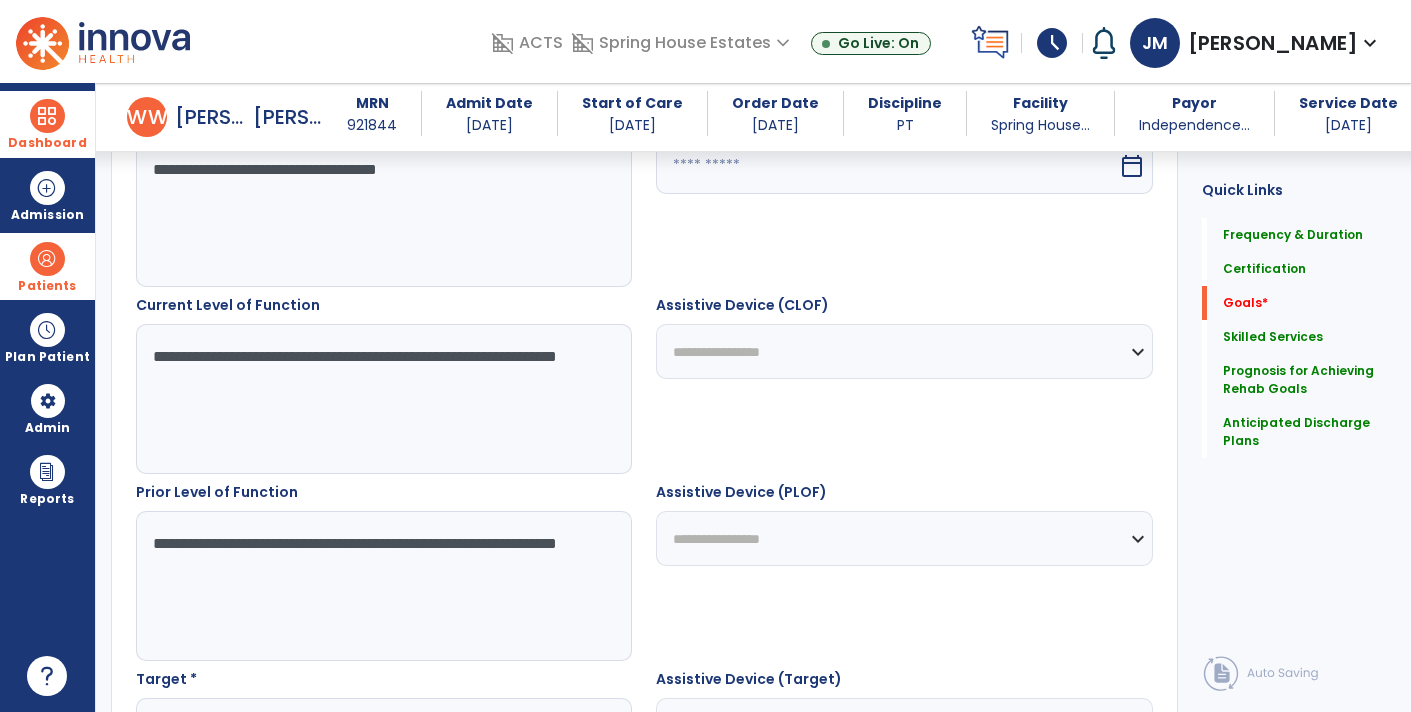 click on "**********" at bounding box center [383, 586] 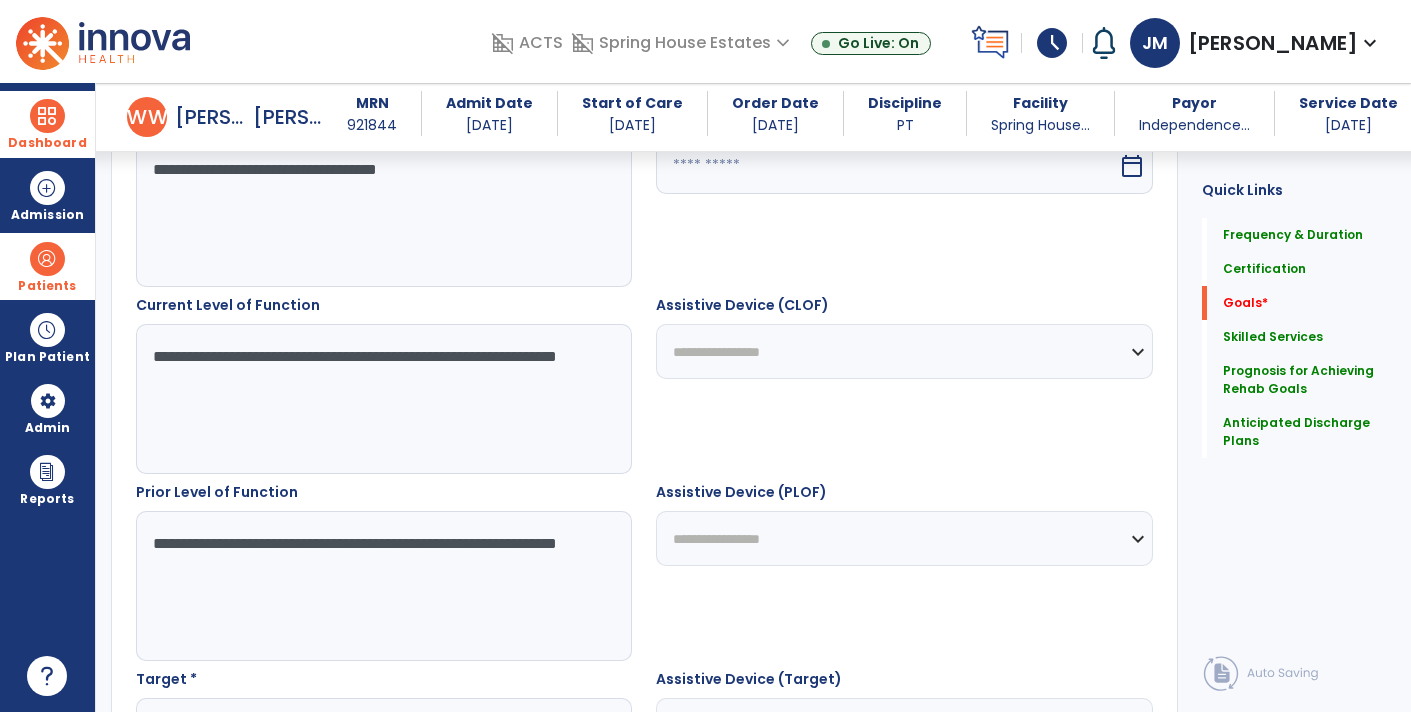 type on "**********" 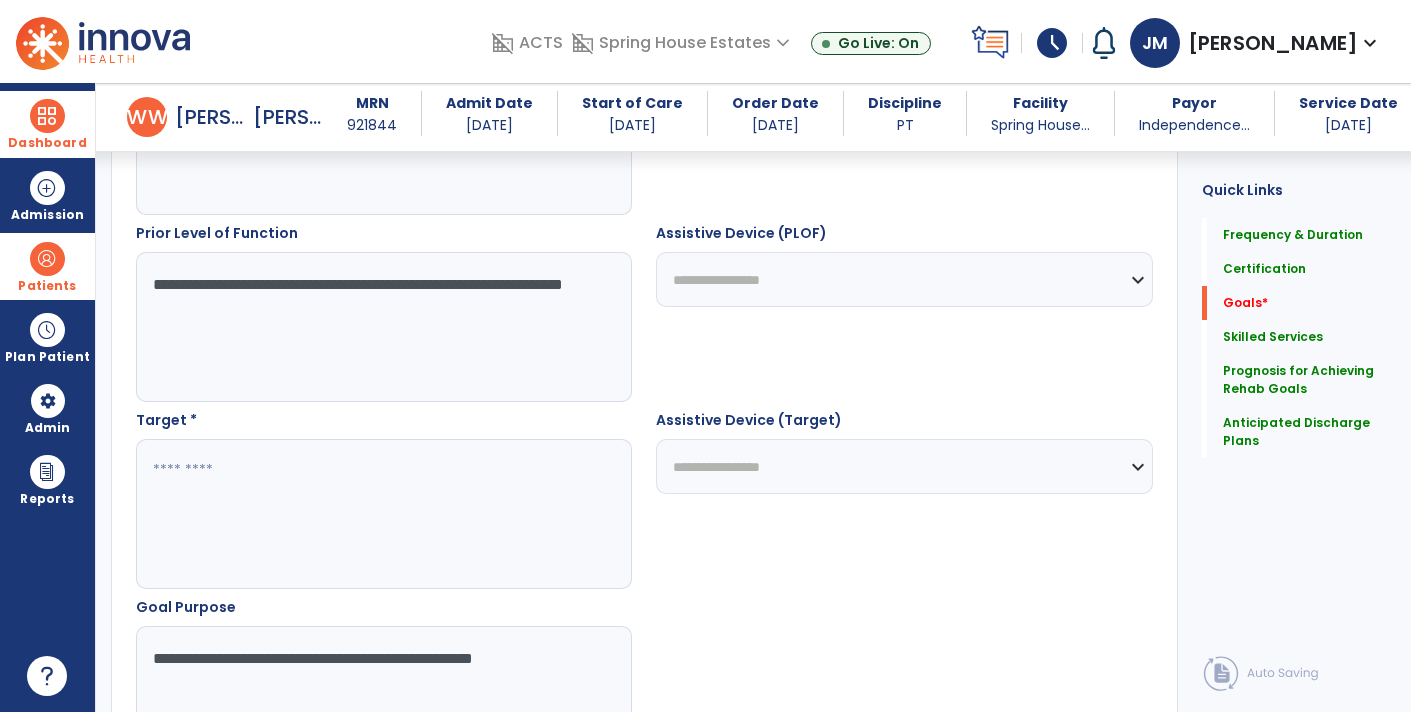 scroll, scrollTop: 876, scrollLeft: 0, axis: vertical 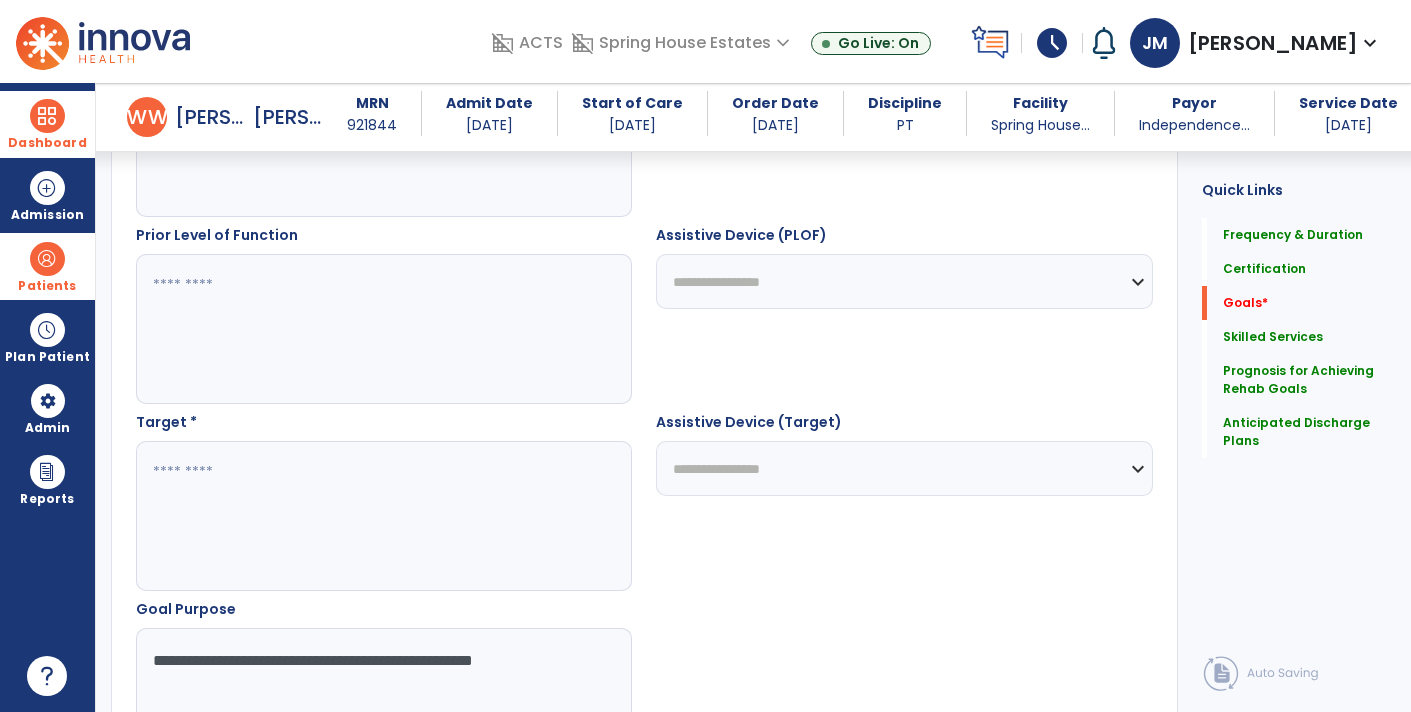 type 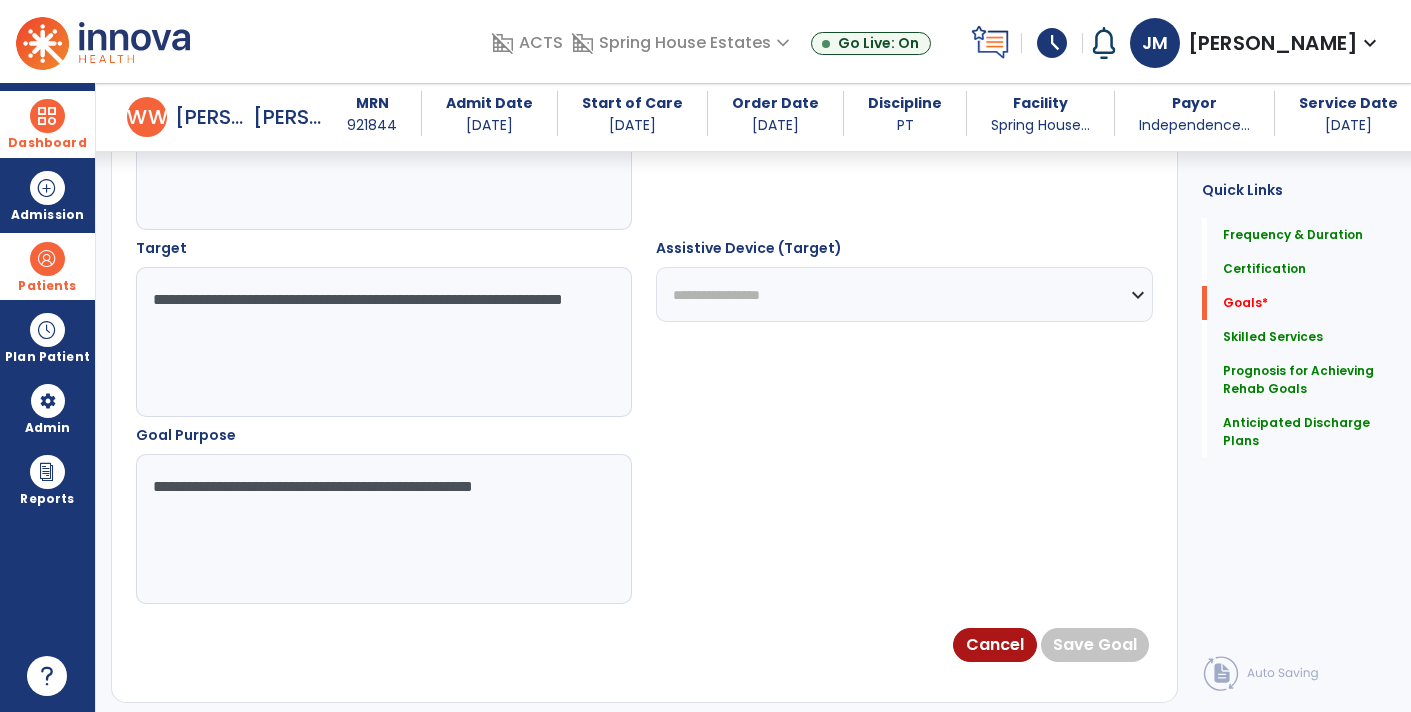 scroll, scrollTop: 1048, scrollLeft: 0, axis: vertical 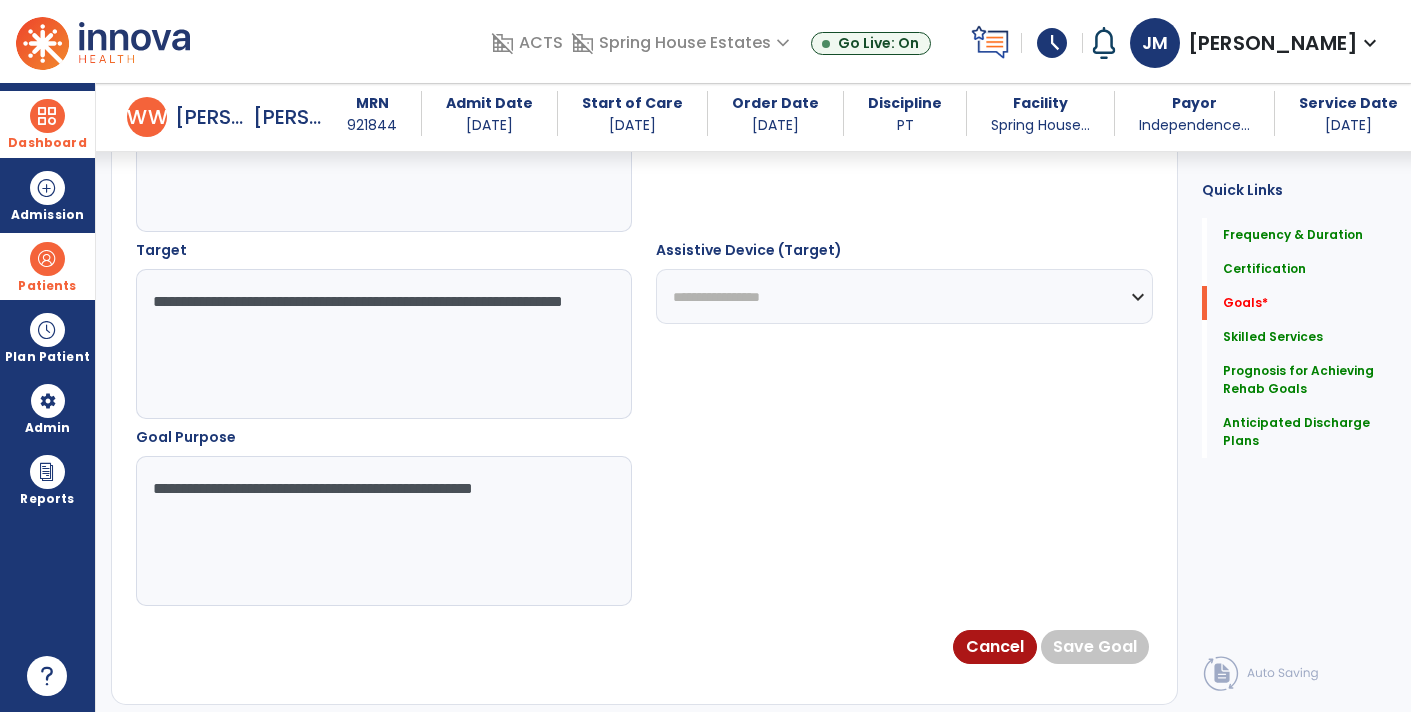 click on "**********" at bounding box center (383, 344) 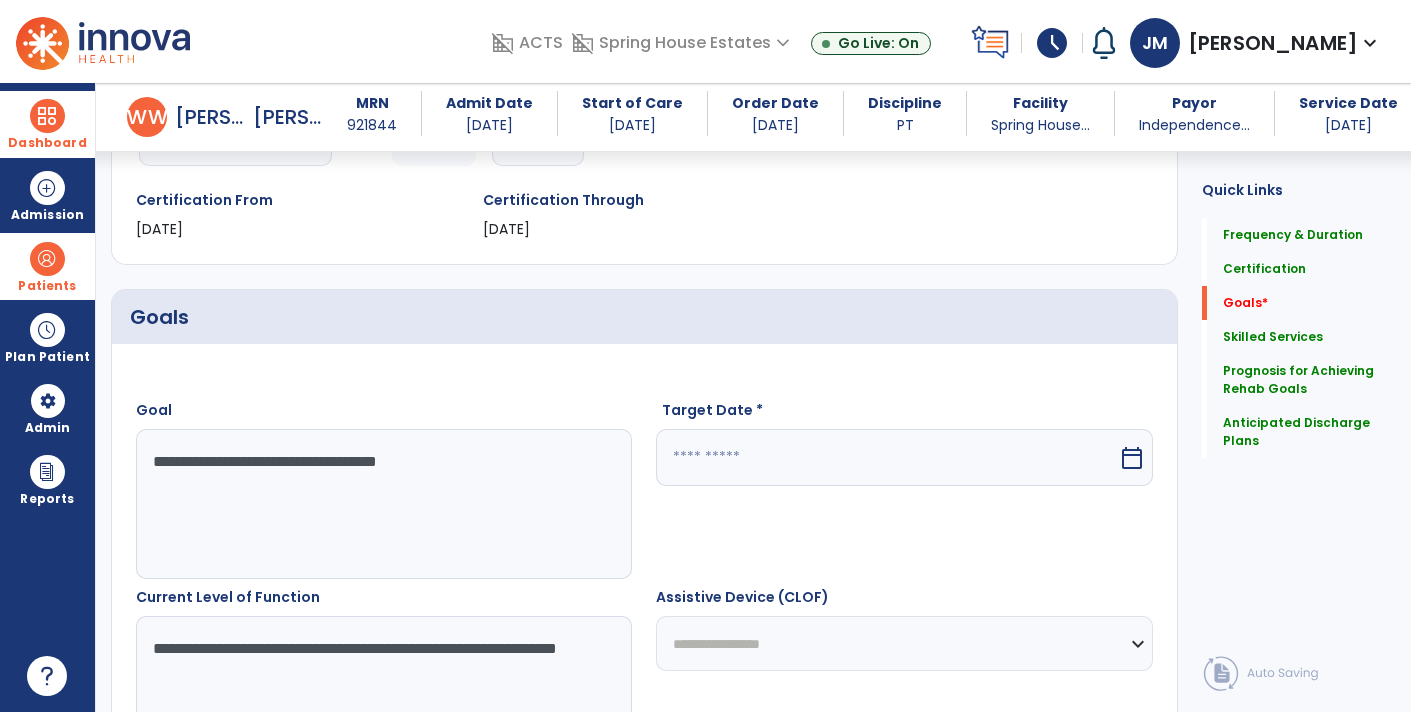 scroll, scrollTop: 335, scrollLeft: 0, axis: vertical 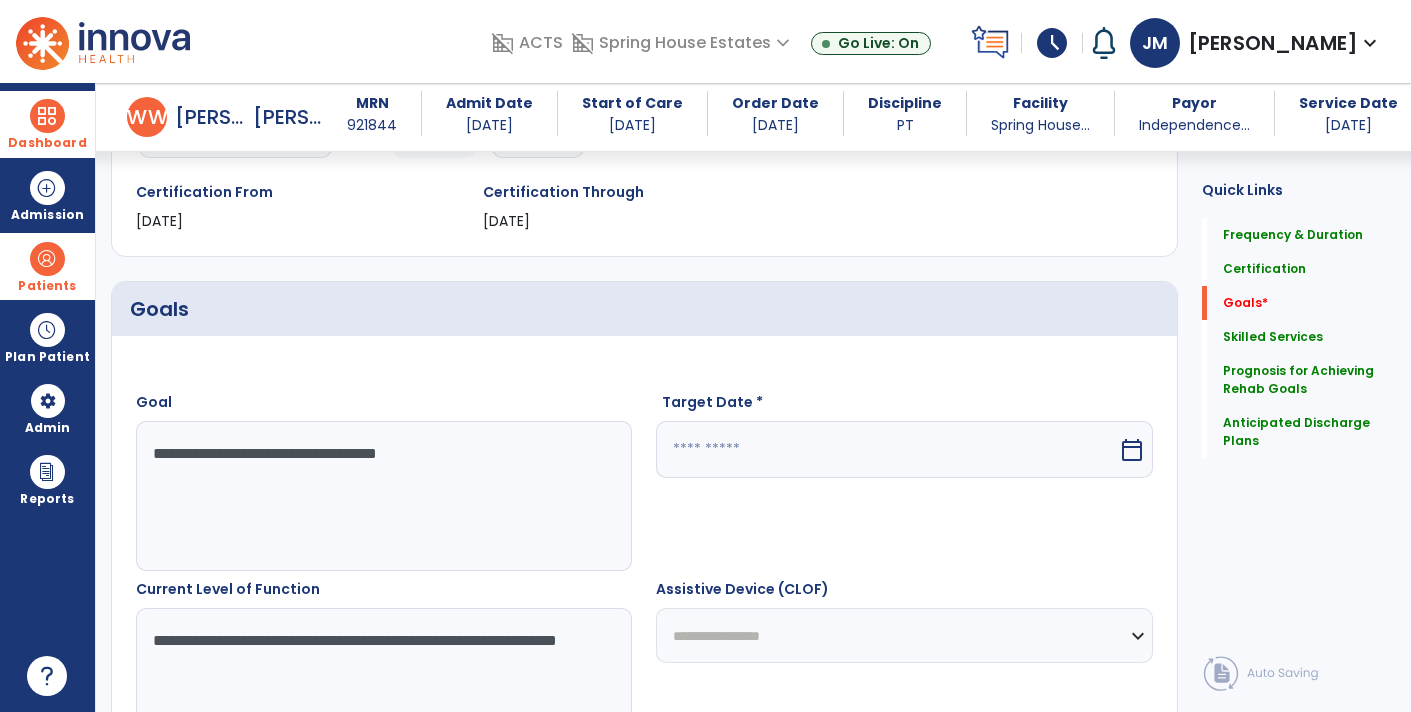 type on "**********" 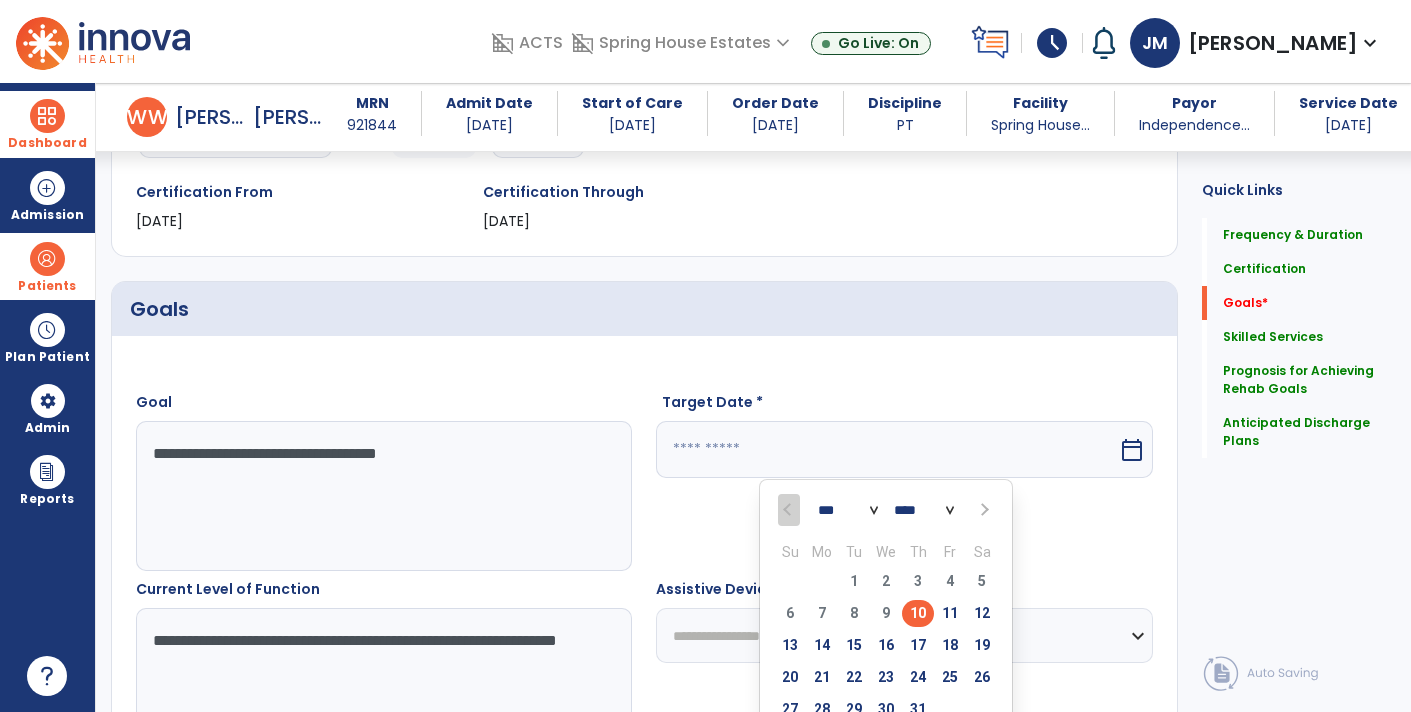 click on "*** ***" at bounding box center (848, 511) 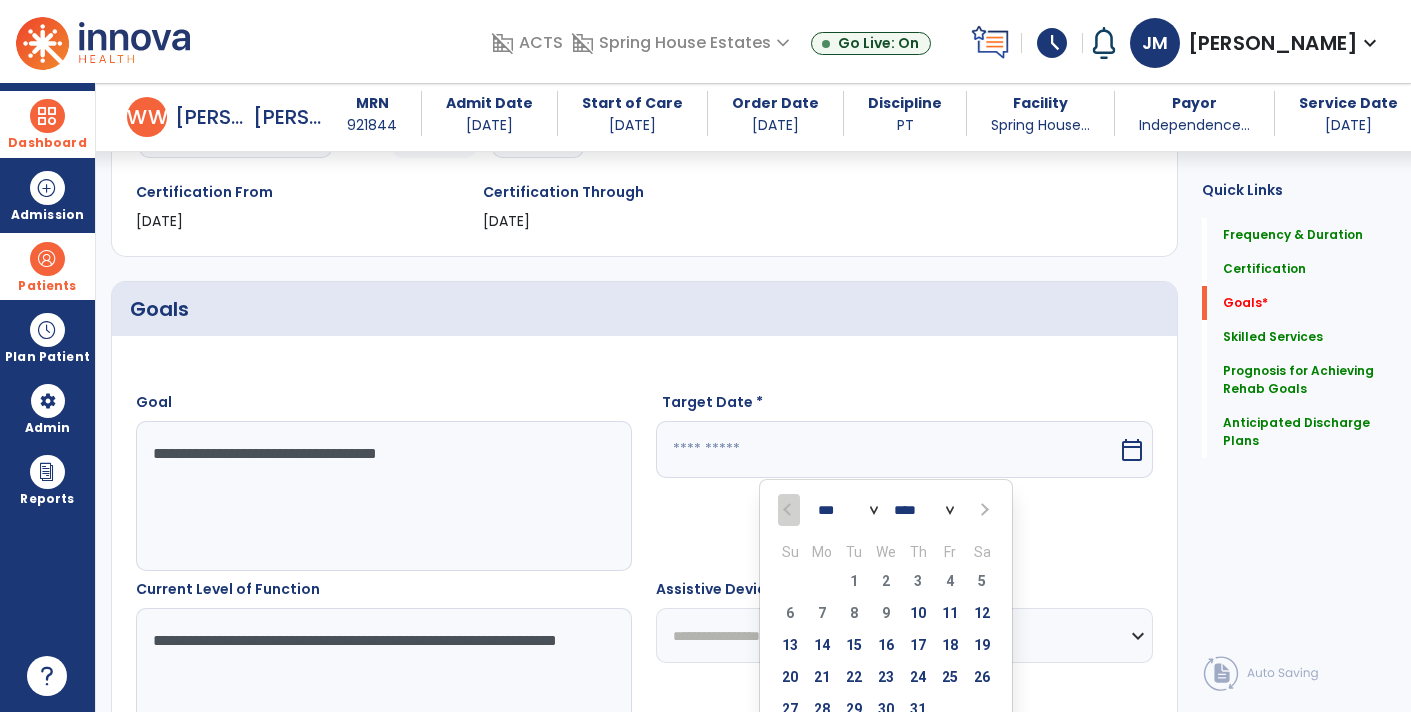 select on "*" 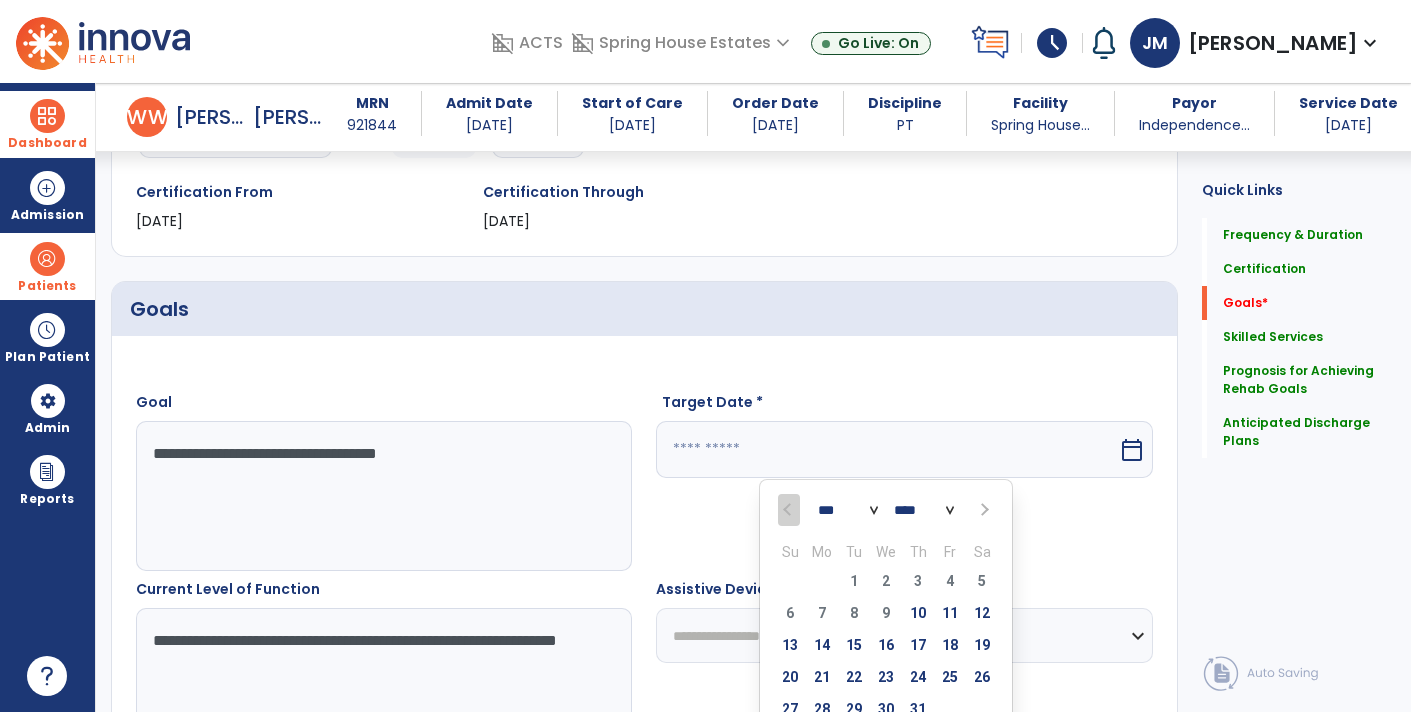 click on "*** ***" at bounding box center (848, 511) 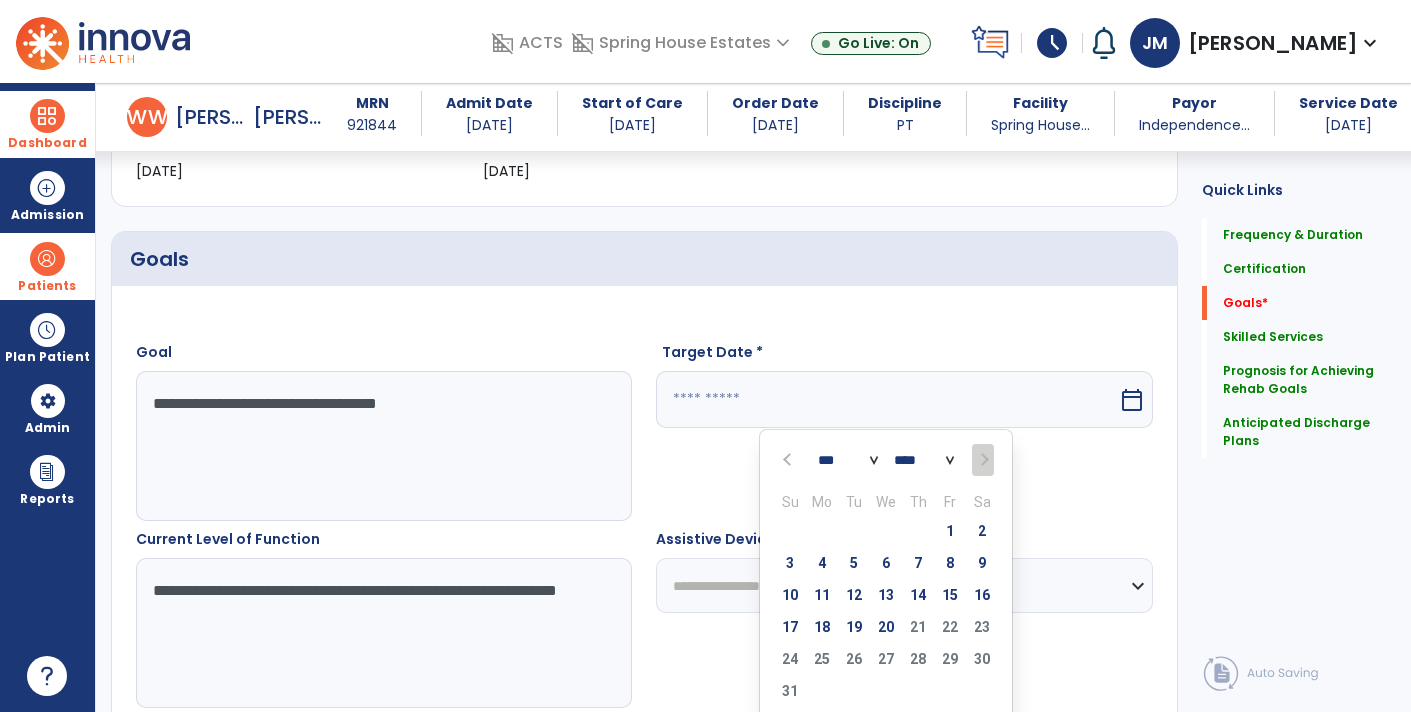 scroll, scrollTop: 387, scrollLeft: 0, axis: vertical 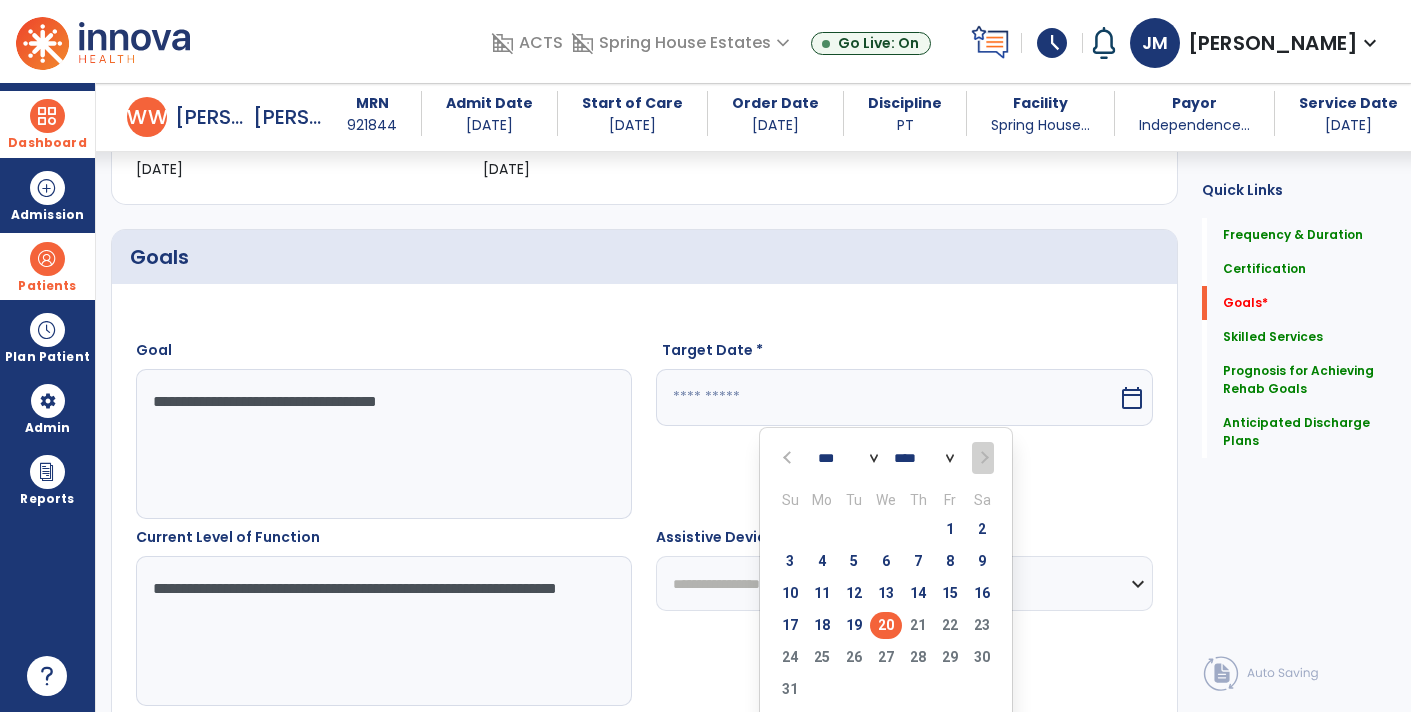 click on "20" at bounding box center (886, 625) 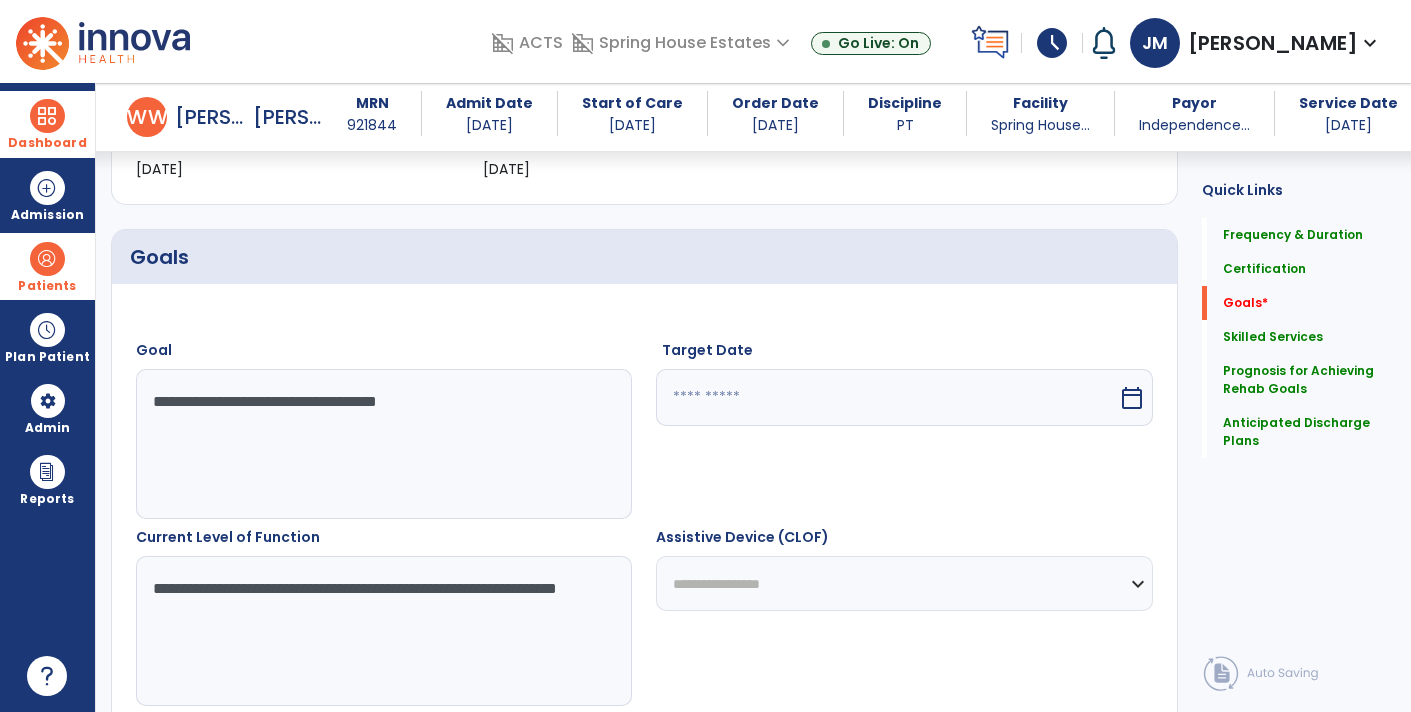 type on "*********" 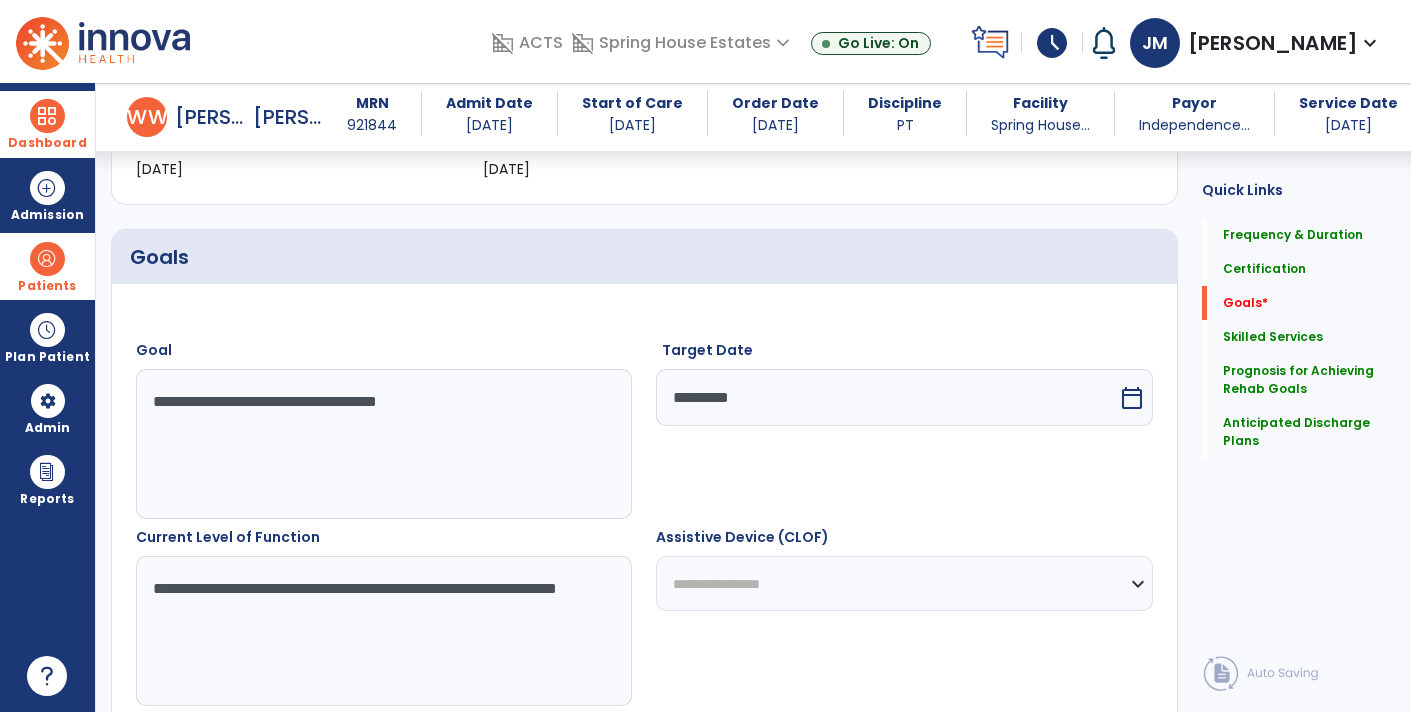 click on "**********" at bounding box center (383, 631) 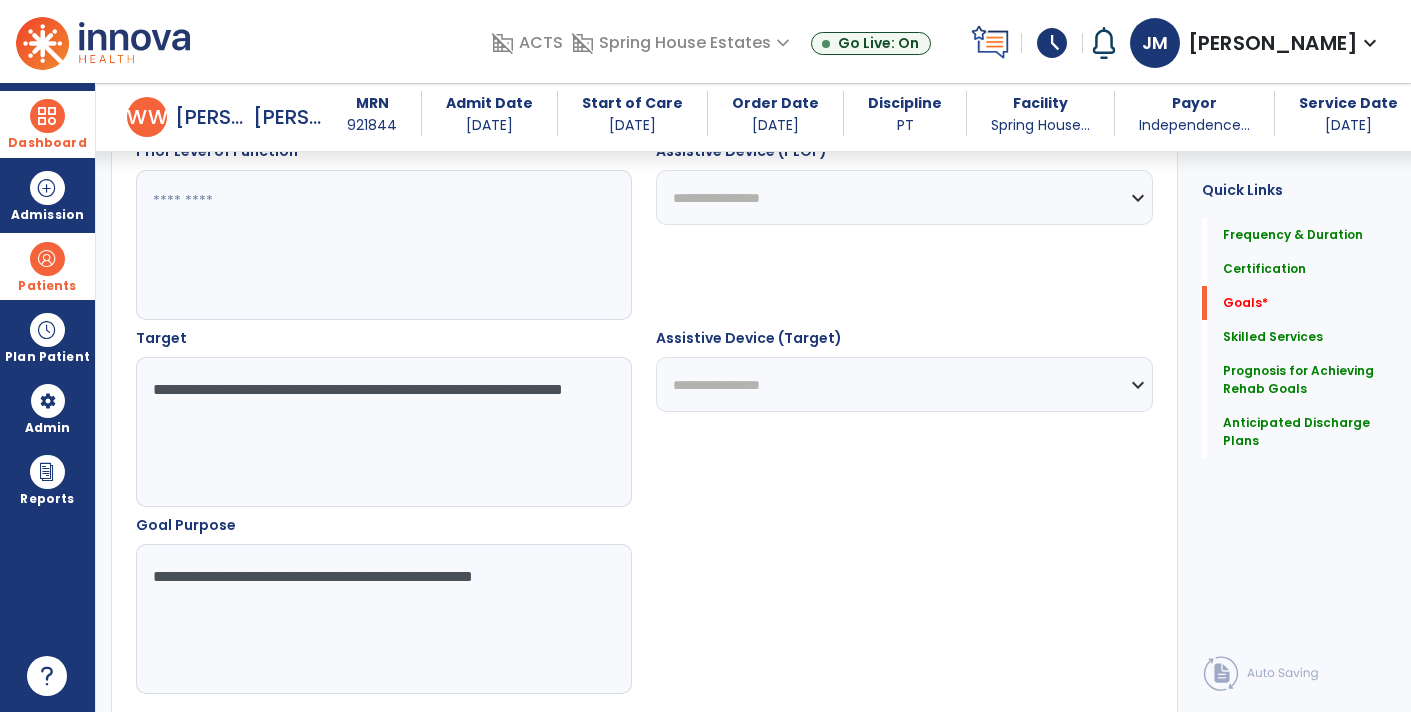 scroll, scrollTop: 975, scrollLeft: 0, axis: vertical 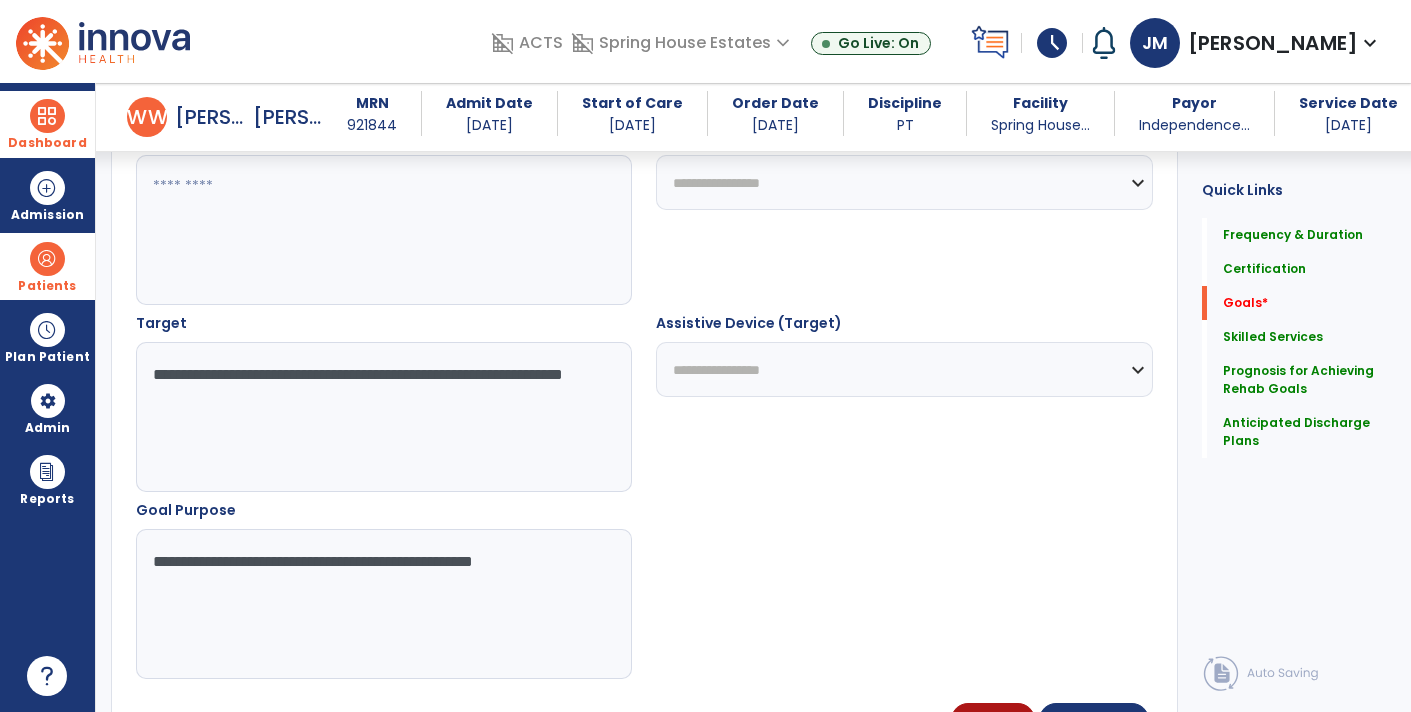 click on "**********" at bounding box center (383, 417) 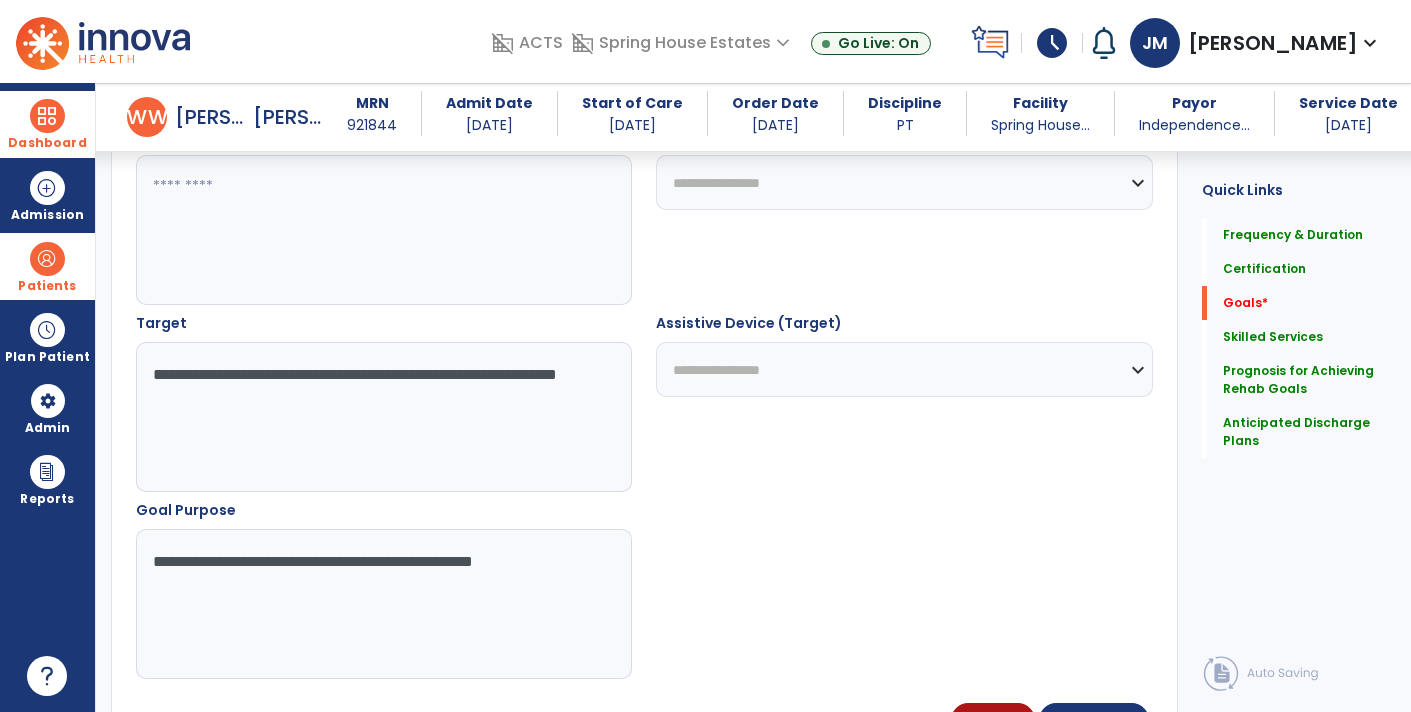 type on "**********" 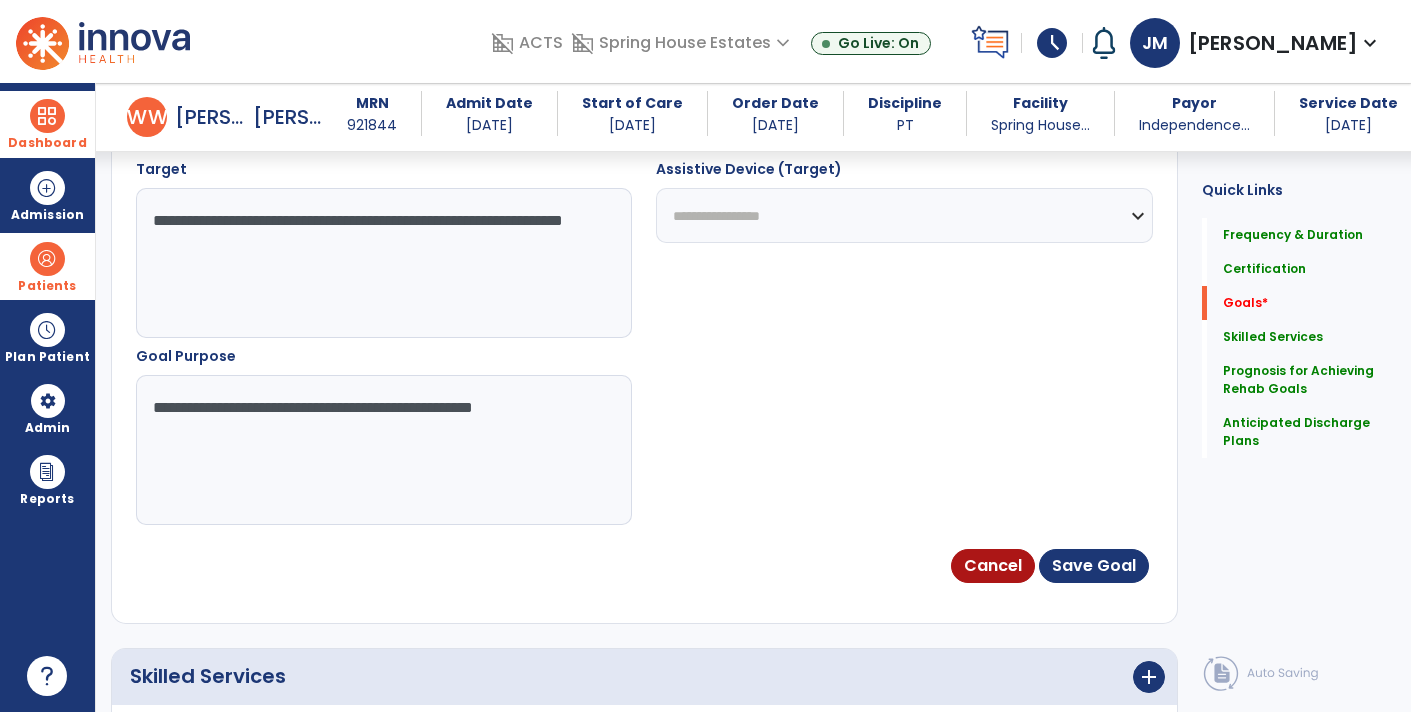 scroll, scrollTop: 1132, scrollLeft: 0, axis: vertical 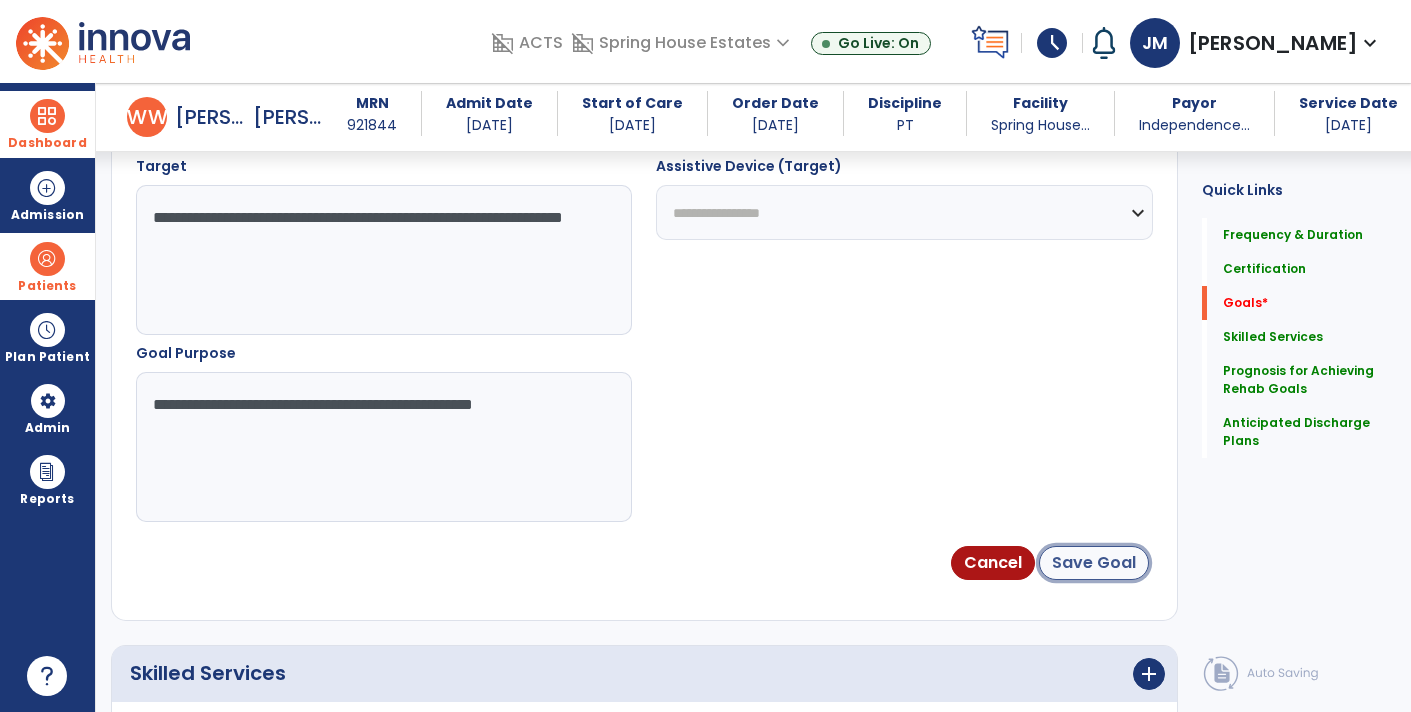 click on "Save Goal" at bounding box center [1094, 563] 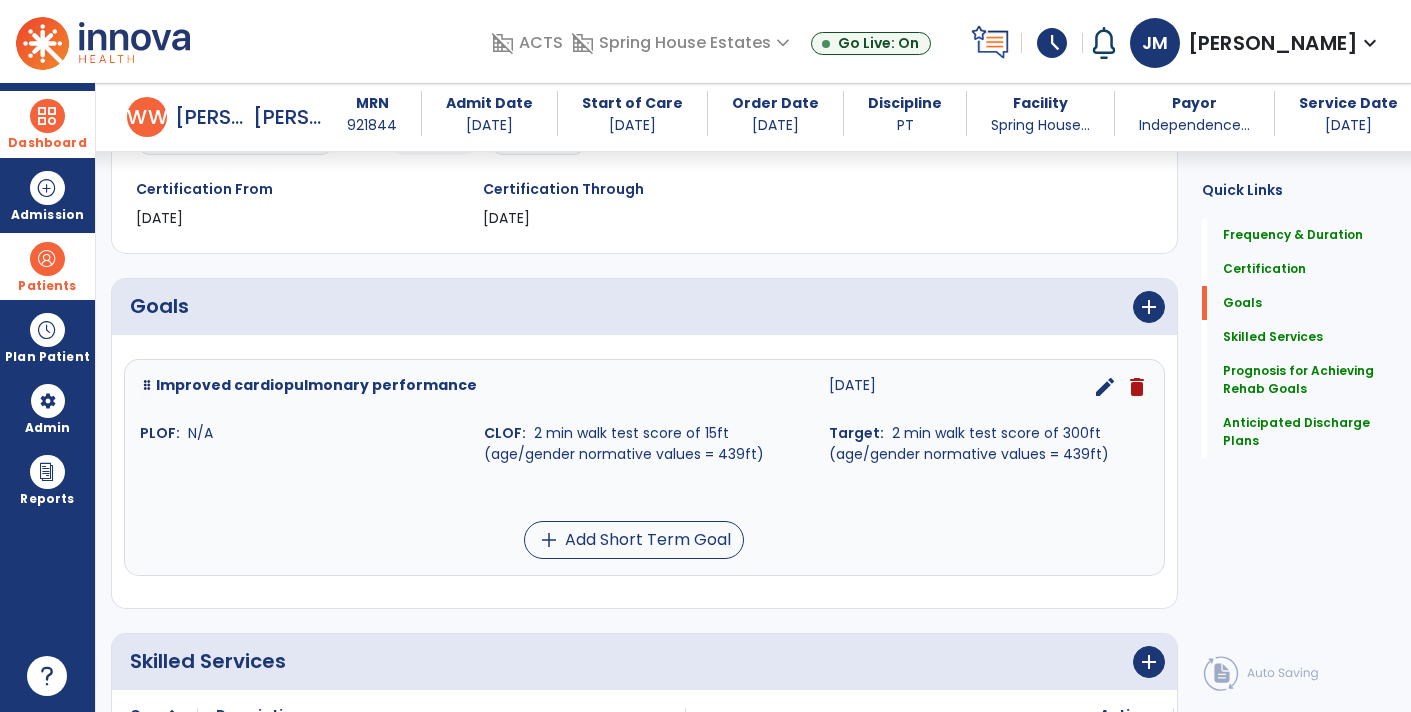 scroll, scrollTop: 343, scrollLeft: 0, axis: vertical 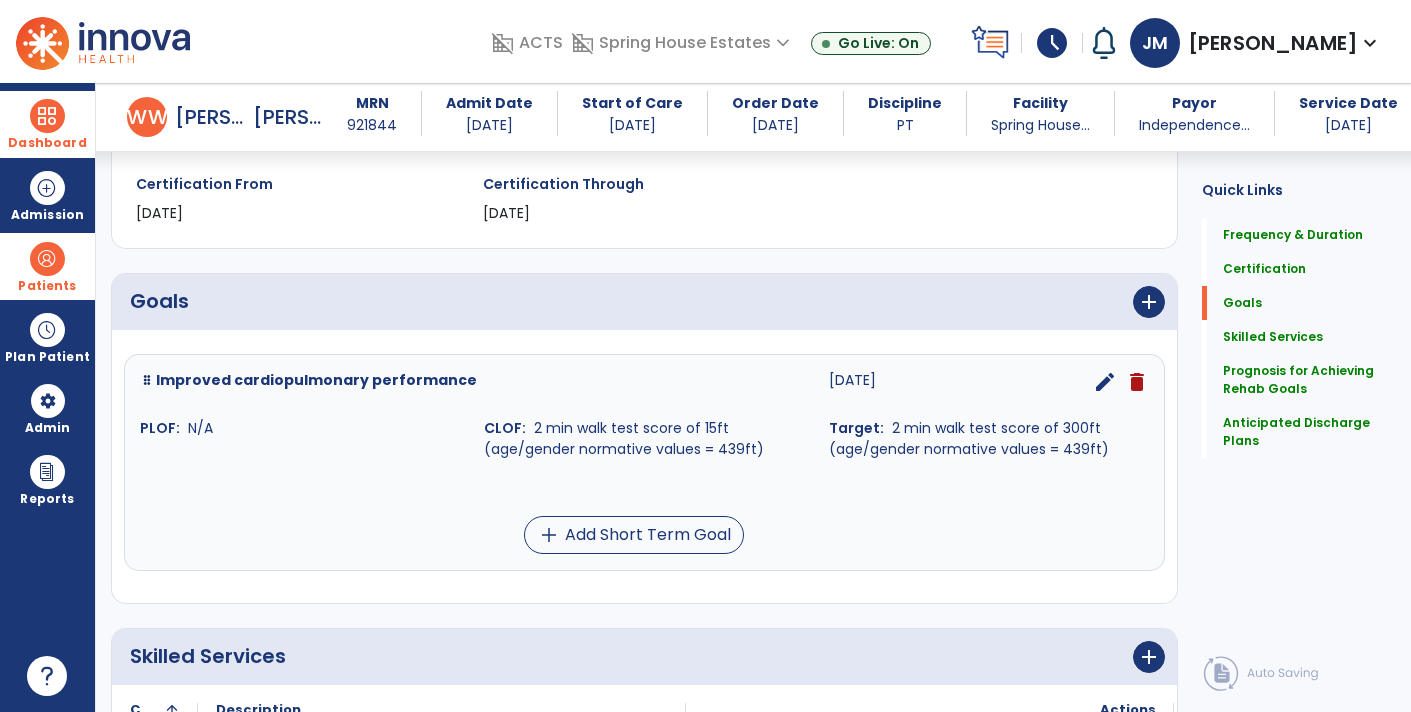 click on "edit" at bounding box center (1105, 382) 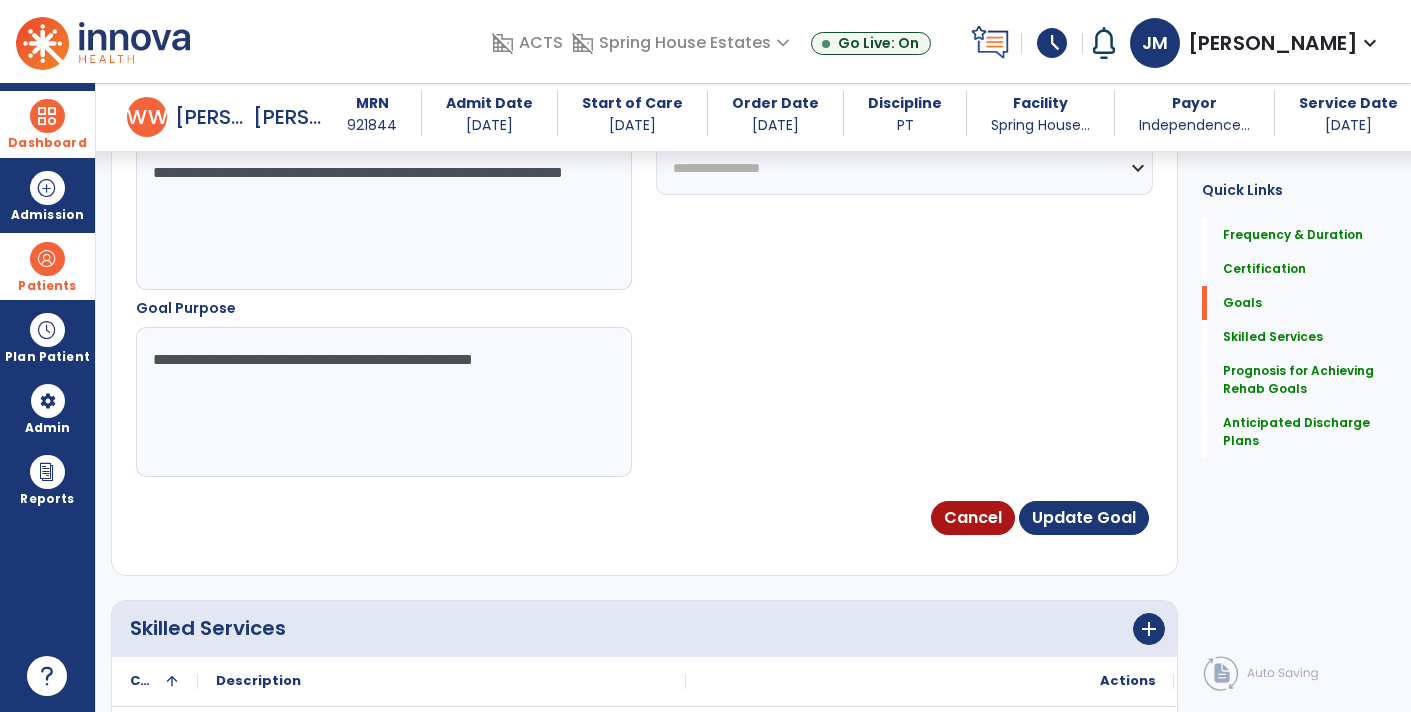 scroll, scrollTop: 1405, scrollLeft: 0, axis: vertical 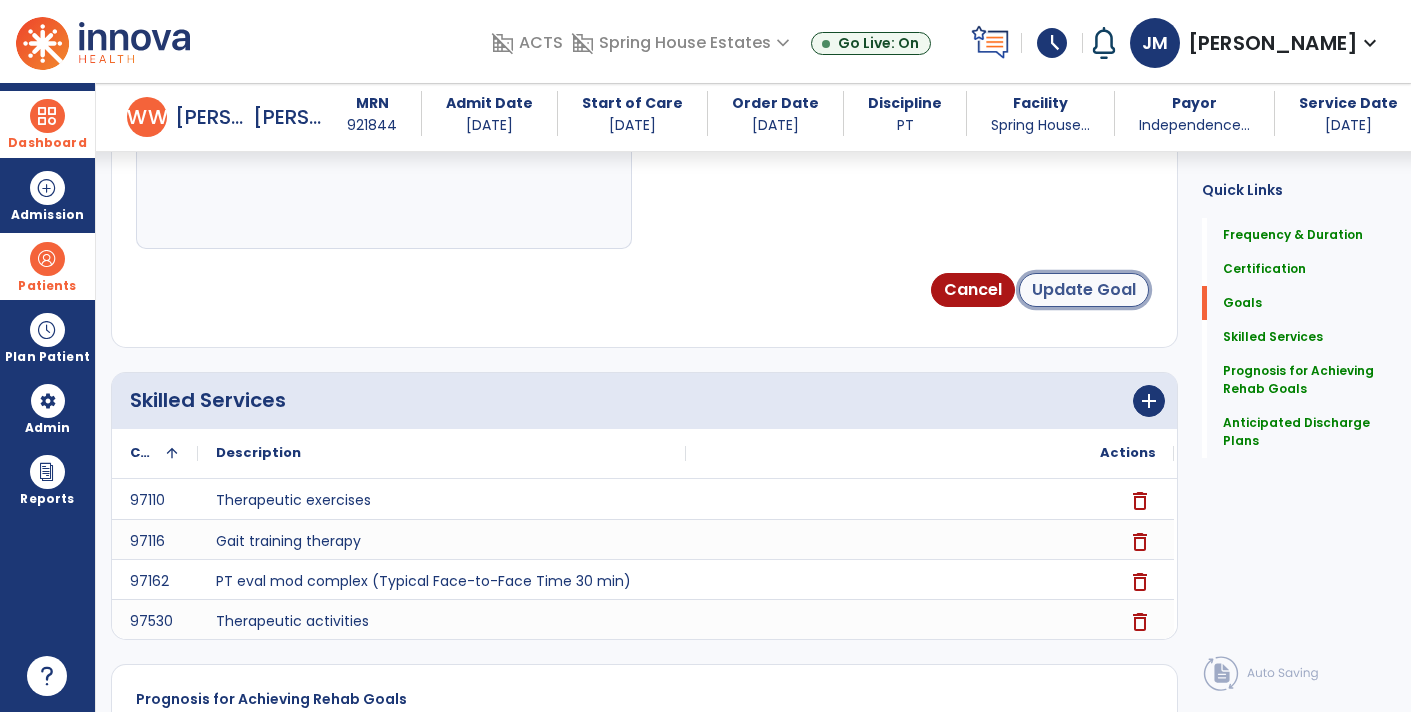 click on "Update Goal" at bounding box center (1084, 290) 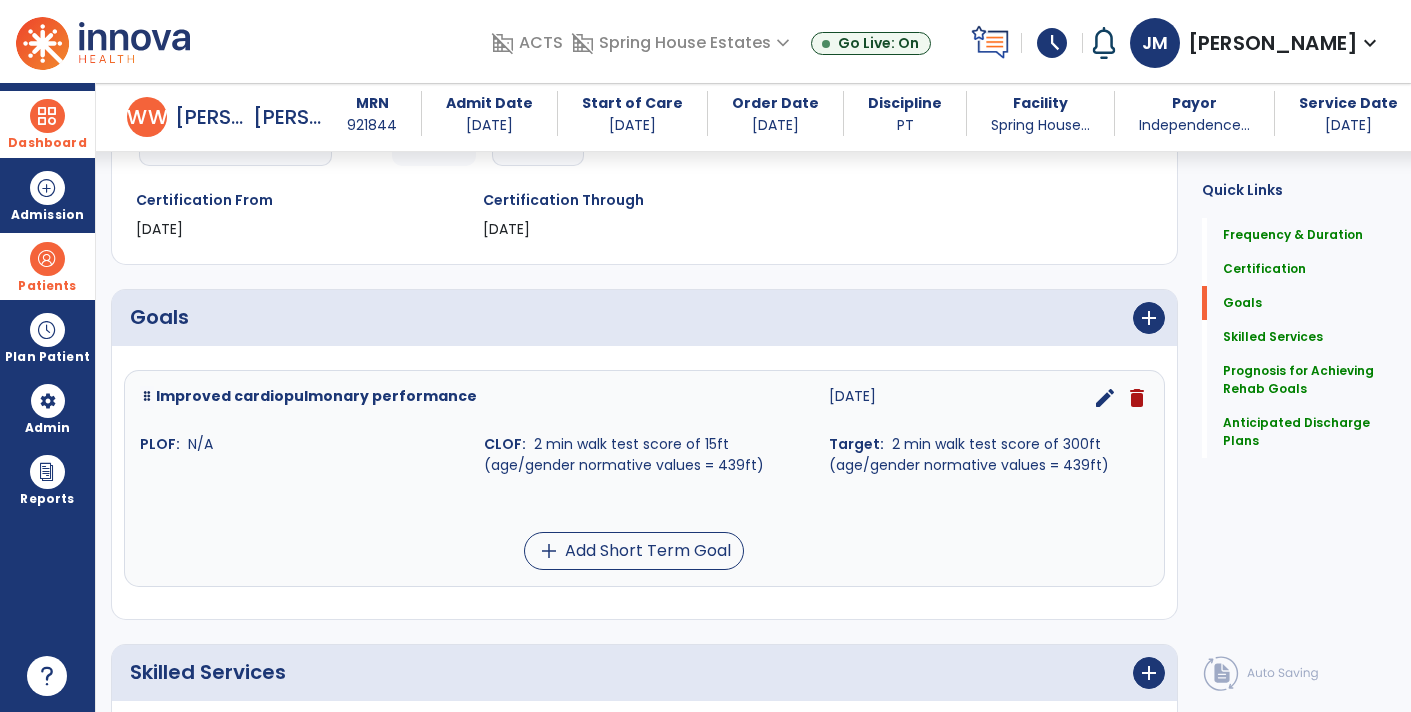 scroll, scrollTop: 329, scrollLeft: 0, axis: vertical 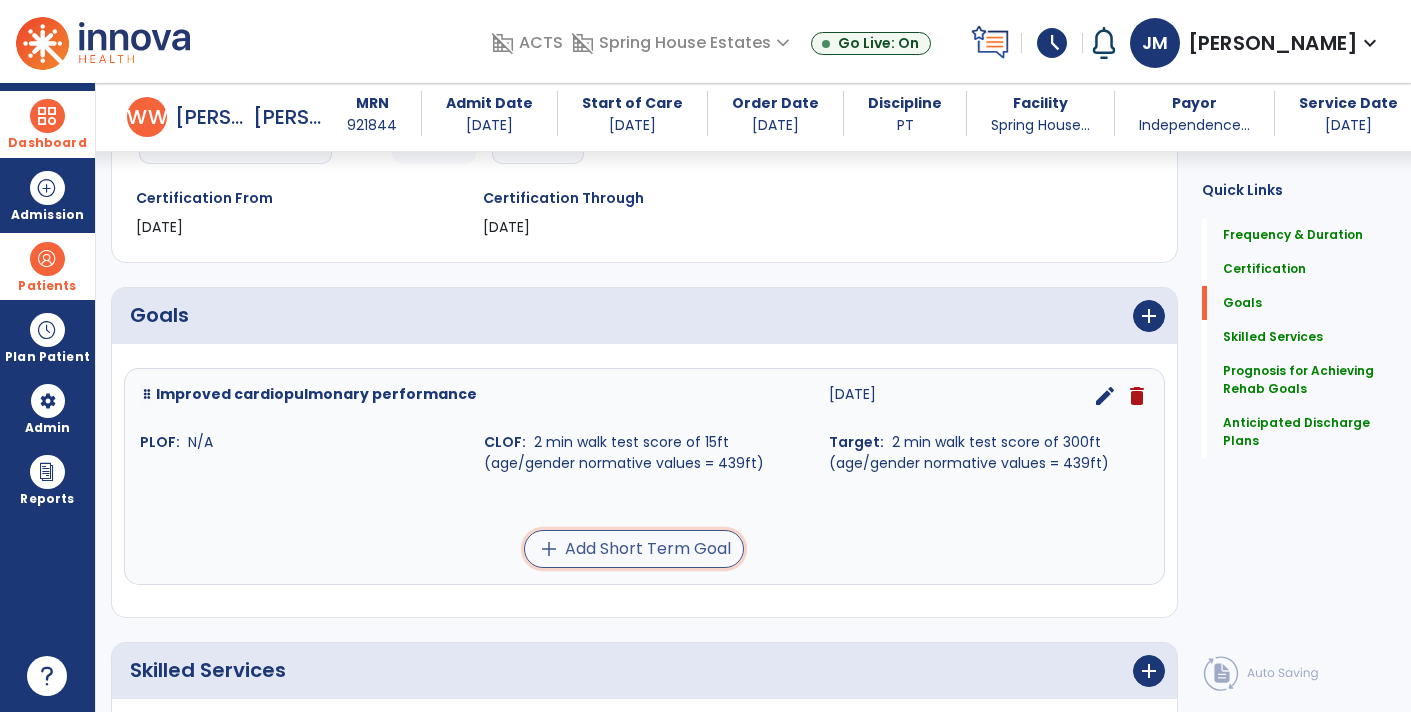 click on "add  Add Short Term Goal" at bounding box center (634, 549) 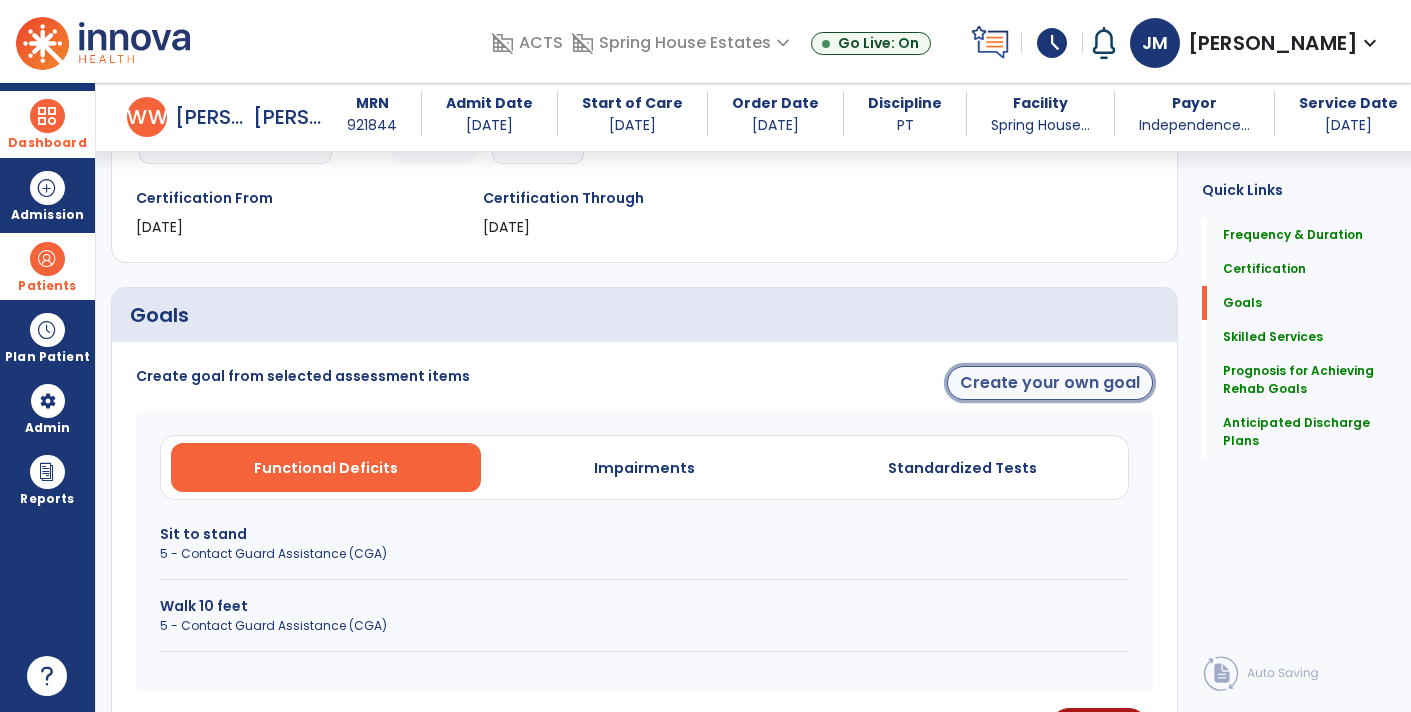 click on "Create your own goal" at bounding box center [1050, 383] 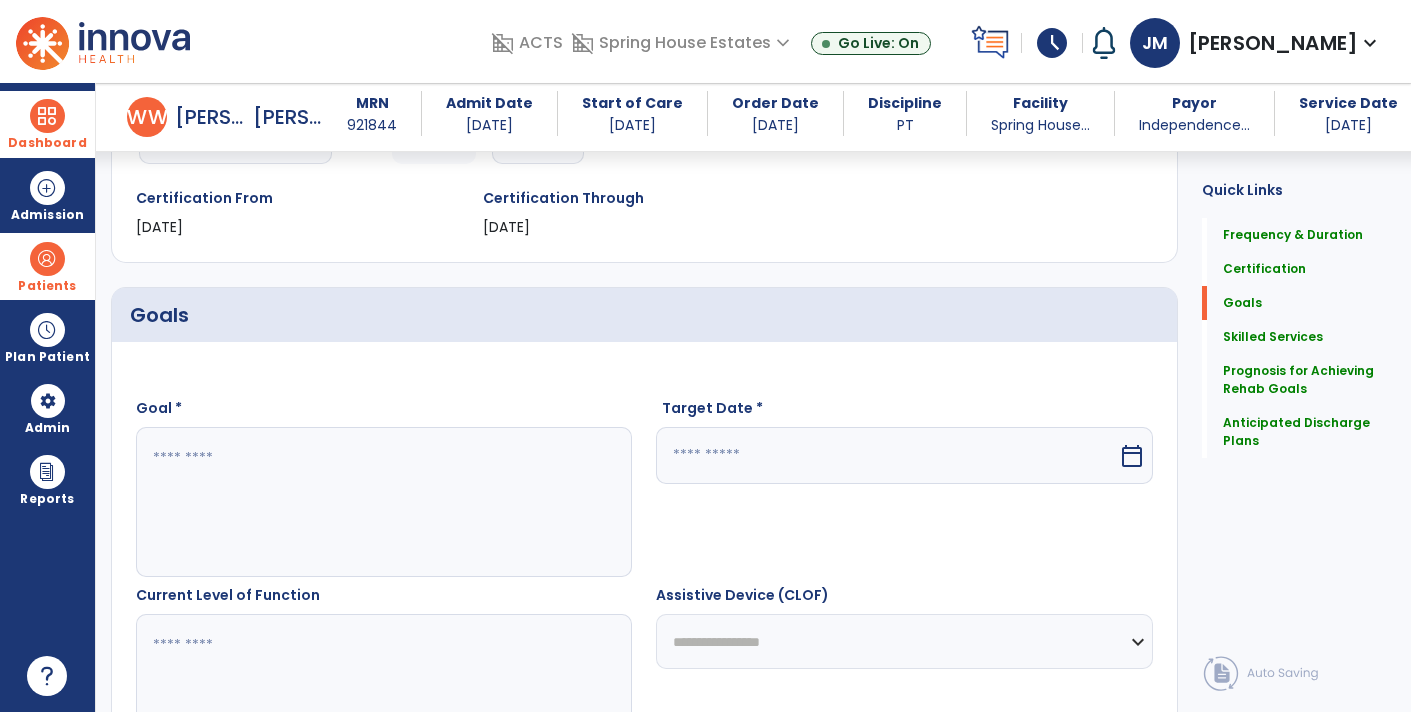 click at bounding box center [383, 502] 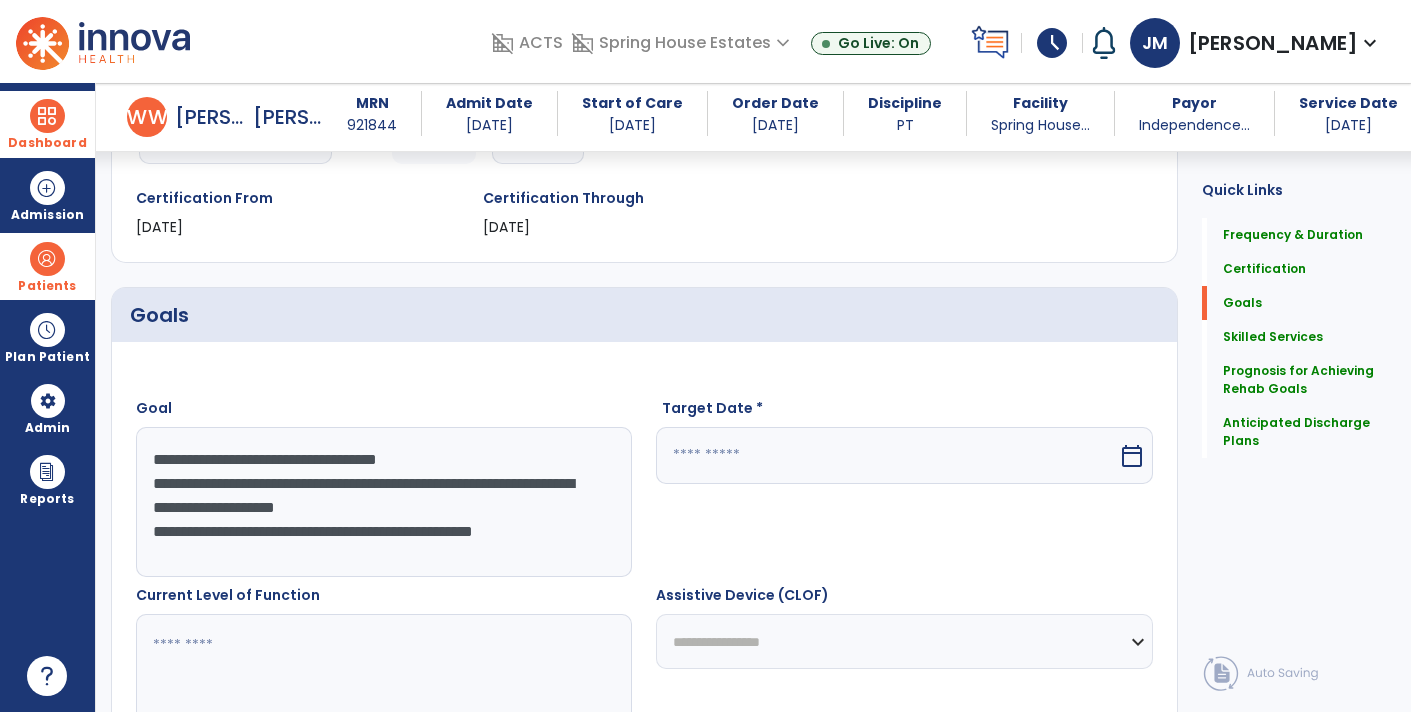 click on "**********" at bounding box center (383, 502) 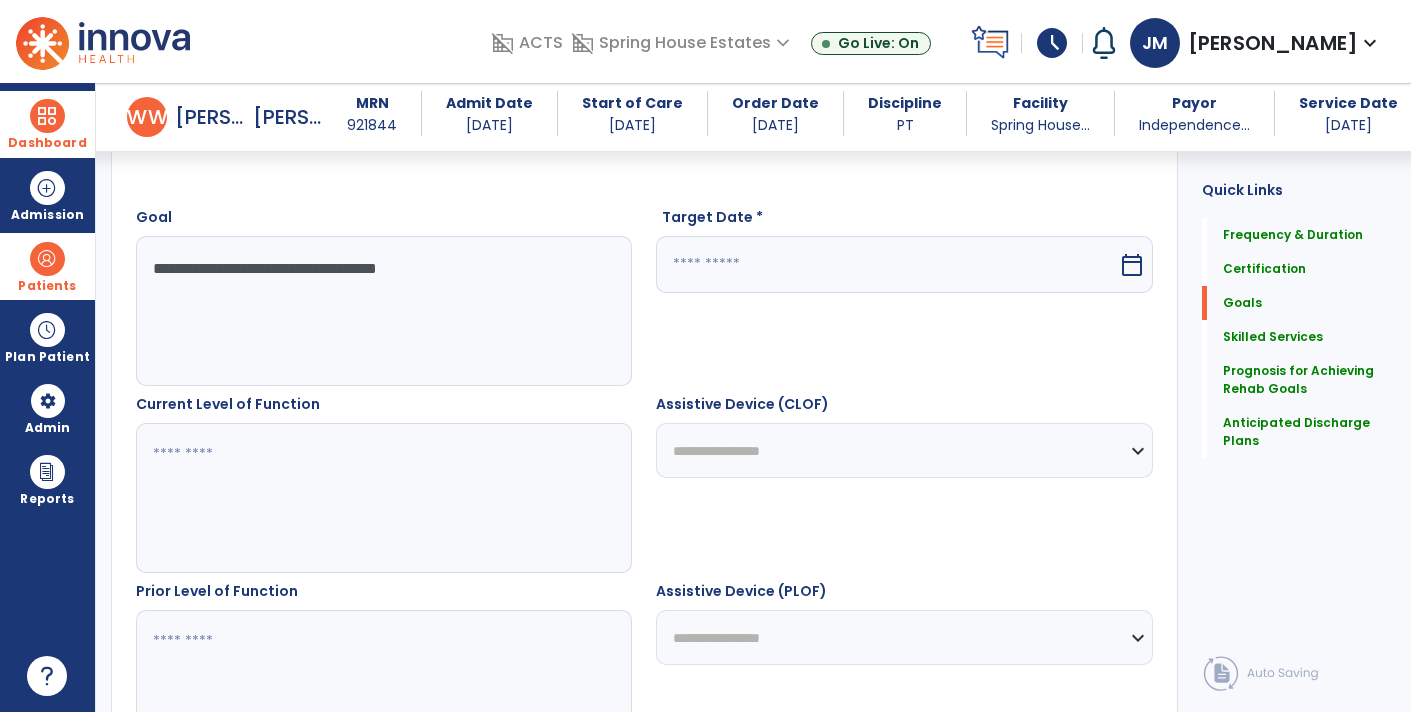 scroll, scrollTop: 520, scrollLeft: 0, axis: vertical 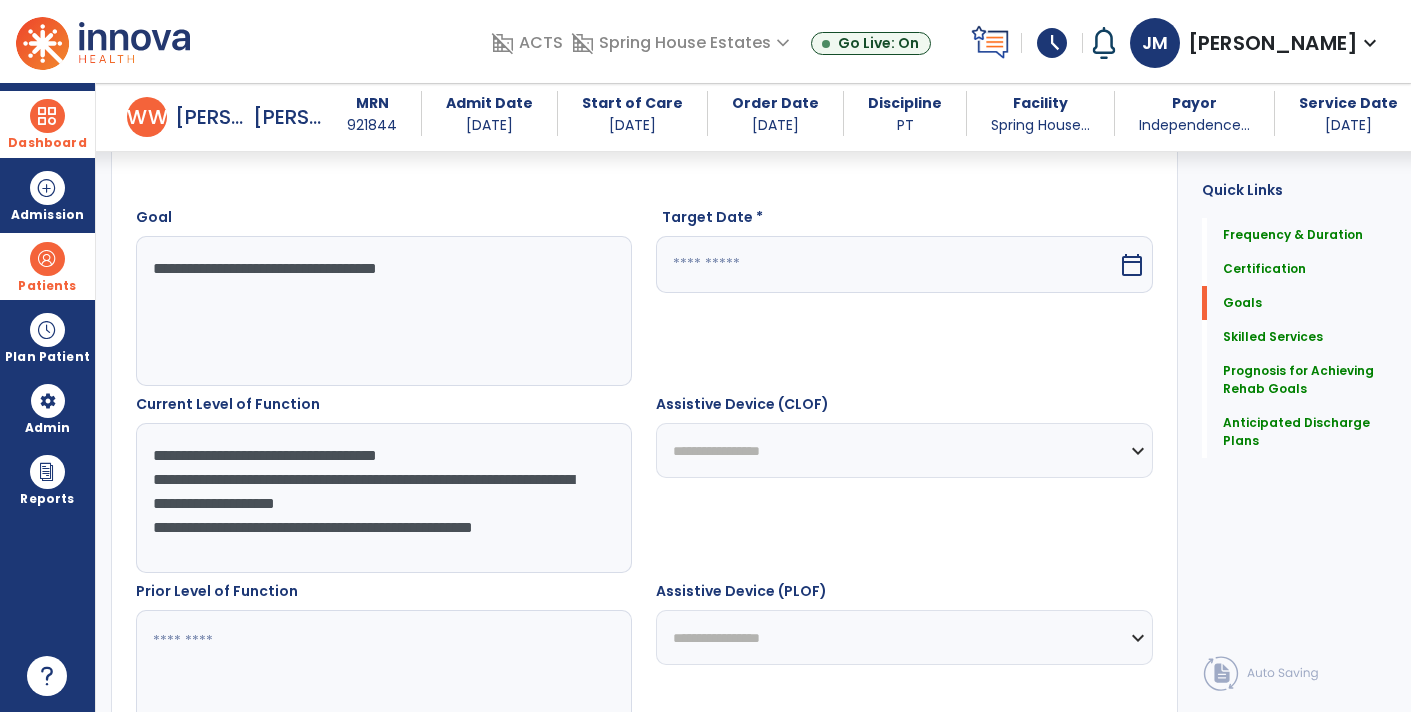 click on "**********" at bounding box center [383, 498] 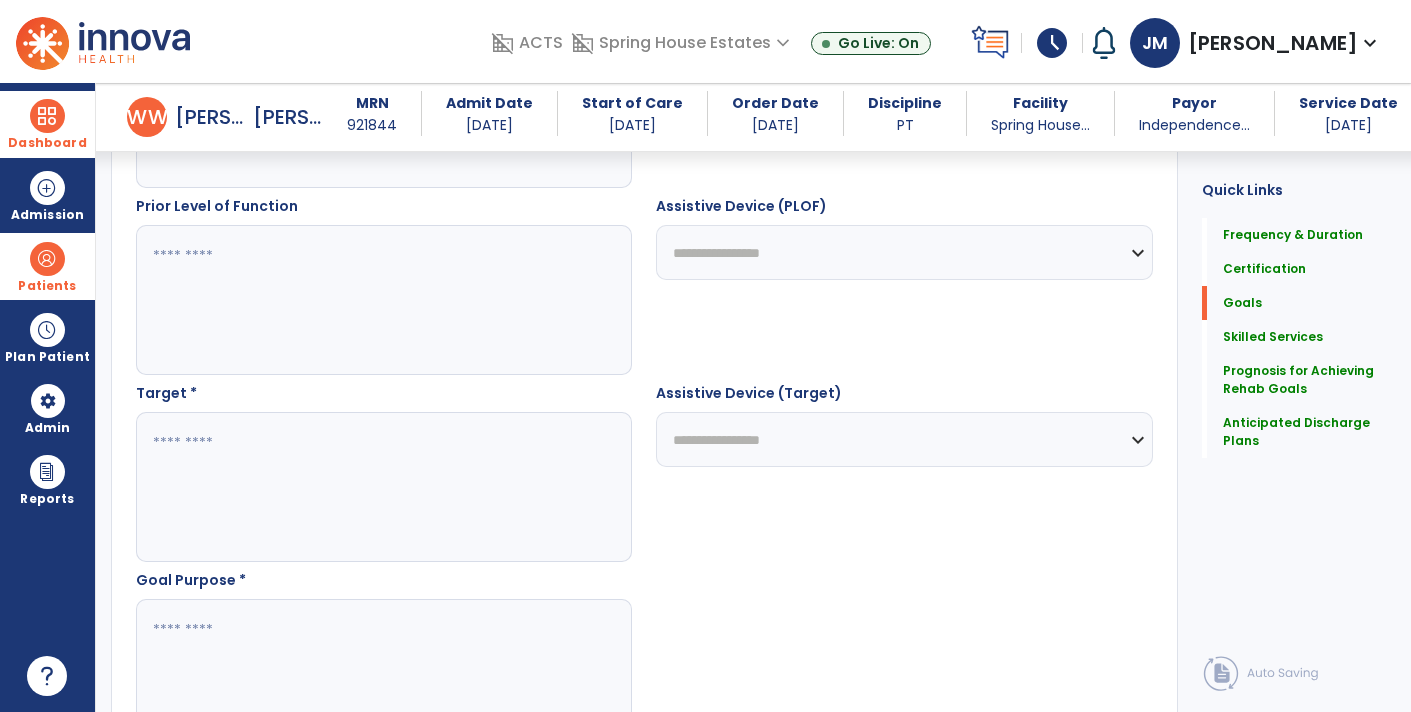 scroll, scrollTop: 923, scrollLeft: 0, axis: vertical 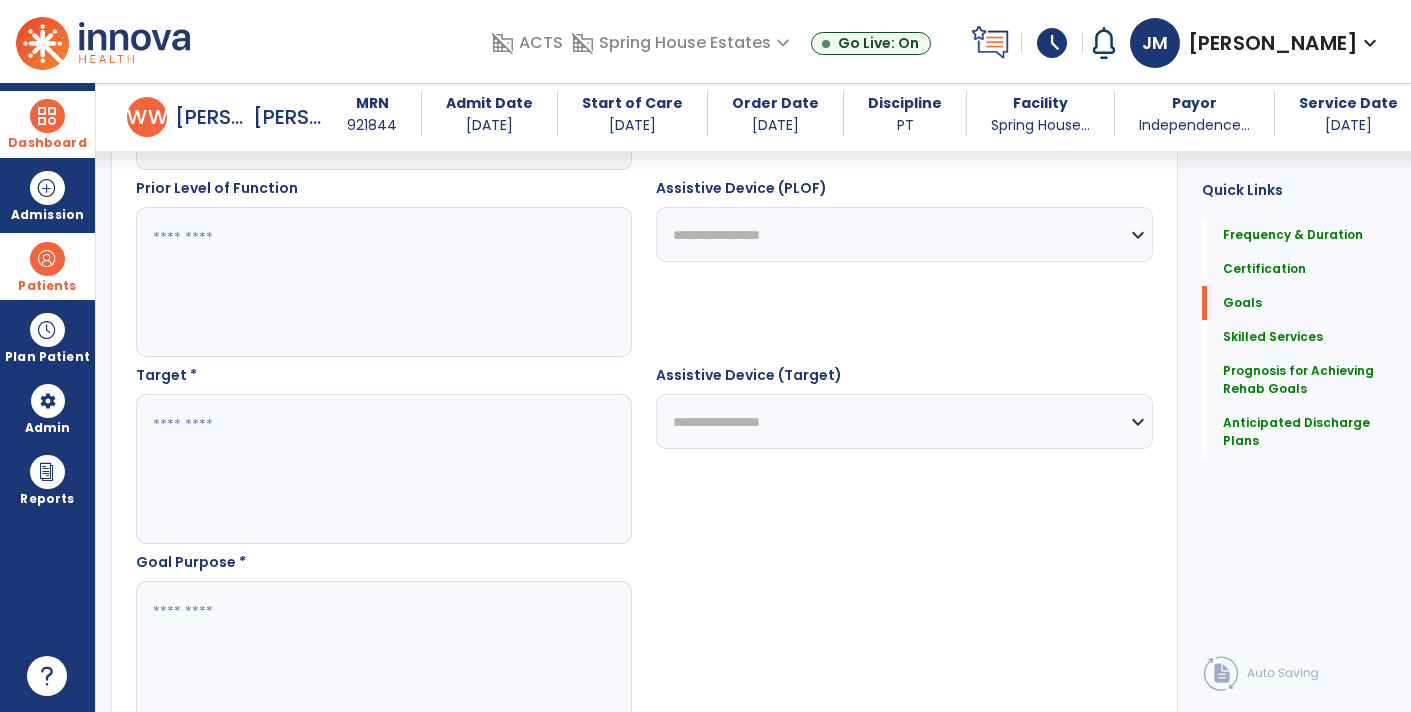 type on "**********" 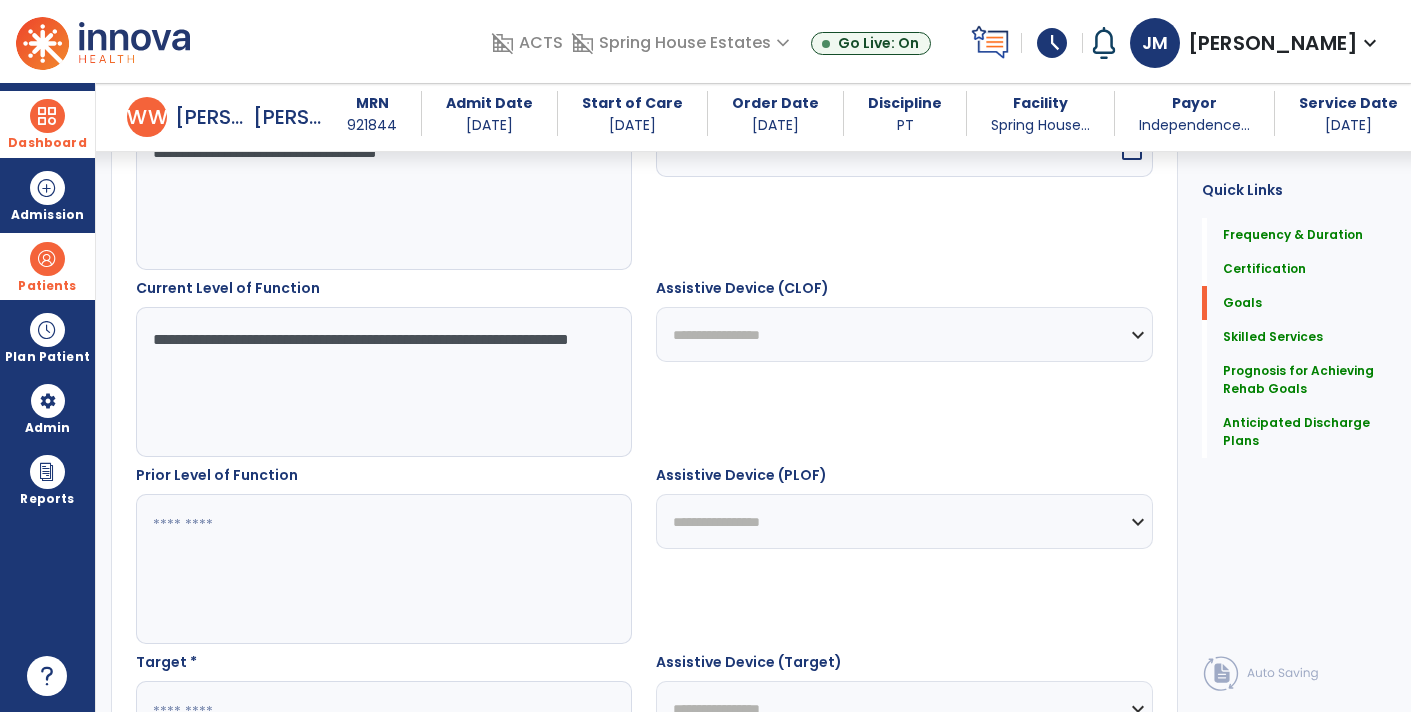 scroll, scrollTop: 633, scrollLeft: 0, axis: vertical 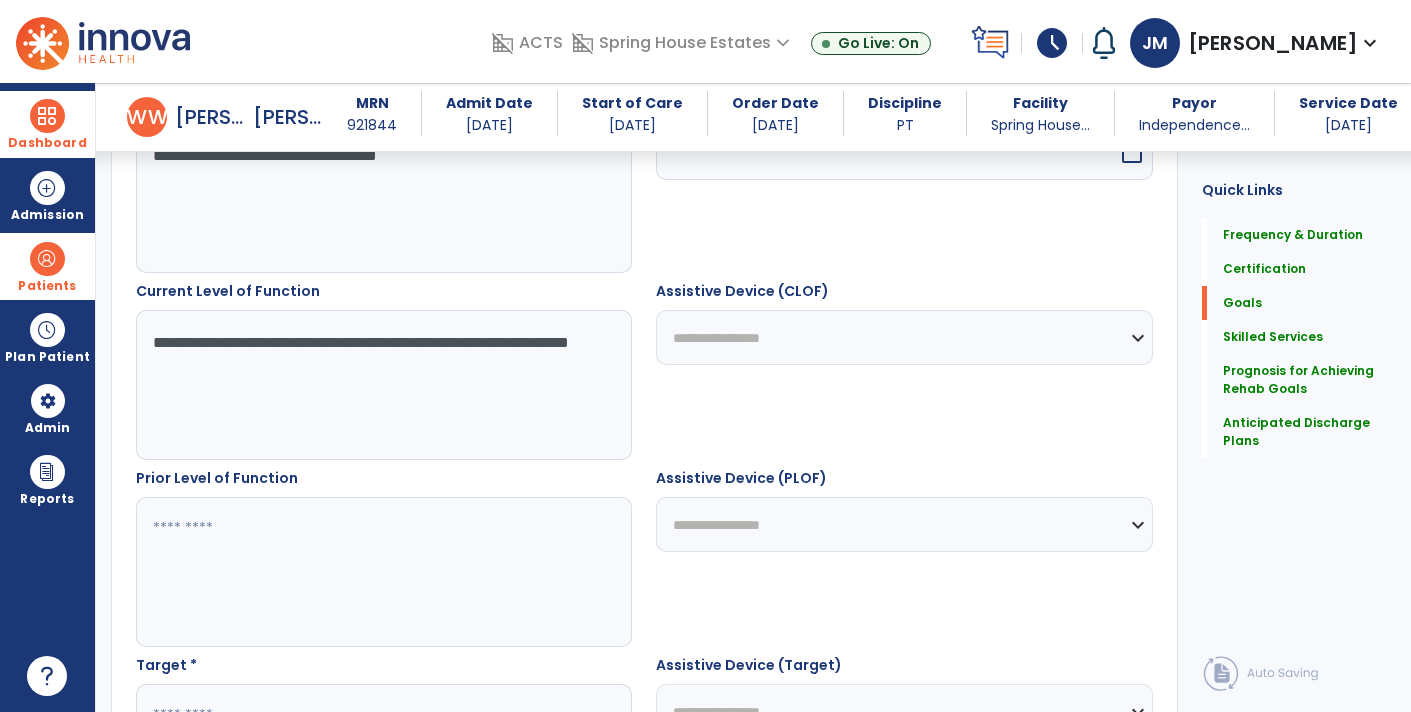 type on "**********" 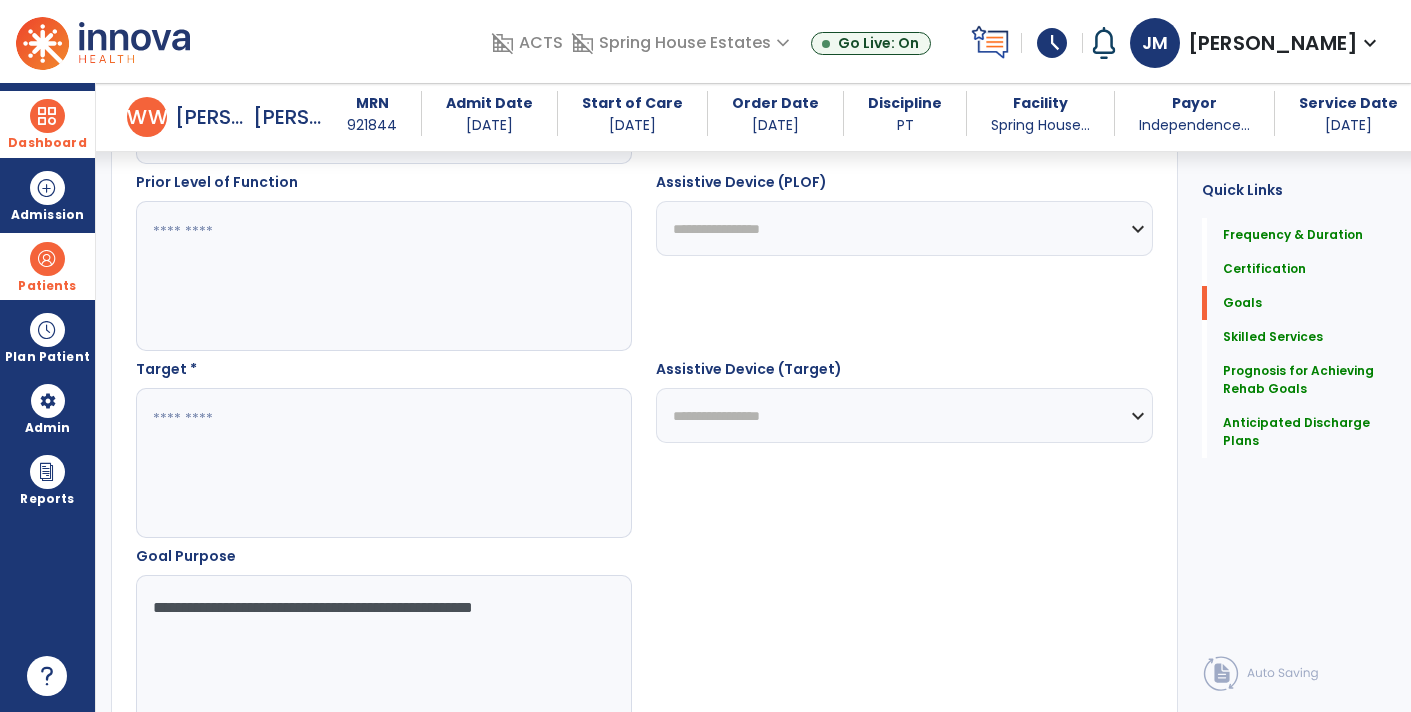 scroll, scrollTop: 943, scrollLeft: 0, axis: vertical 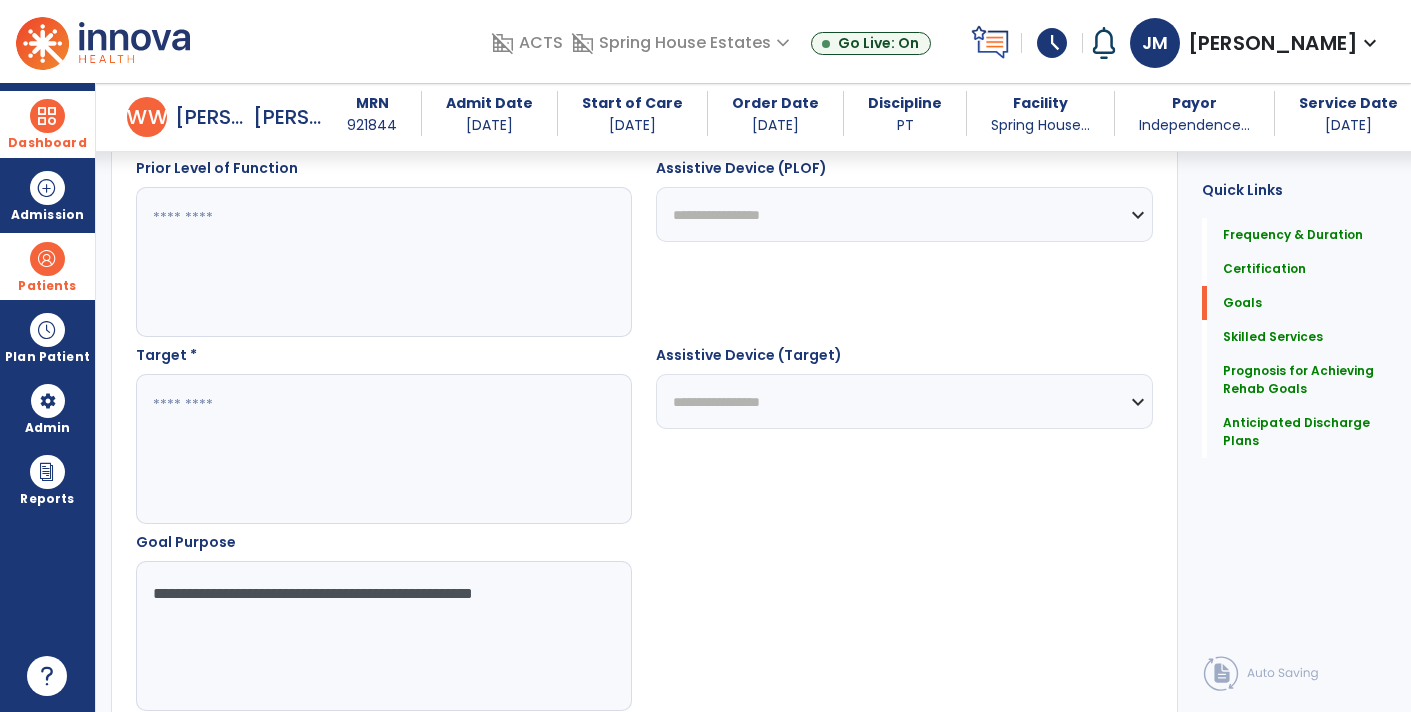 click at bounding box center [383, 449] 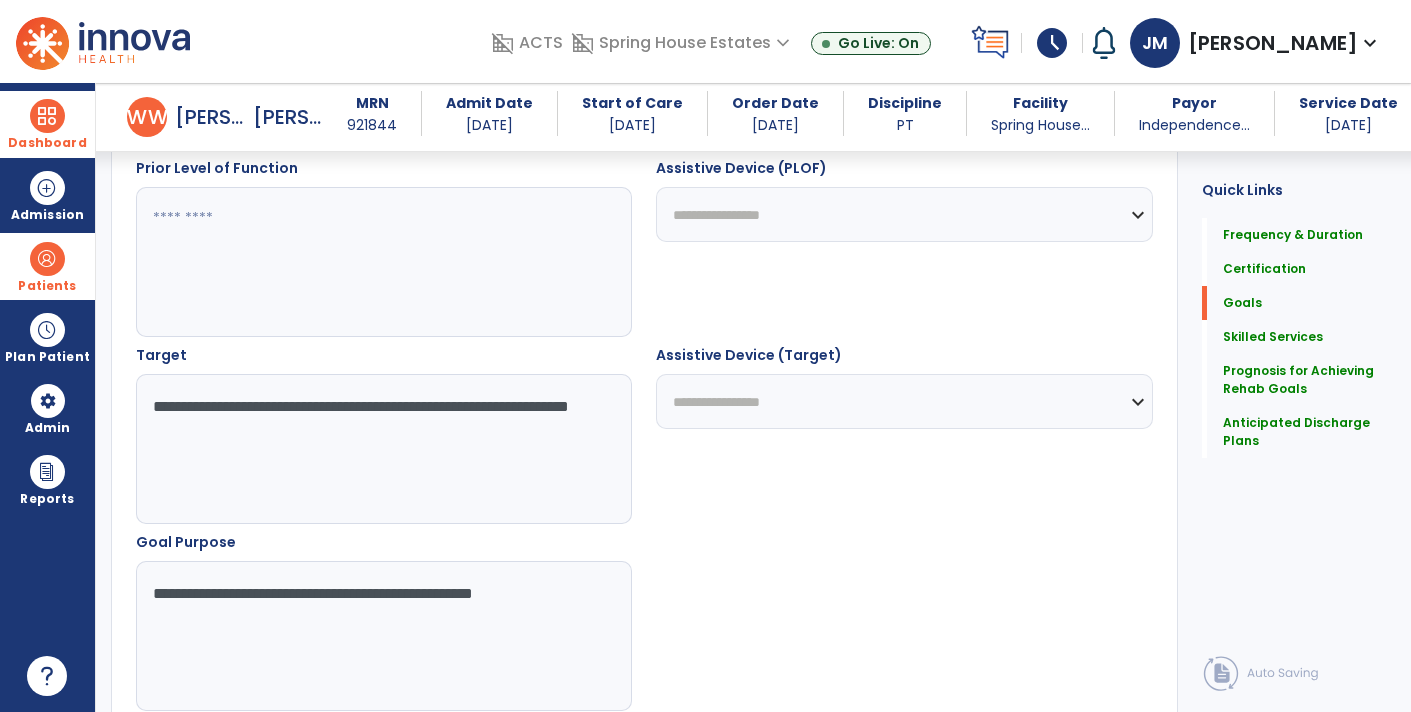 click on "**********" at bounding box center [383, 449] 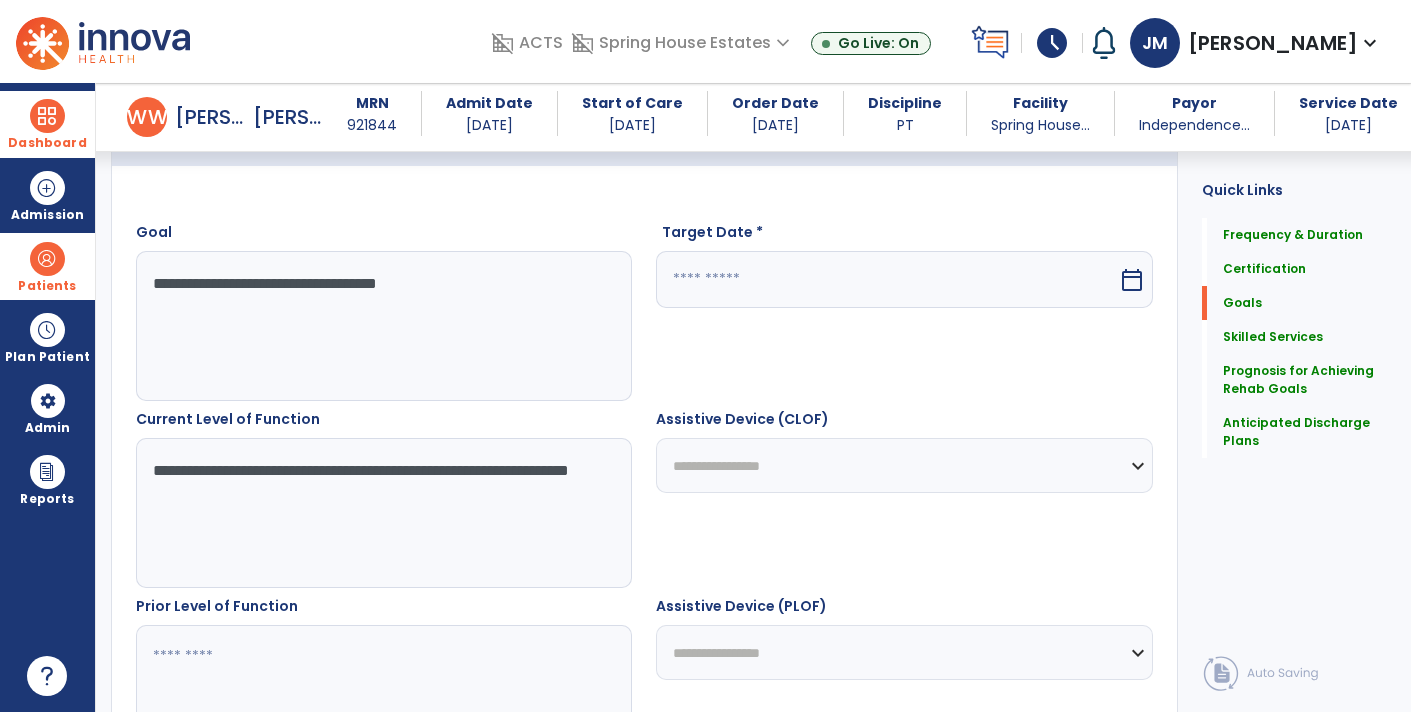 scroll, scrollTop: 508, scrollLeft: 0, axis: vertical 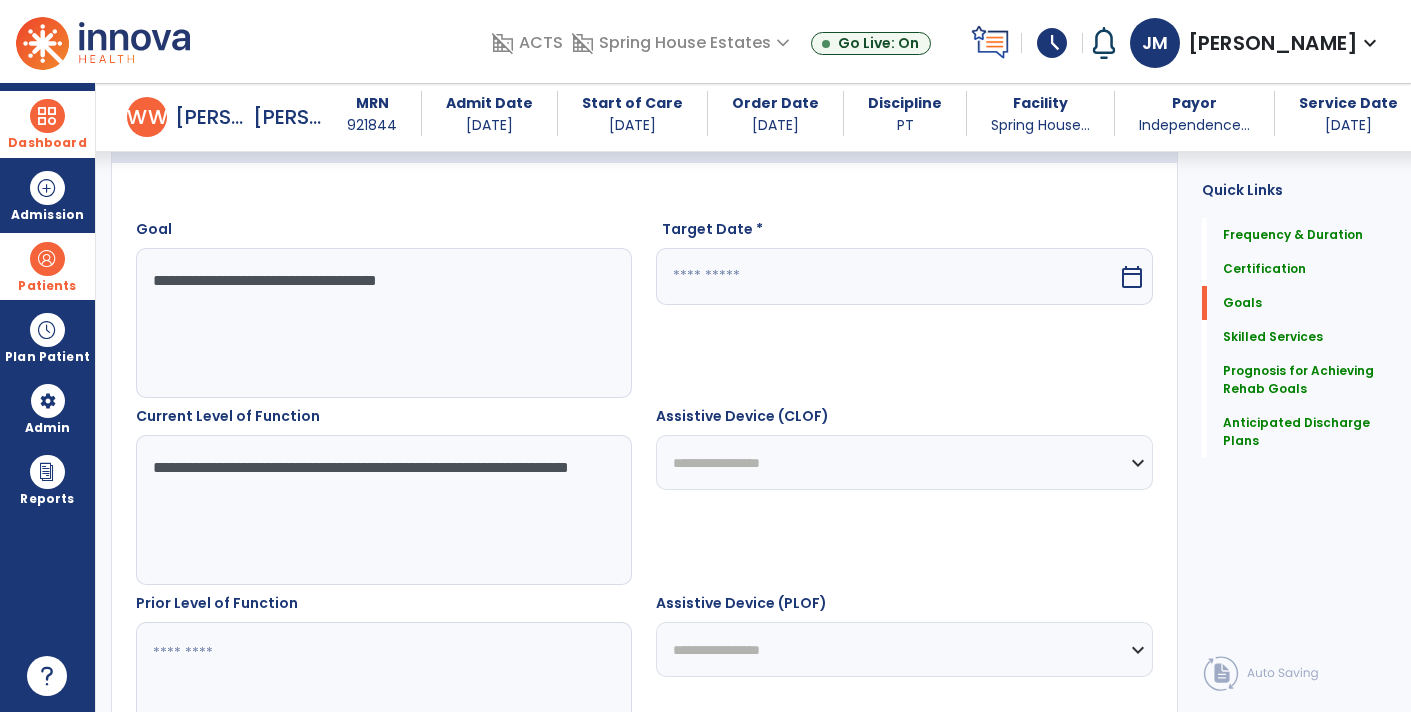 type on "**********" 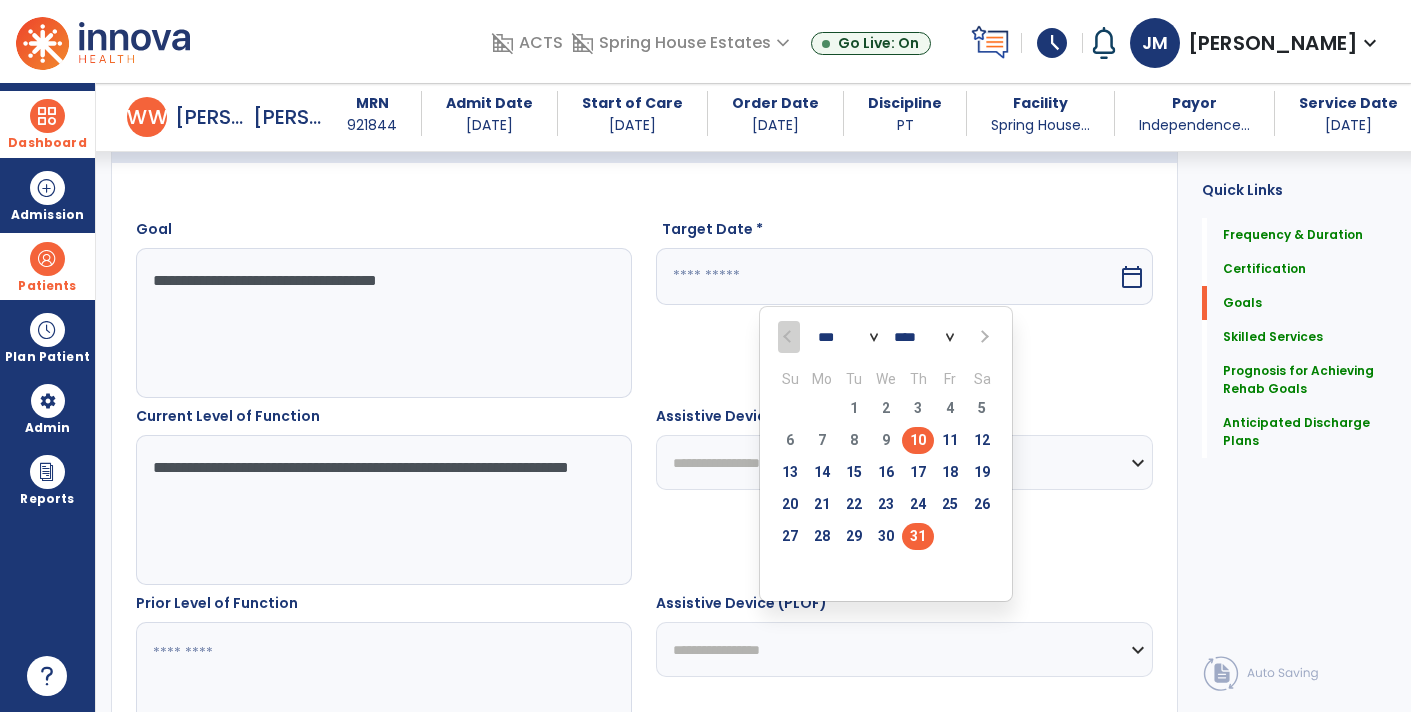 click on "31" at bounding box center [918, 536] 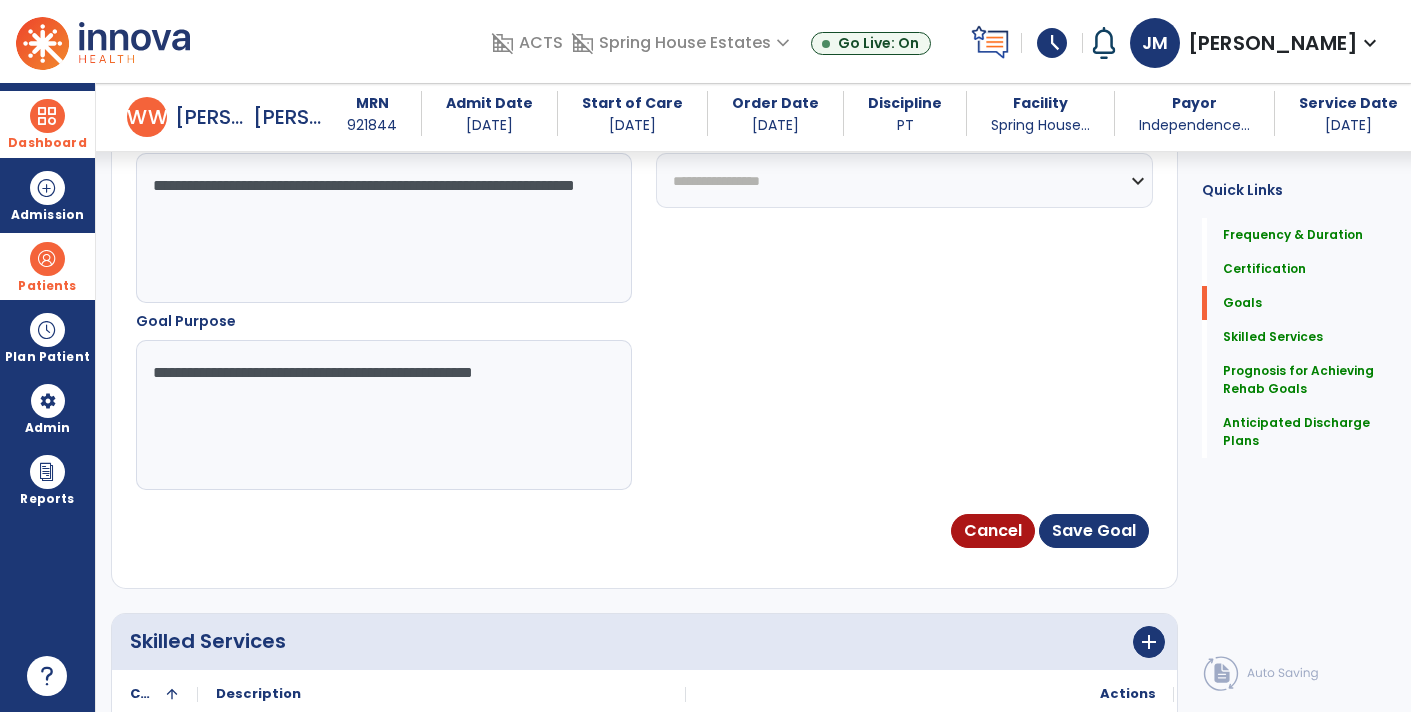 scroll, scrollTop: 1228, scrollLeft: 0, axis: vertical 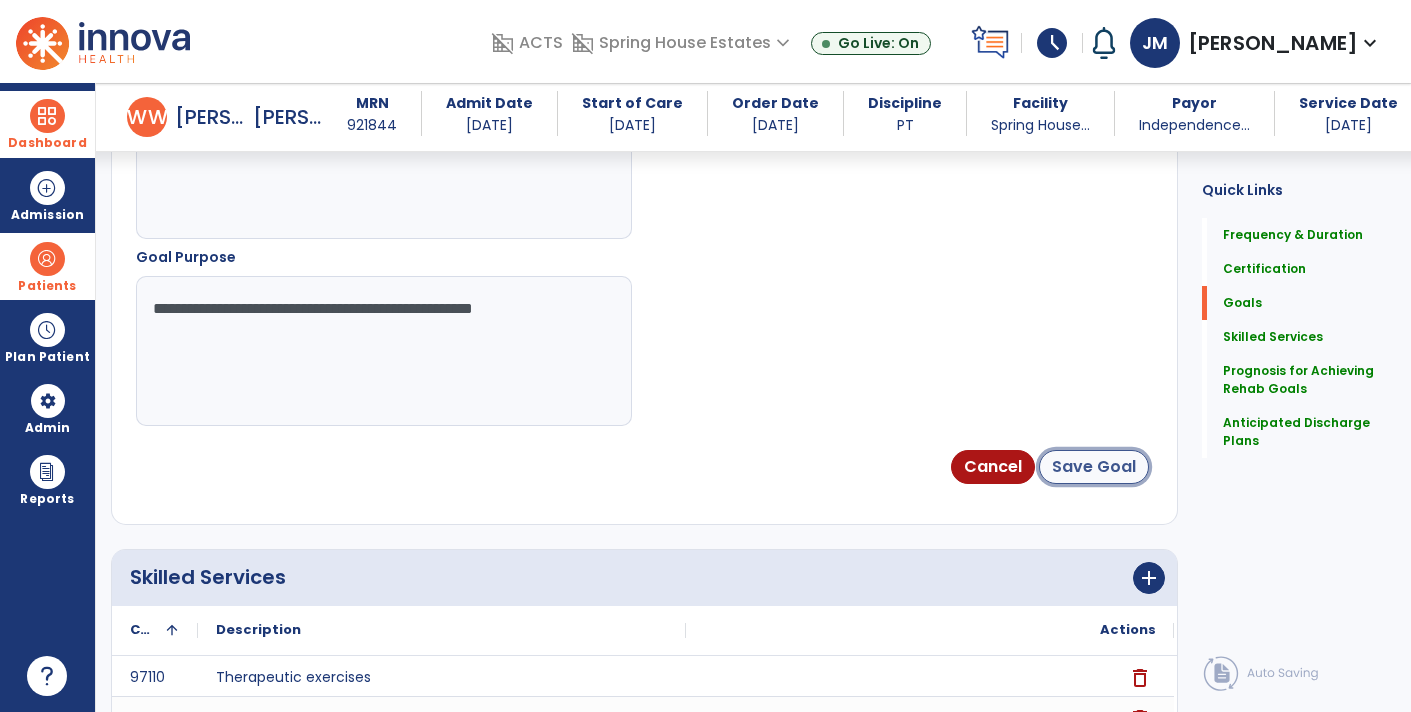 click on "Save Goal" at bounding box center (1094, 467) 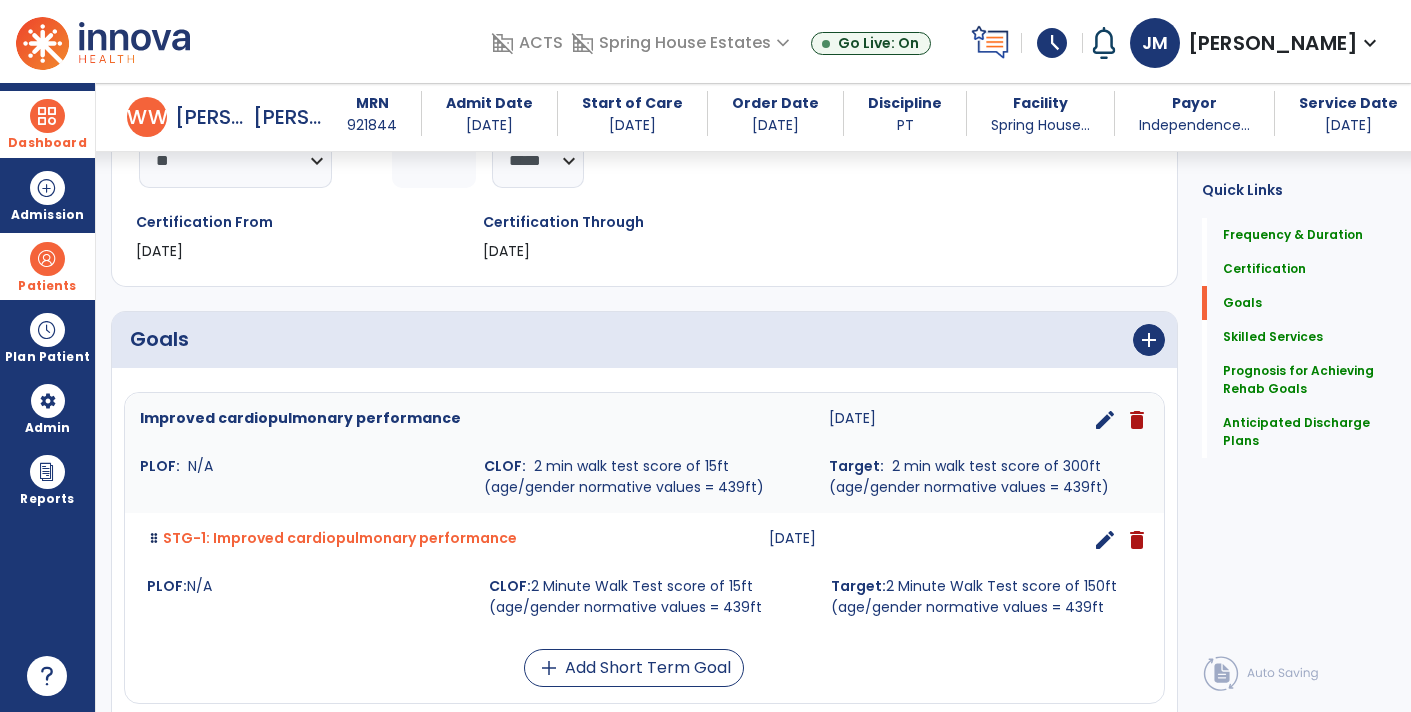 scroll, scrollTop: 302, scrollLeft: 0, axis: vertical 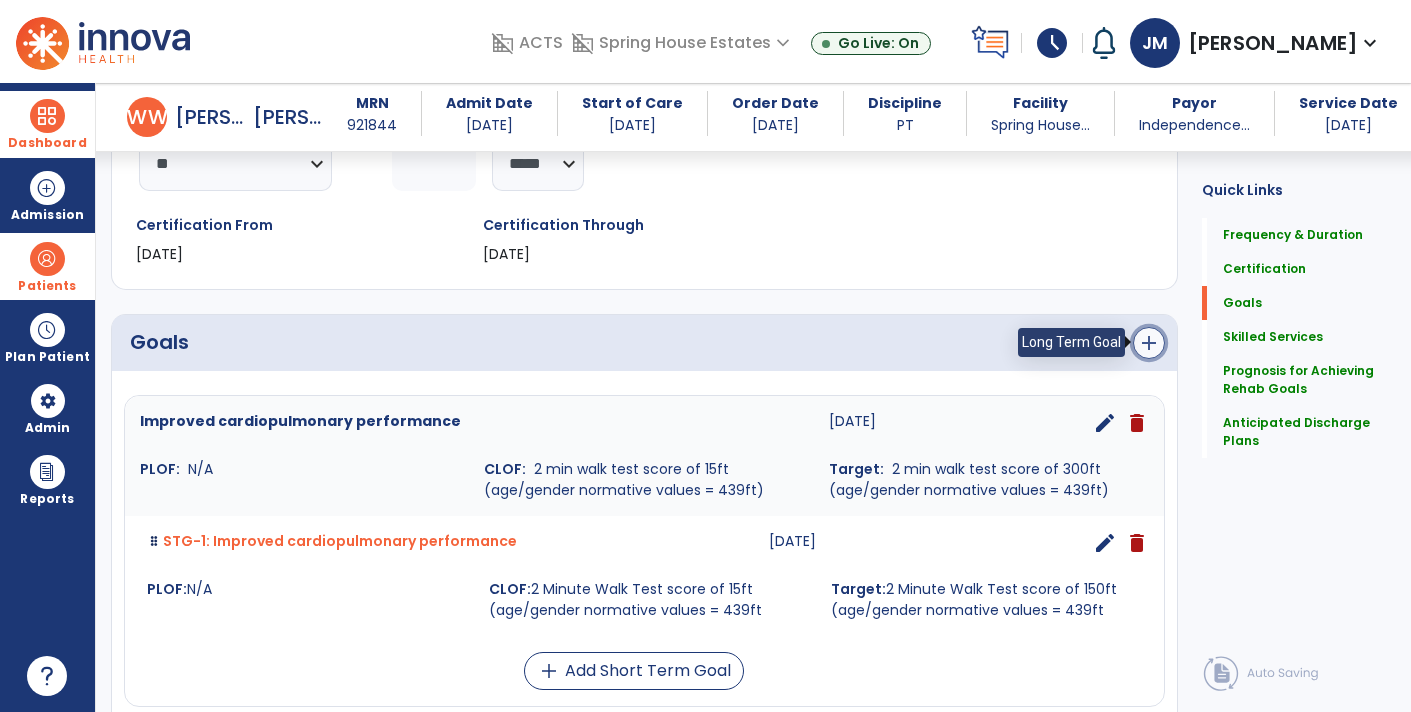 click on "add" at bounding box center [1149, 343] 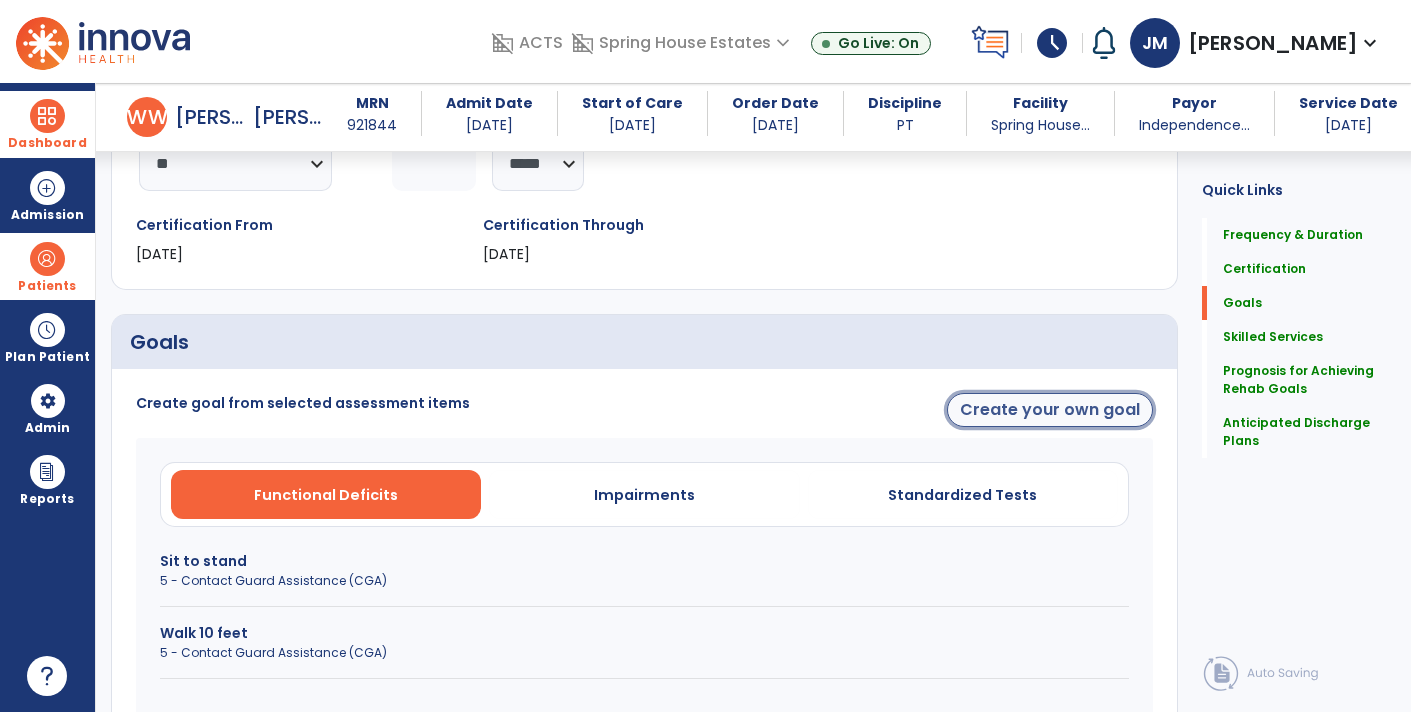 click on "Create your own goal" at bounding box center (1050, 410) 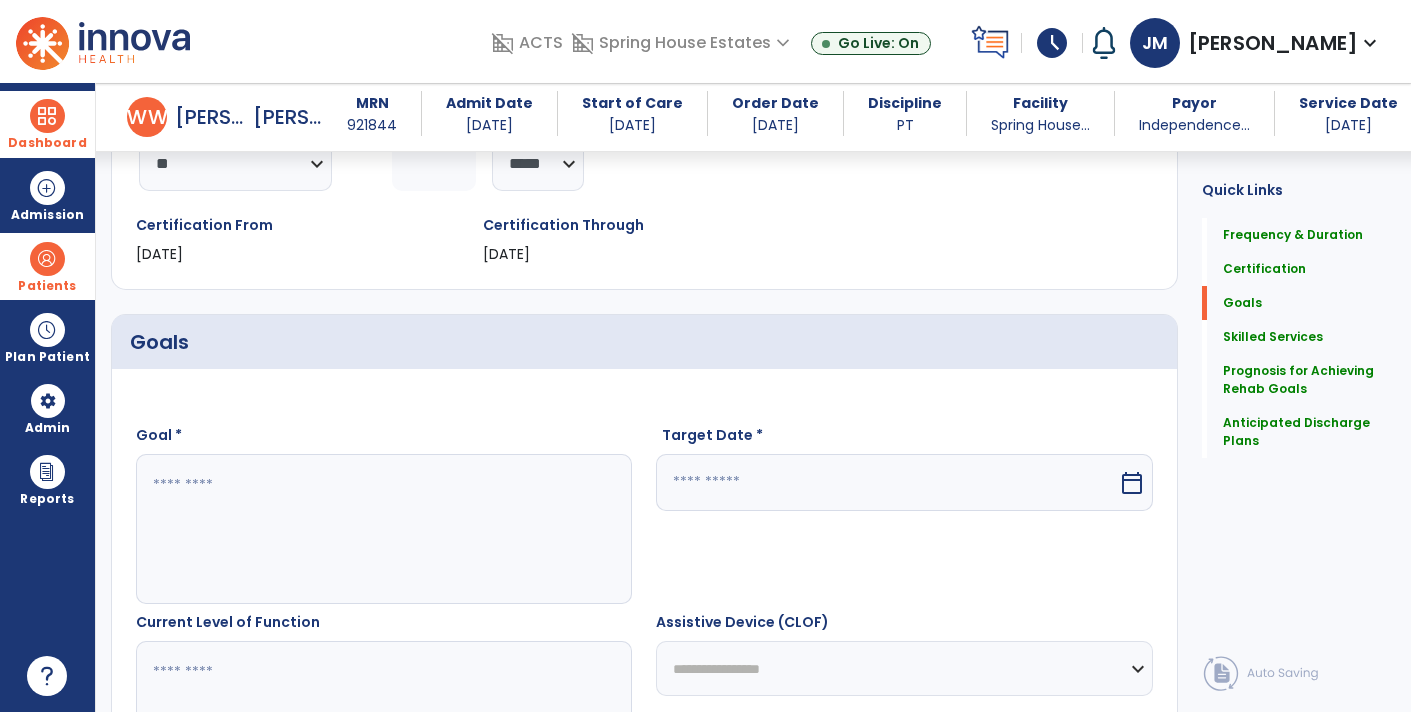 click at bounding box center [383, 529] 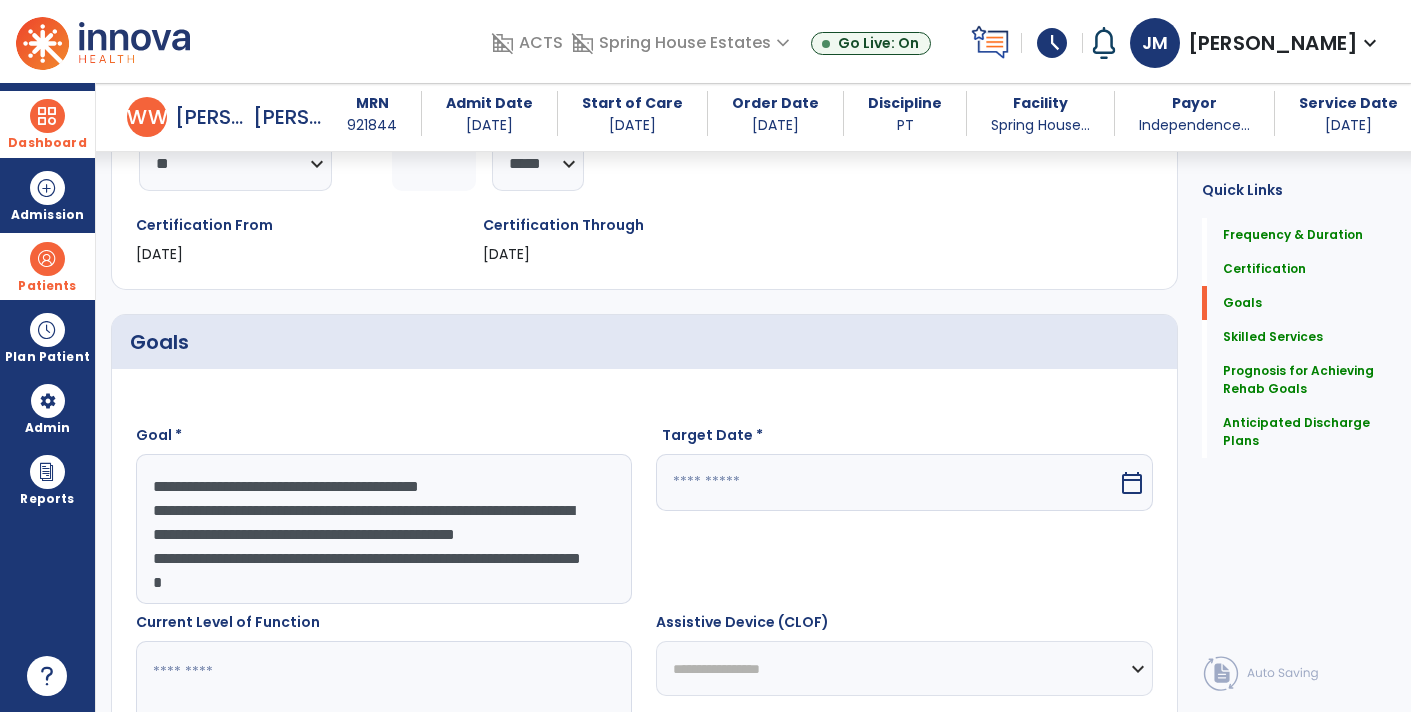 scroll, scrollTop: 14, scrollLeft: 0, axis: vertical 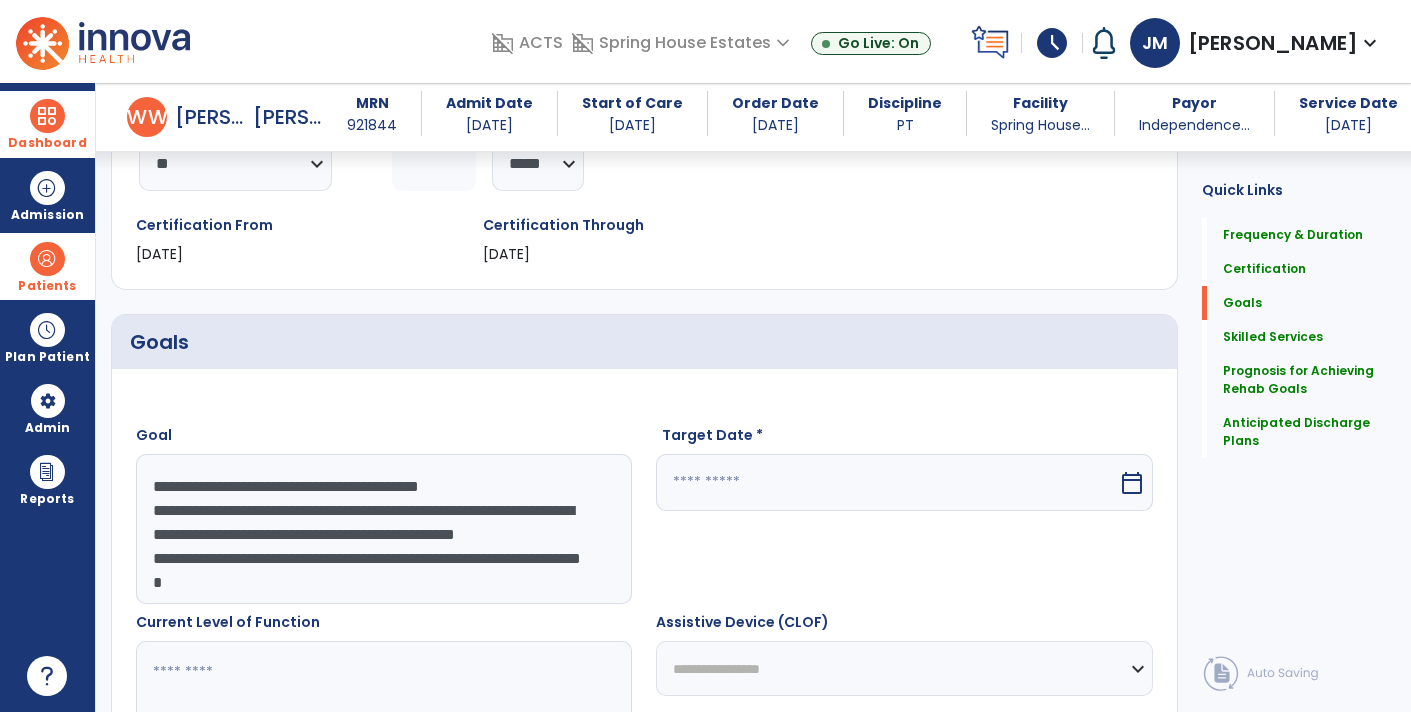 click on "**********" at bounding box center (383, 529) 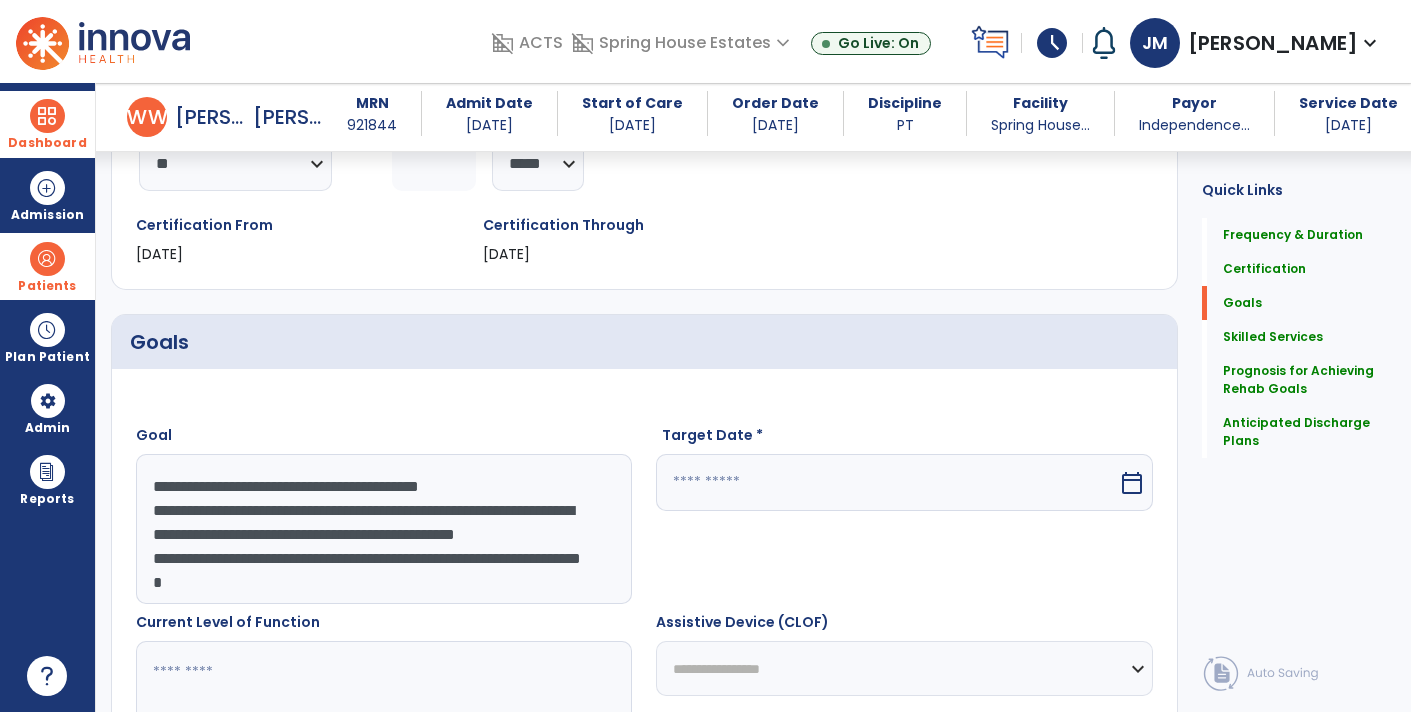 scroll, scrollTop: 14, scrollLeft: 0, axis: vertical 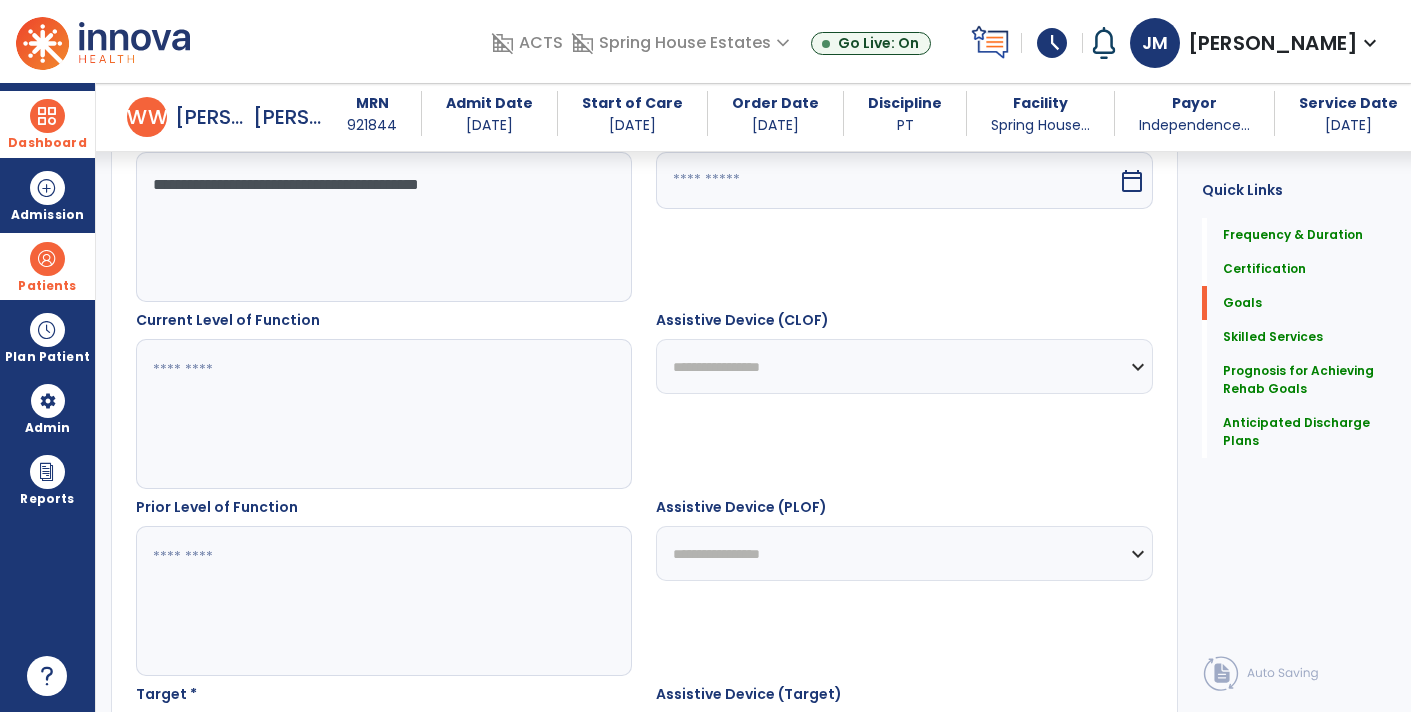 type on "**********" 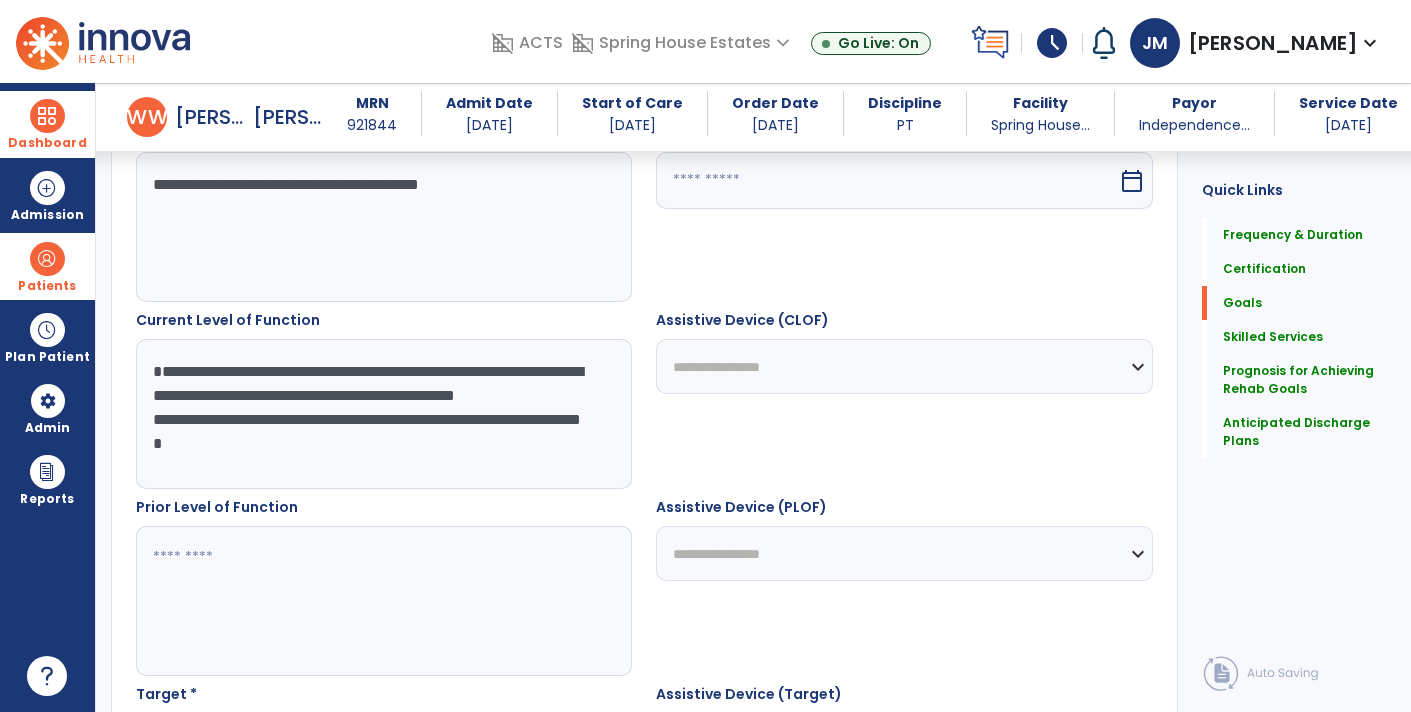scroll, scrollTop: 15, scrollLeft: 0, axis: vertical 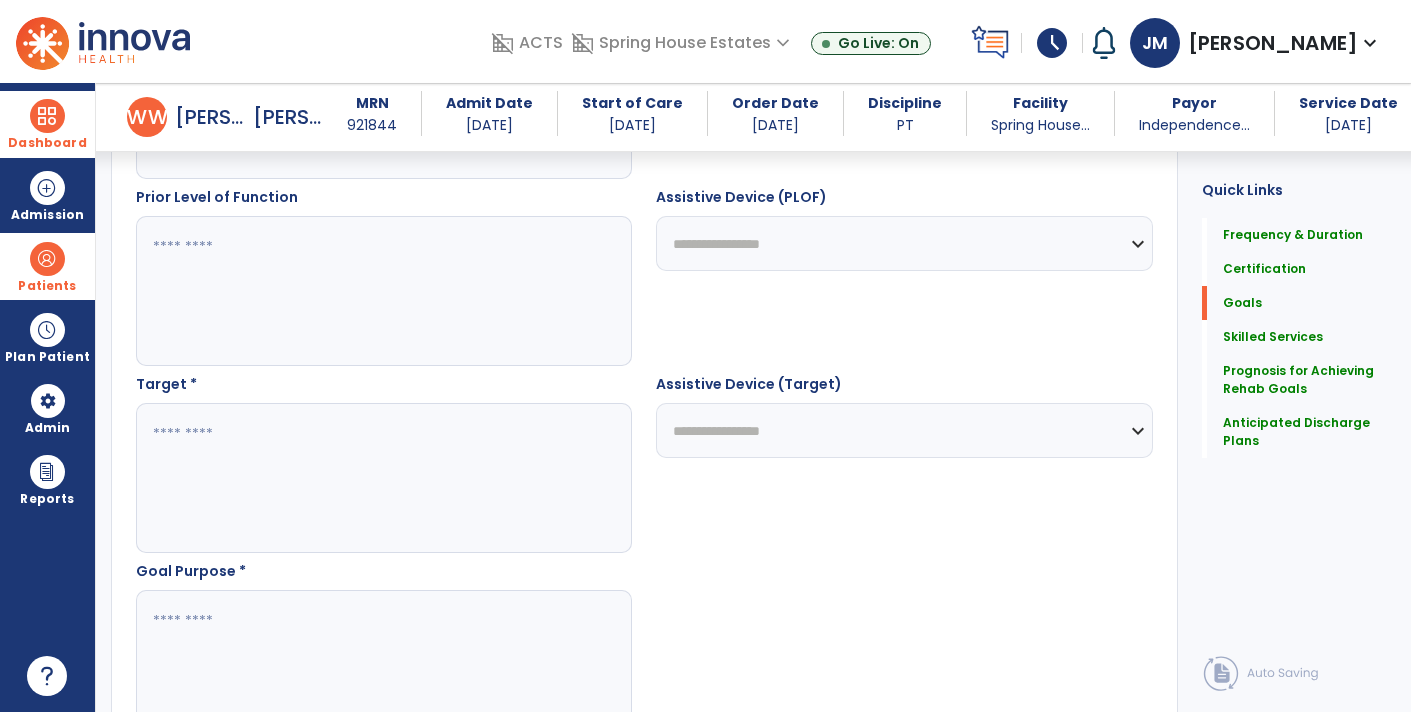 type on "**********" 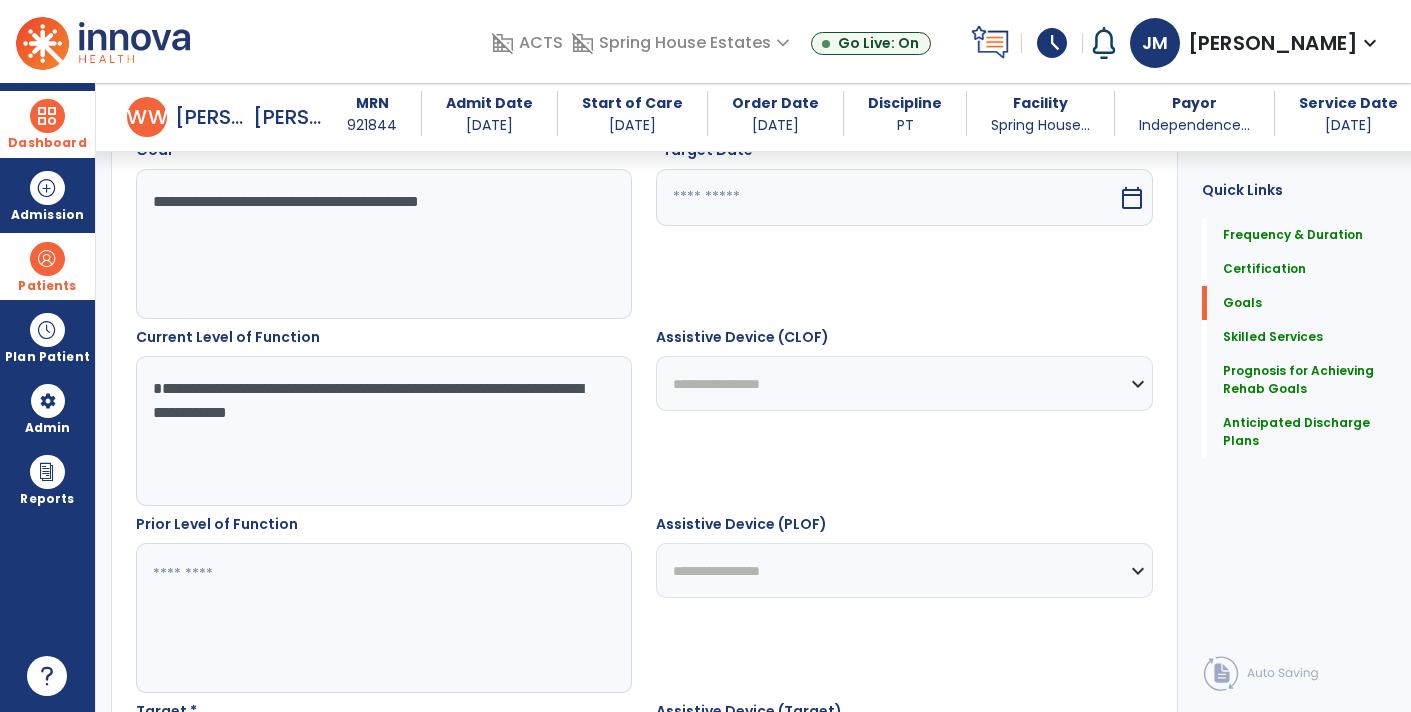 scroll, scrollTop: 582, scrollLeft: 0, axis: vertical 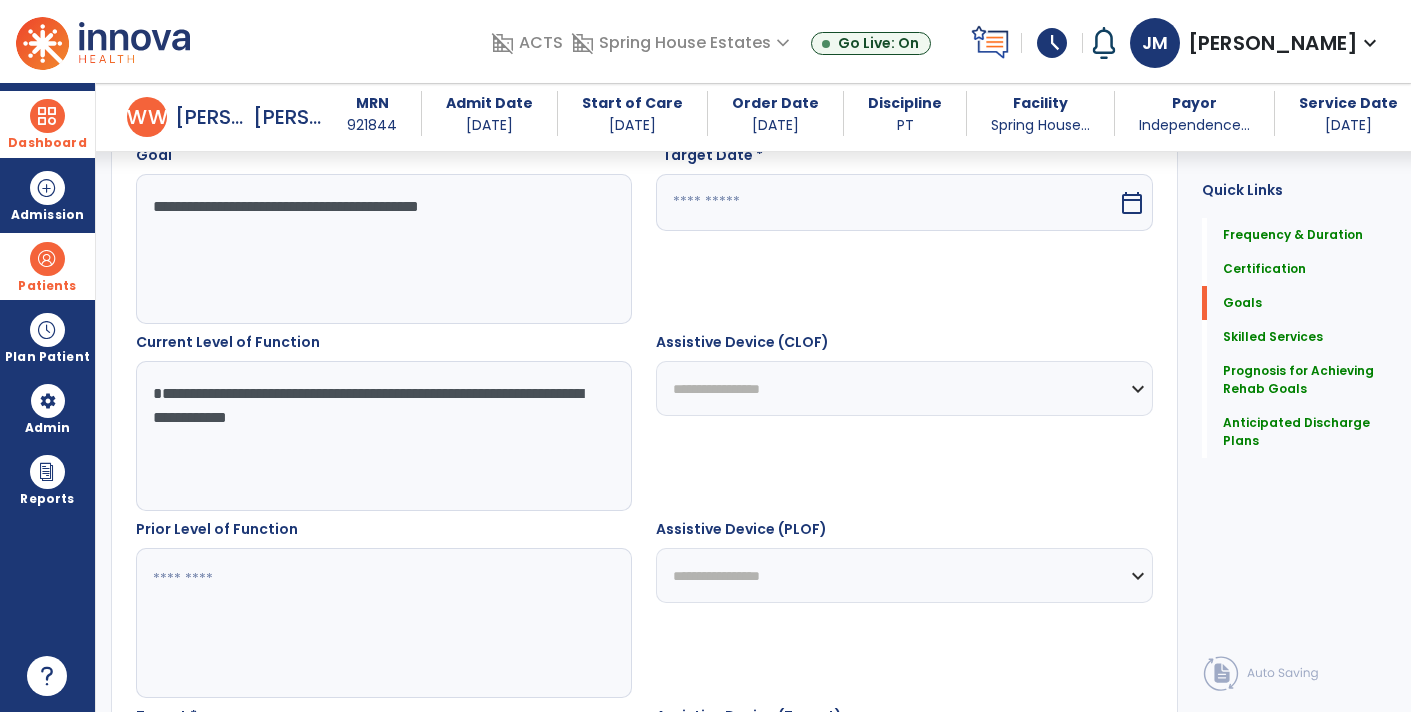 type on "**********" 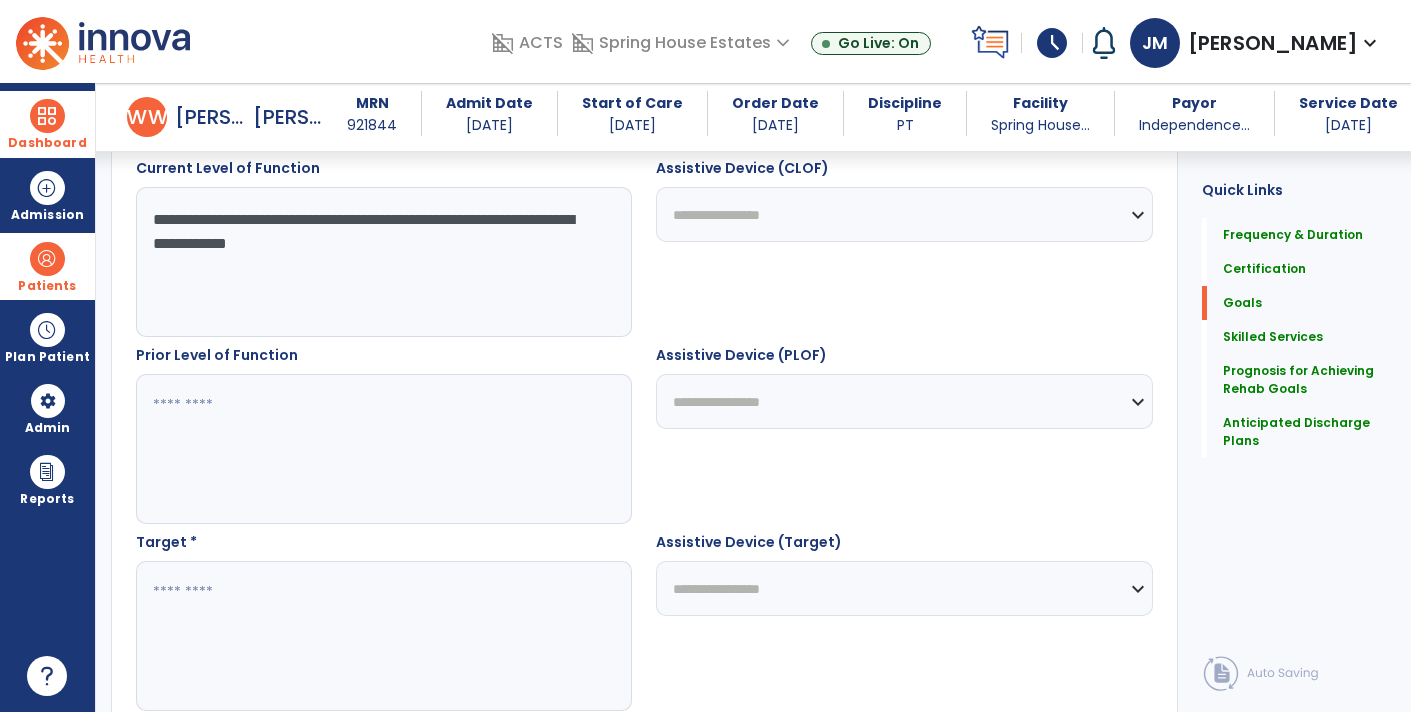 scroll, scrollTop: 768, scrollLeft: 0, axis: vertical 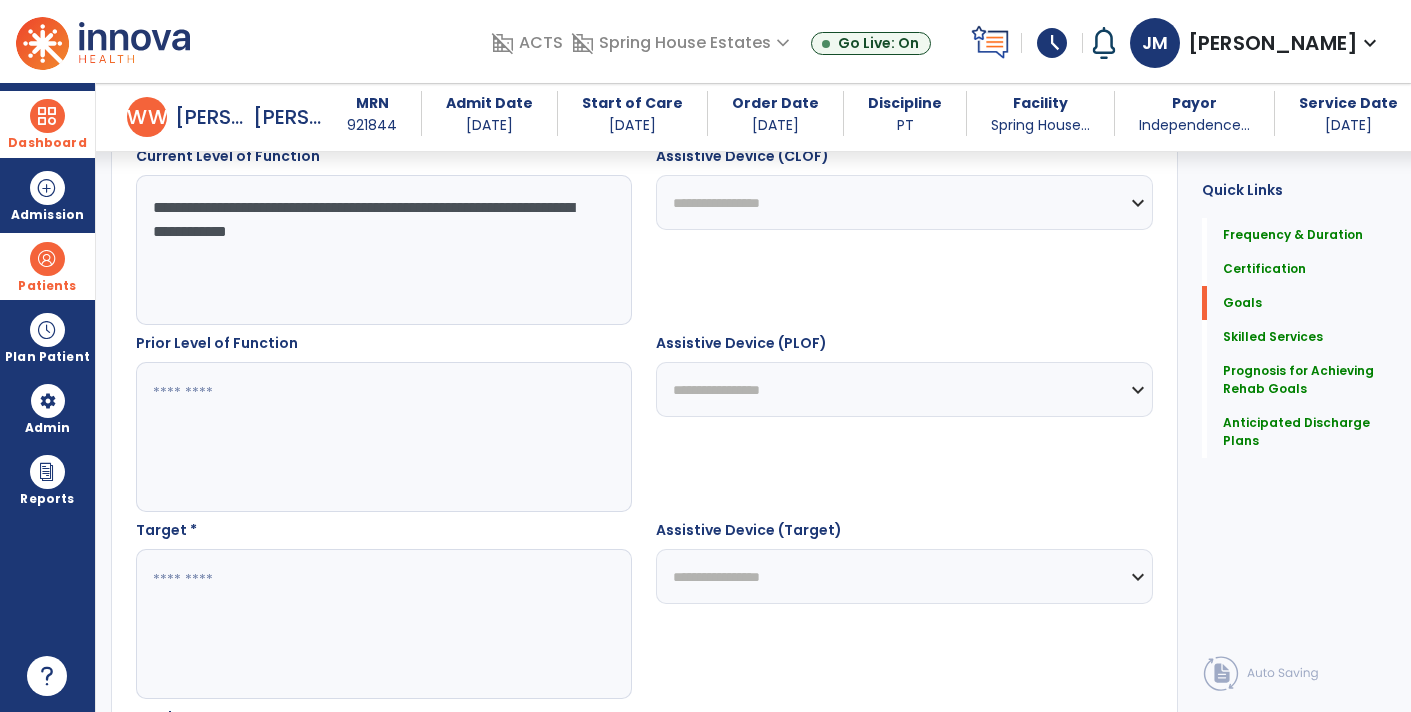 type on "**********" 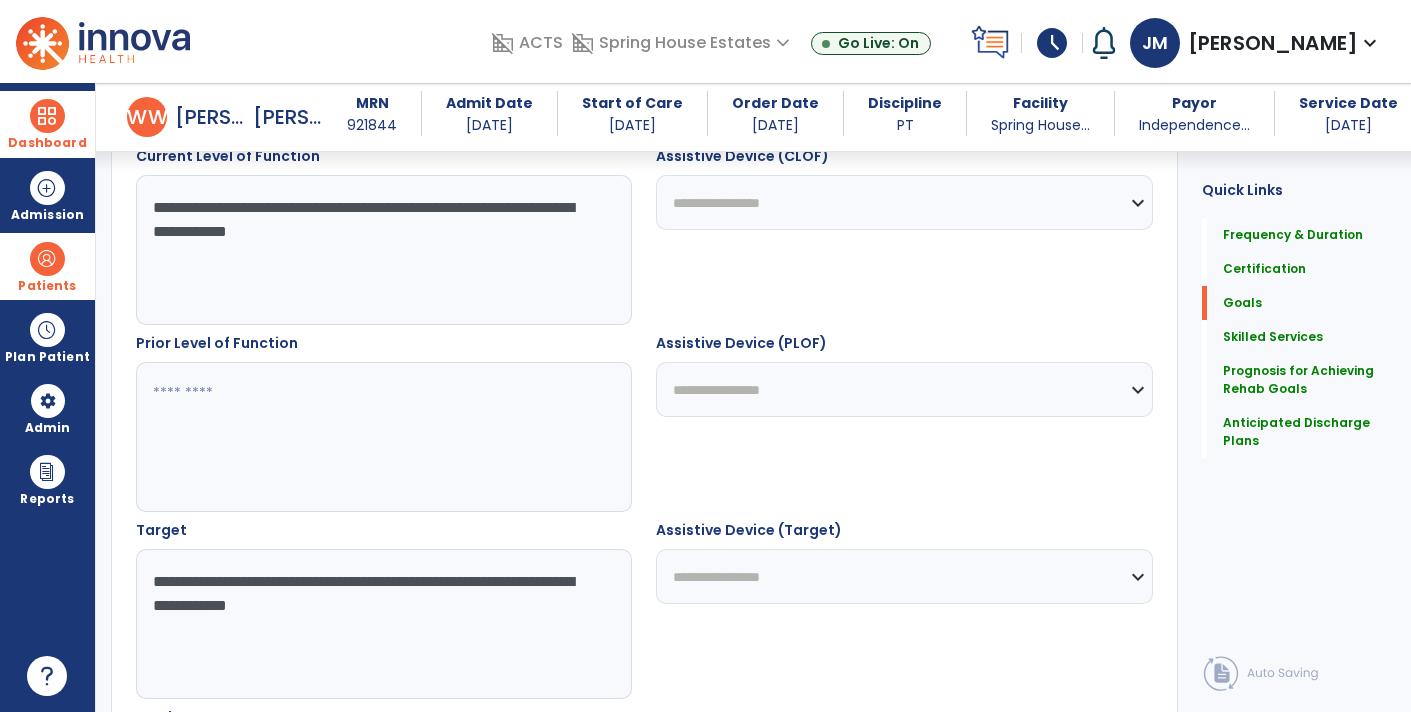 click on "**********" at bounding box center [383, 624] 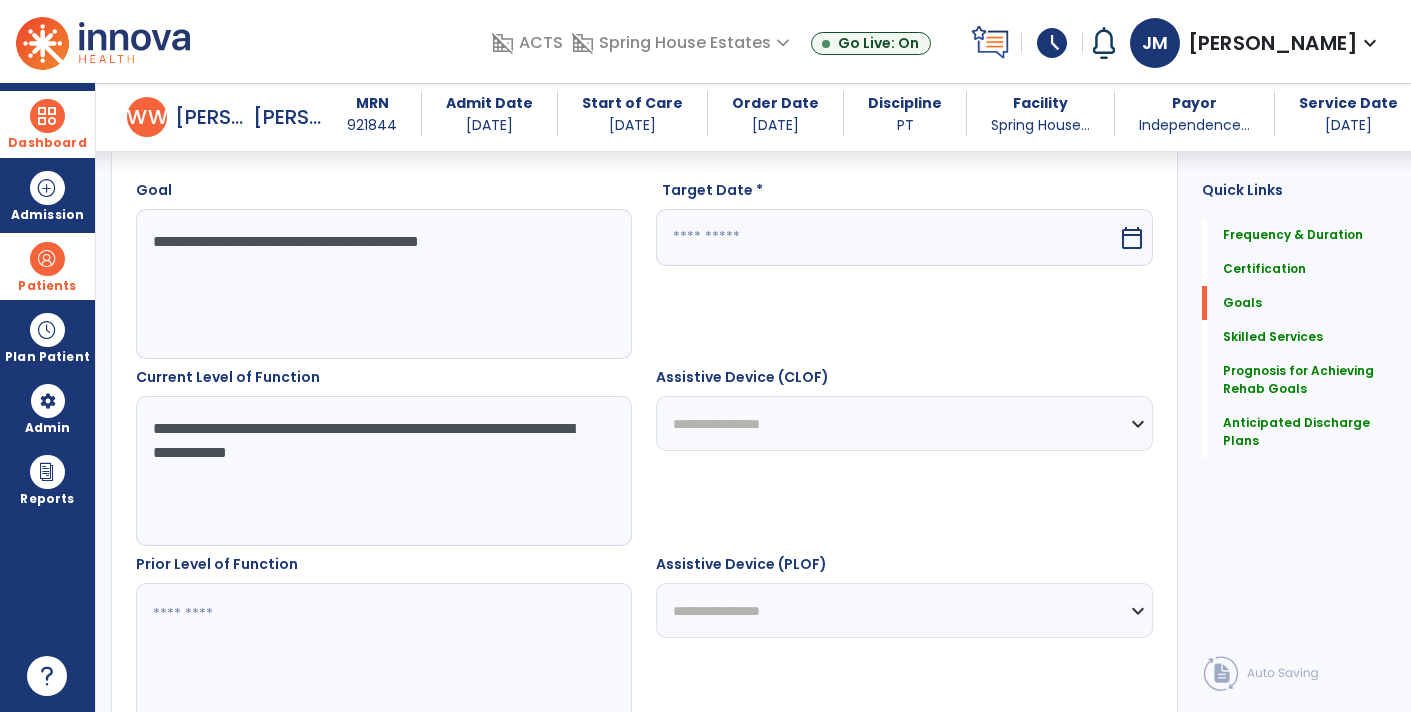 scroll, scrollTop: 521, scrollLeft: 0, axis: vertical 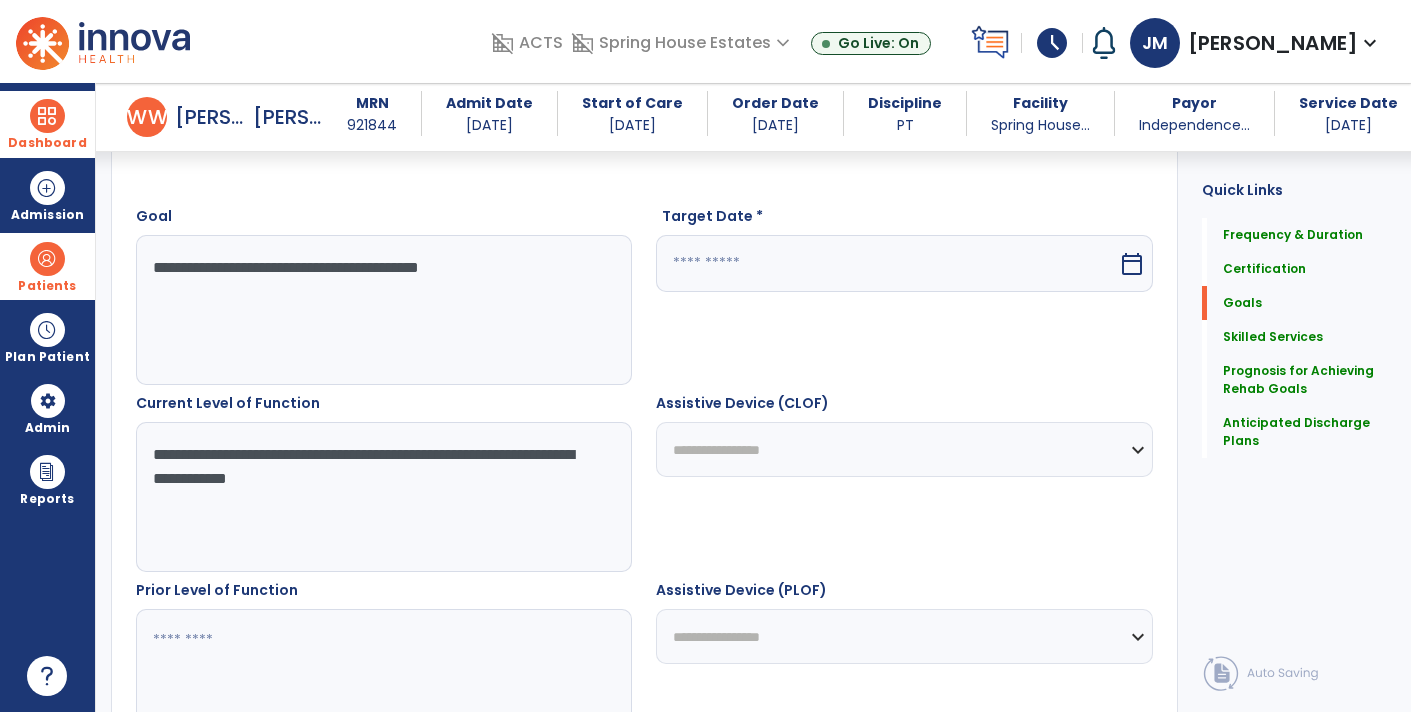 type on "**********" 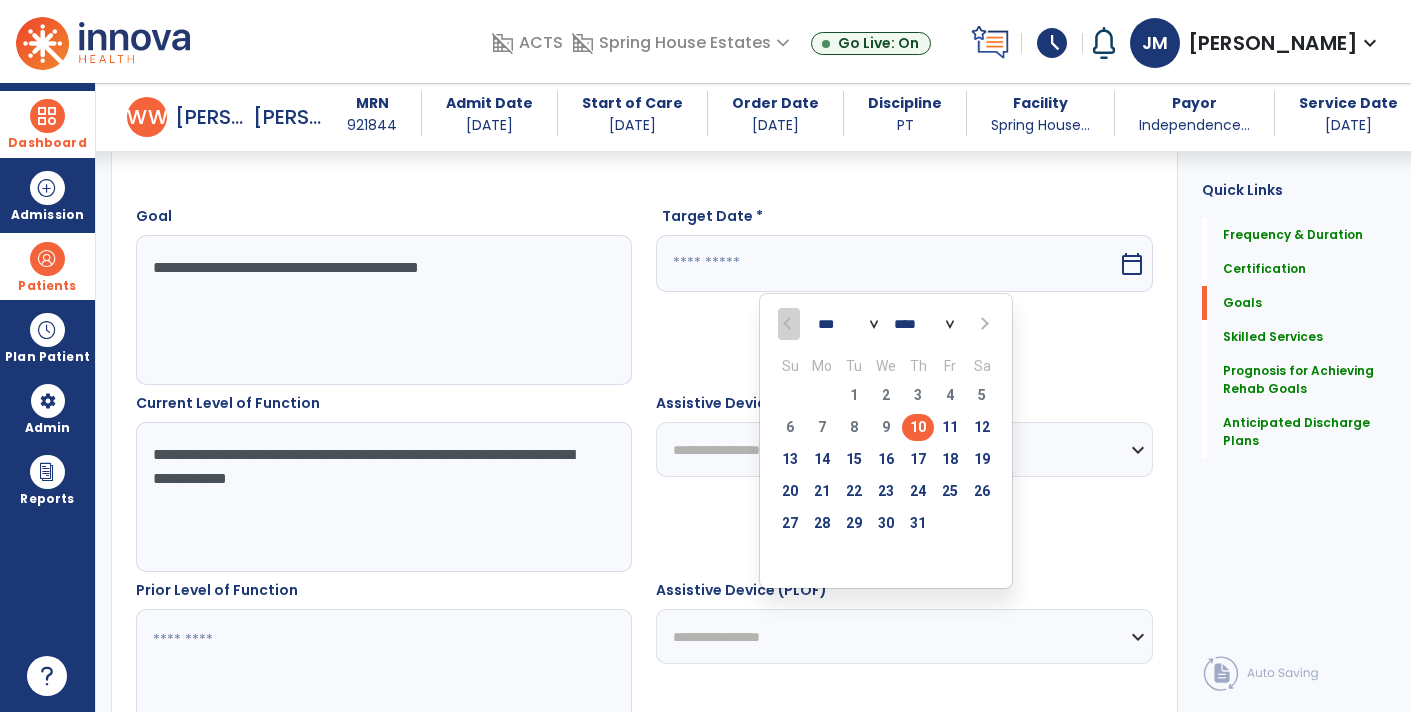 click on "*** ***" at bounding box center [848, 325] 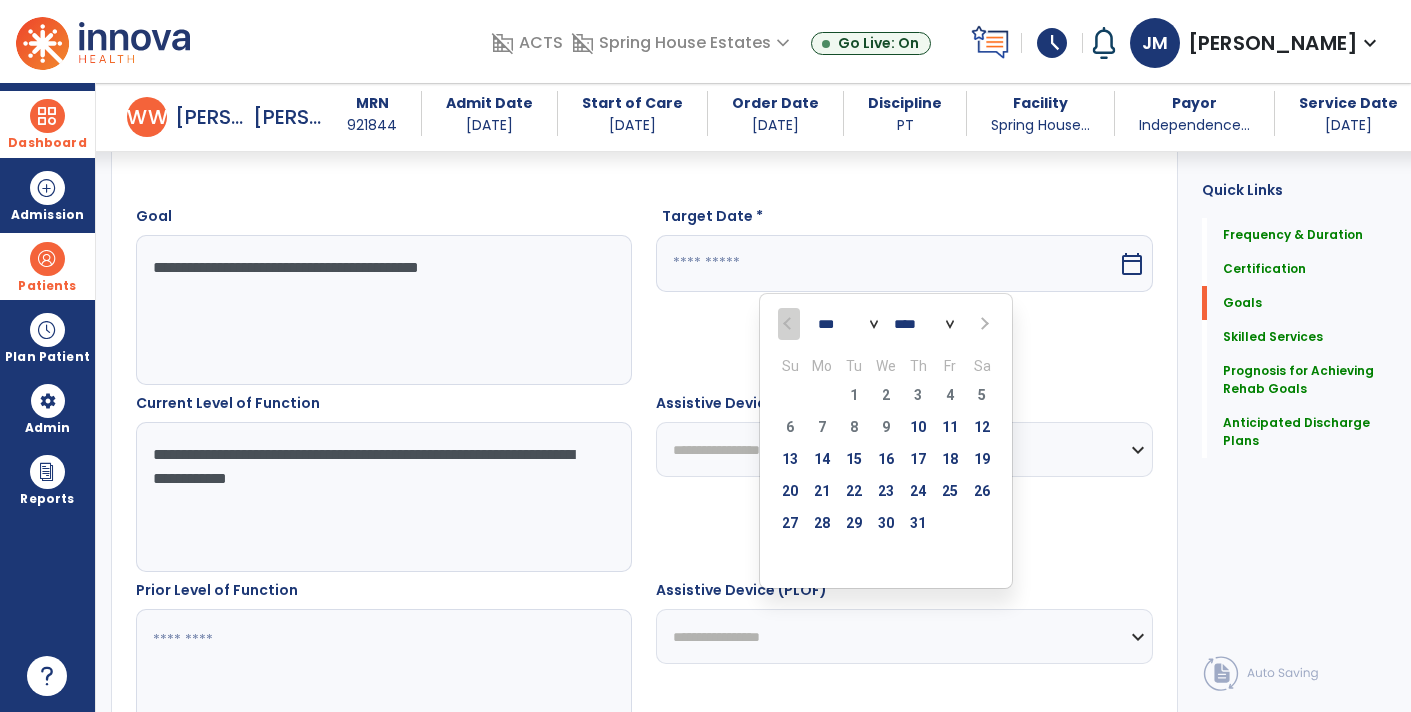 select on "*" 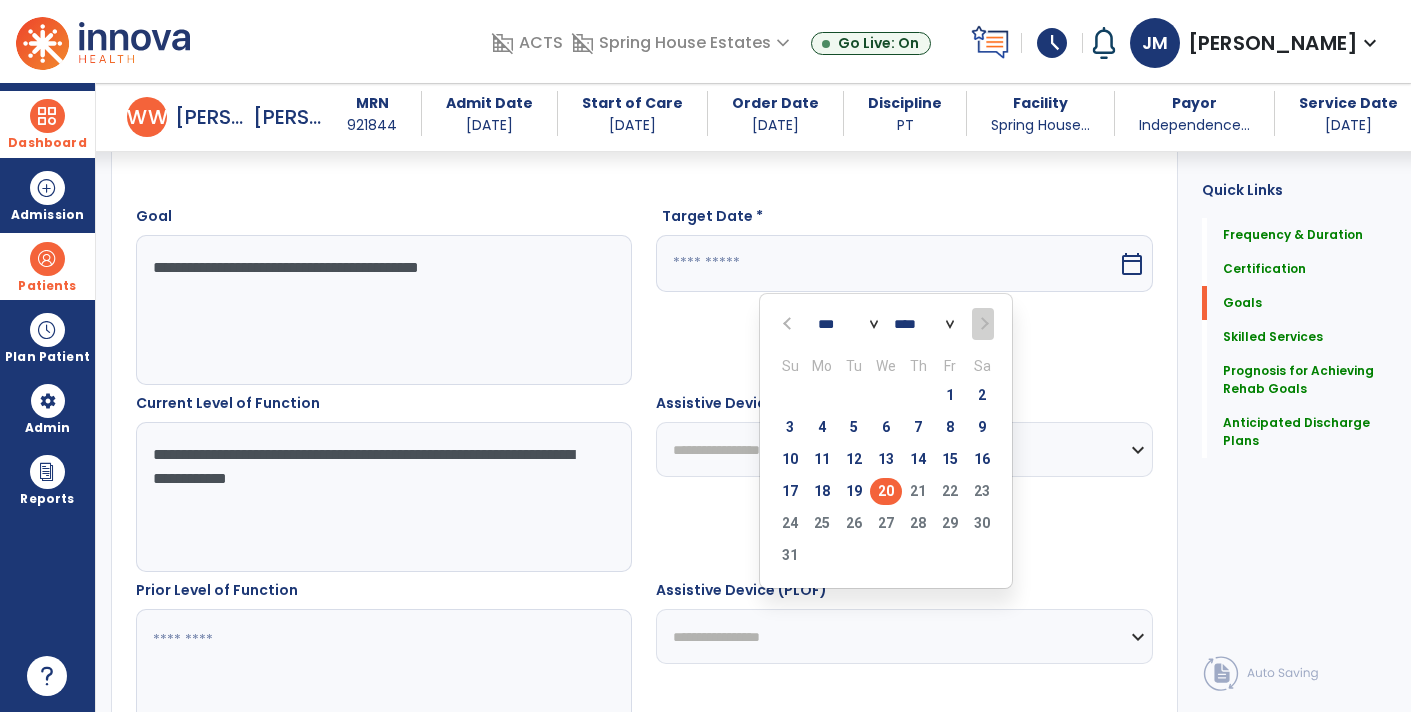click on "20" at bounding box center [886, 491] 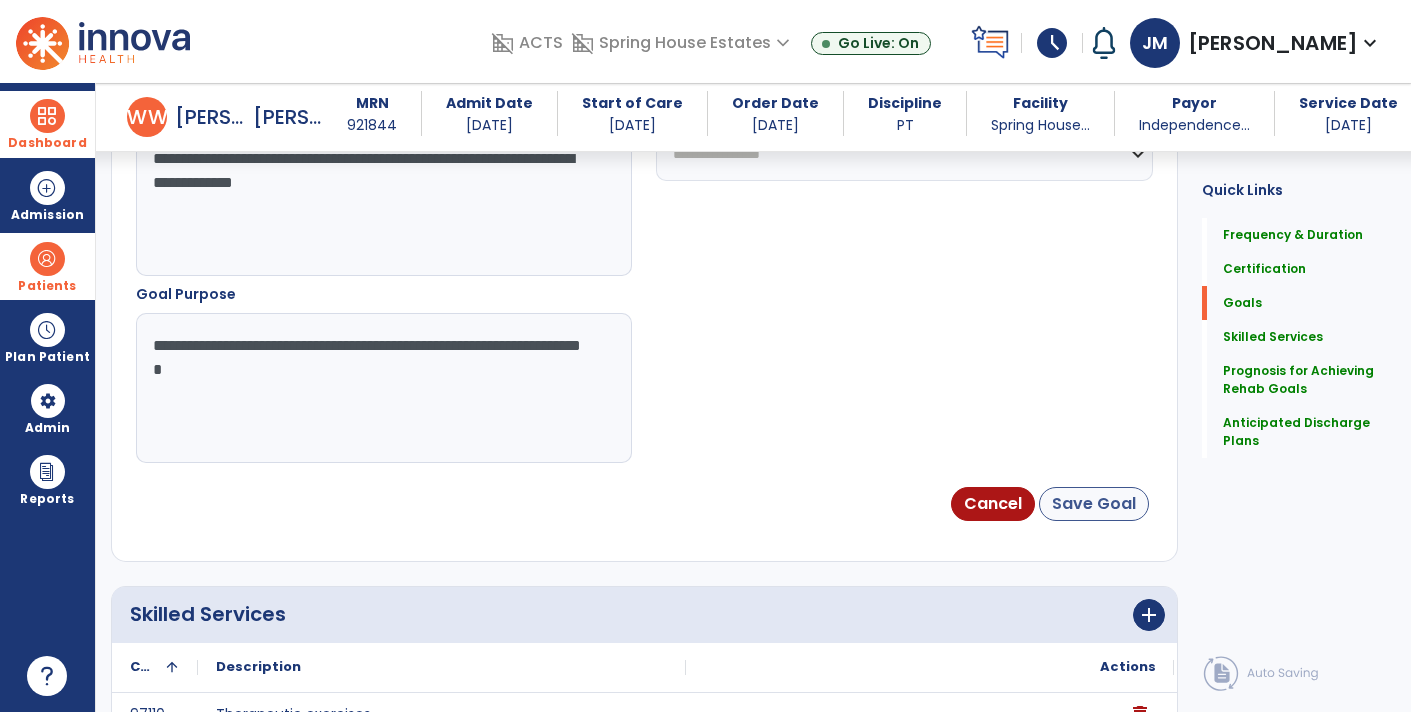 click on "Save Goal" at bounding box center (1094, 504) 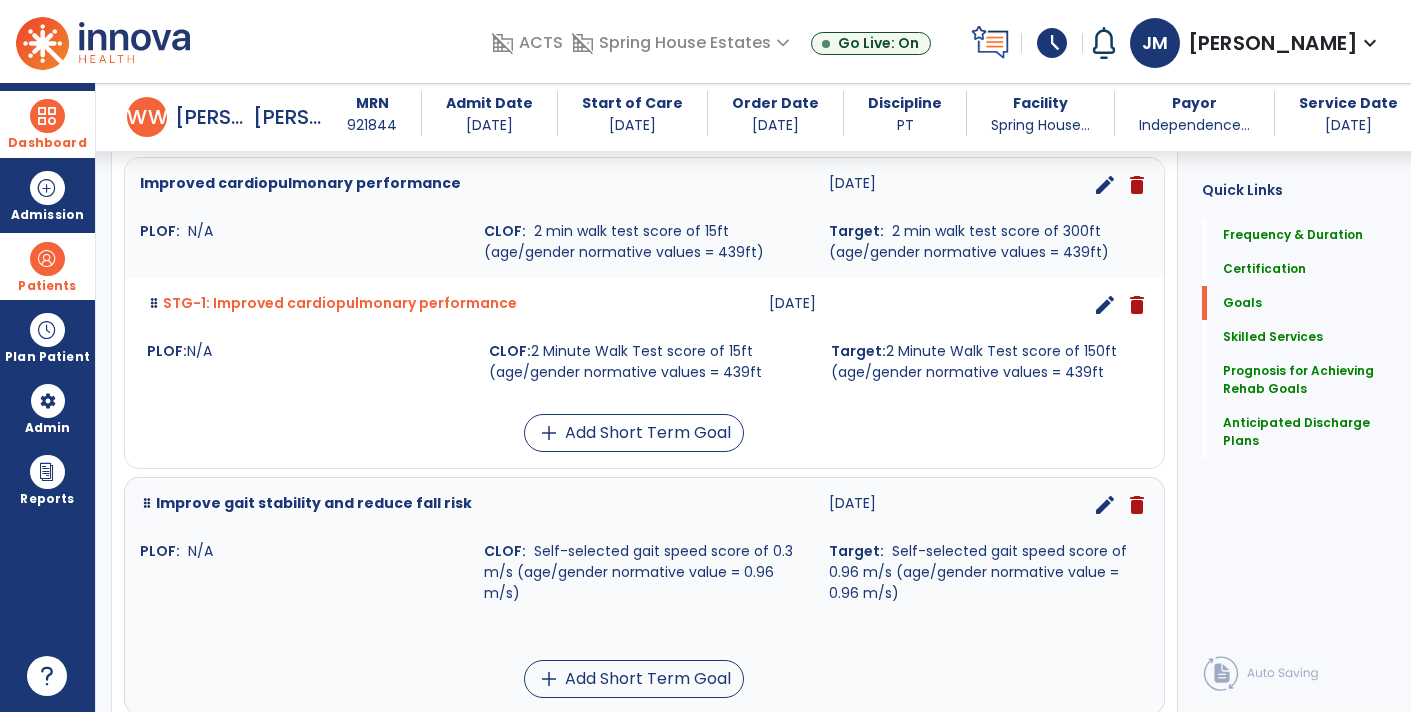 scroll, scrollTop: 539, scrollLeft: 0, axis: vertical 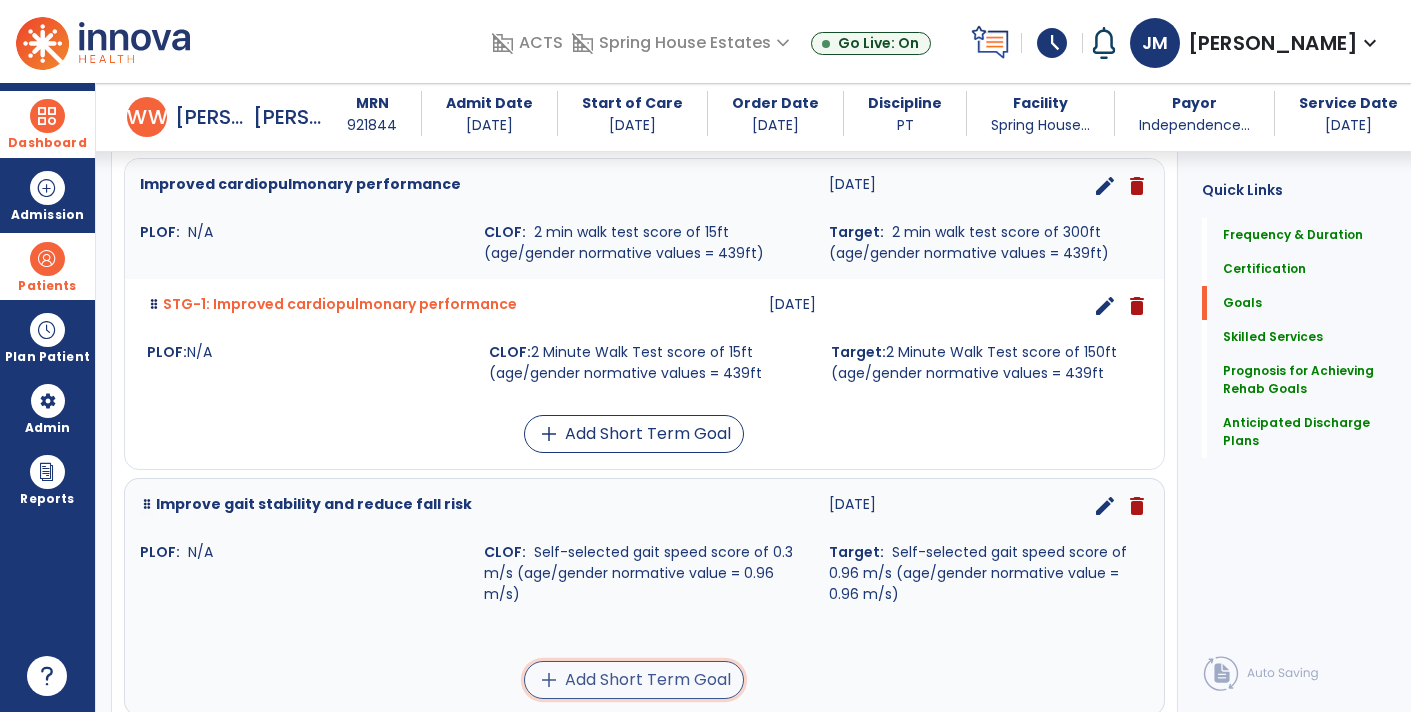 click on "add  Add Short Term Goal" at bounding box center (634, 680) 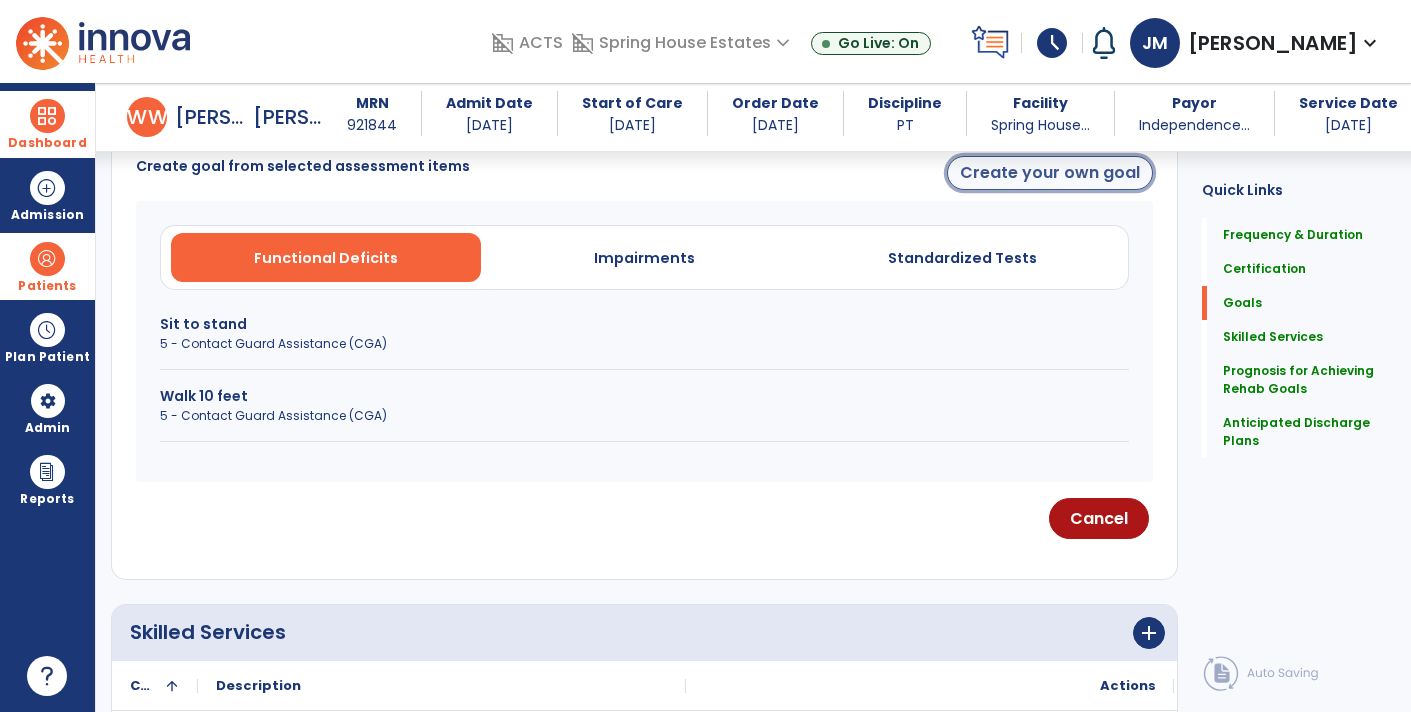 click on "Create your own goal" at bounding box center (1050, 173) 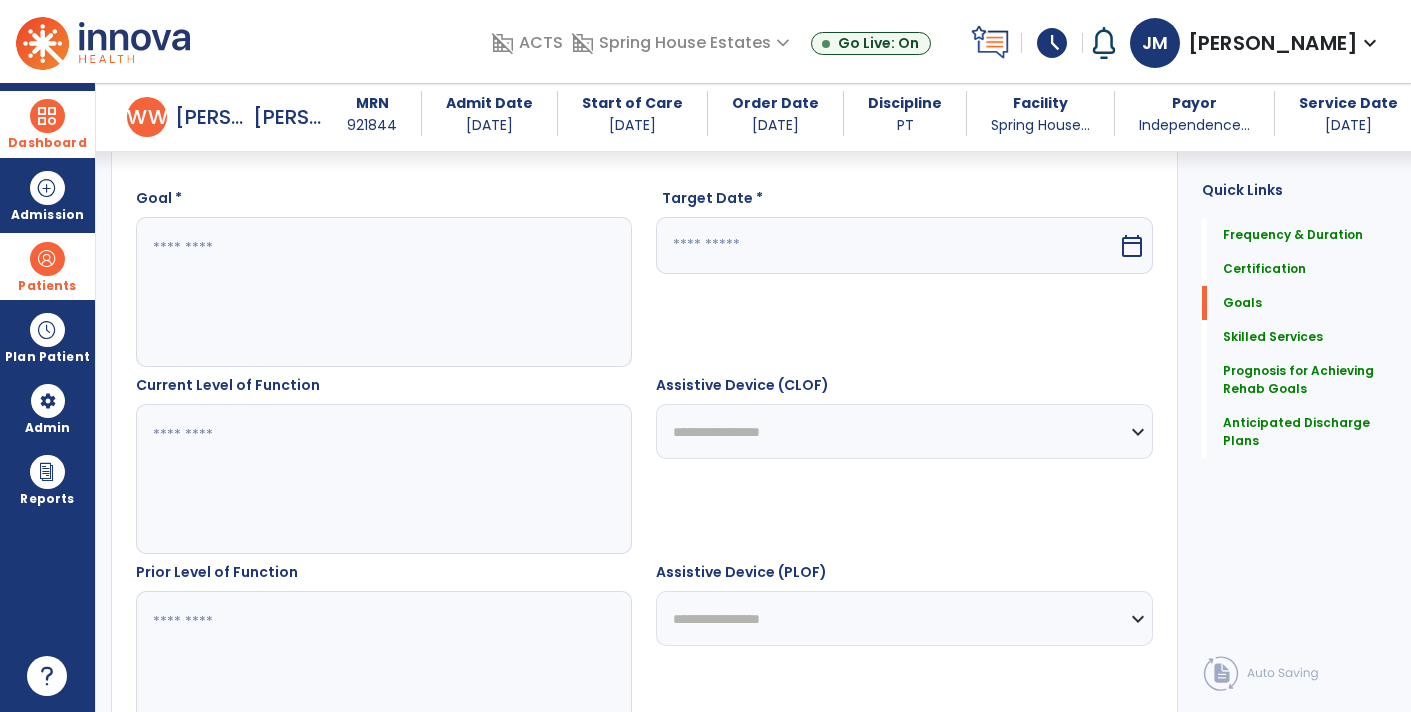 click at bounding box center [383, 292] 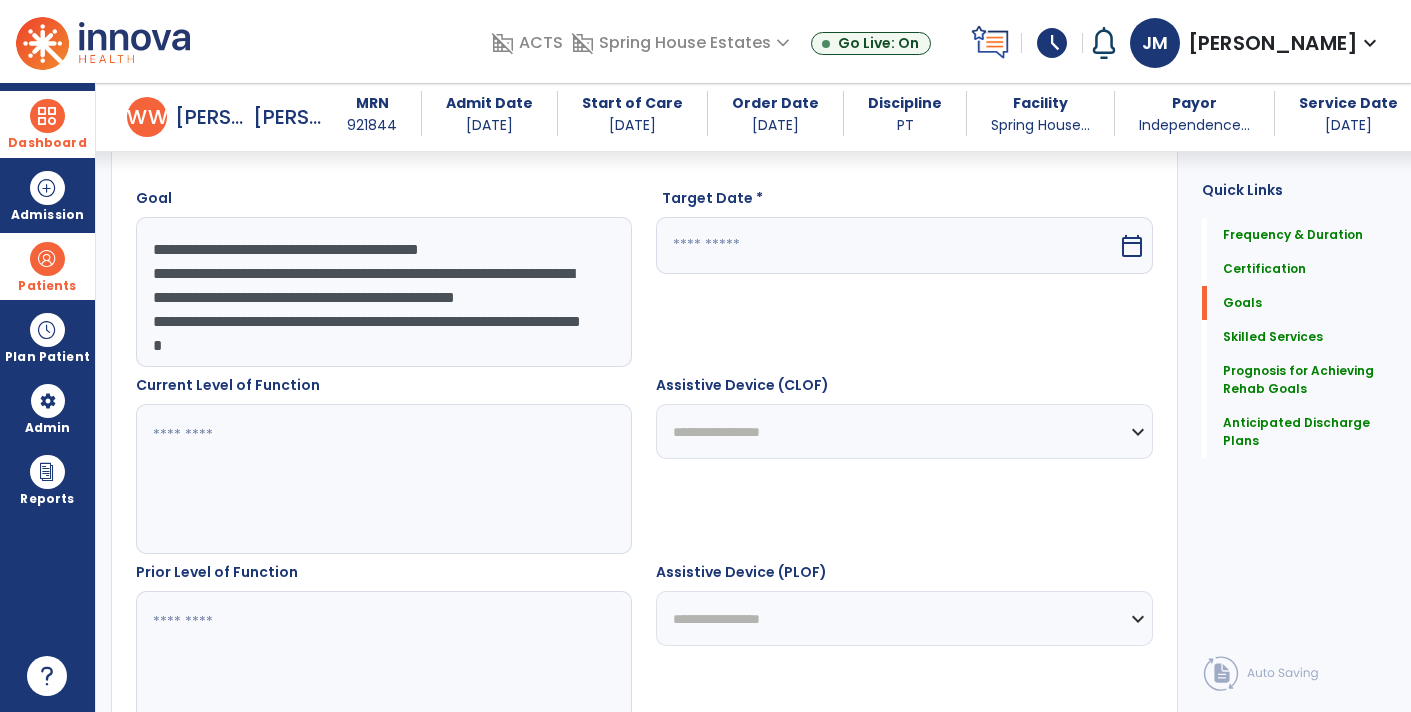 scroll, scrollTop: 14, scrollLeft: 0, axis: vertical 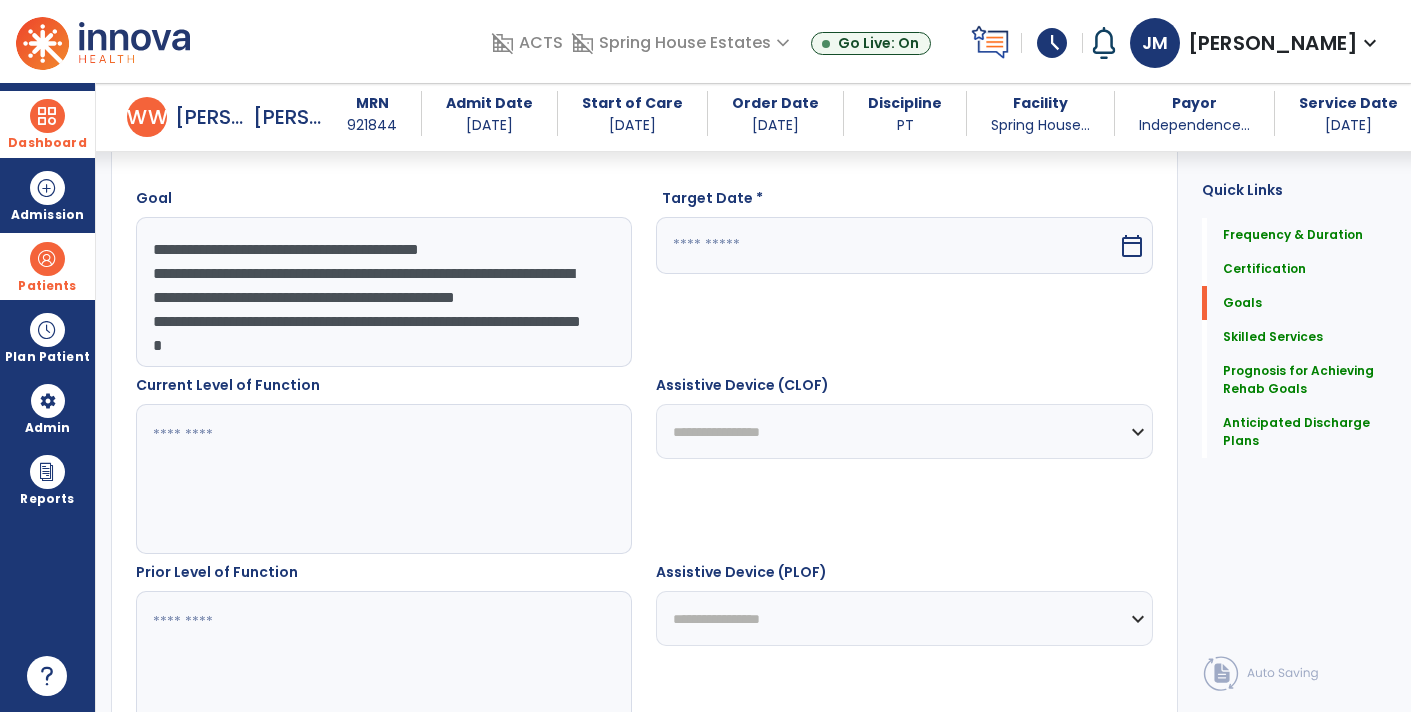 click on "**********" at bounding box center (383, 292) 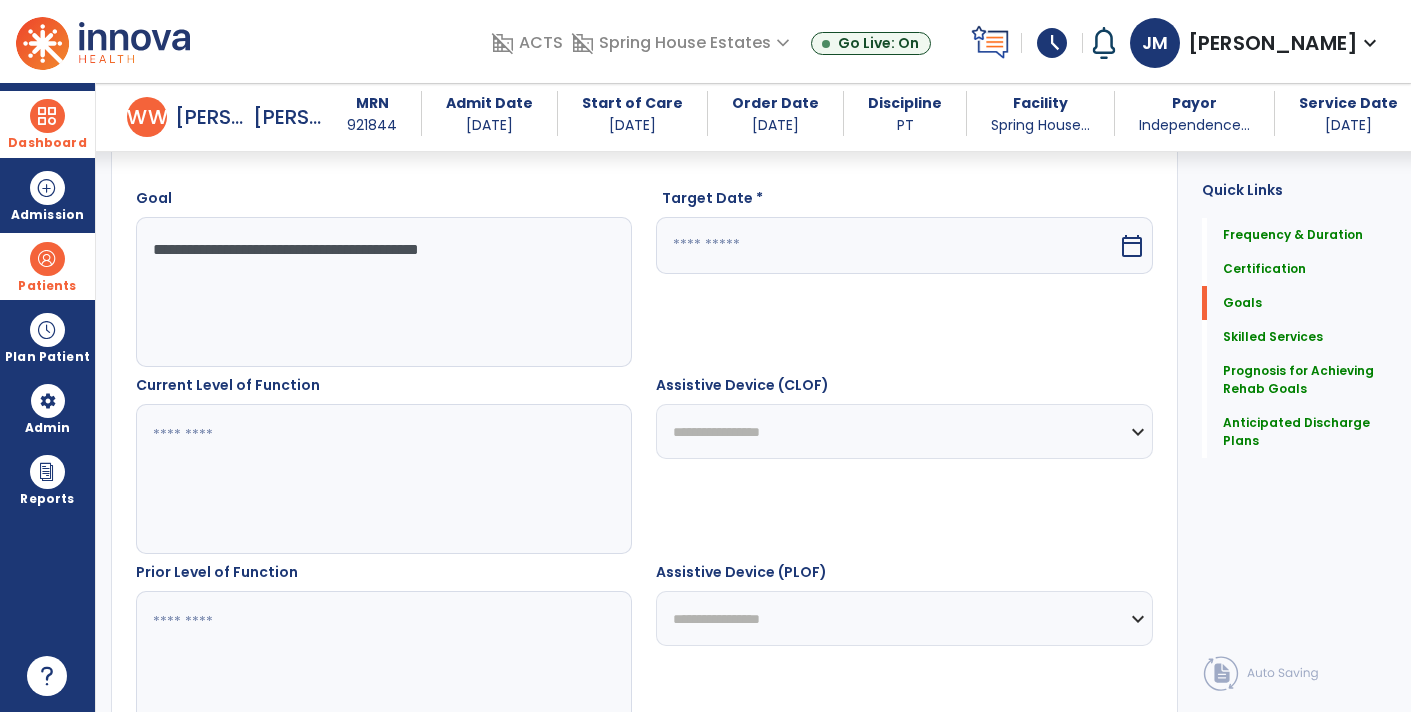 scroll, scrollTop: 0, scrollLeft: 0, axis: both 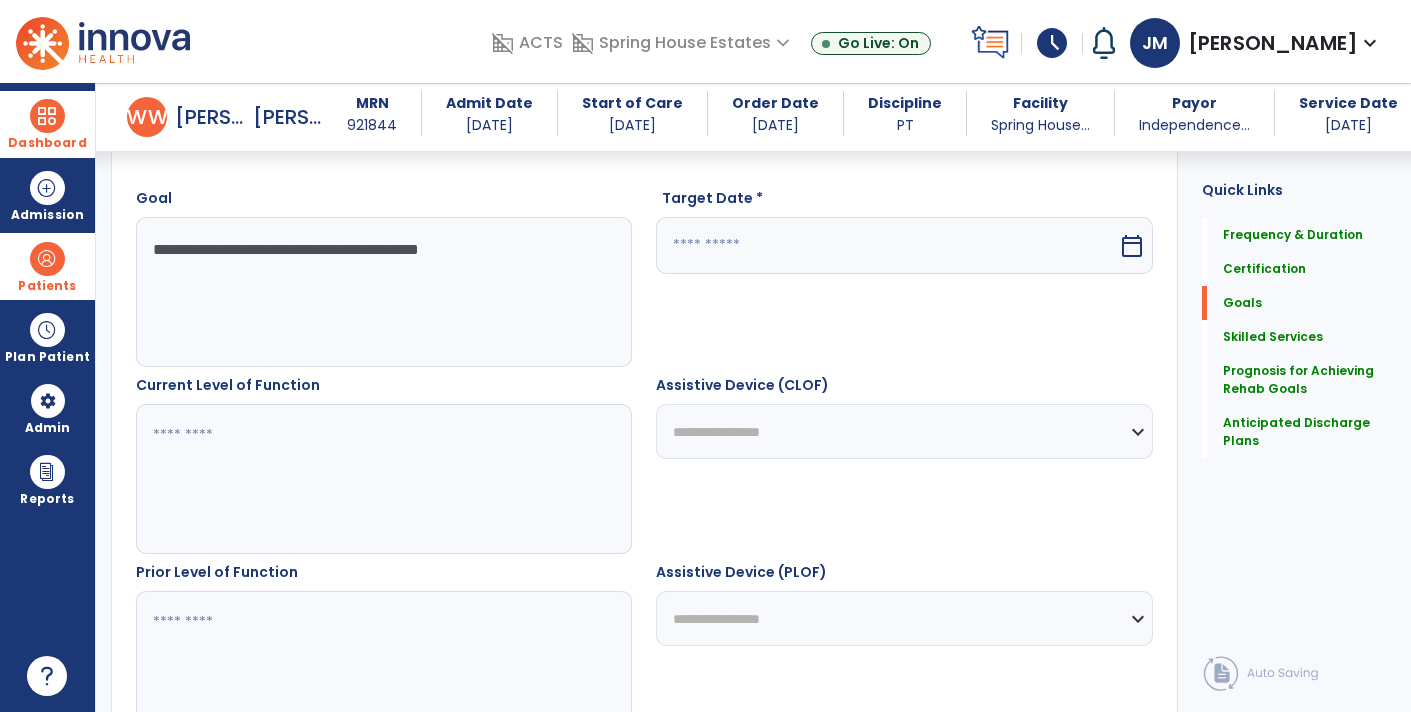 type on "**********" 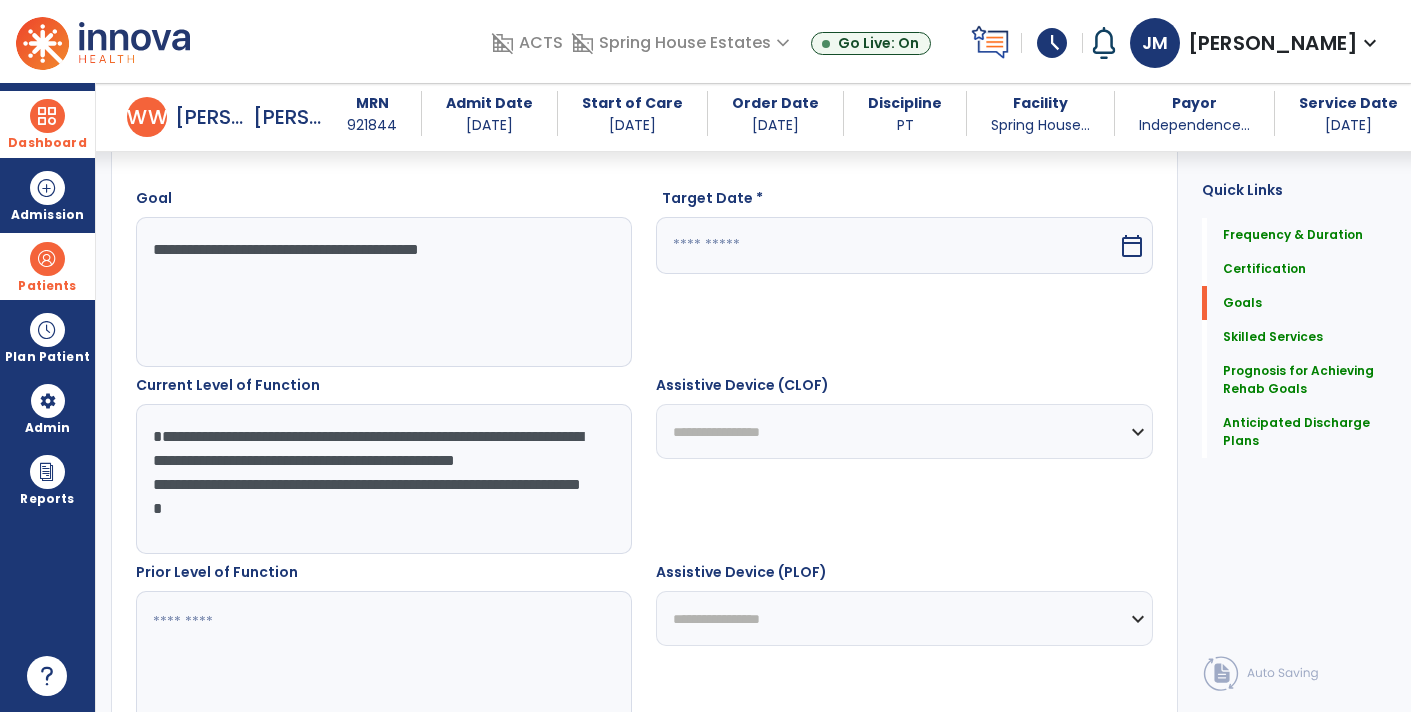 scroll, scrollTop: 15, scrollLeft: 0, axis: vertical 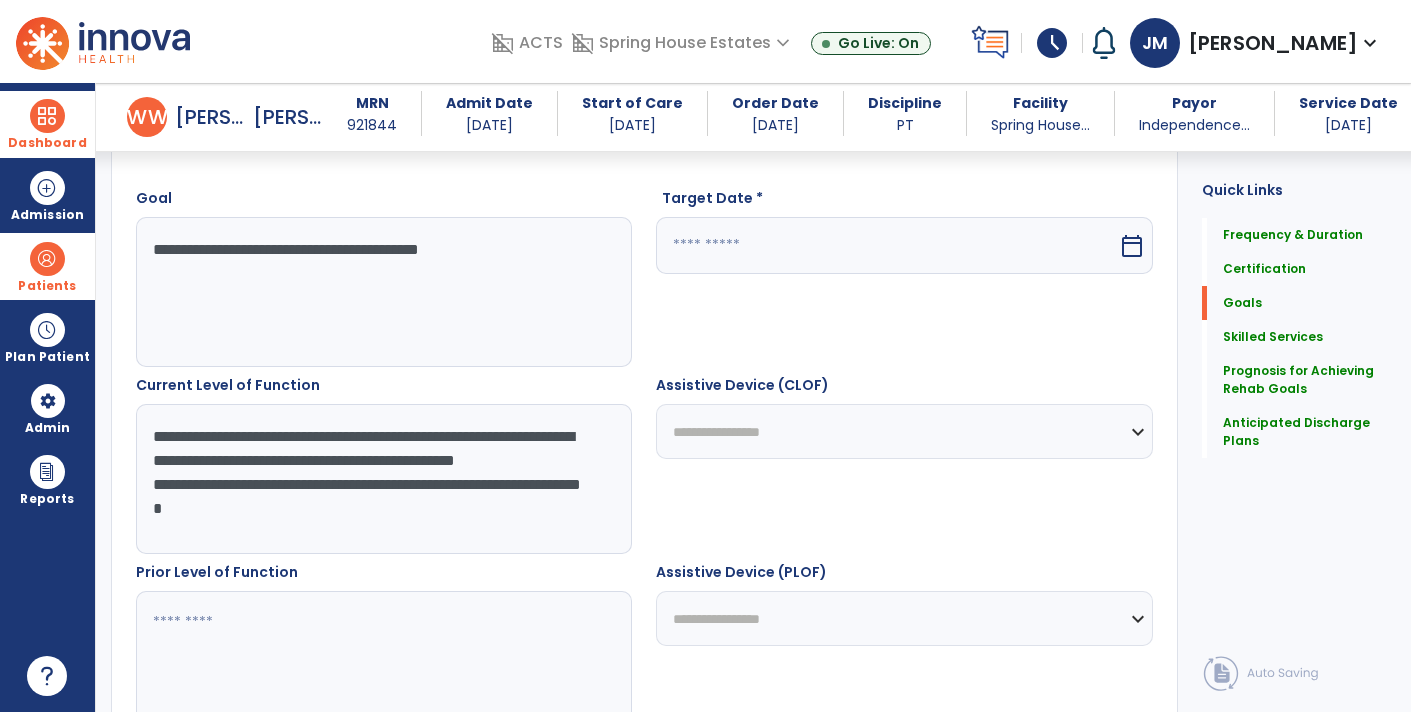 click on "**********" at bounding box center [383, 479] 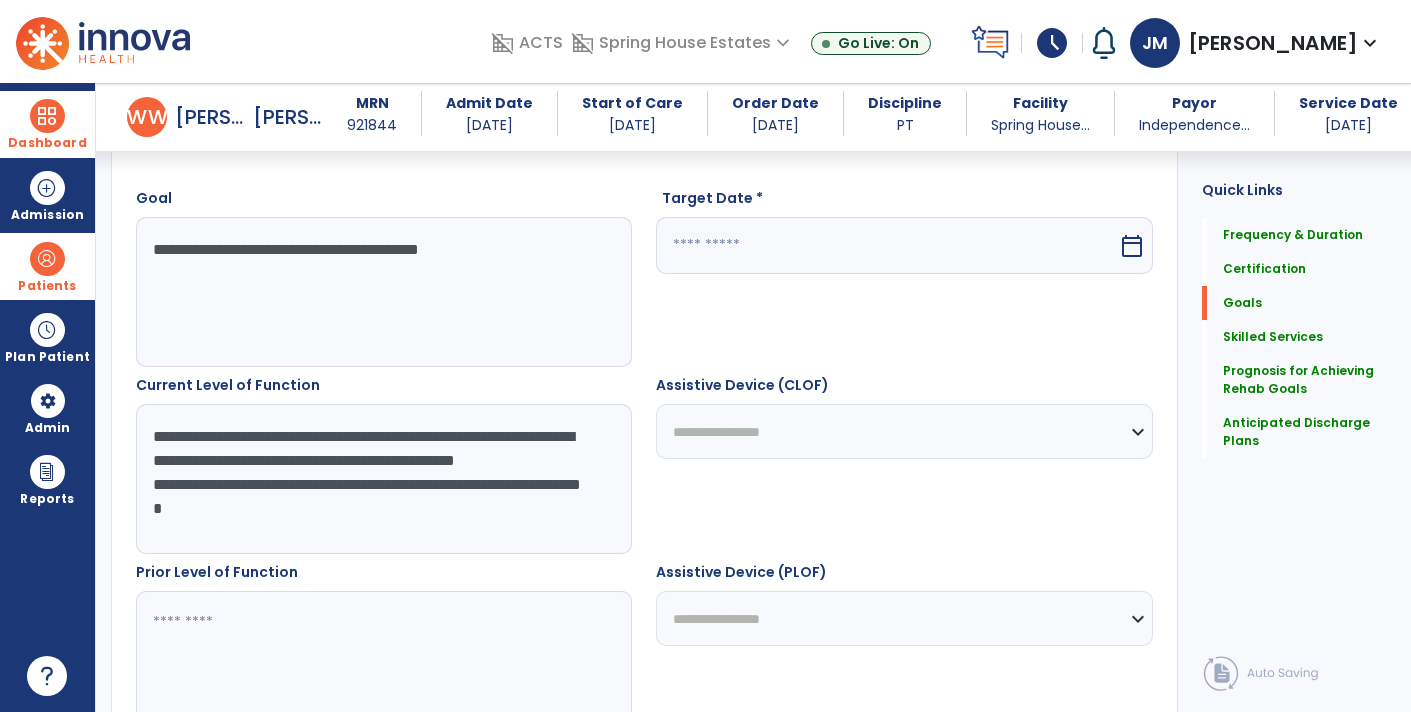 click on "**********" at bounding box center [383, 479] 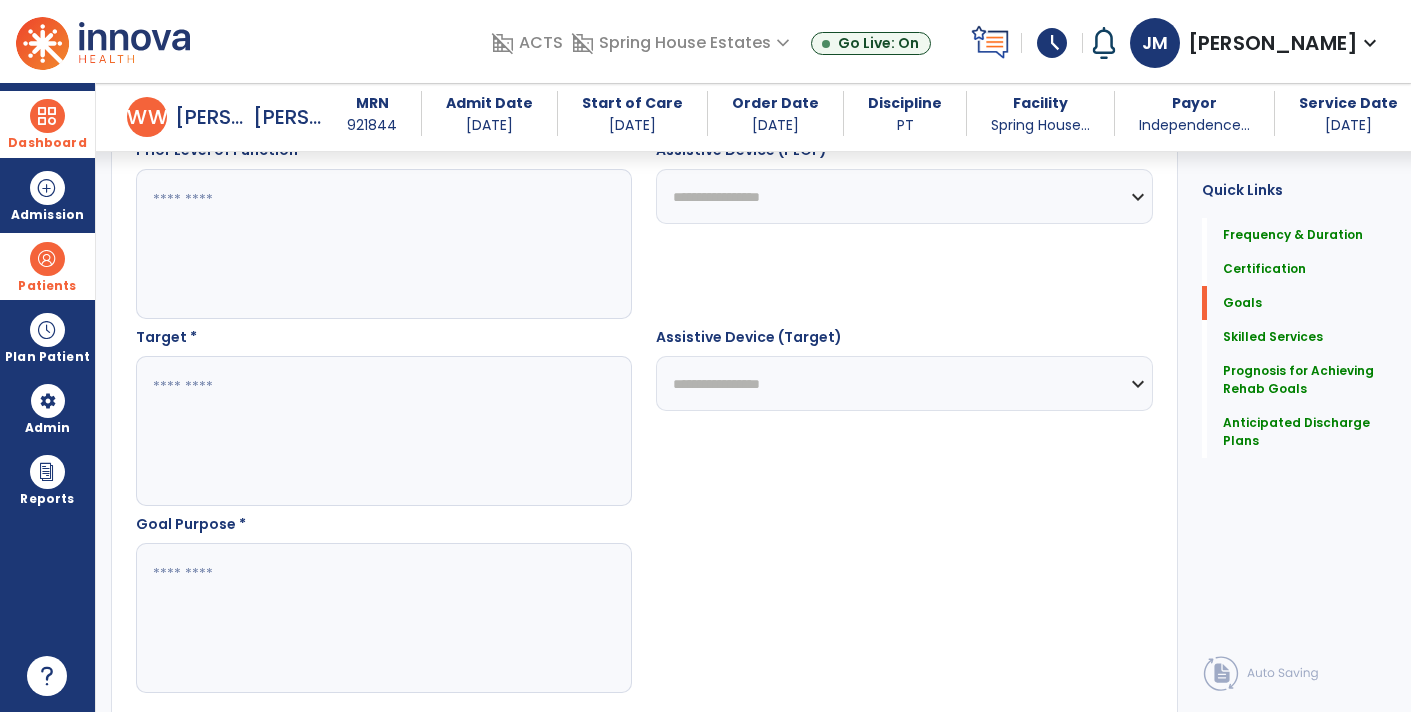 scroll, scrollTop: 976, scrollLeft: 0, axis: vertical 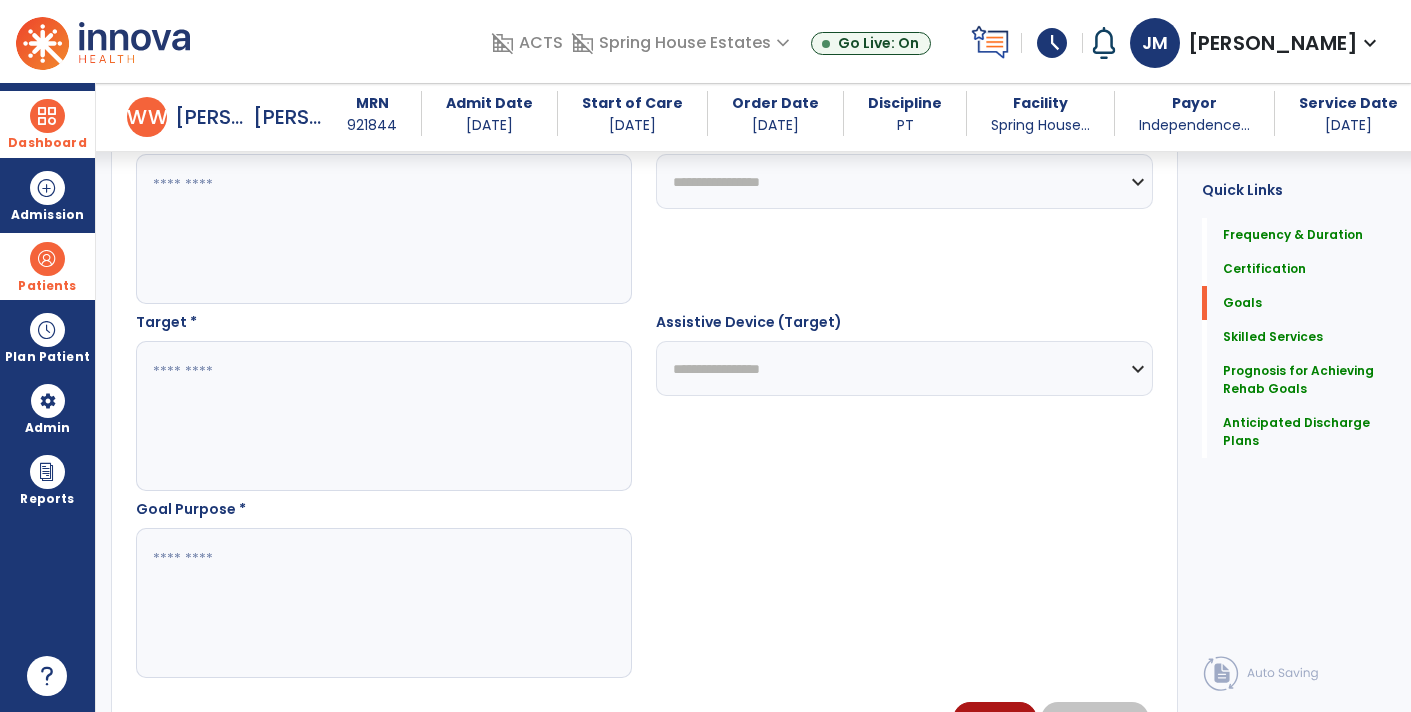 type on "**********" 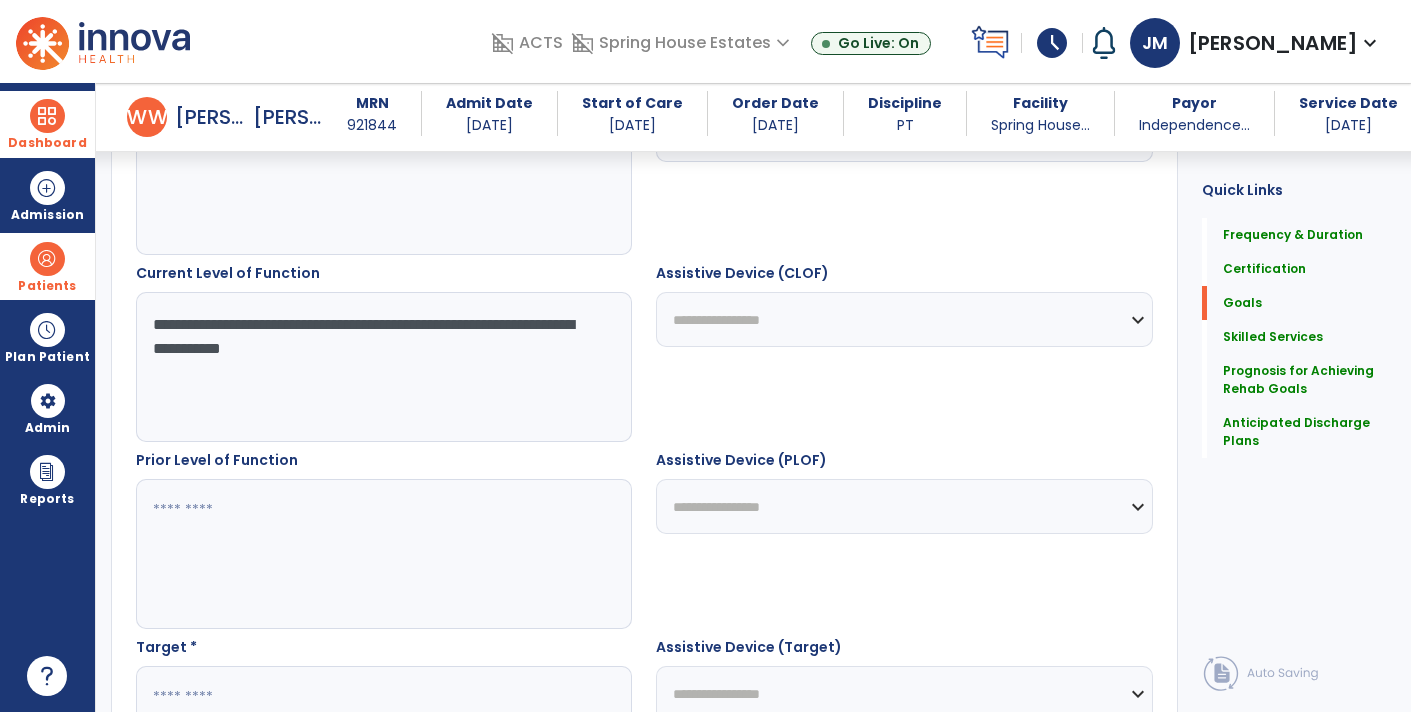 scroll, scrollTop: 666, scrollLeft: 0, axis: vertical 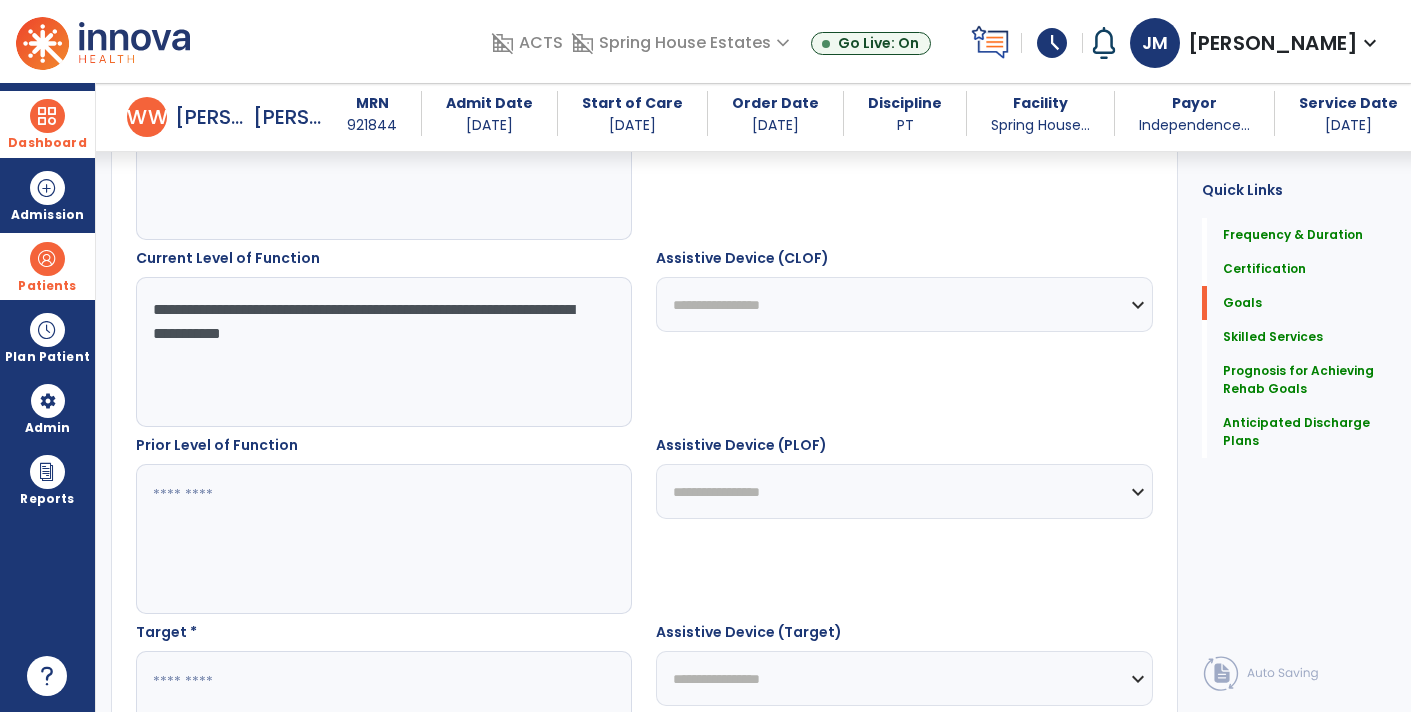 type on "**********" 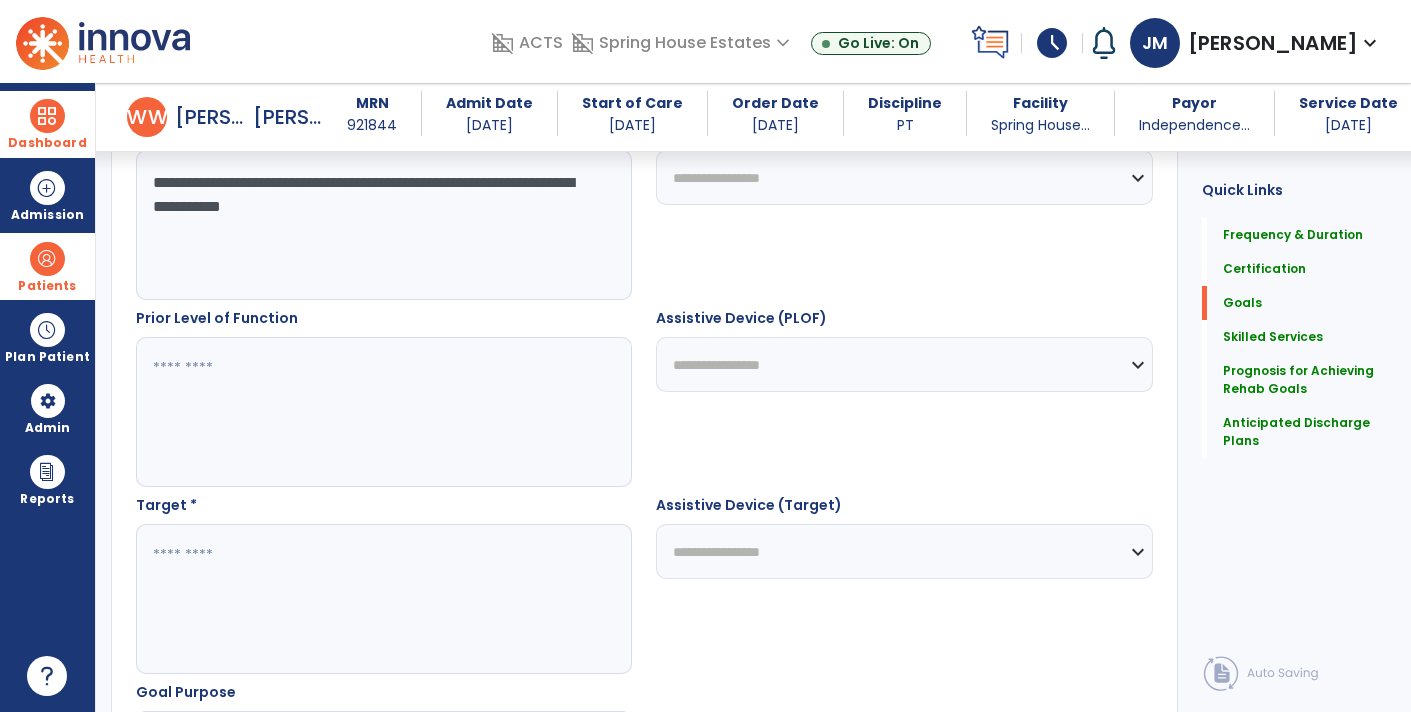 scroll, scrollTop: 796, scrollLeft: 0, axis: vertical 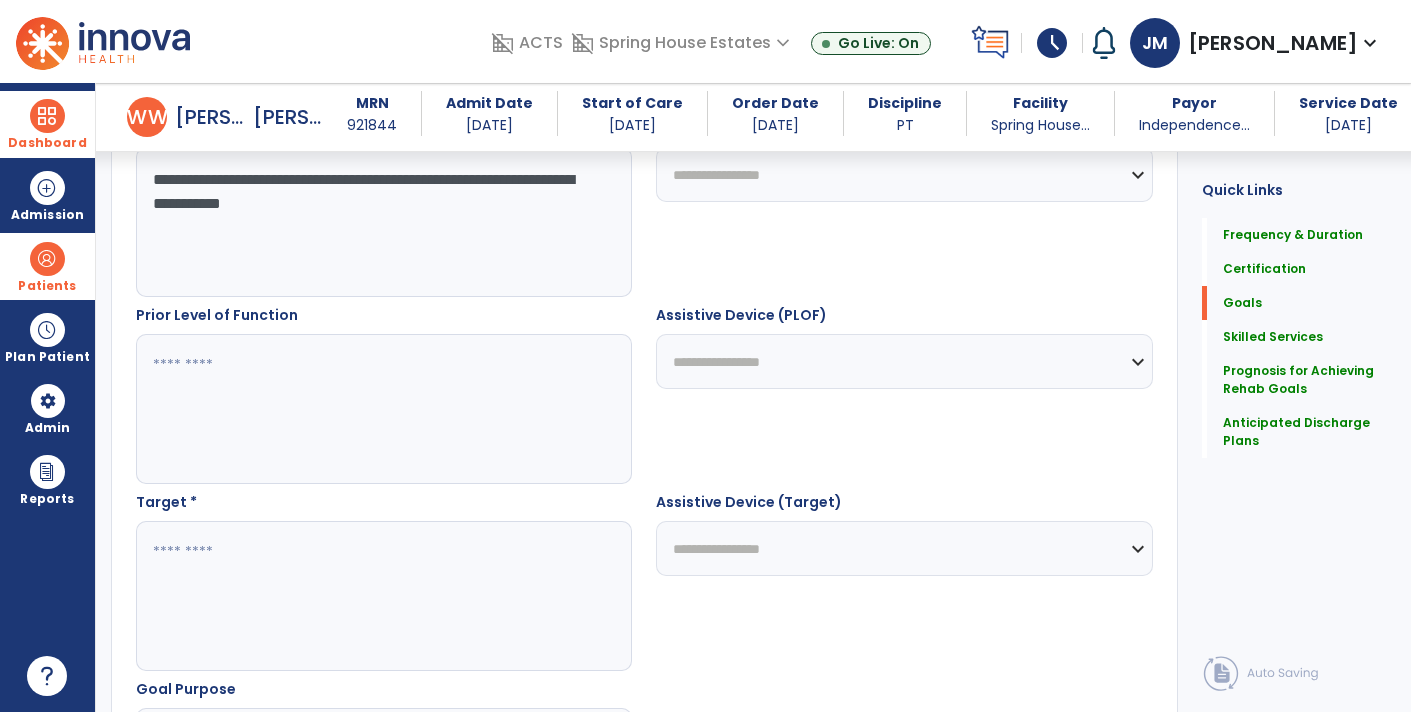 click at bounding box center [383, 596] 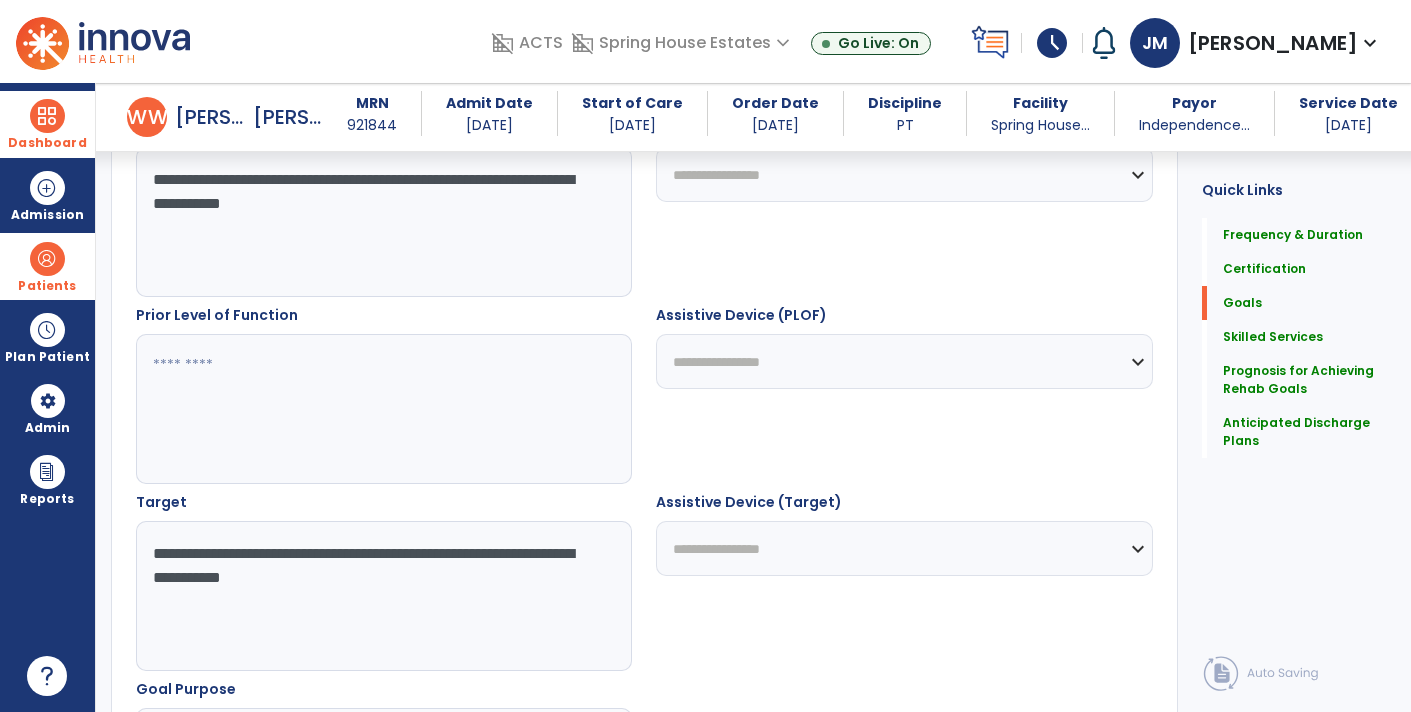 click on "**********" at bounding box center (383, 596) 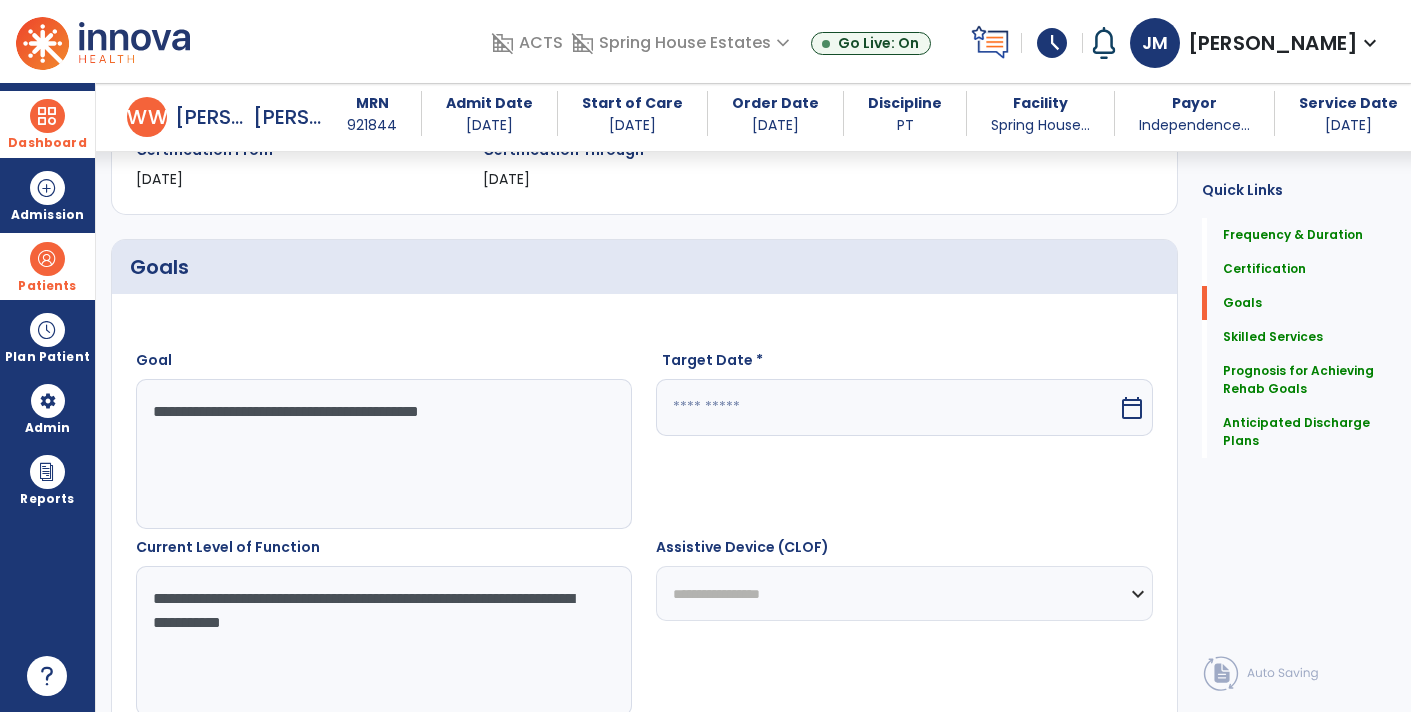 scroll, scrollTop: 372, scrollLeft: 0, axis: vertical 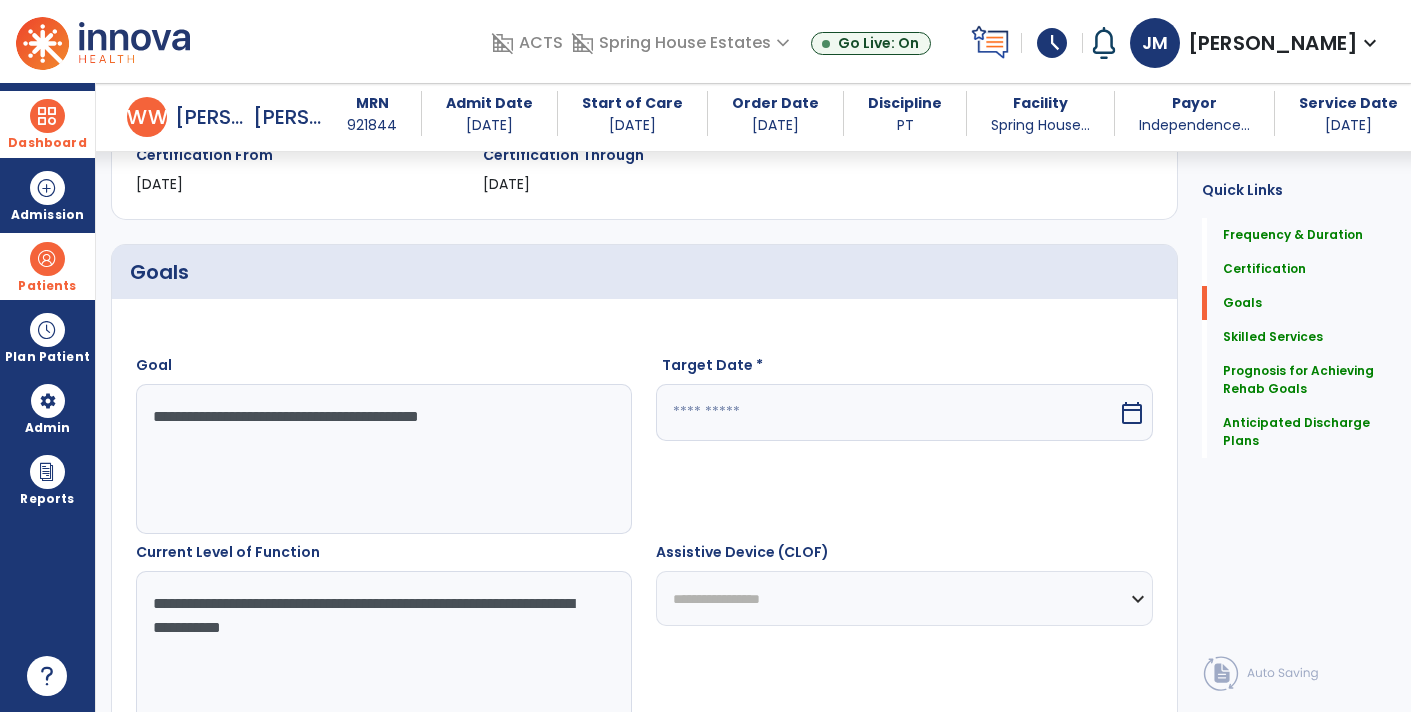 type on "**********" 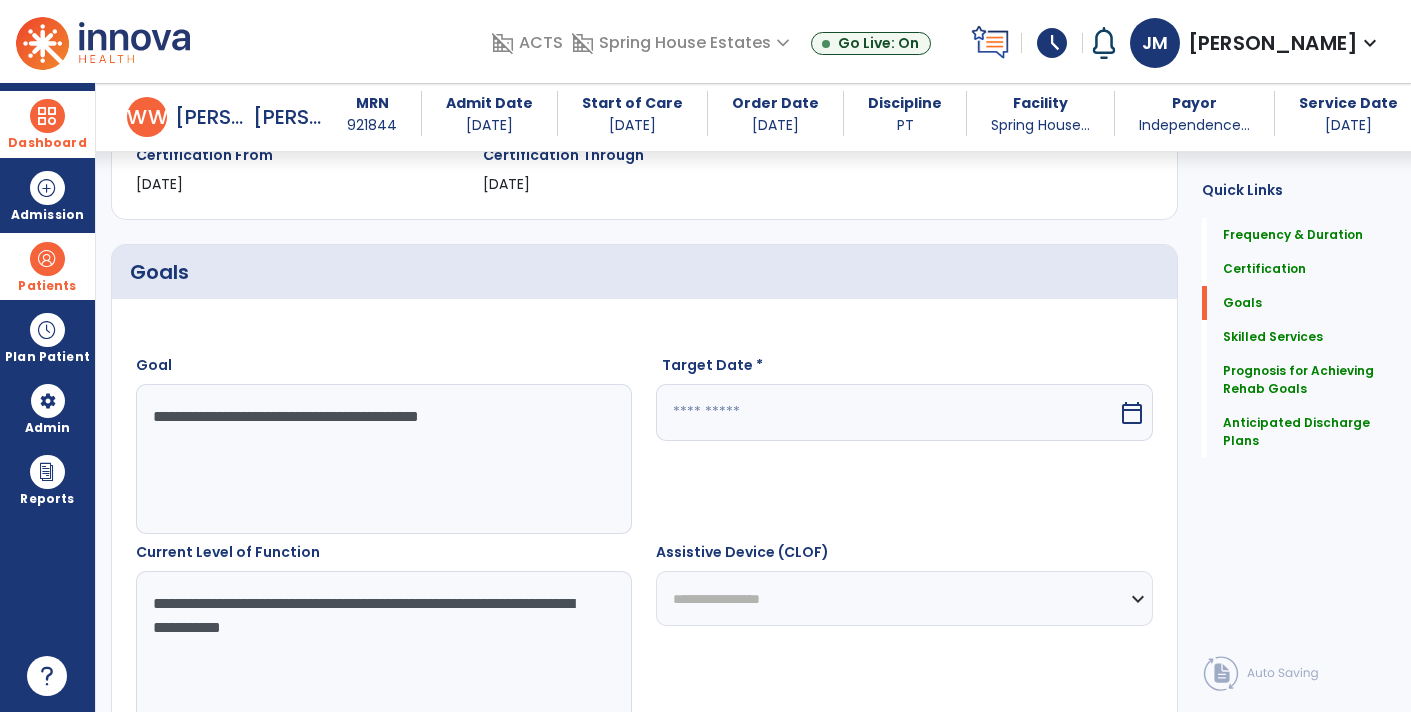 click on "calendar_today" at bounding box center [1132, 413] 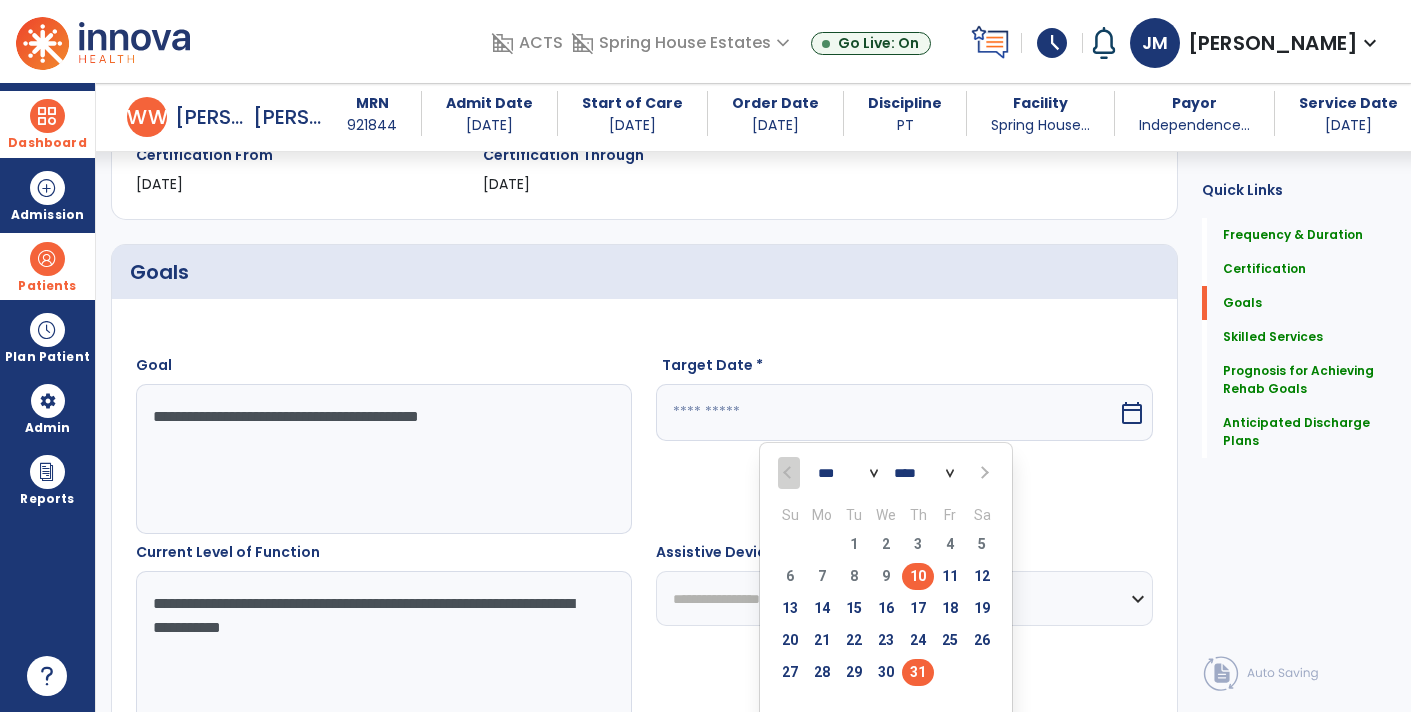 click on "31" at bounding box center (918, 672) 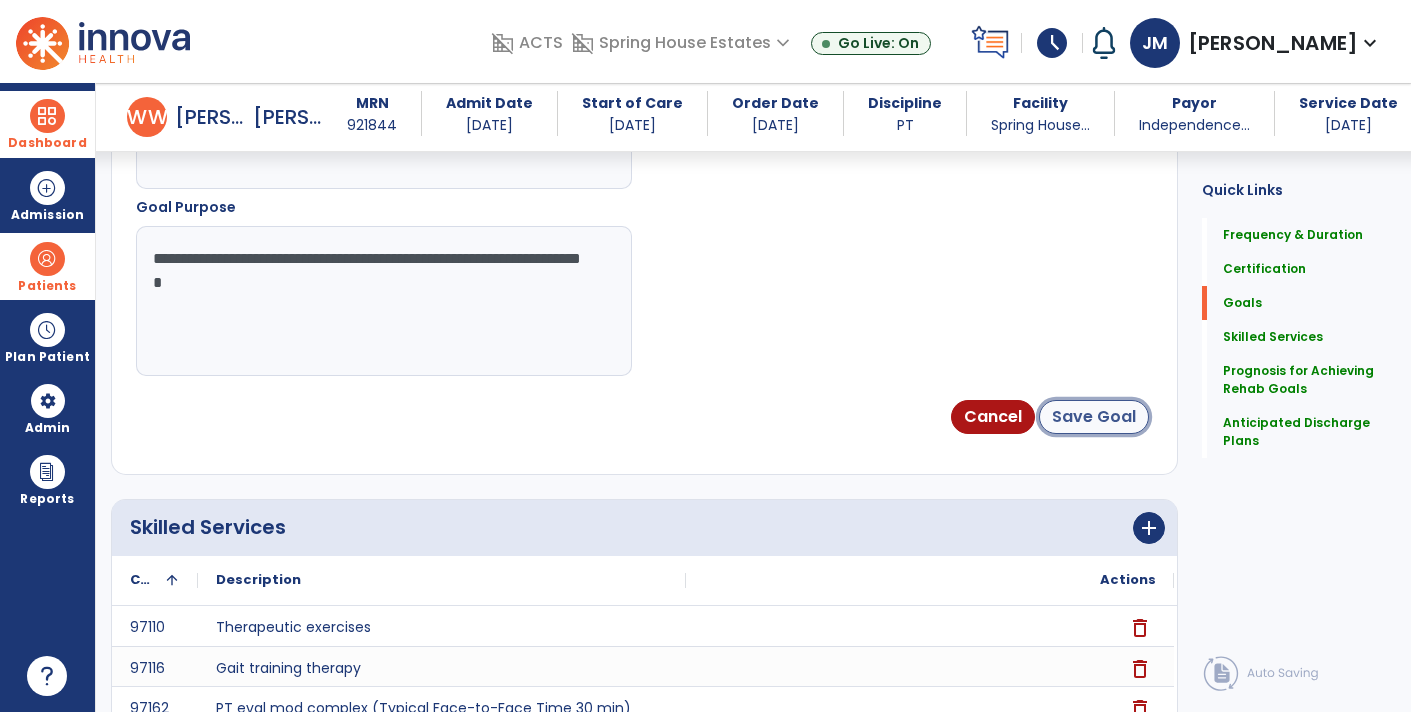 click on "Save Goal" at bounding box center [1094, 417] 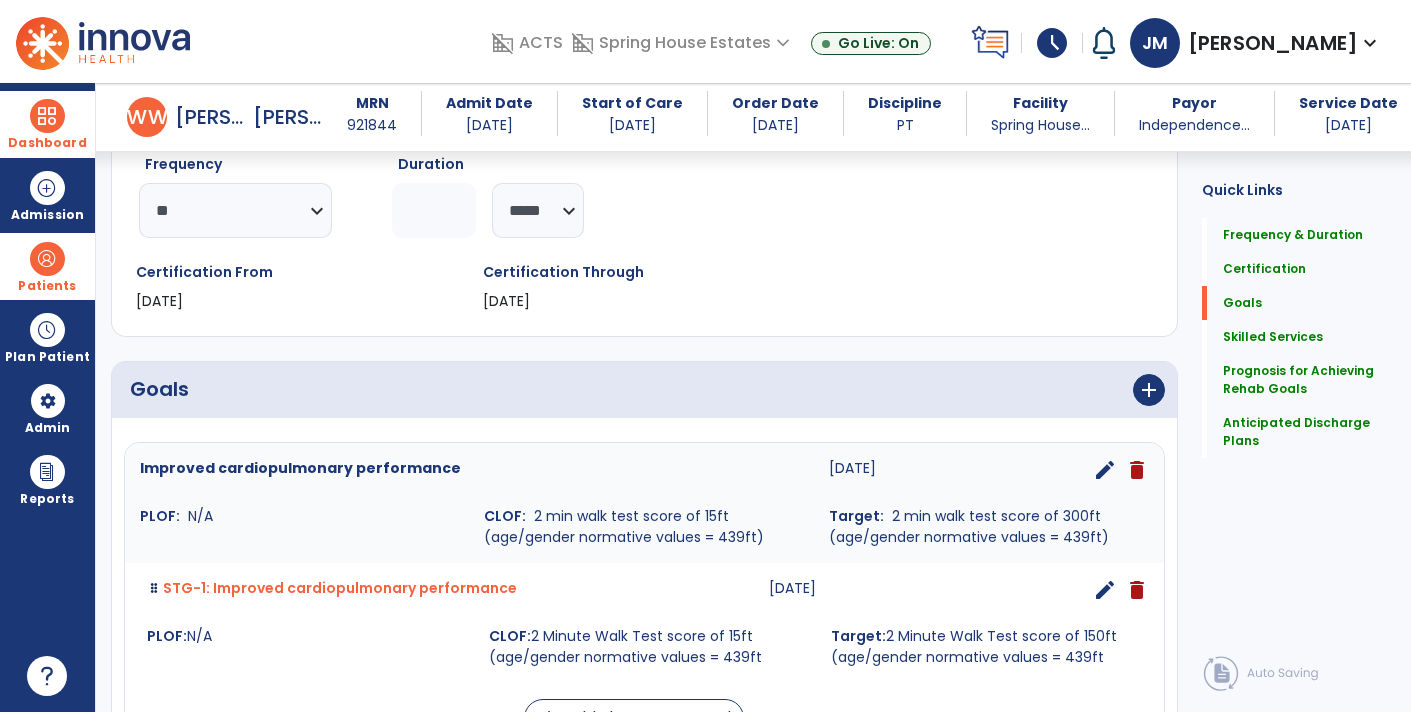 scroll, scrollTop: 248, scrollLeft: 0, axis: vertical 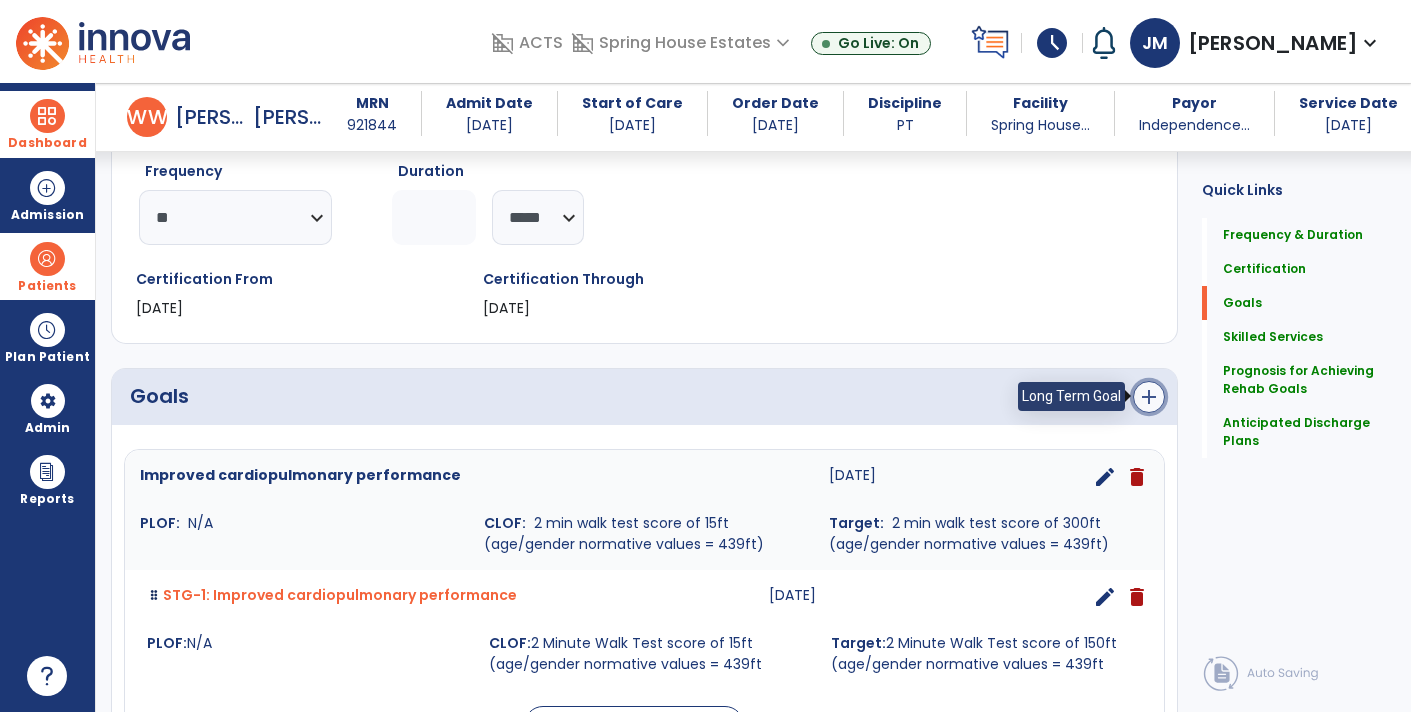 click on "add" at bounding box center [1149, 397] 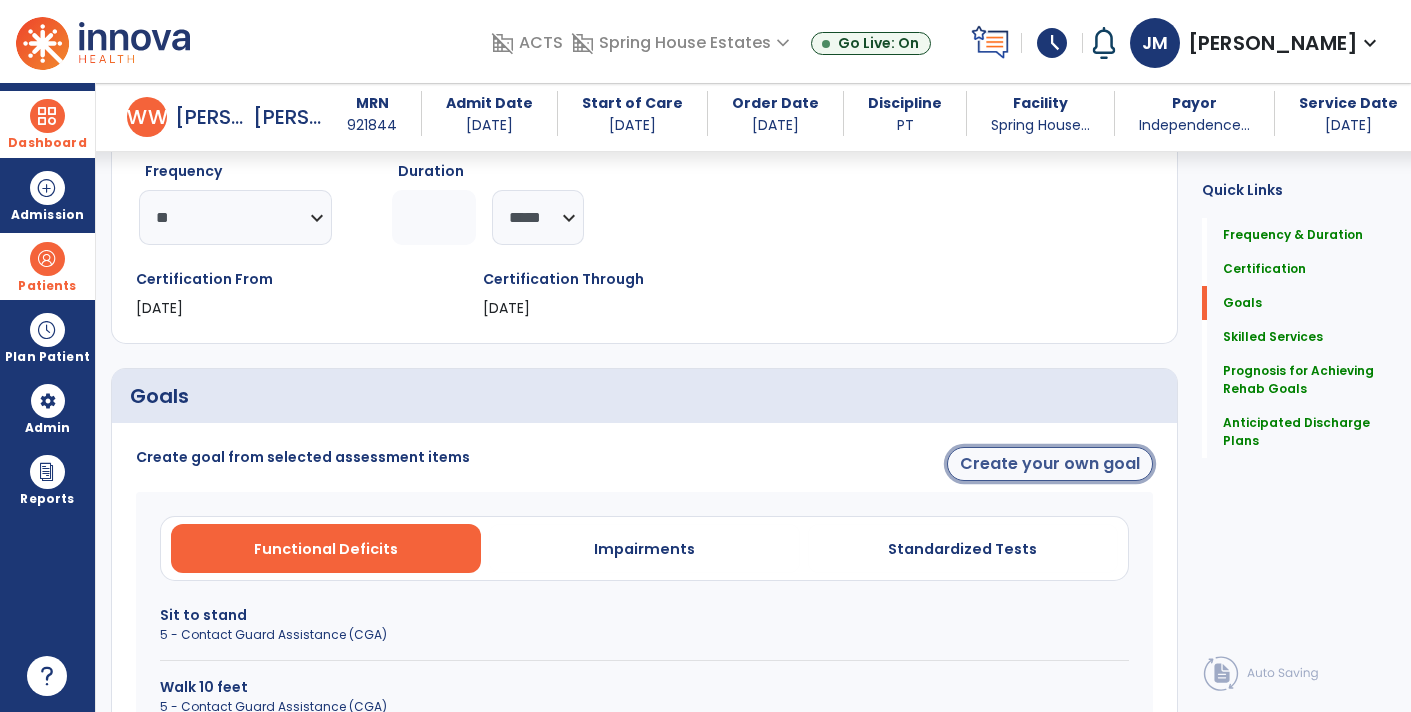 click on "Create your own goal" at bounding box center [1050, 464] 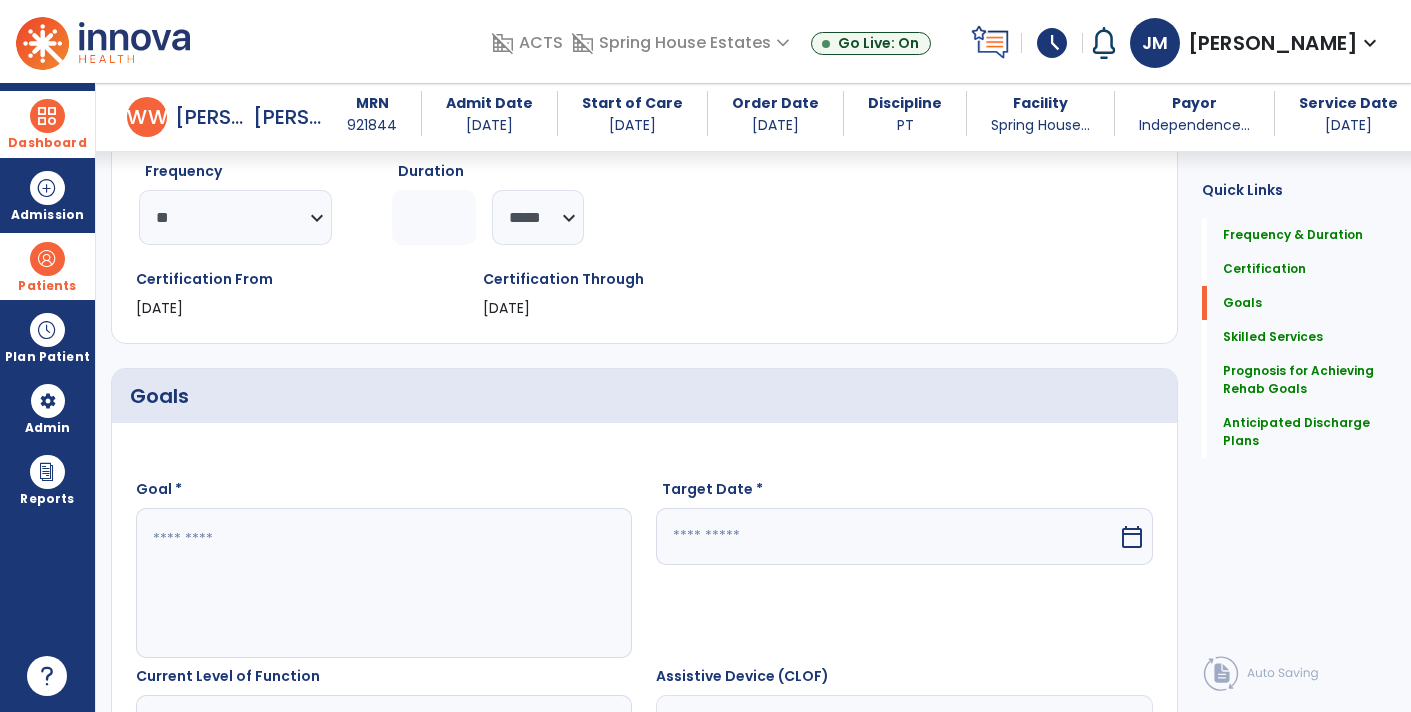 click at bounding box center [383, 583] 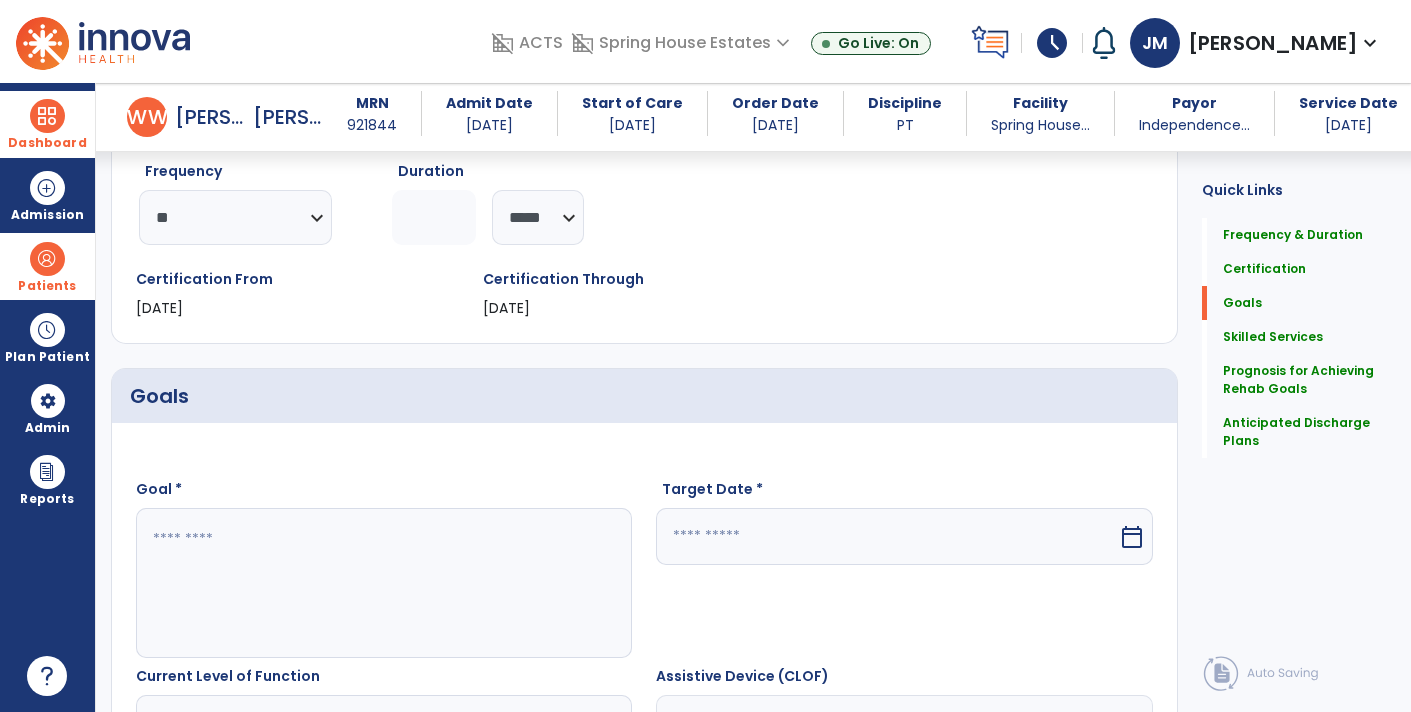 paste on "**********" 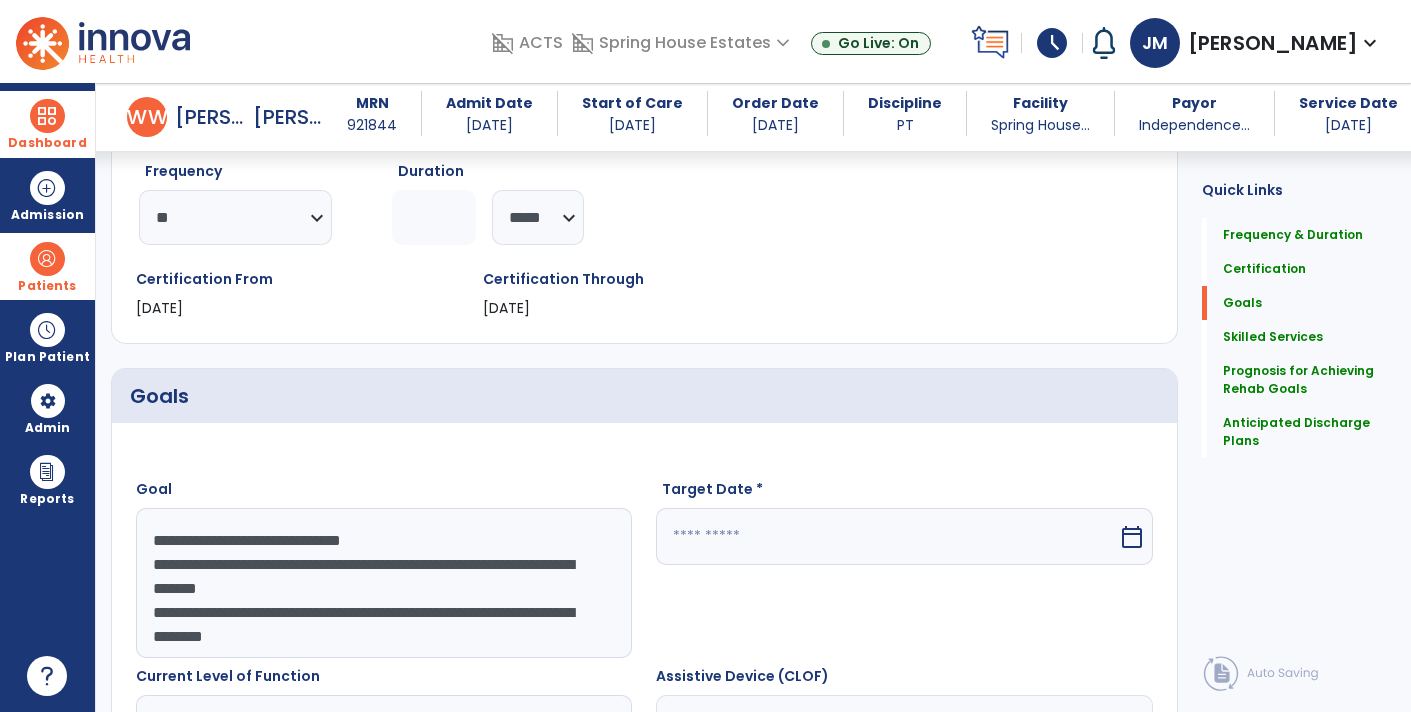 click on "**********" at bounding box center [383, 583] 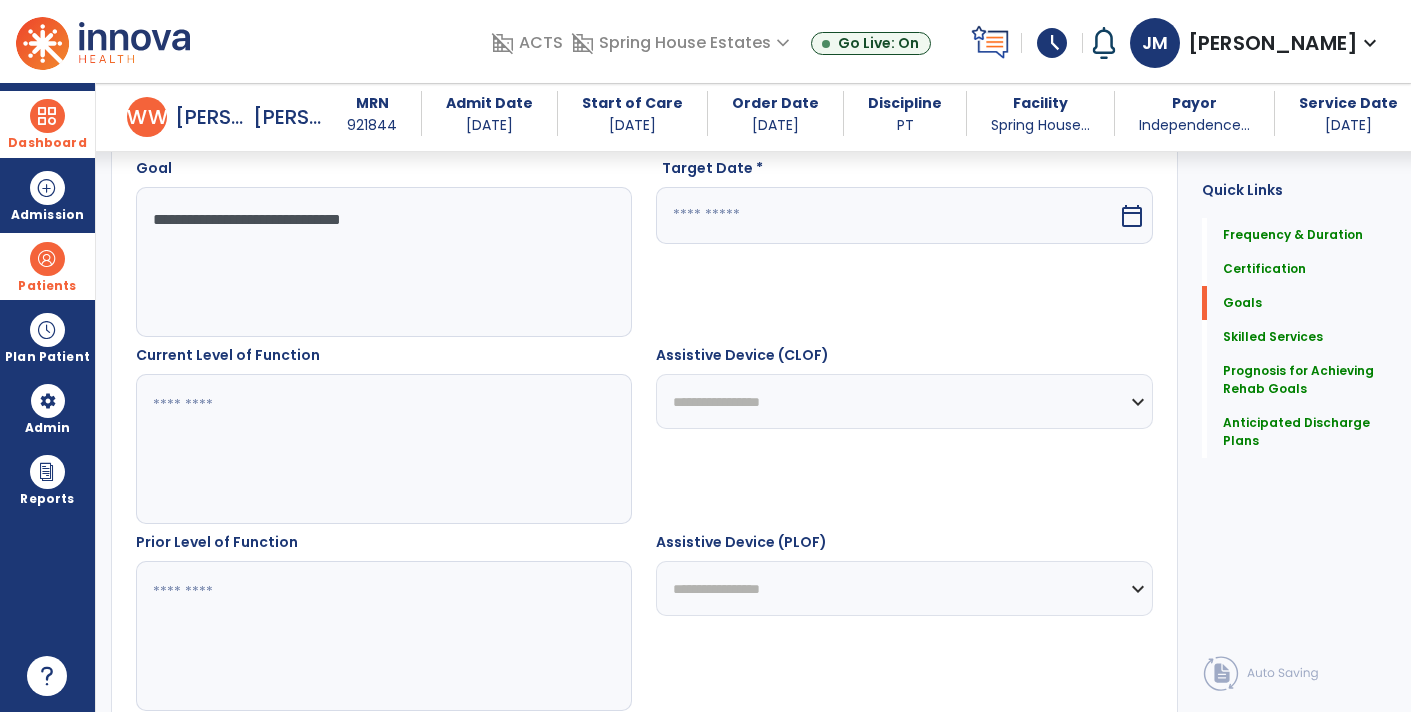 scroll, scrollTop: 584, scrollLeft: 0, axis: vertical 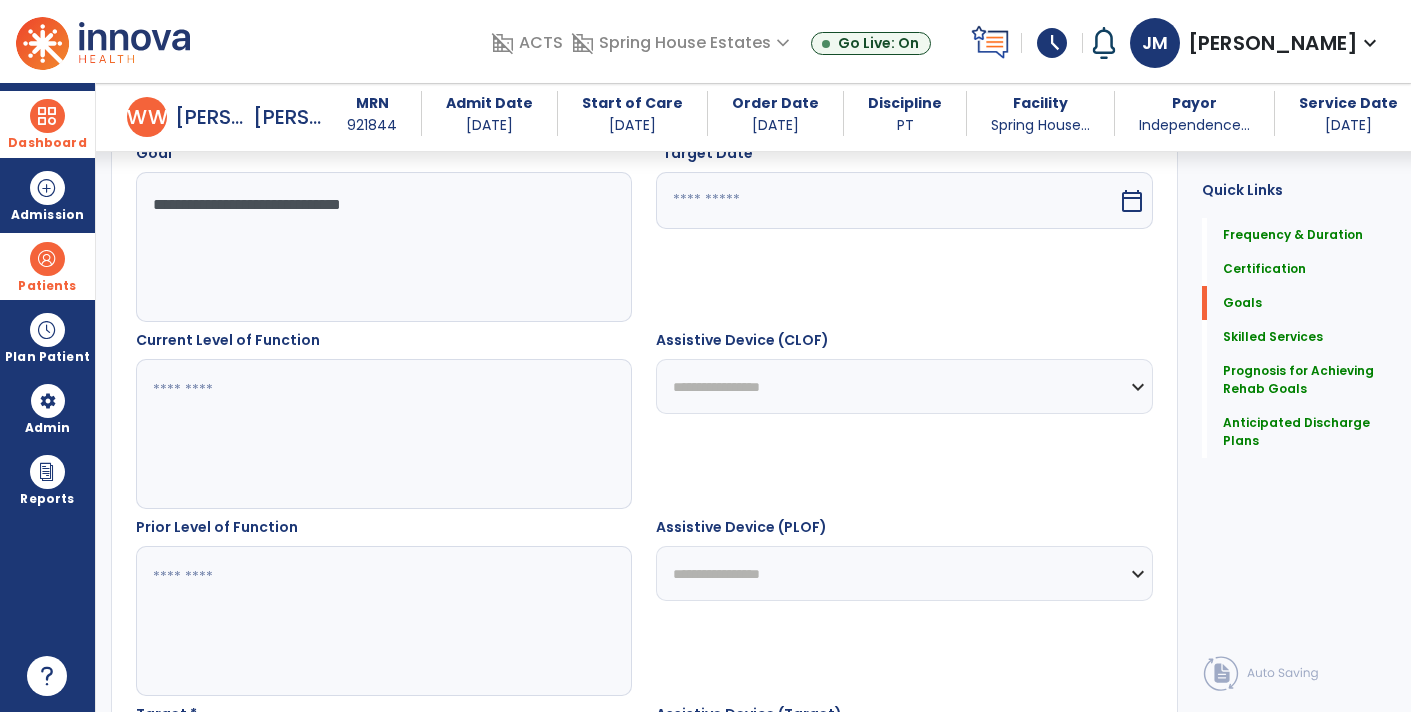 type on "**********" 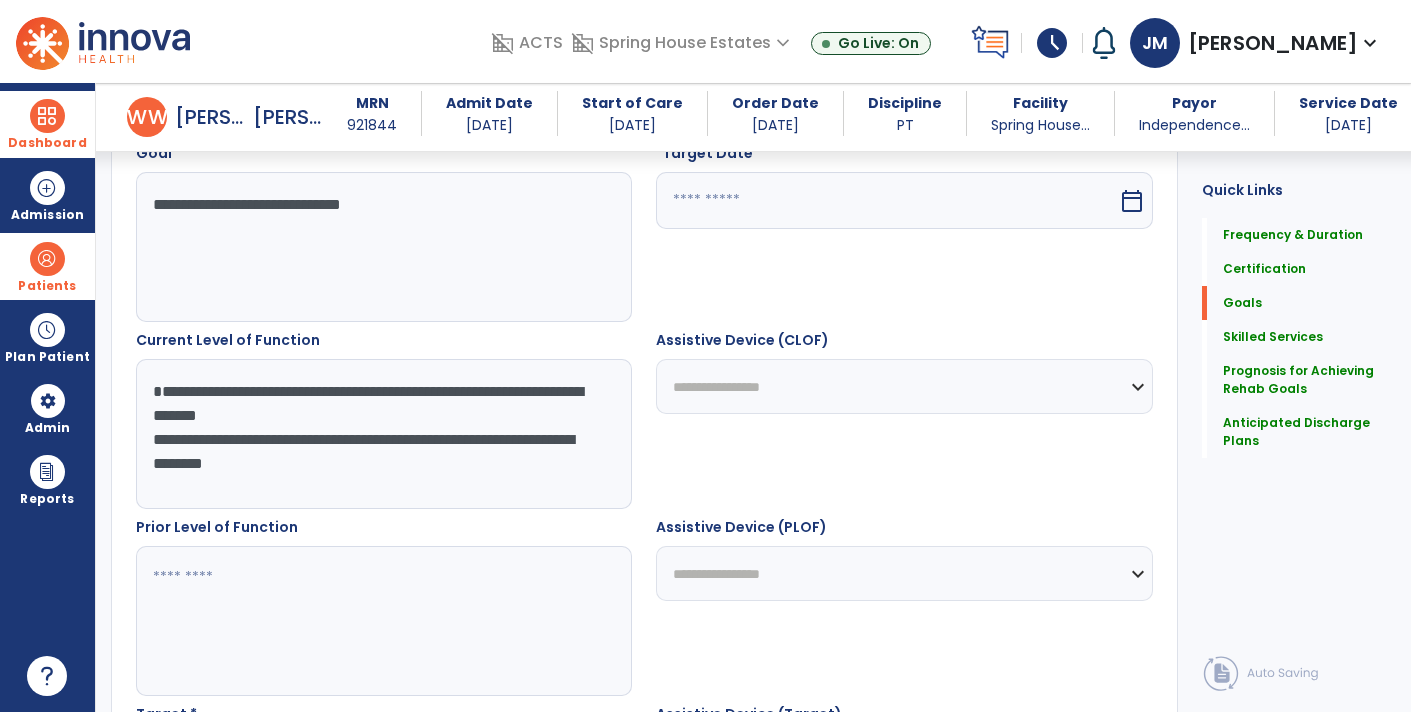 click on "**********" at bounding box center [383, 434] 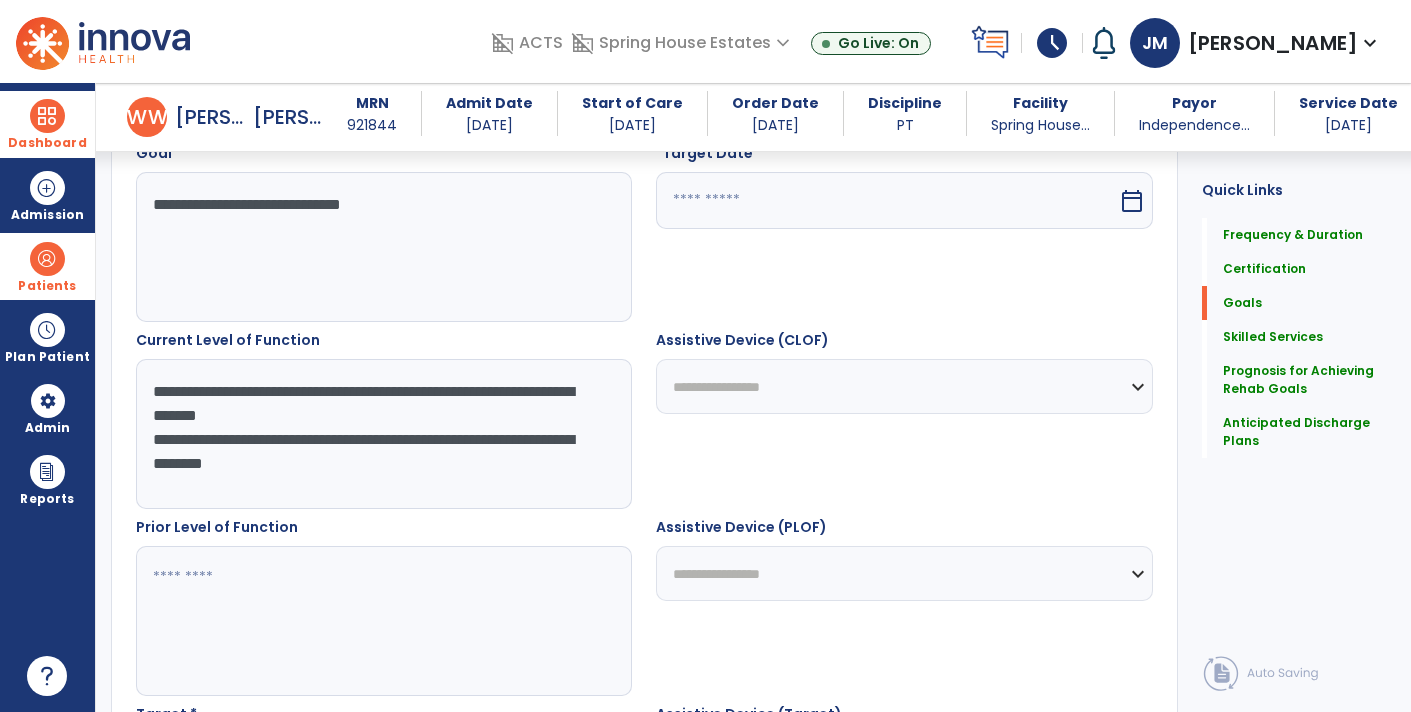 click on "**********" at bounding box center (383, 434) 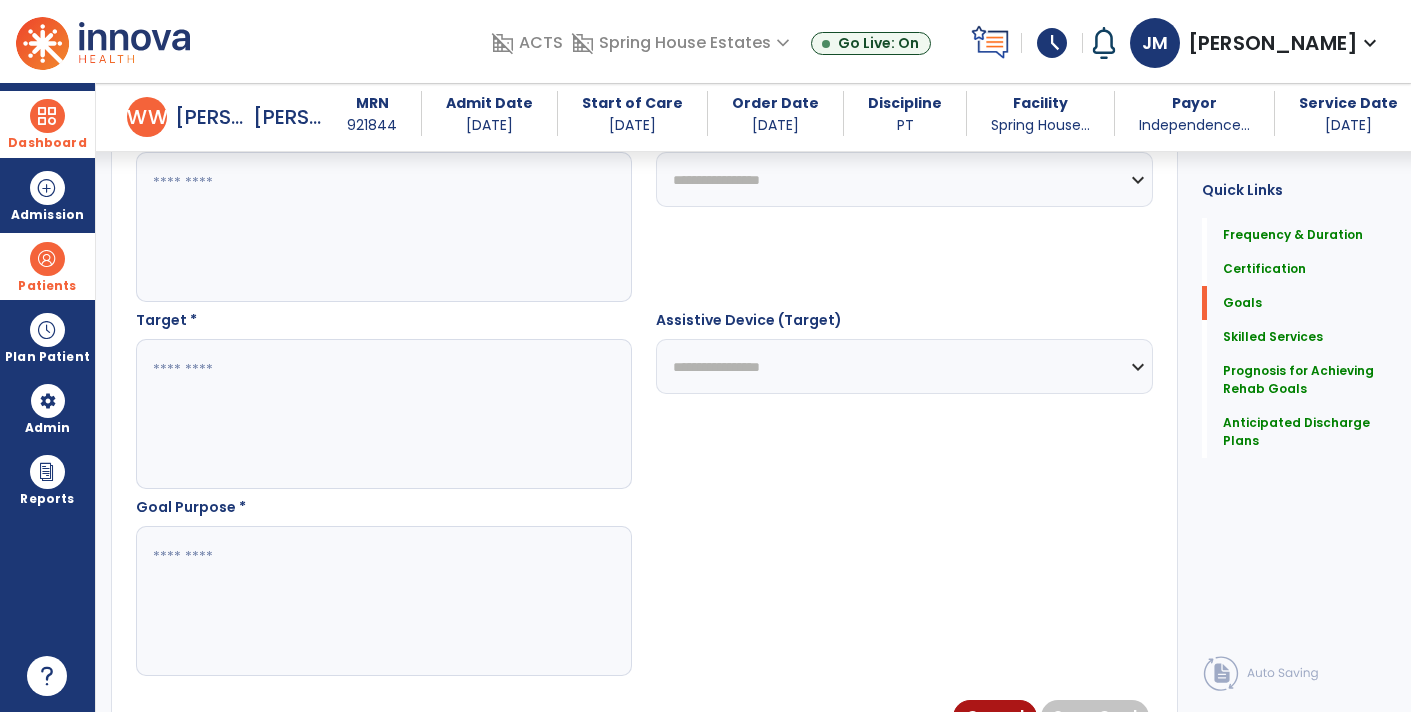 scroll, scrollTop: 988, scrollLeft: 0, axis: vertical 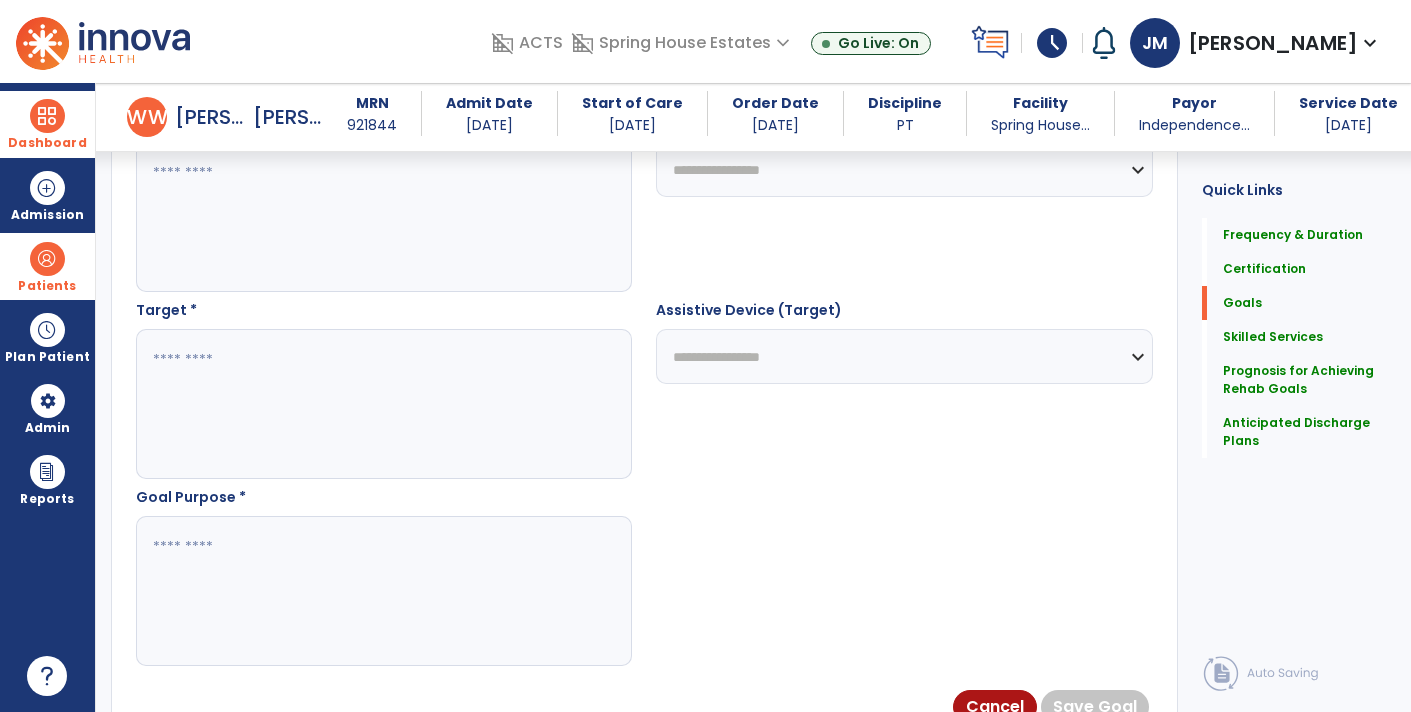 type on "**********" 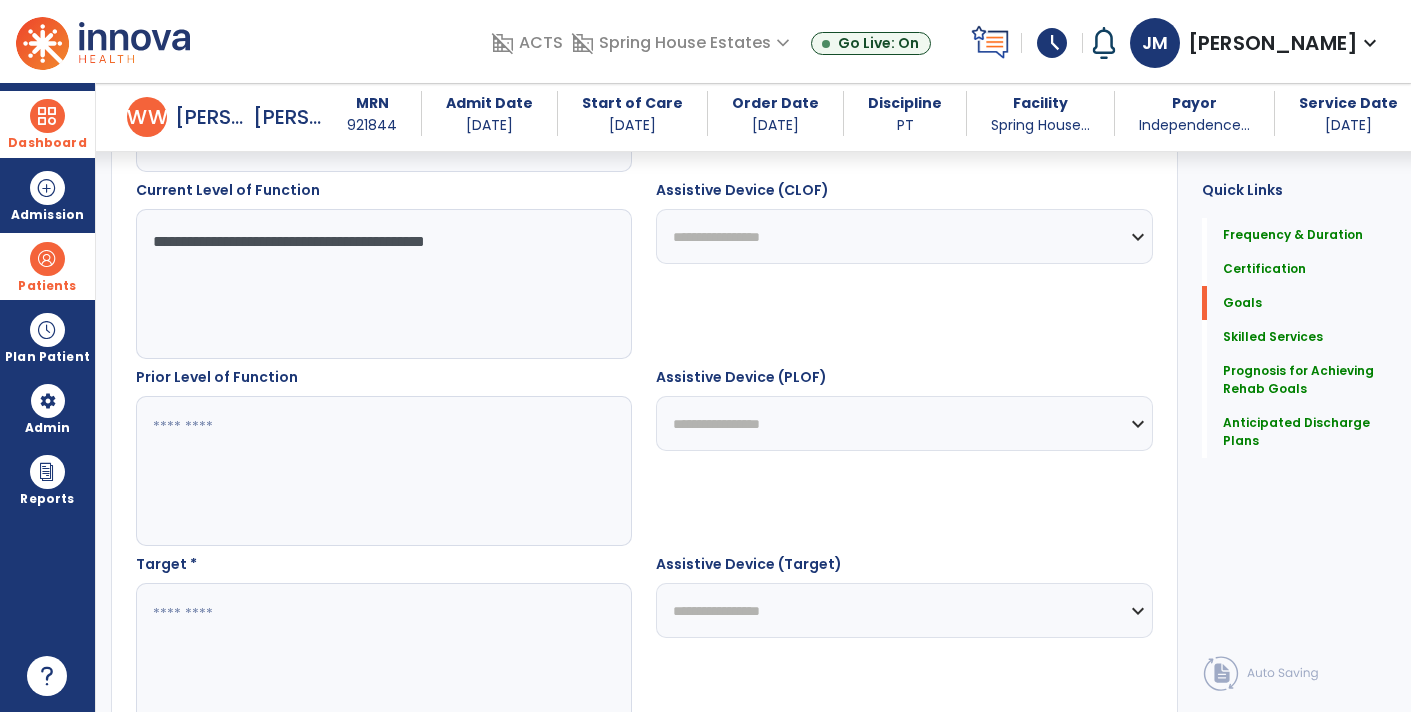 scroll, scrollTop: 731, scrollLeft: 0, axis: vertical 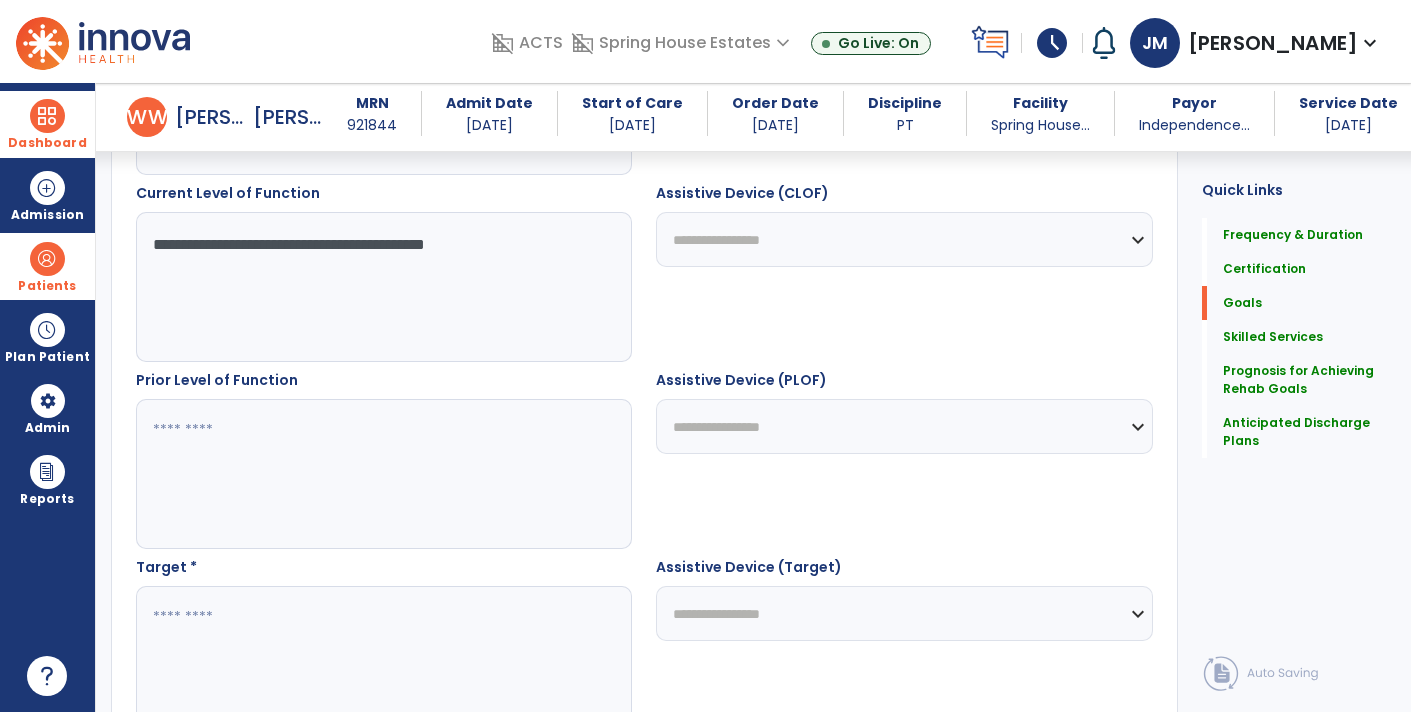 type on "**********" 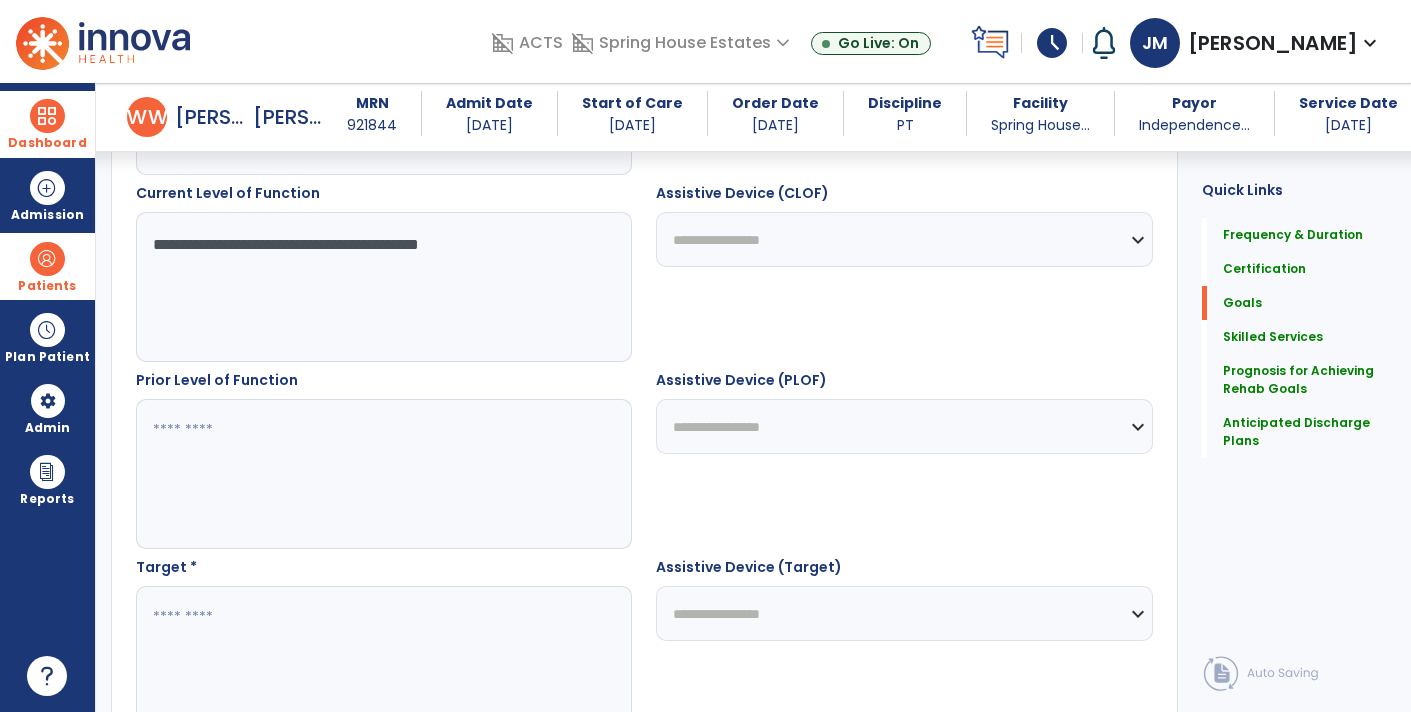 type on "**********" 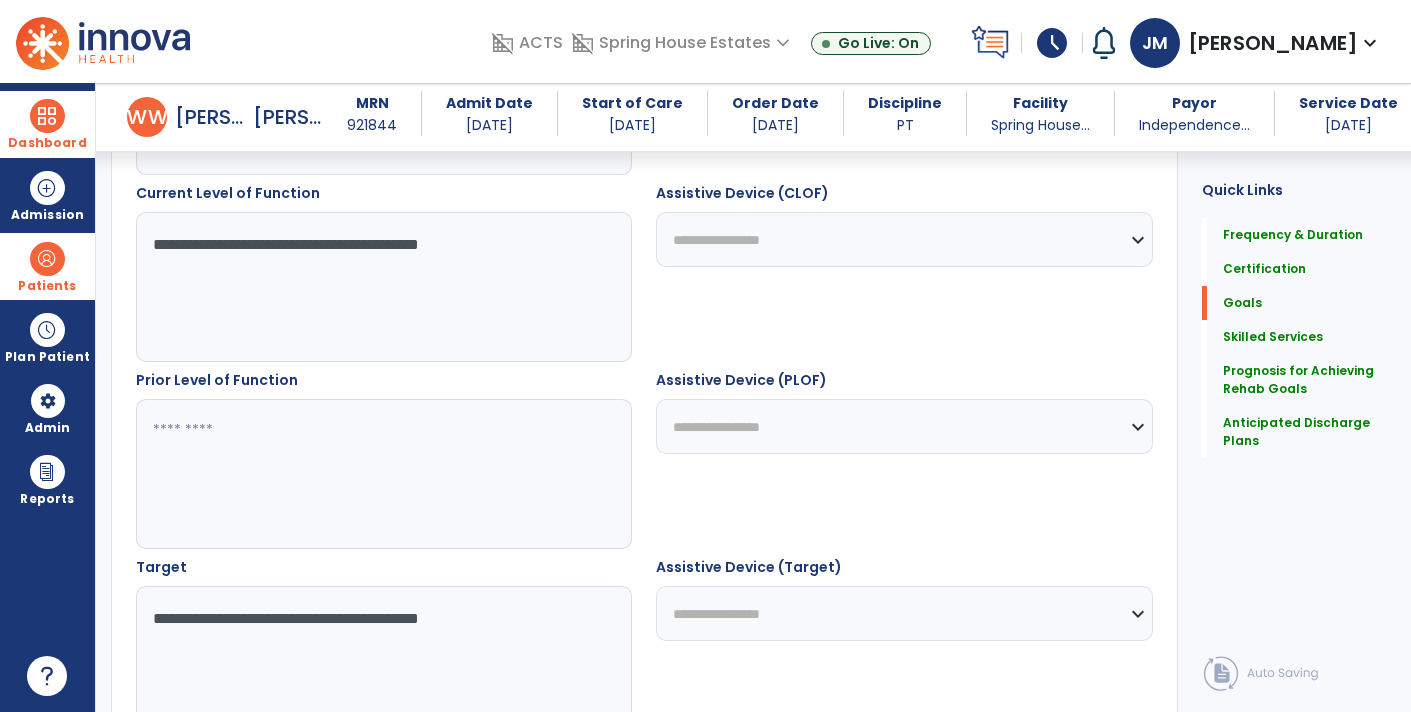 click on "**********" at bounding box center [383, 661] 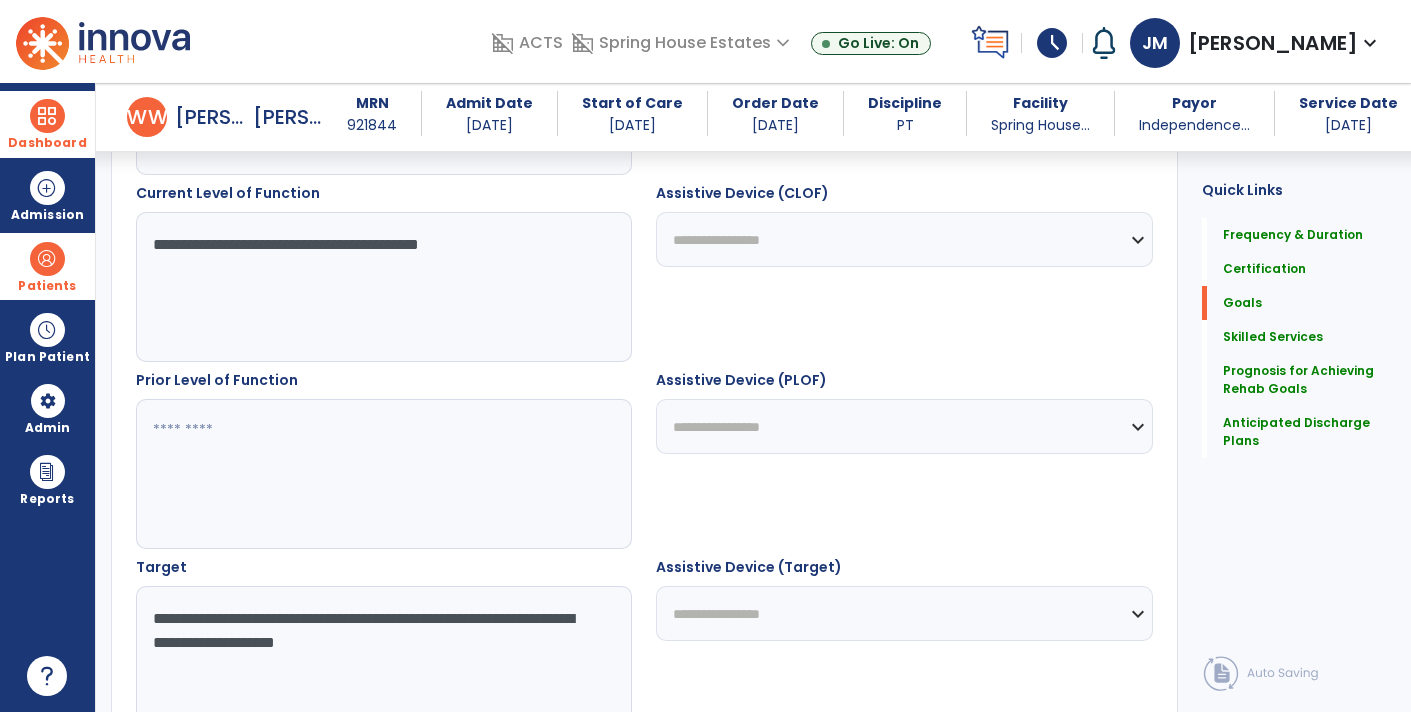 type on "**********" 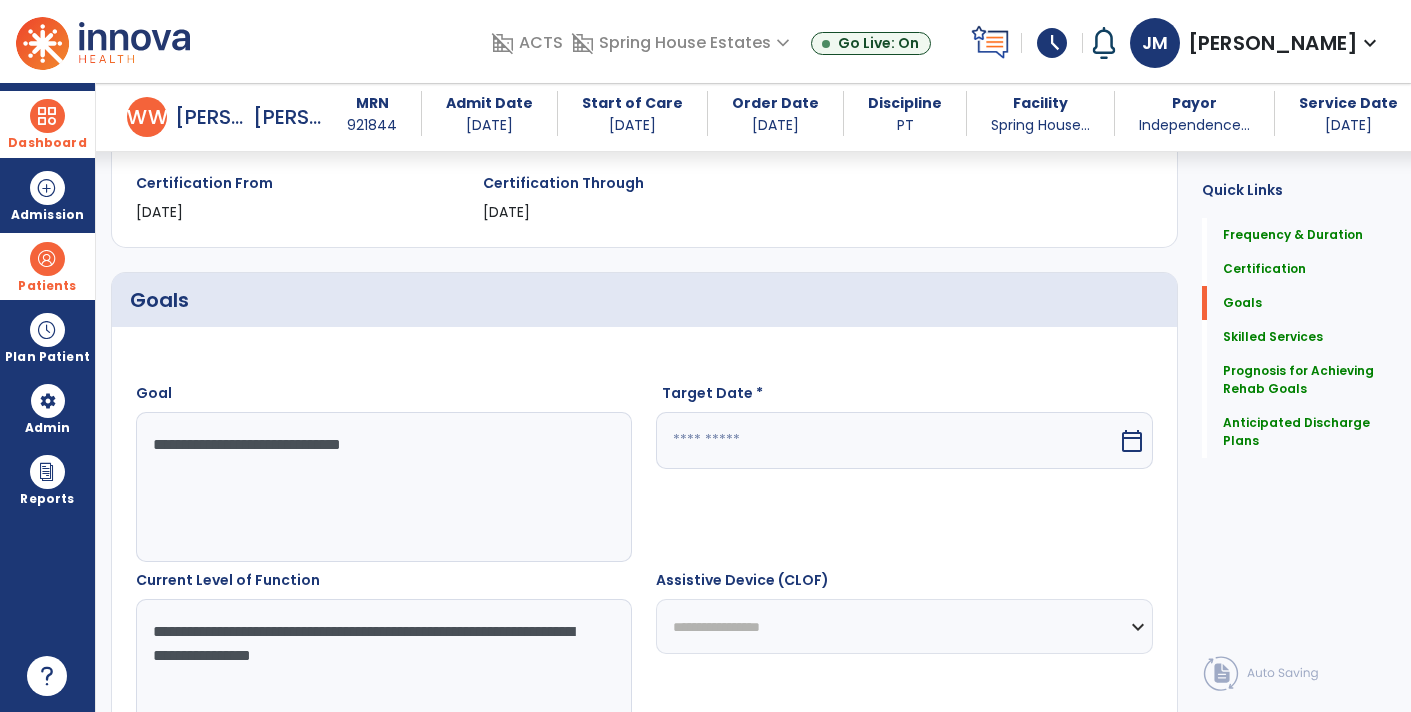 scroll, scrollTop: 333, scrollLeft: 0, axis: vertical 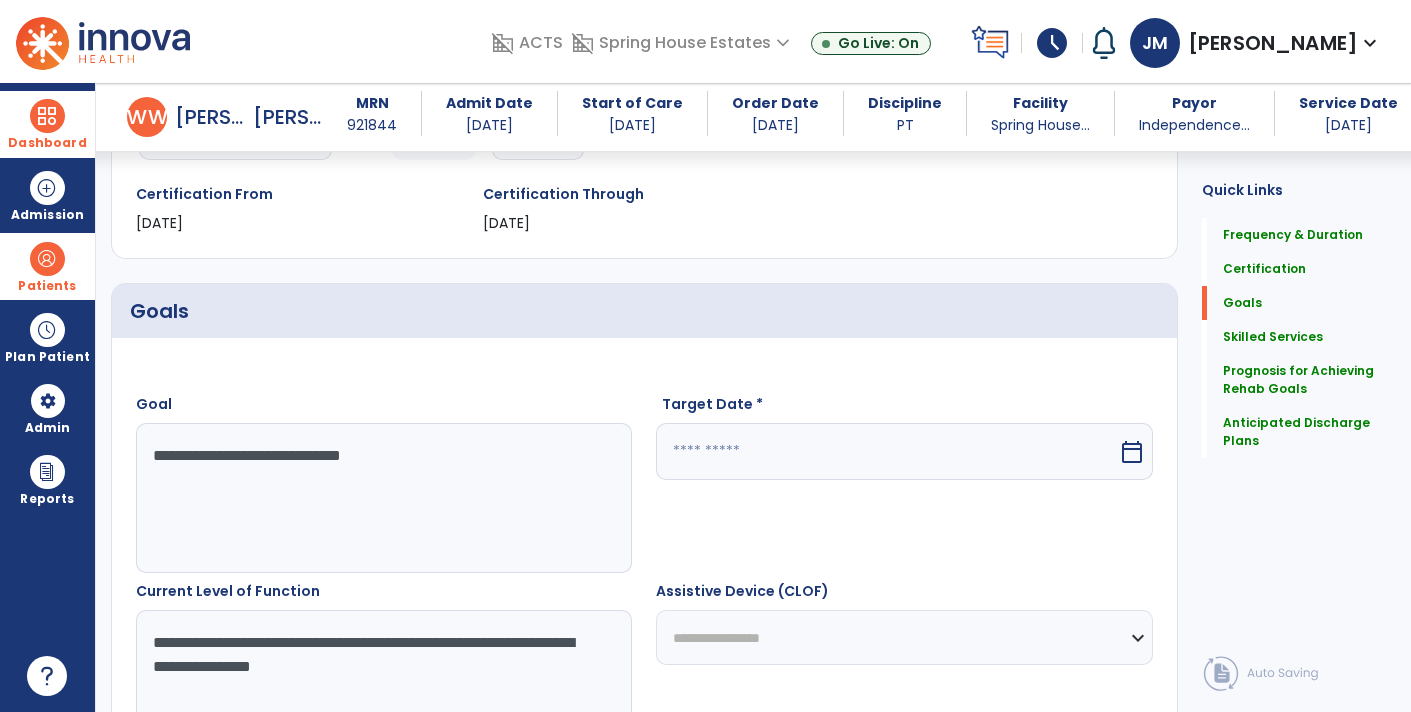 type on "**********" 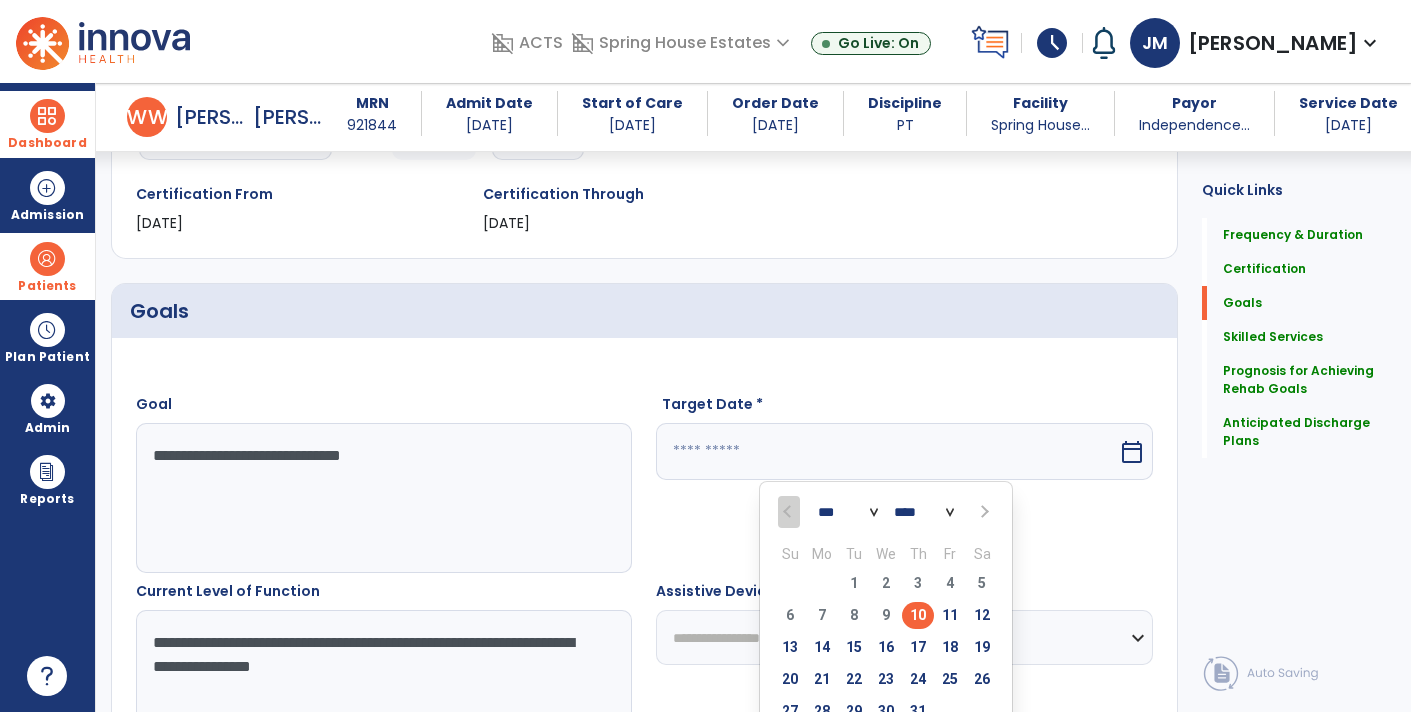 click on "*** ***" at bounding box center [848, 513] 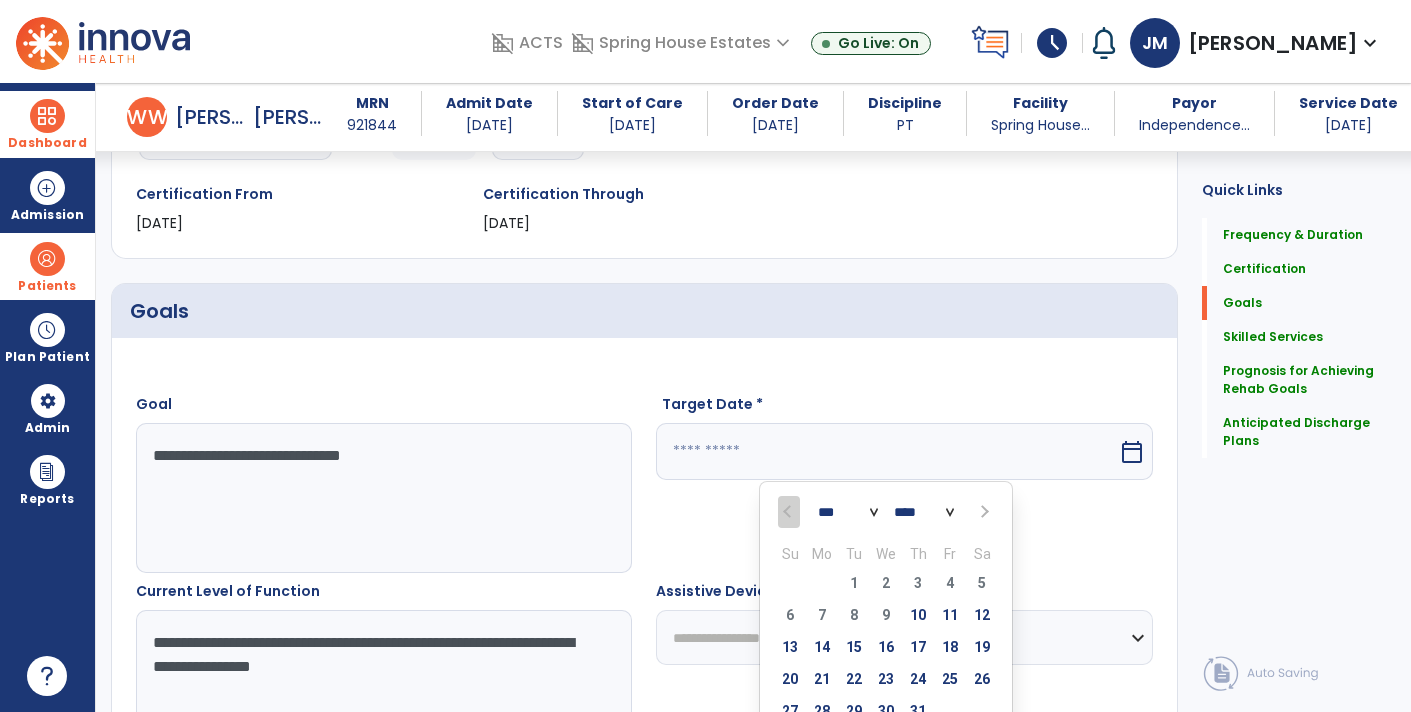select on "*" 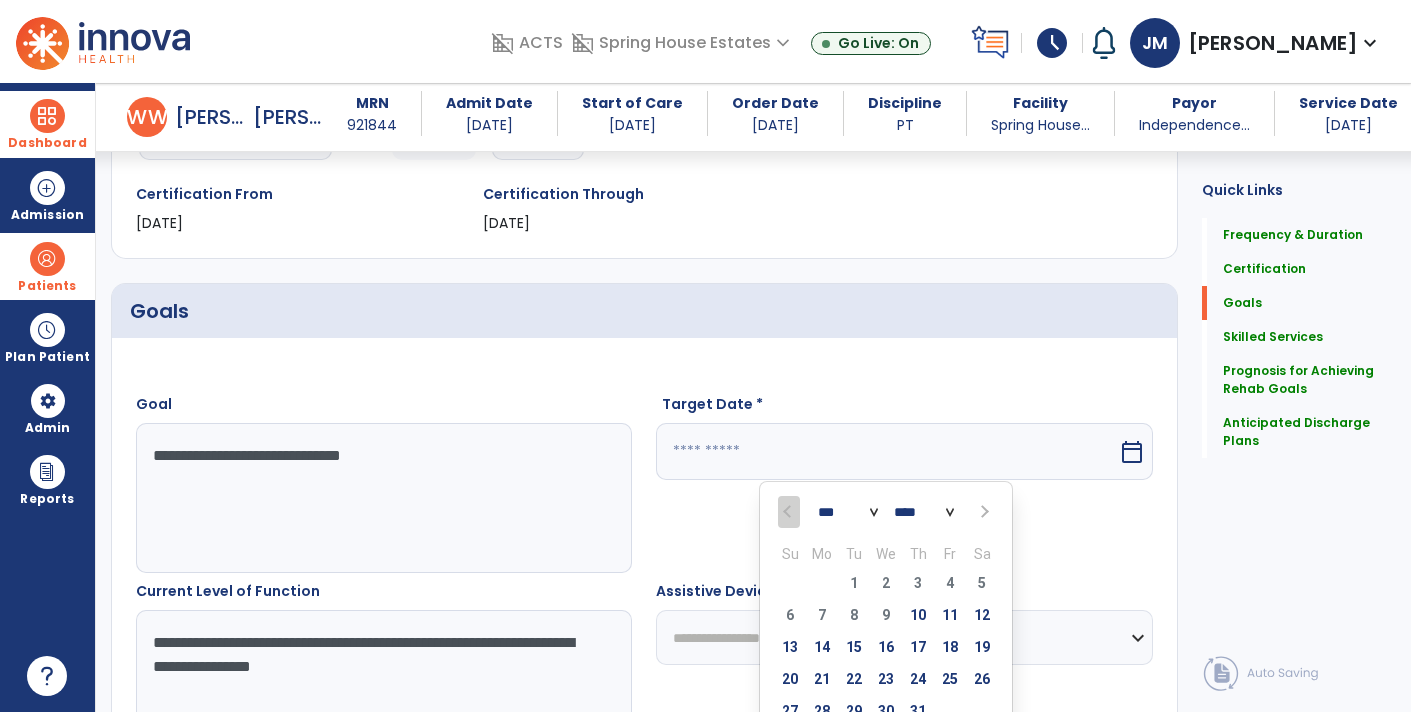 click on "*** ***" at bounding box center (848, 513) 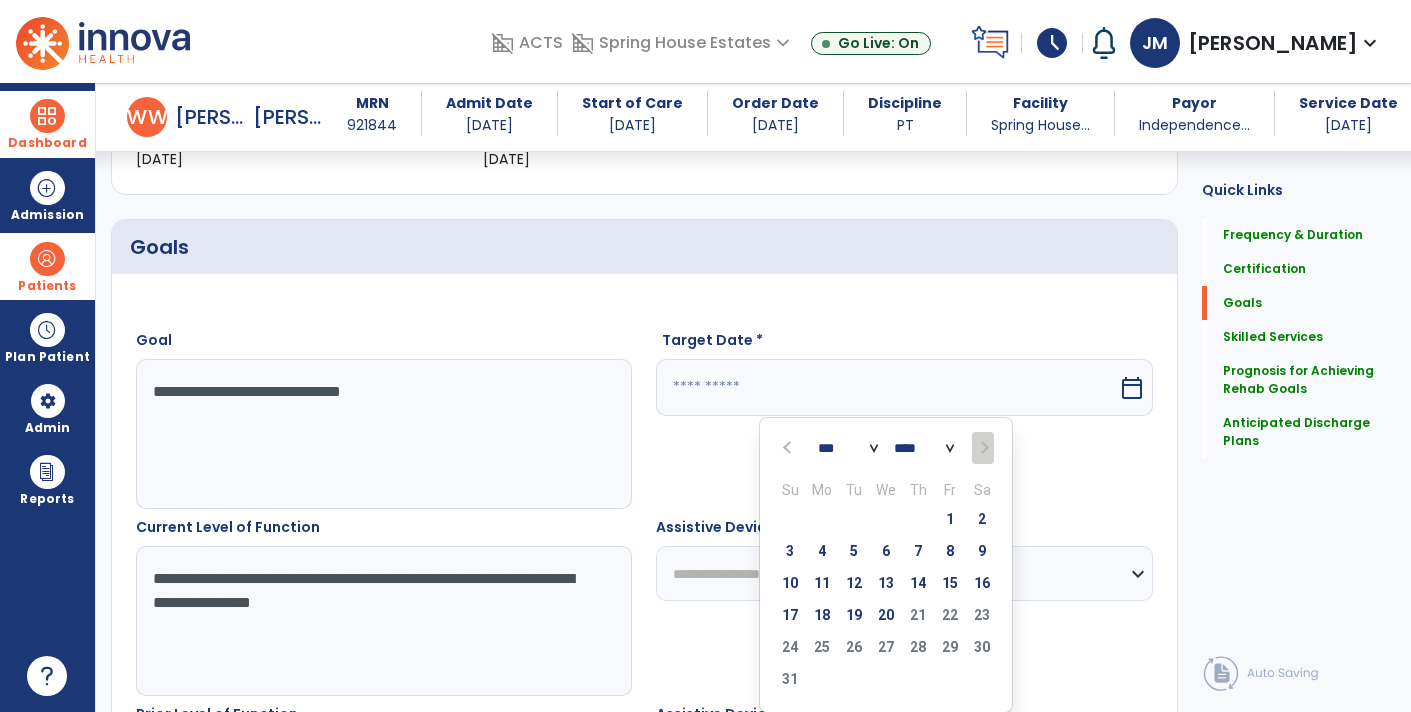 scroll, scrollTop: 400, scrollLeft: 0, axis: vertical 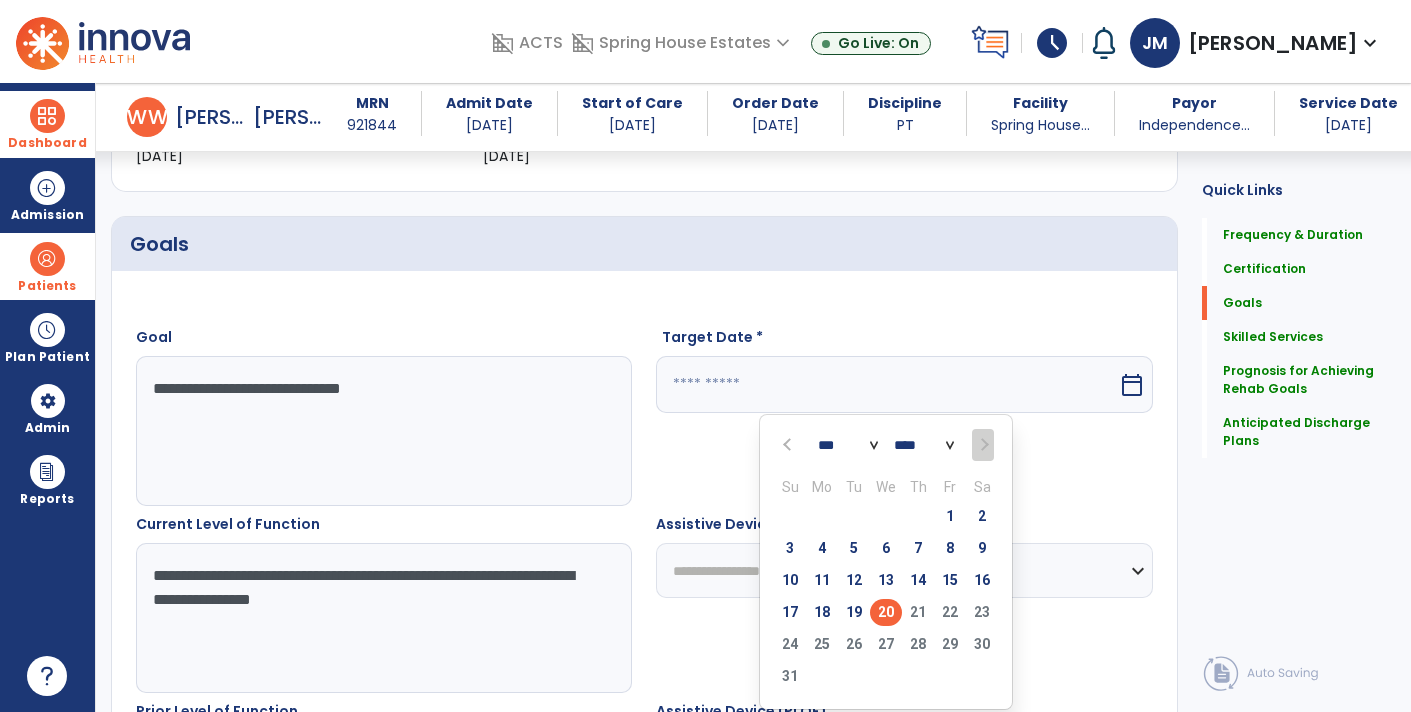 click on "20" at bounding box center (886, 612) 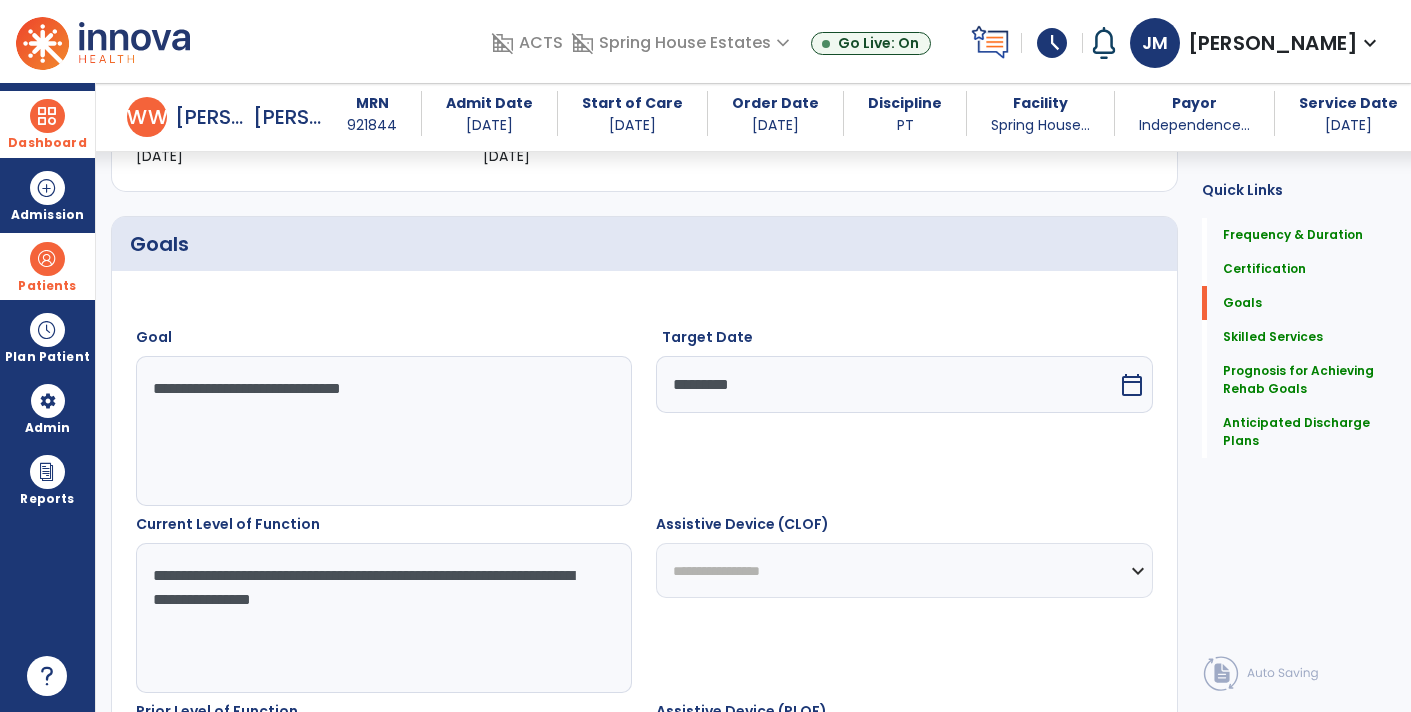 click on "**********" at bounding box center [383, 431] 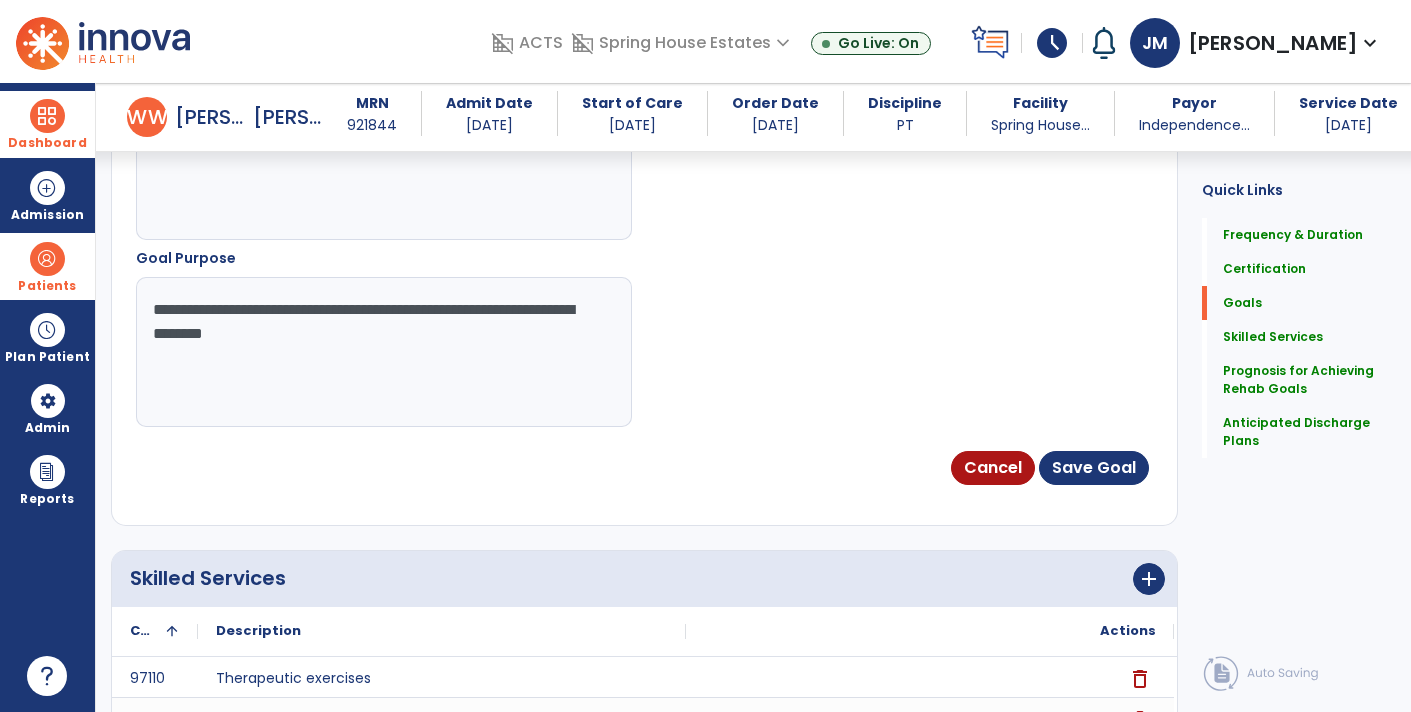 scroll, scrollTop: 1277, scrollLeft: 0, axis: vertical 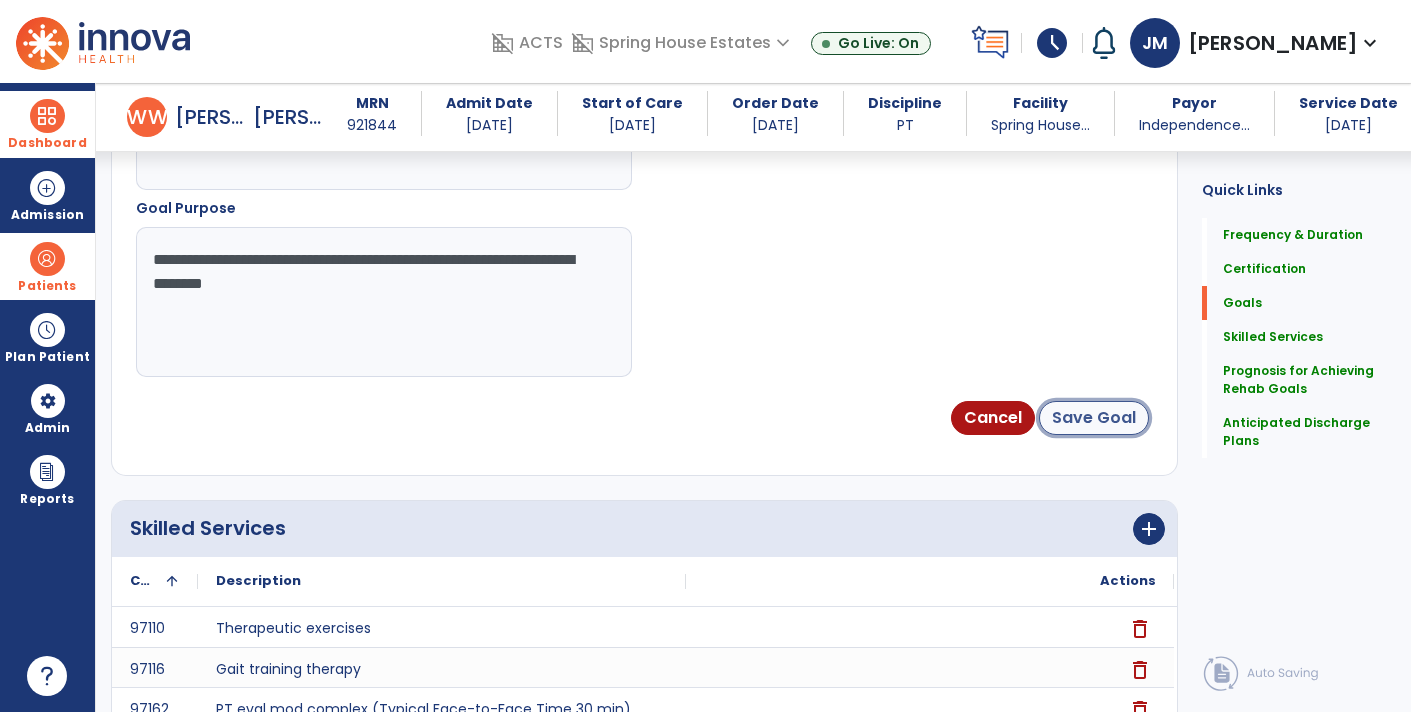 click on "Save Goal" at bounding box center (1094, 418) 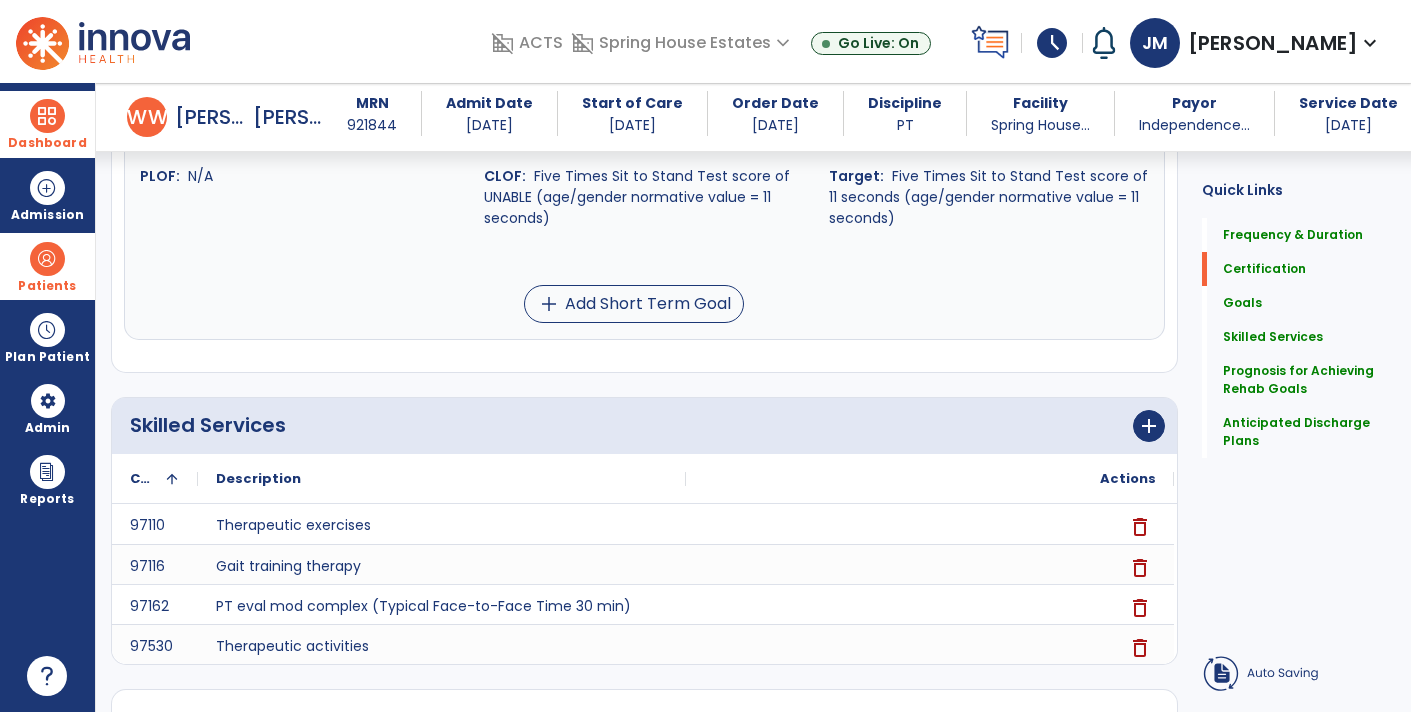 scroll, scrollTop: 202, scrollLeft: 0, axis: vertical 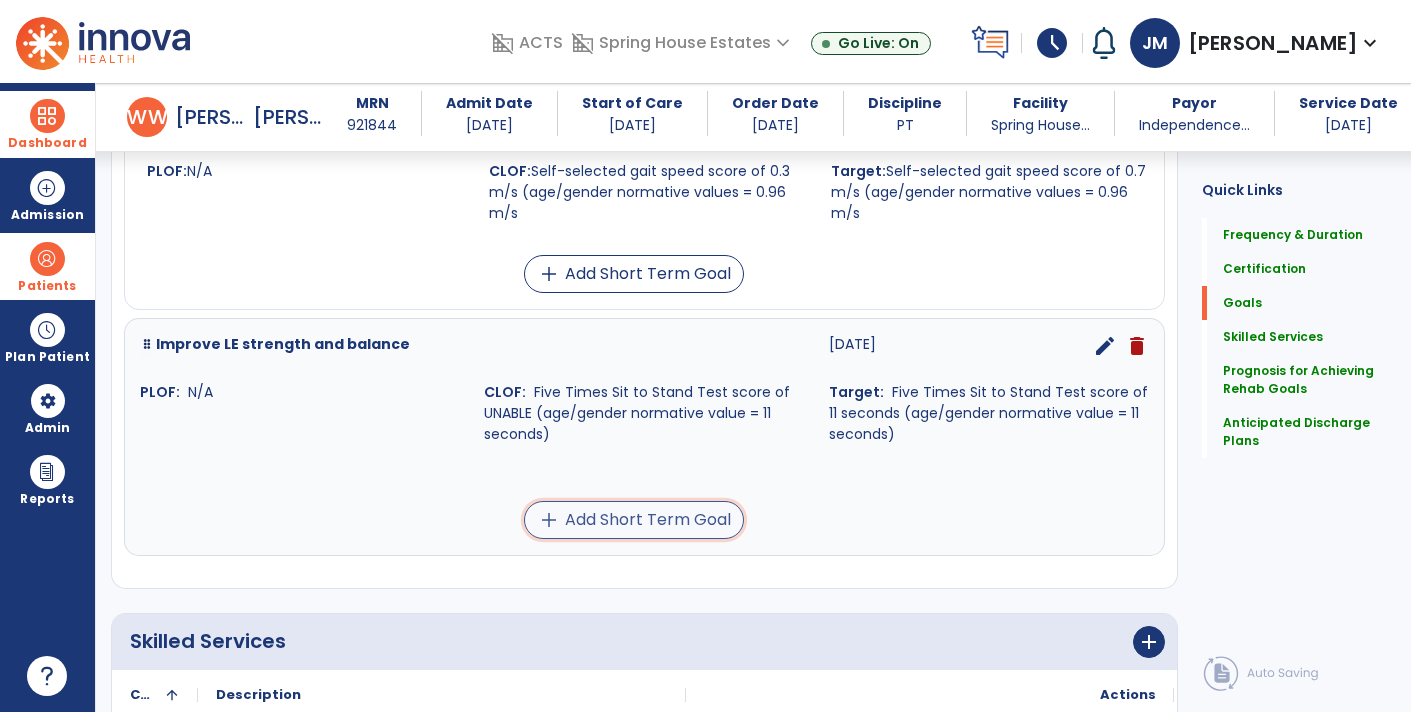 click on "add  Add Short Term Goal" at bounding box center [634, 520] 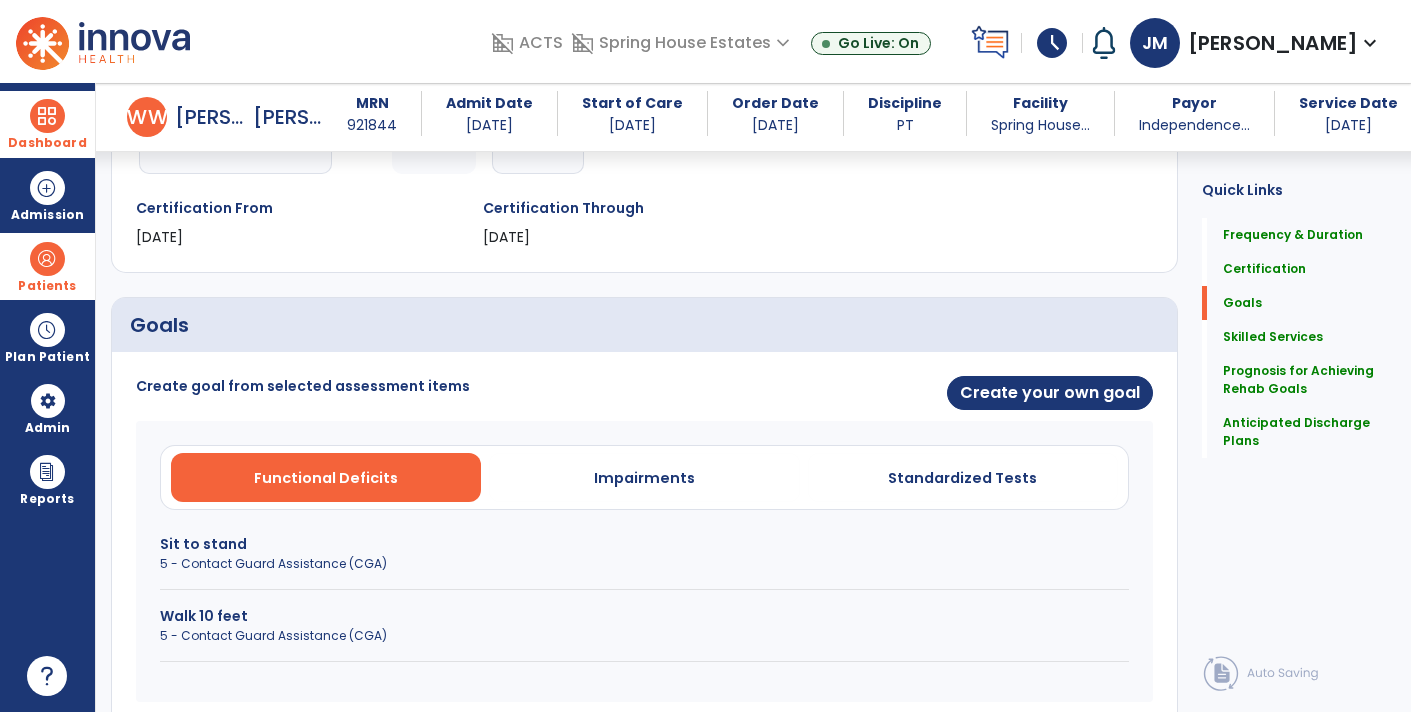 scroll, scrollTop: 318, scrollLeft: 0, axis: vertical 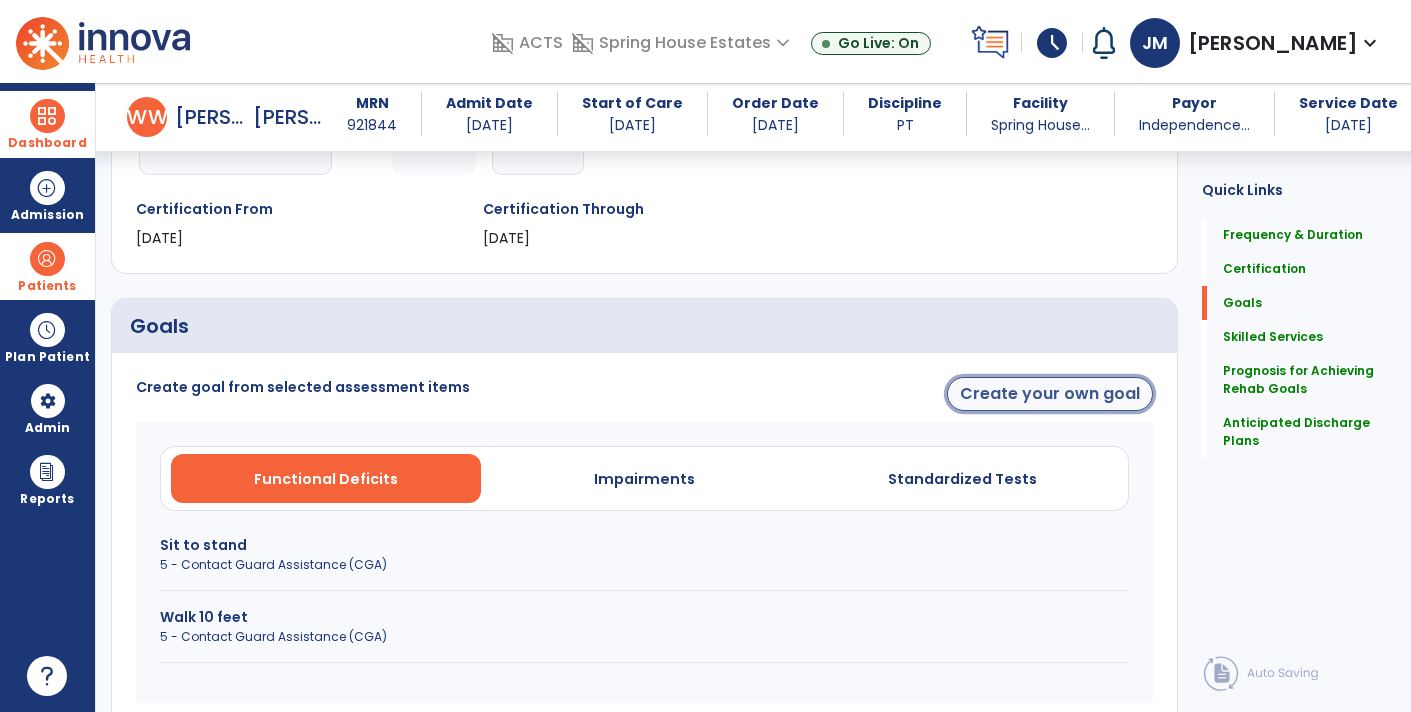 click on "Create your own goal" at bounding box center (1050, 394) 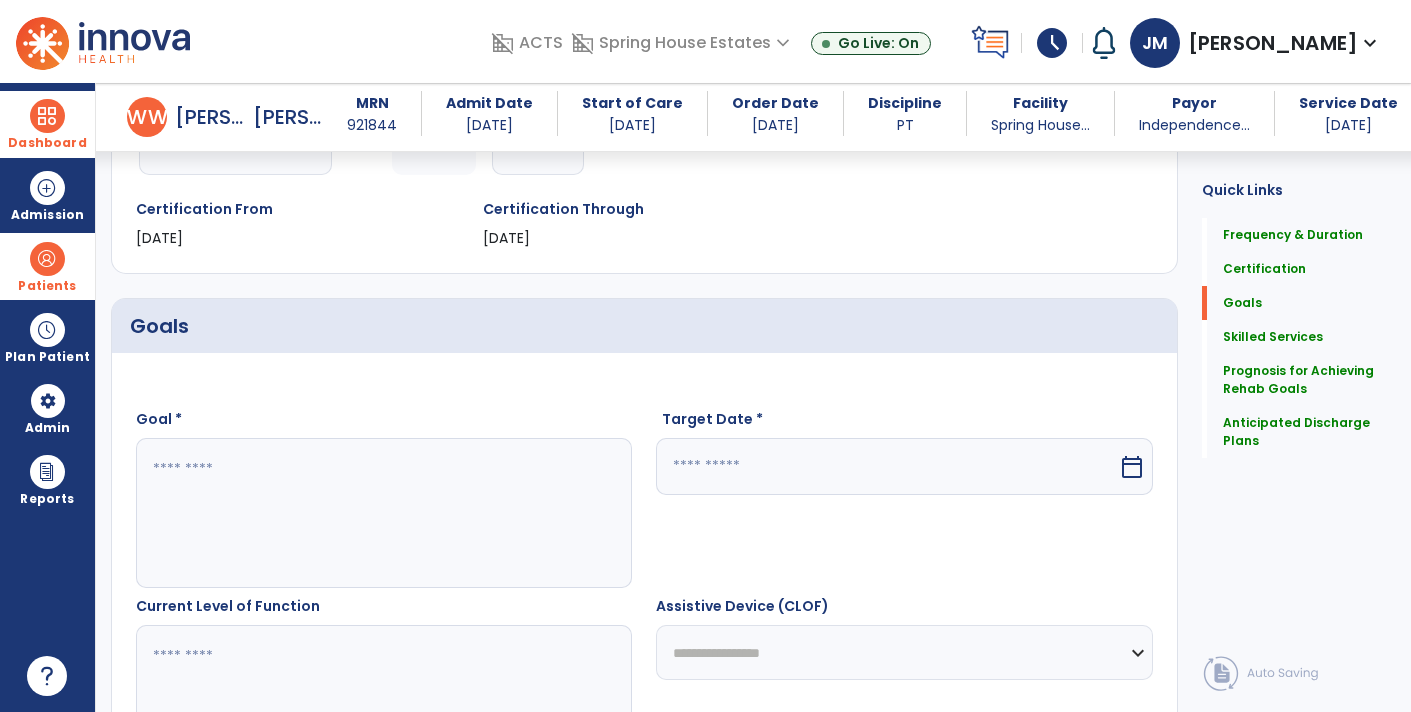 click at bounding box center (383, 513) 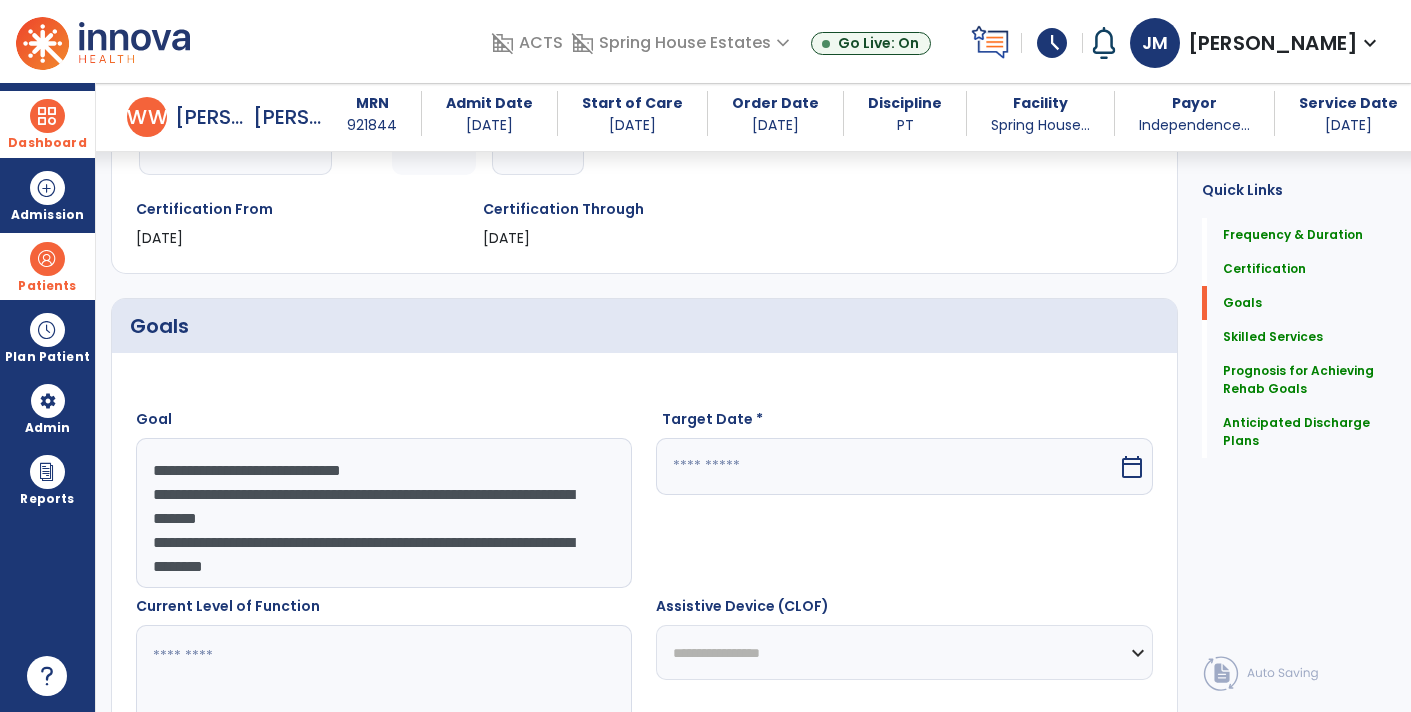 click on "**********" at bounding box center (383, 513) 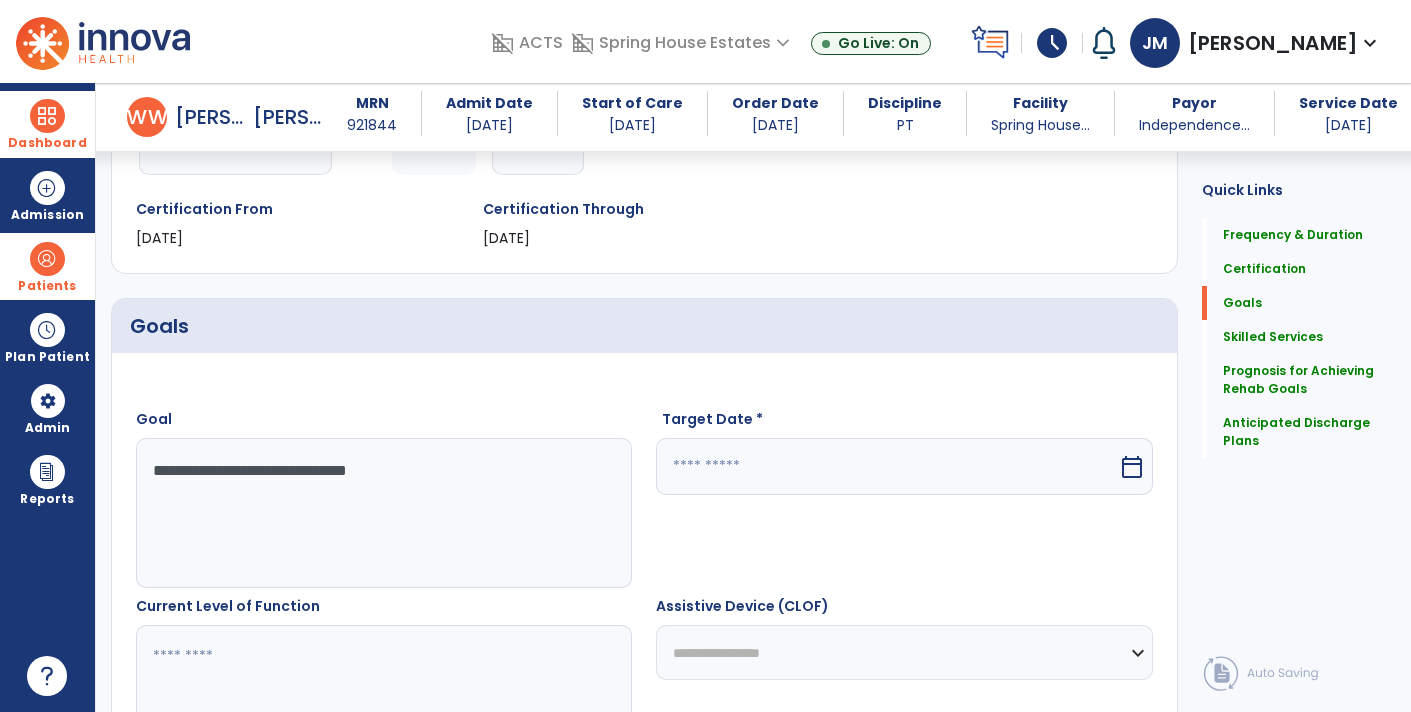 scroll, scrollTop: 375, scrollLeft: 0, axis: vertical 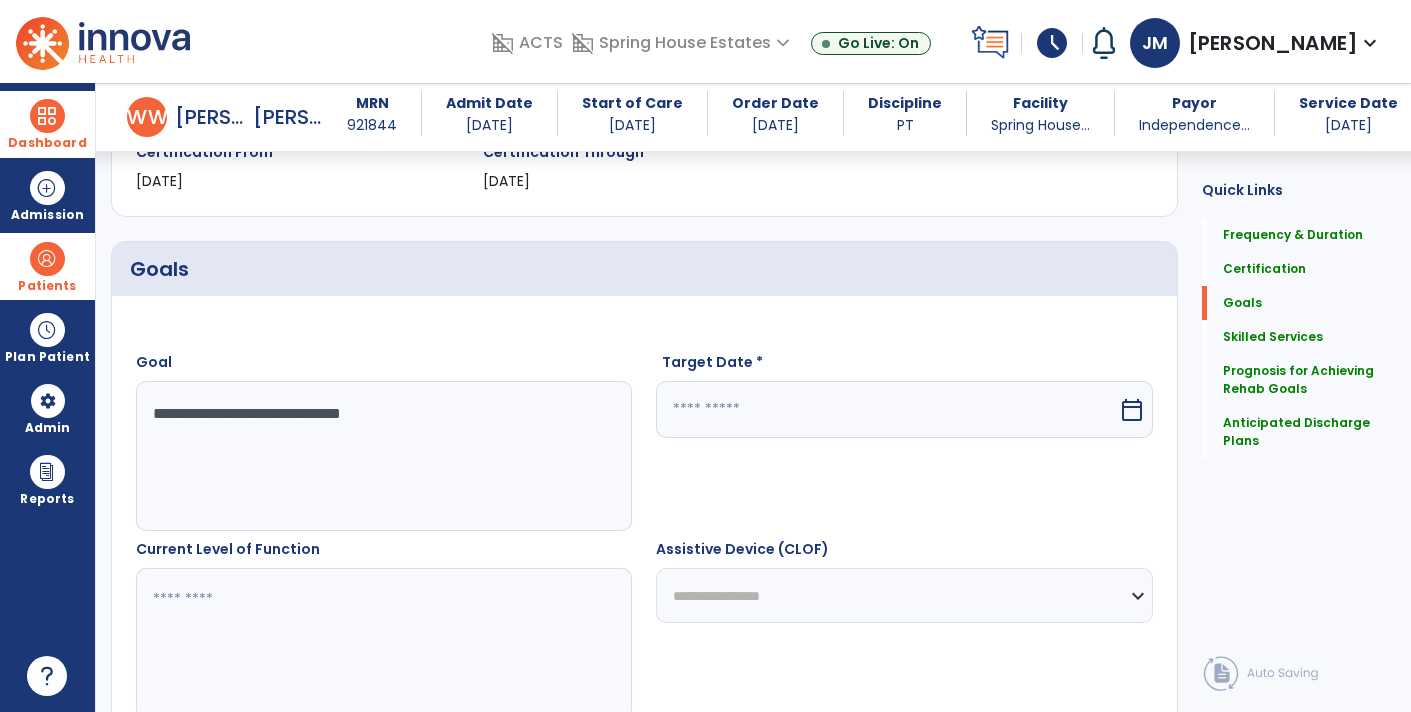 type on "**********" 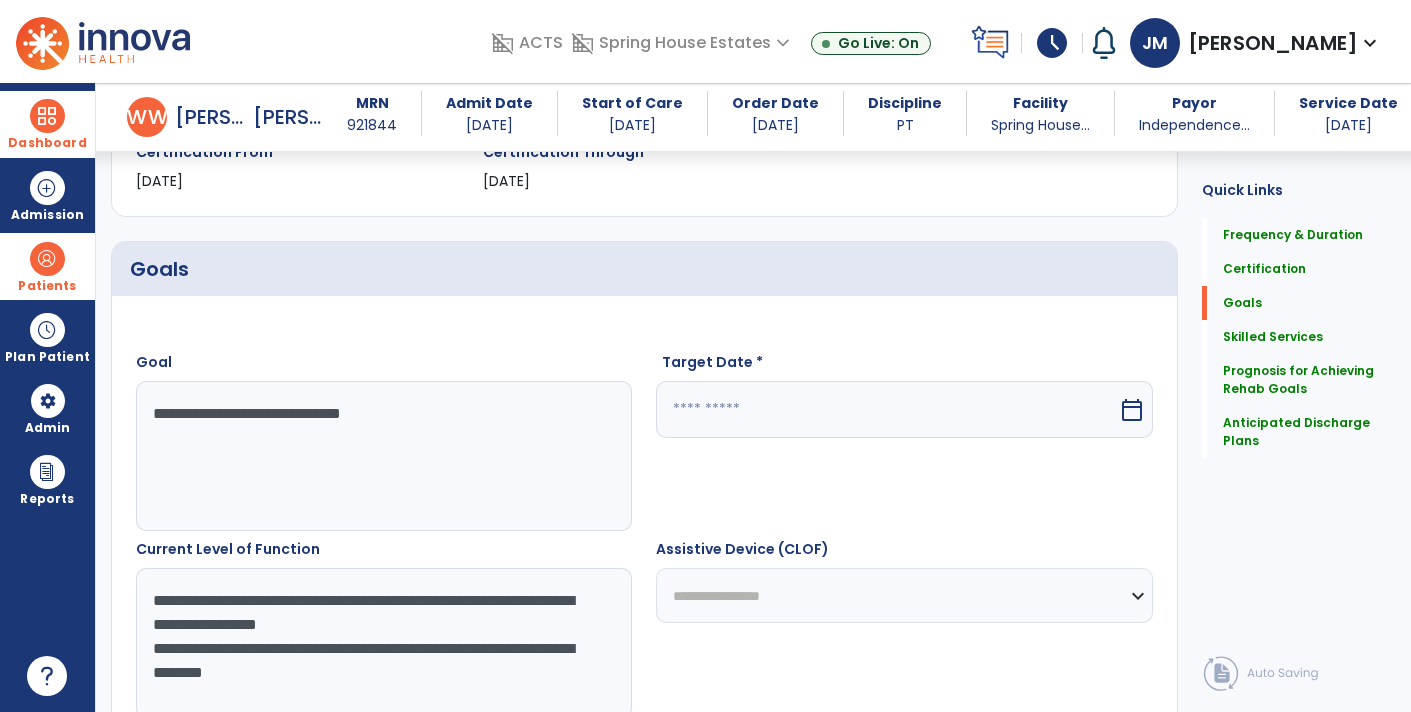 click on "**********" at bounding box center (383, 643) 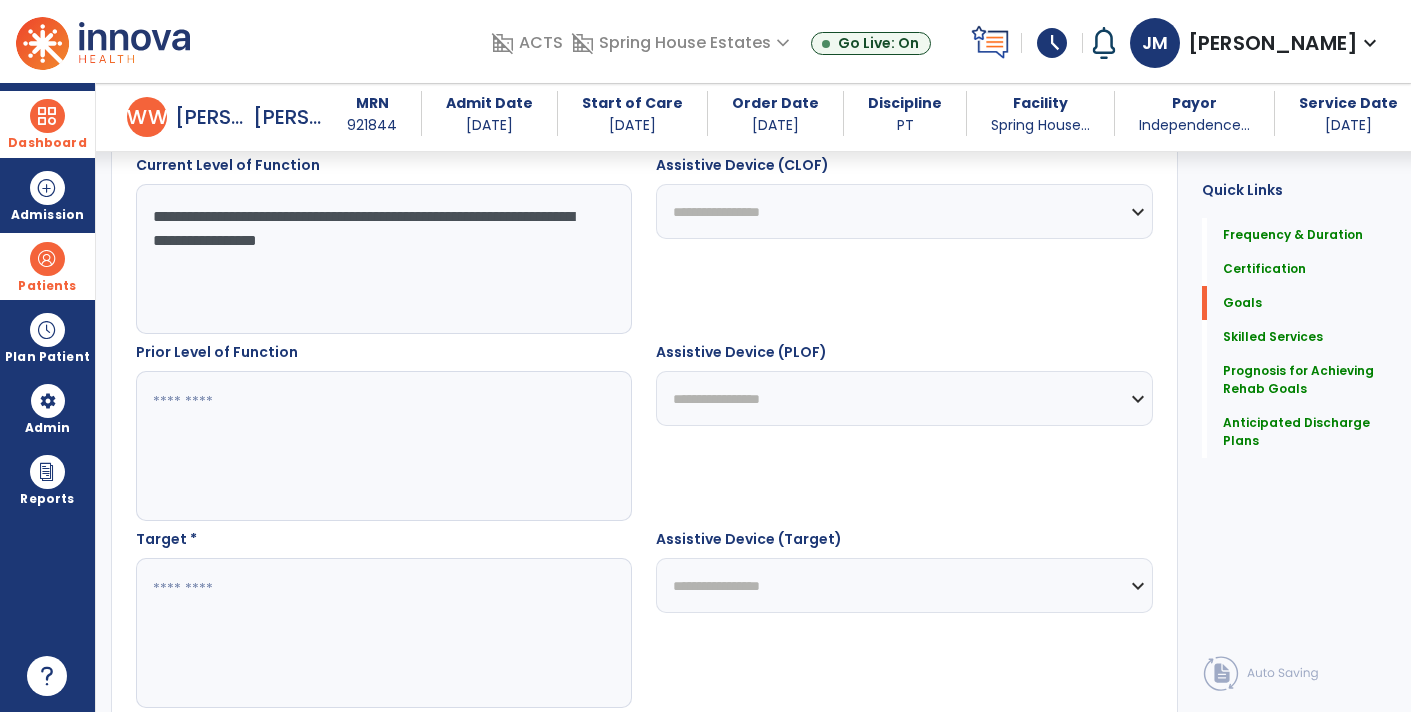 scroll, scrollTop: 813, scrollLeft: 0, axis: vertical 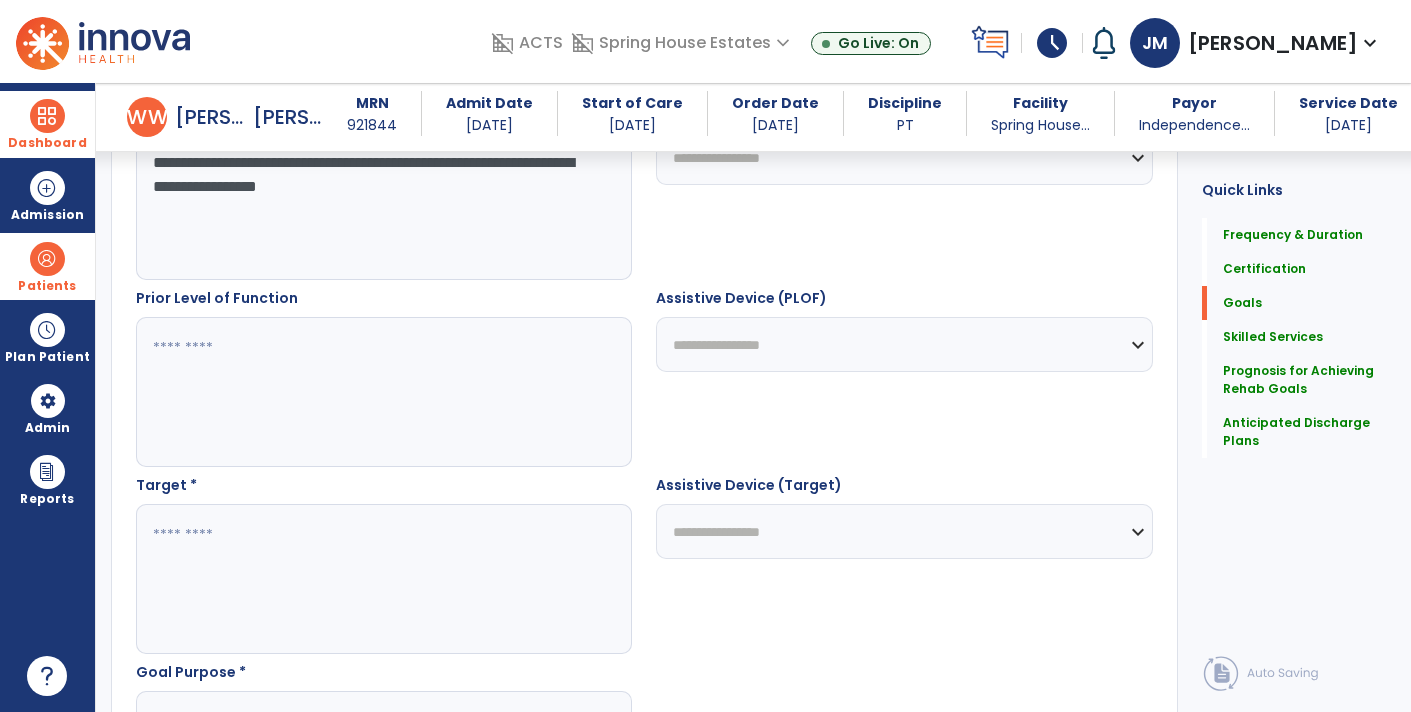 type on "**********" 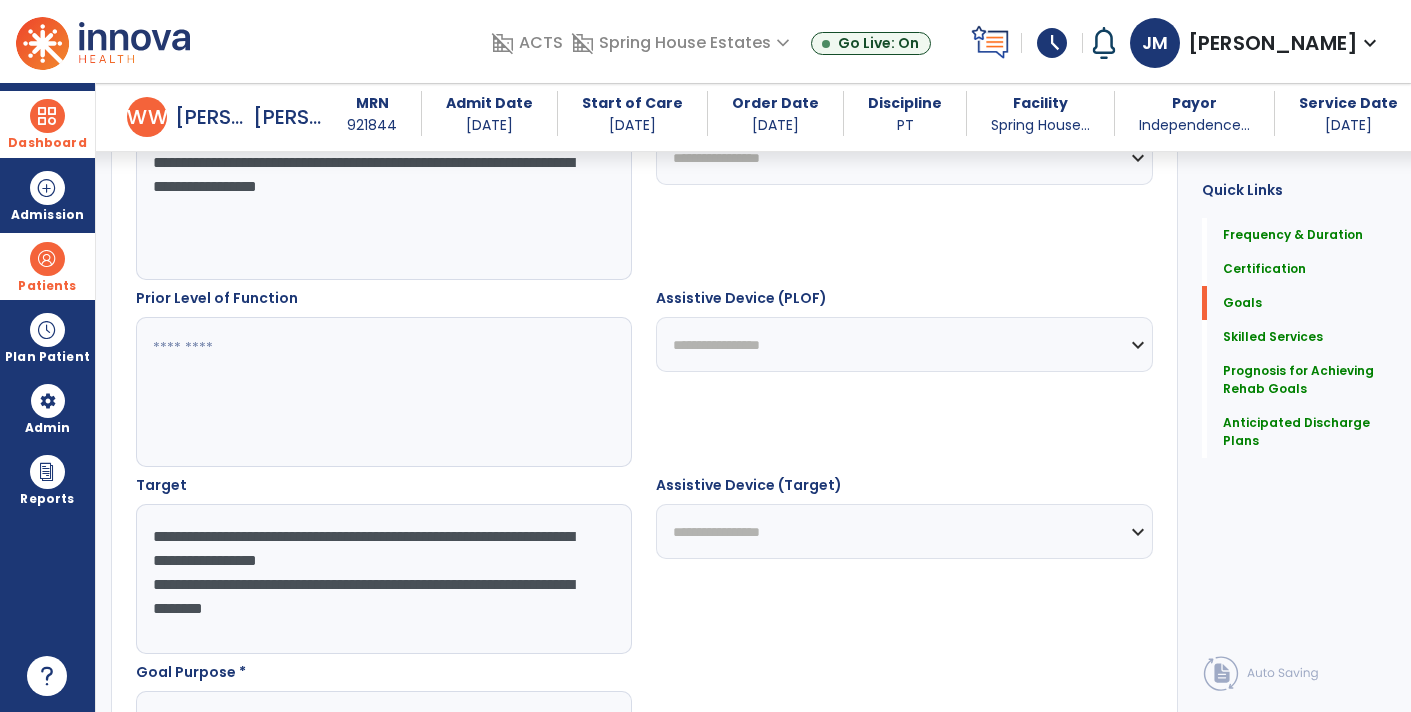 click on "**********" at bounding box center (383, 579) 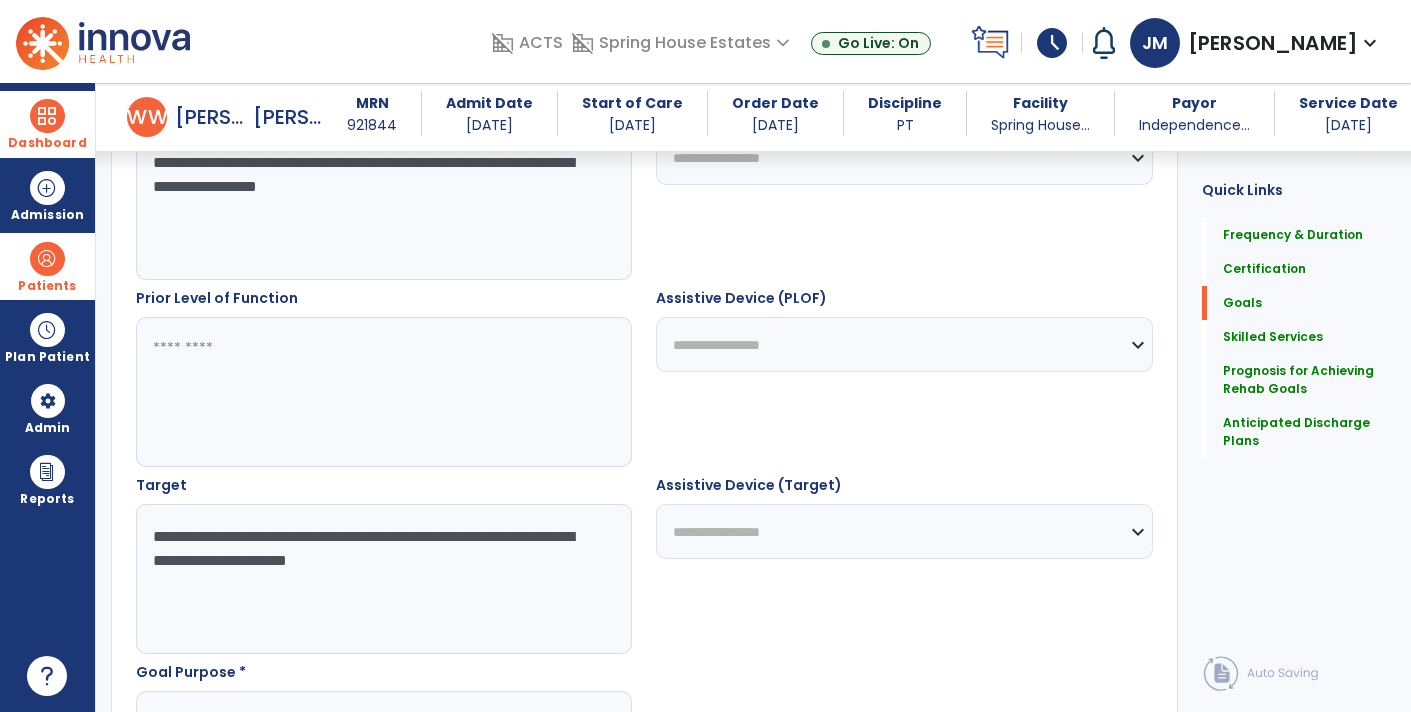 scroll, scrollTop: 880, scrollLeft: 0, axis: vertical 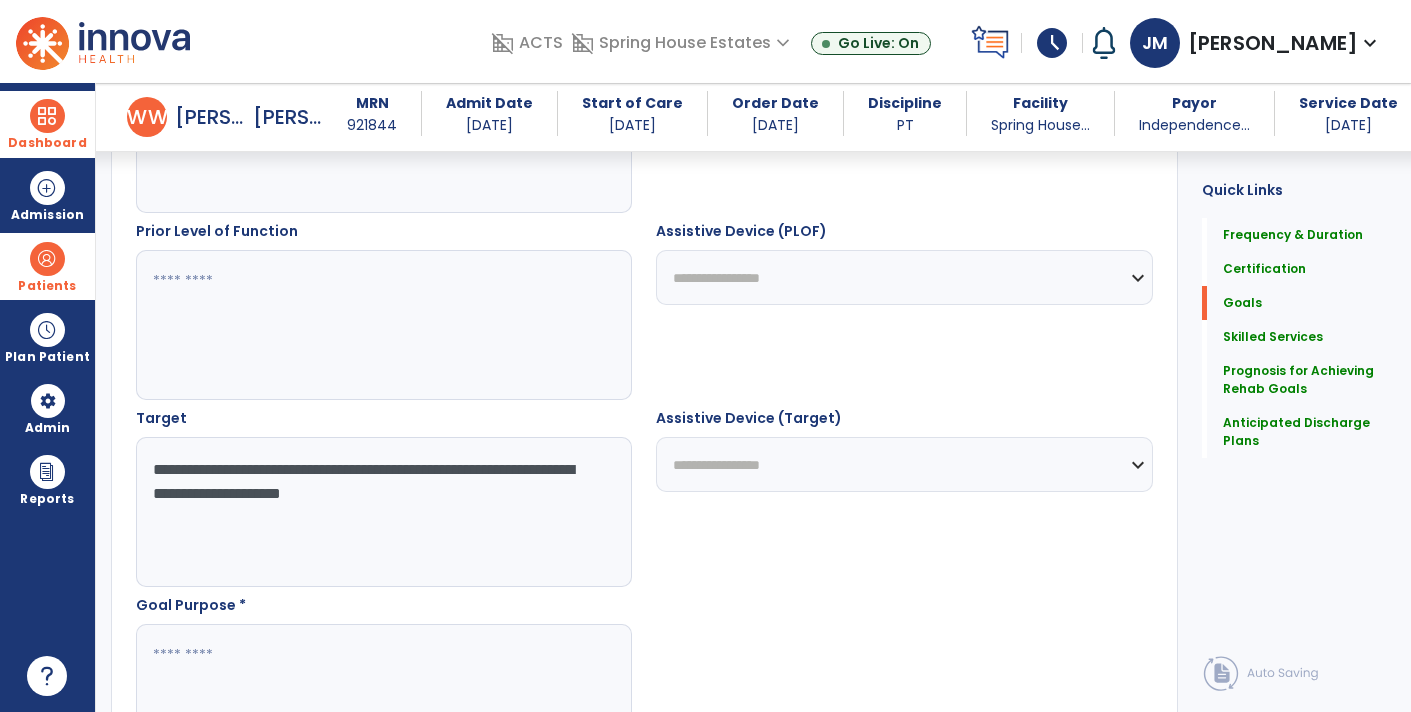 type on "**********" 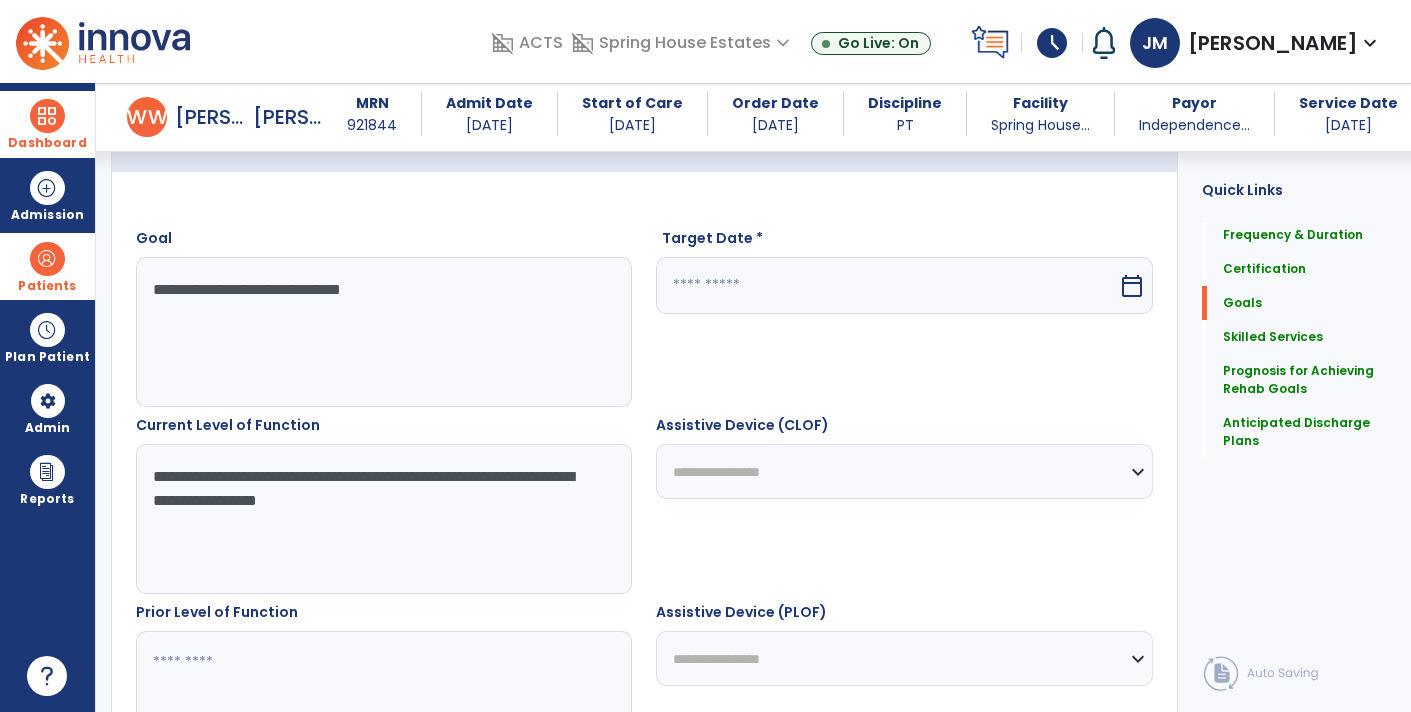 scroll, scrollTop: 490, scrollLeft: 0, axis: vertical 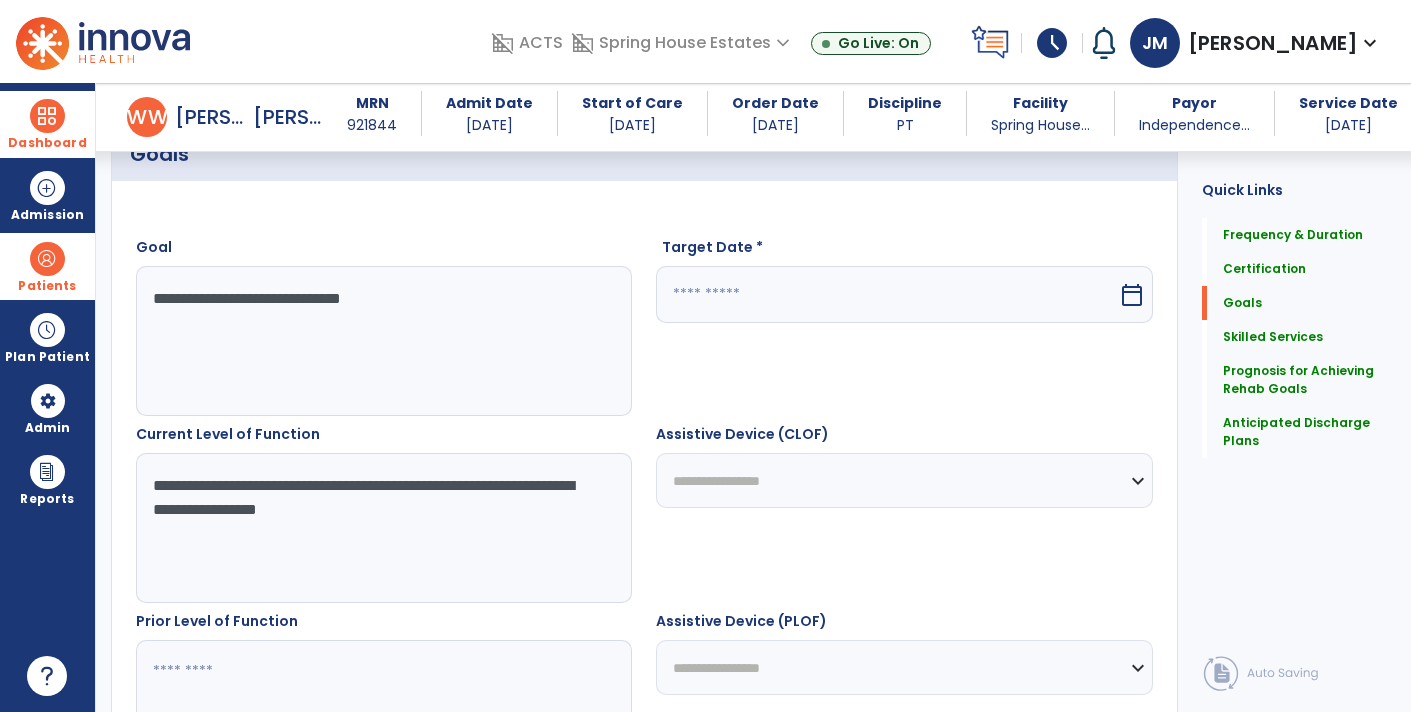 type on "**********" 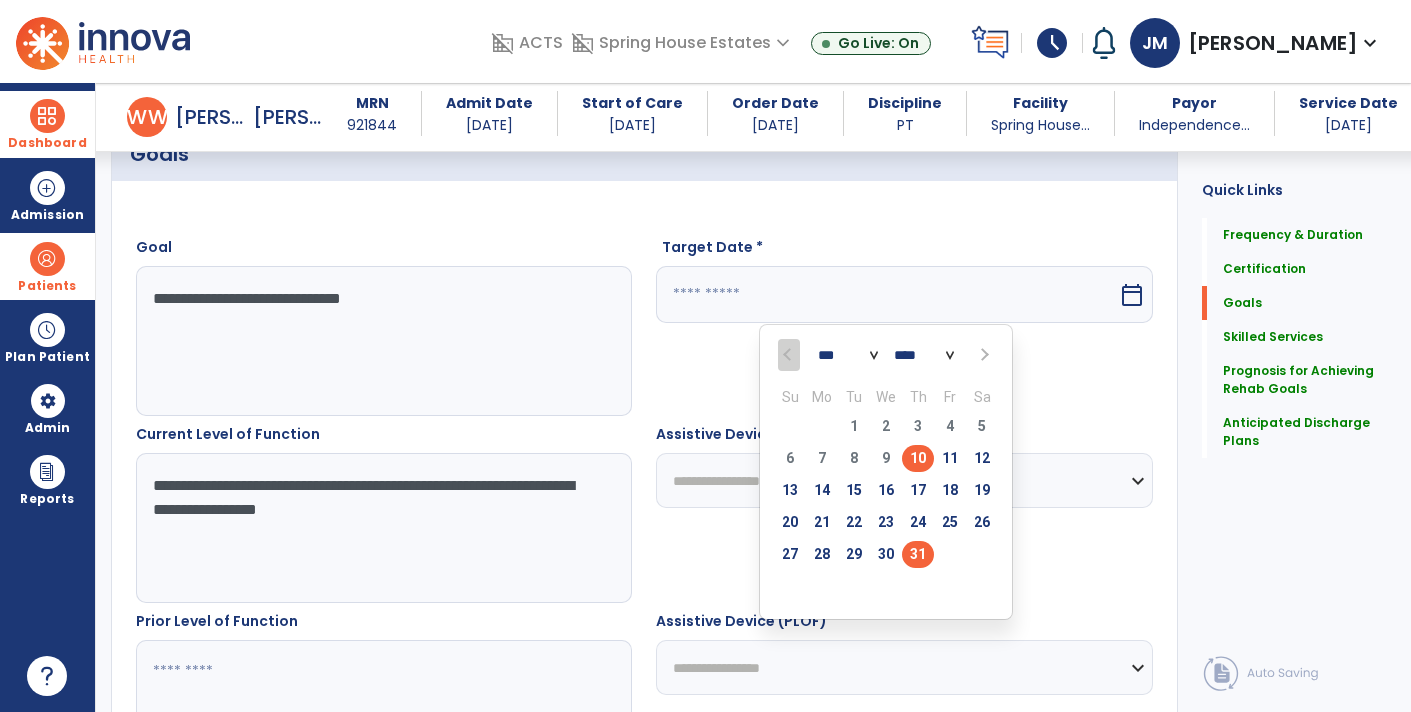 click on "31" at bounding box center [918, 554] 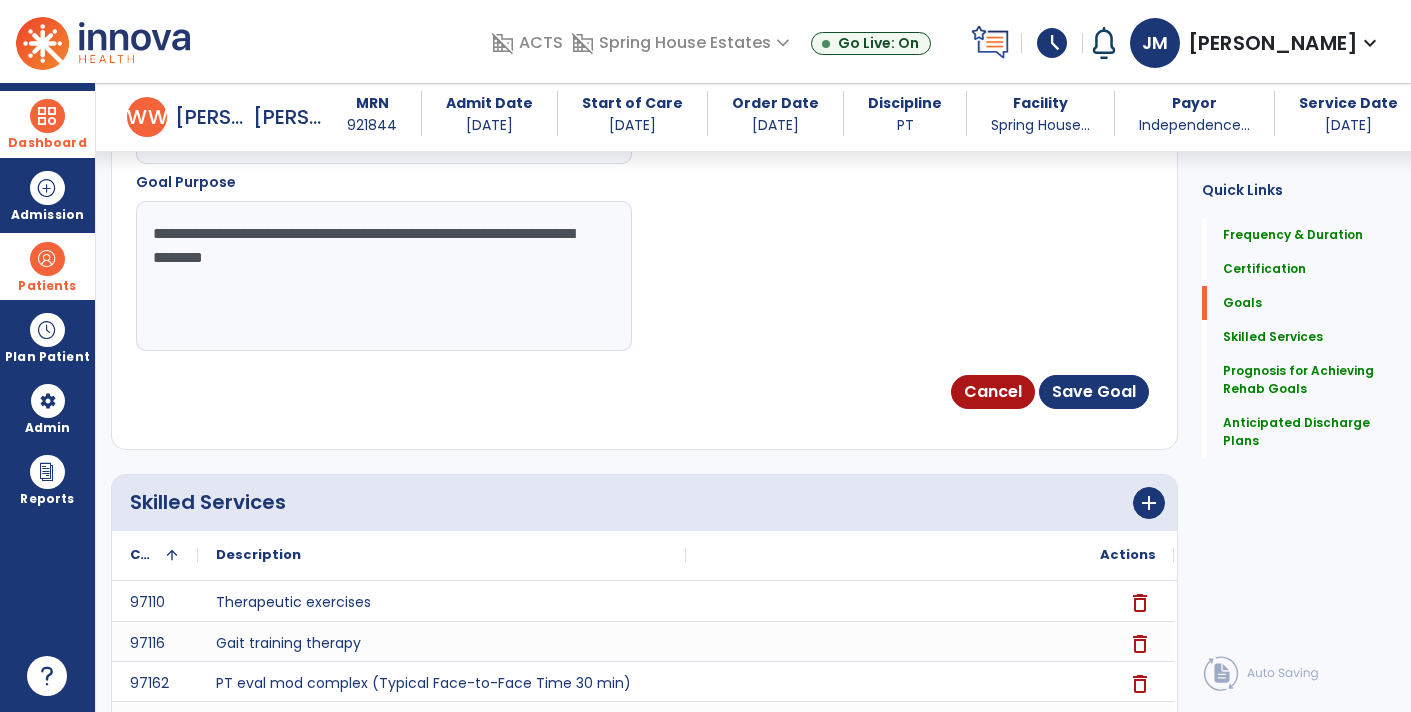 scroll, scrollTop: 1399, scrollLeft: 0, axis: vertical 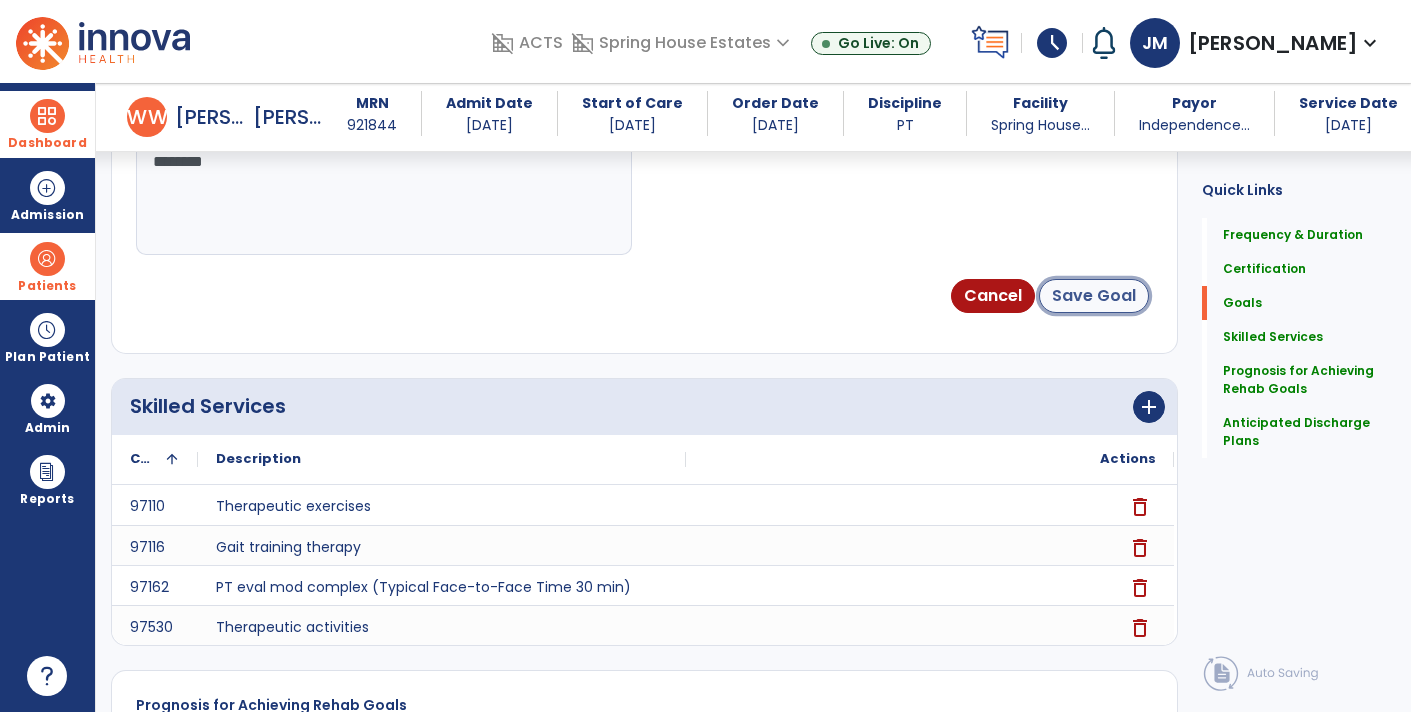 click on "Save Goal" at bounding box center (1094, 296) 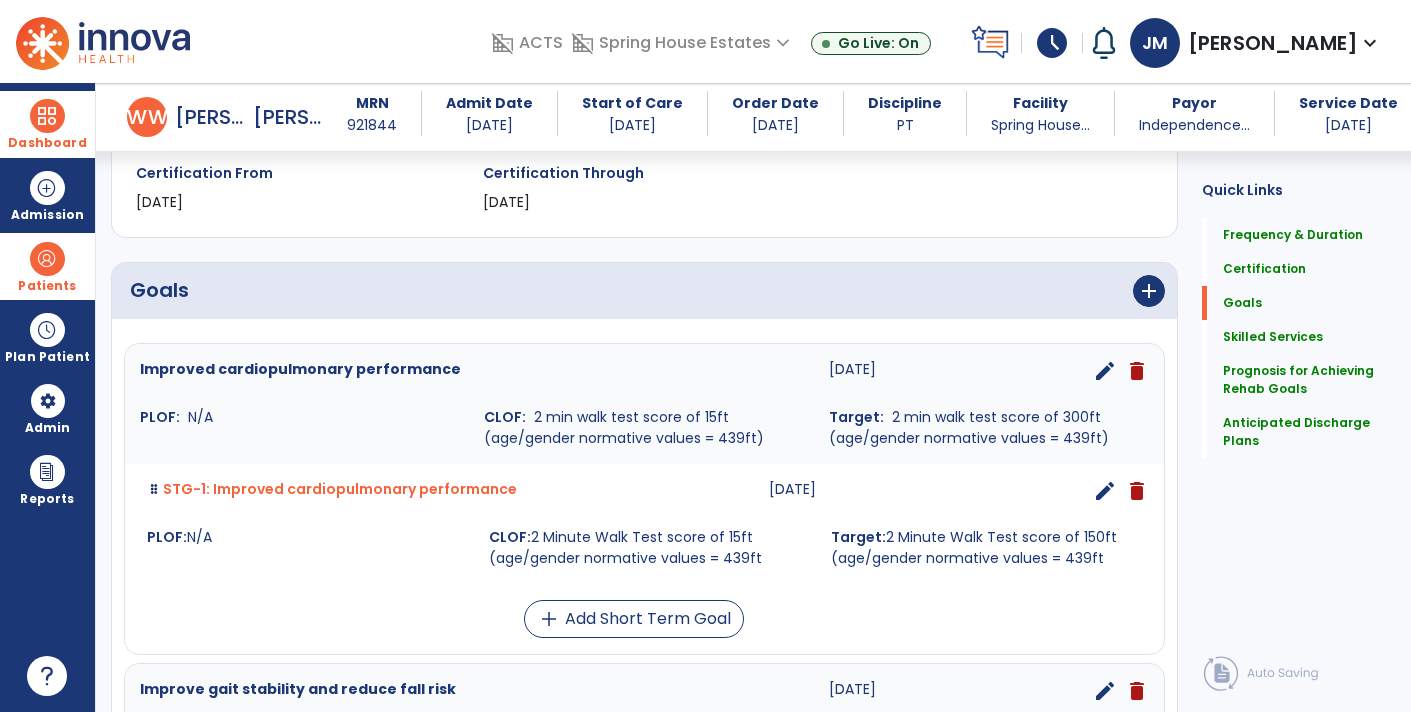 scroll, scrollTop: 345, scrollLeft: 0, axis: vertical 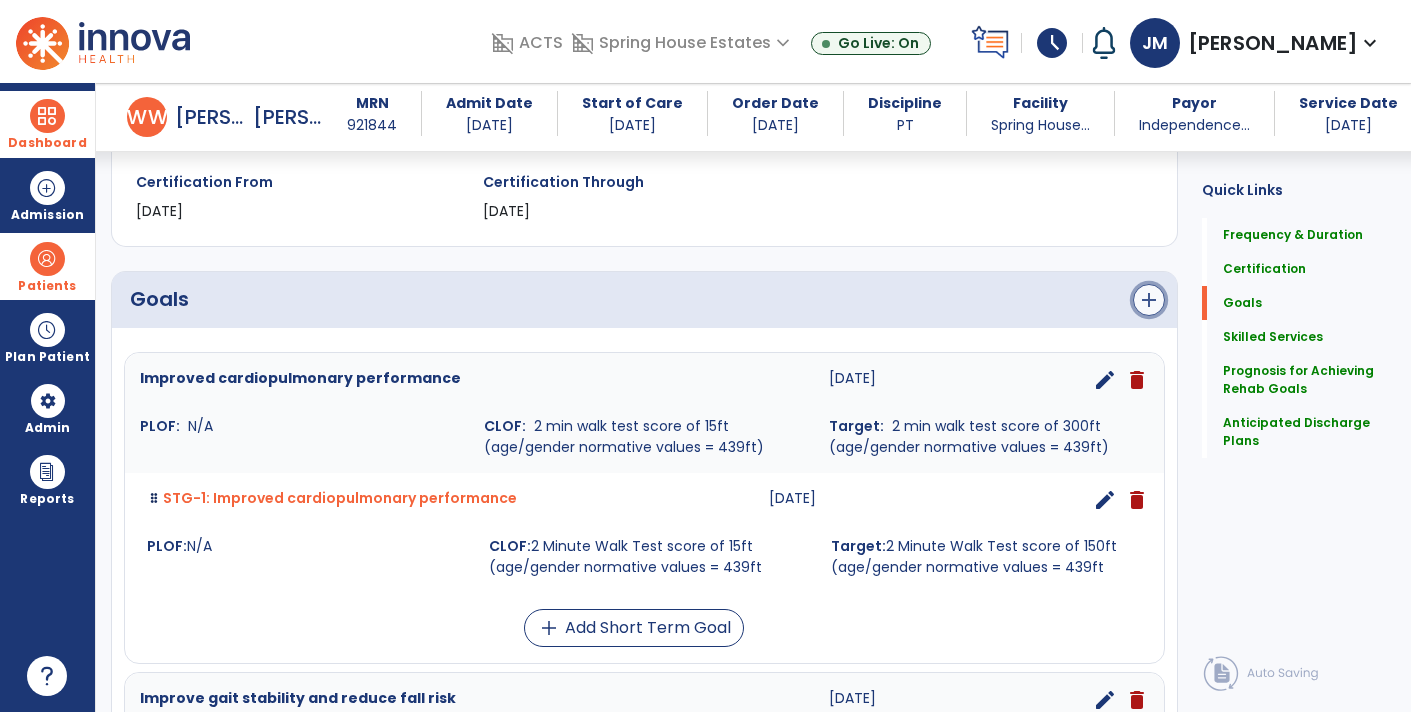 click on "add" at bounding box center [1149, 300] 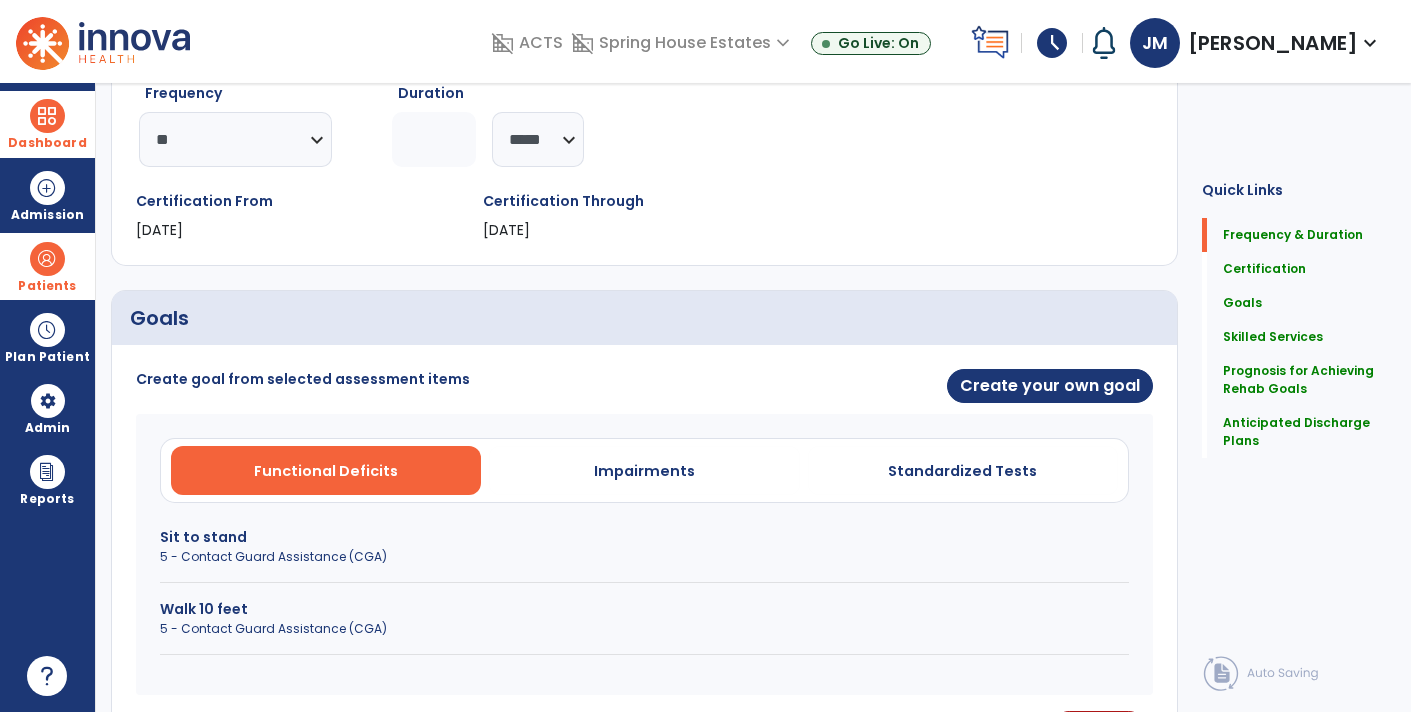 scroll, scrollTop: 0, scrollLeft: 0, axis: both 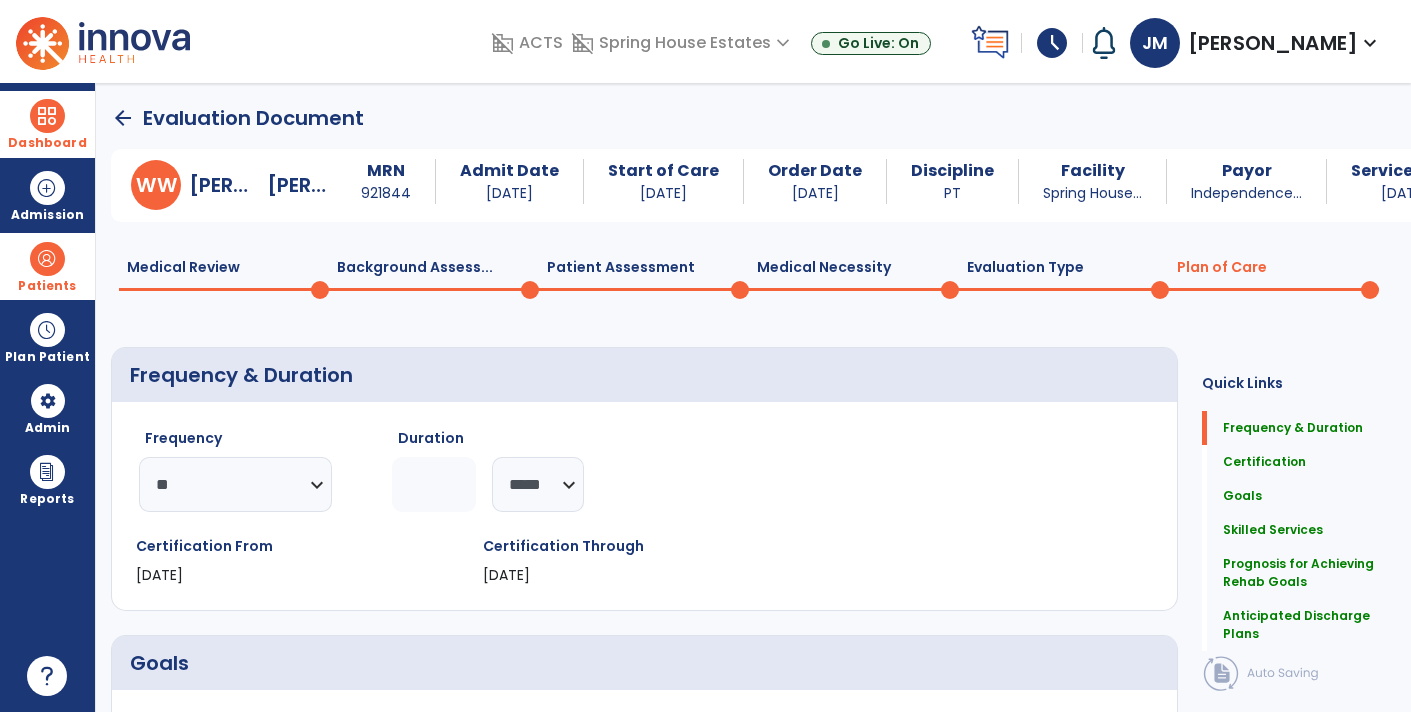 click on "Background Assess...  0" 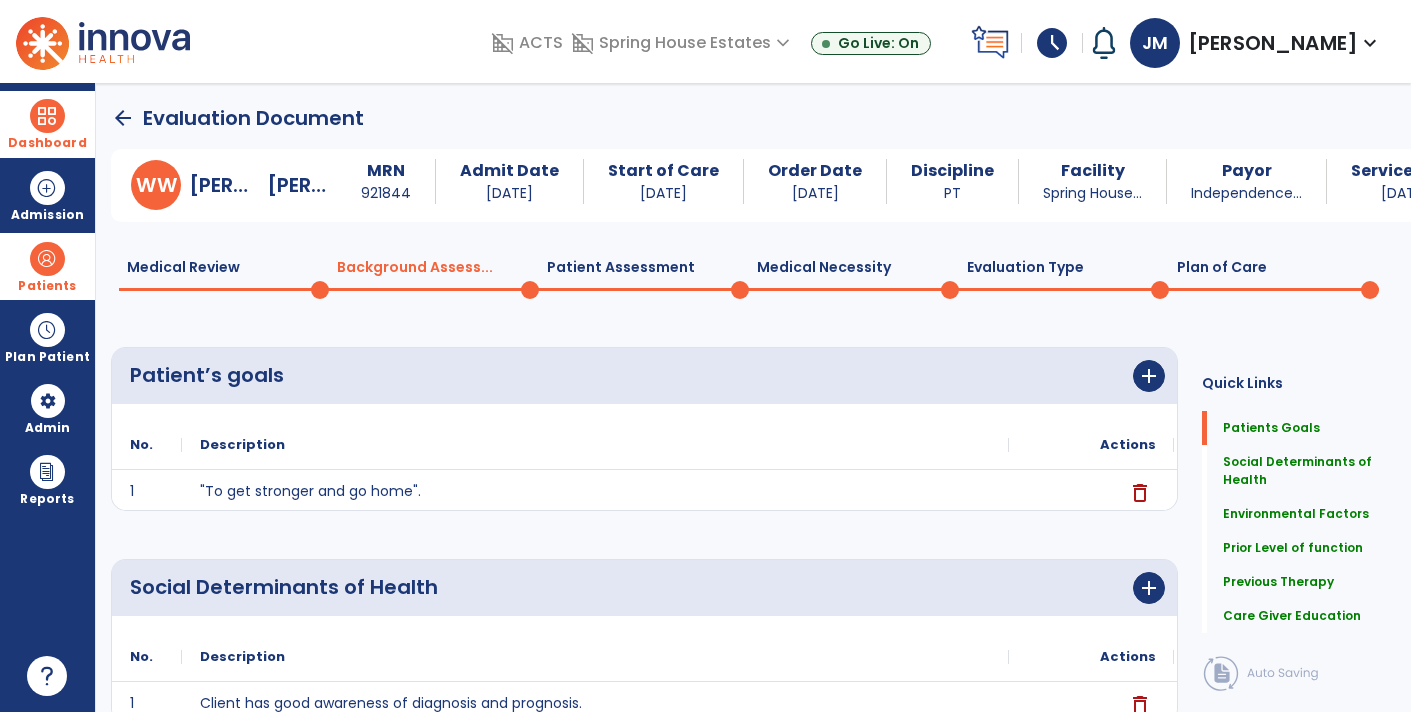 click on "Patient Assessment  0" 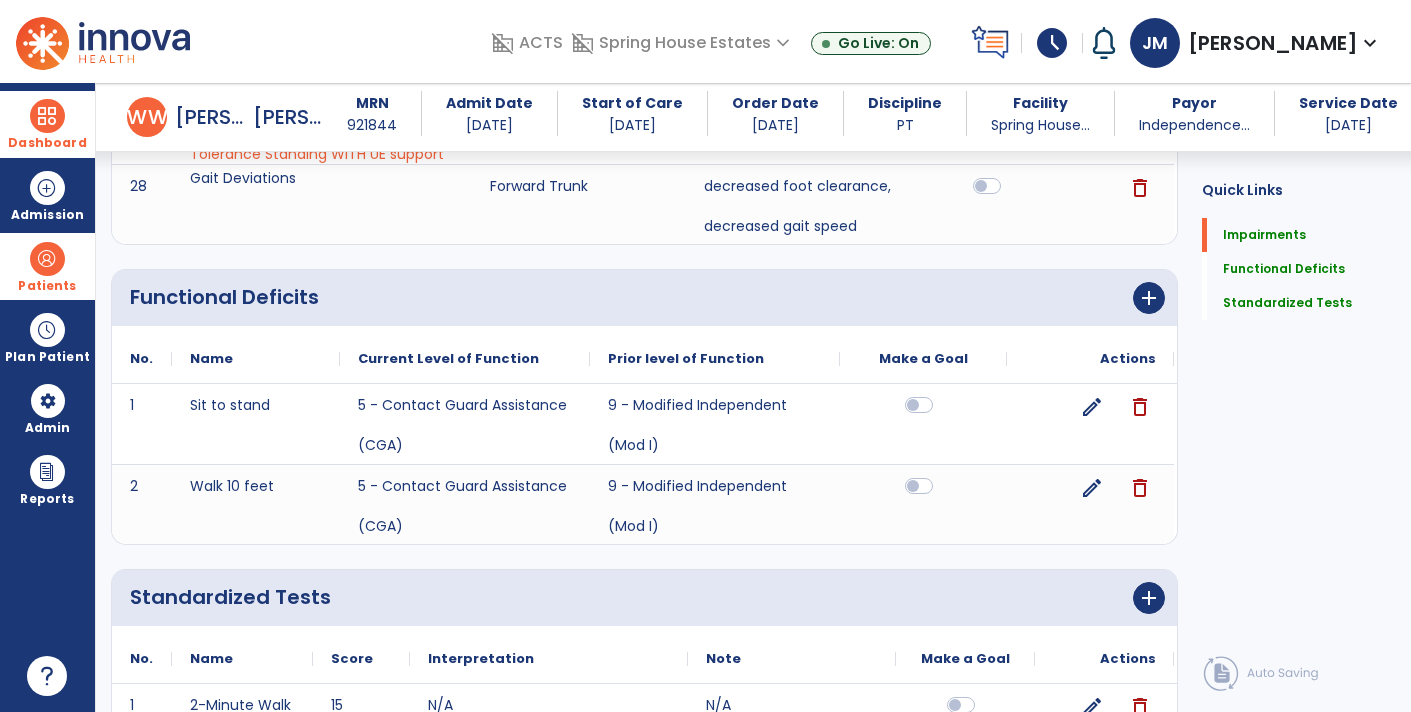 scroll, scrollTop: 1879, scrollLeft: 0, axis: vertical 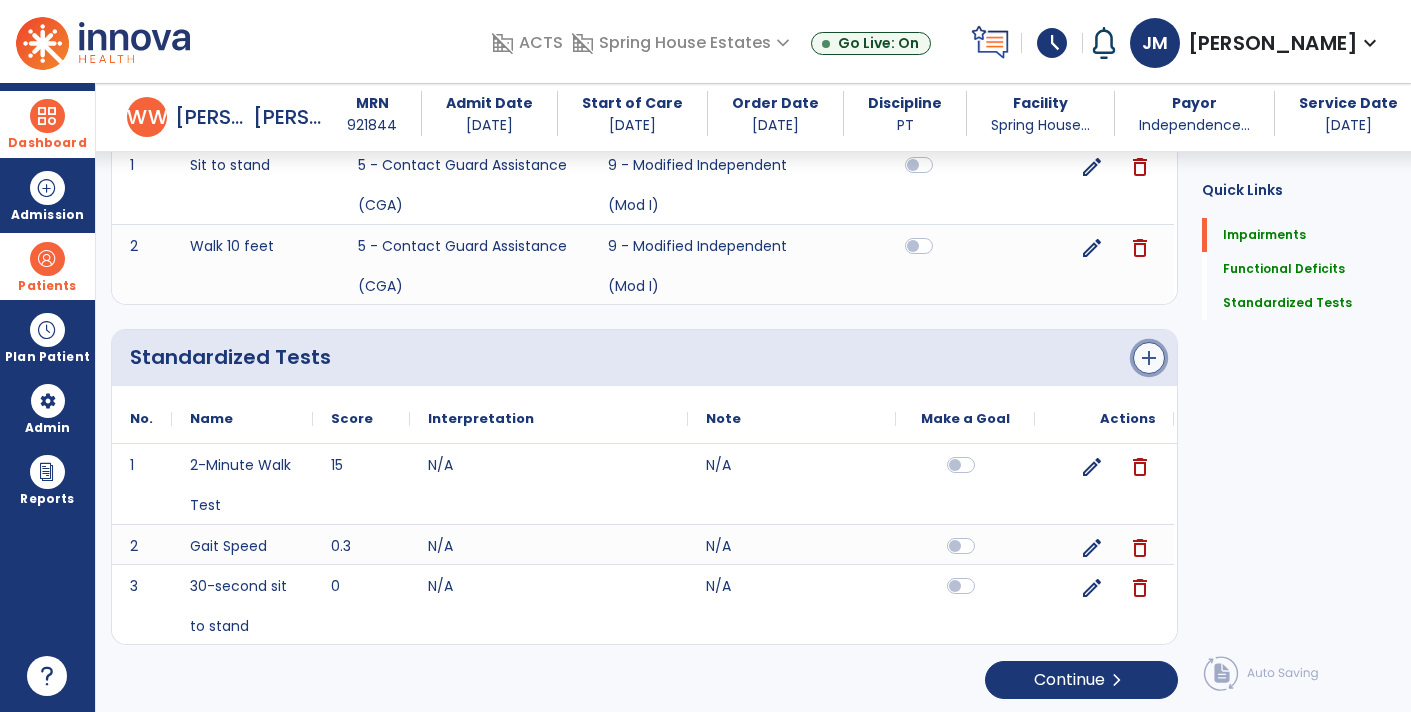 click on "add" 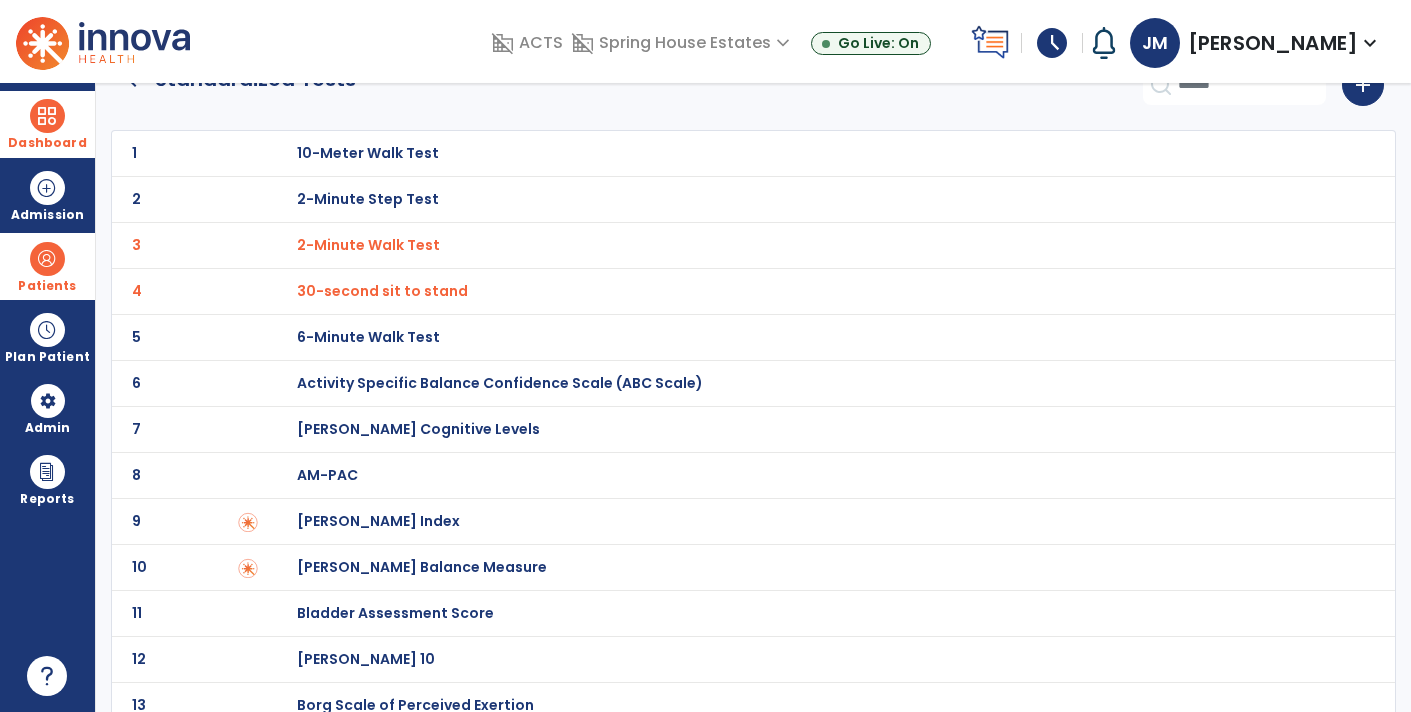 scroll, scrollTop: 50, scrollLeft: 0, axis: vertical 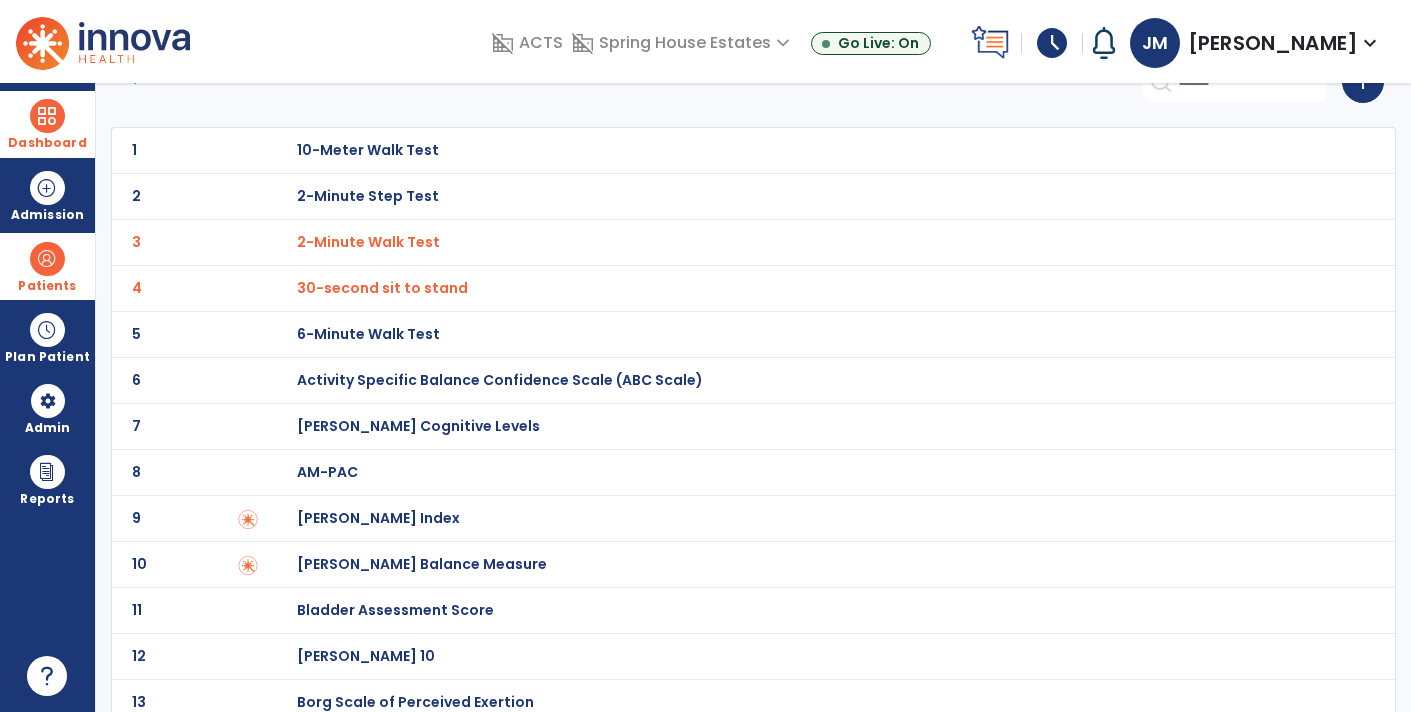 click on "[PERSON_NAME] Balance Measure" at bounding box center (368, 150) 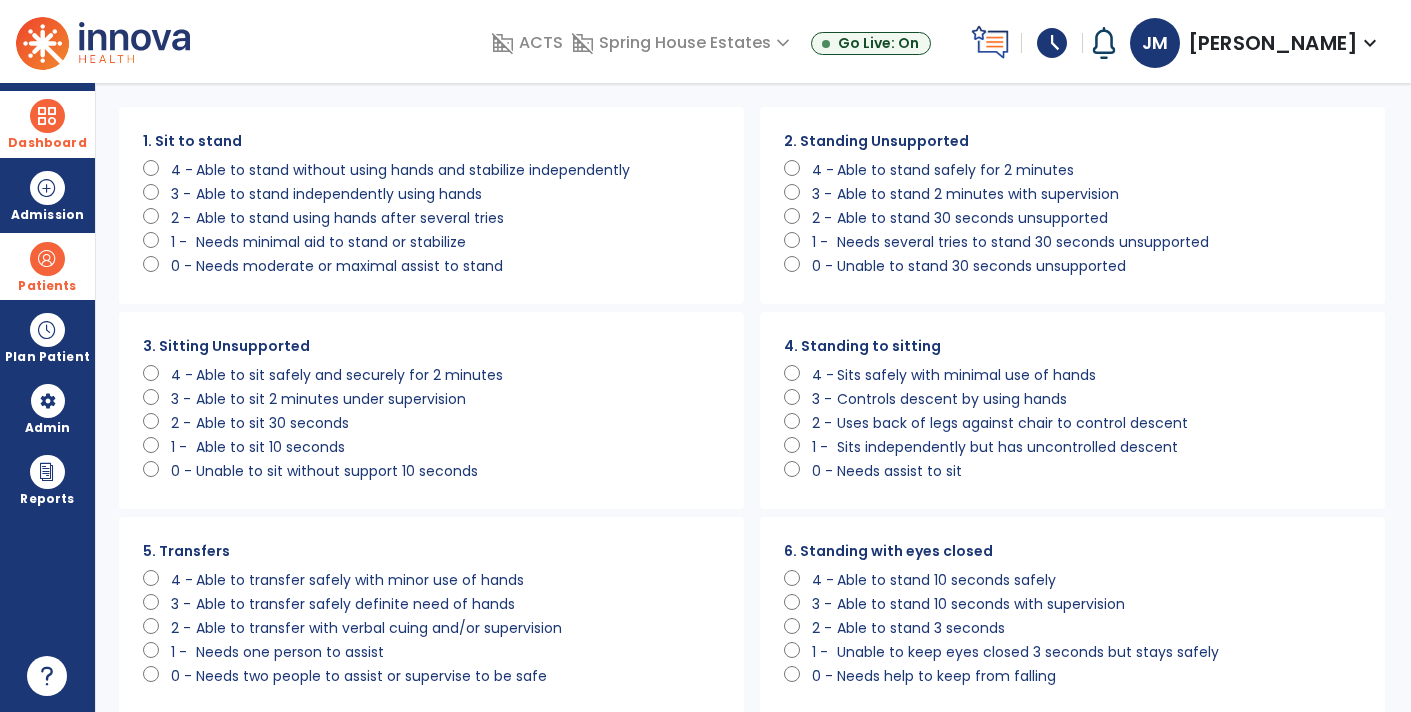 scroll, scrollTop: 0, scrollLeft: 0, axis: both 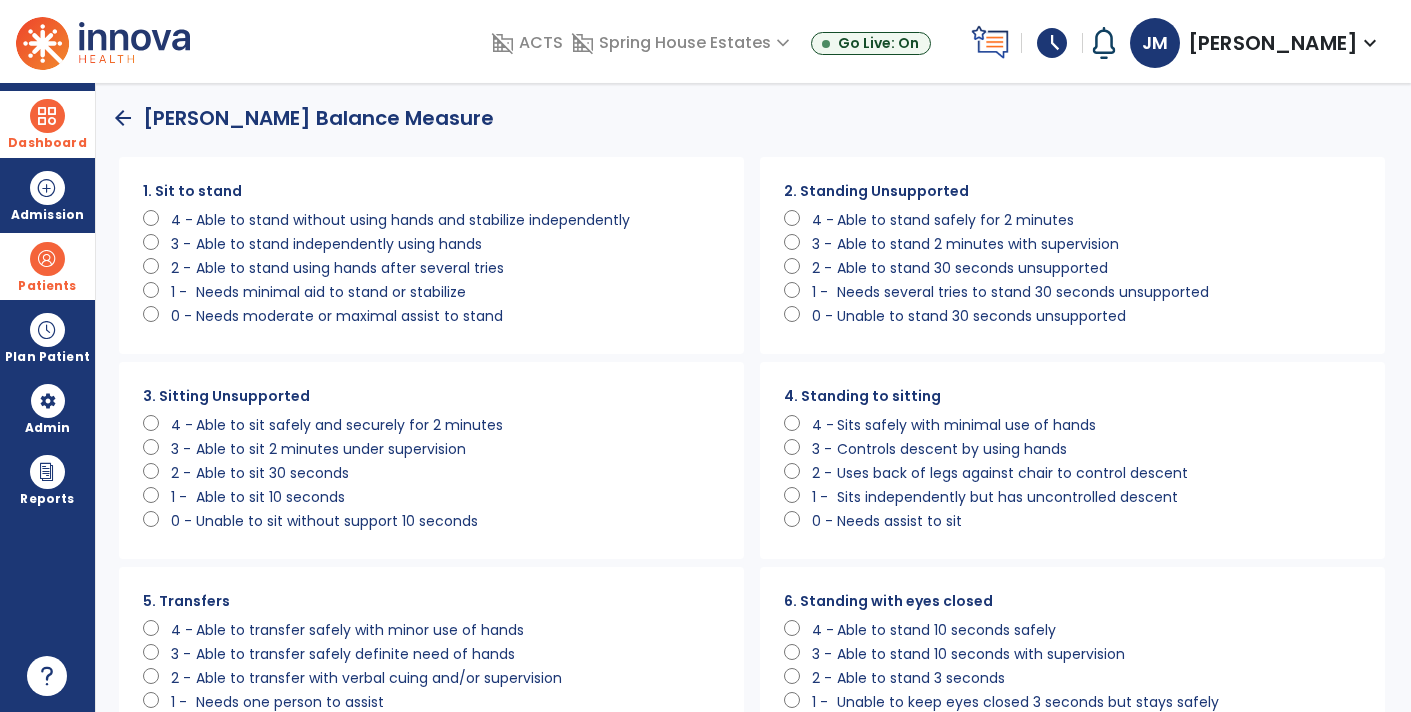 click on "Able to stand without using hands and stabilize independently" 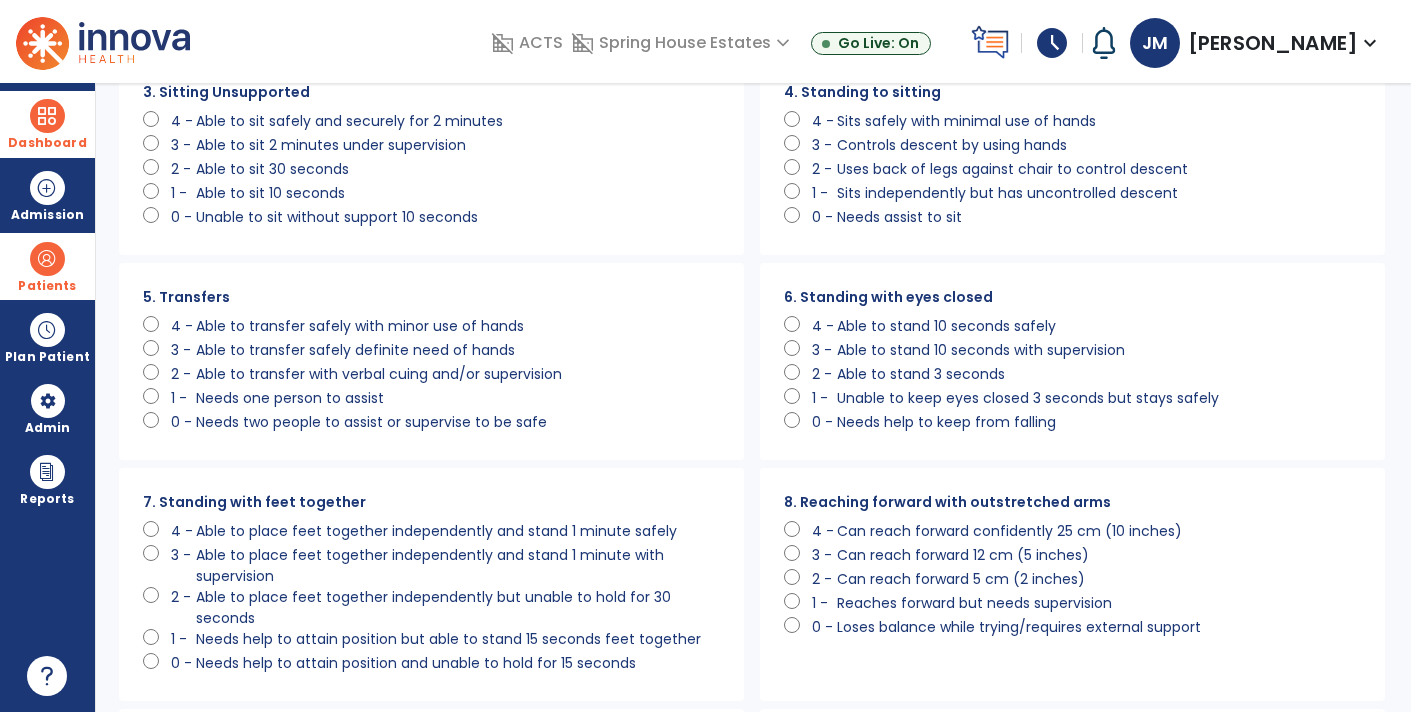 scroll, scrollTop: 306, scrollLeft: 0, axis: vertical 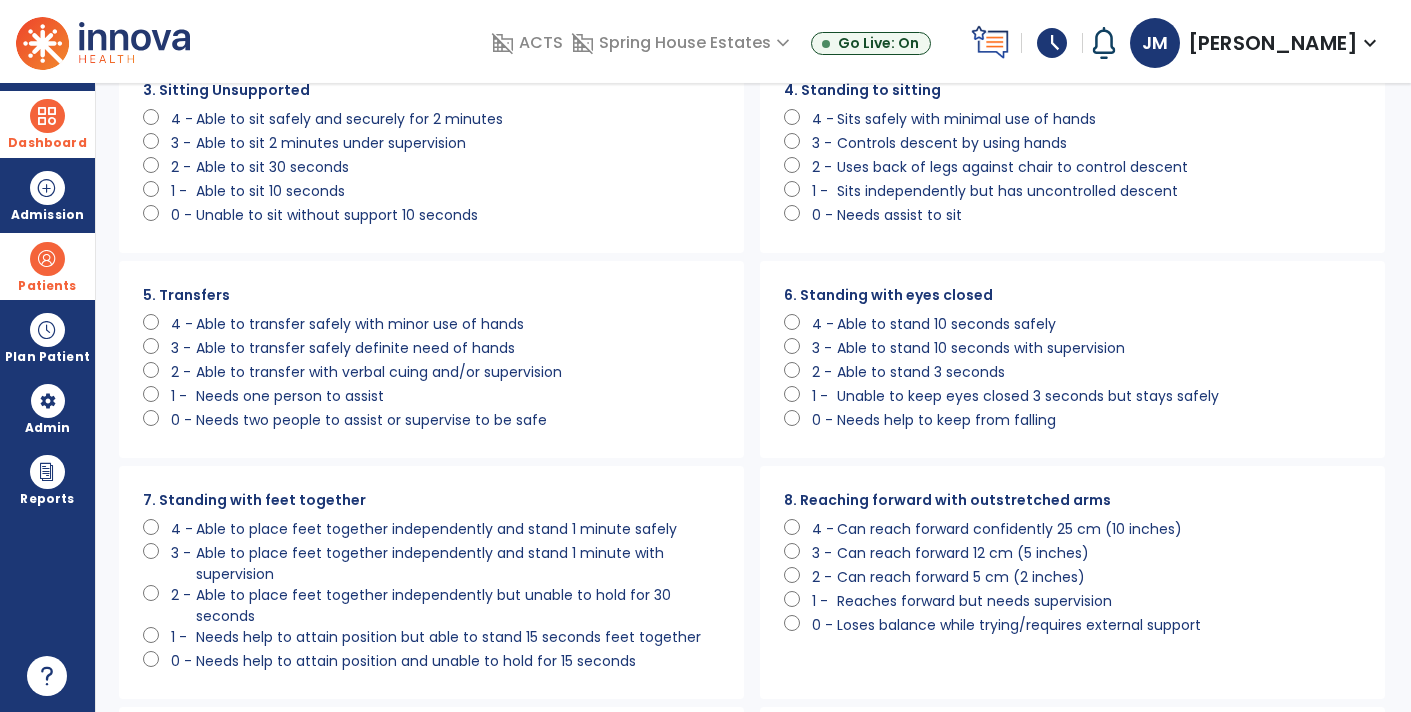 click on "Able to transfer with verbal cuing and/or supervision" 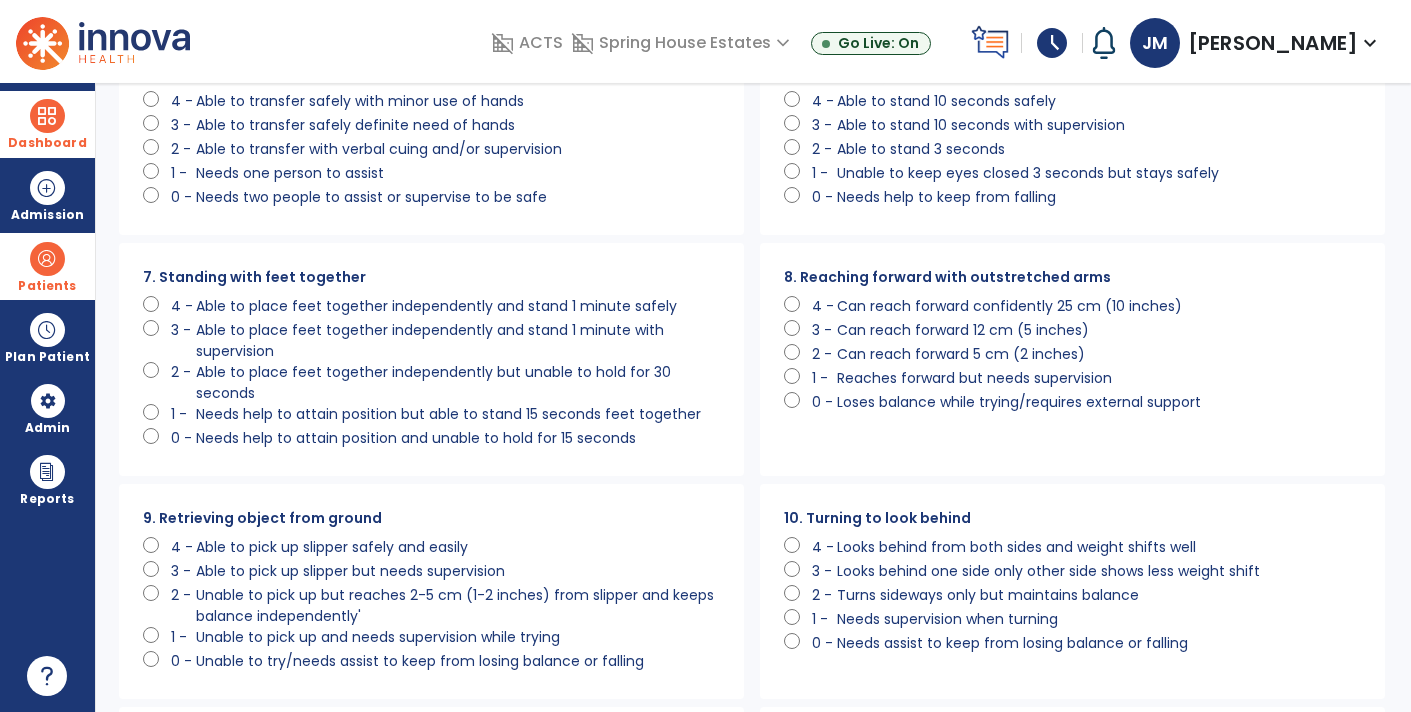 scroll, scrollTop: 531, scrollLeft: 0, axis: vertical 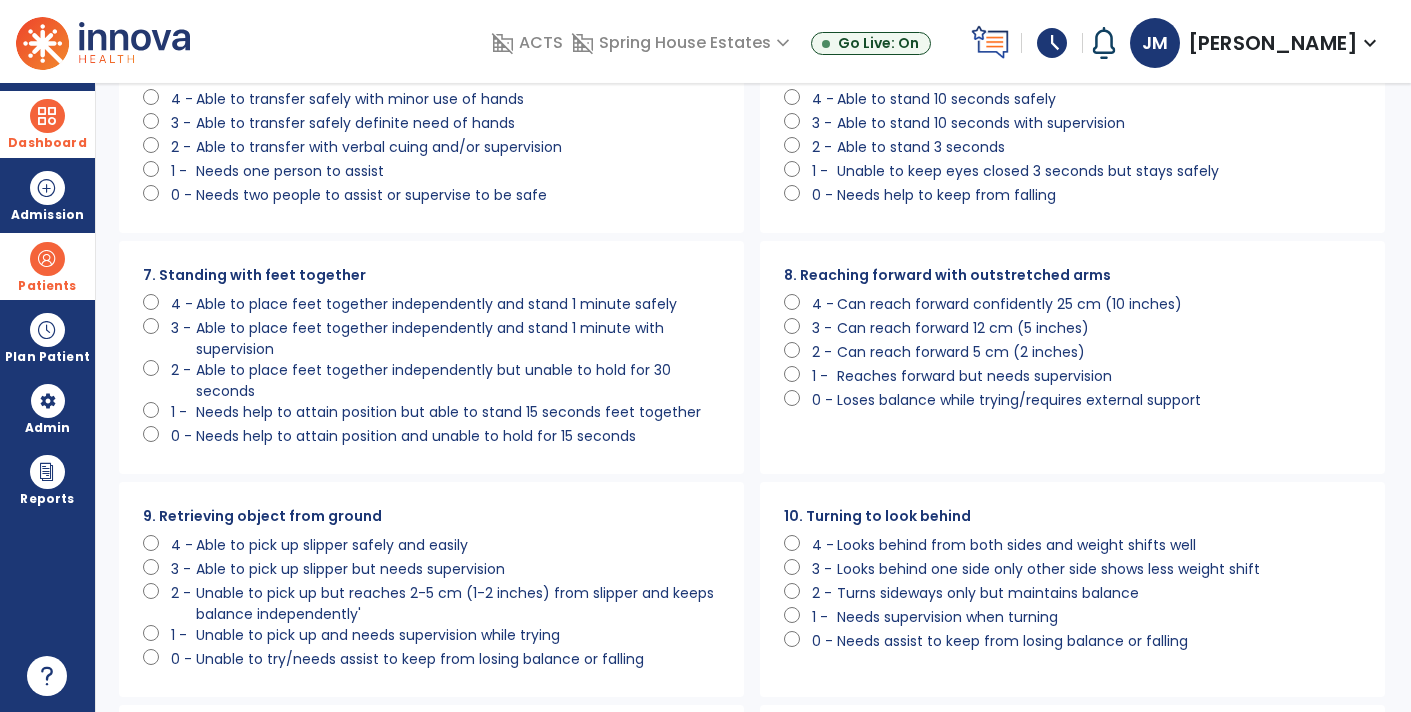 click on "Needs help to attain position and unable to hold for 15 seconds" 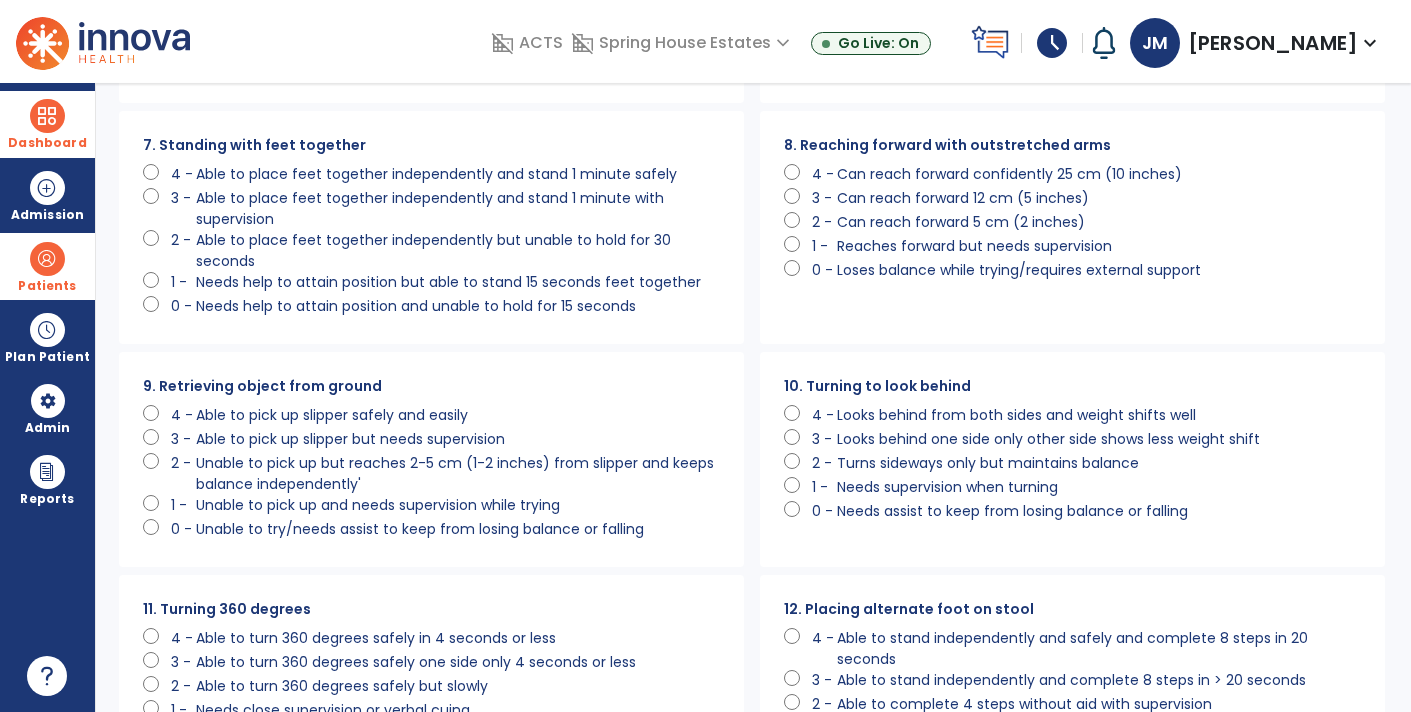 scroll, scrollTop: 662, scrollLeft: 0, axis: vertical 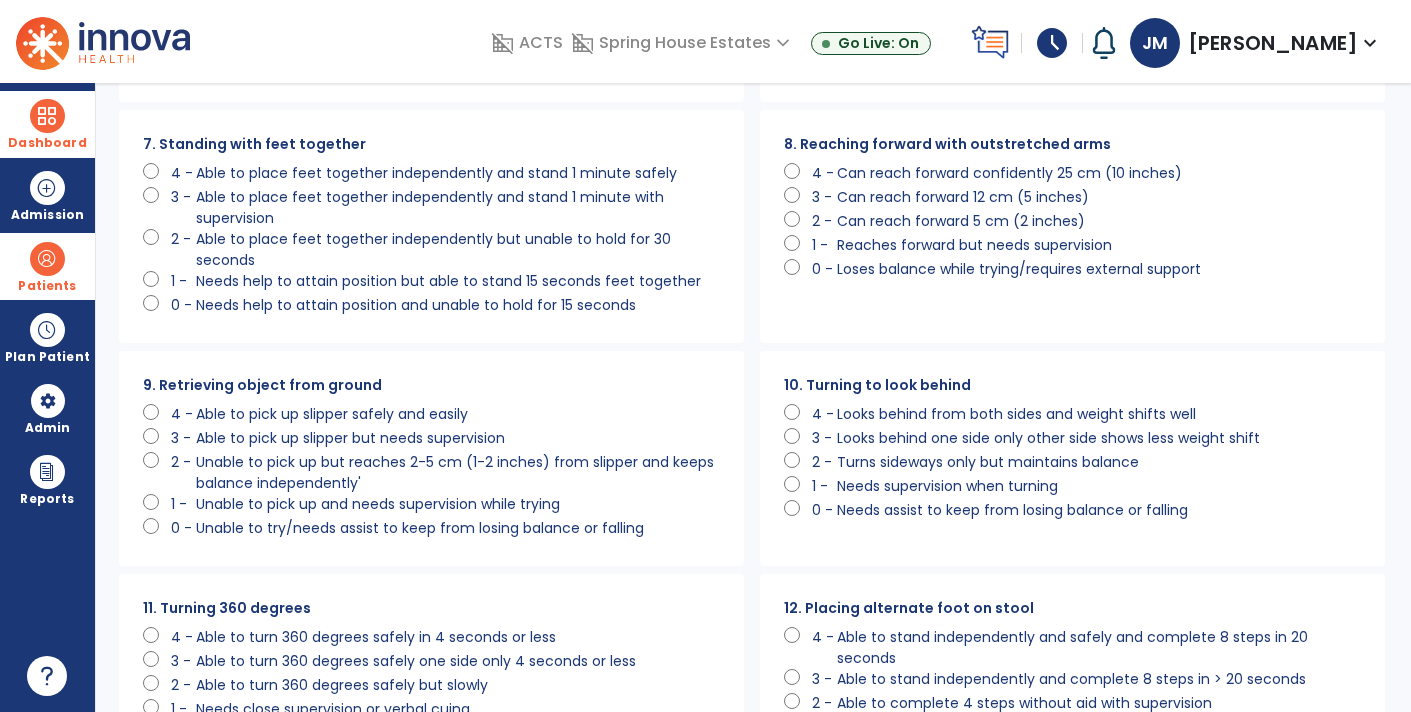 click on "Unable to try/needs assist to keep from losing balance or falling" 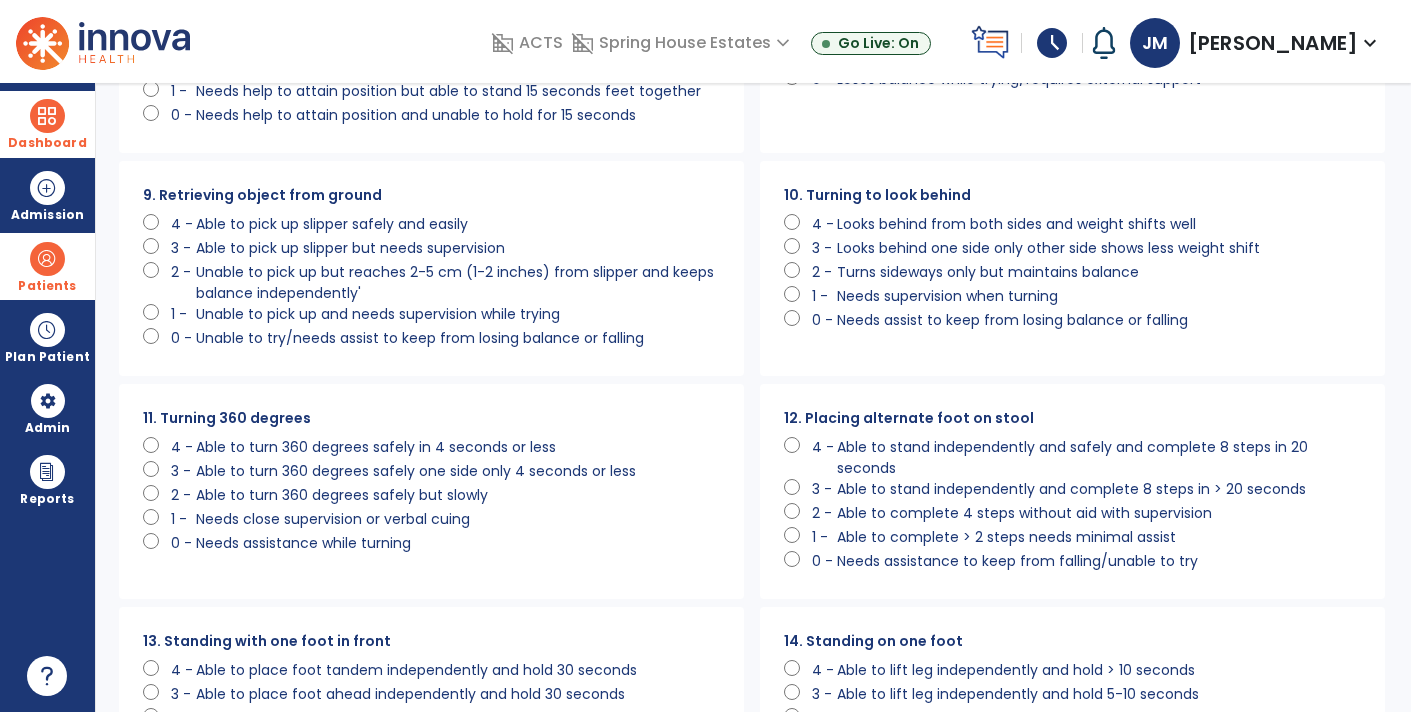 click on "Needs assistance while turning" 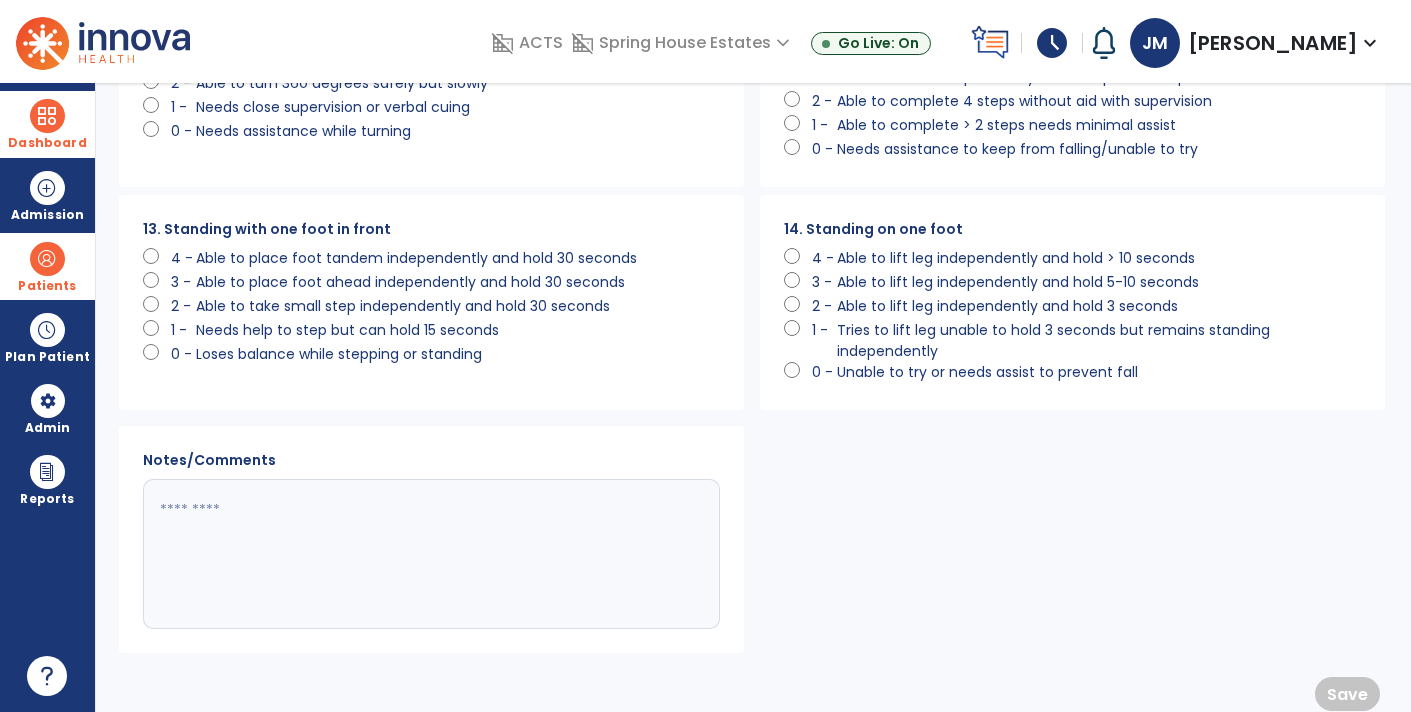 scroll, scrollTop: 1269, scrollLeft: 0, axis: vertical 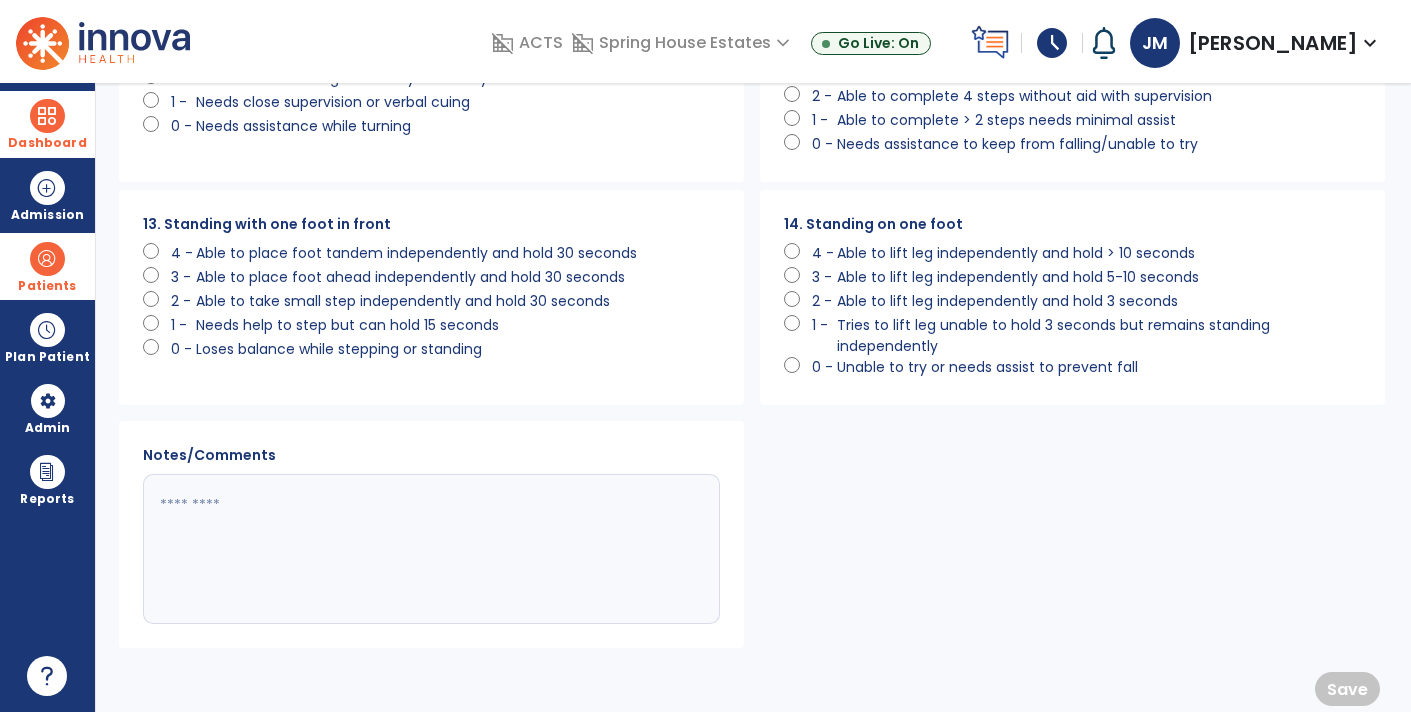 click on "Loses balance while stepping or standing" 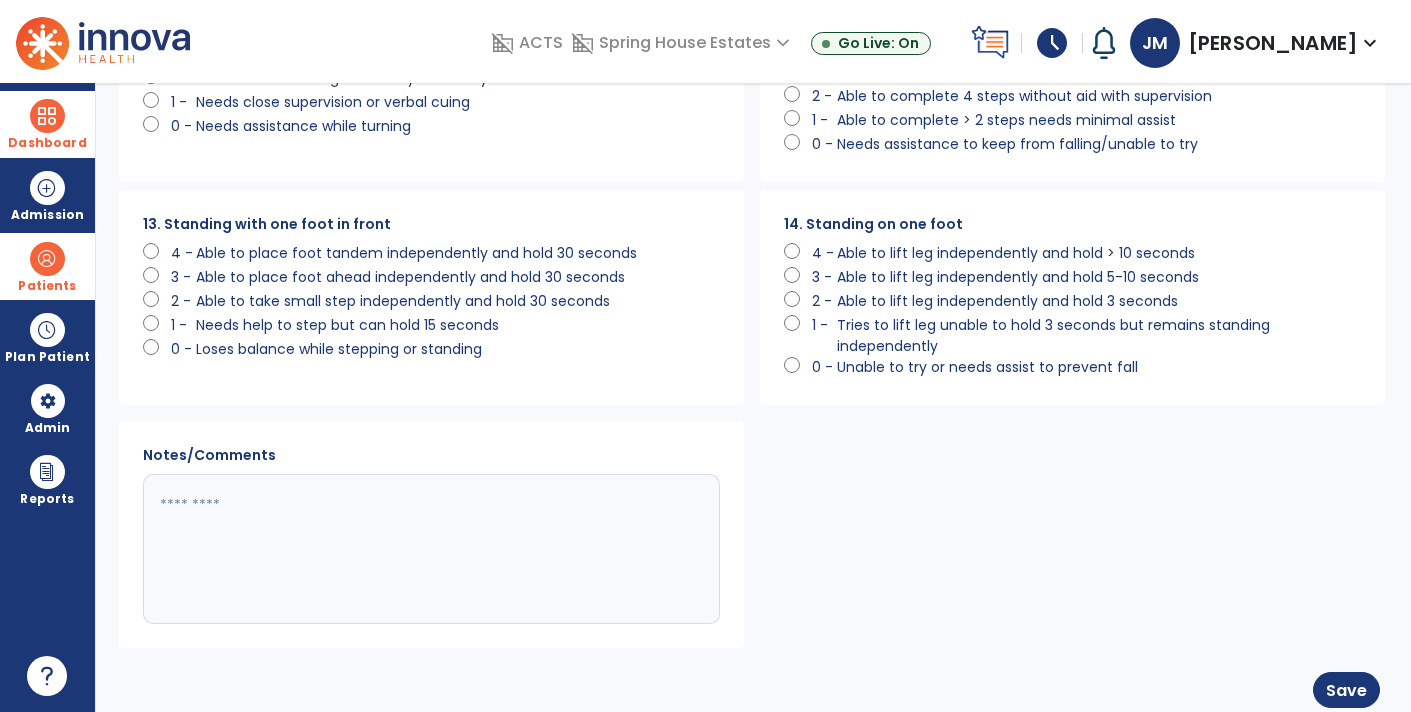 scroll, scrollTop: 1286, scrollLeft: 0, axis: vertical 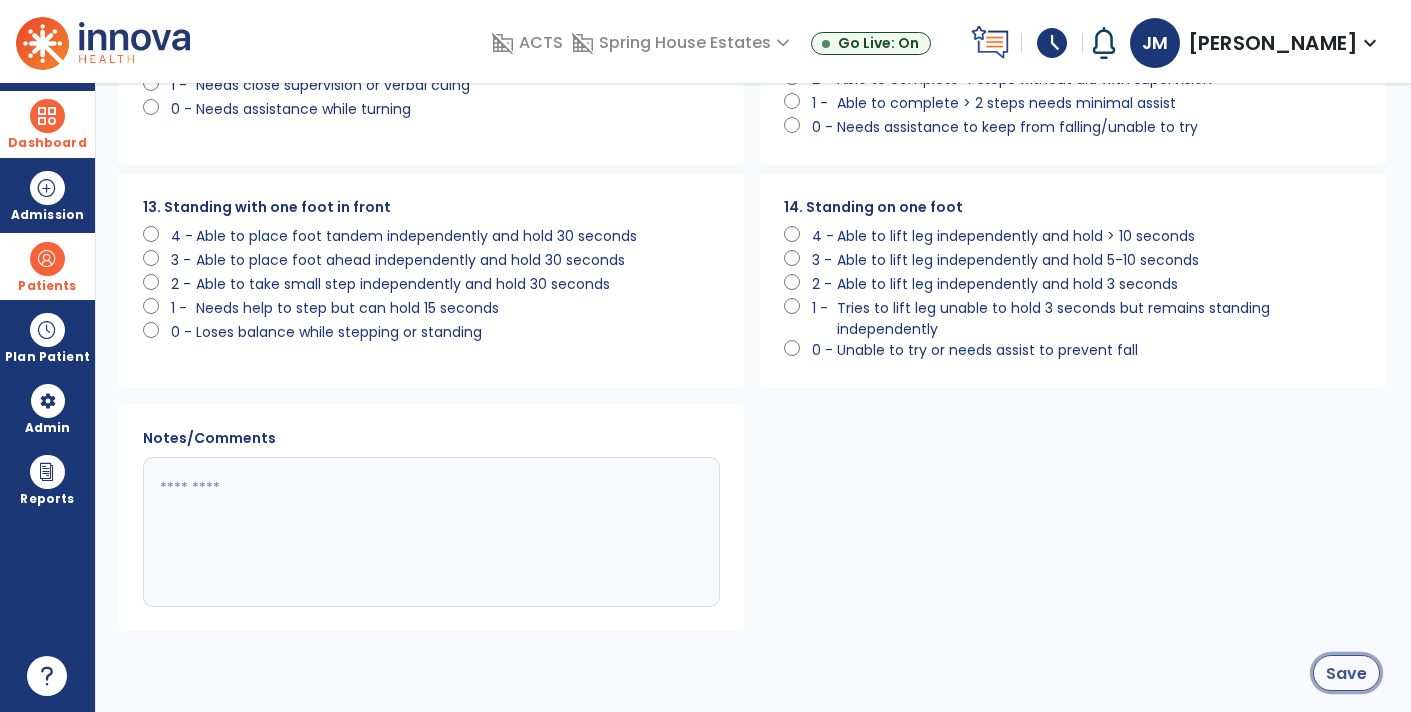 click on "Save" 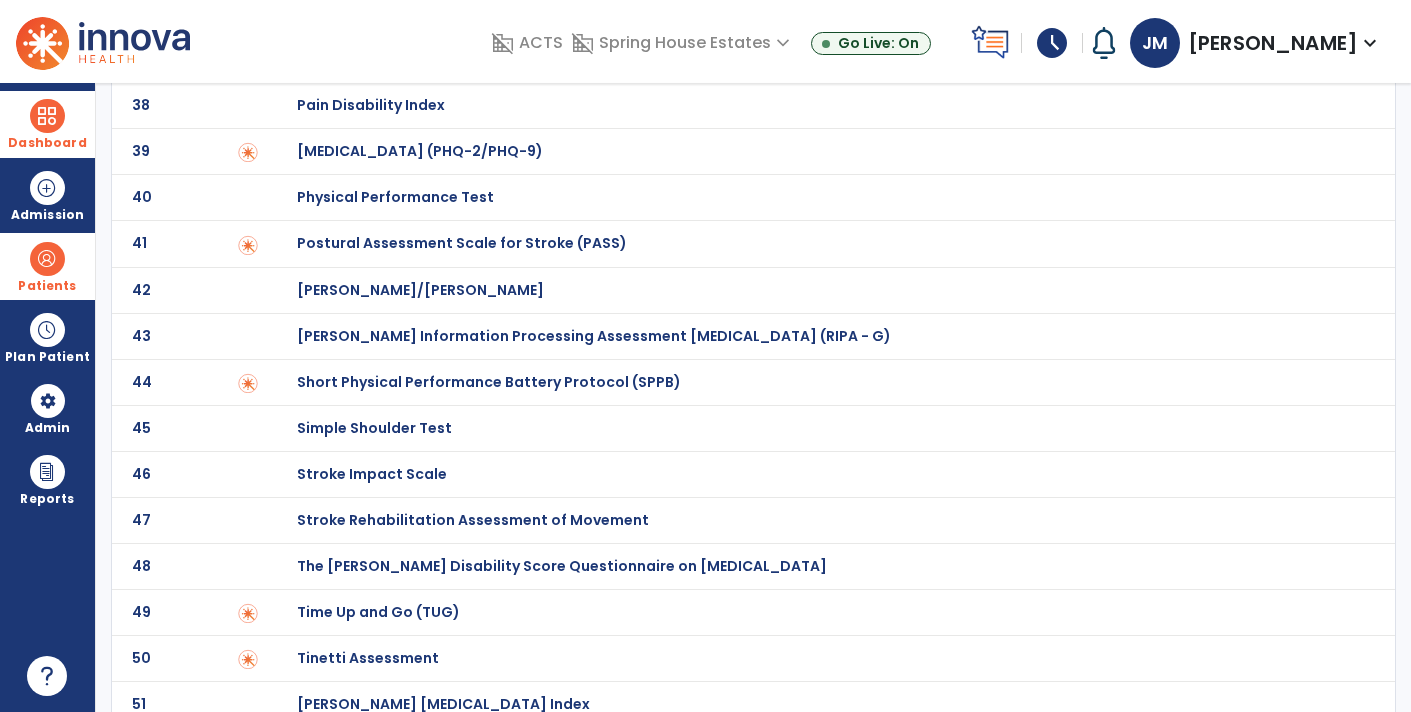 scroll, scrollTop: 0, scrollLeft: 0, axis: both 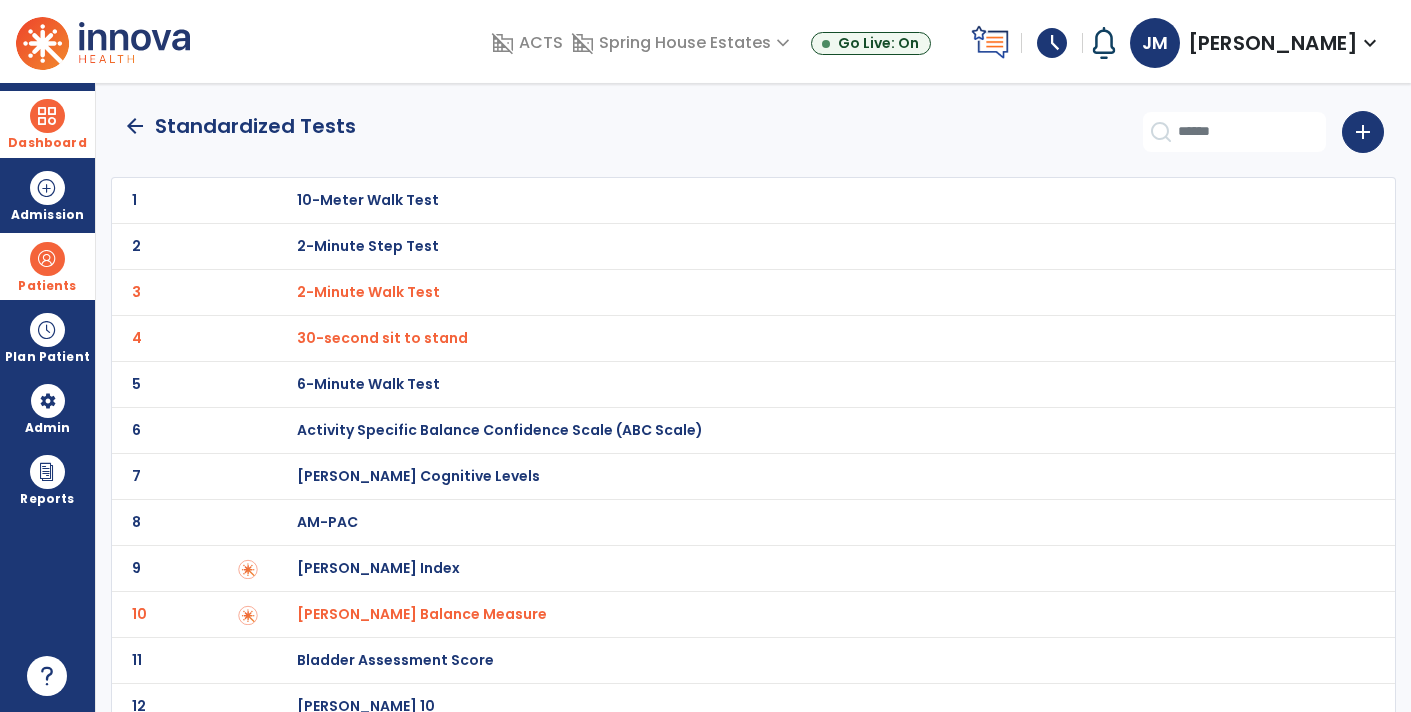 click on "arrow_back" 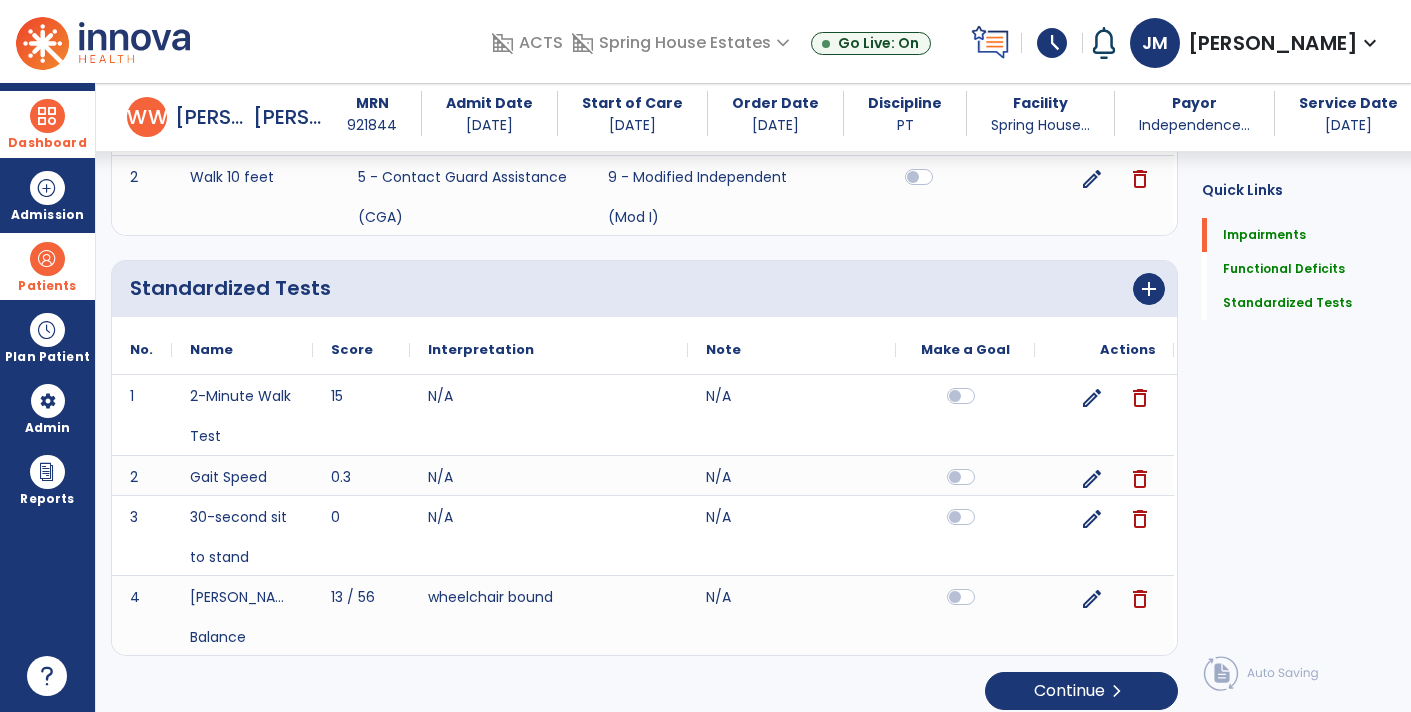 scroll, scrollTop: 0, scrollLeft: 0, axis: both 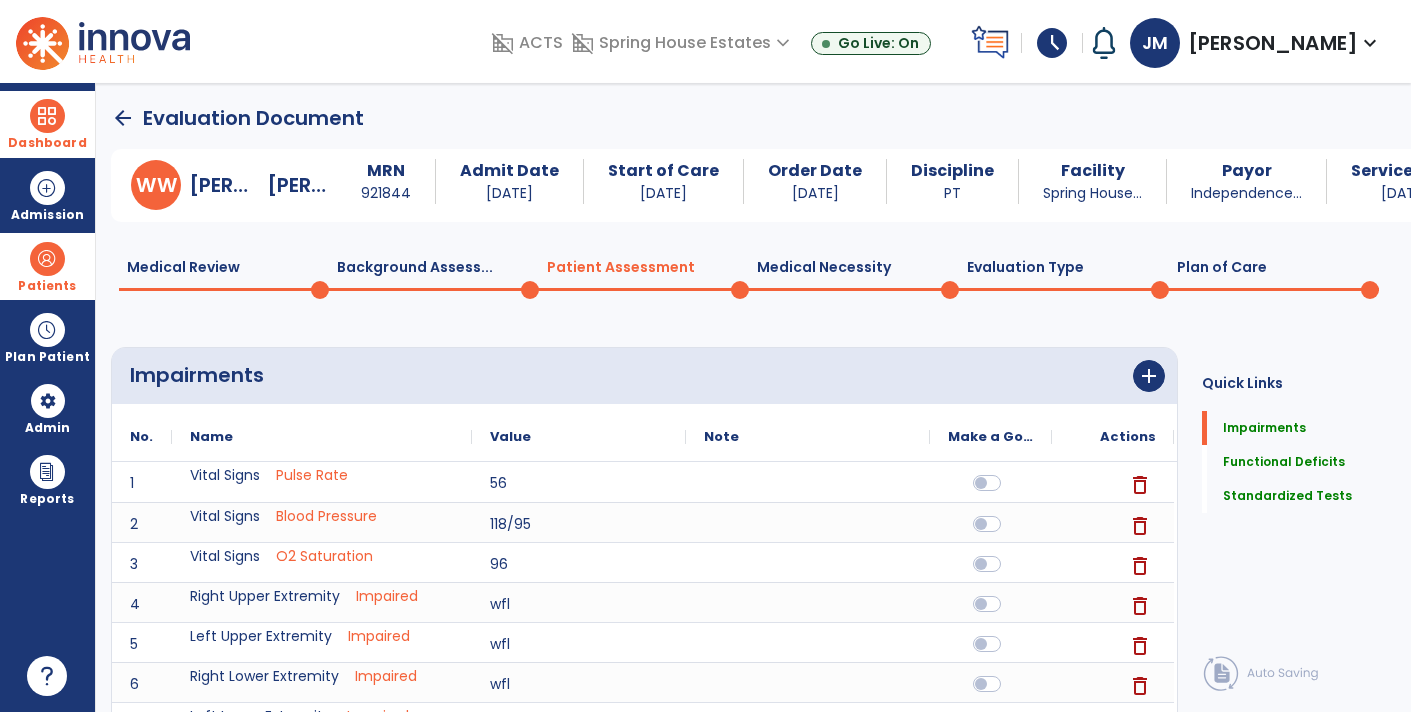 click on "Plan of Care  0" 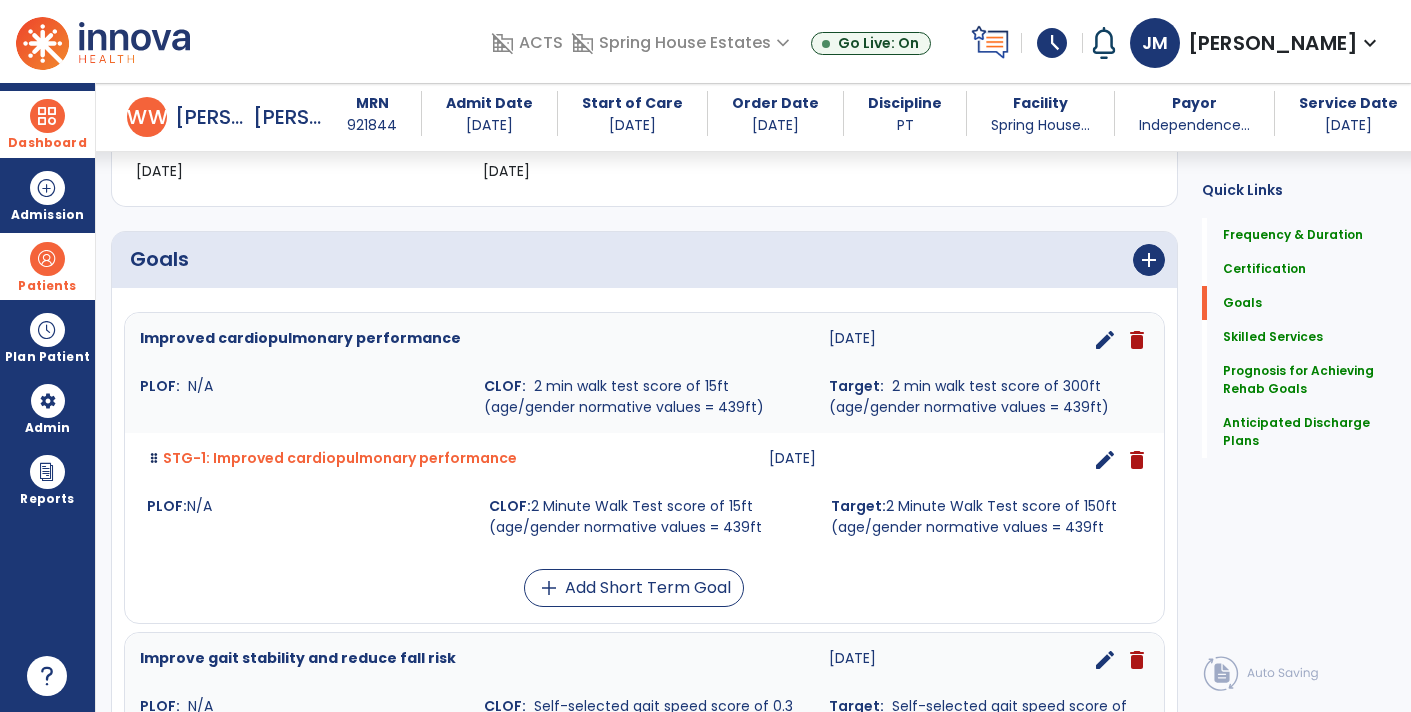scroll, scrollTop: 379, scrollLeft: 0, axis: vertical 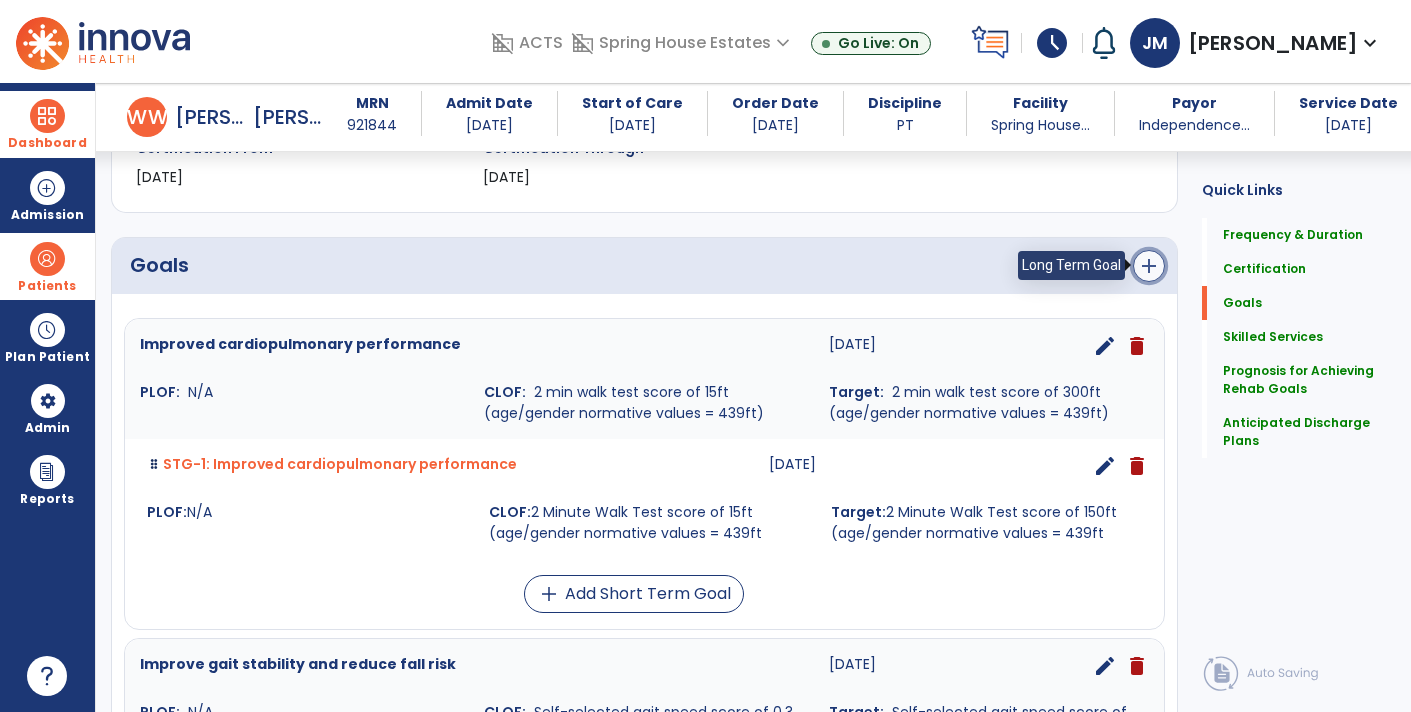 click on "add" at bounding box center [1149, 266] 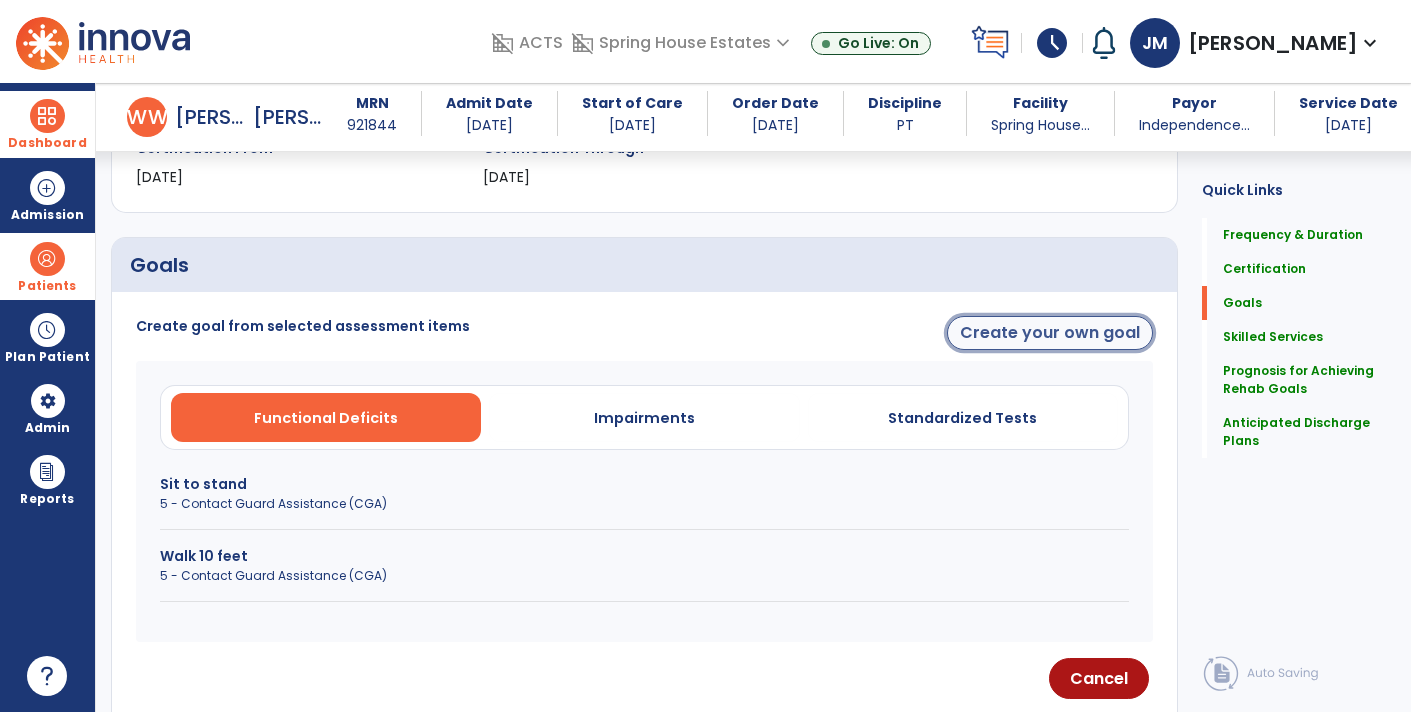 click on "Create your own goal" at bounding box center (1050, 333) 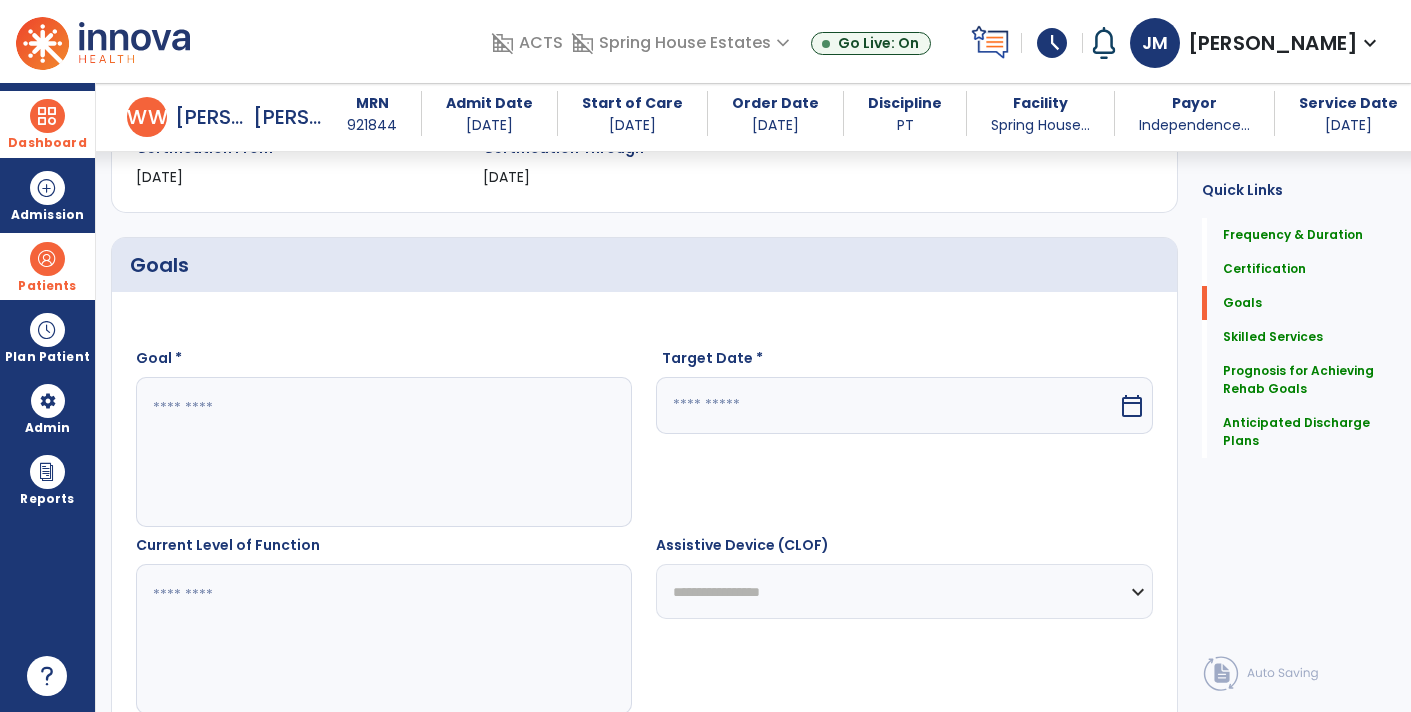 click at bounding box center (383, 452) 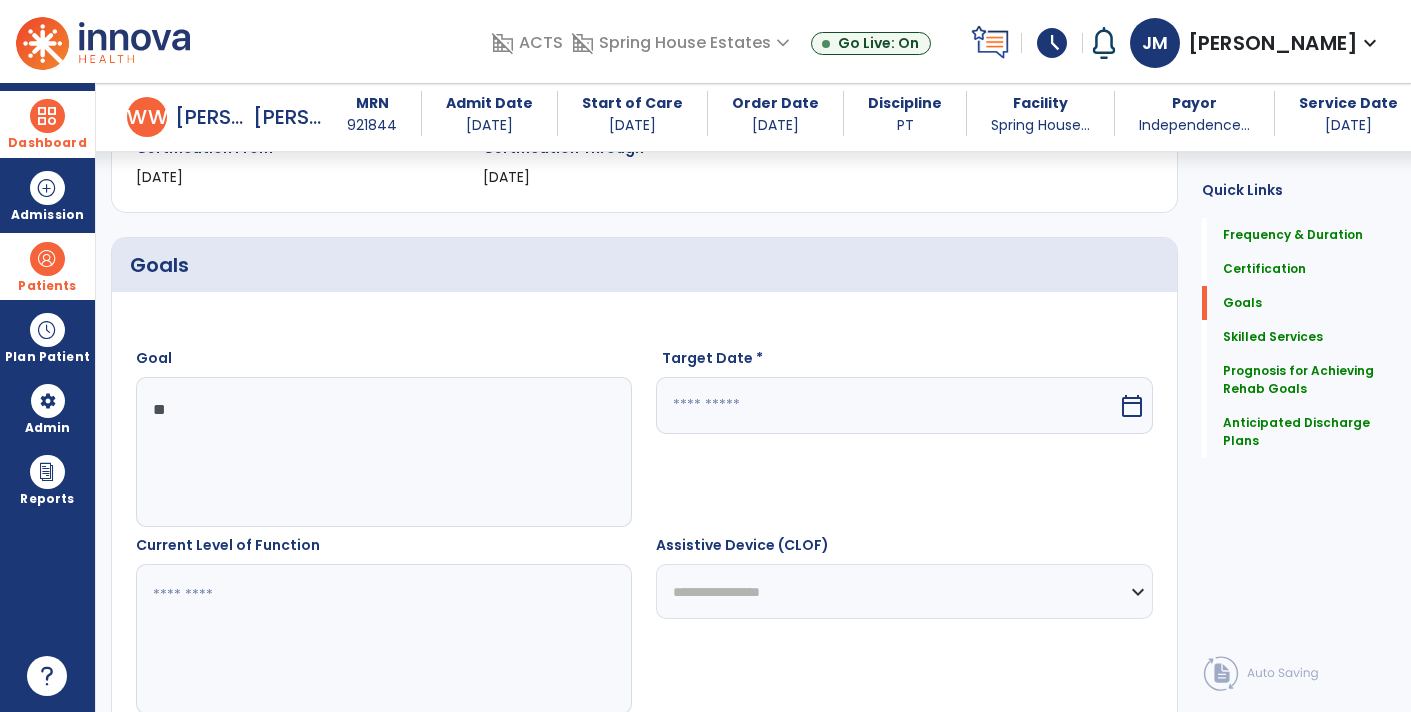 type on "*" 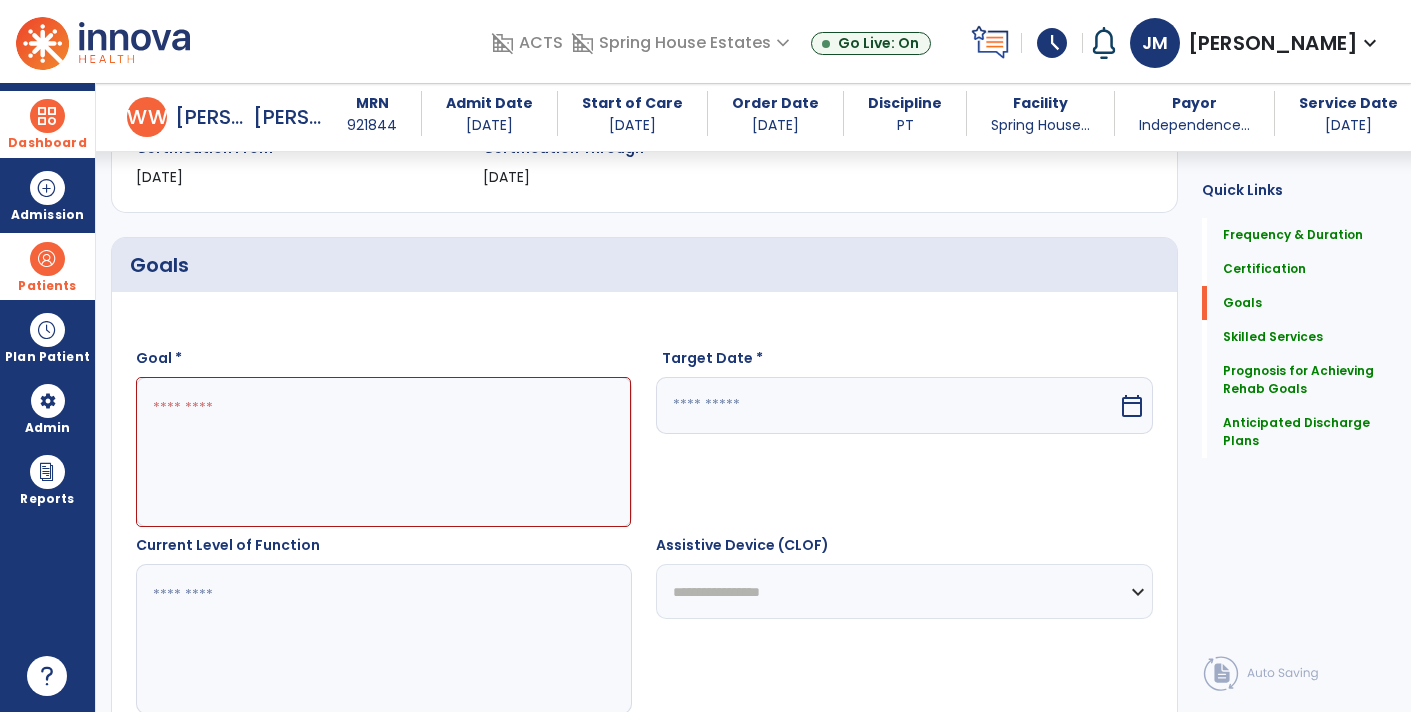 paste on "**********" 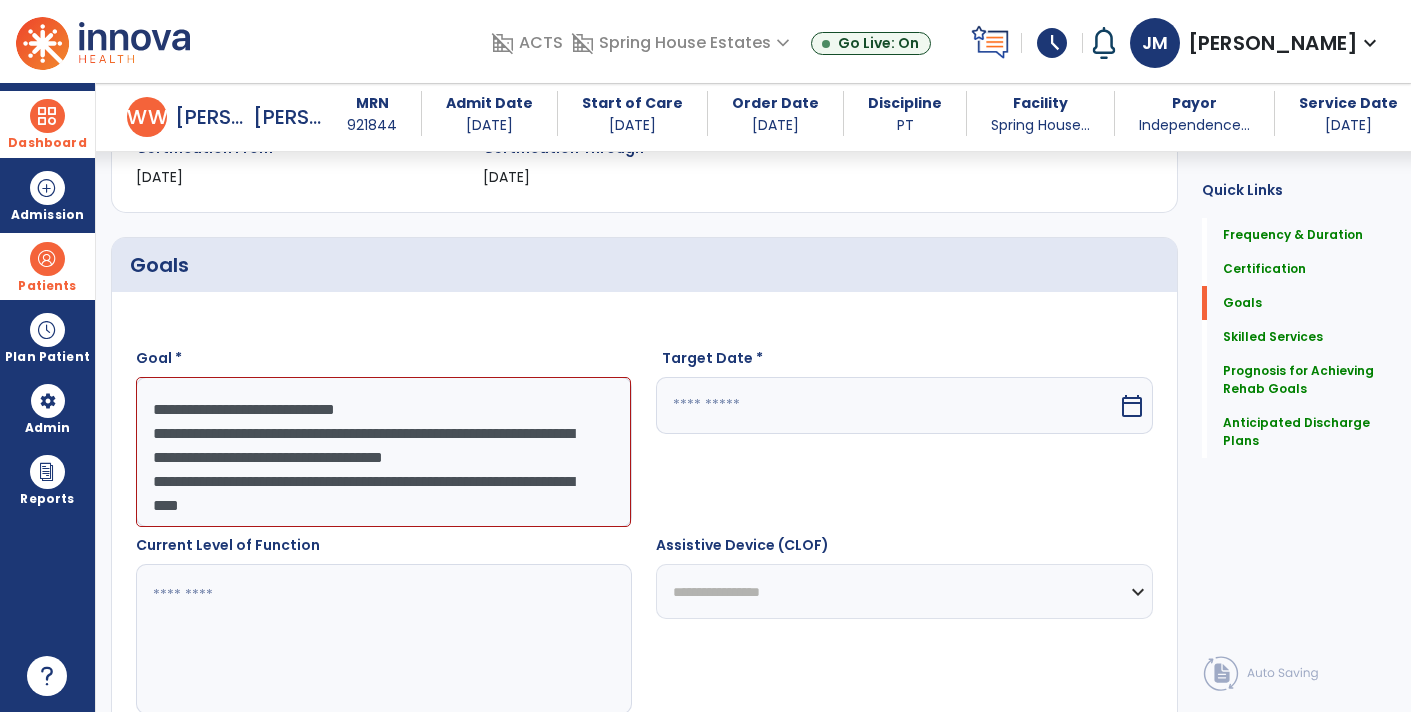 scroll, scrollTop: 14, scrollLeft: 0, axis: vertical 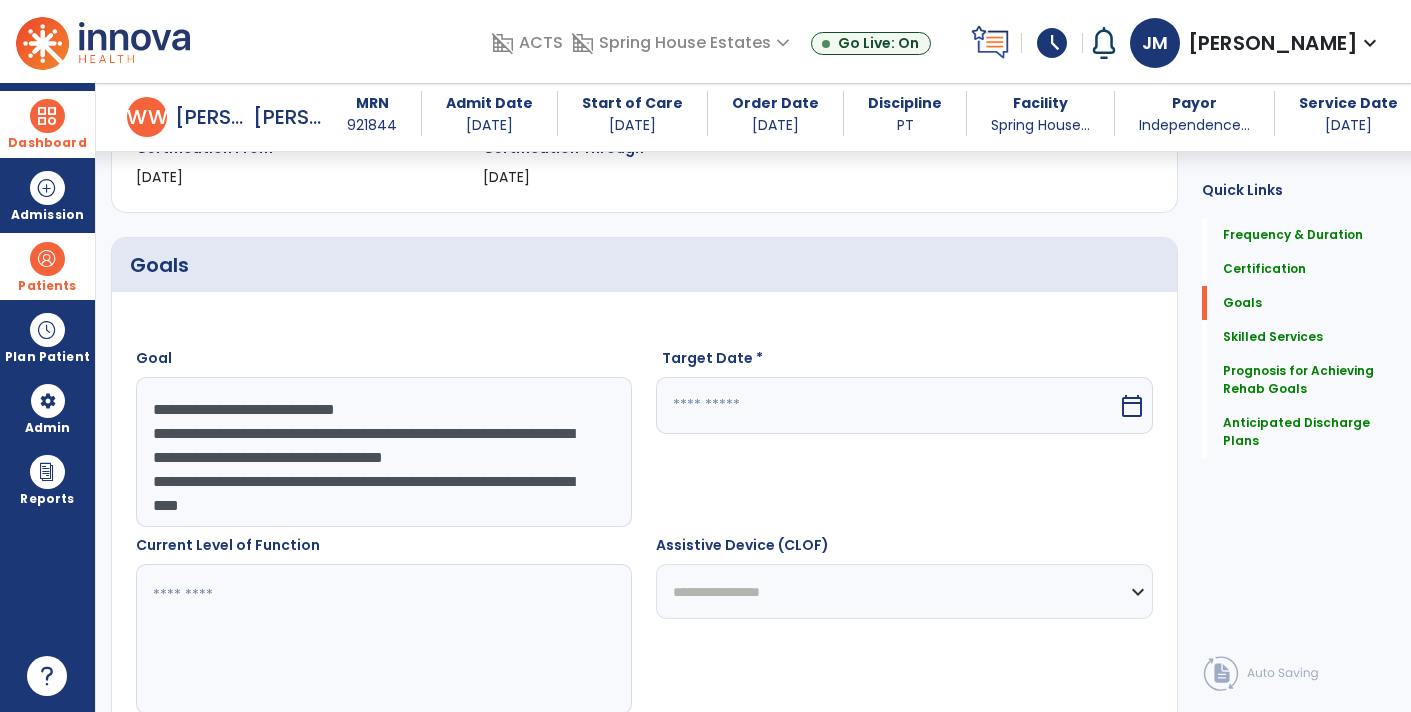 click on "**********" at bounding box center [383, 452] 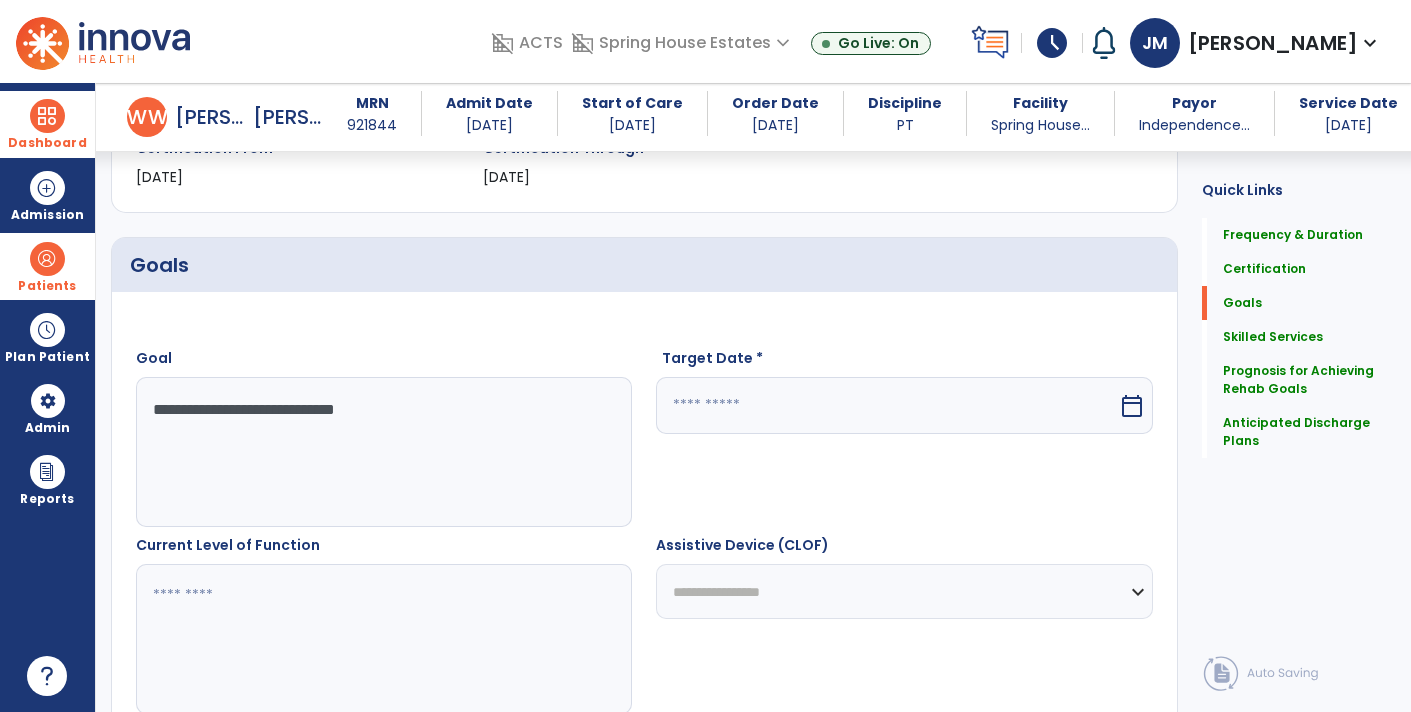 scroll, scrollTop: 0, scrollLeft: 0, axis: both 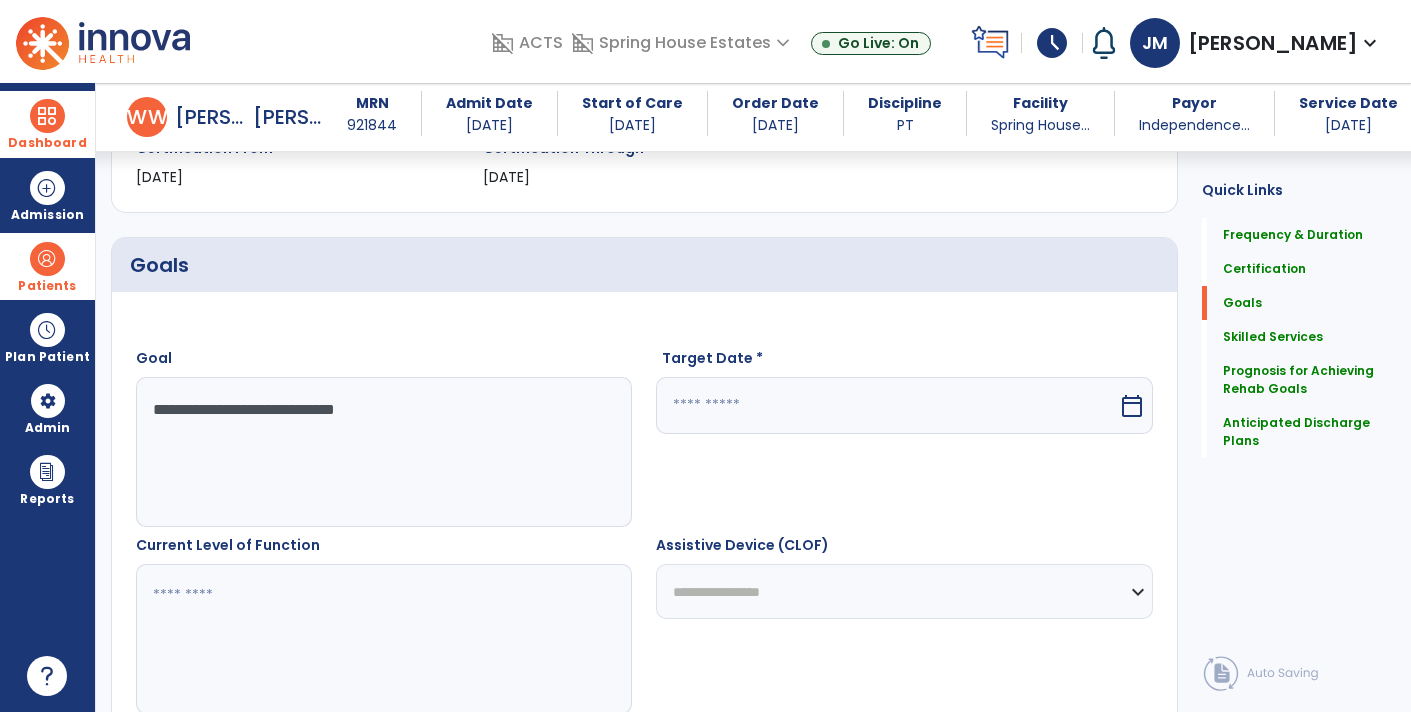 type on "**********" 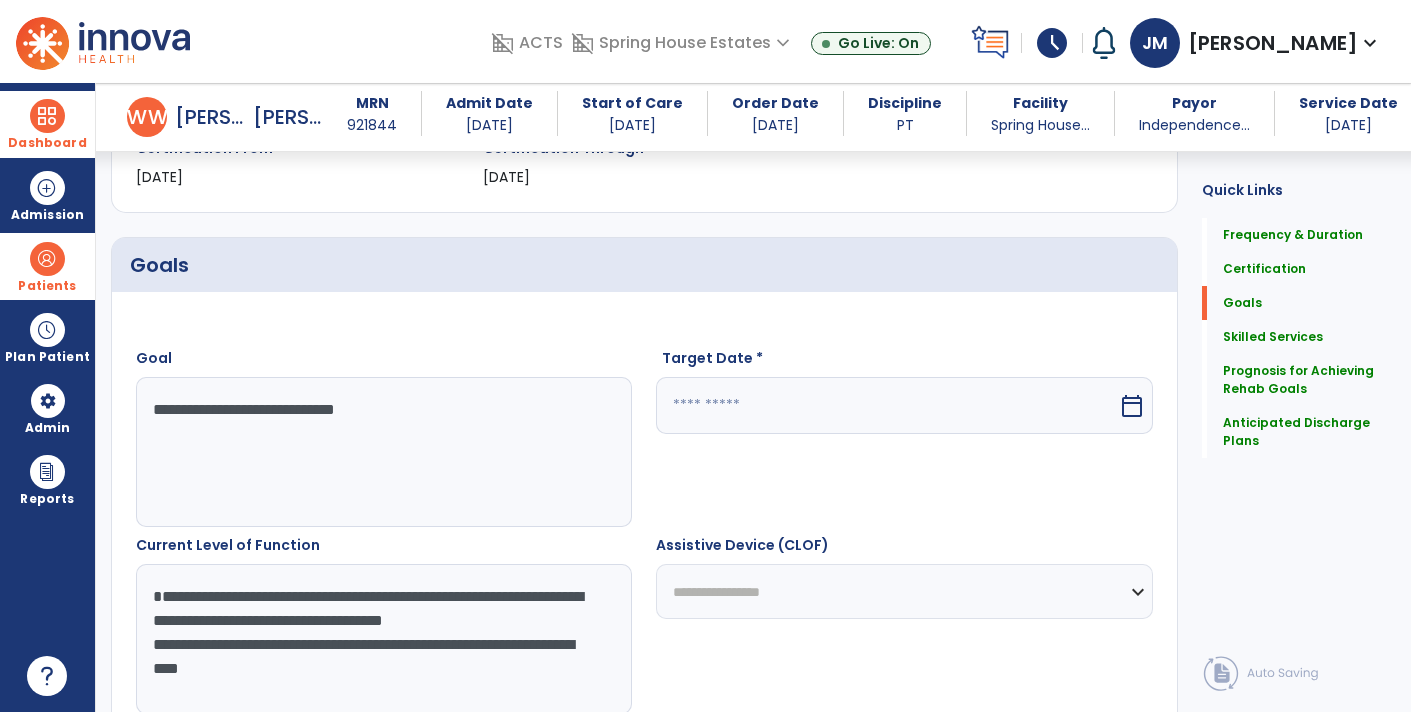 scroll, scrollTop: 15, scrollLeft: 0, axis: vertical 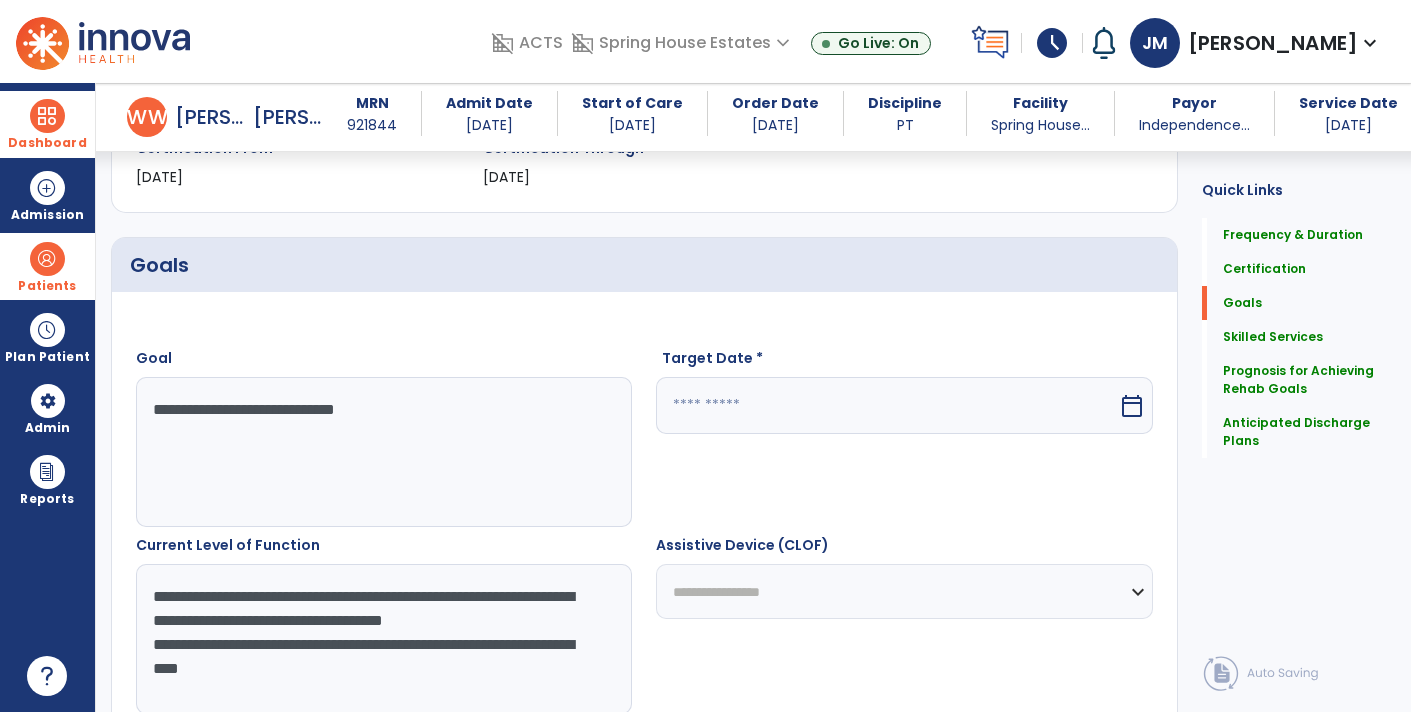 click on "**********" at bounding box center (383, 639) 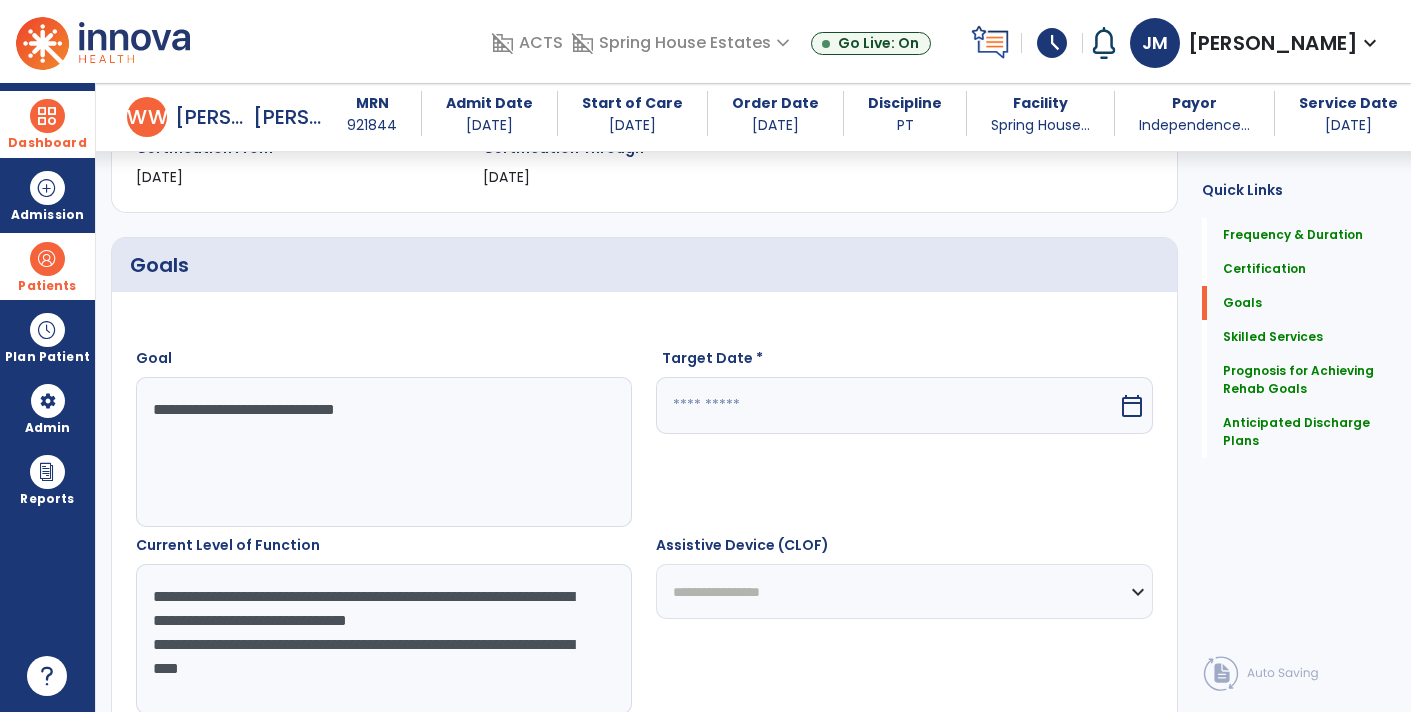 click on "**********" at bounding box center (383, 639) 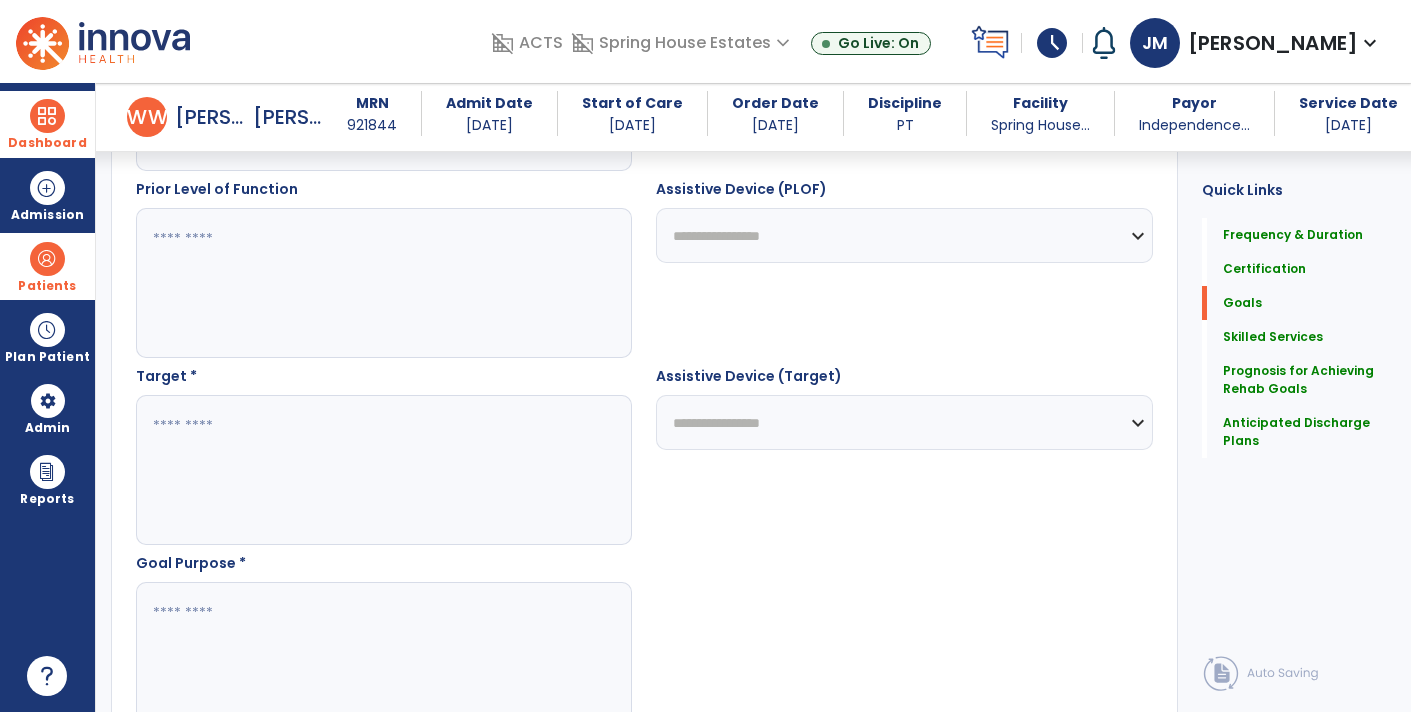 scroll, scrollTop: 934, scrollLeft: 0, axis: vertical 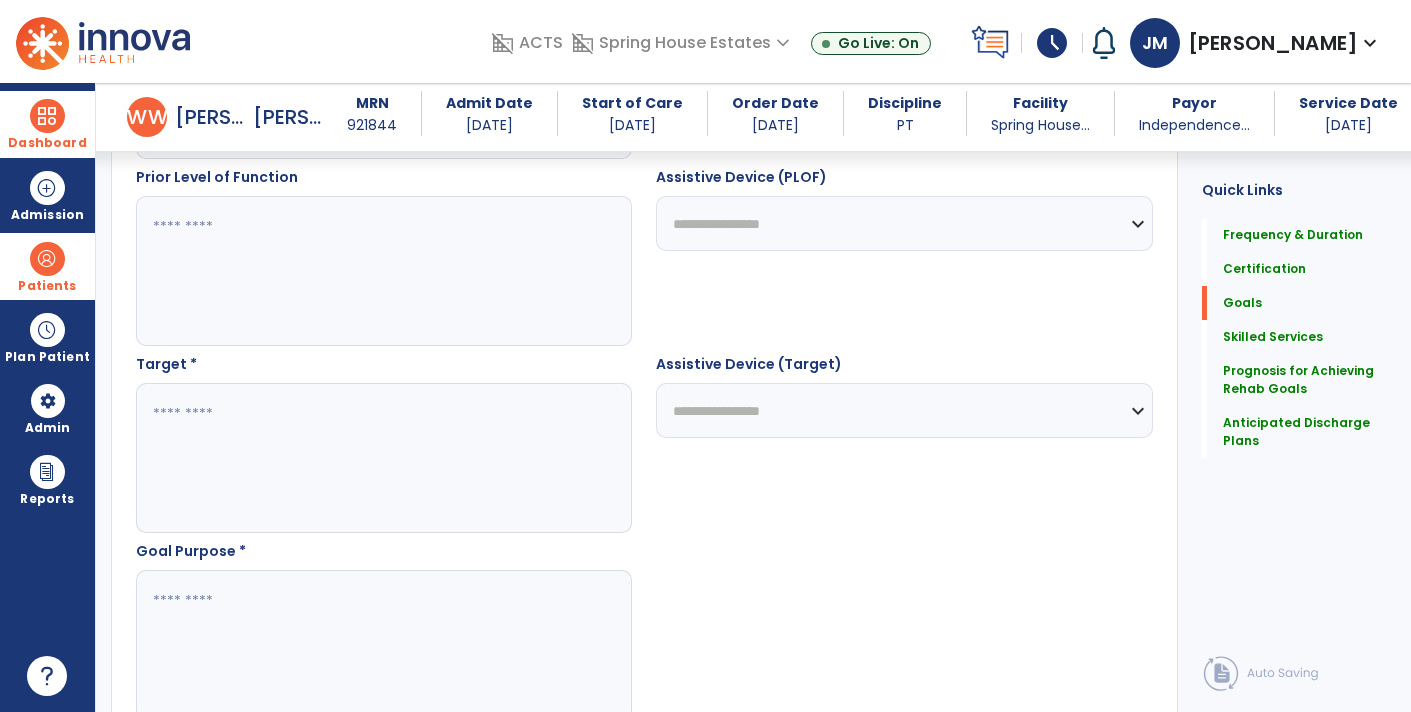 type on "**********" 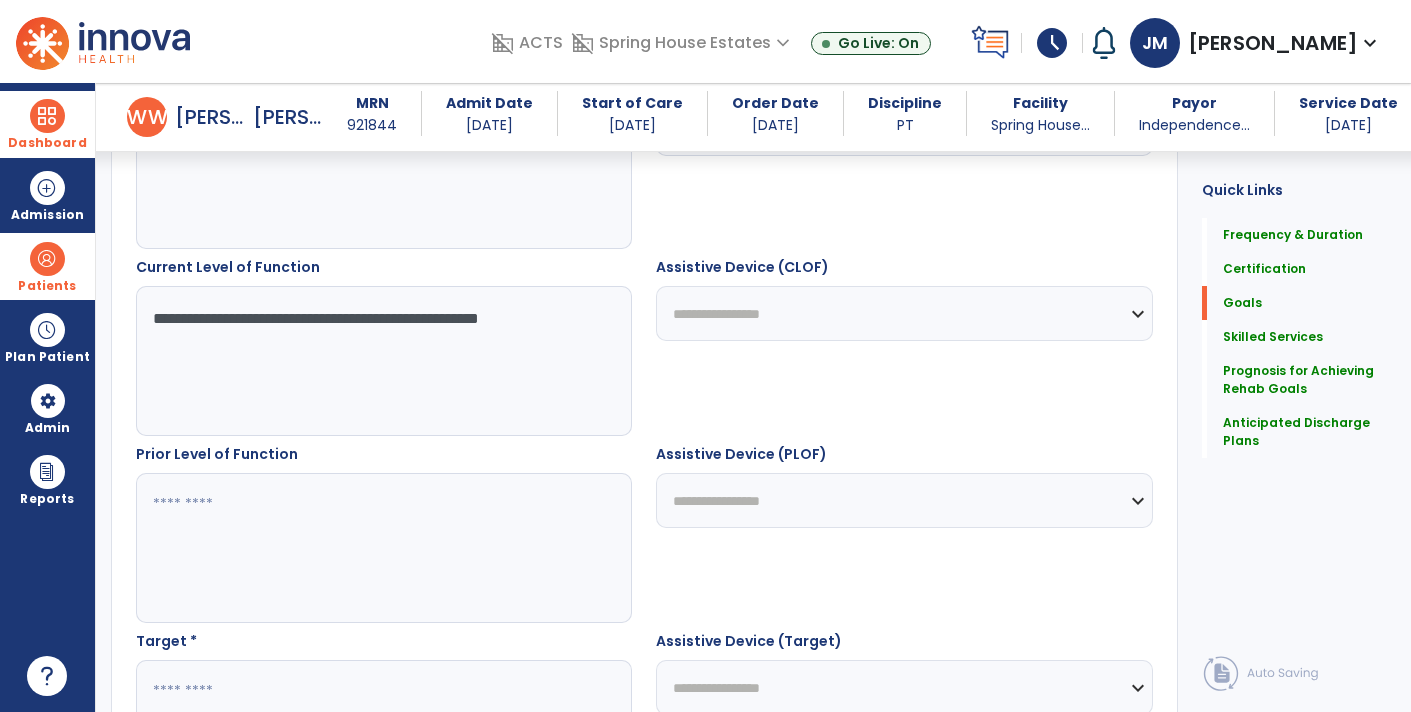 scroll, scrollTop: 639, scrollLeft: 0, axis: vertical 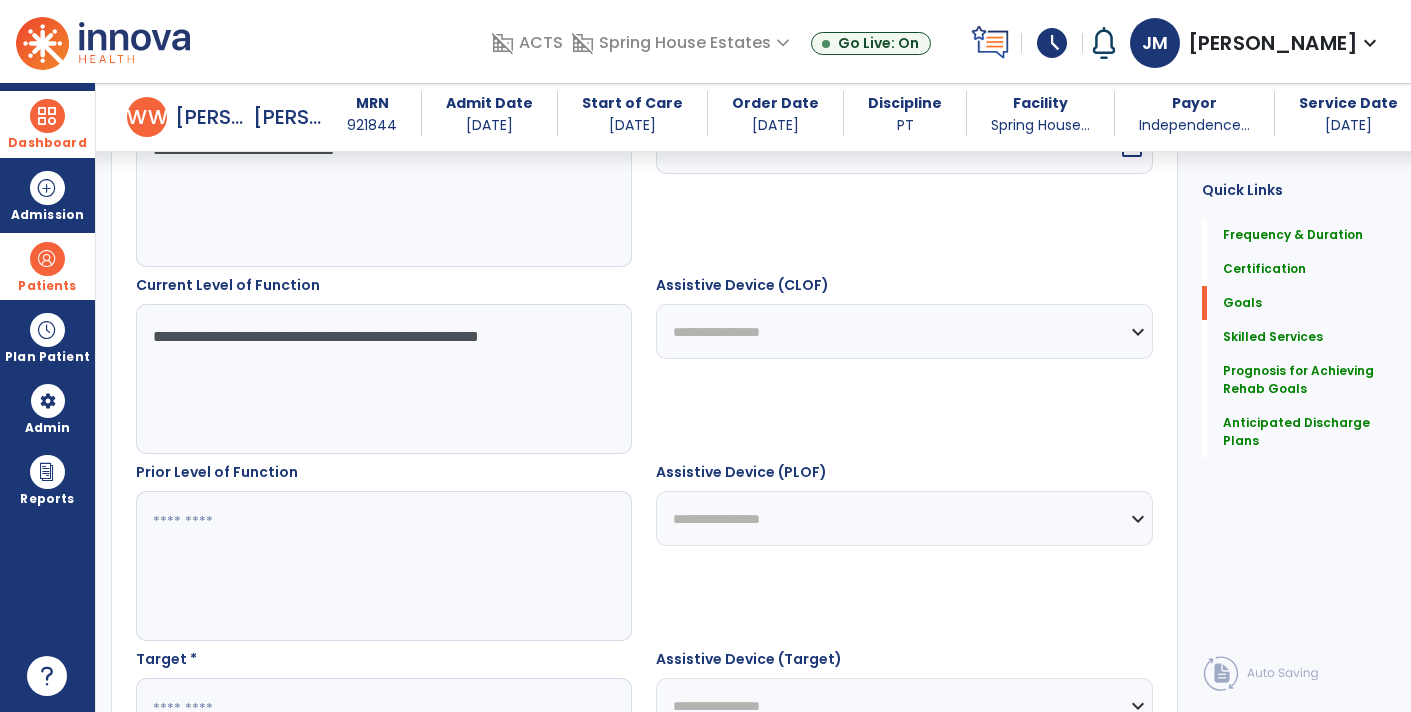 type on "**********" 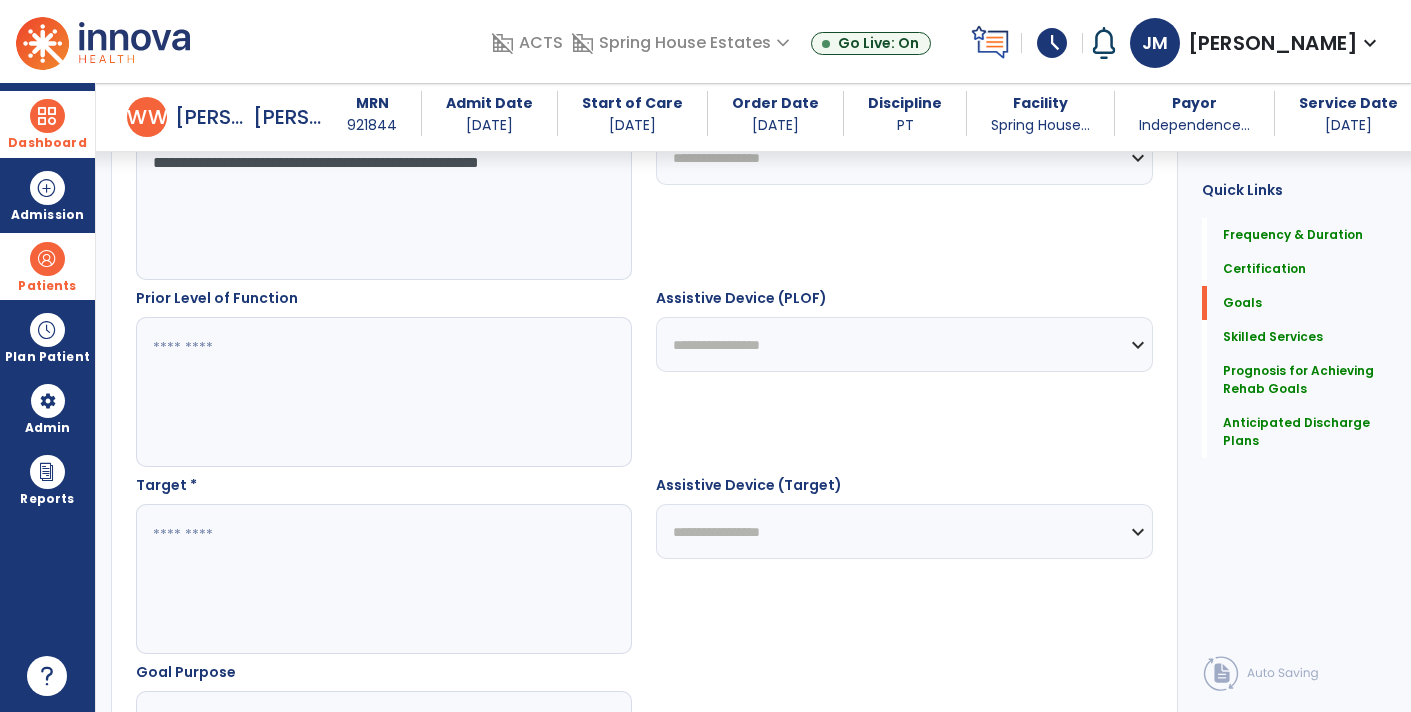 scroll, scrollTop: 832, scrollLeft: 0, axis: vertical 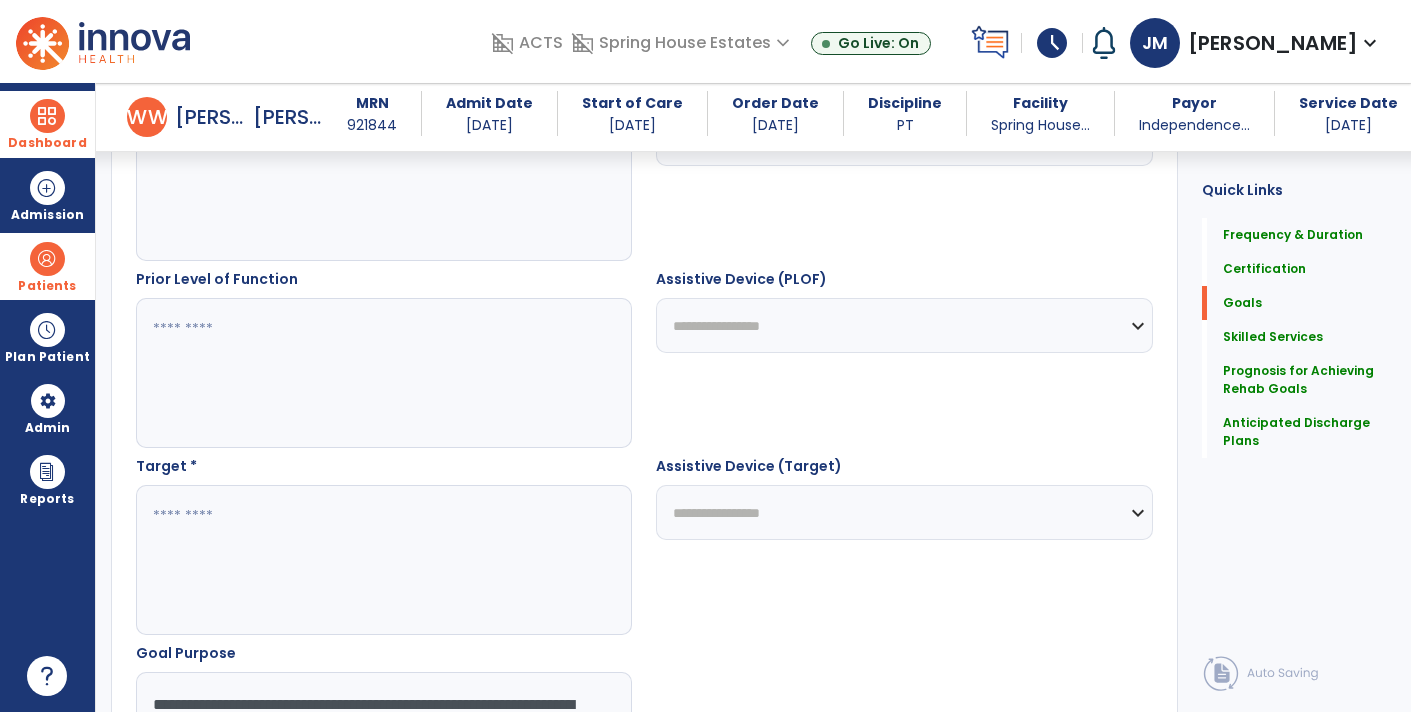 click at bounding box center (383, 560) 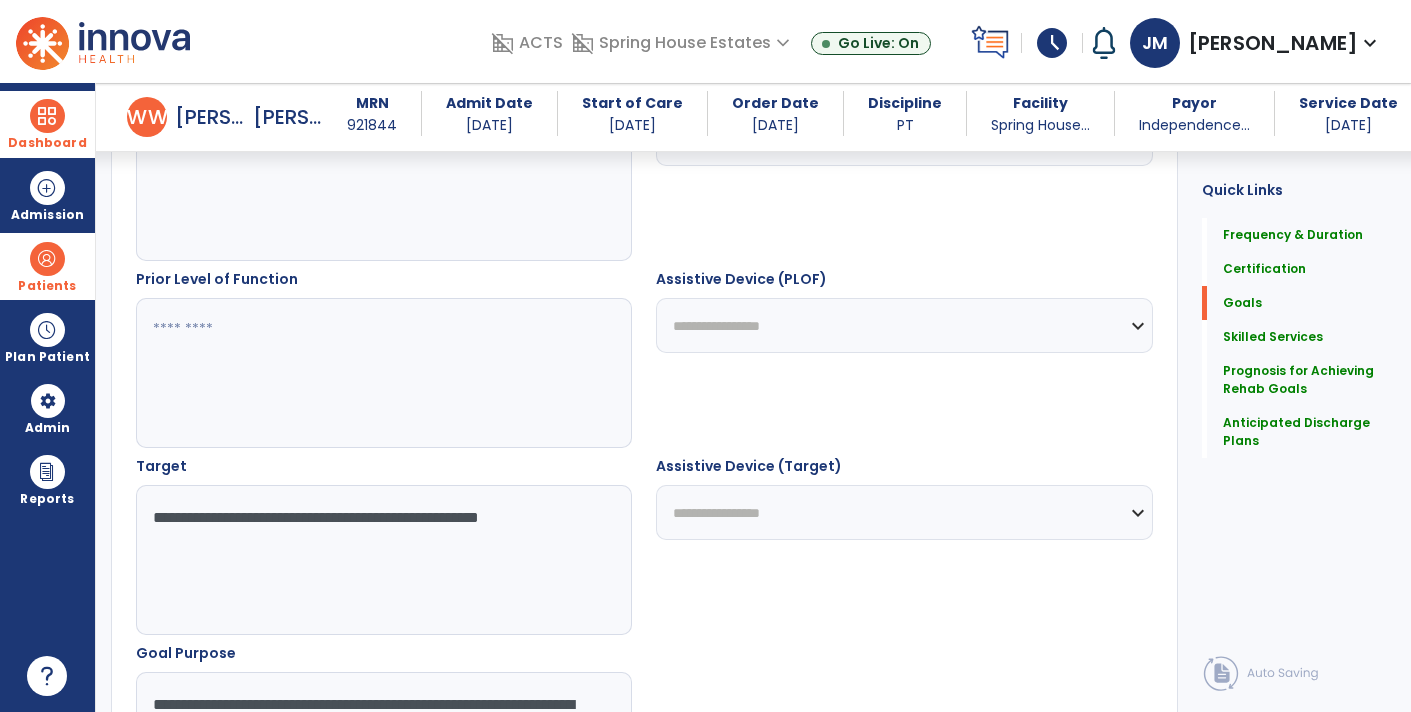 click on "**********" at bounding box center (383, 560) 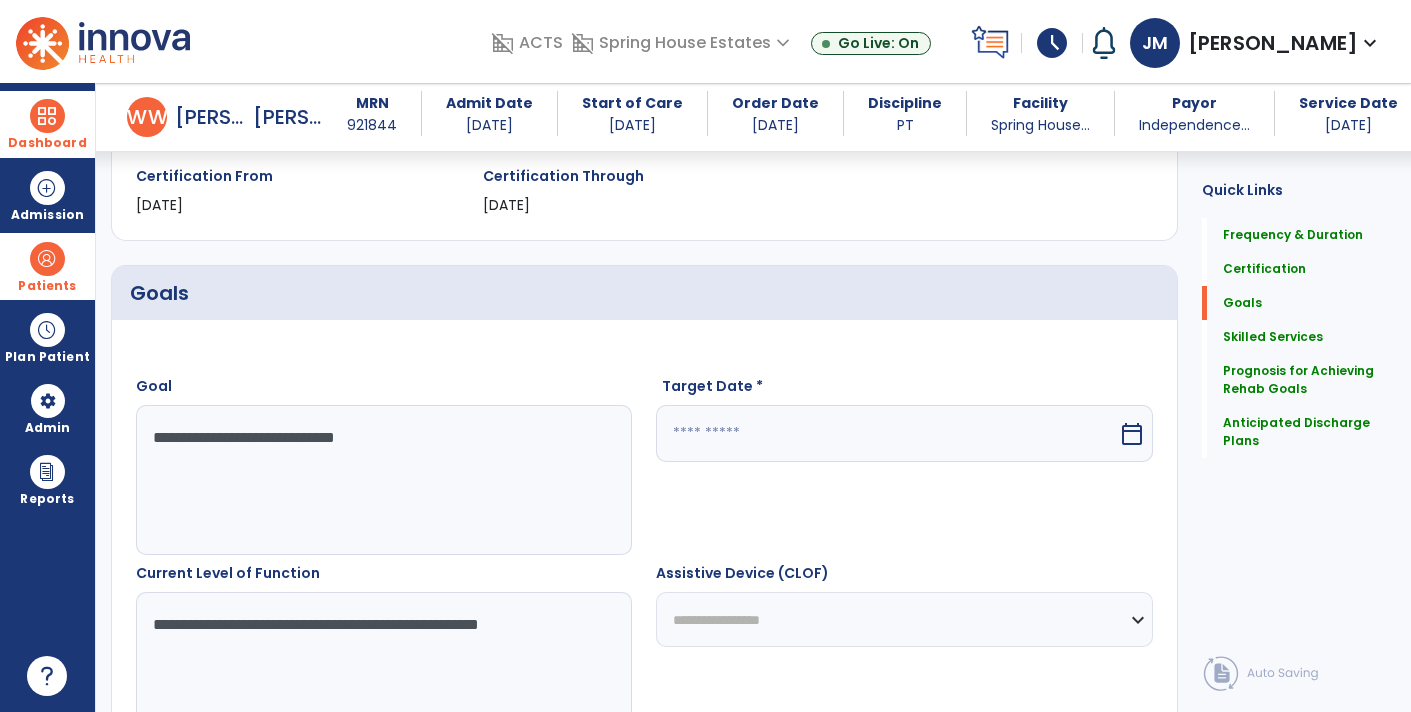 scroll, scrollTop: 308, scrollLeft: 0, axis: vertical 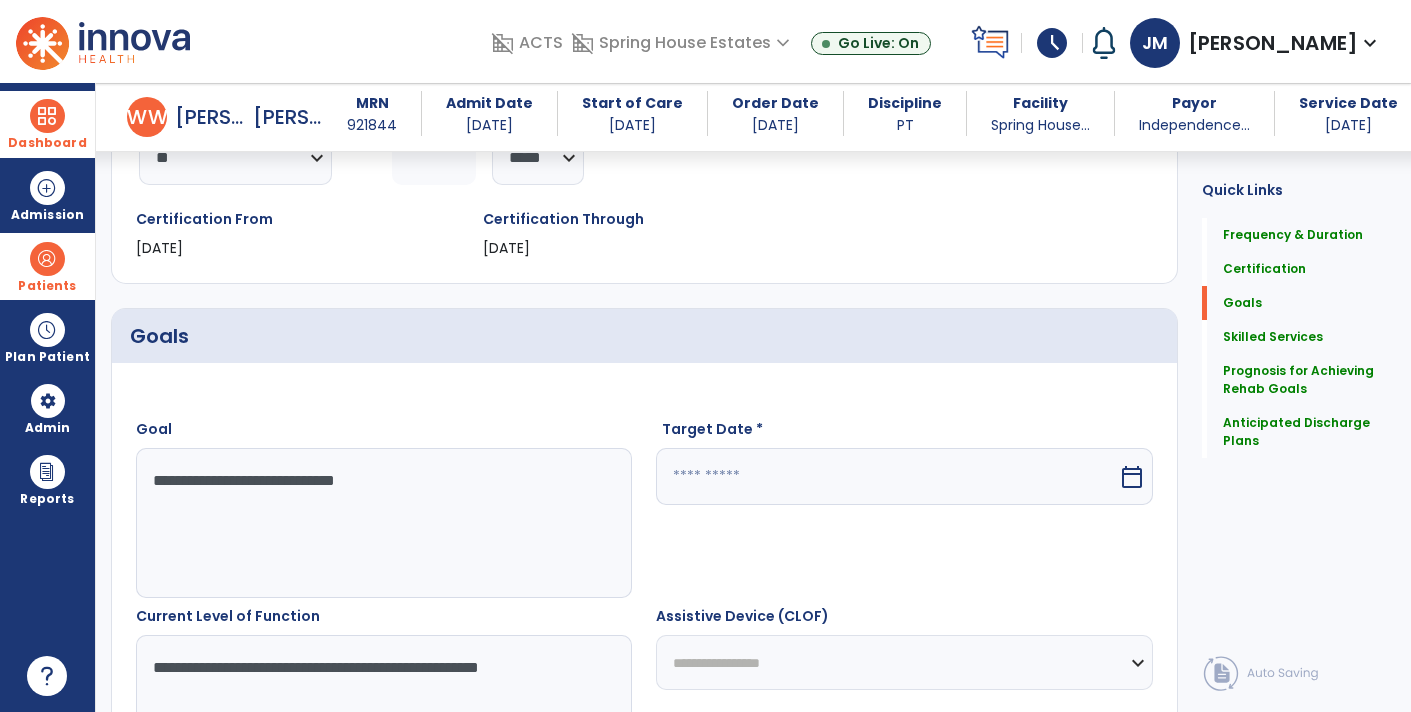 type on "**********" 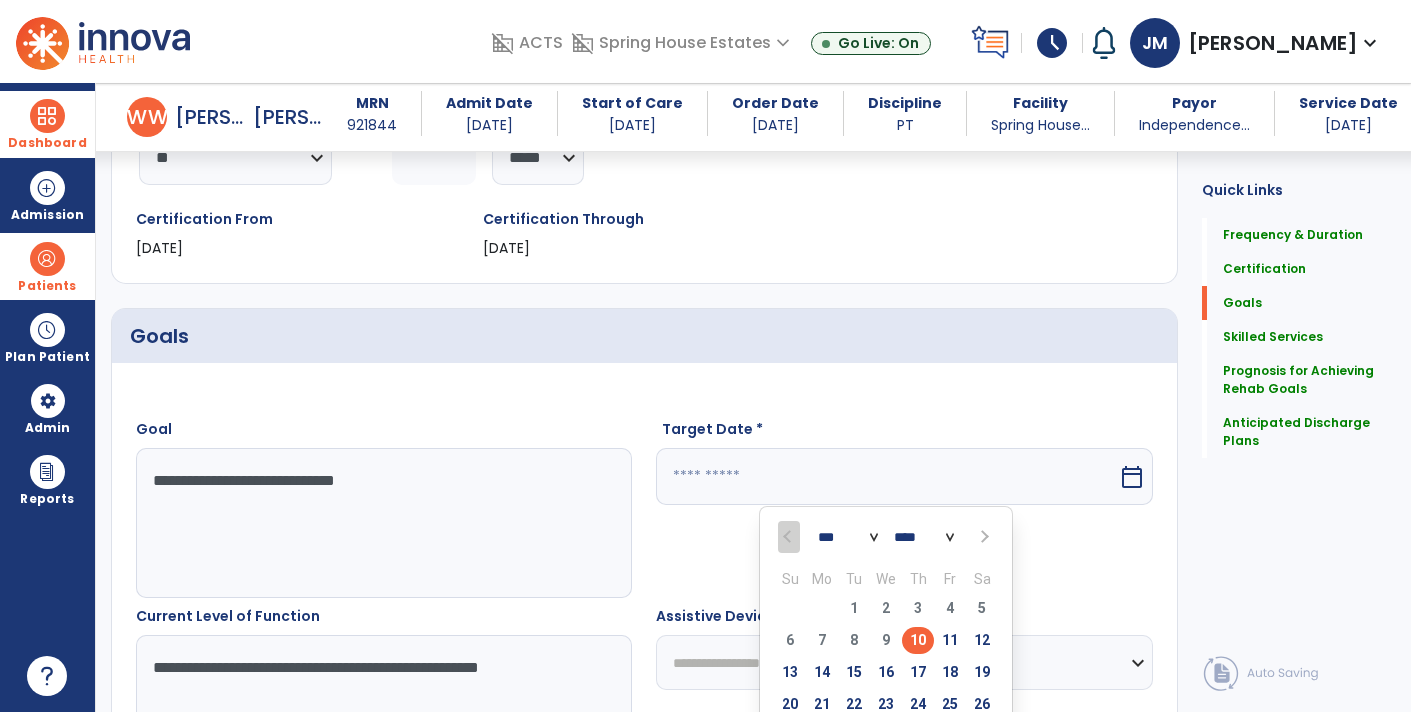 click on "*** ***" at bounding box center (848, 538) 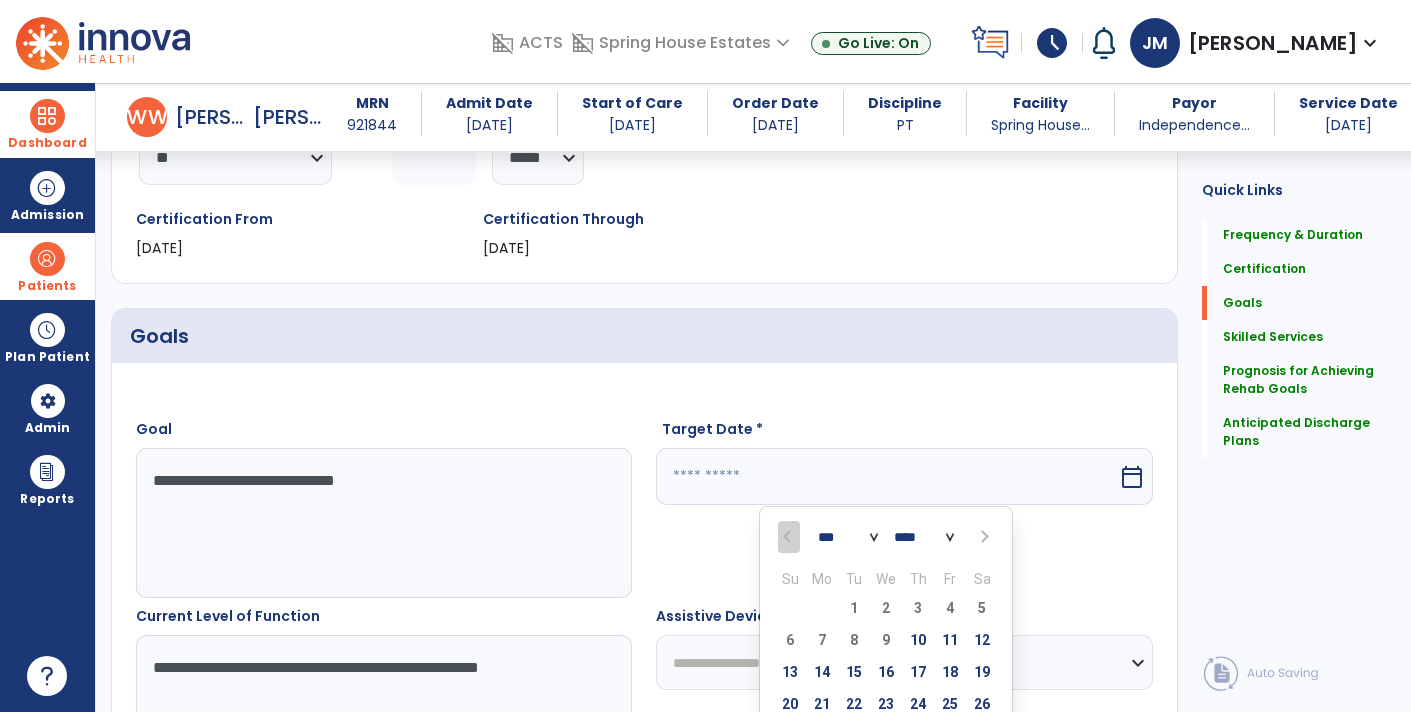 select on "*" 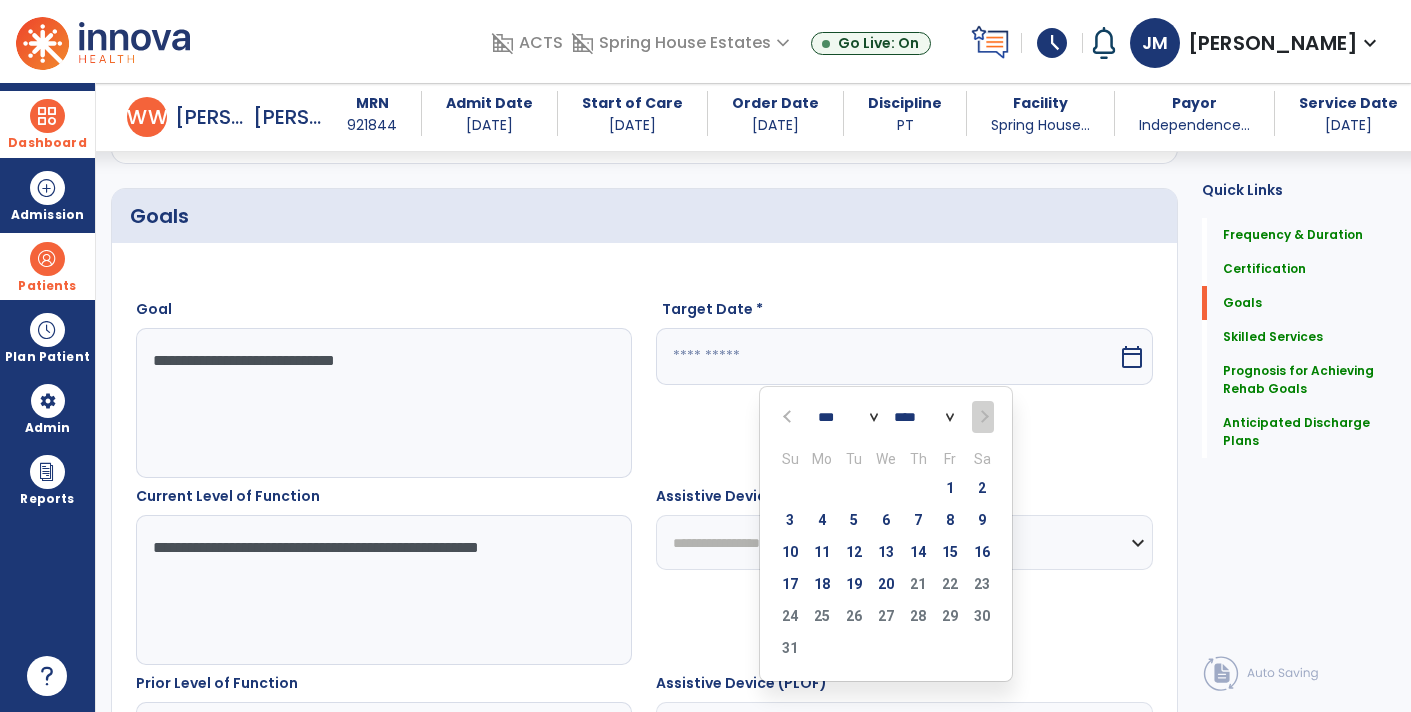 scroll, scrollTop: 478, scrollLeft: 0, axis: vertical 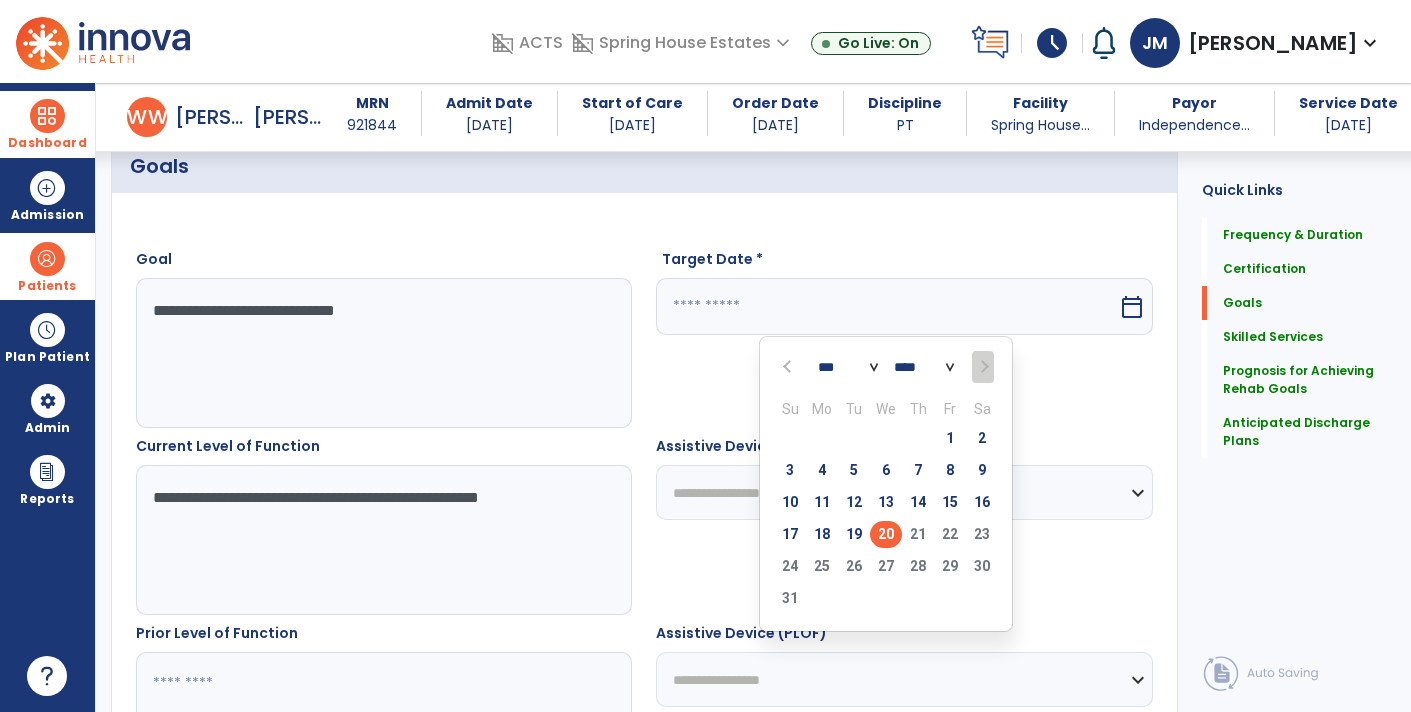 click on "20" at bounding box center (886, 534) 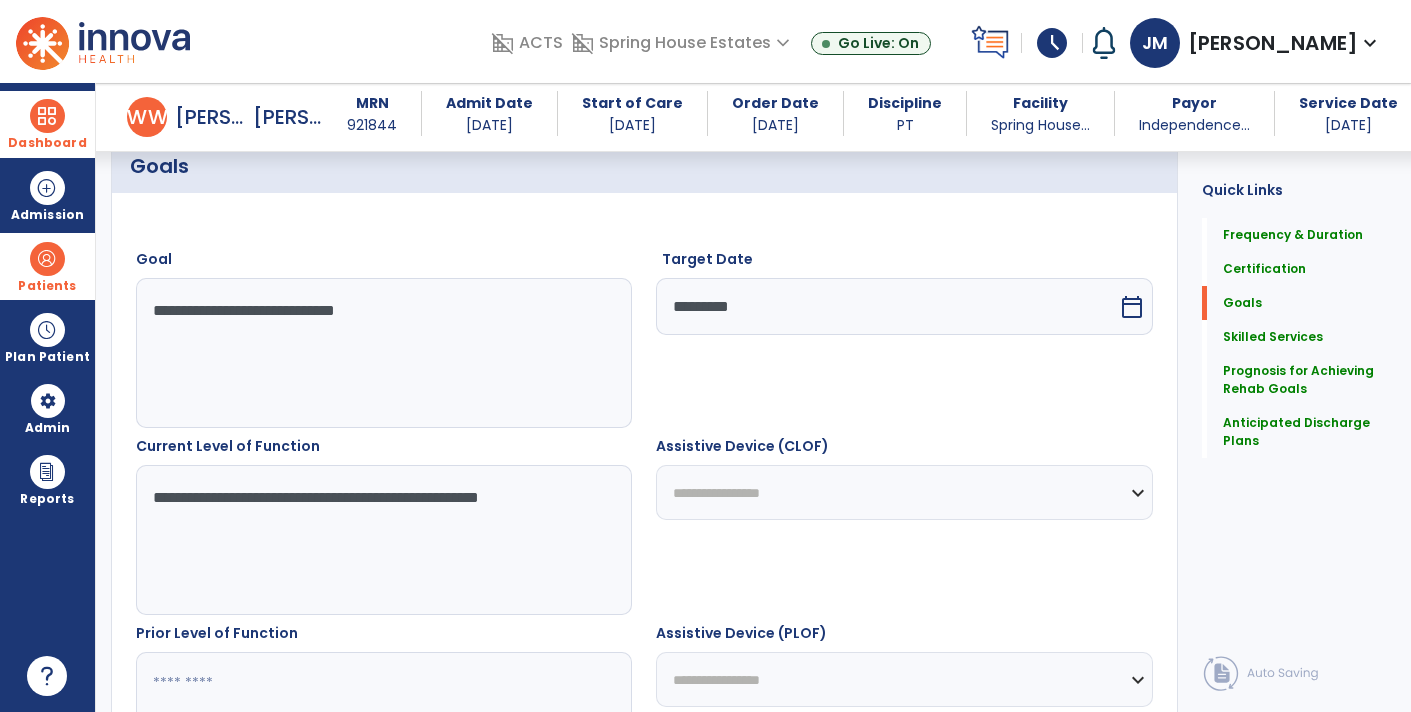 click on "**********" at bounding box center [383, 540] 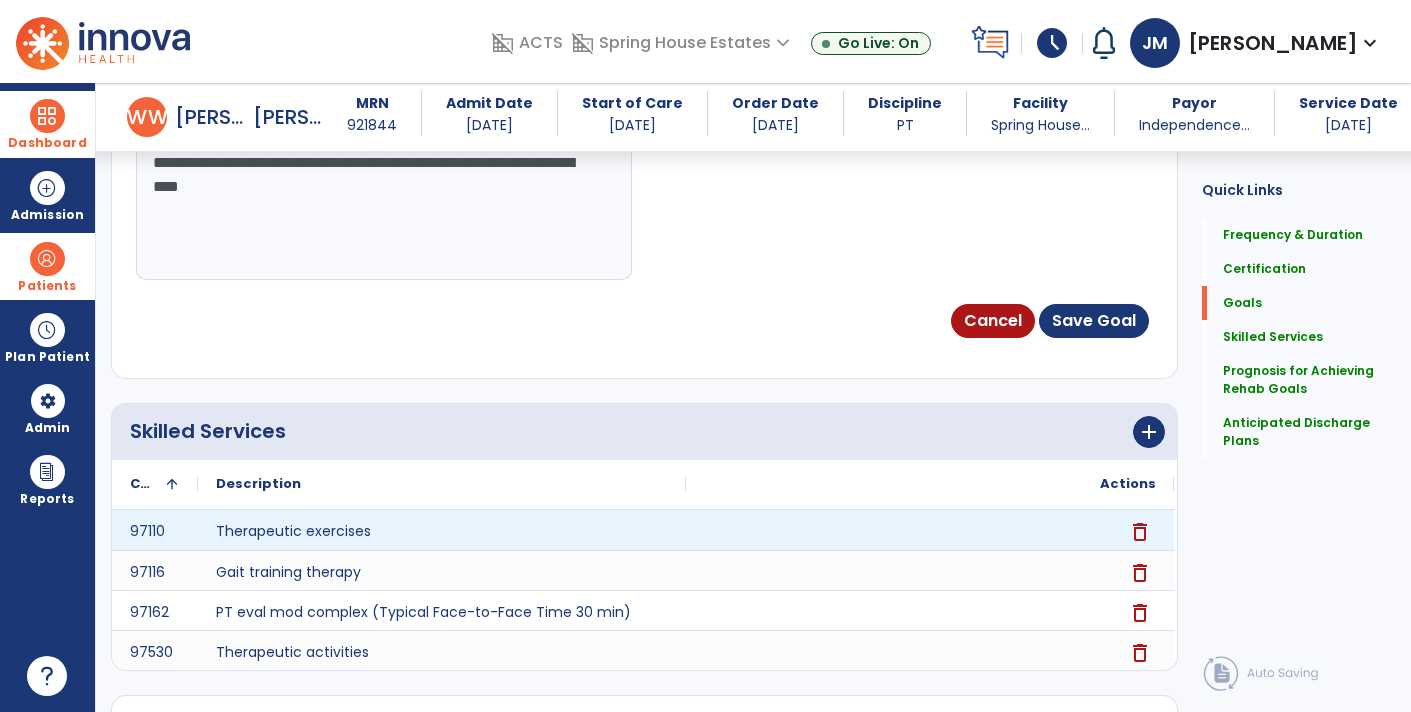 scroll, scrollTop: 1397, scrollLeft: 0, axis: vertical 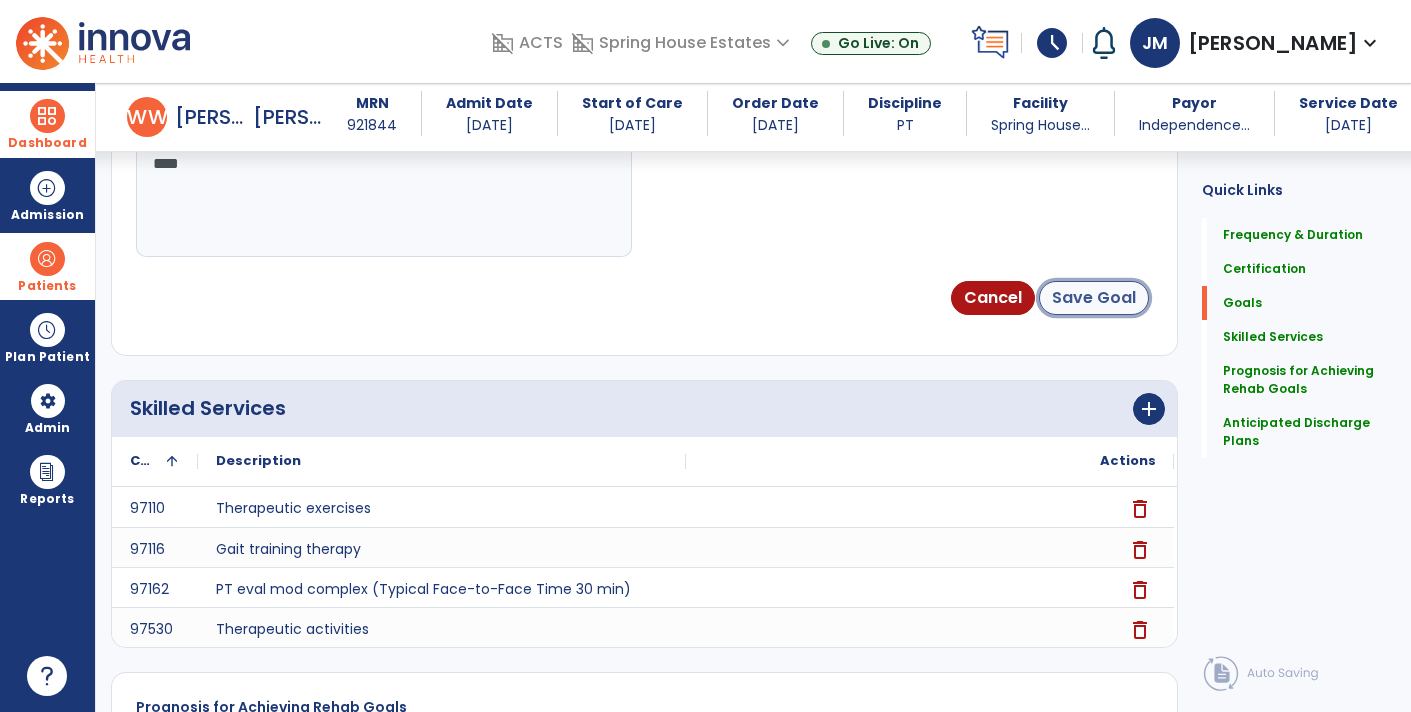 click on "Save Goal" at bounding box center [1094, 298] 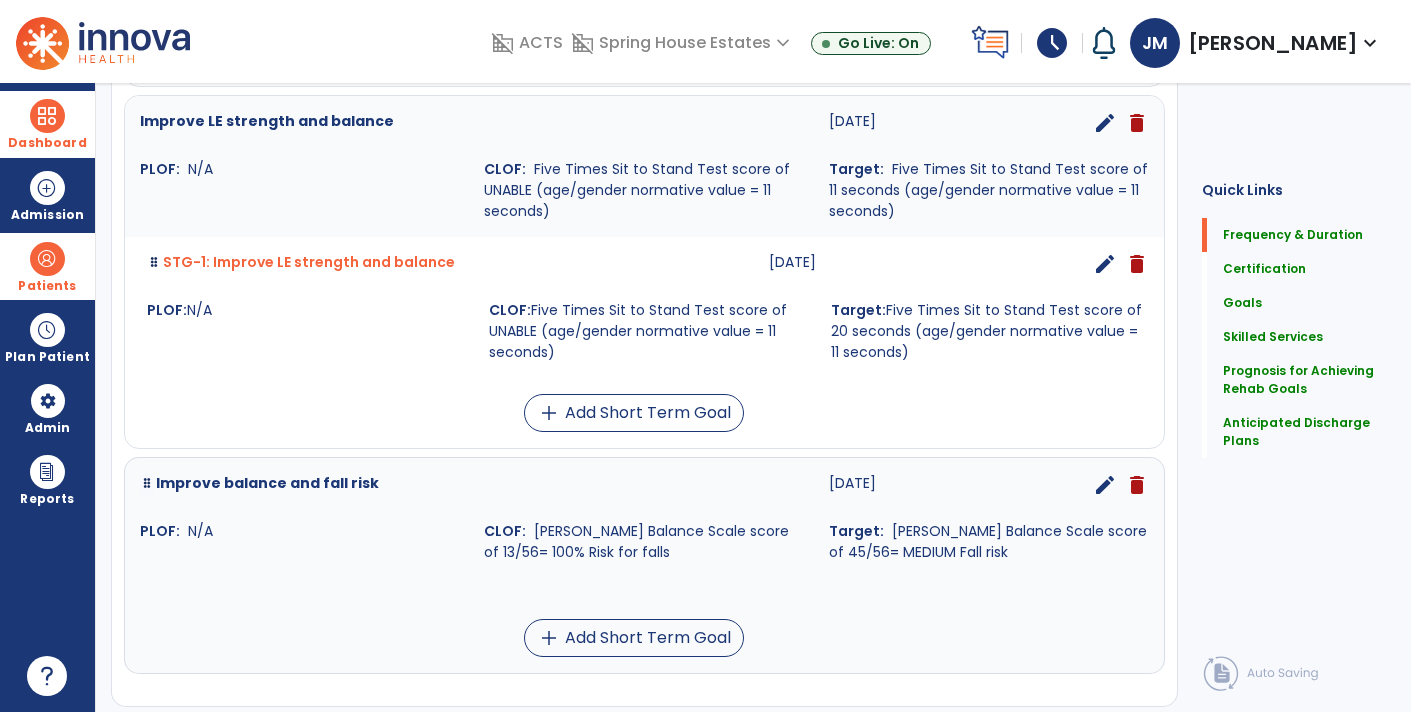 scroll, scrollTop: 0, scrollLeft: 0, axis: both 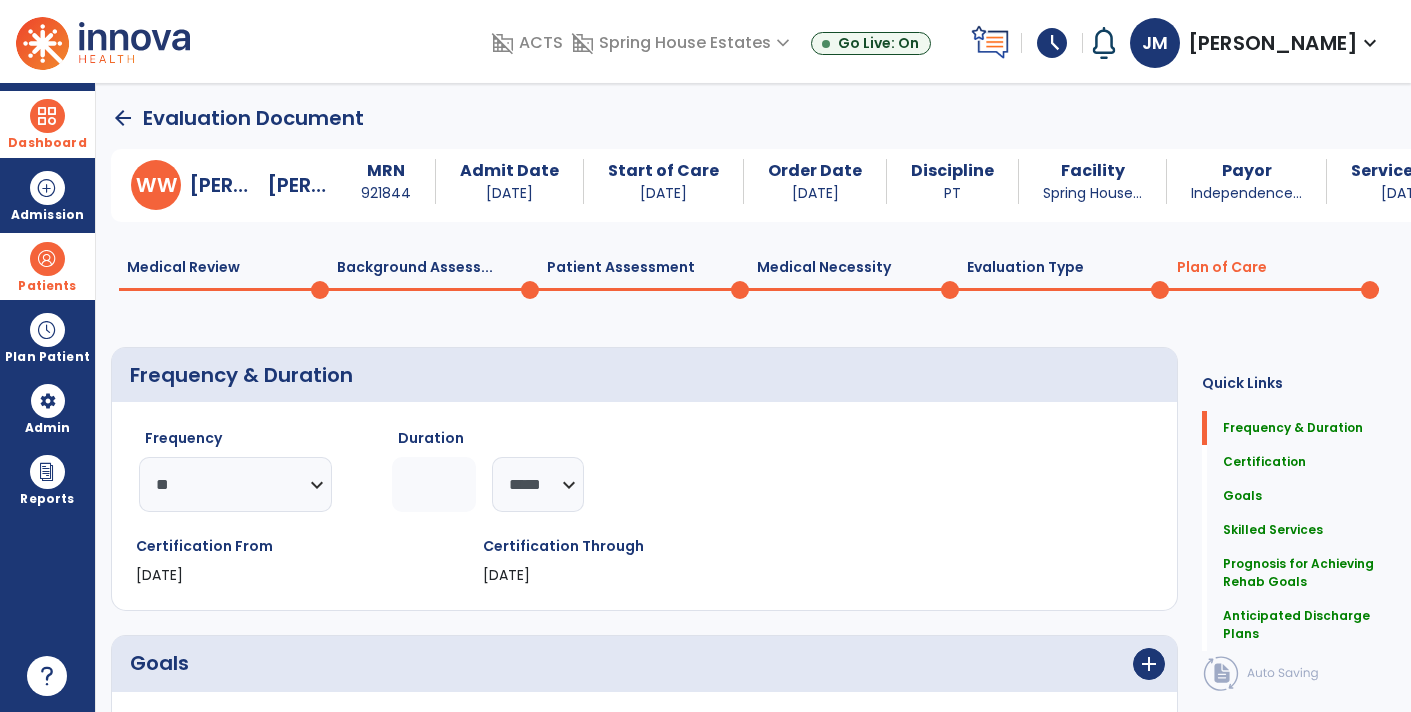 click on "arrow_back" 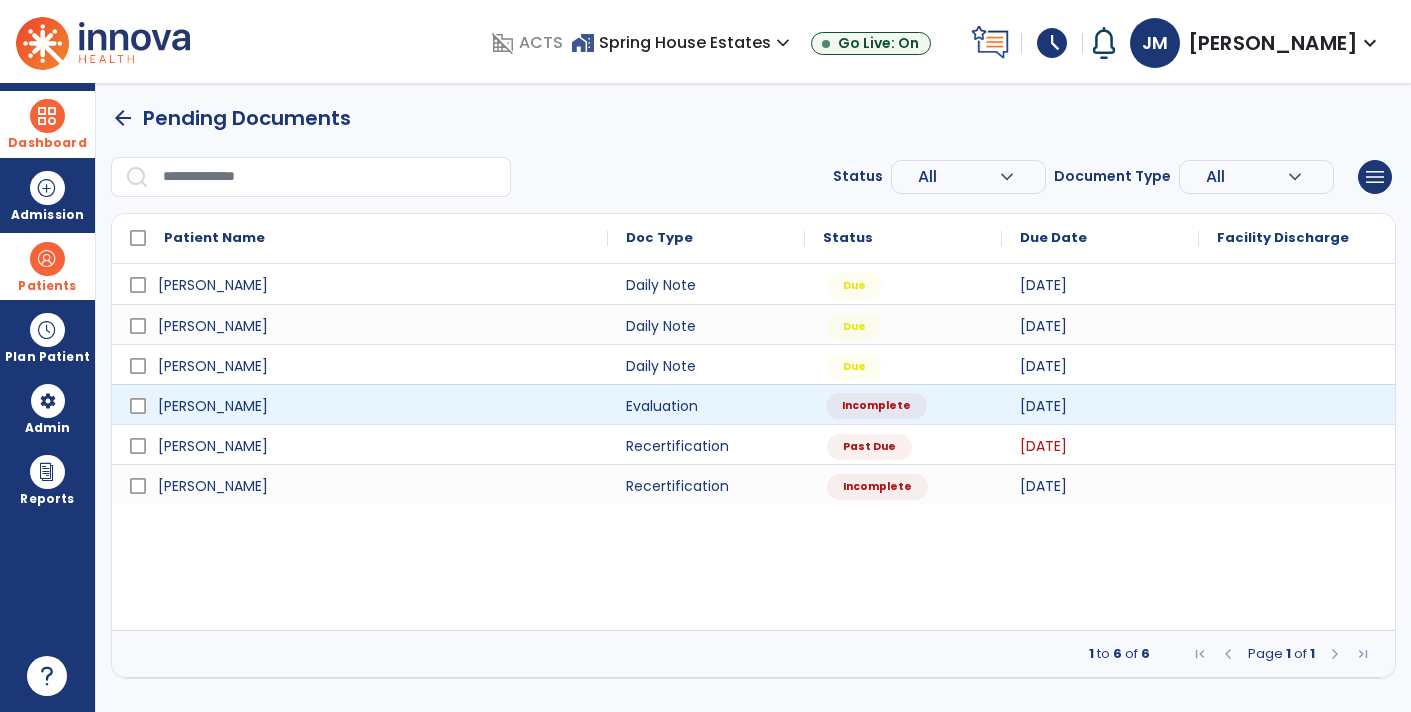 click on "Incomplete" at bounding box center (876, 406) 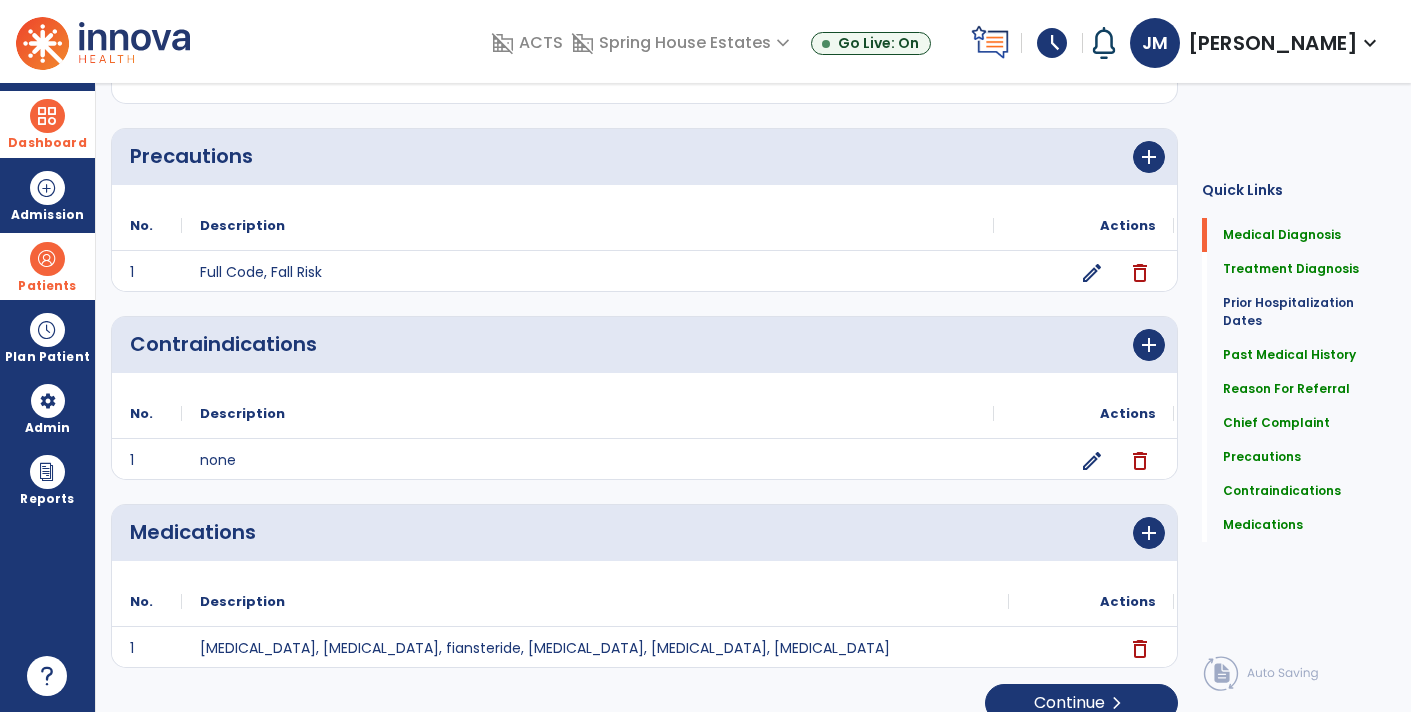 scroll, scrollTop: 0, scrollLeft: 0, axis: both 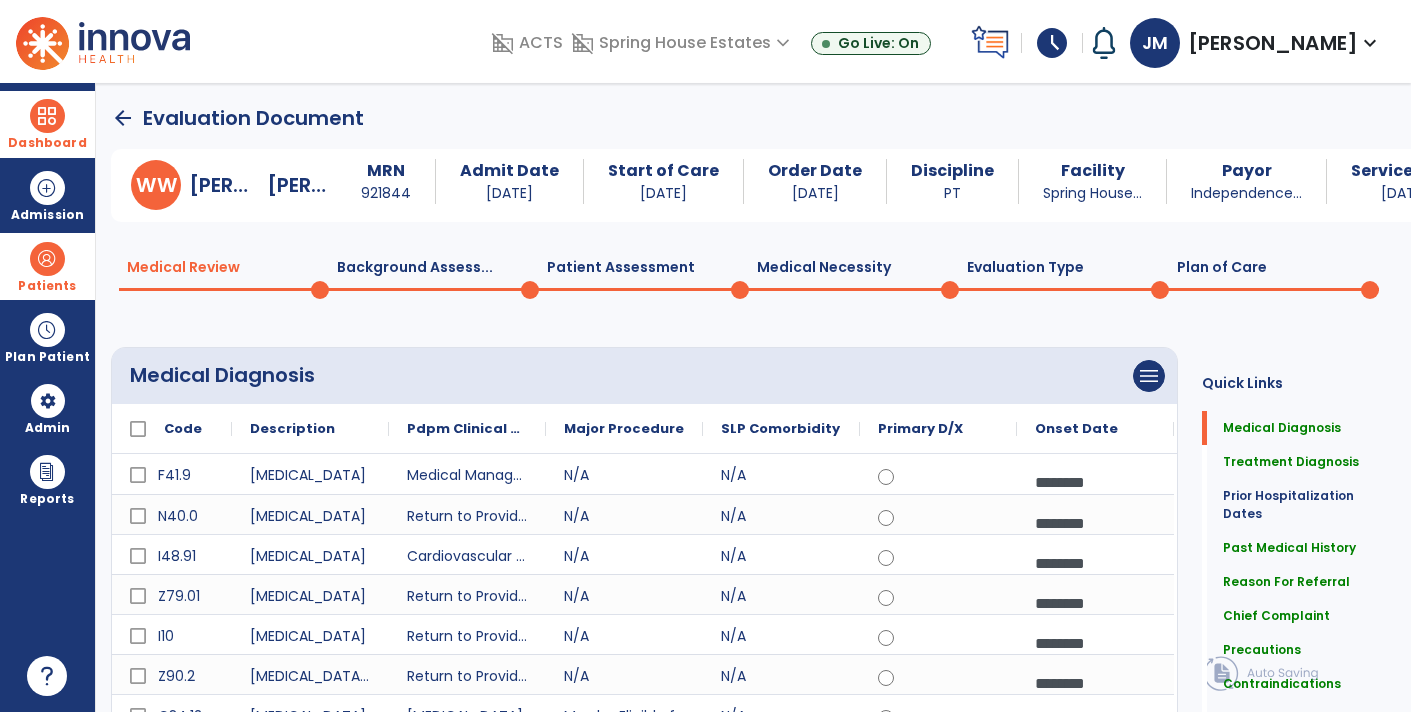 click on "Plan of Care  0" 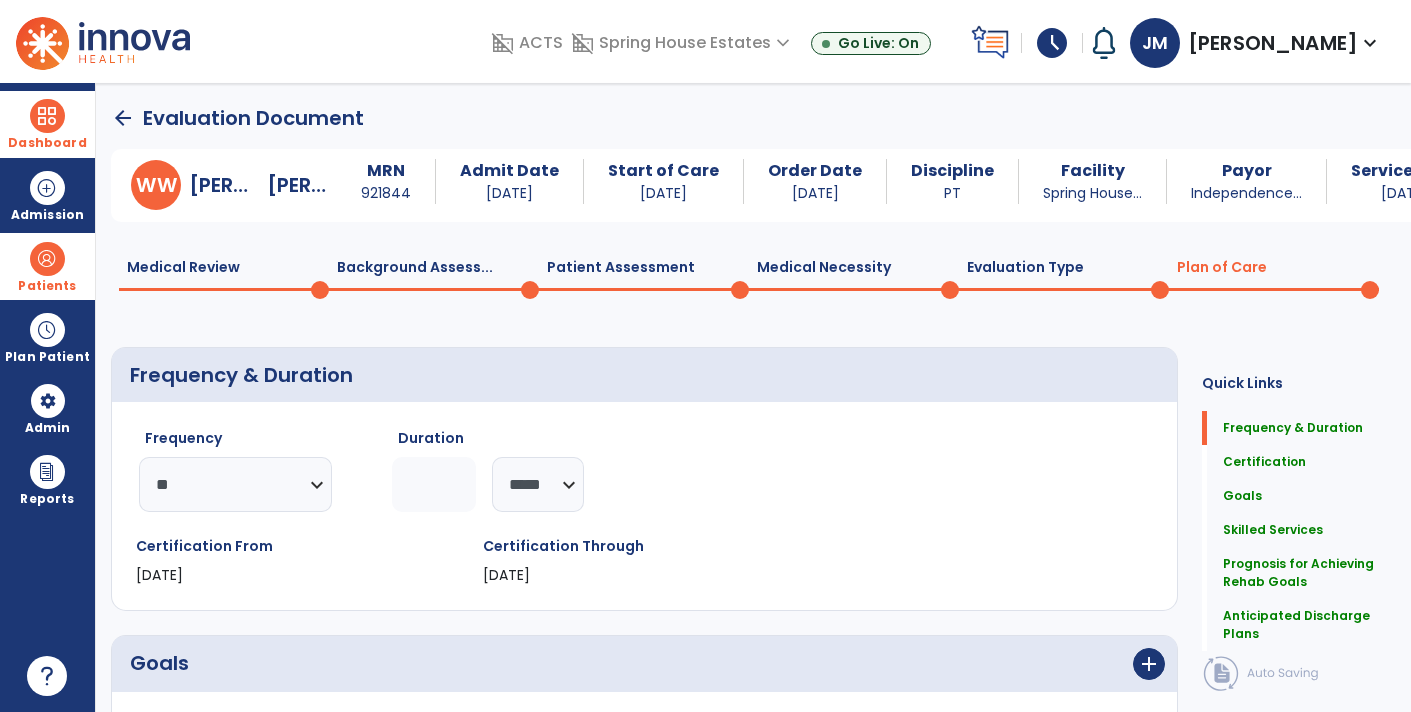 click on "Plan of Care  0" 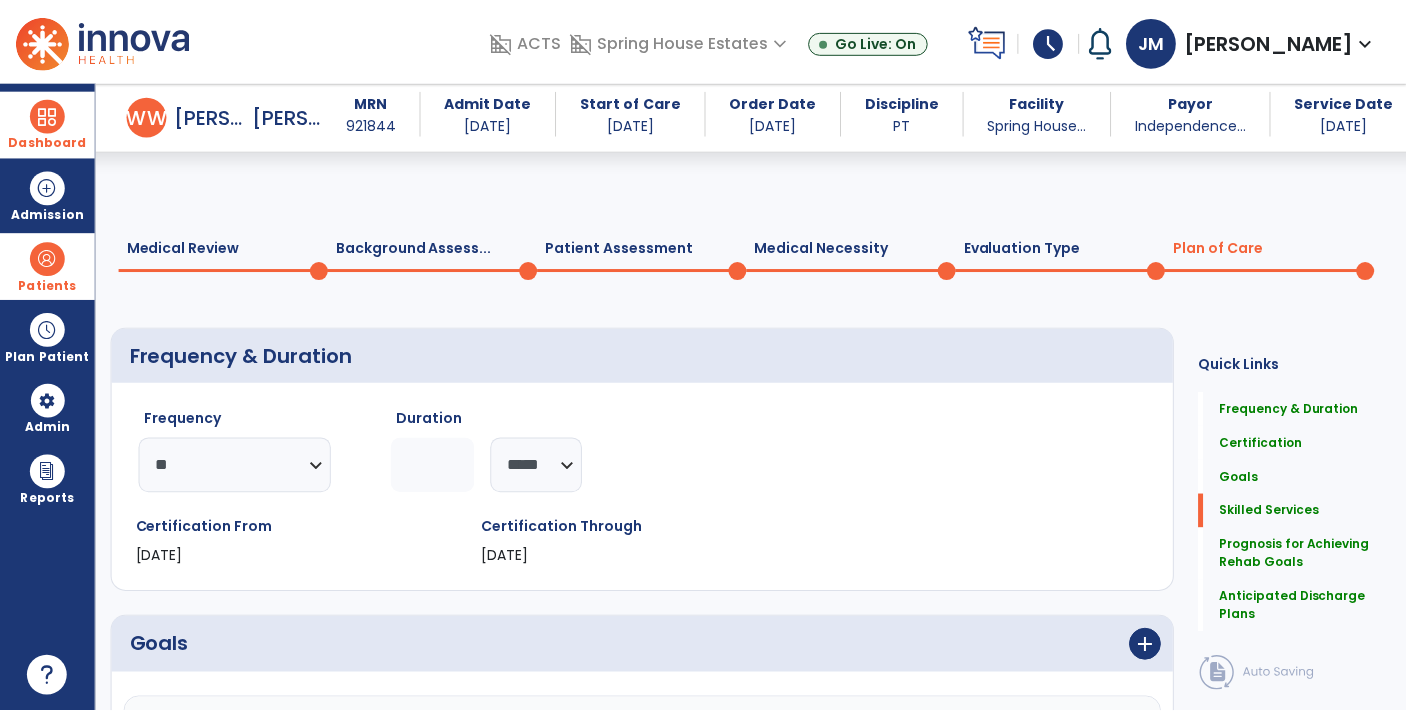 scroll, scrollTop: 2166, scrollLeft: 0, axis: vertical 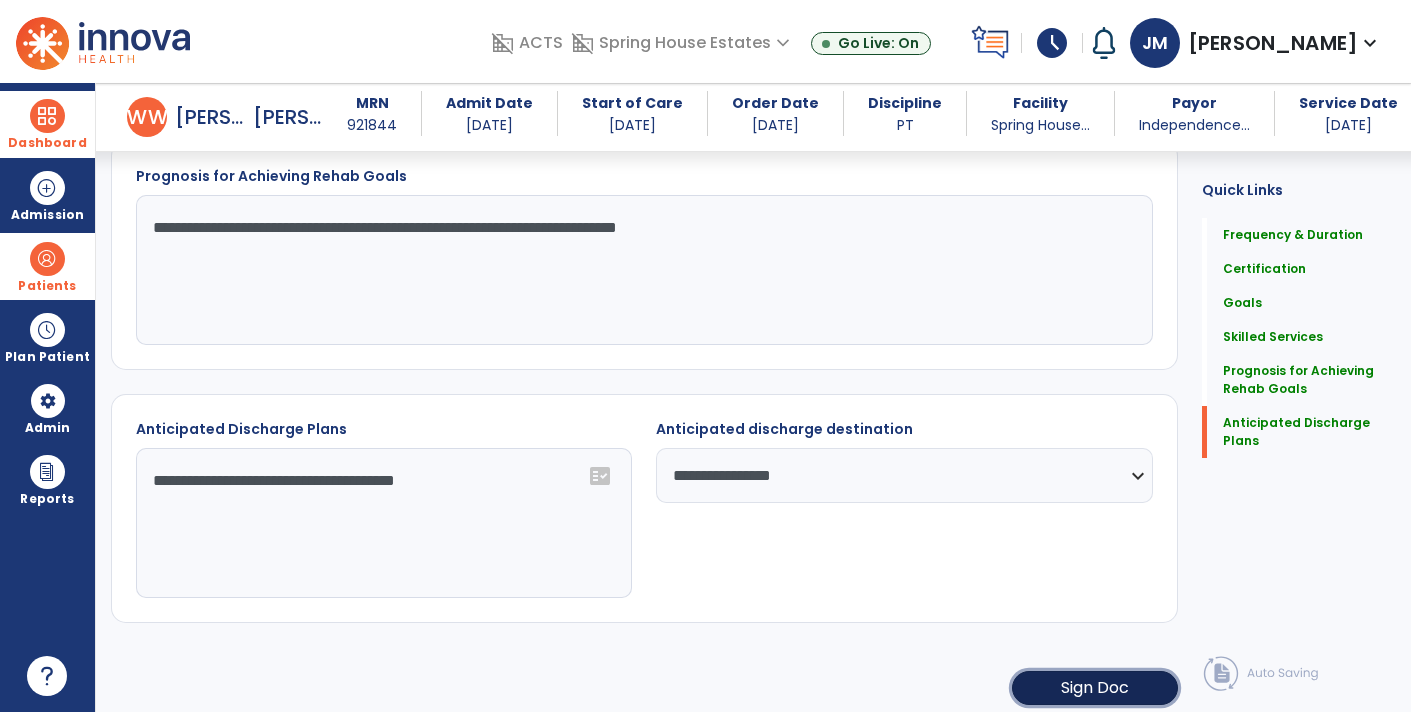 click on "Sign Doc" 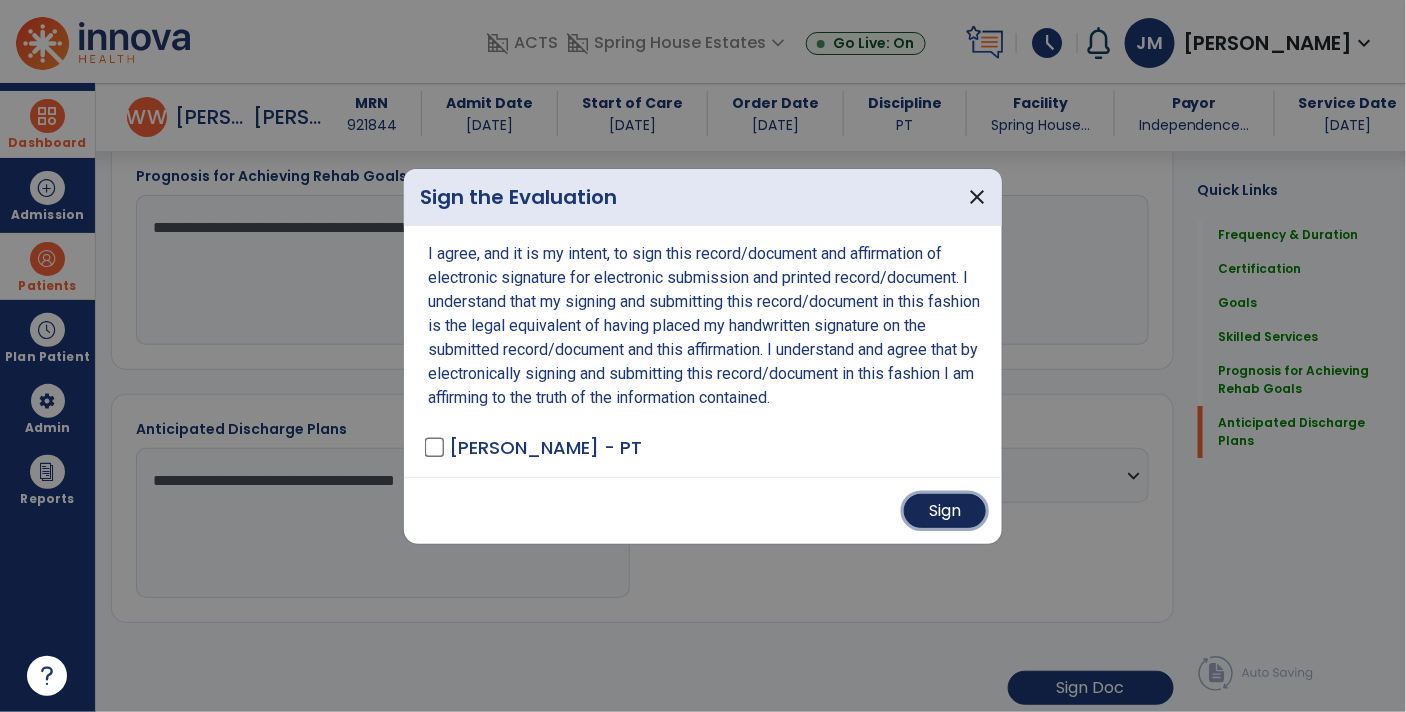 click on "Sign" at bounding box center [945, 511] 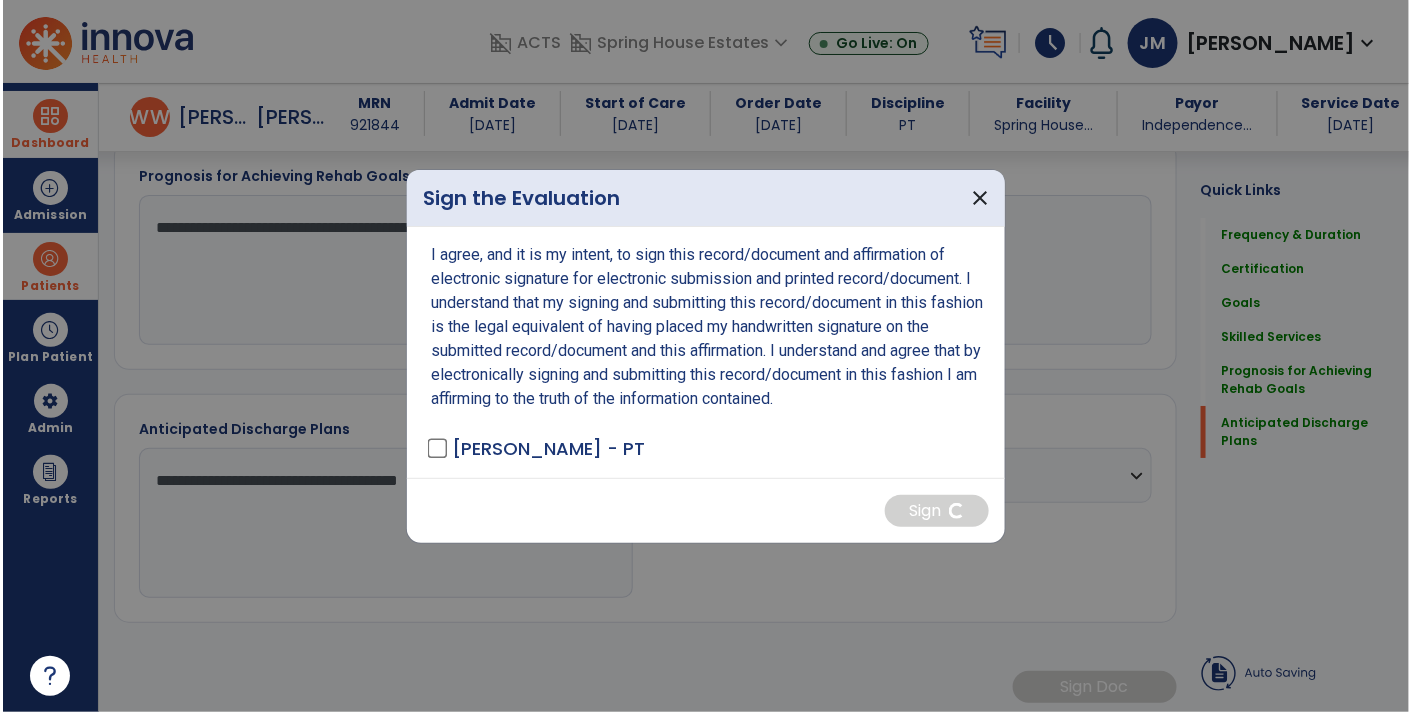 scroll, scrollTop: 2165, scrollLeft: 0, axis: vertical 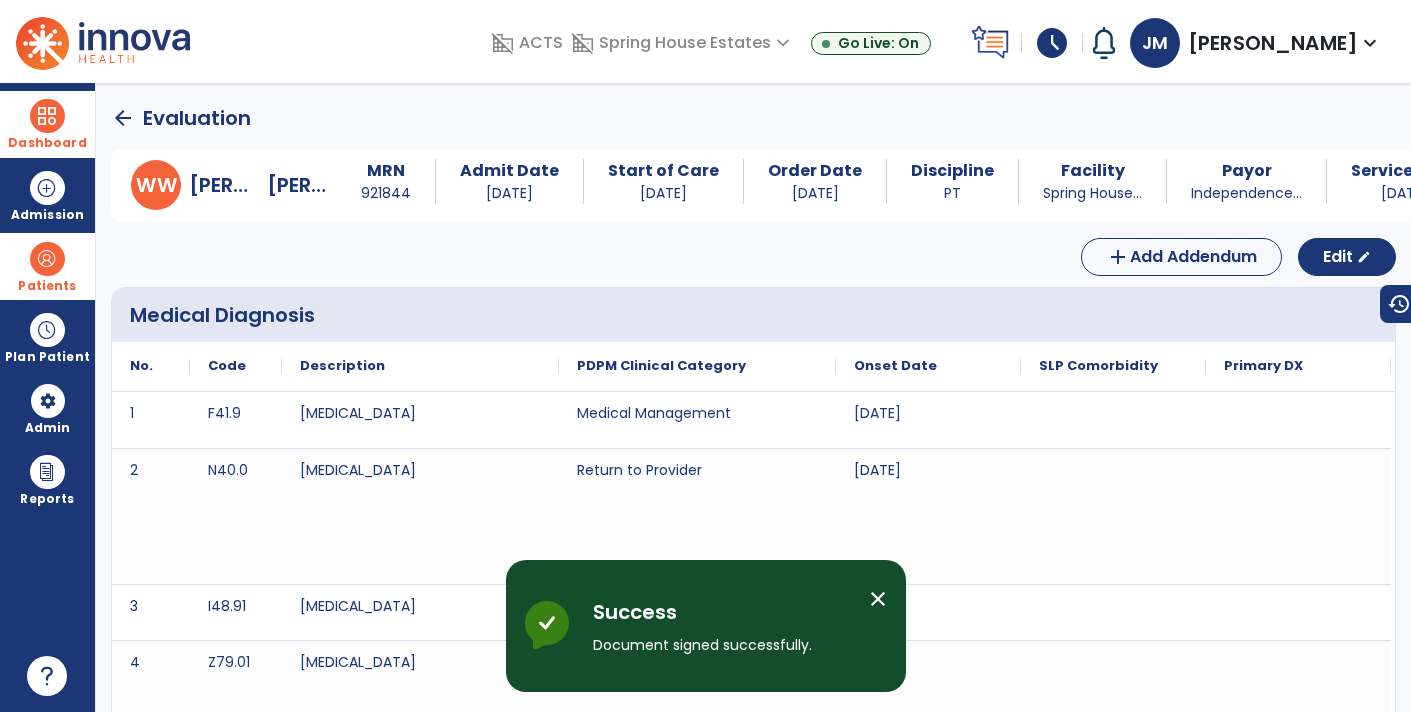 click on "arrow_back" 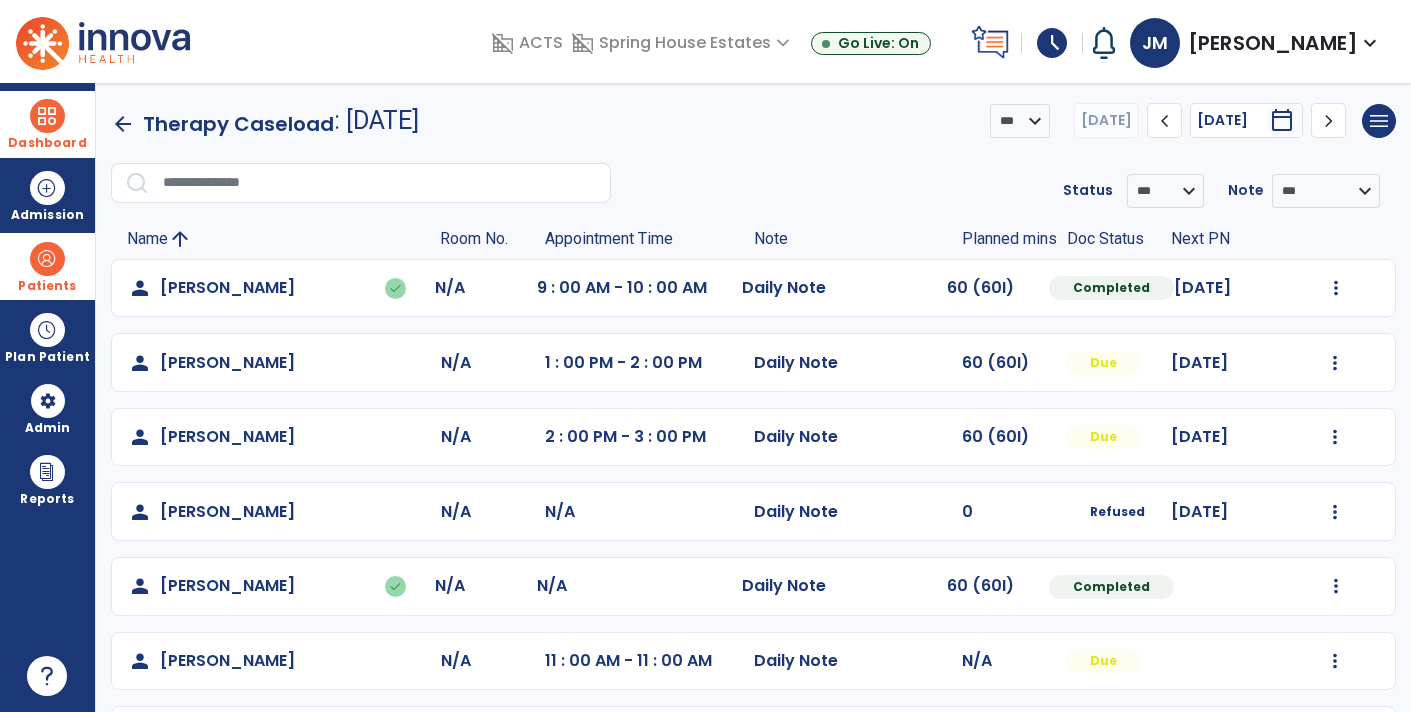click on "arrow_back" 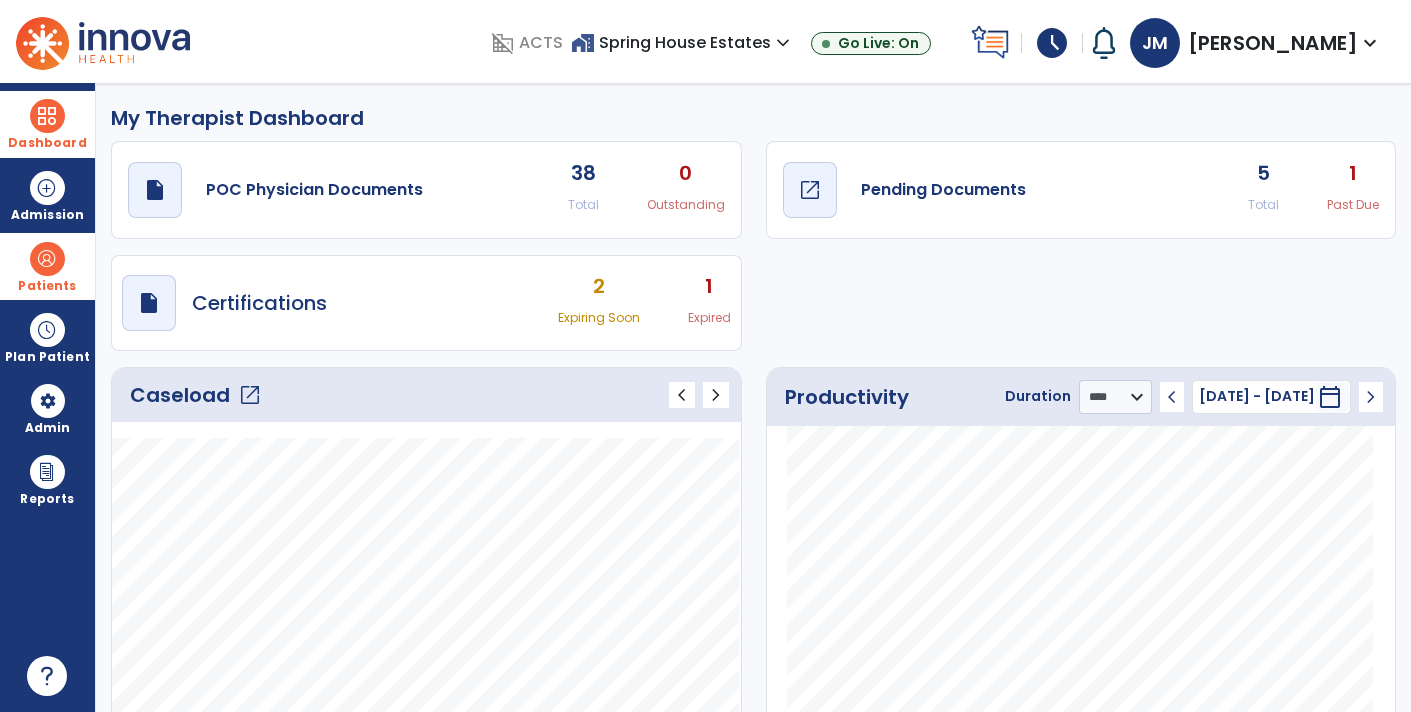 click on "draft   open_in_new  Pending Documents" 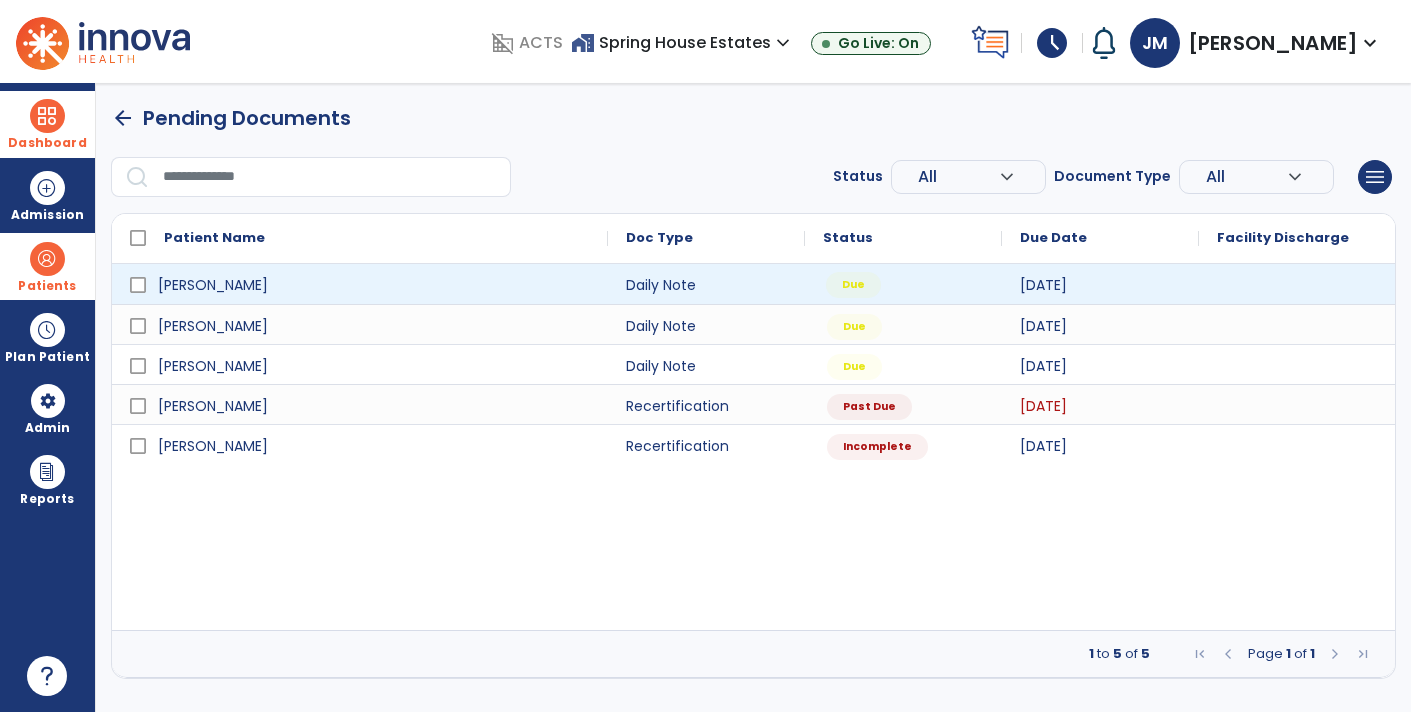 click on "Due" at bounding box center (903, 284) 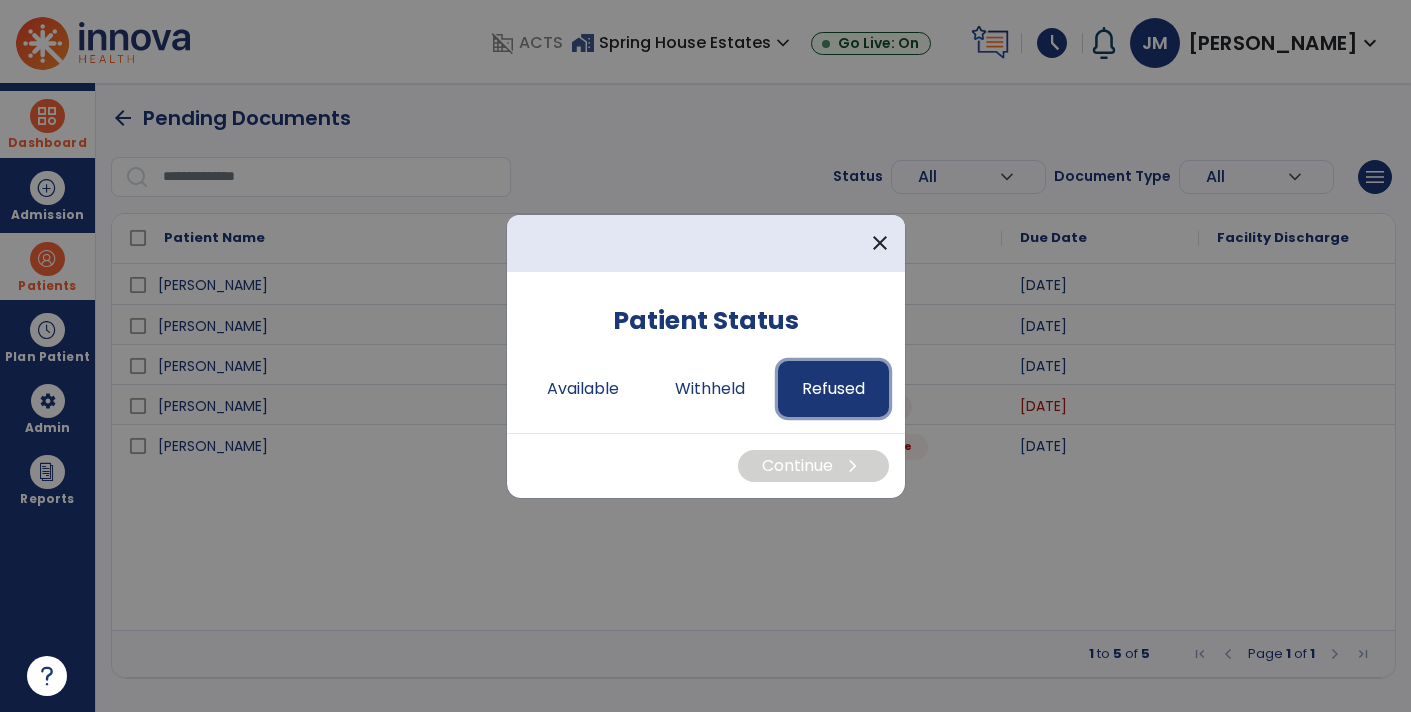 click on "Refused" at bounding box center [833, 389] 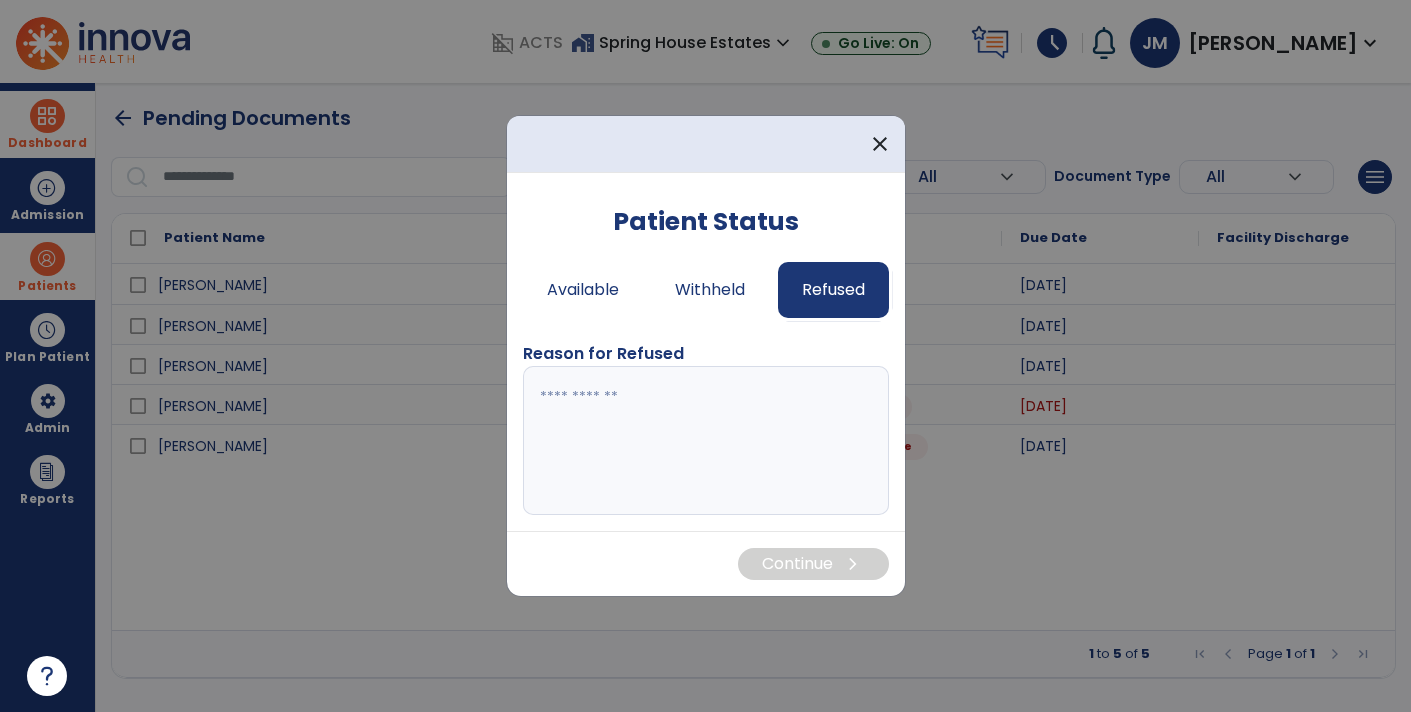 click at bounding box center [706, 441] 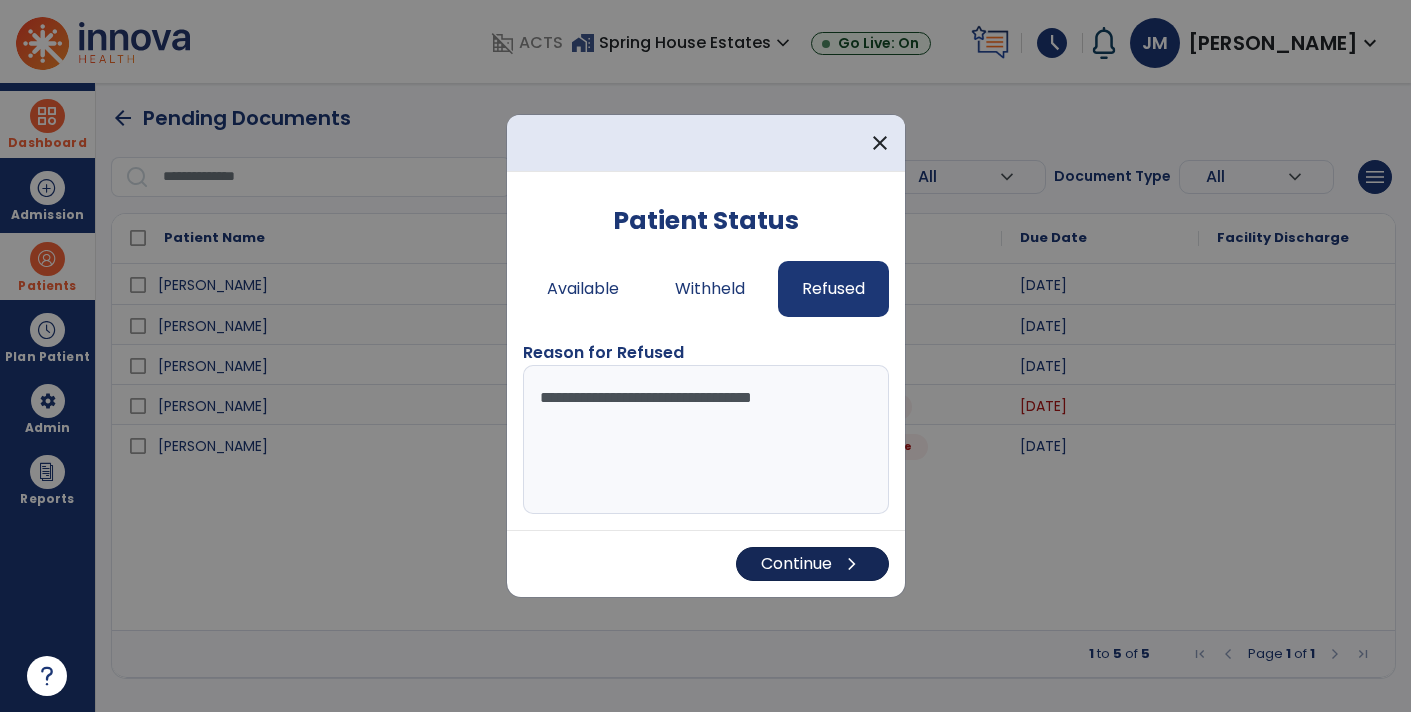 type on "**********" 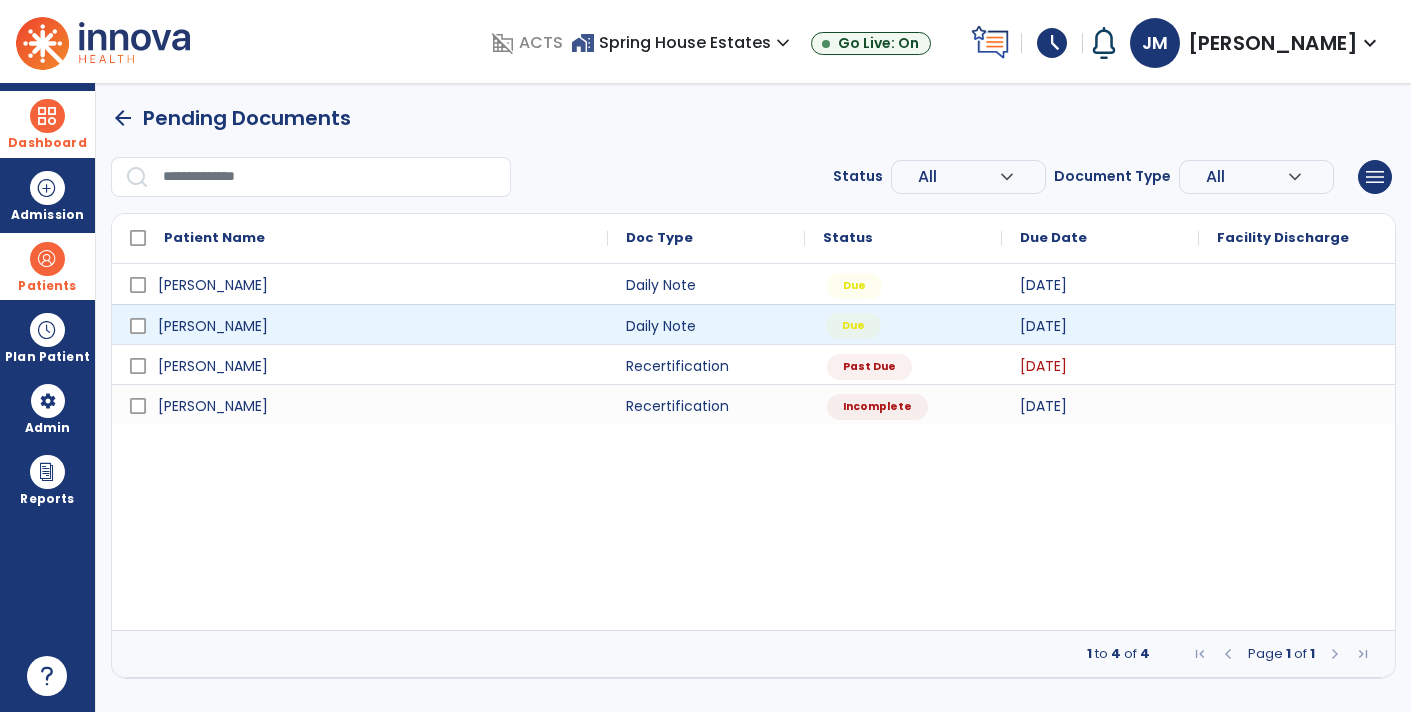 click on "Due" at bounding box center [853, 326] 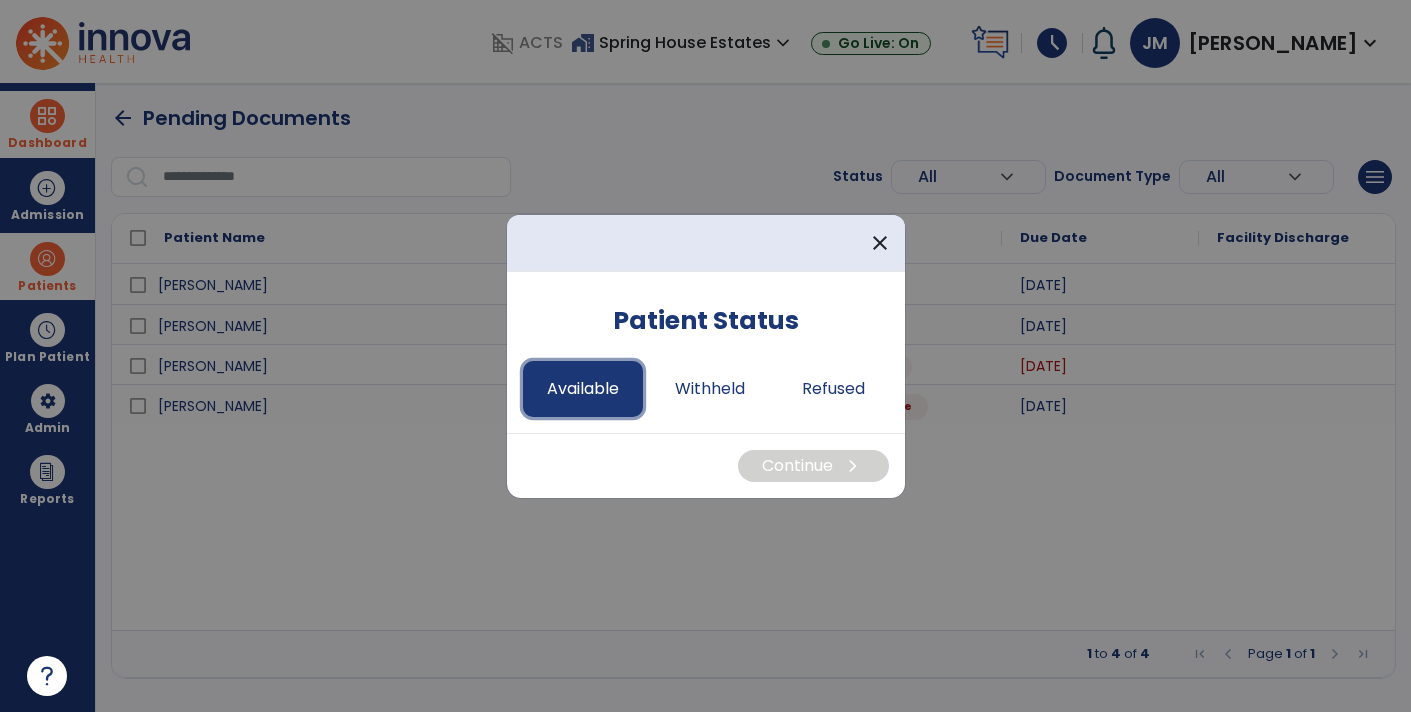 click on "Available" at bounding box center [583, 389] 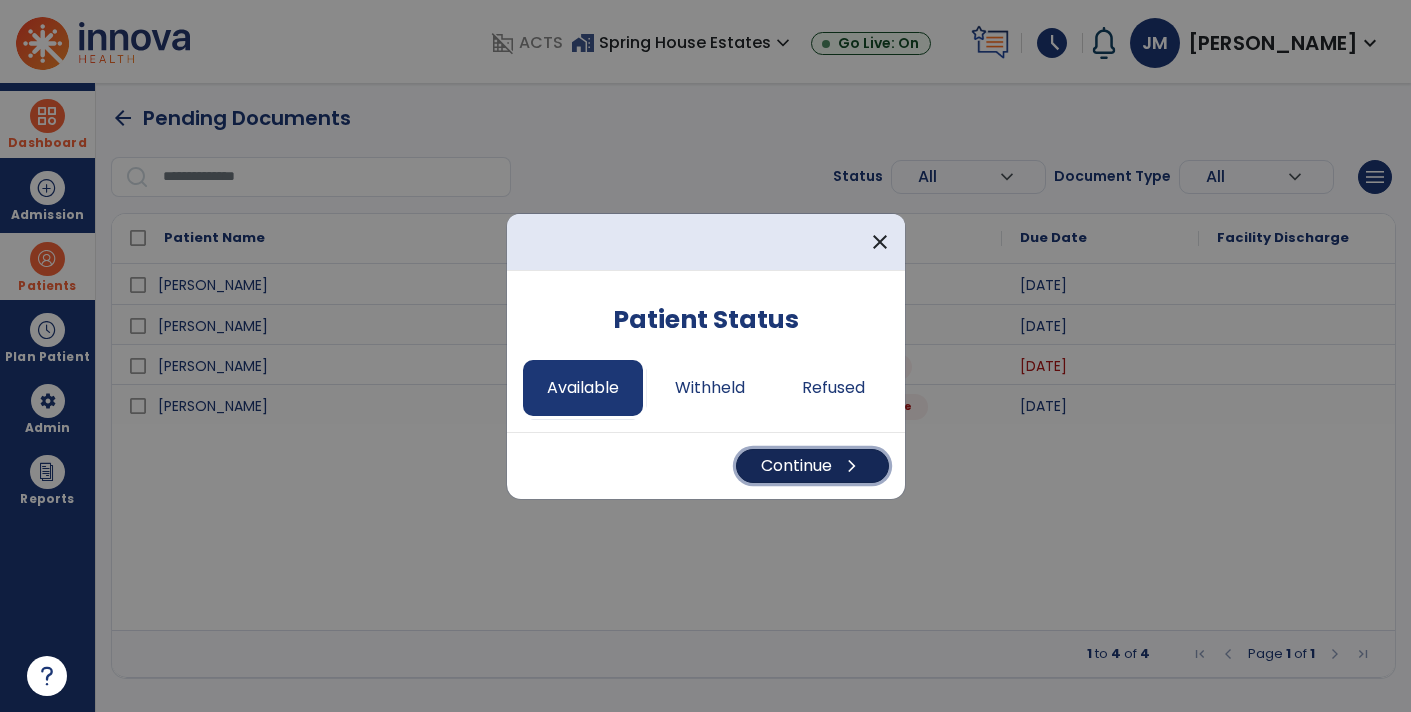 click on "chevron_right" at bounding box center [852, 466] 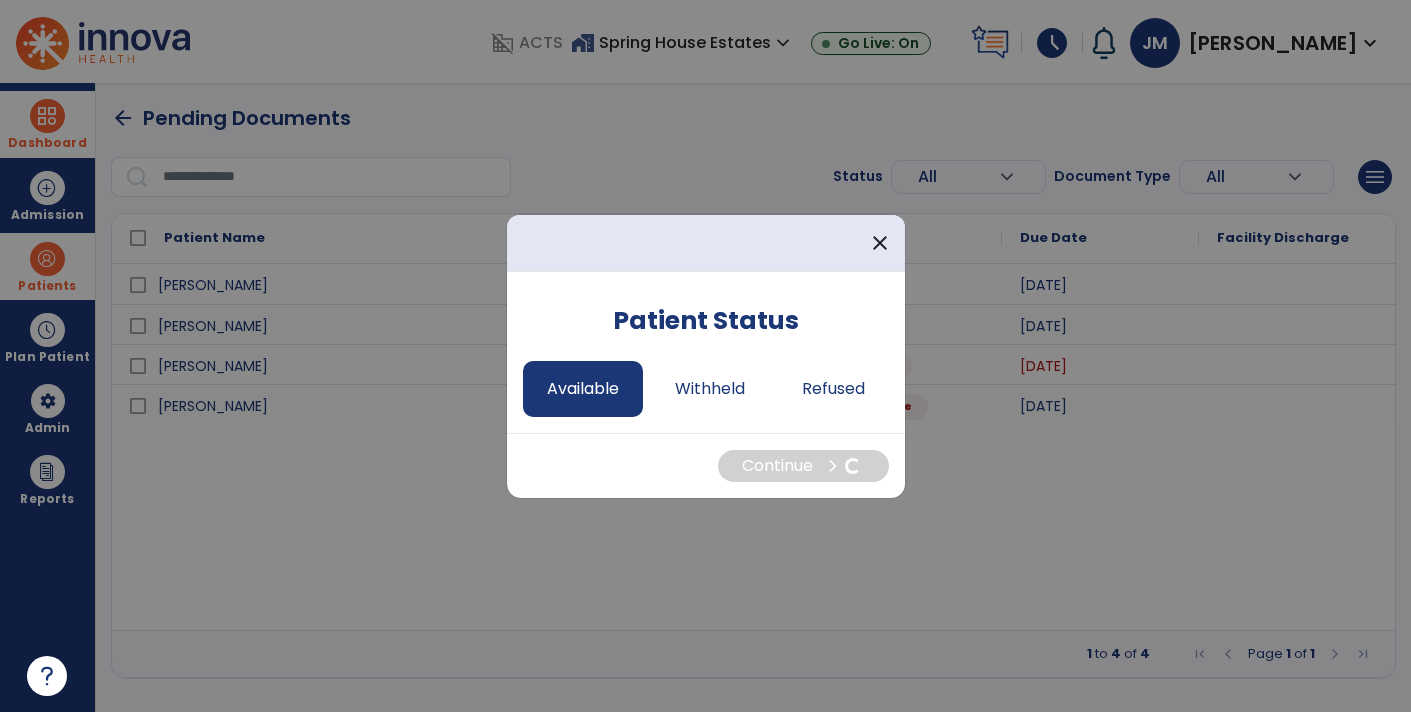 select on "*" 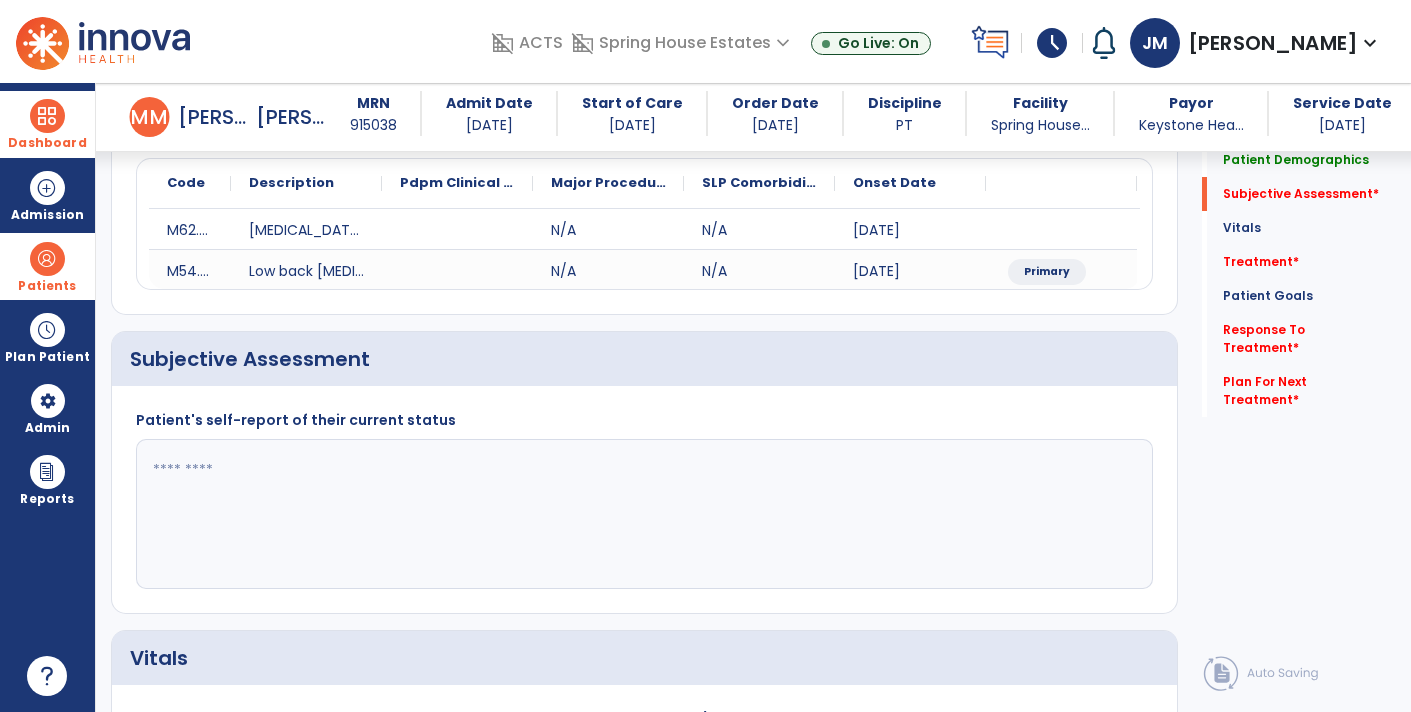 scroll, scrollTop: 295, scrollLeft: 0, axis: vertical 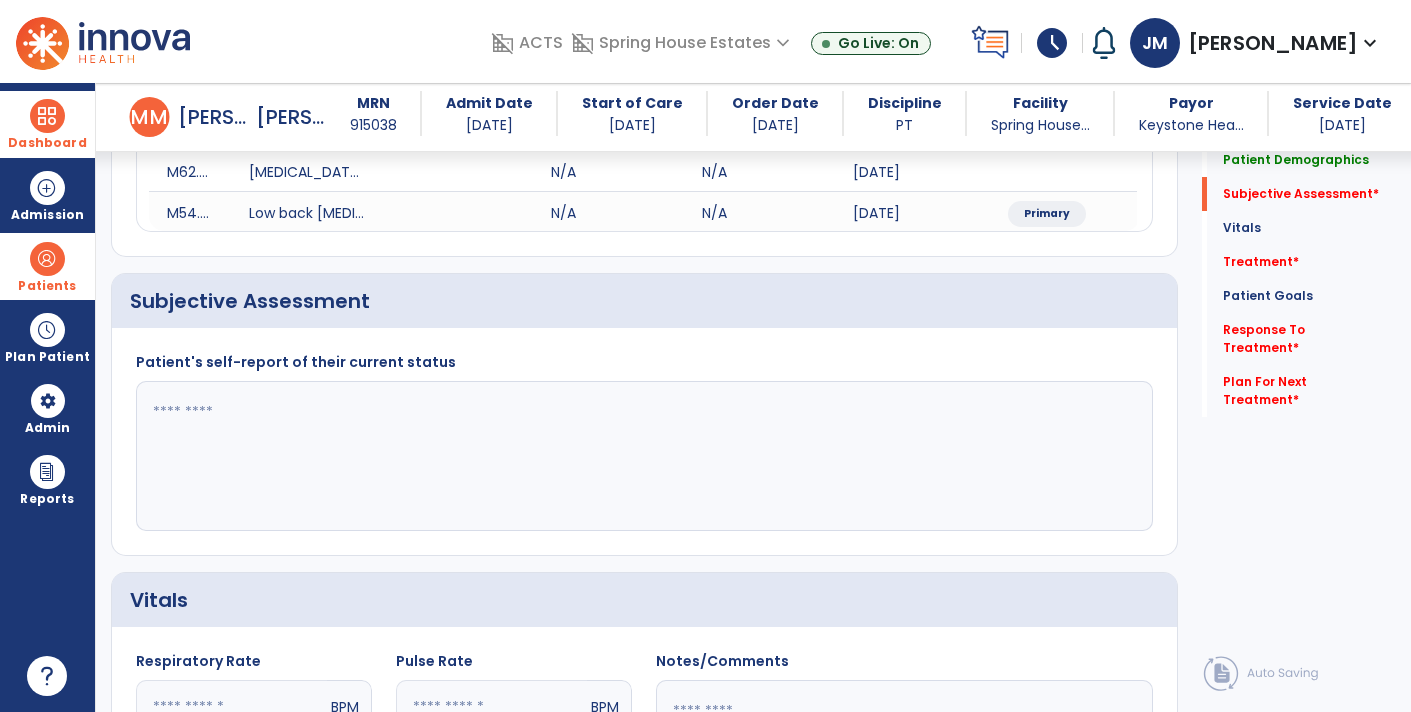 click 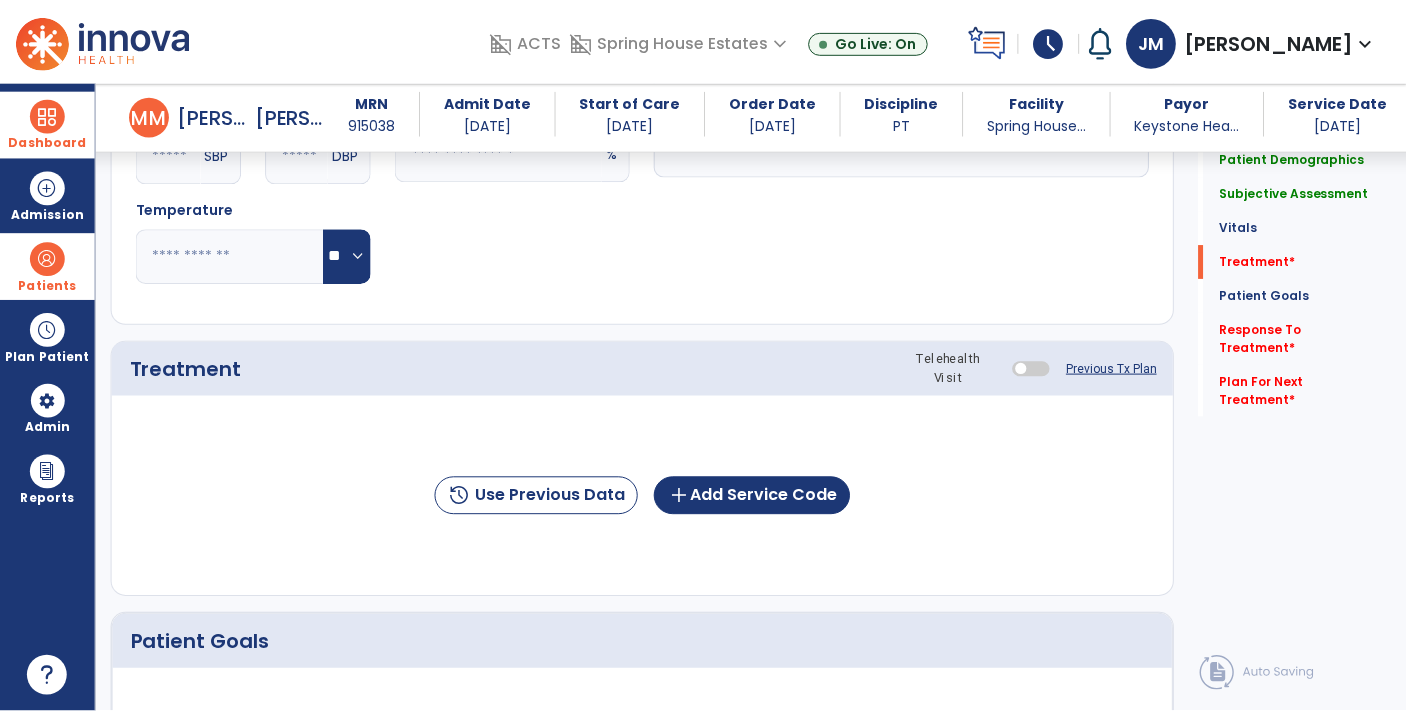 scroll, scrollTop: 950, scrollLeft: 0, axis: vertical 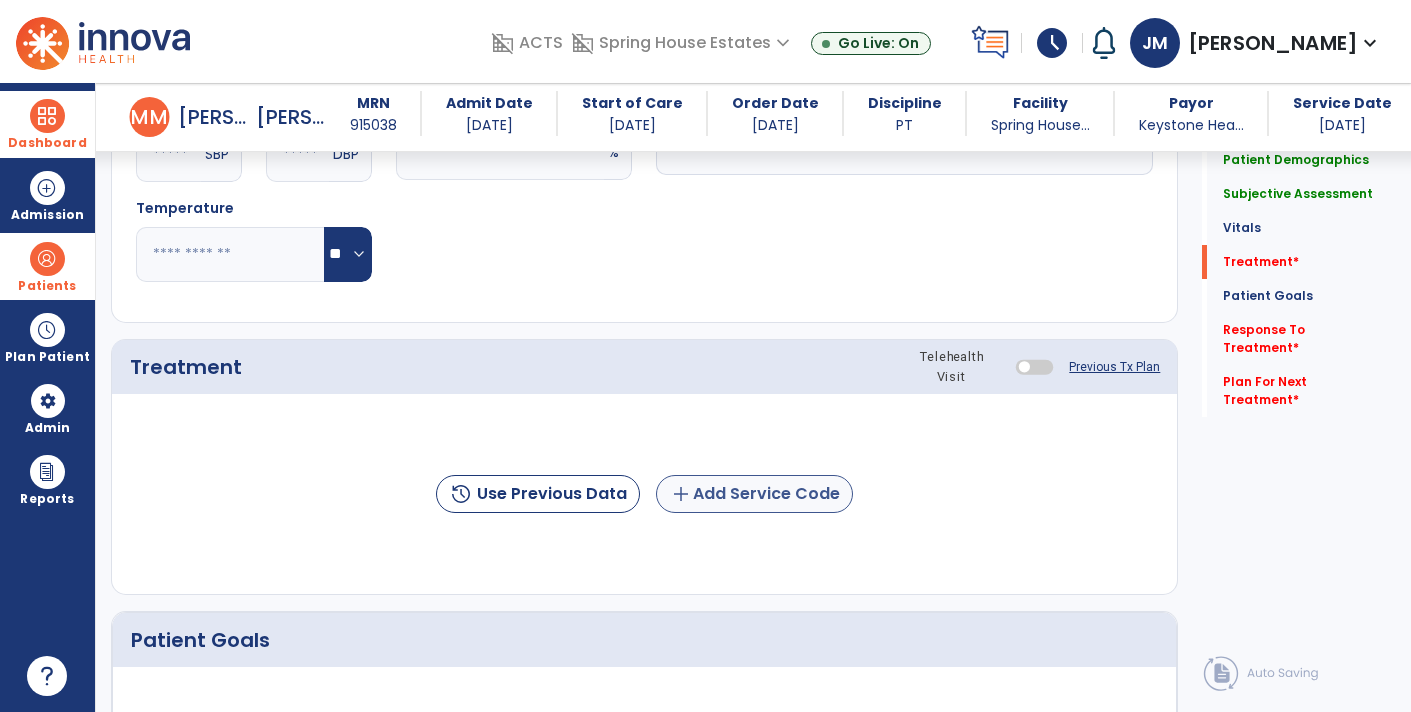type on "**********" 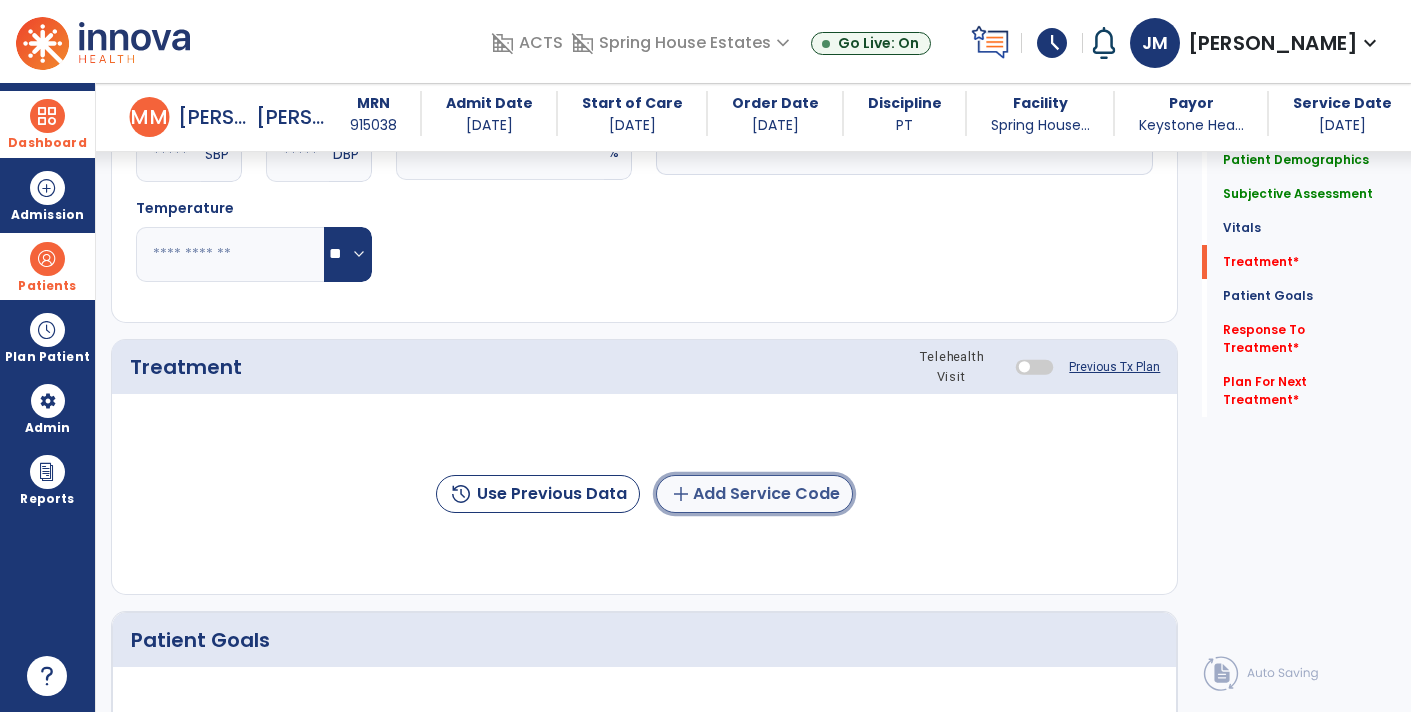 click on "add  Add Service Code" 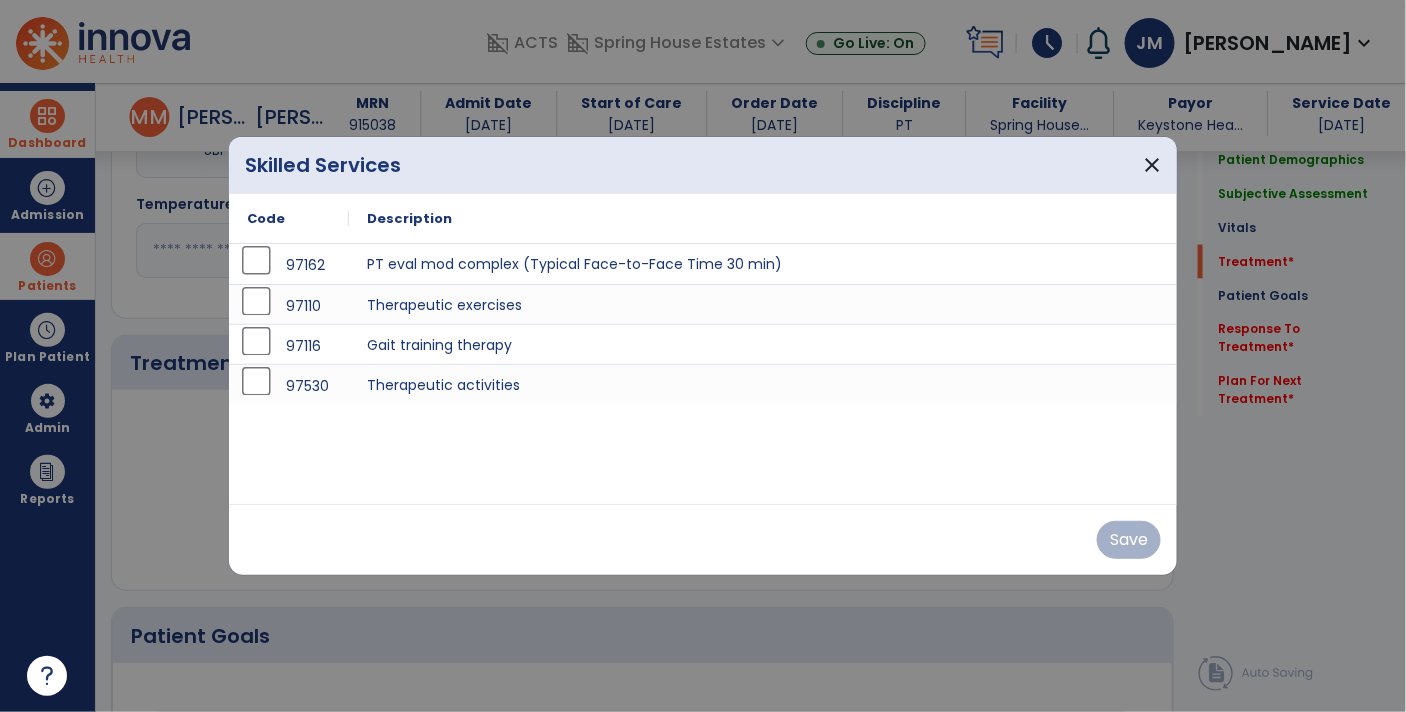 scroll, scrollTop: 950, scrollLeft: 0, axis: vertical 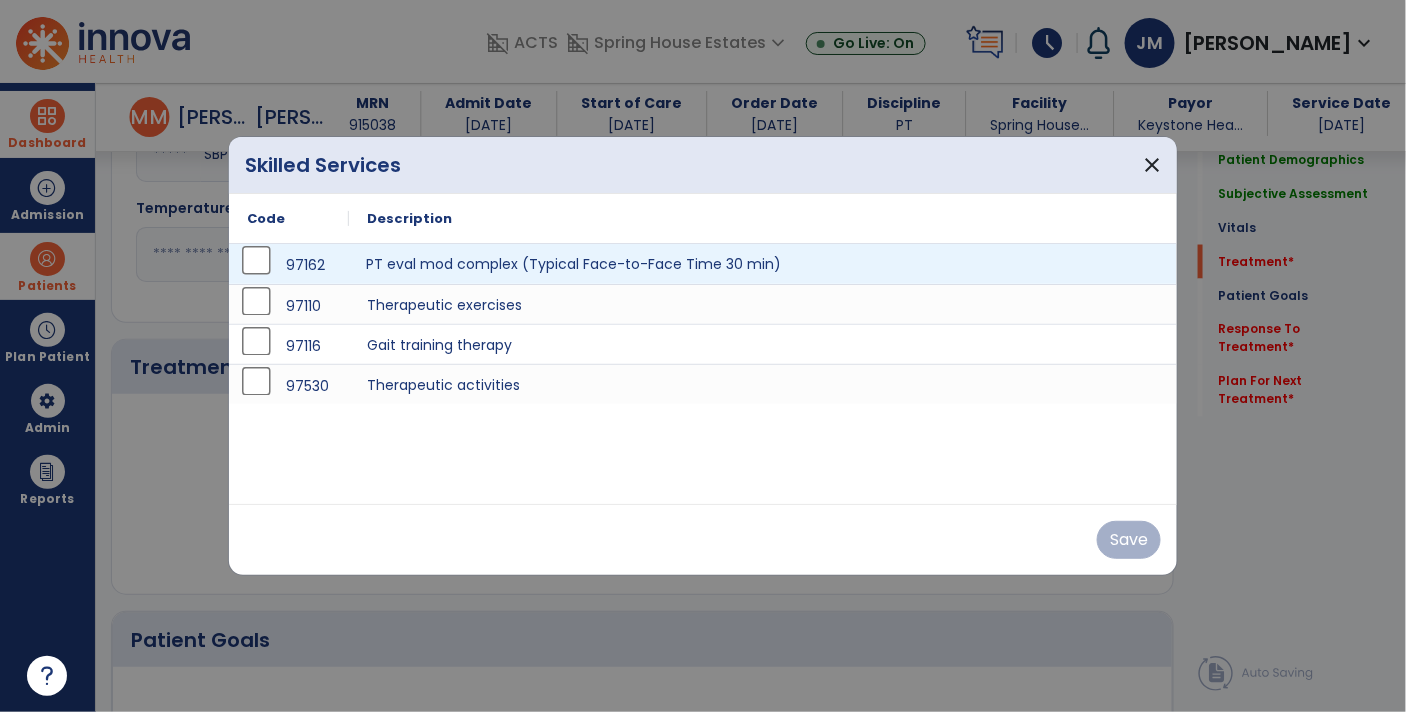 click on "PT eval mod complex (Typical Face-to-Face Time 30 min)" at bounding box center [763, 264] 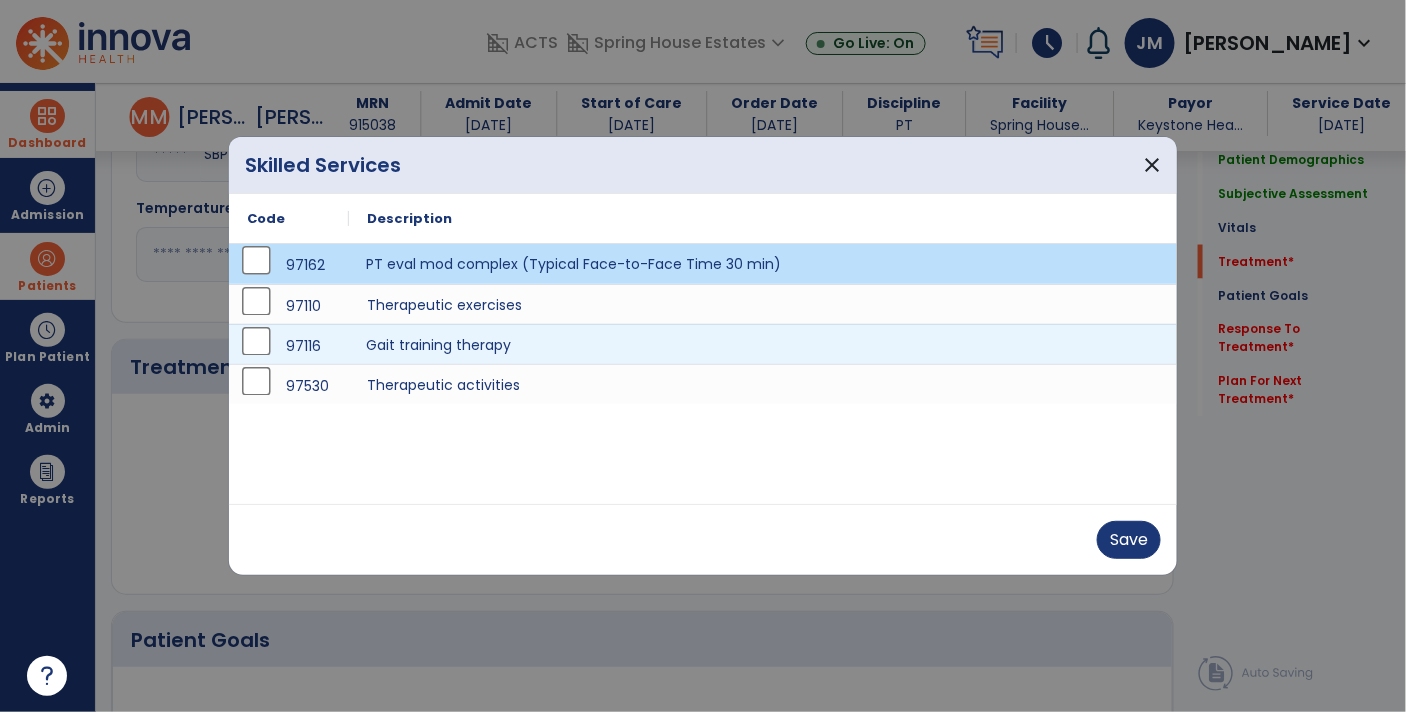 click on "Gait training therapy" at bounding box center [763, 344] 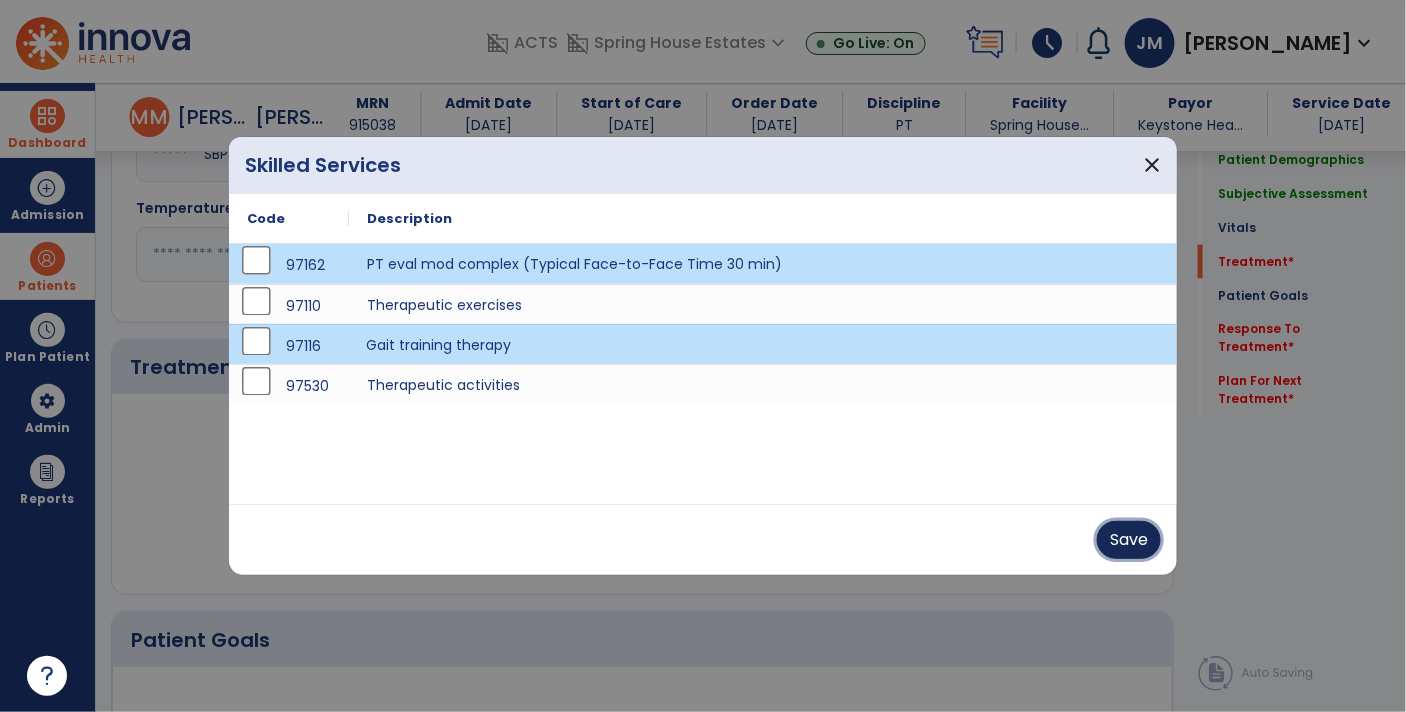 click on "Save" at bounding box center (1129, 540) 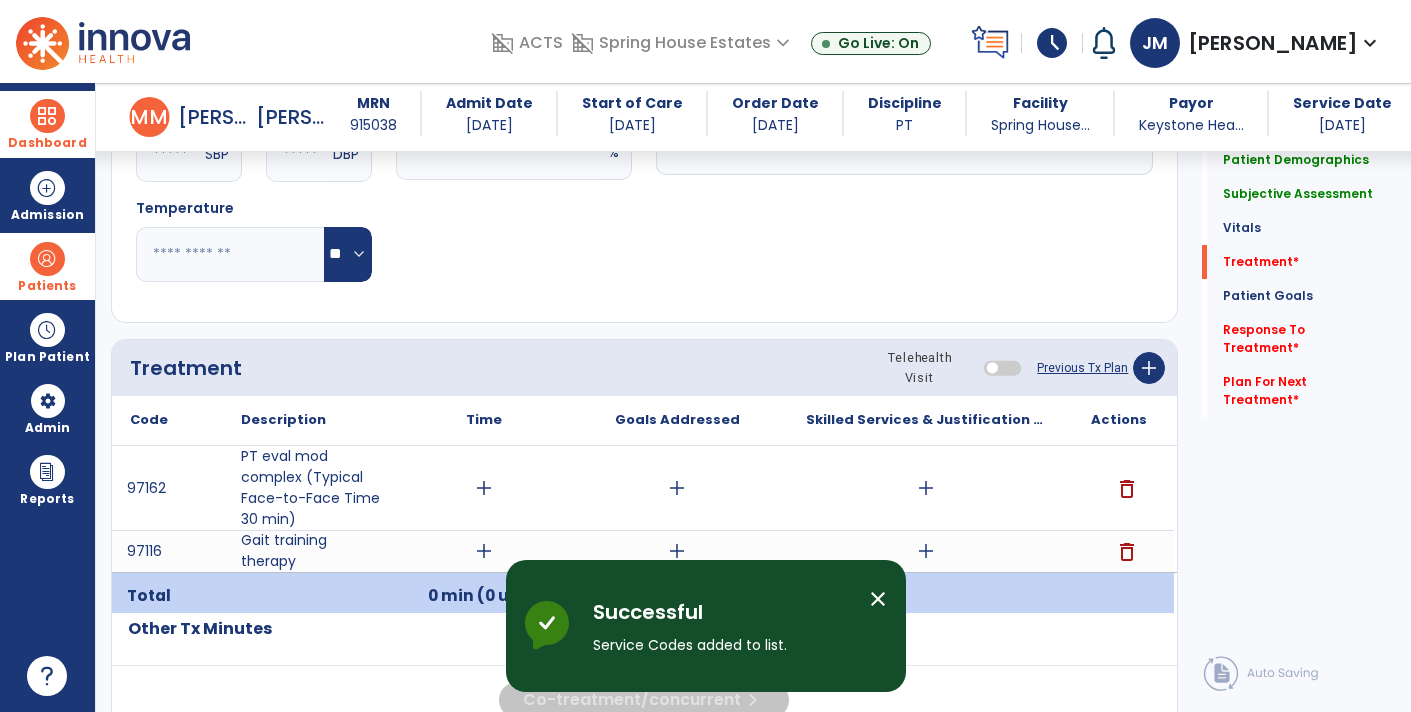 click 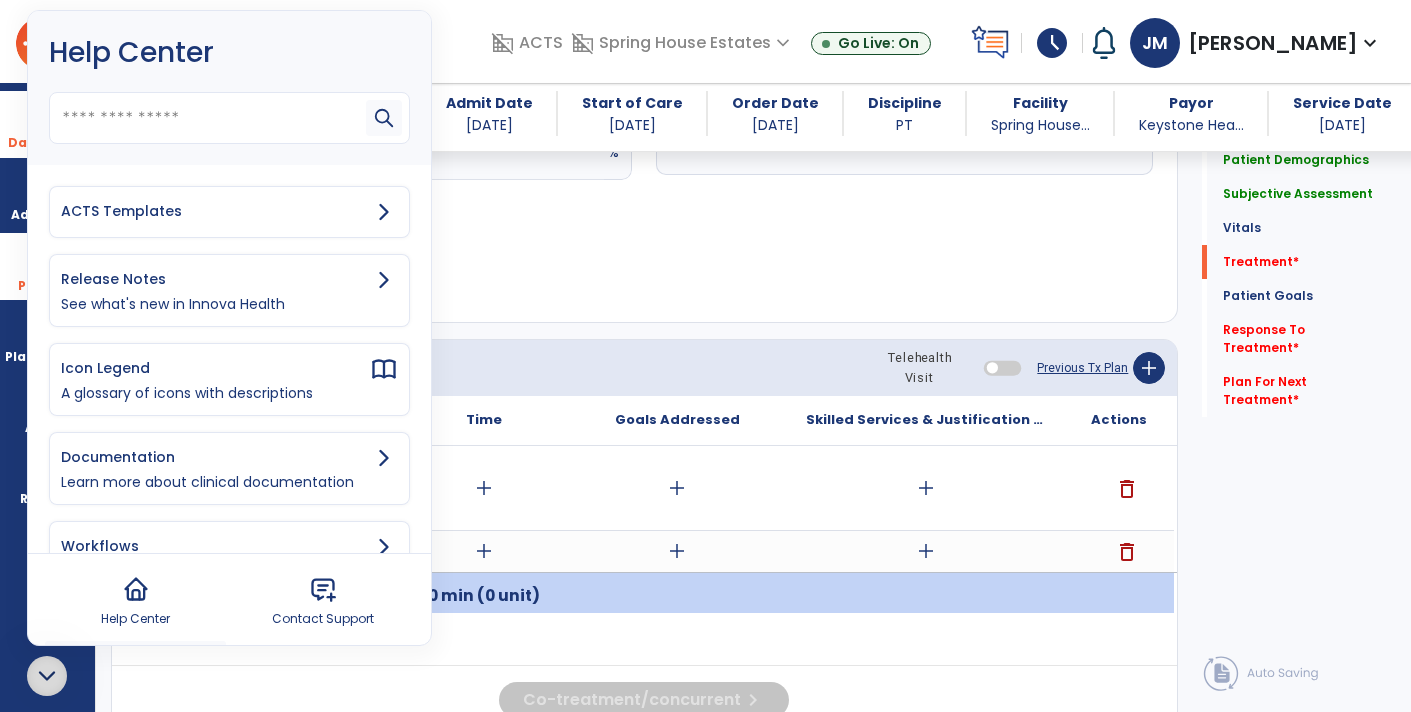 click on "ACTS Templates" at bounding box center [215, 211] 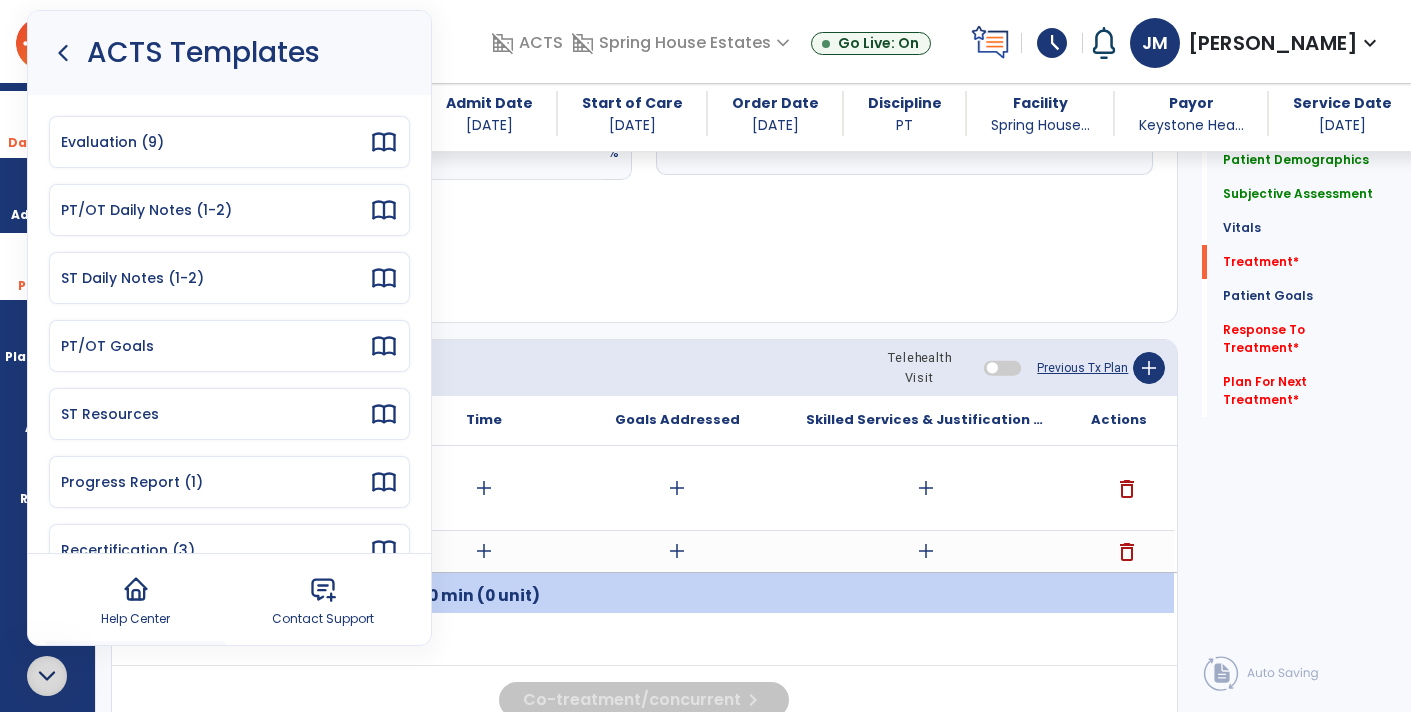 click on "Evaluation (9)" at bounding box center (229, 142) 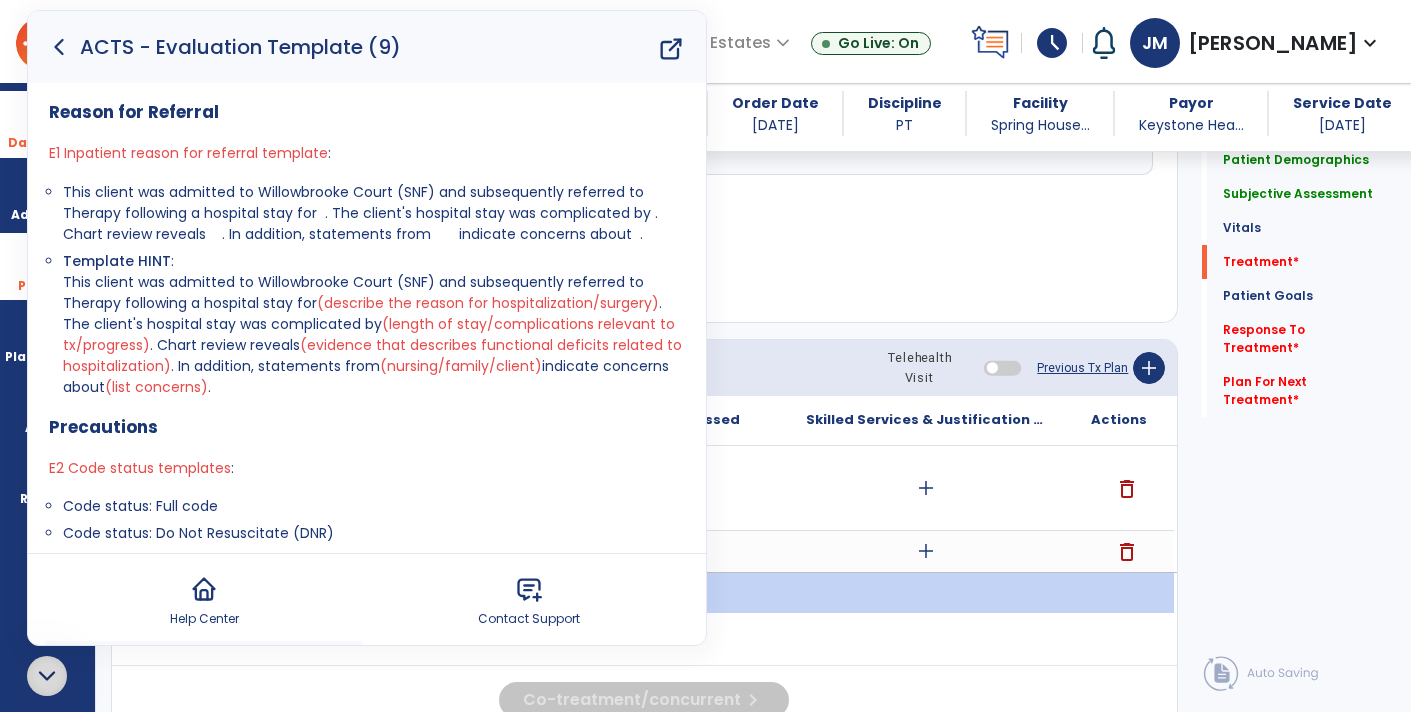 click 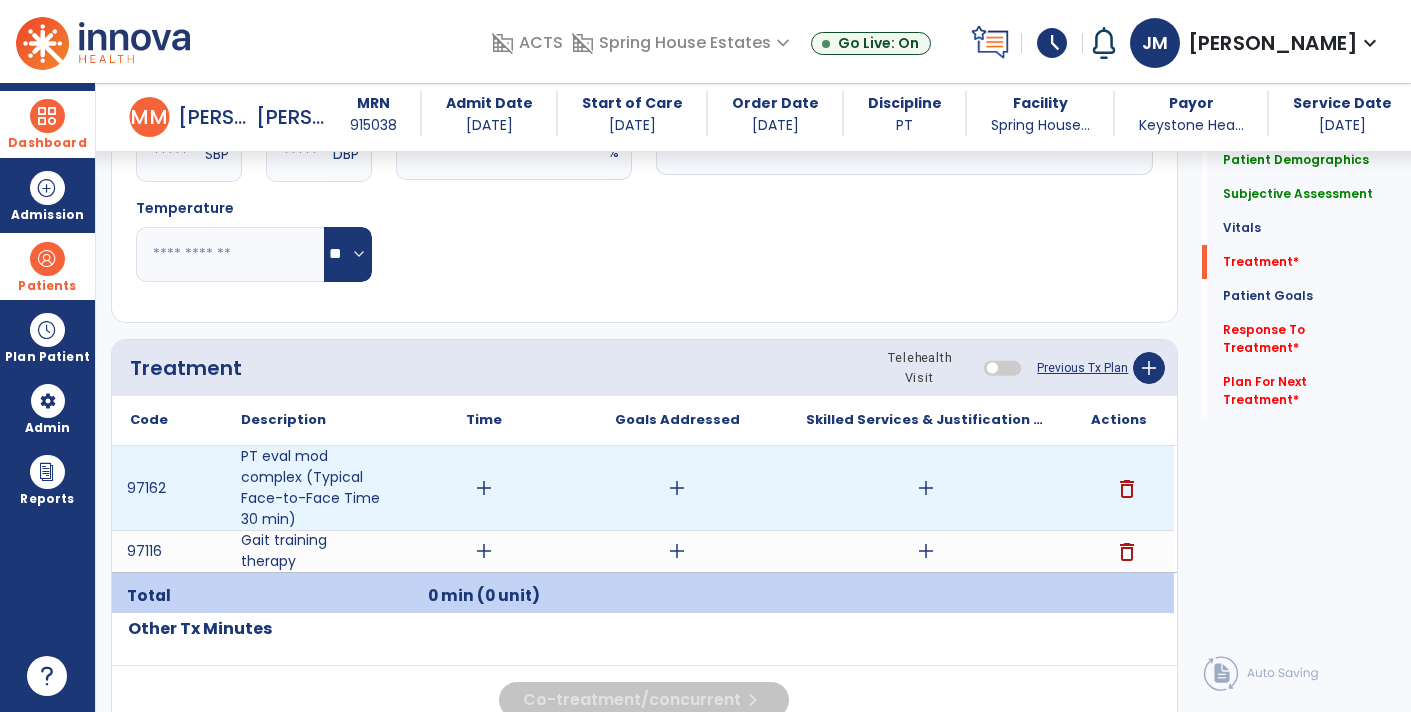 click on "add" at bounding box center [926, 488] 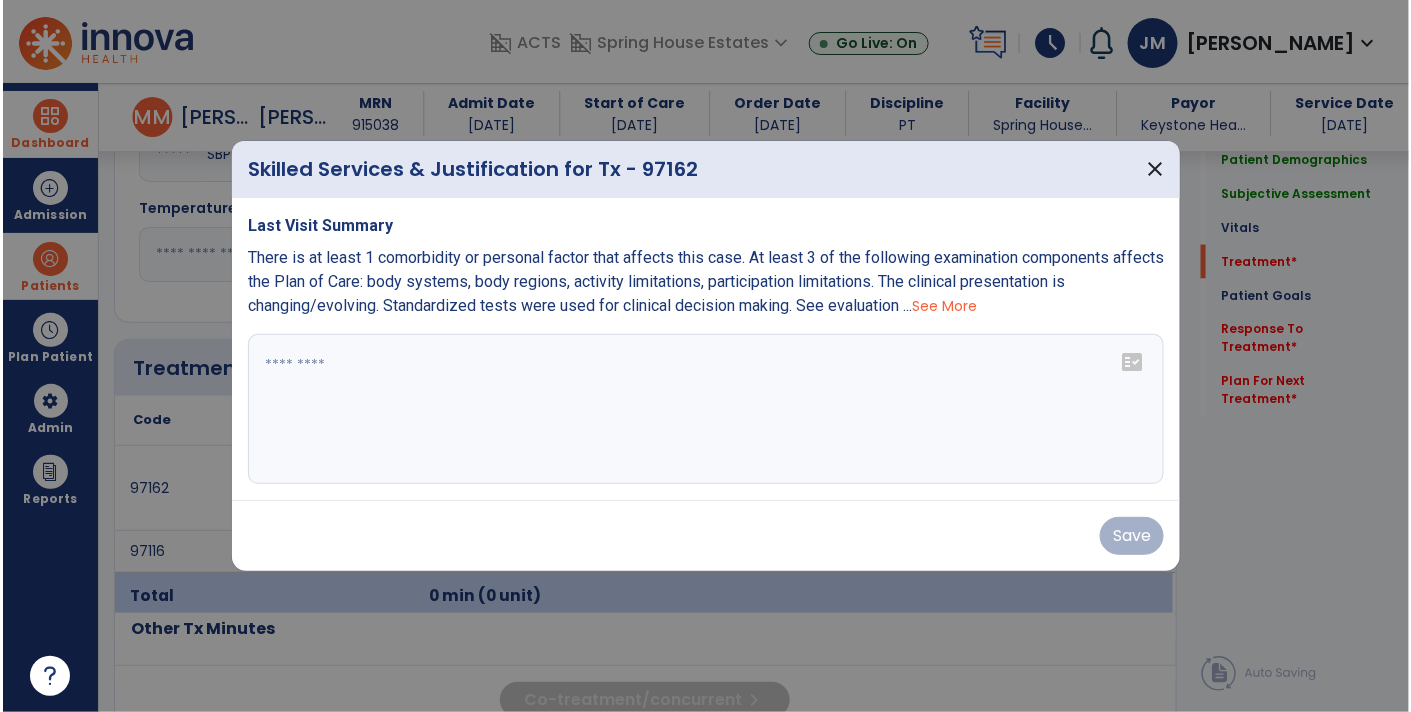 scroll, scrollTop: 950, scrollLeft: 0, axis: vertical 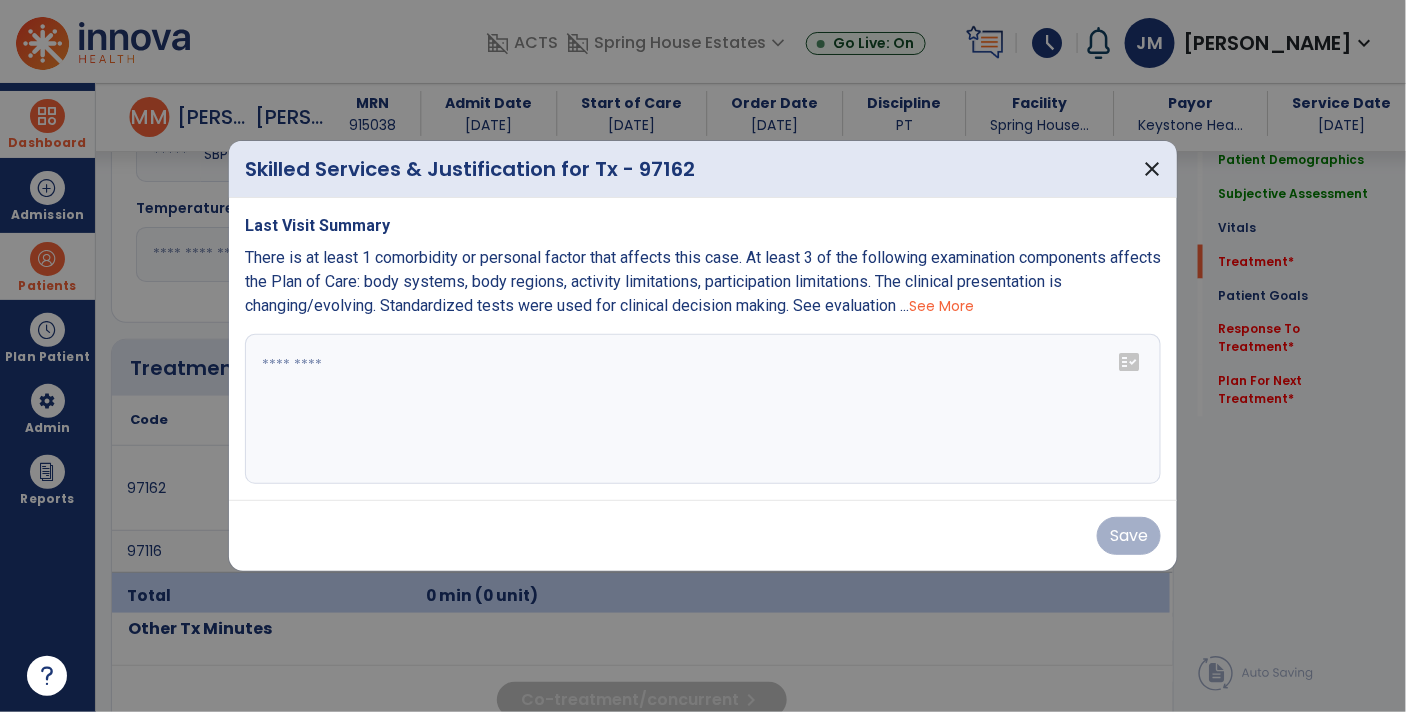 click at bounding box center (703, 409) 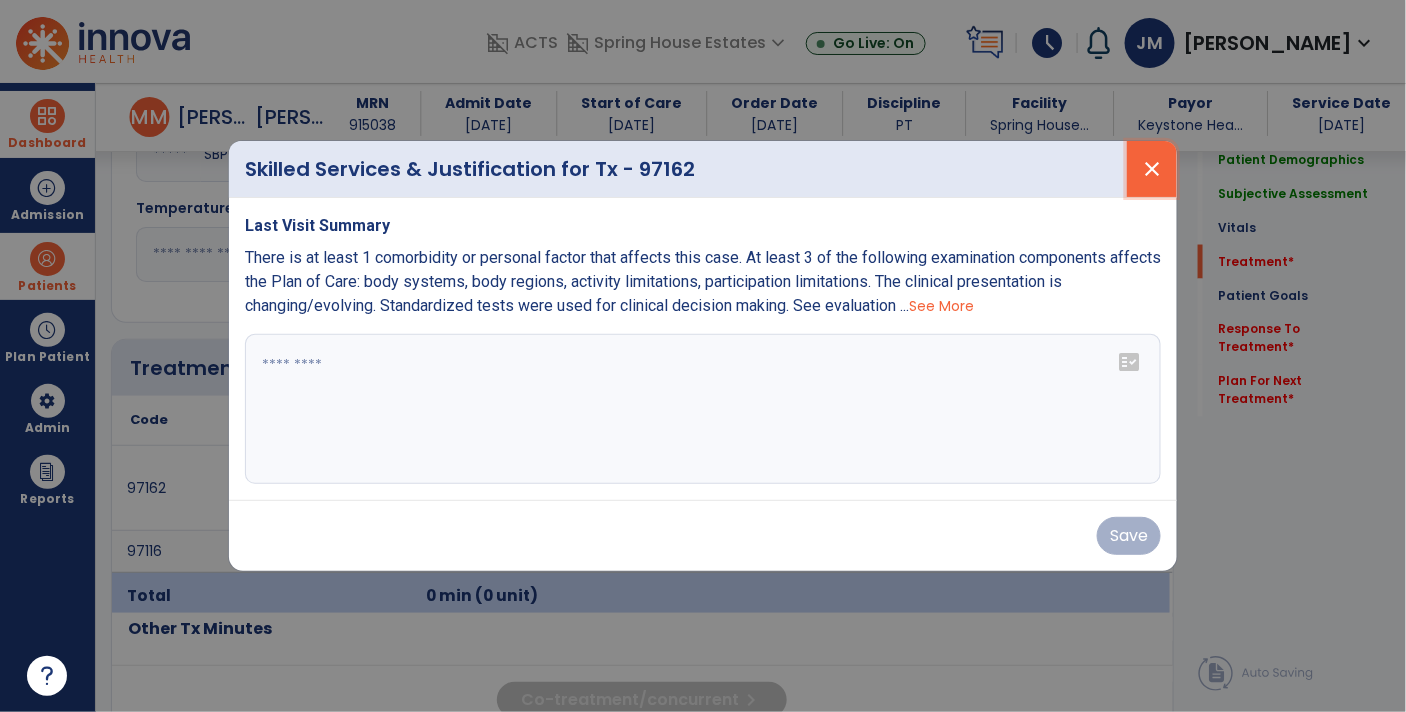 click on "close" at bounding box center (1152, 169) 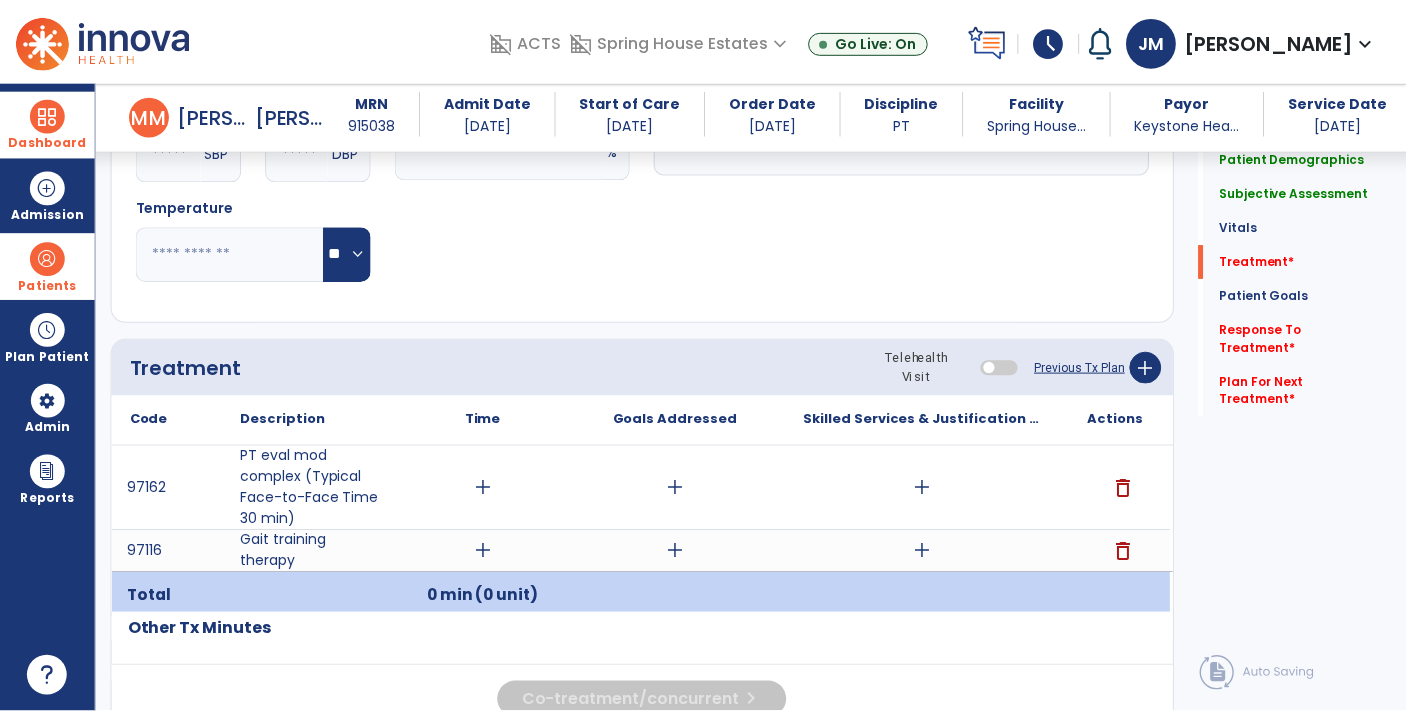 scroll, scrollTop: 2703, scrollLeft: 0, axis: vertical 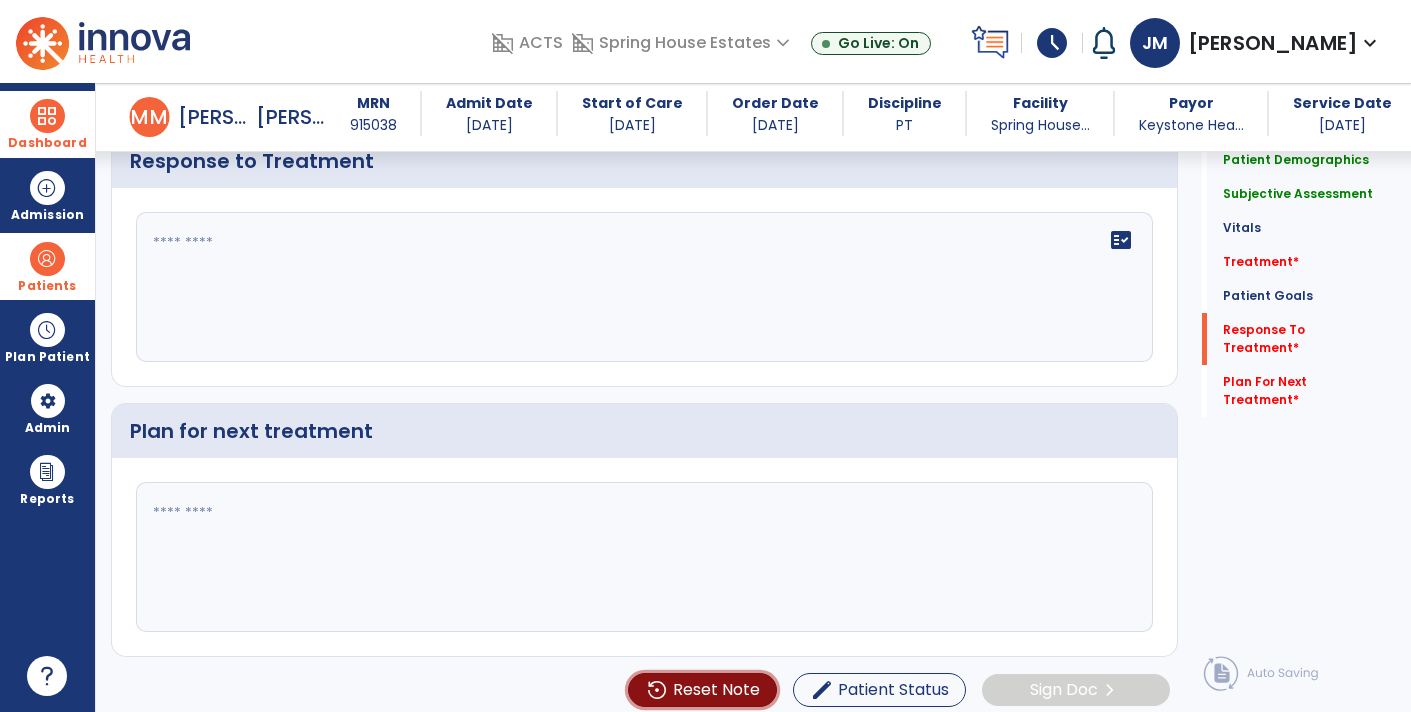 click on "Reset Note" 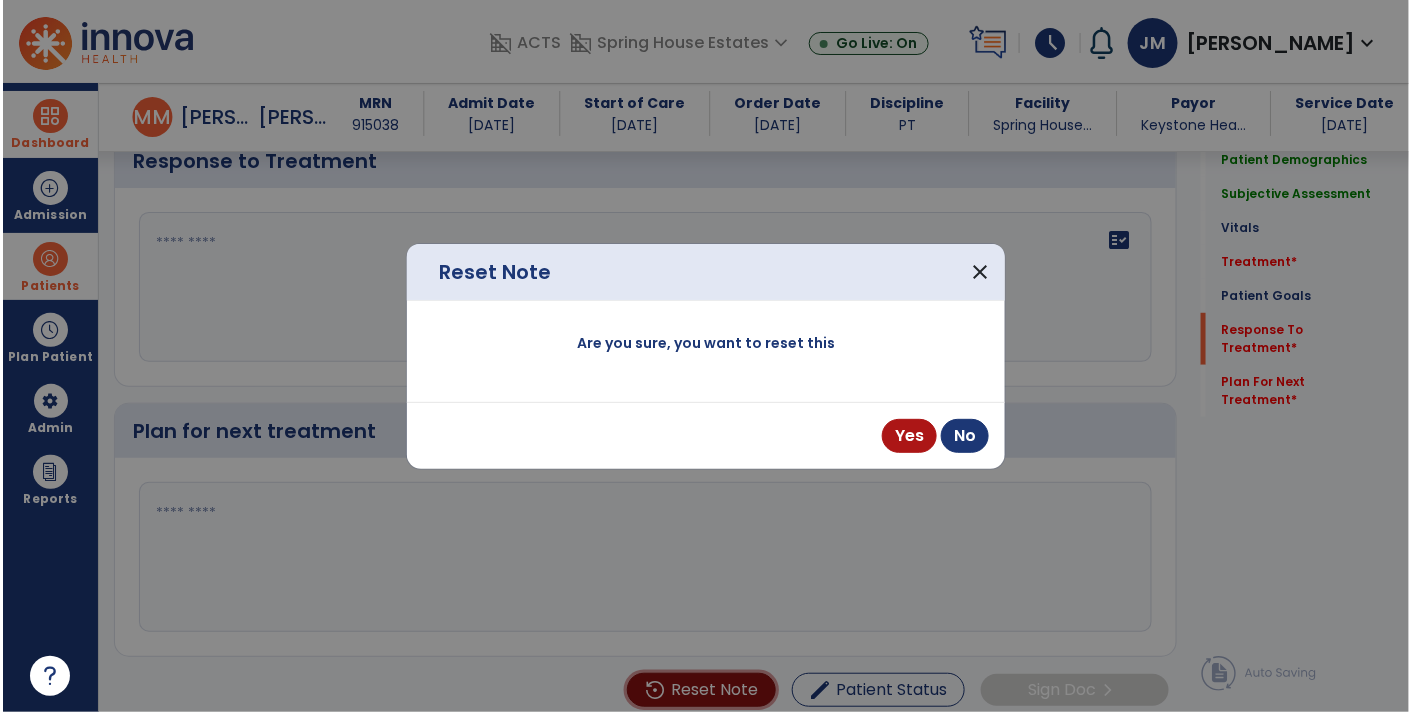 scroll, scrollTop: 2703, scrollLeft: 0, axis: vertical 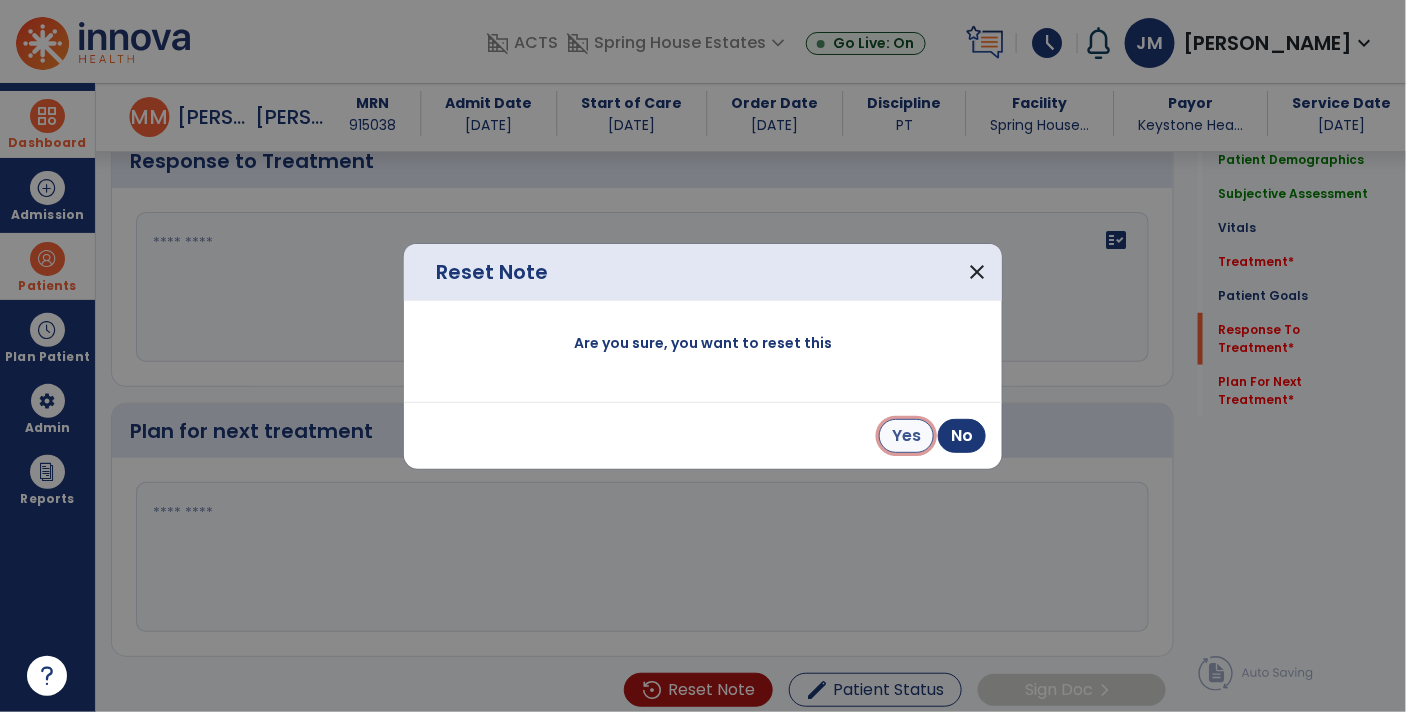 click on "Yes" at bounding box center (906, 436) 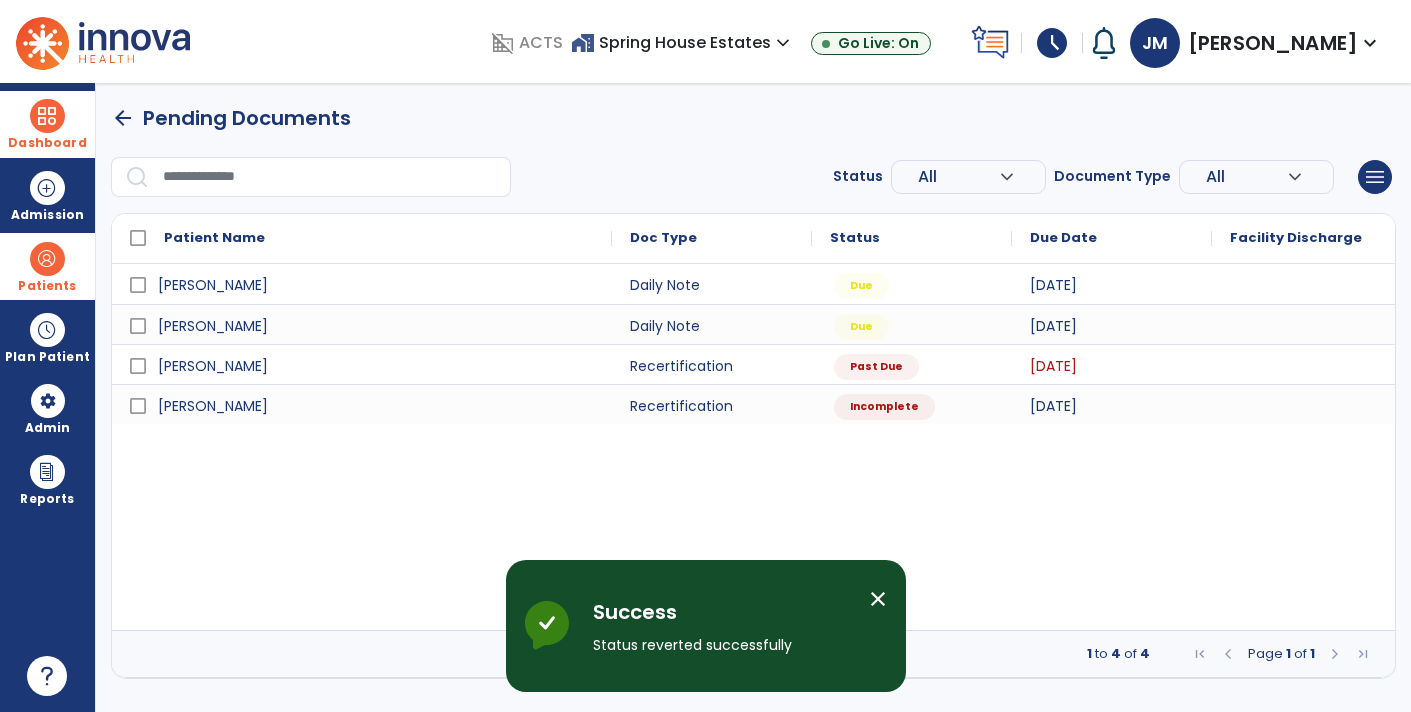 scroll, scrollTop: 0, scrollLeft: 0, axis: both 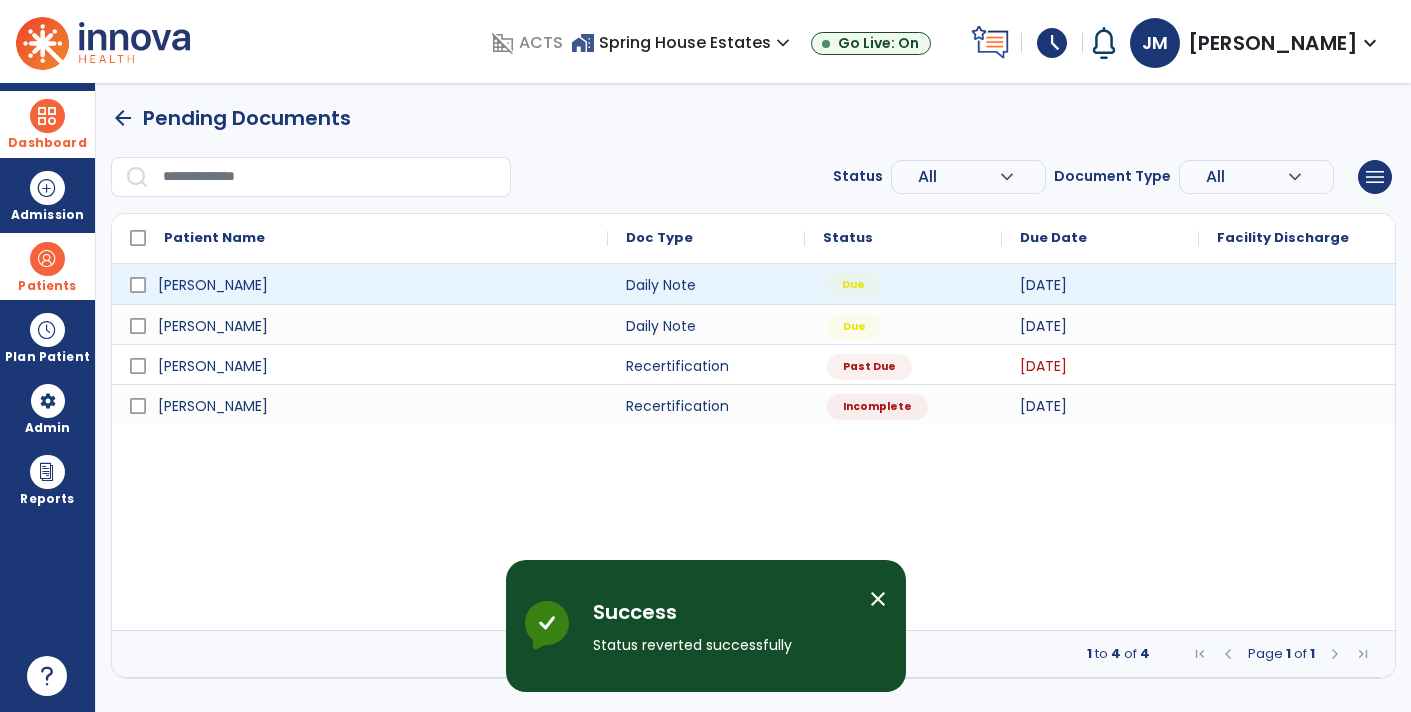 click on "Due" at bounding box center [903, 284] 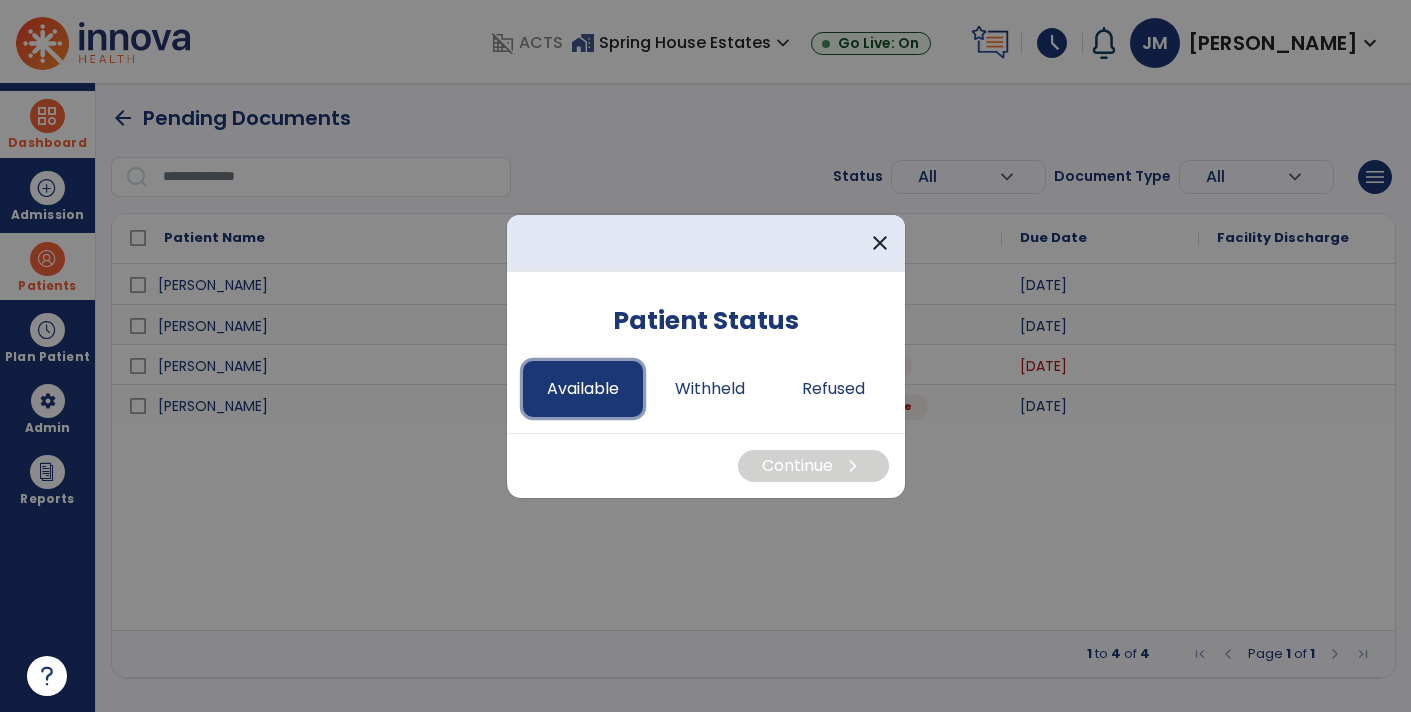 click on "Available" at bounding box center (583, 389) 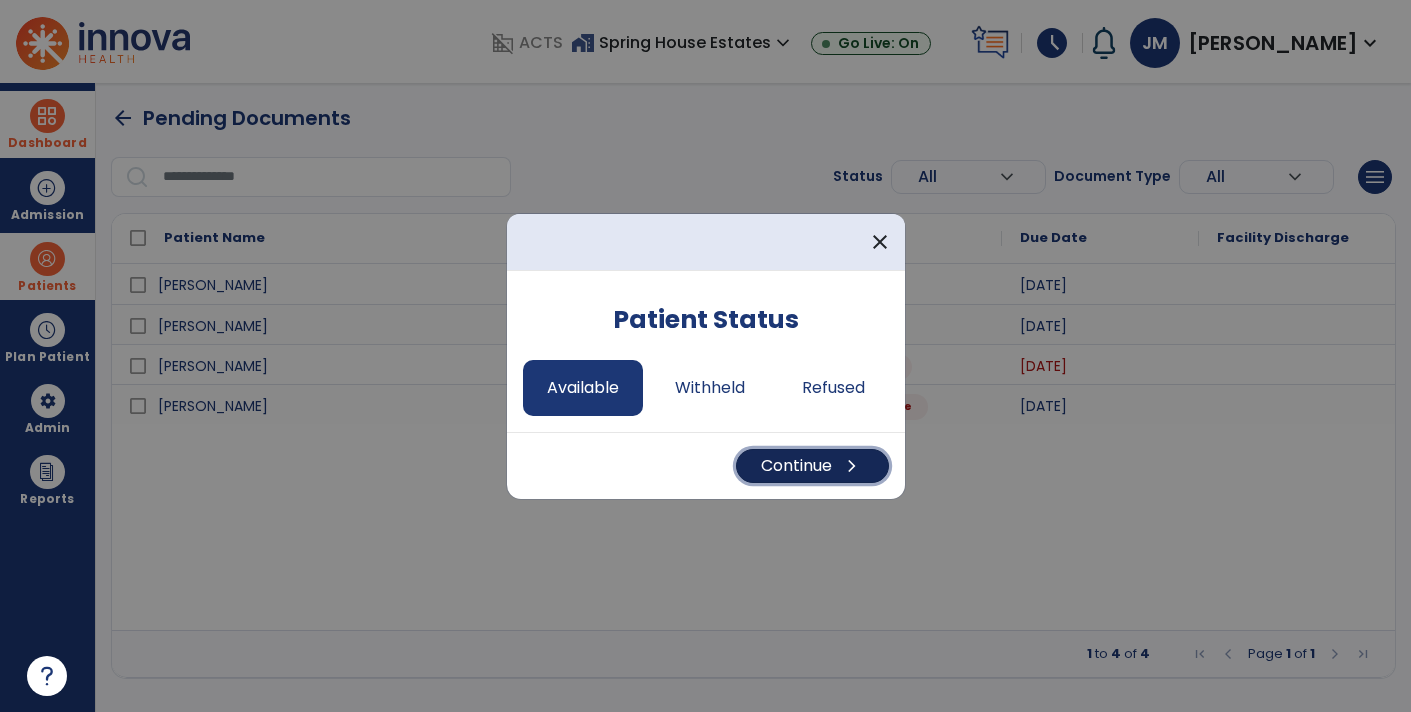 click on "Continue   chevron_right" at bounding box center [812, 466] 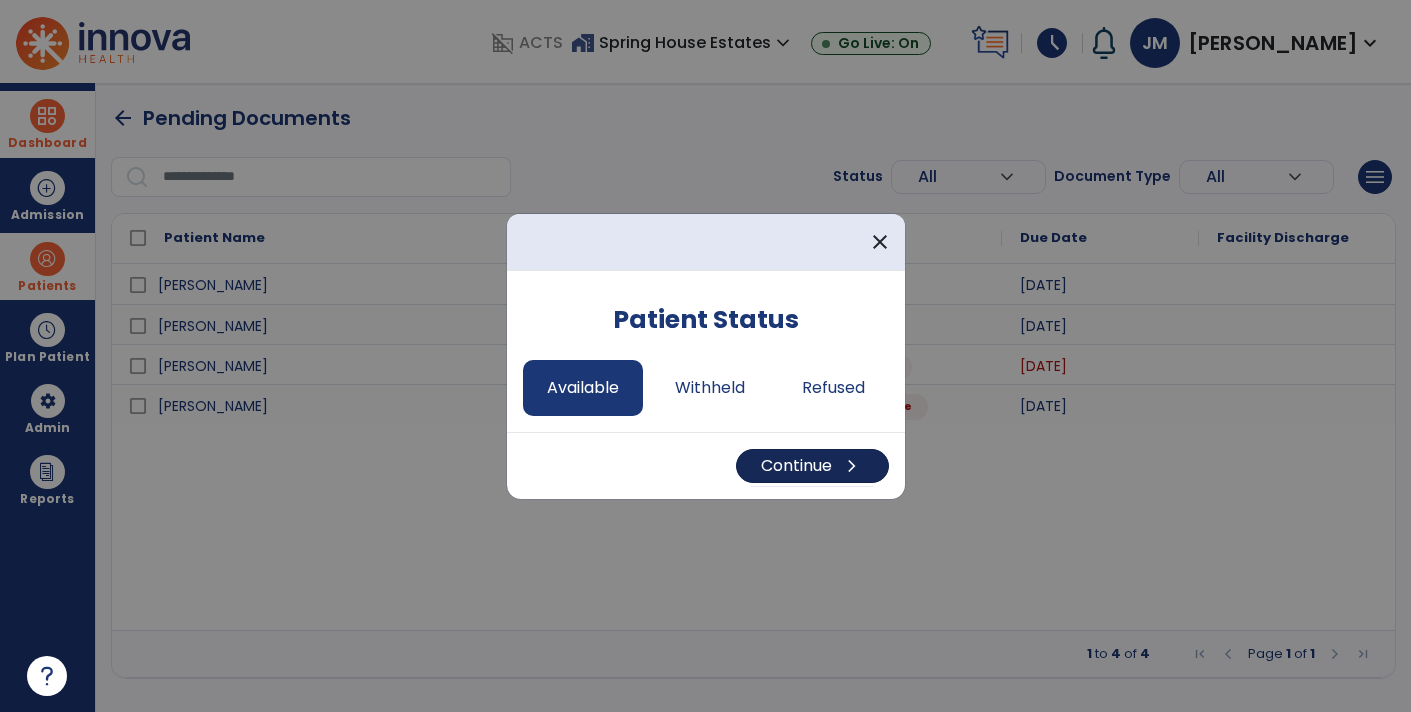 select on "*" 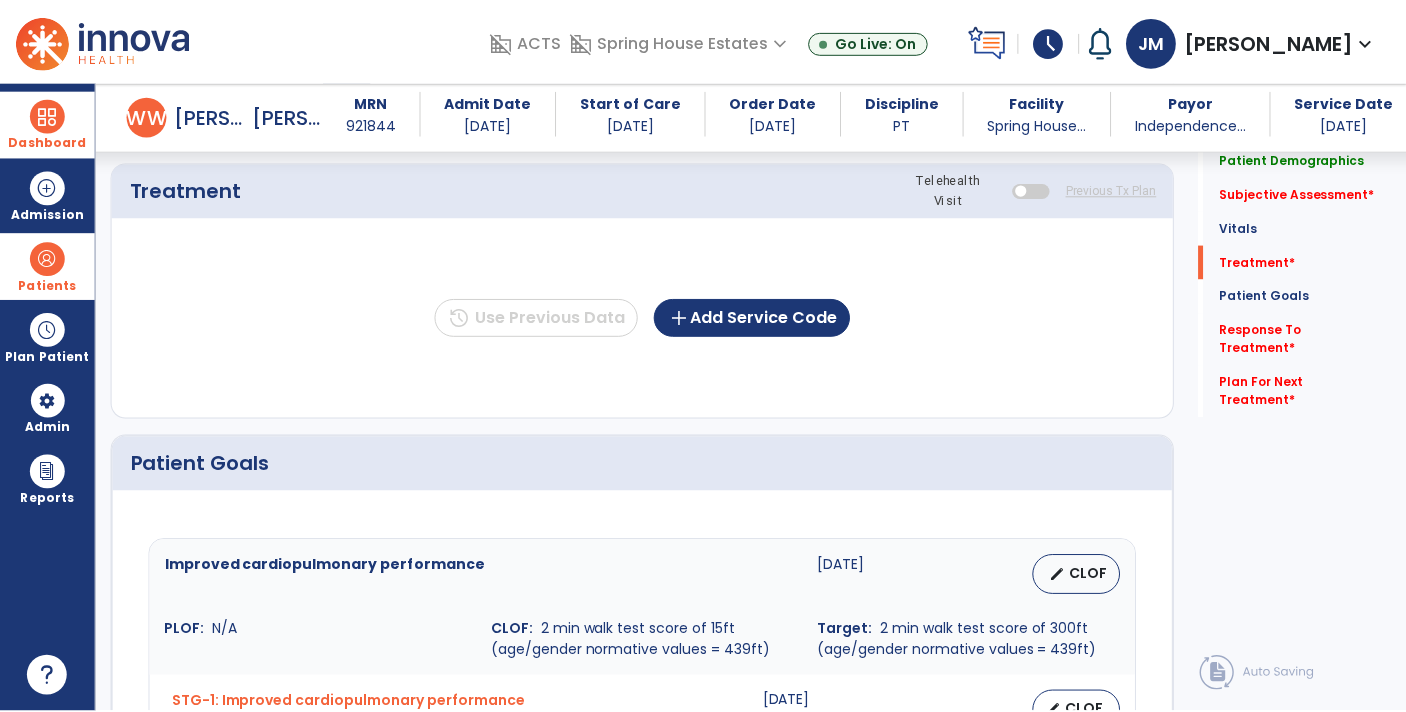 scroll, scrollTop: 1366, scrollLeft: 0, axis: vertical 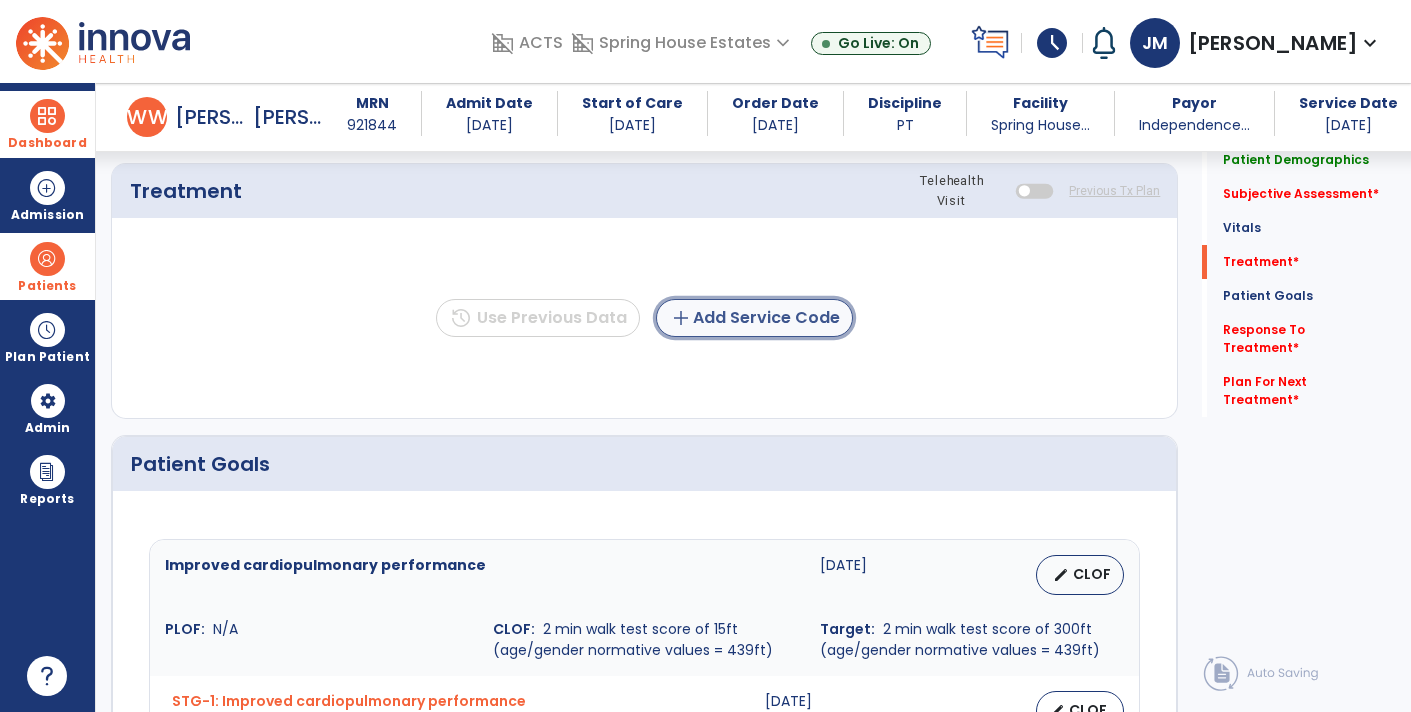 click on "add  Add Service Code" 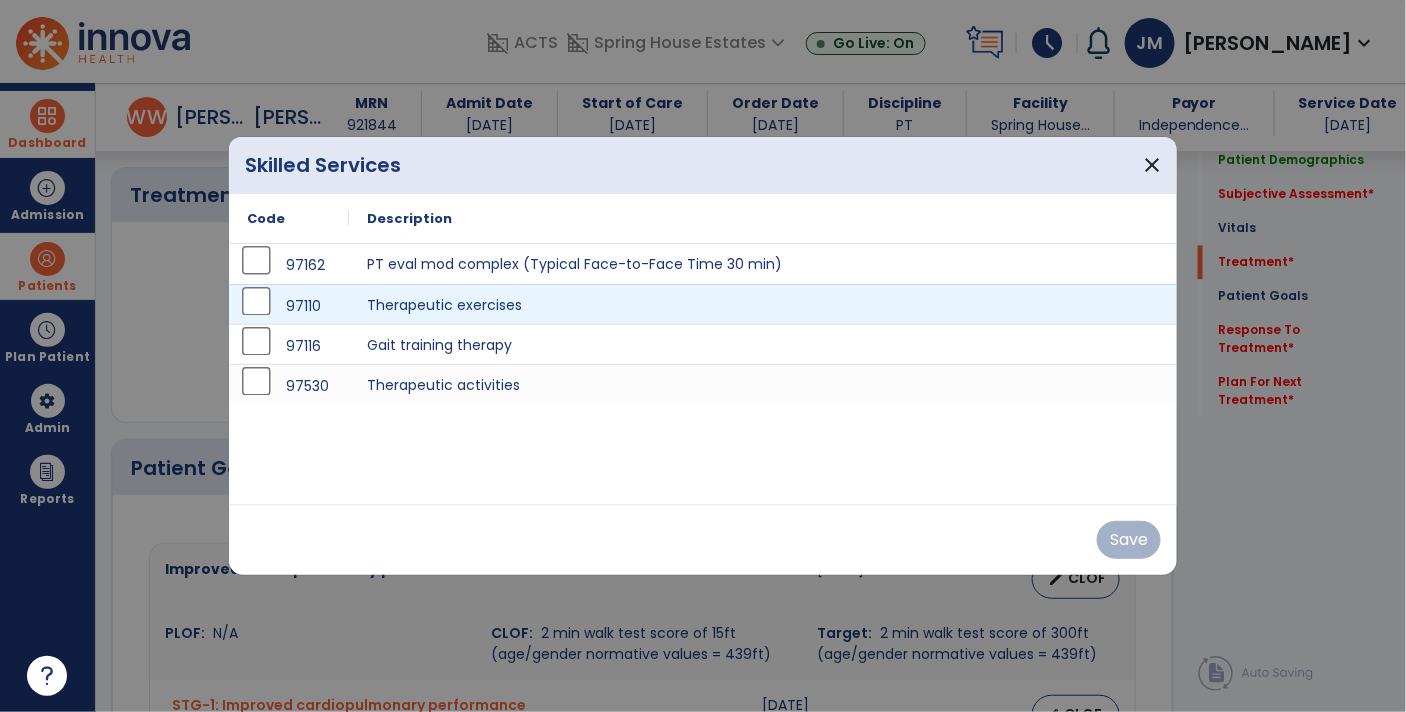 scroll, scrollTop: 1366, scrollLeft: 0, axis: vertical 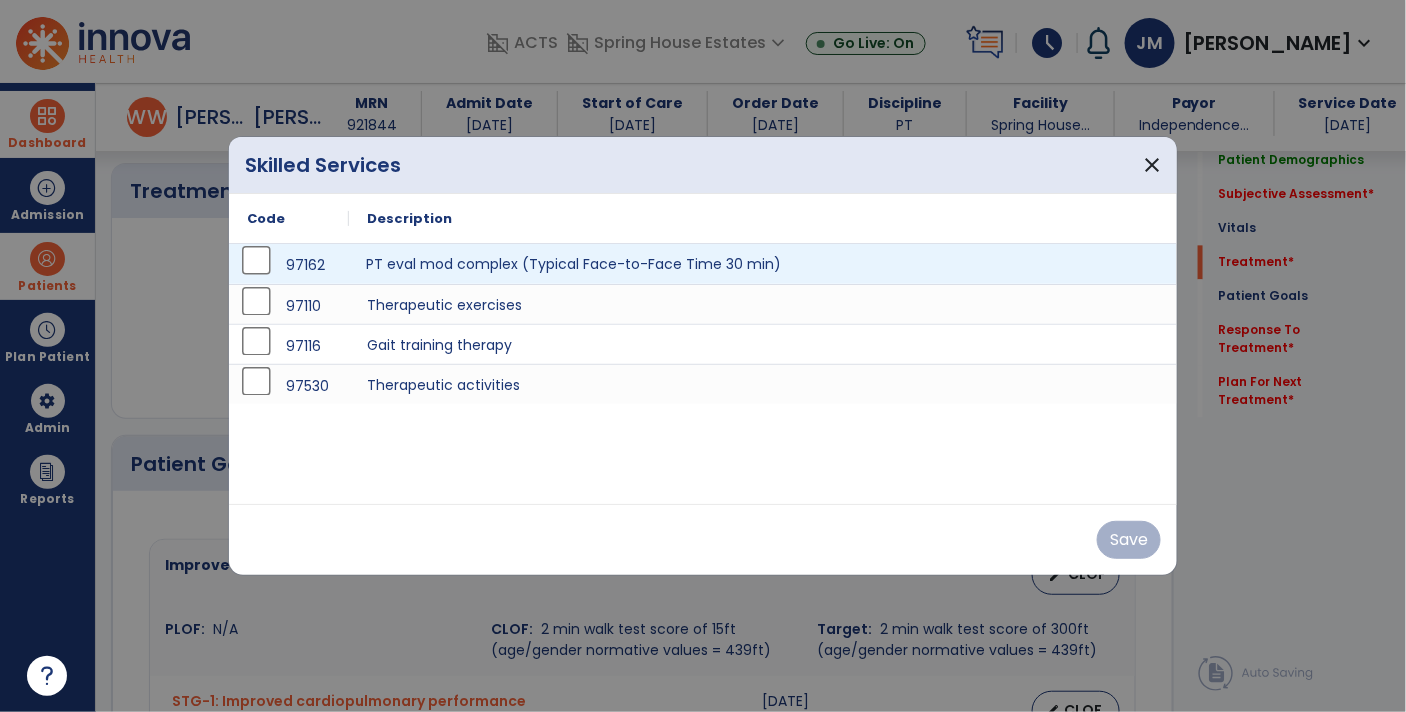 click on "PT eval mod complex (Typical Face-to-Face Time 30 min)" at bounding box center [763, 264] 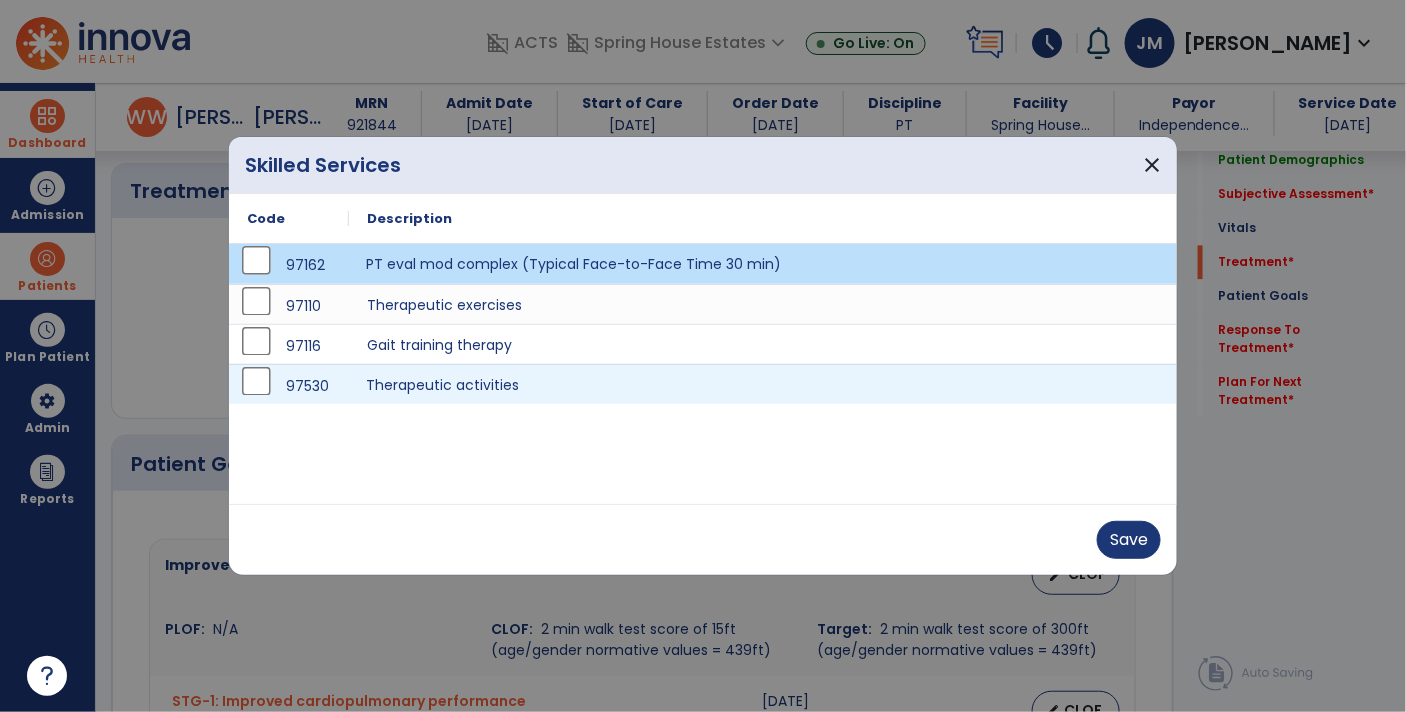 click on "Therapeutic activities" at bounding box center (763, 384) 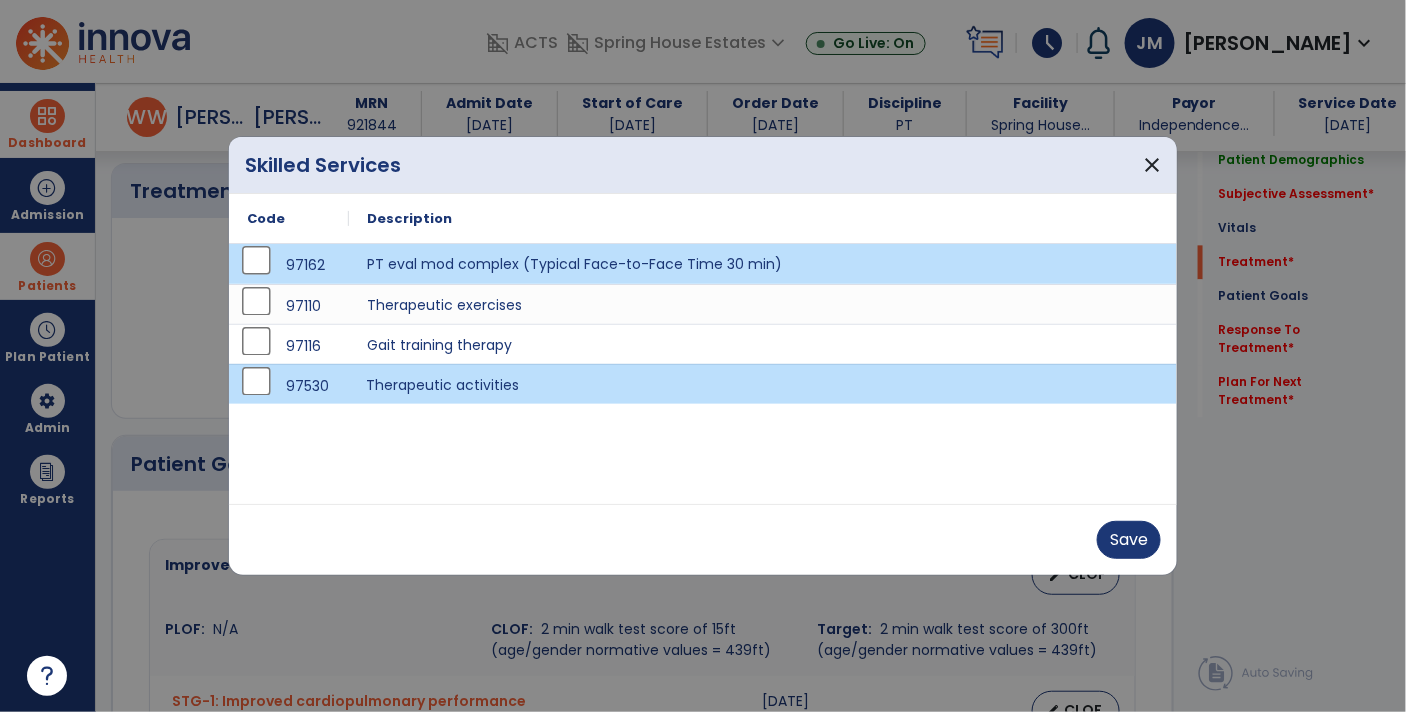 click on "Therapeutic activities" at bounding box center (763, 384) 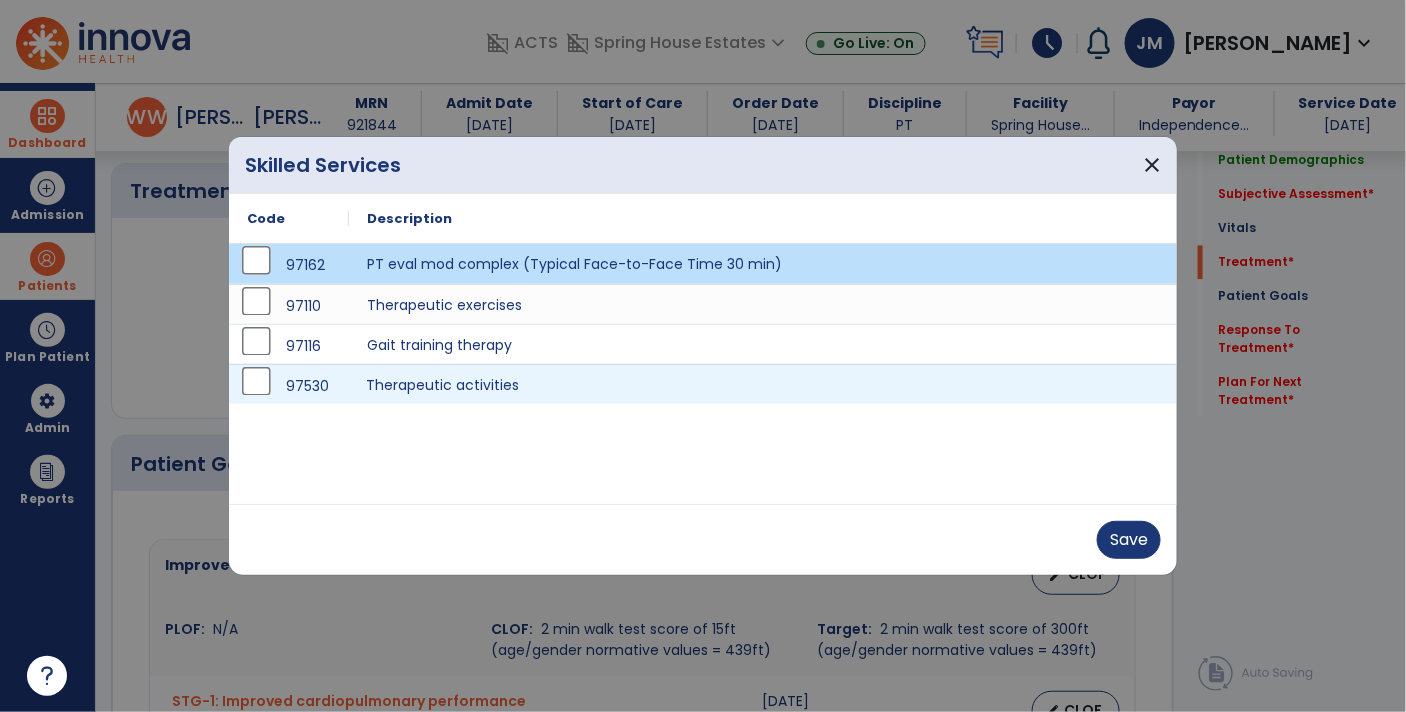 click on "Therapeutic activities" at bounding box center [763, 384] 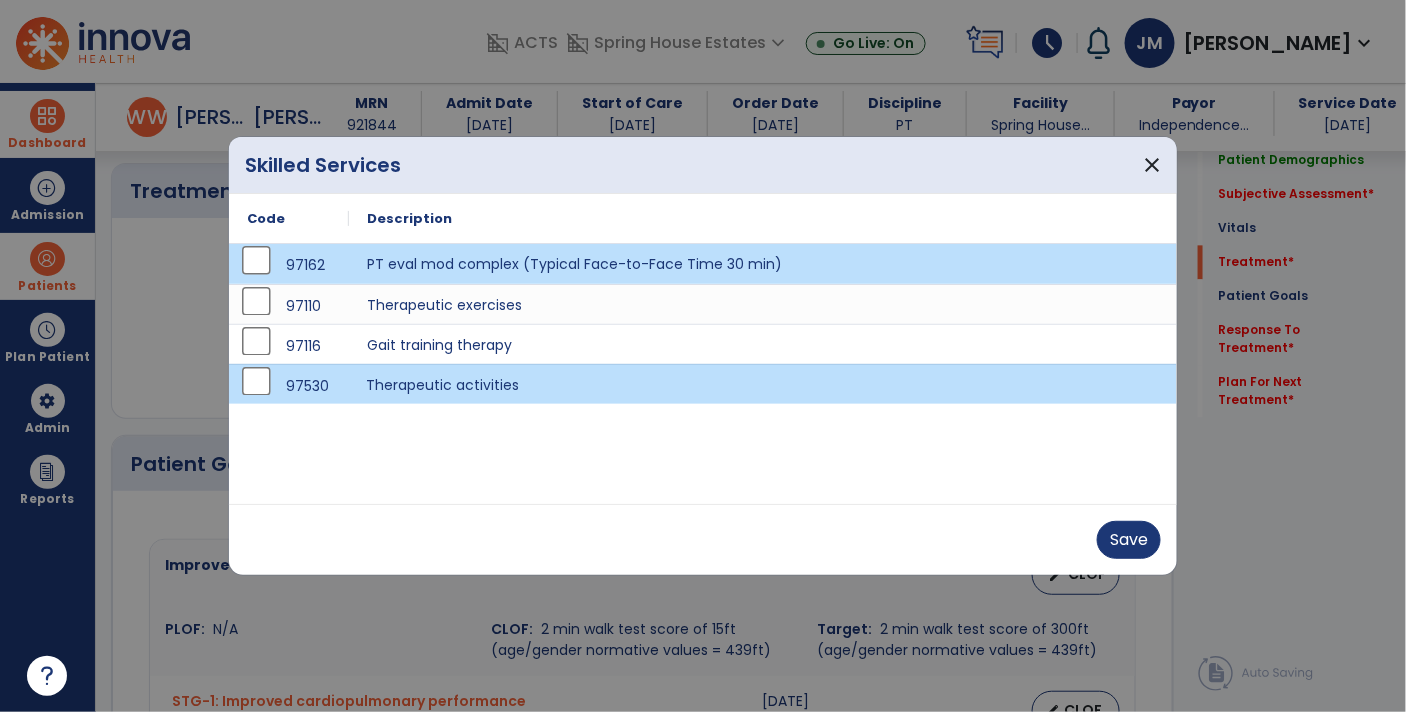 click on "Therapeutic activities" at bounding box center (763, 384) 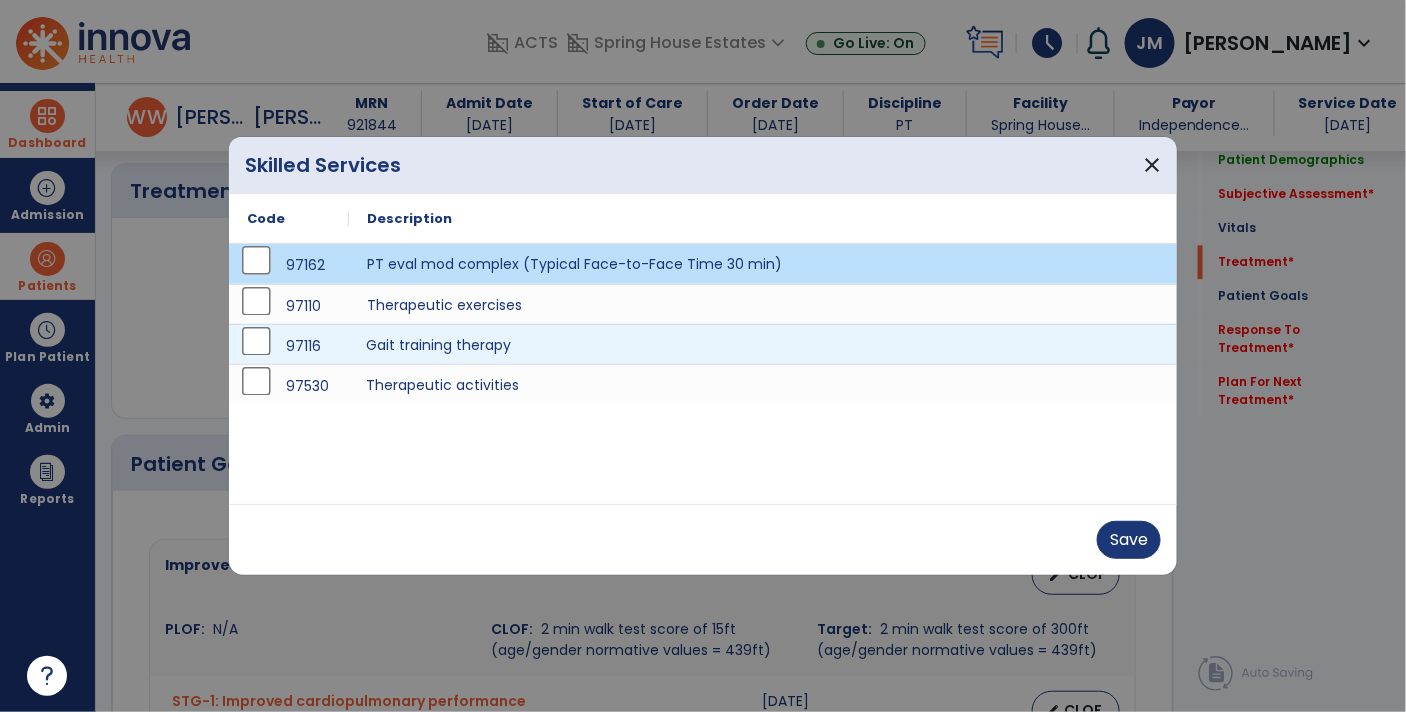 click on "Gait training therapy" at bounding box center (763, 344) 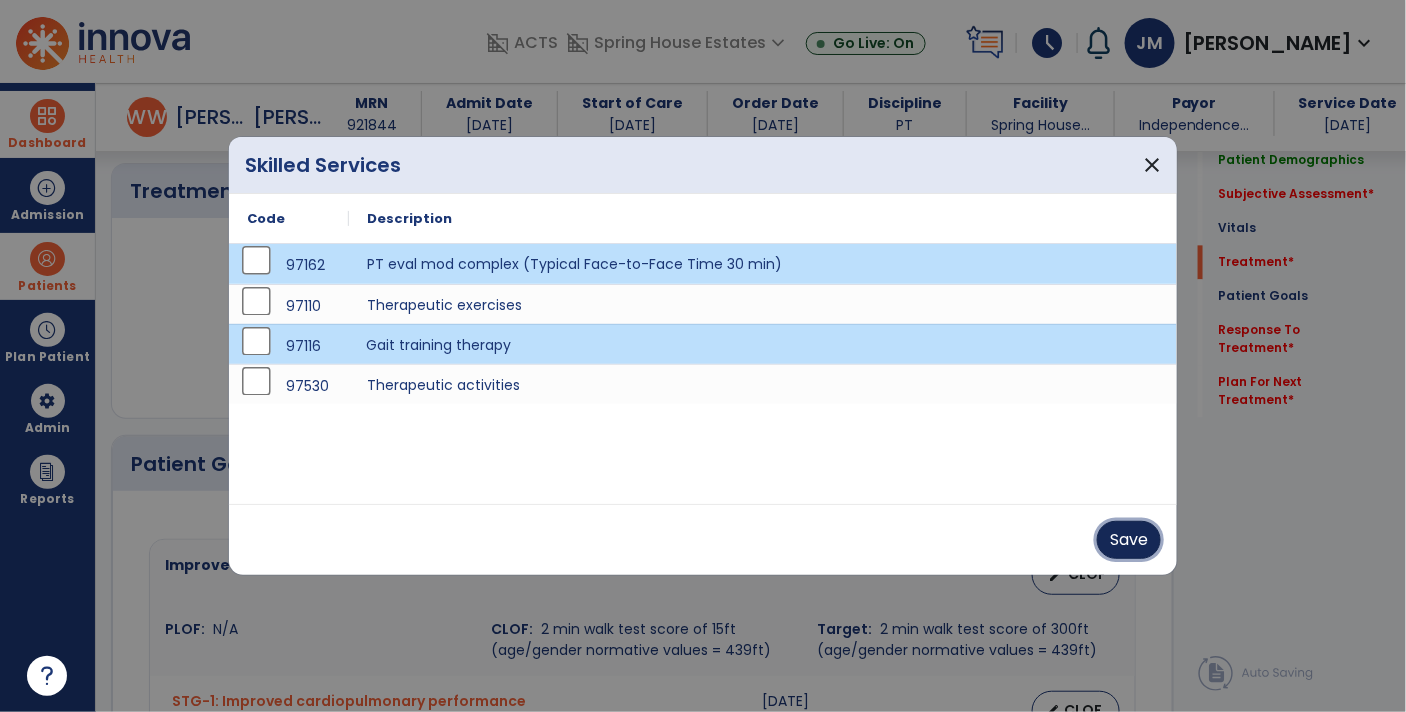 click on "Save" at bounding box center [1129, 540] 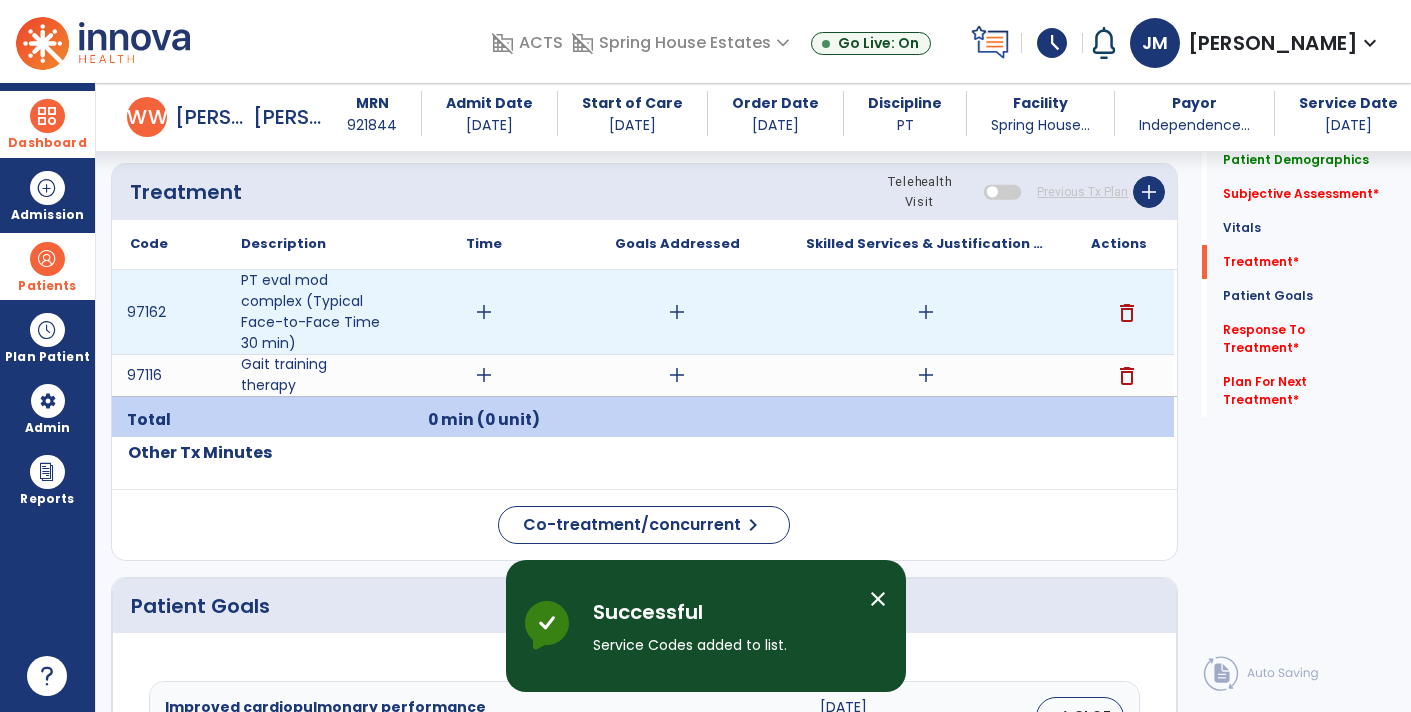 click on "add" at bounding box center (926, 312) 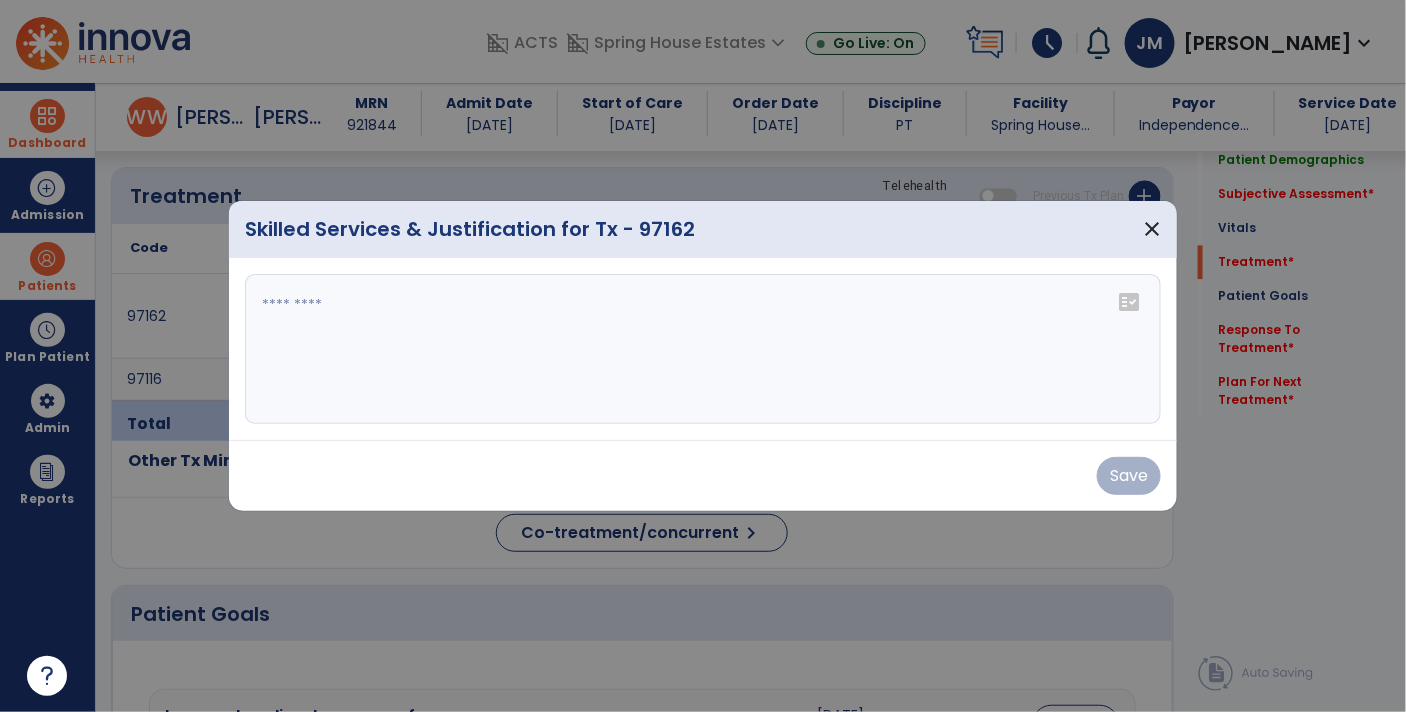 scroll, scrollTop: 1366, scrollLeft: 0, axis: vertical 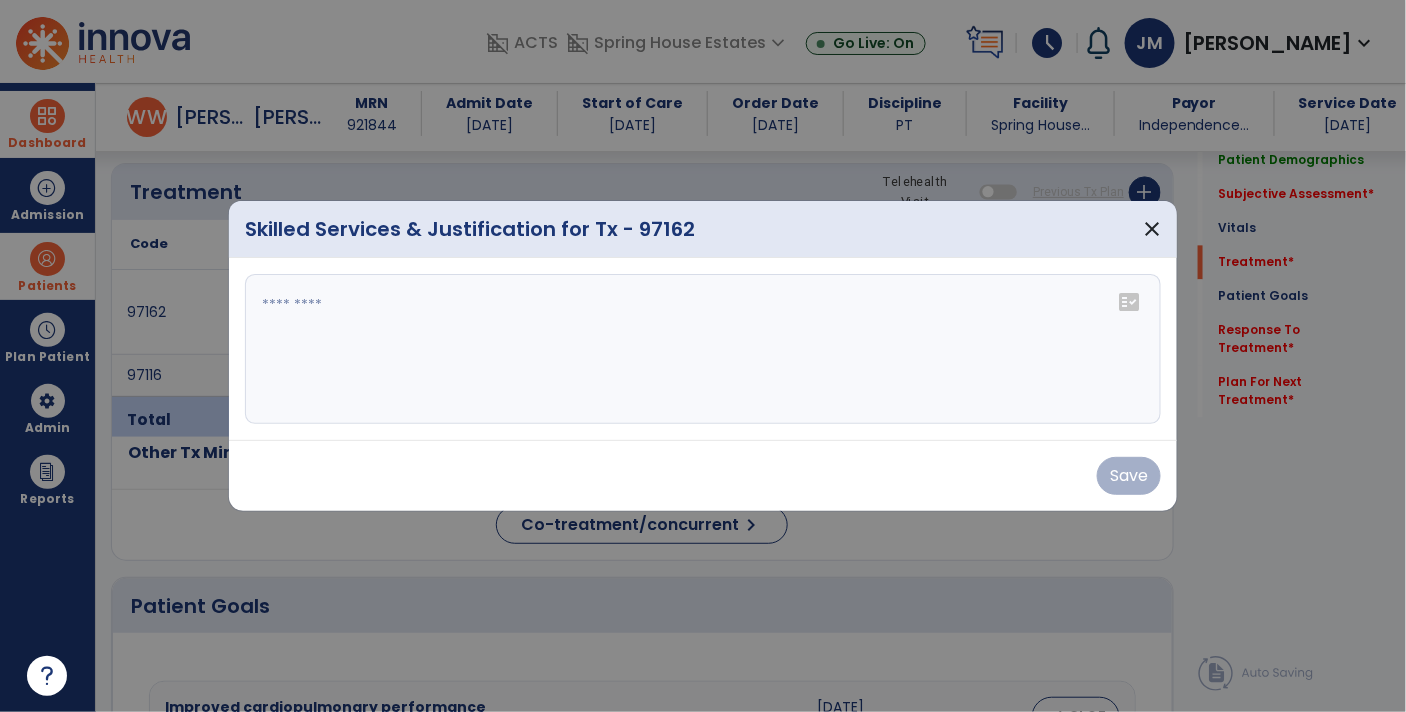 click at bounding box center [703, 349] 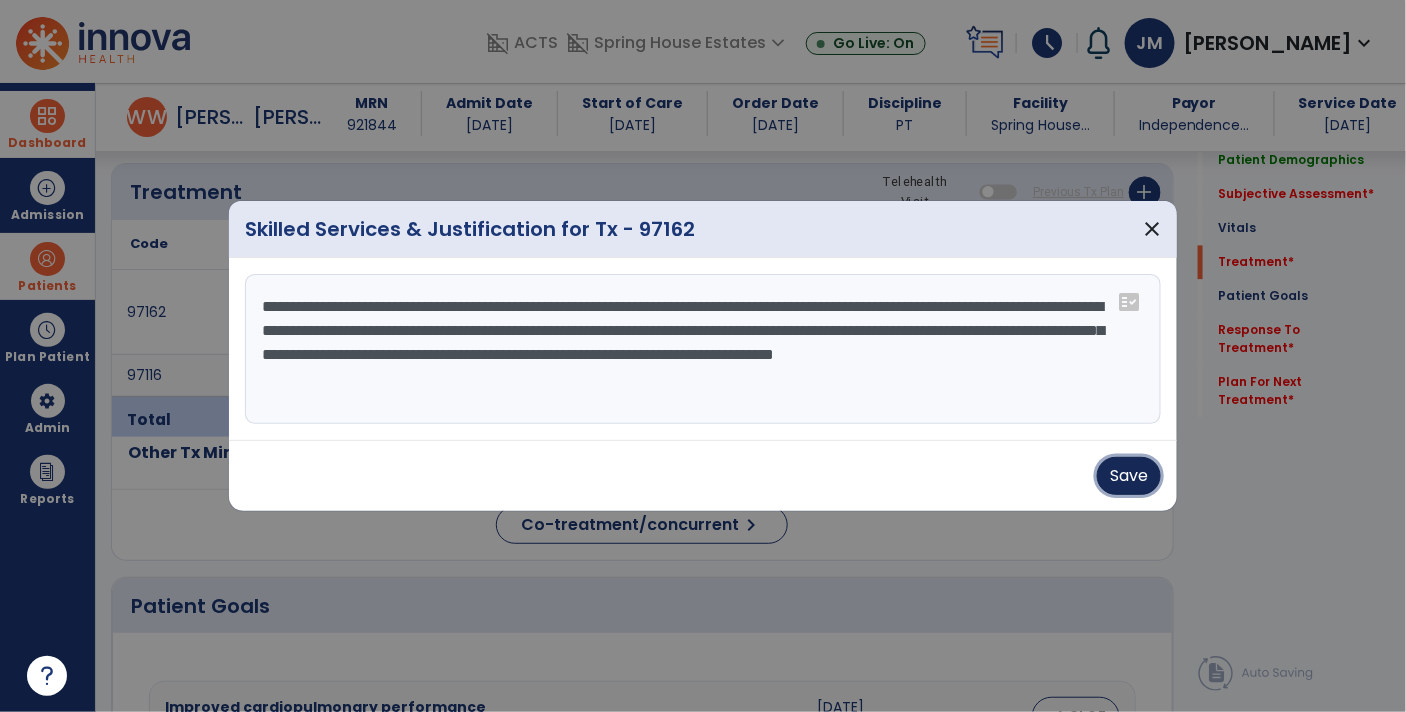 click on "Save" at bounding box center [1129, 476] 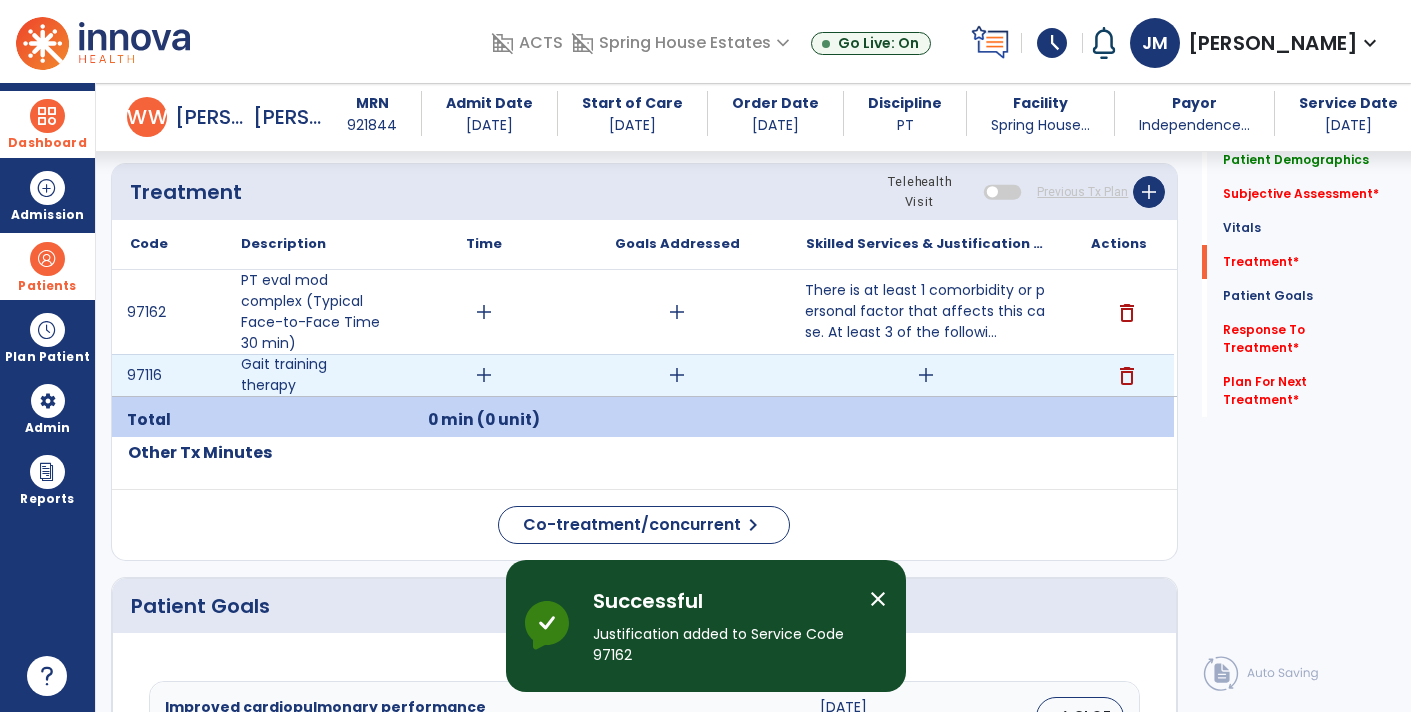 click on "add" at bounding box center [926, 375] 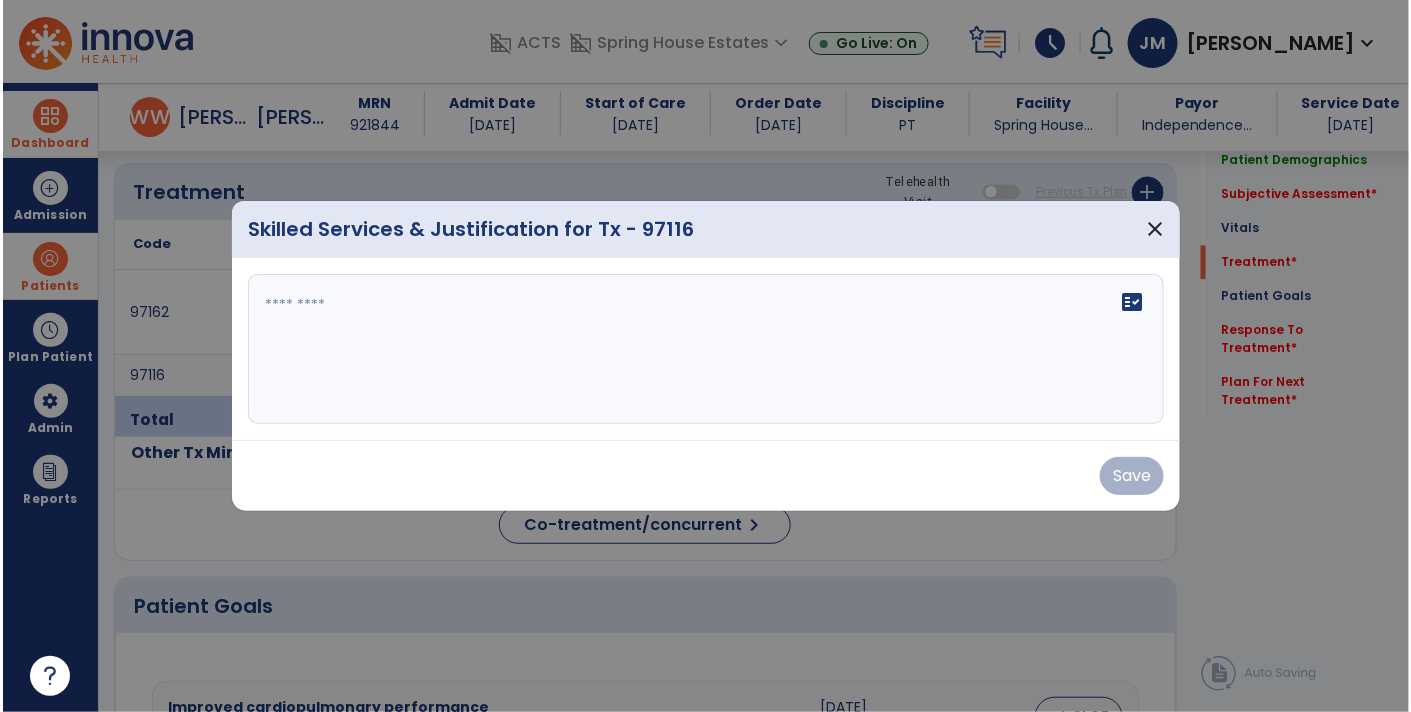 scroll, scrollTop: 1366, scrollLeft: 0, axis: vertical 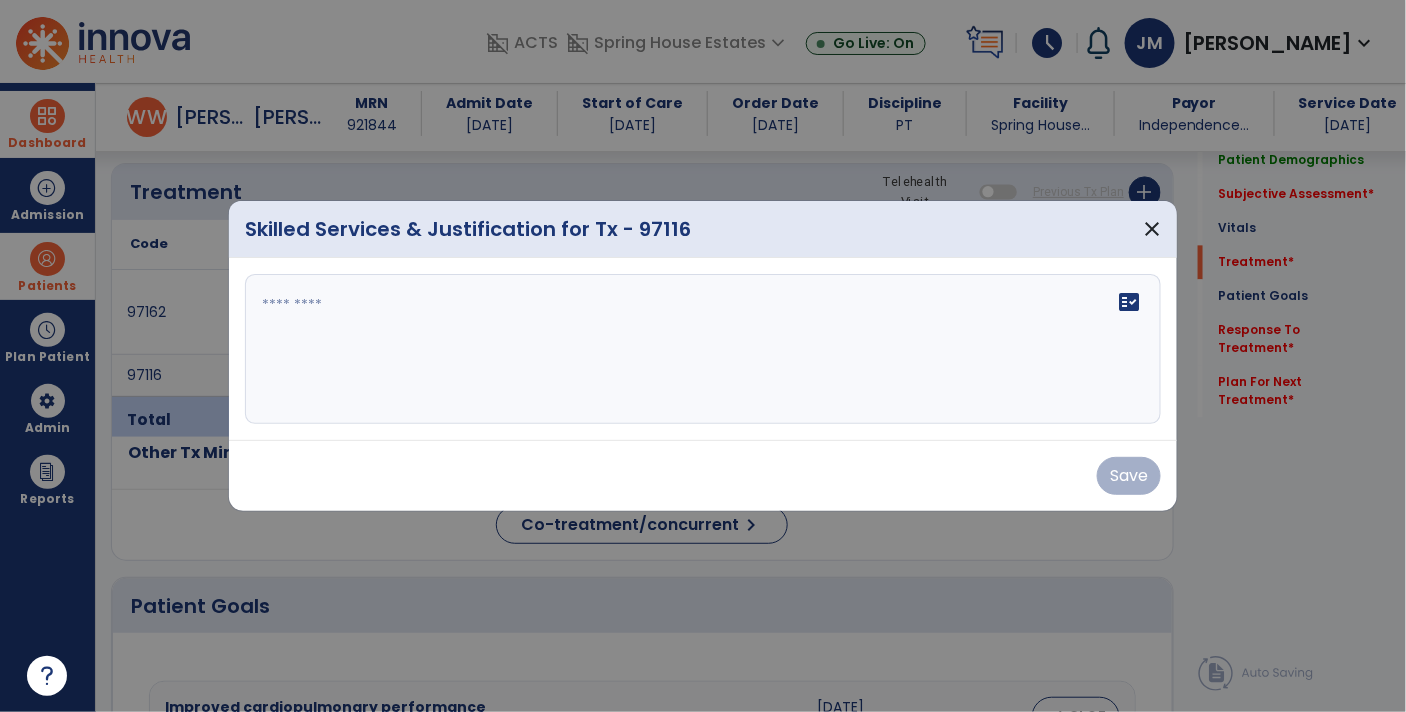 click on "fact_check" at bounding box center (703, 349) 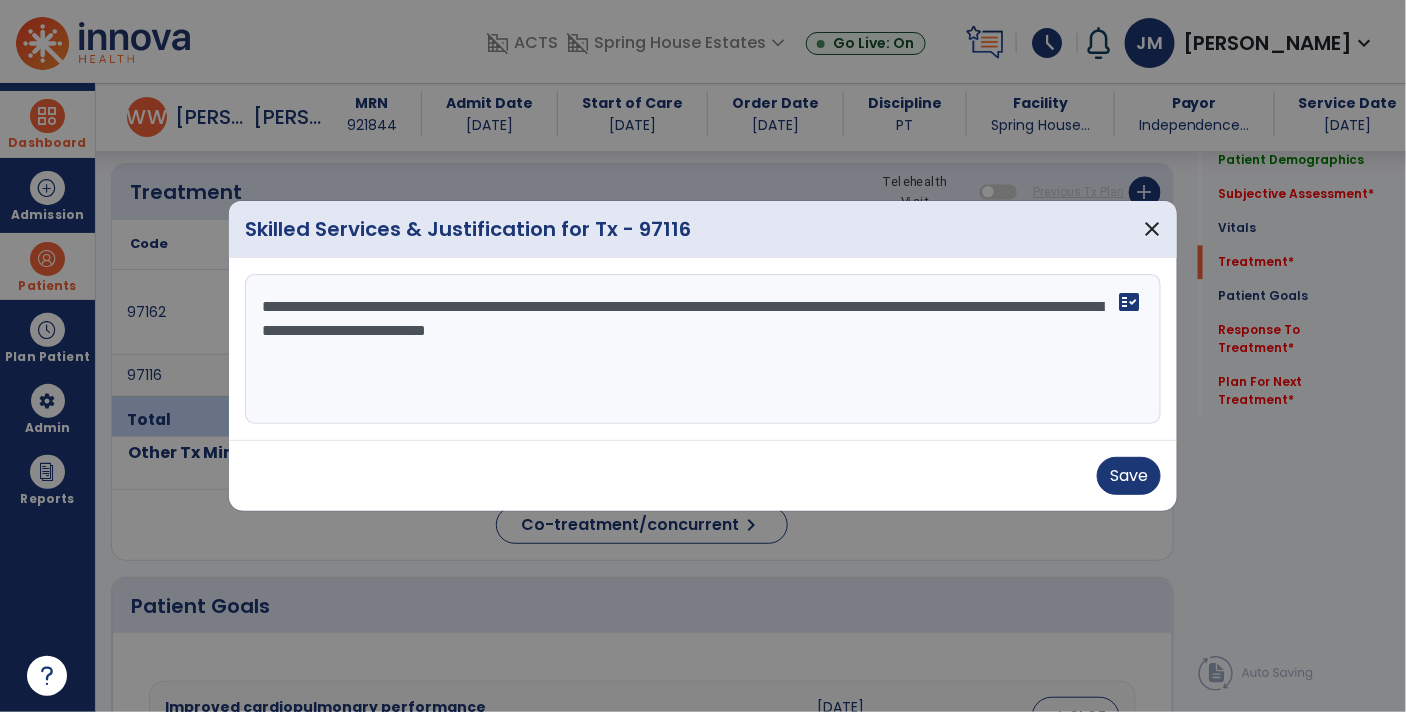 type on "**********" 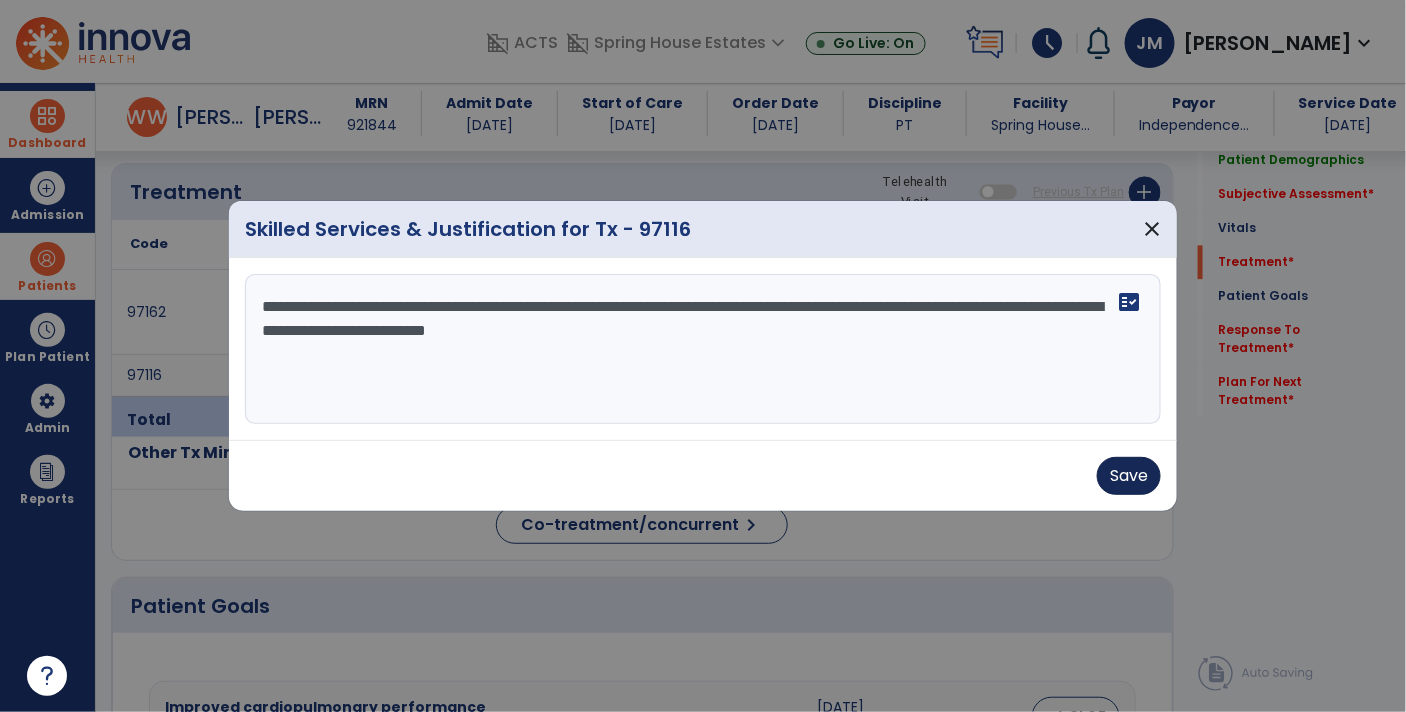 click on "Save" at bounding box center [1129, 476] 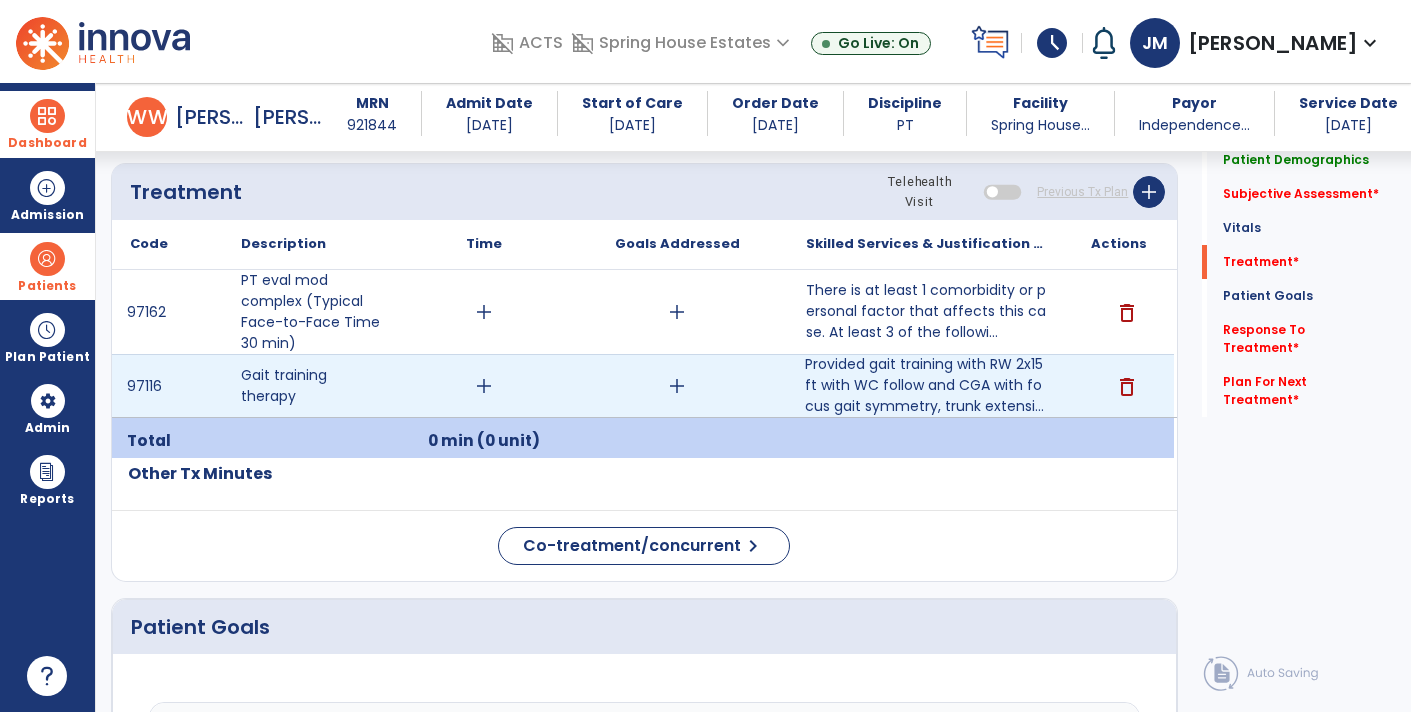 click on "add" at bounding box center [484, 386] 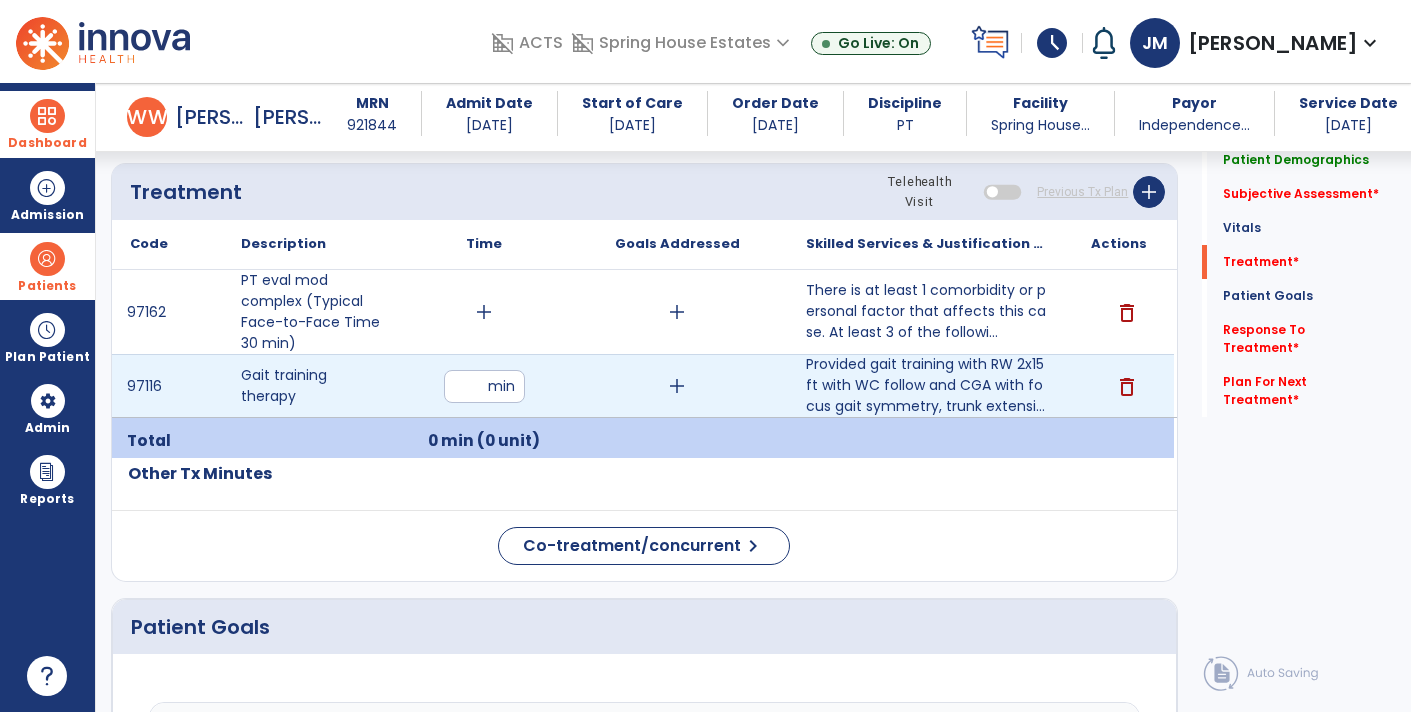 type on "**" 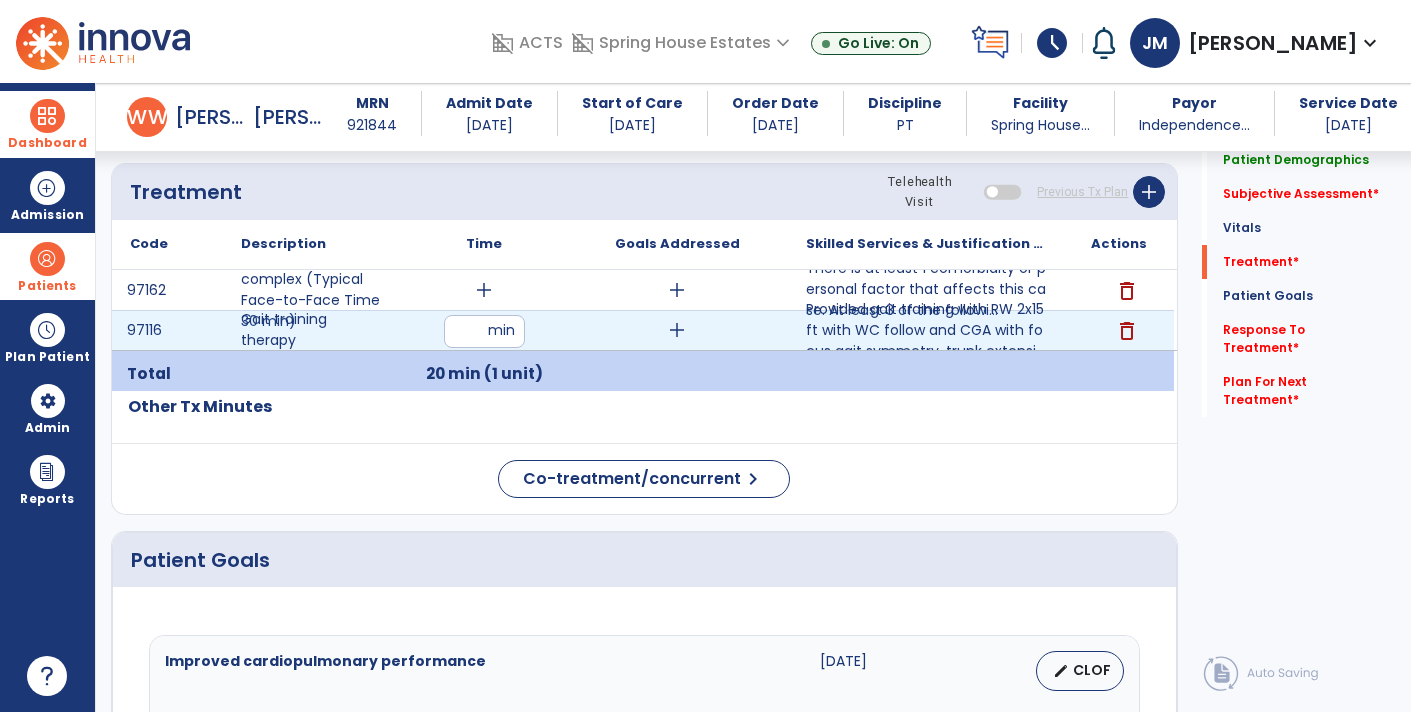 click on "**" at bounding box center [484, 331] 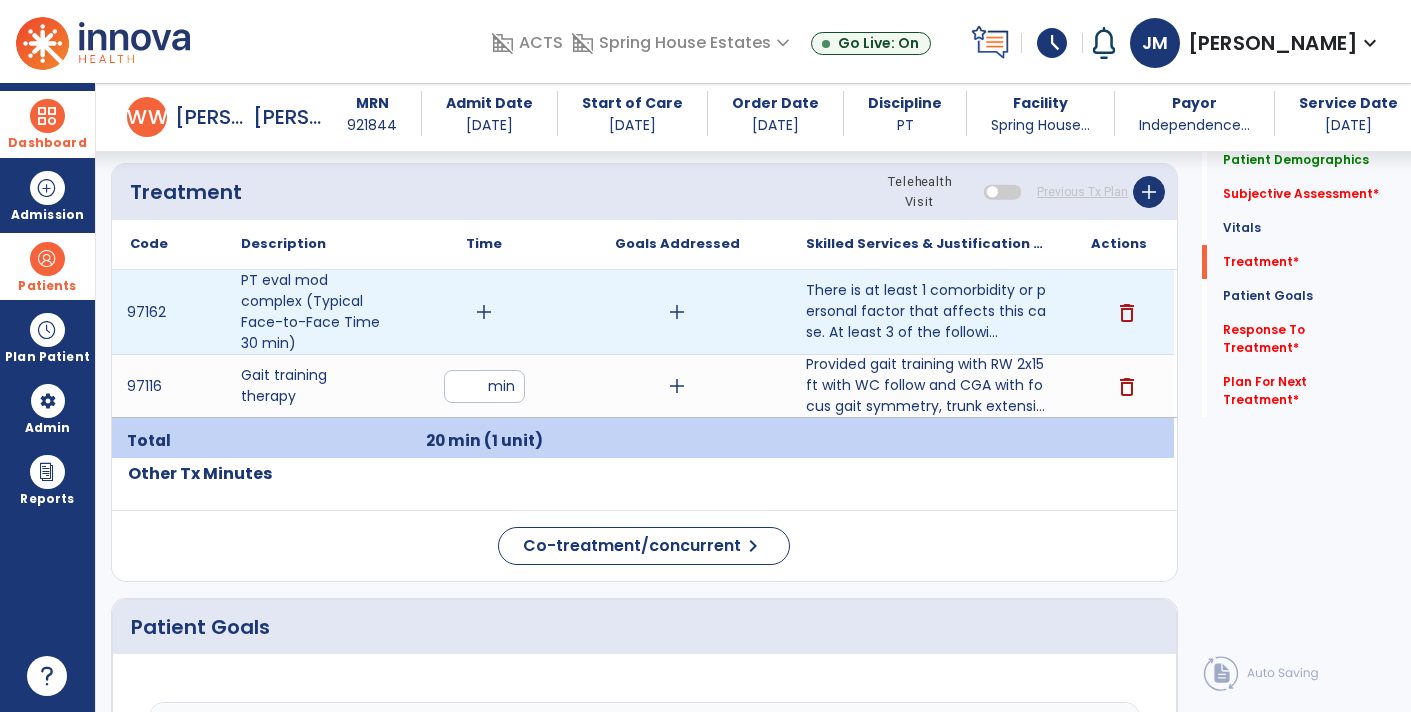 click on "add" at bounding box center [484, 312] 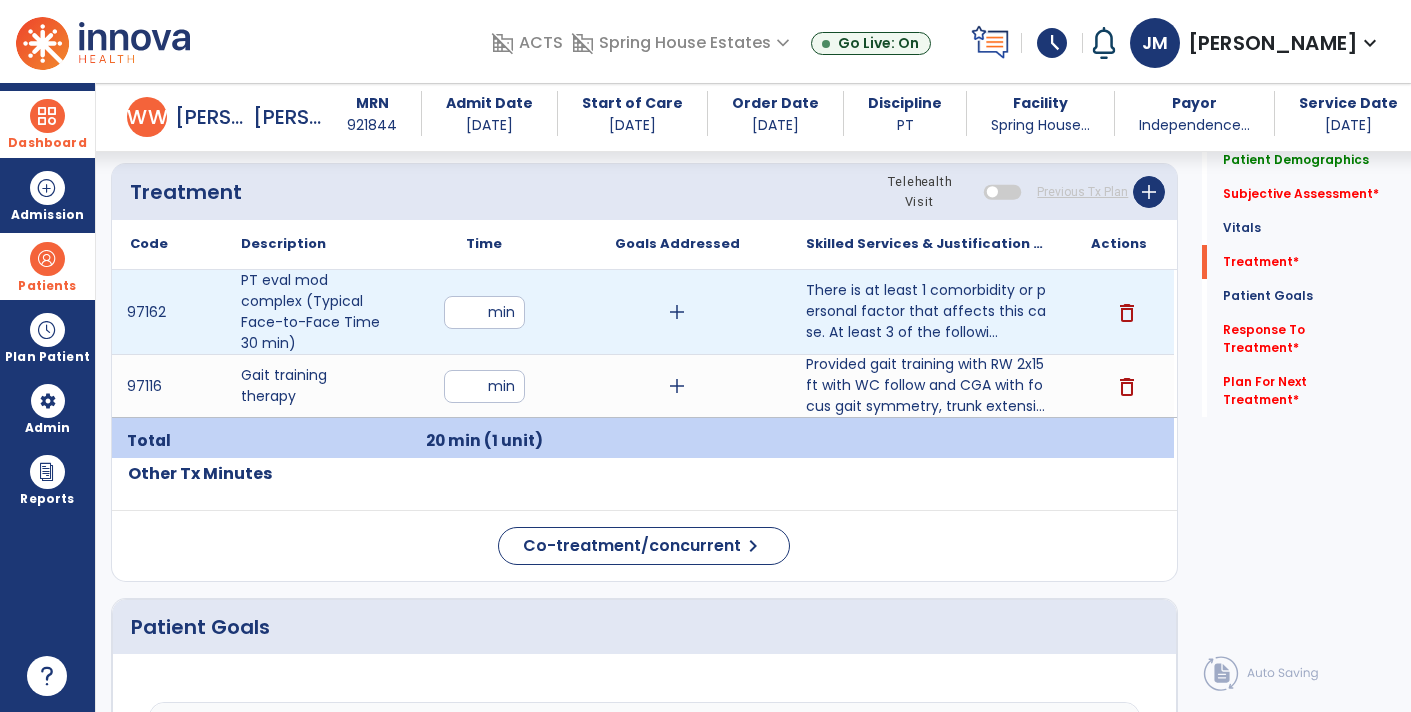 type on "**" 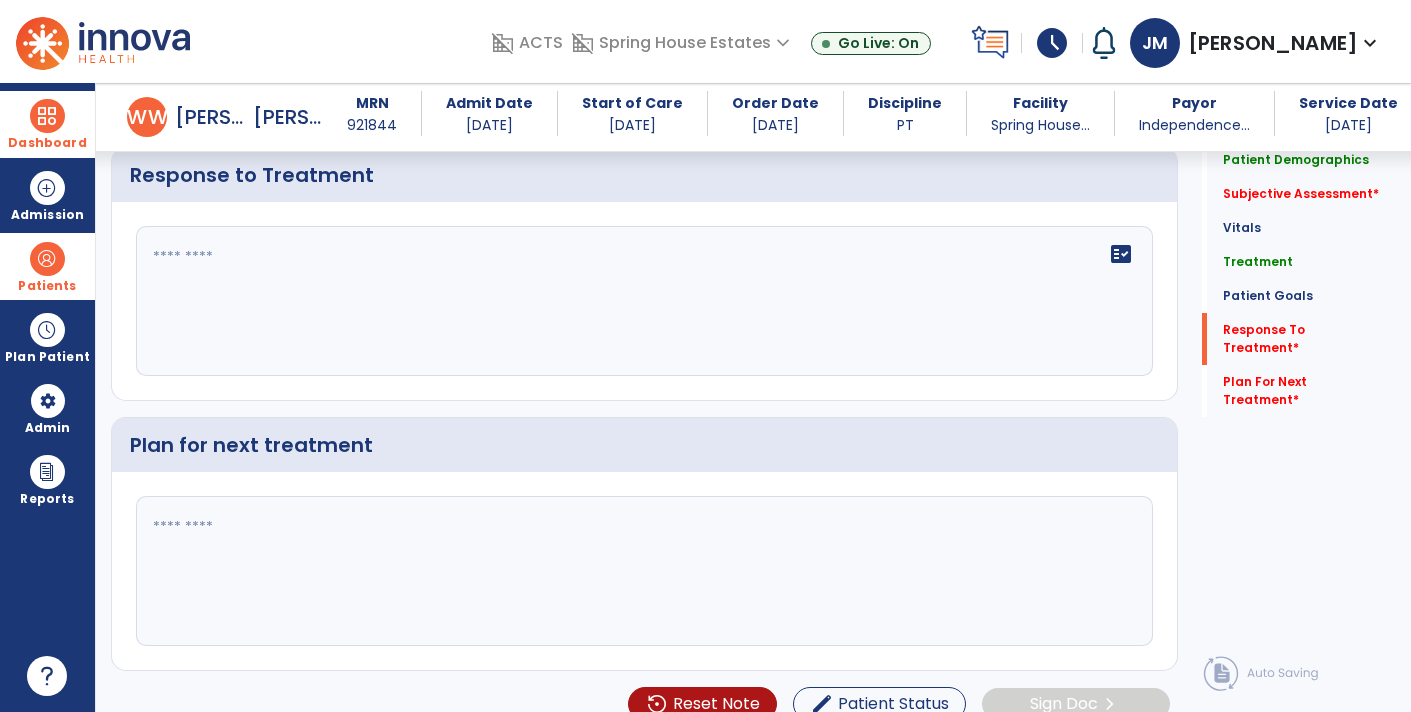 scroll, scrollTop: 3230, scrollLeft: 0, axis: vertical 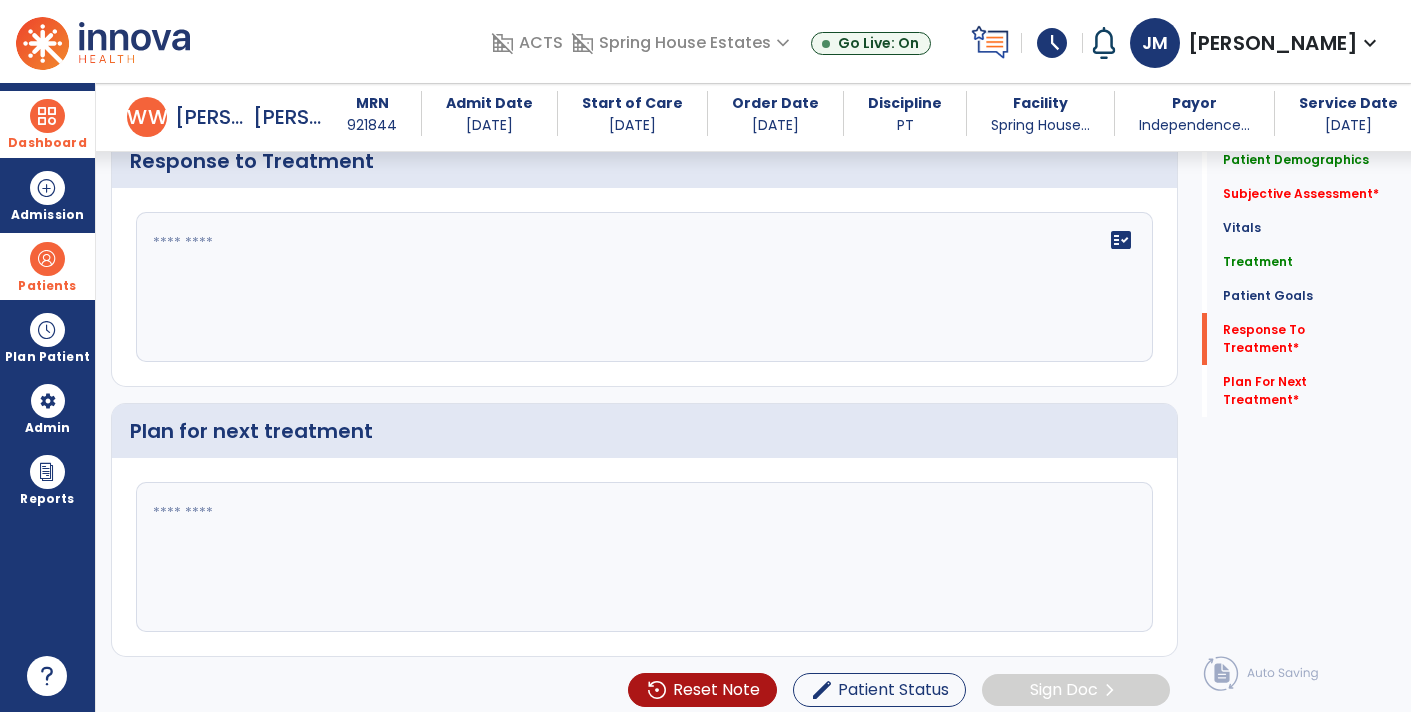 click on "fact_check" 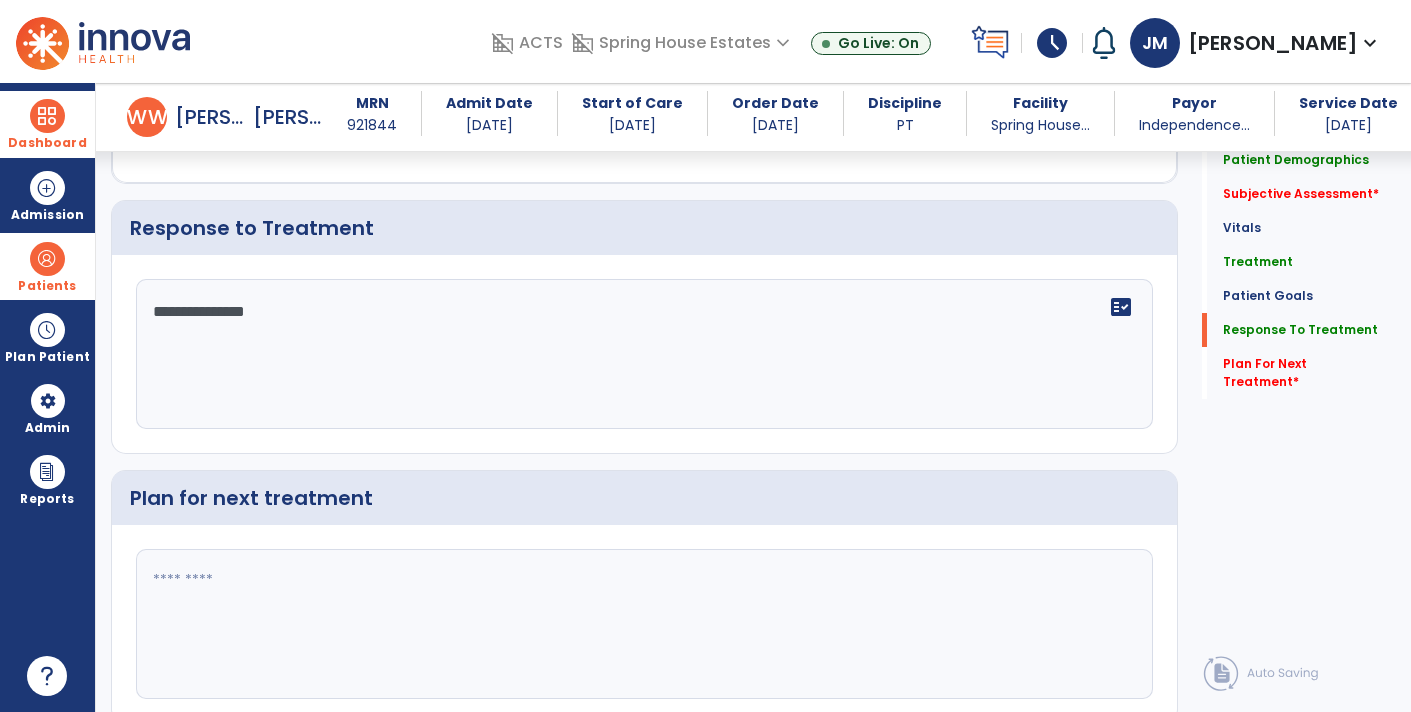 scroll, scrollTop: 3230, scrollLeft: 0, axis: vertical 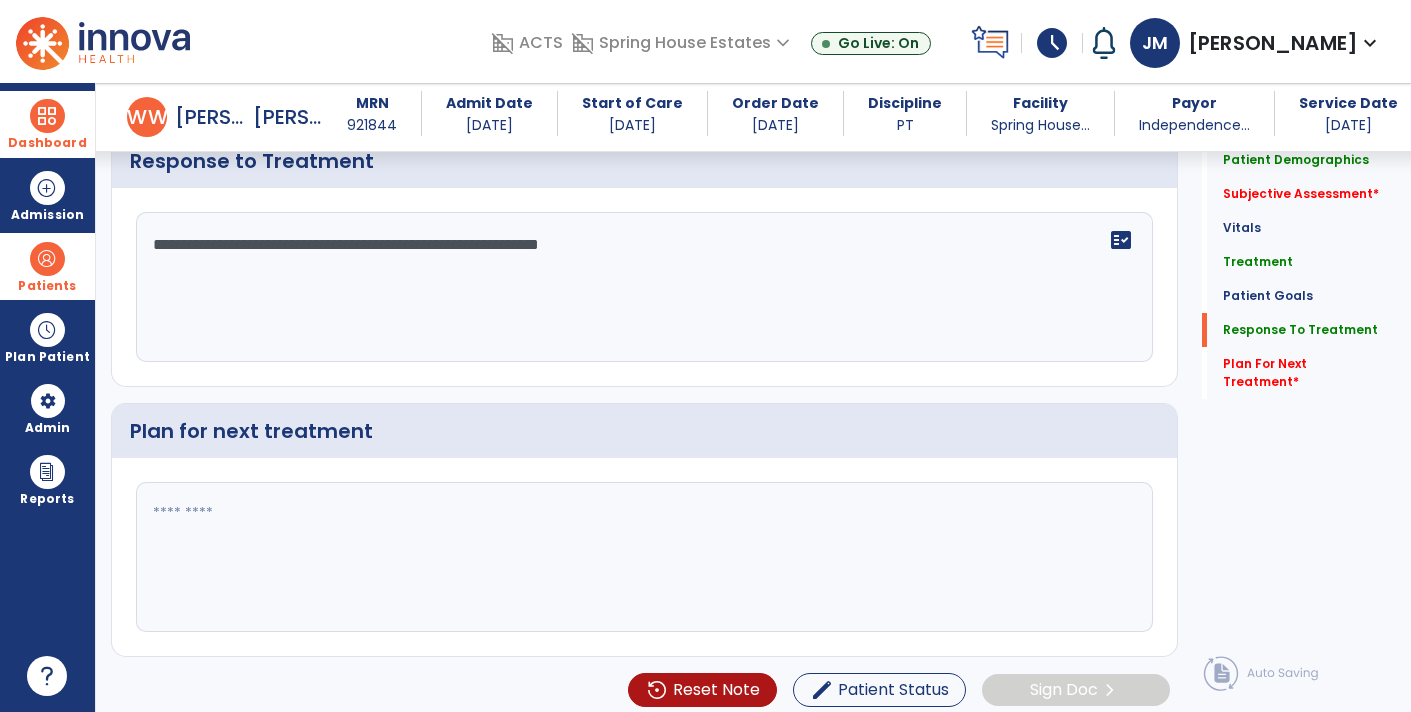 type on "**********" 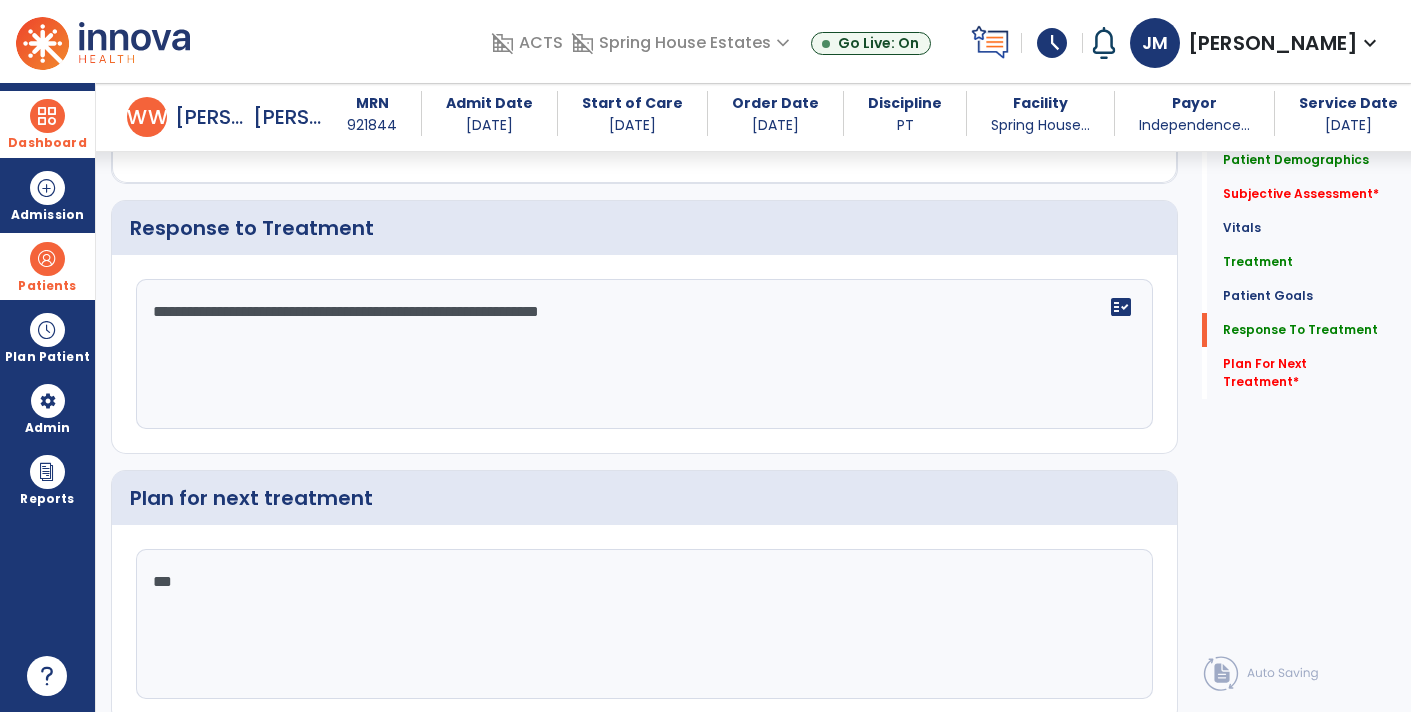 scroll, scrollTop: 3230, scrollLeft: 0, axis: vertical 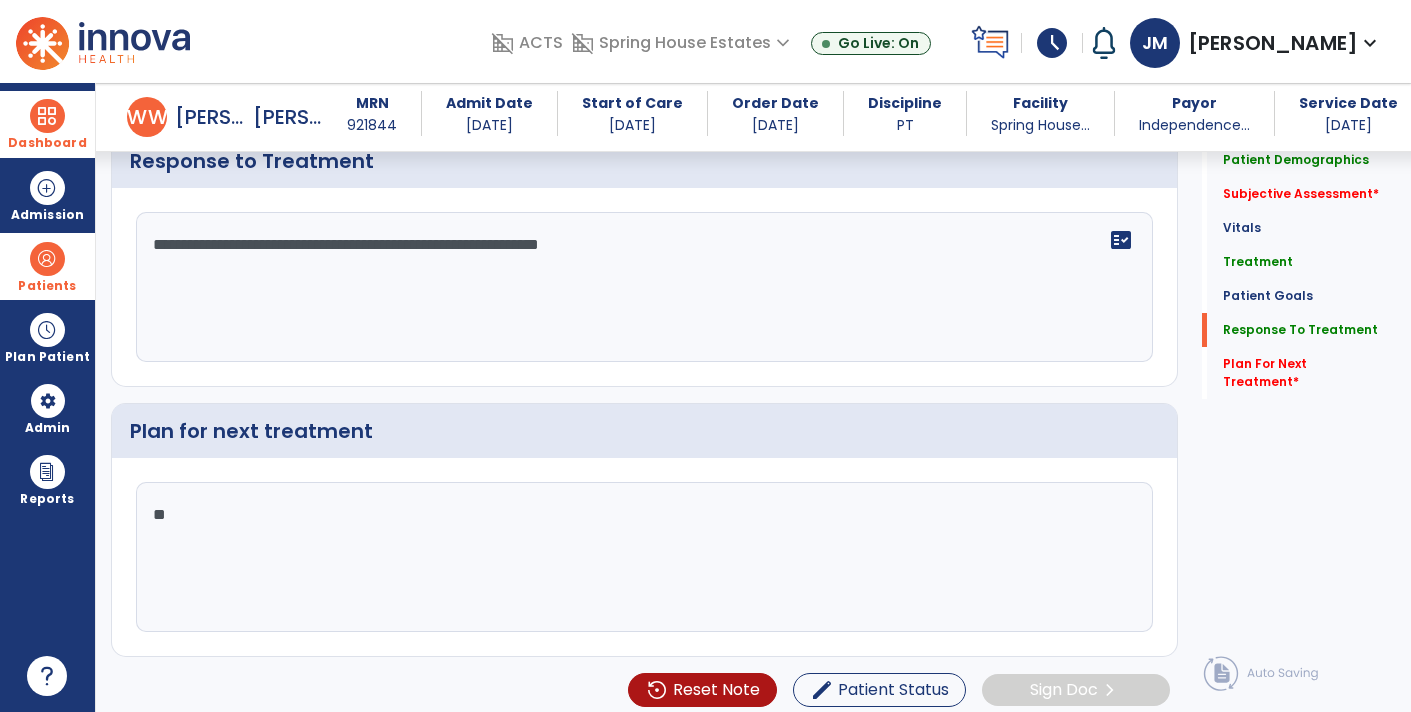 type on "*" 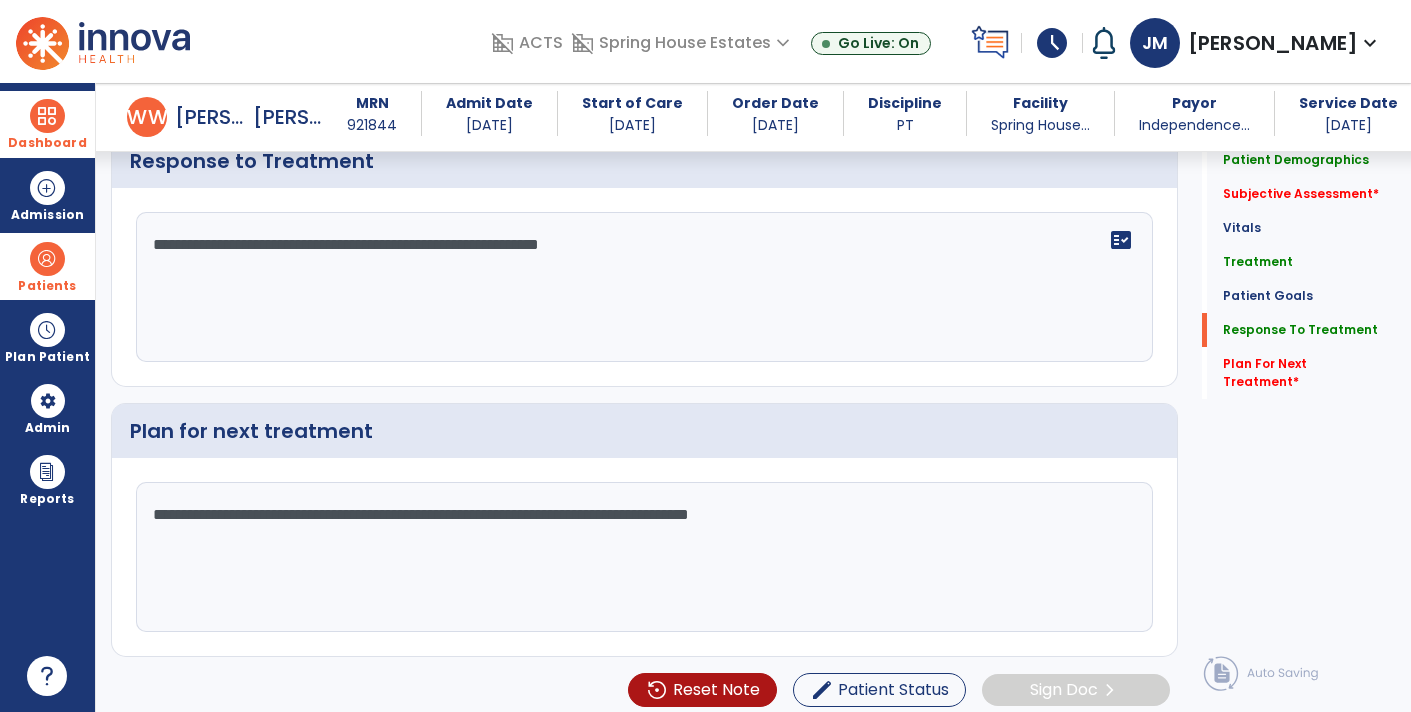 type on "**********" 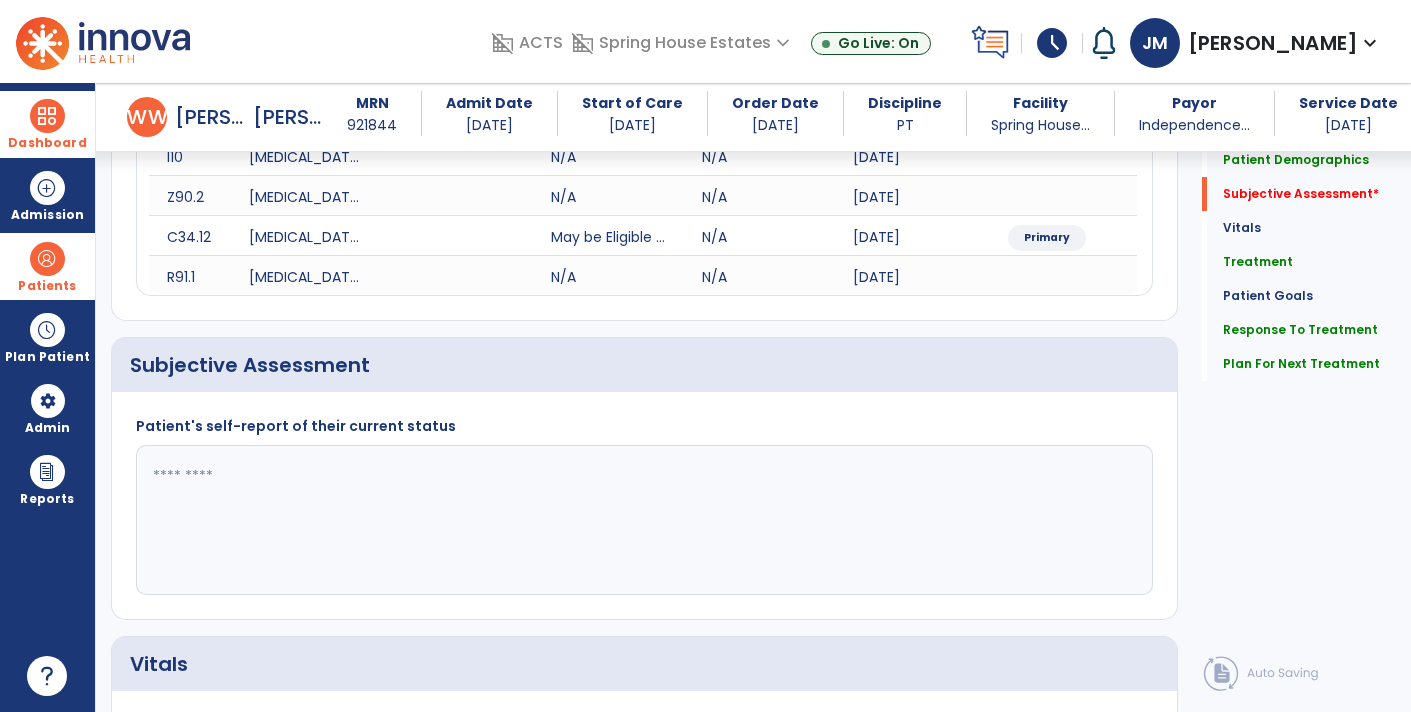 scroll, scrollTop: 468, scrollLeft: 0, axis: vertical 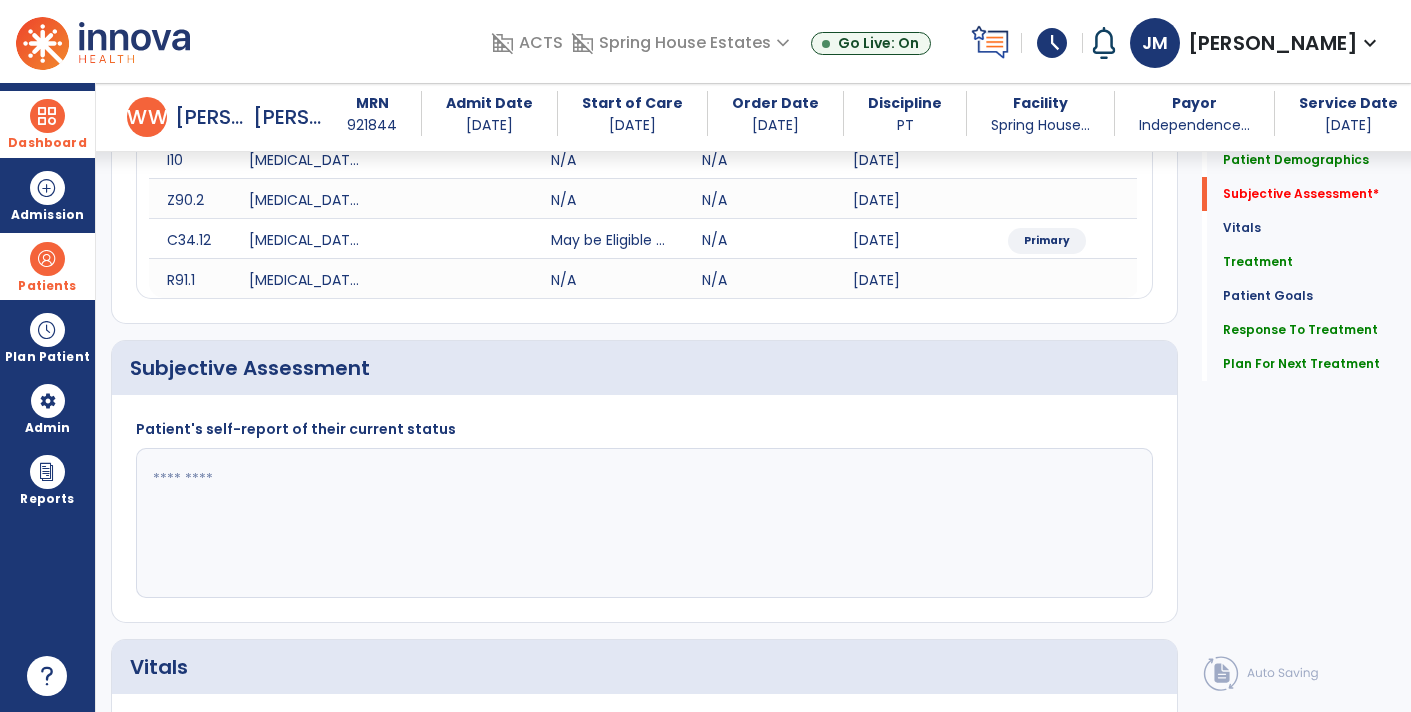 click on "Patient's self-report of their current status" 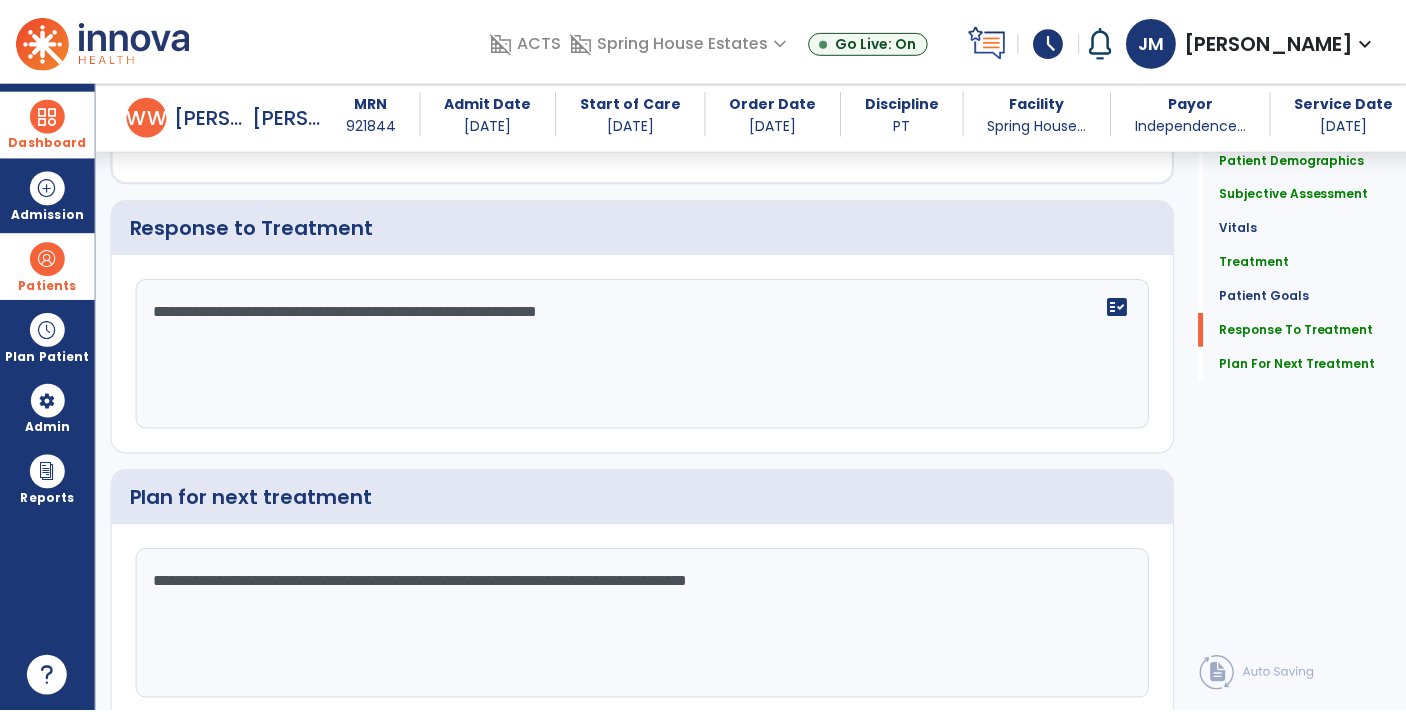 scroll, scrollTop: 3230, scrollLeft: 0, axis: vertical 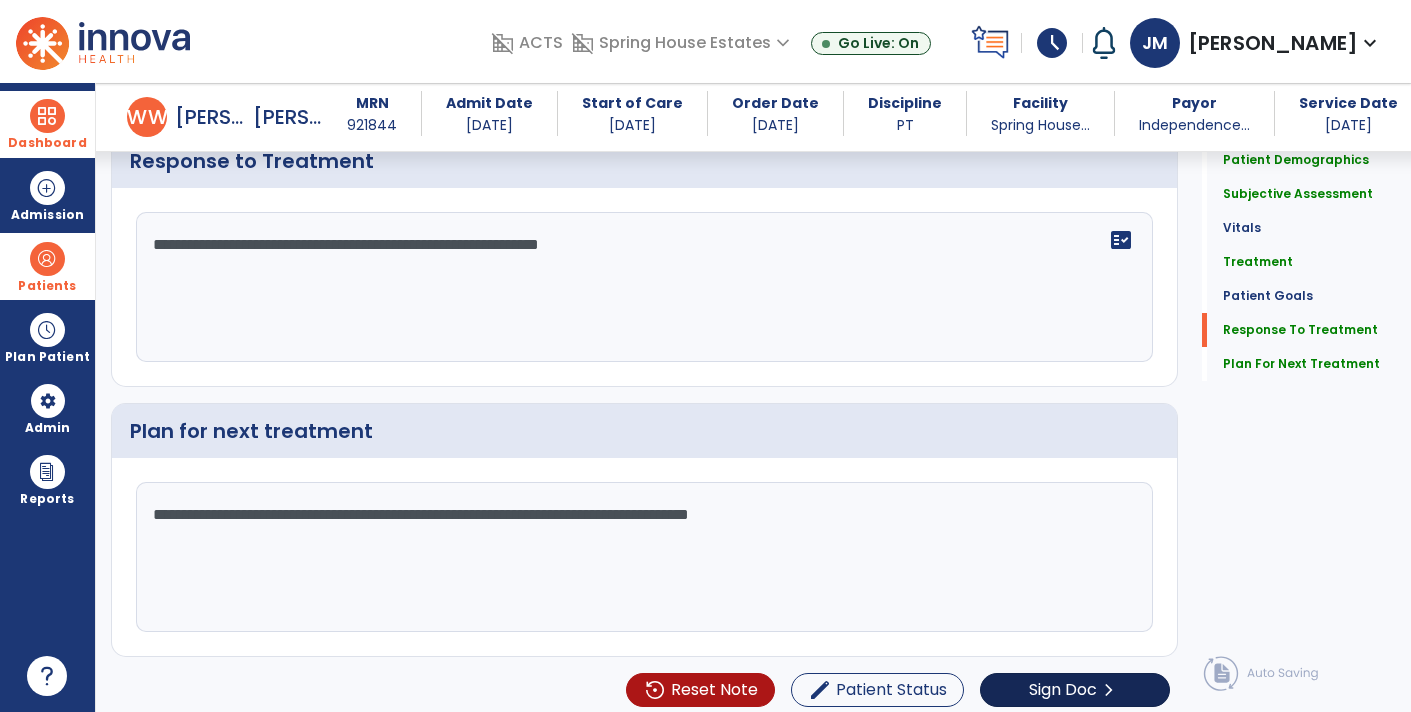 type on "**********" 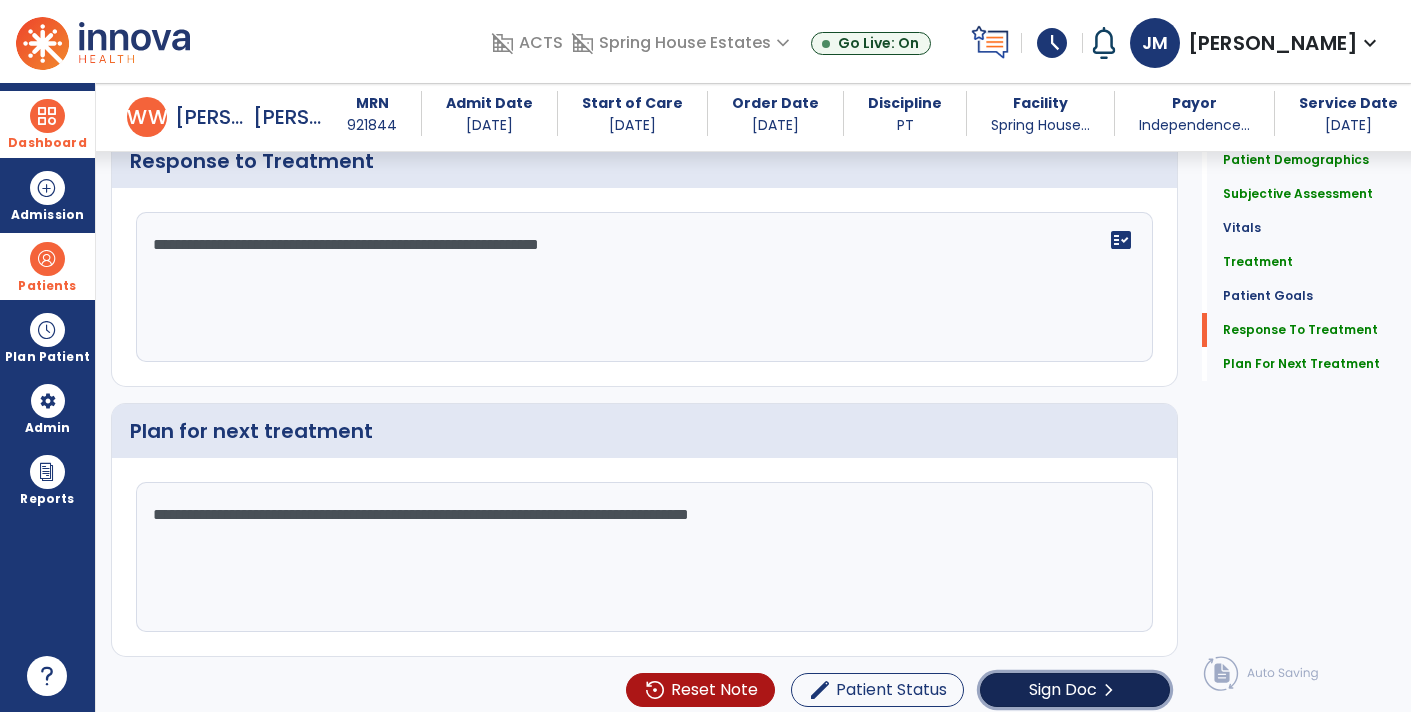 click on "Sign Doc" 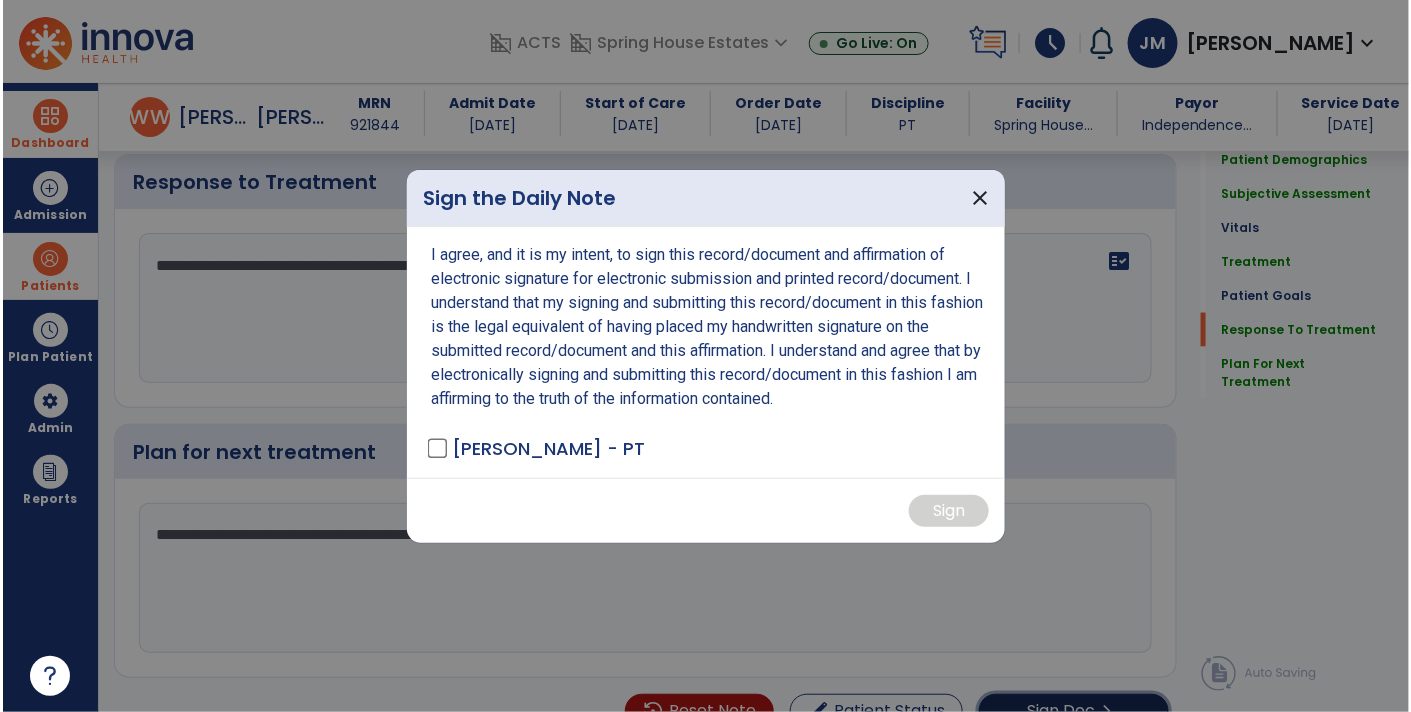 scroll, scrollTop: 3251, scrollLeft: 0, axis: vertical 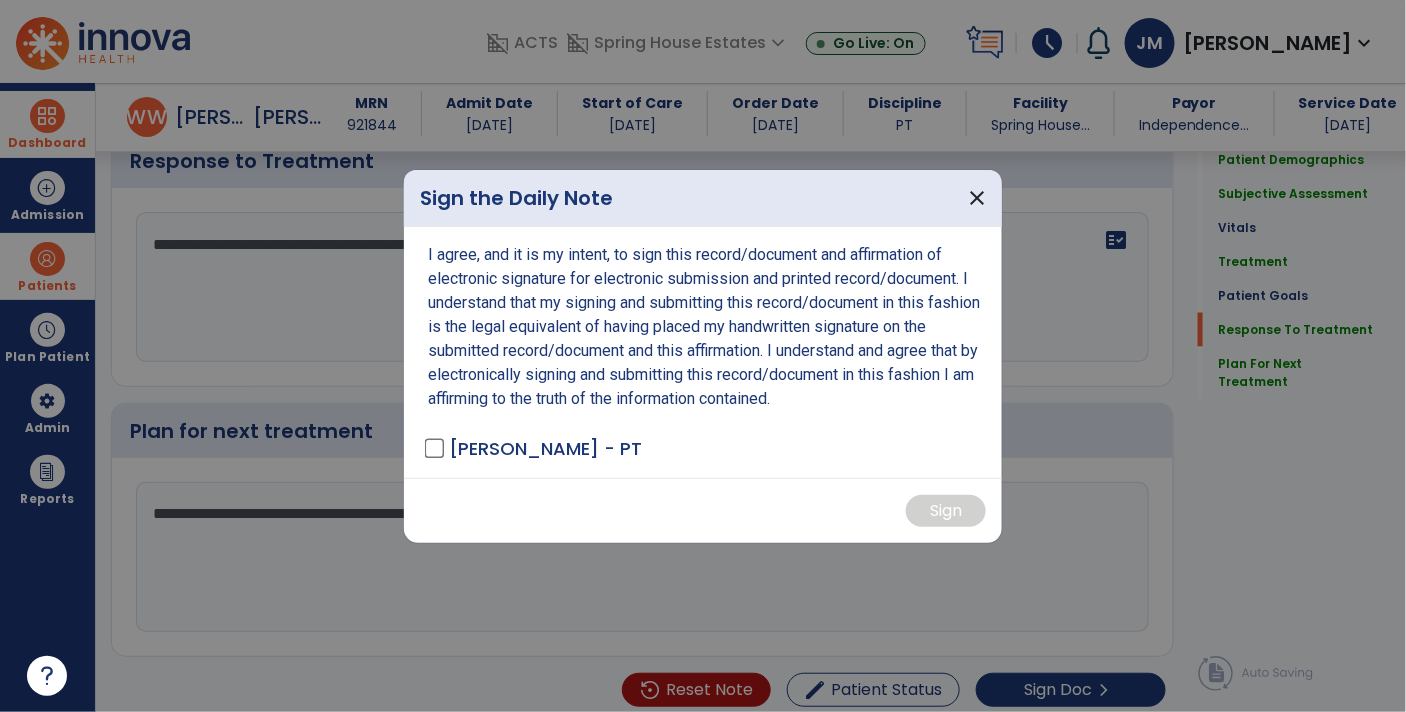 click on "[PERSON_NAME]  - PT" at bounding box center (545, 448) 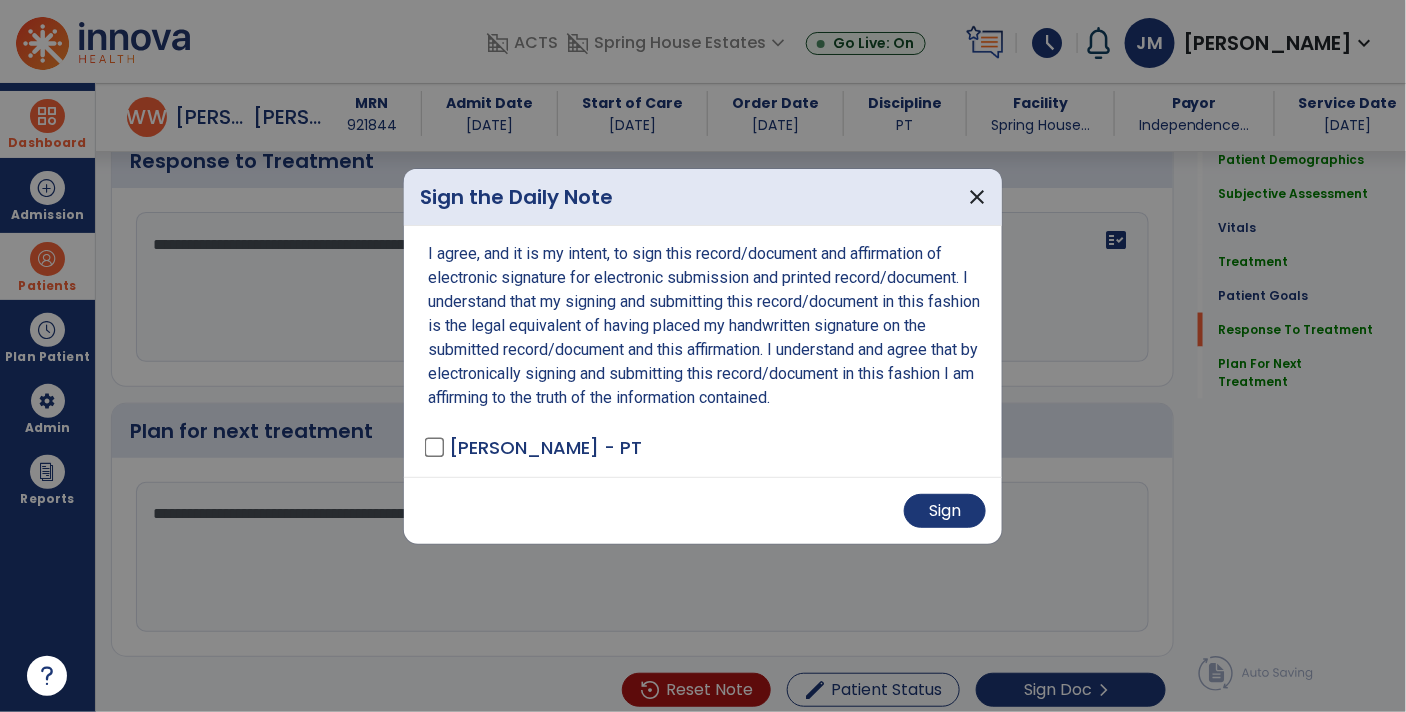 click on "Sign" at bounding box center (703, 510) 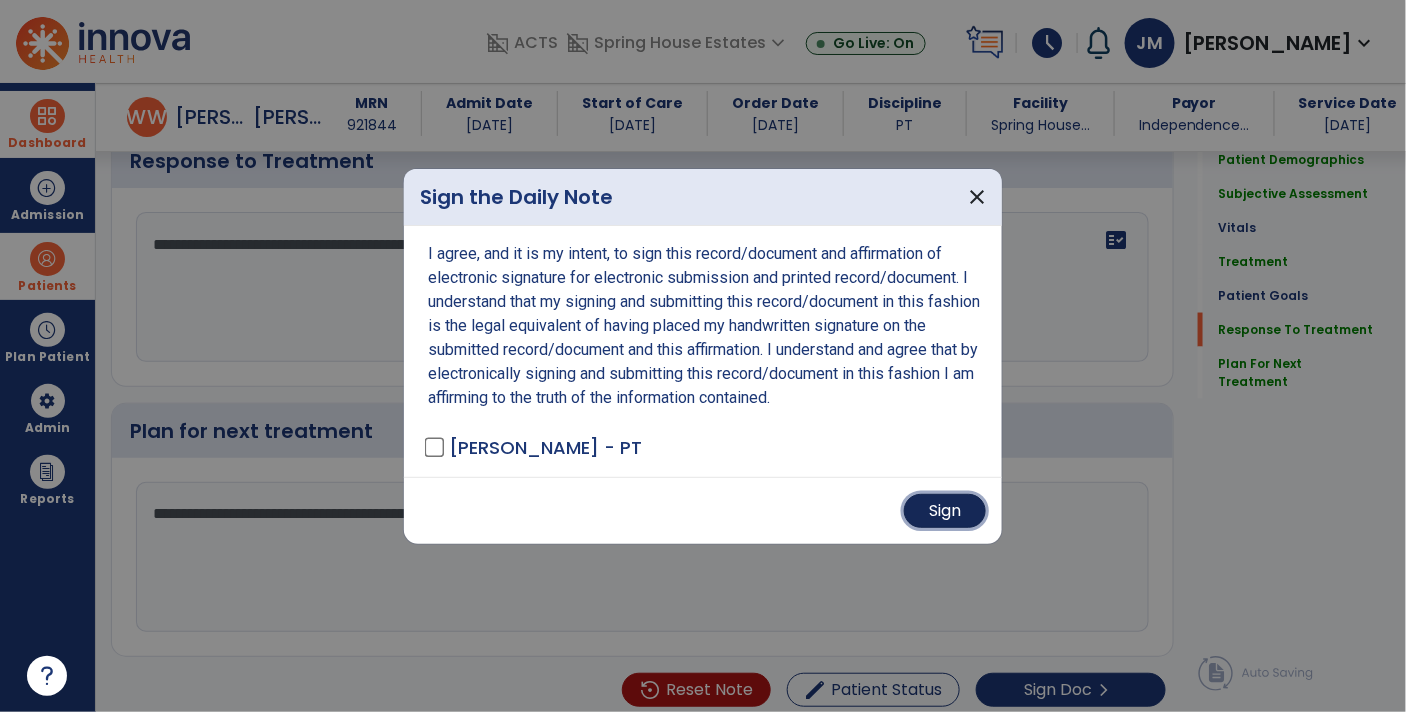 click on "Sign" at bounding box center (945, 511) 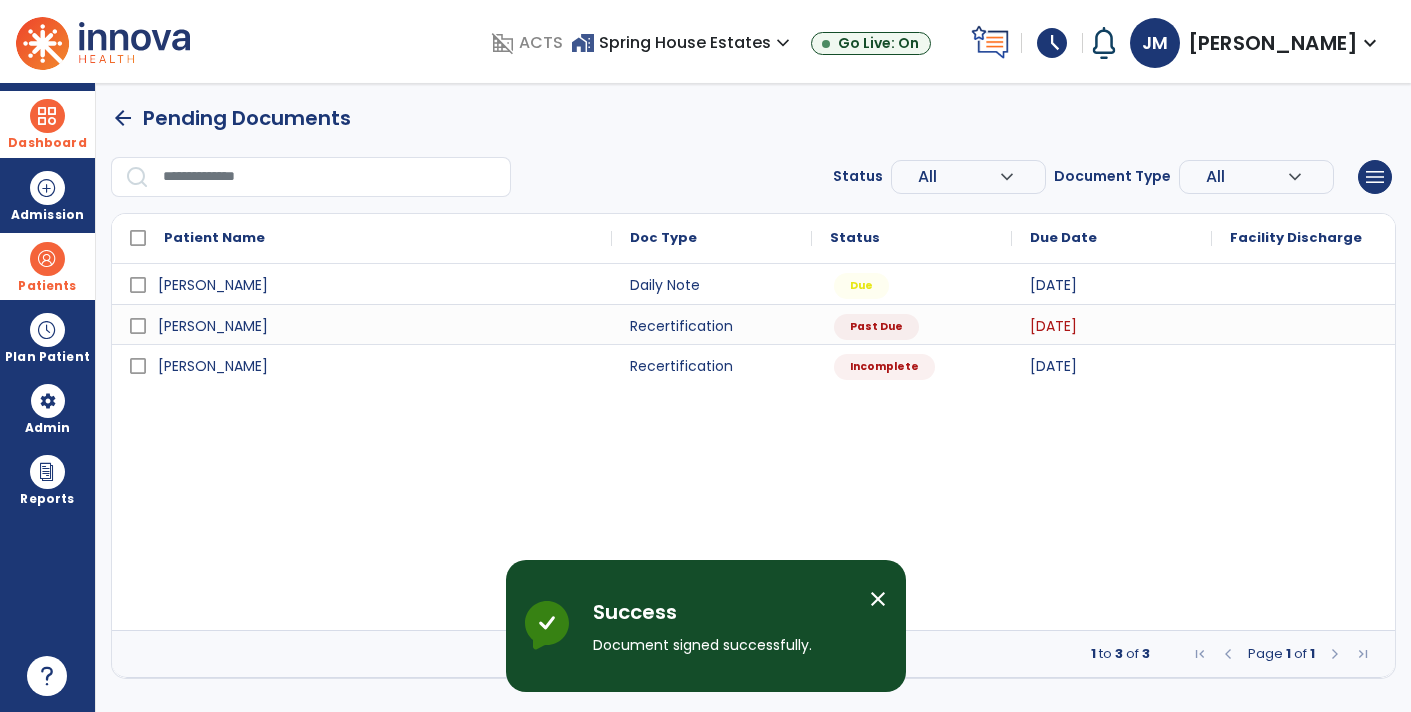 scroll, scrollTop: 0, scrollLeft: 0, axis: both 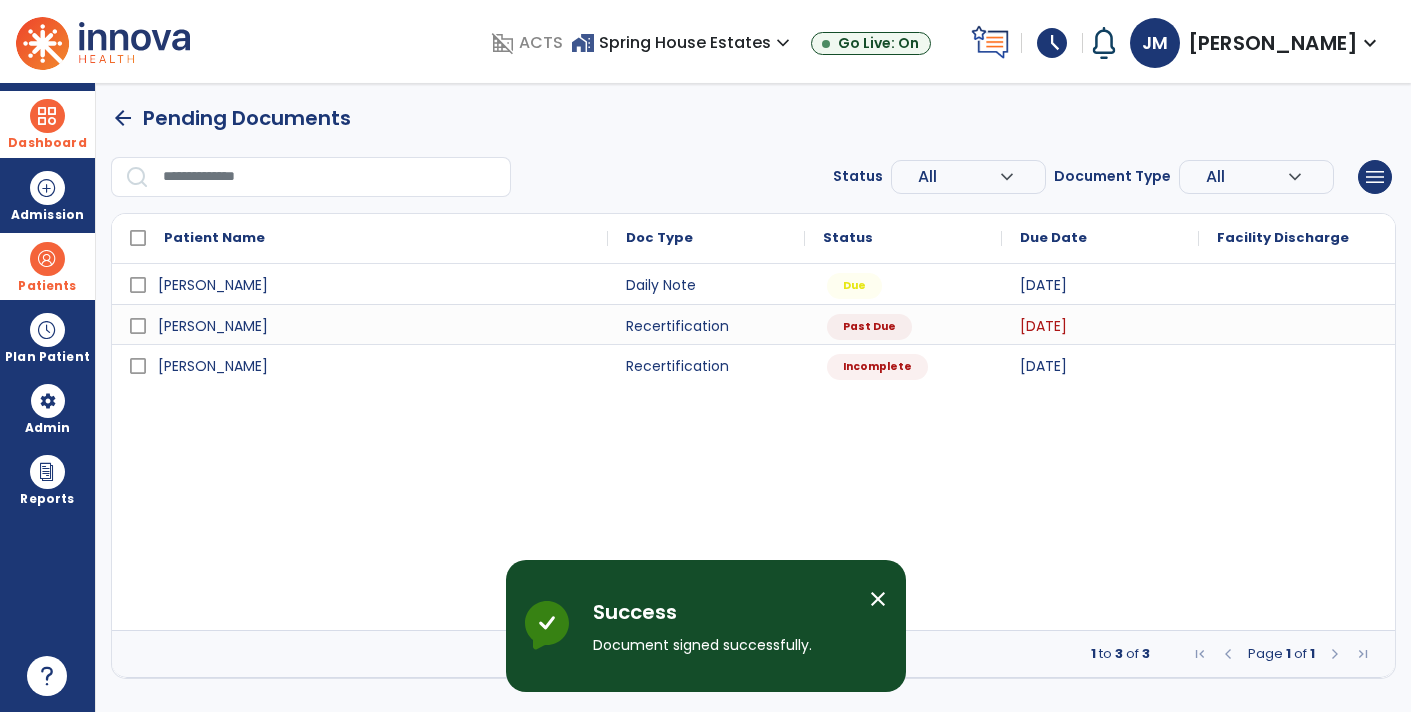 click on "arrow_back" at bounding box center (123, 118) 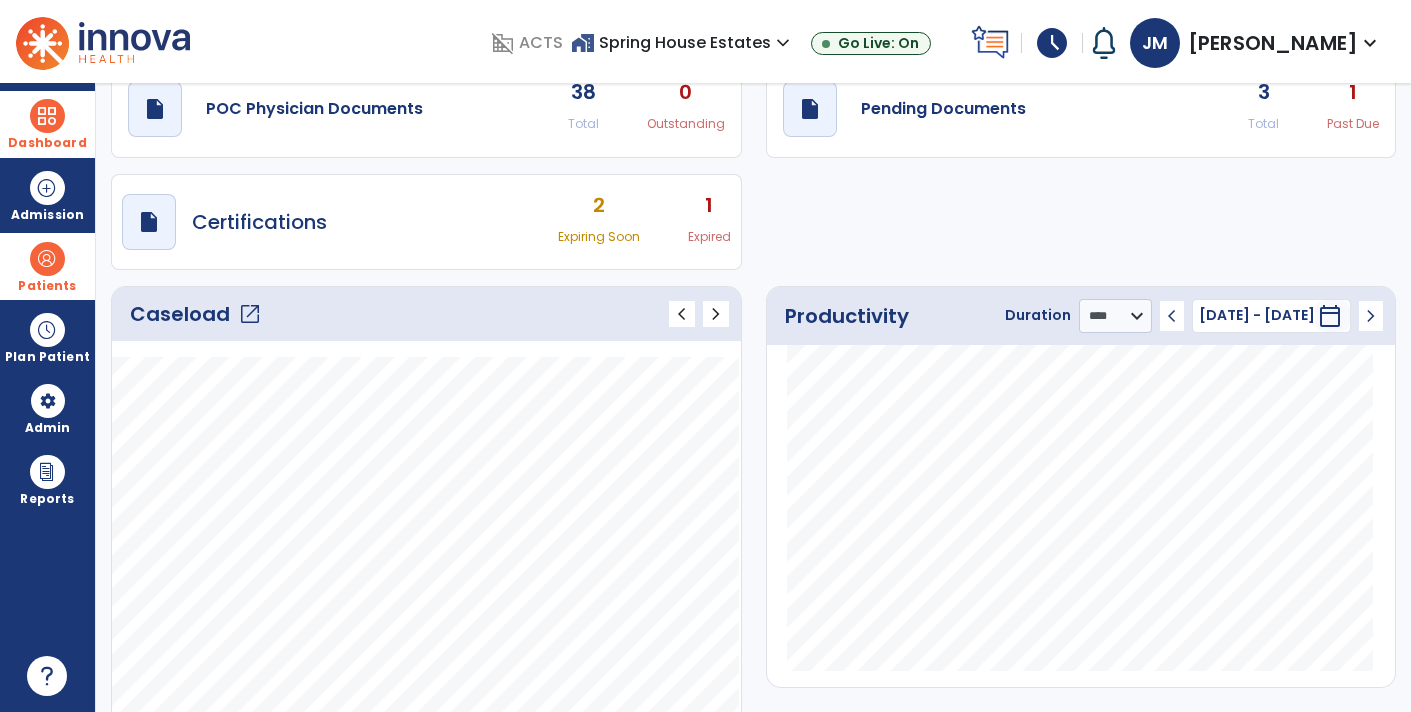 scroll, scrollTop: 0, scrollLeft: 0, axis: both 